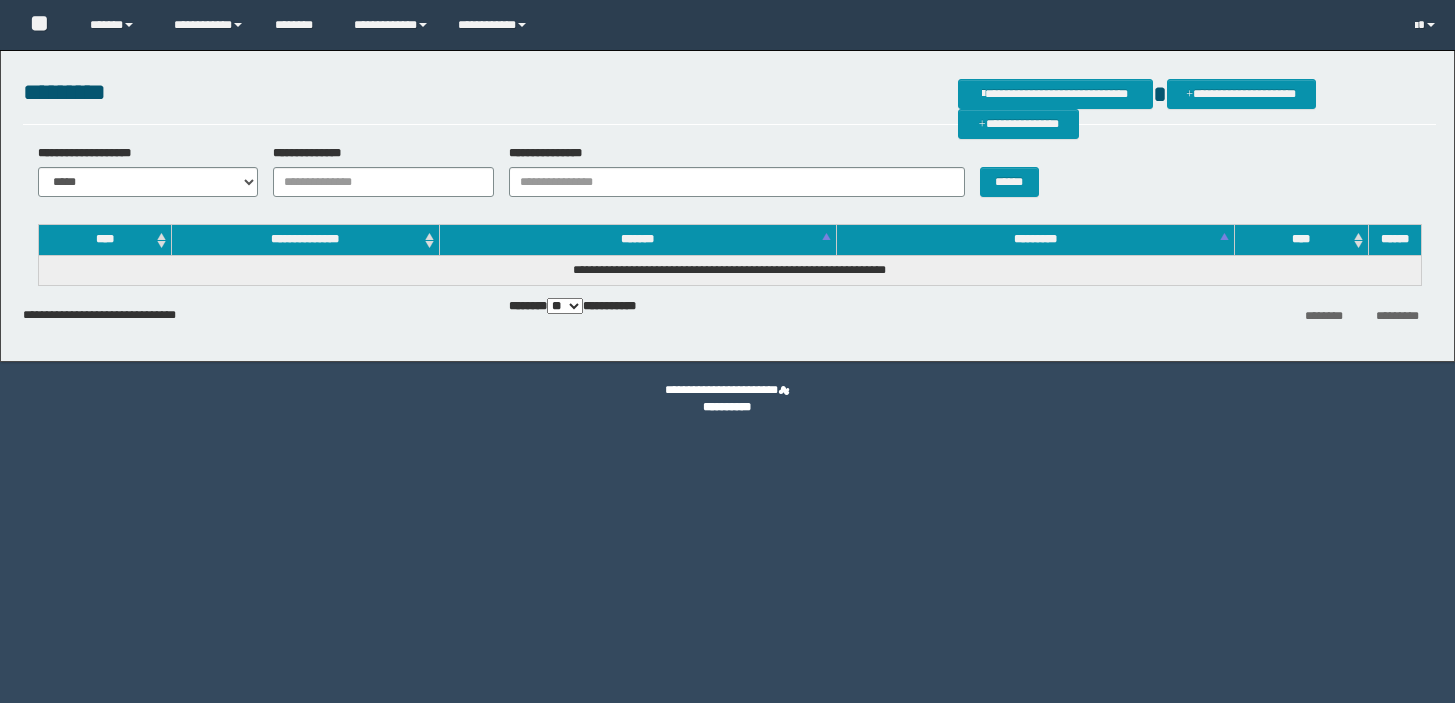 scroll, scrollTop: 0, scrollLeft: 0, axis: both 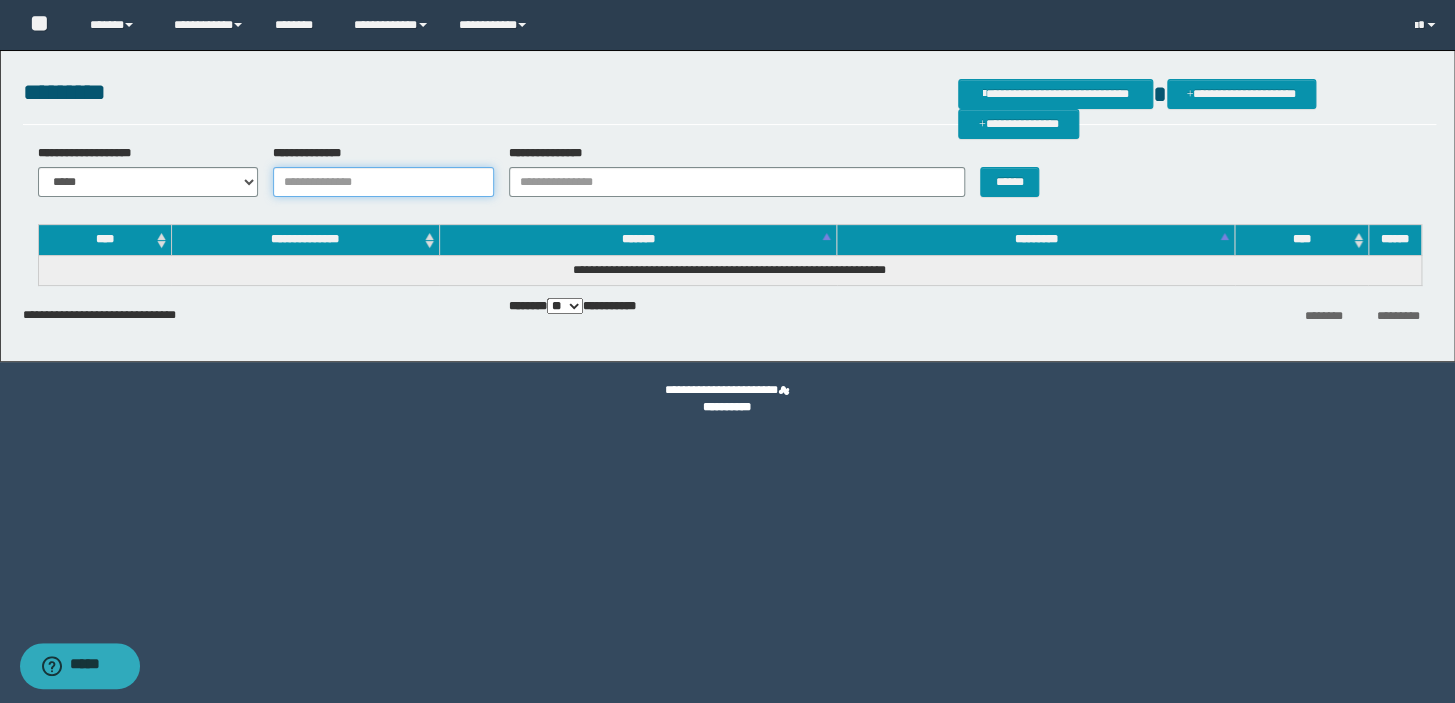 click on "**********" at bounding box center [383, 182] 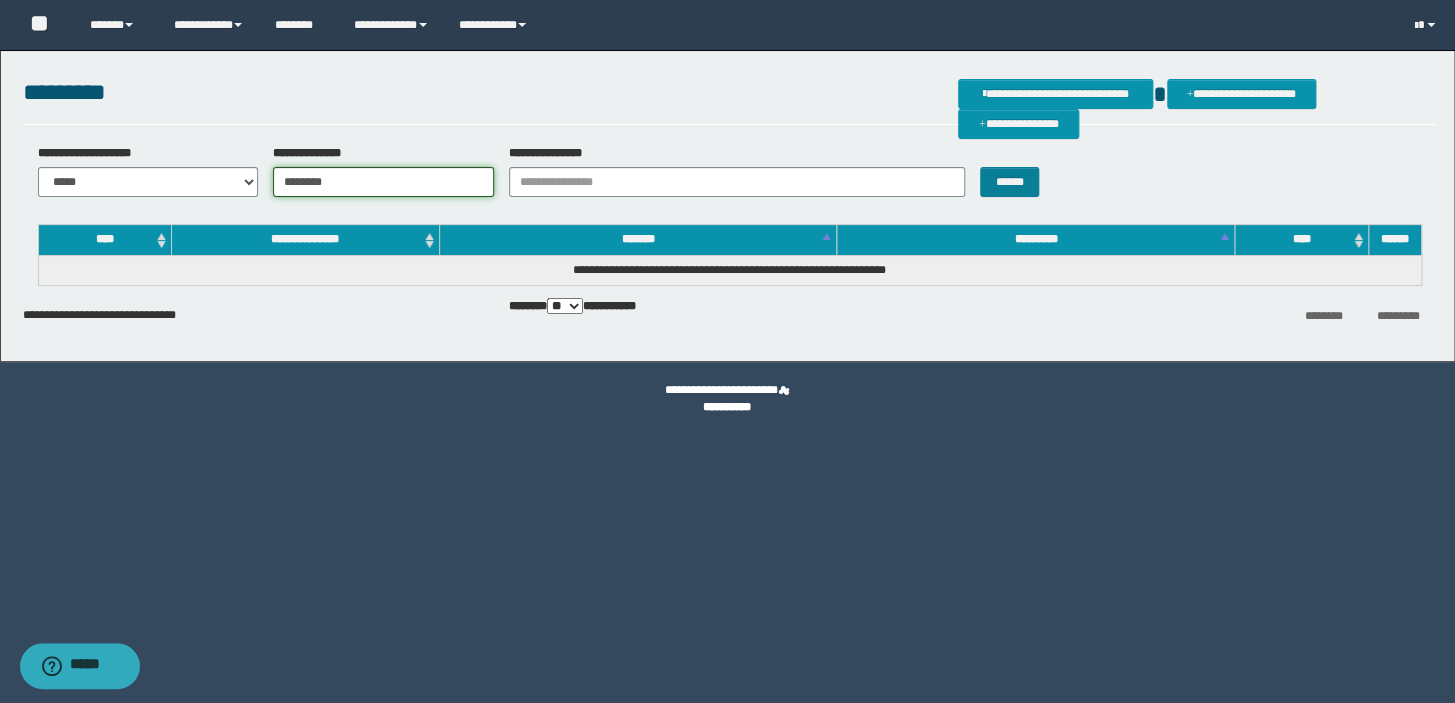 type on "********" 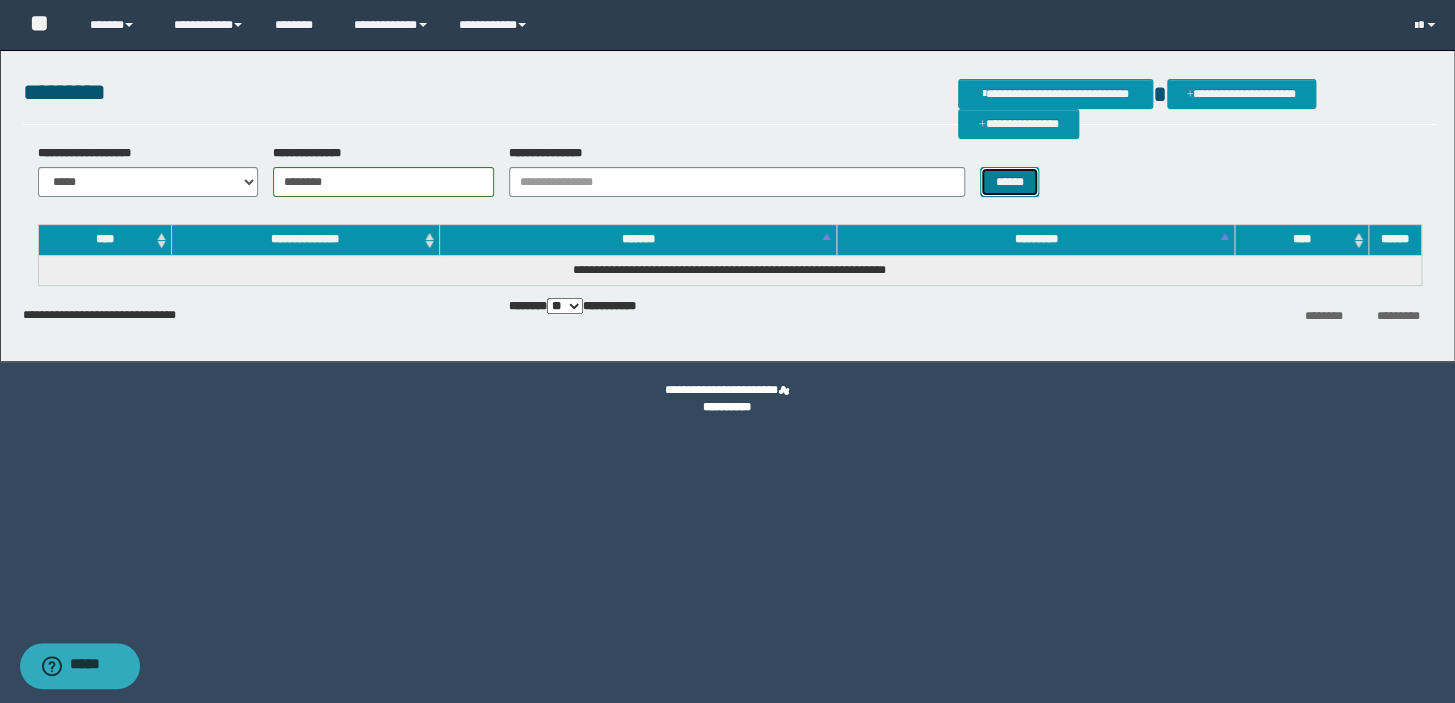 click on "******" at bounding box center [1009, 182] 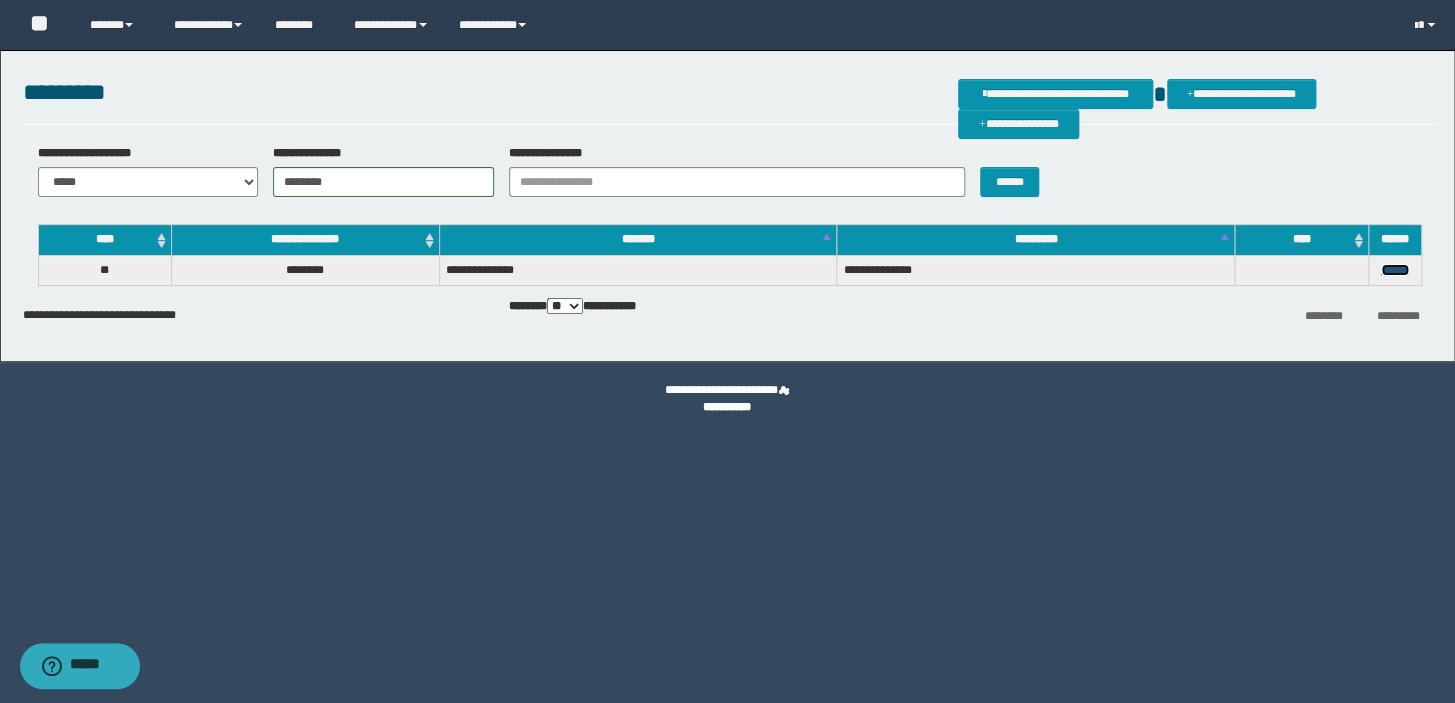 click on "******" at bounding box center (1395, 270) 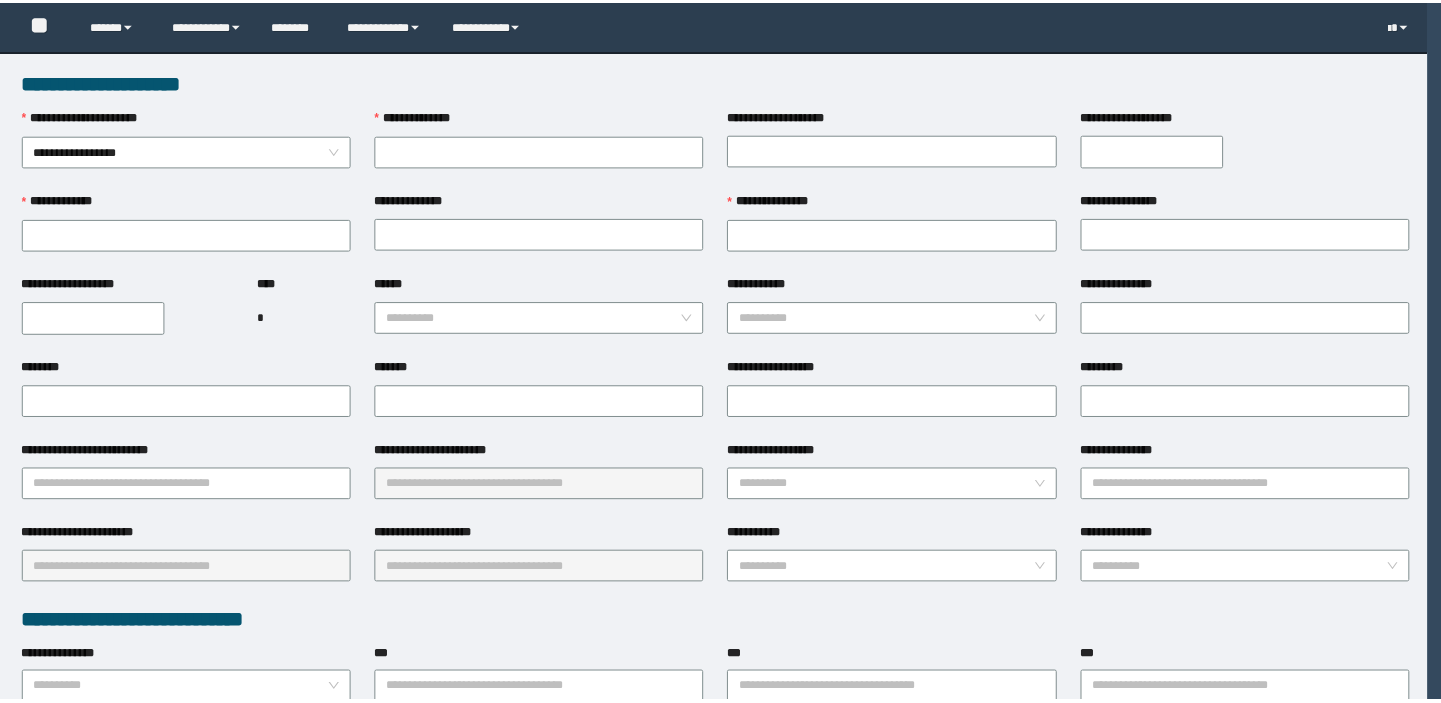 scroll, scrollTop: 0, scrollLeft: 0, axis: both 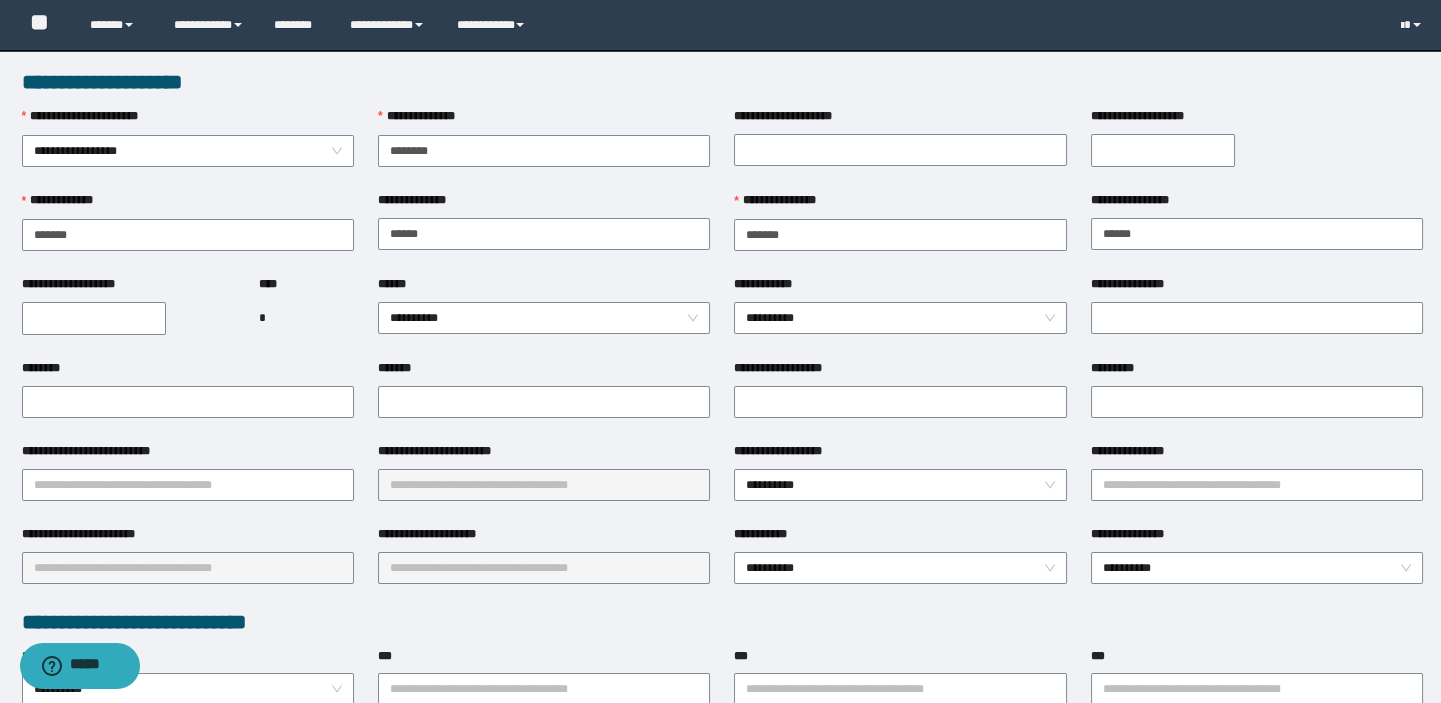click on "**********" at bounding box center (94, 318) 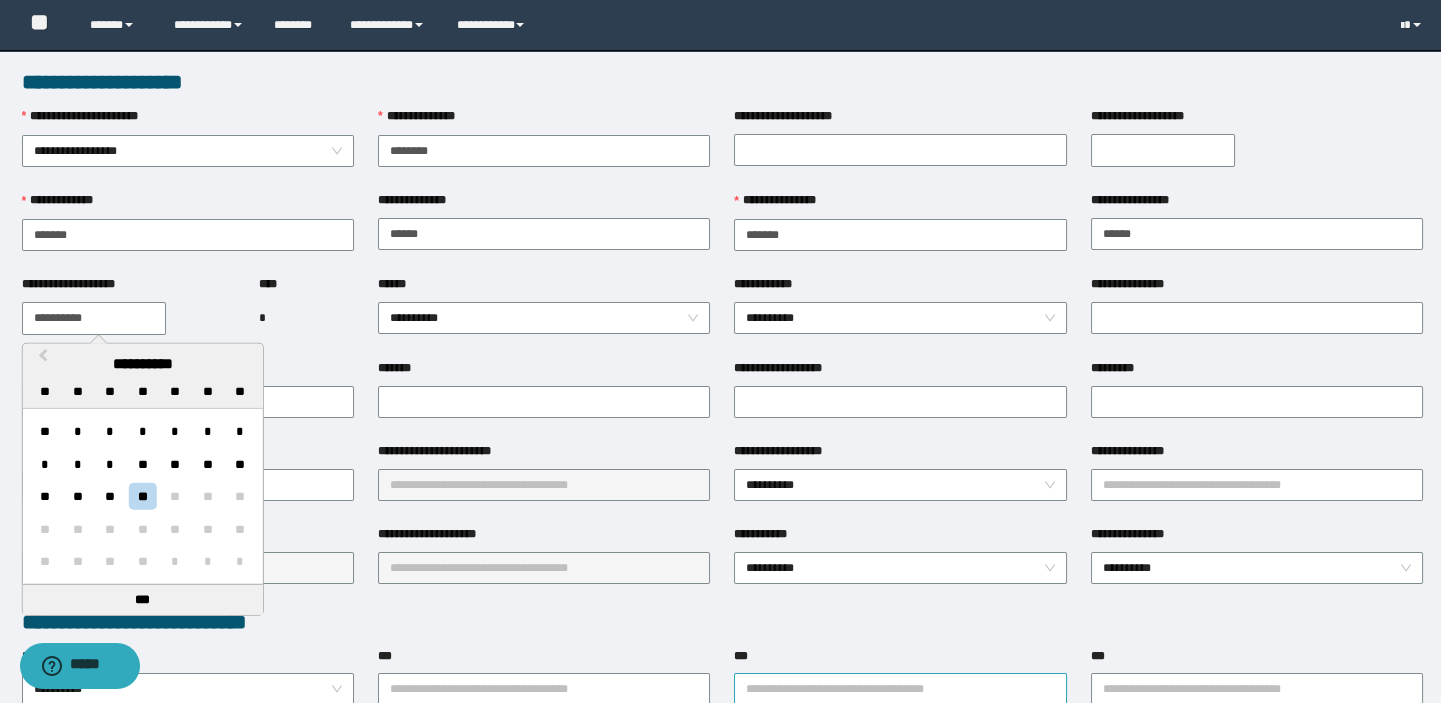 click on "***" at bounding box center [900, 689] 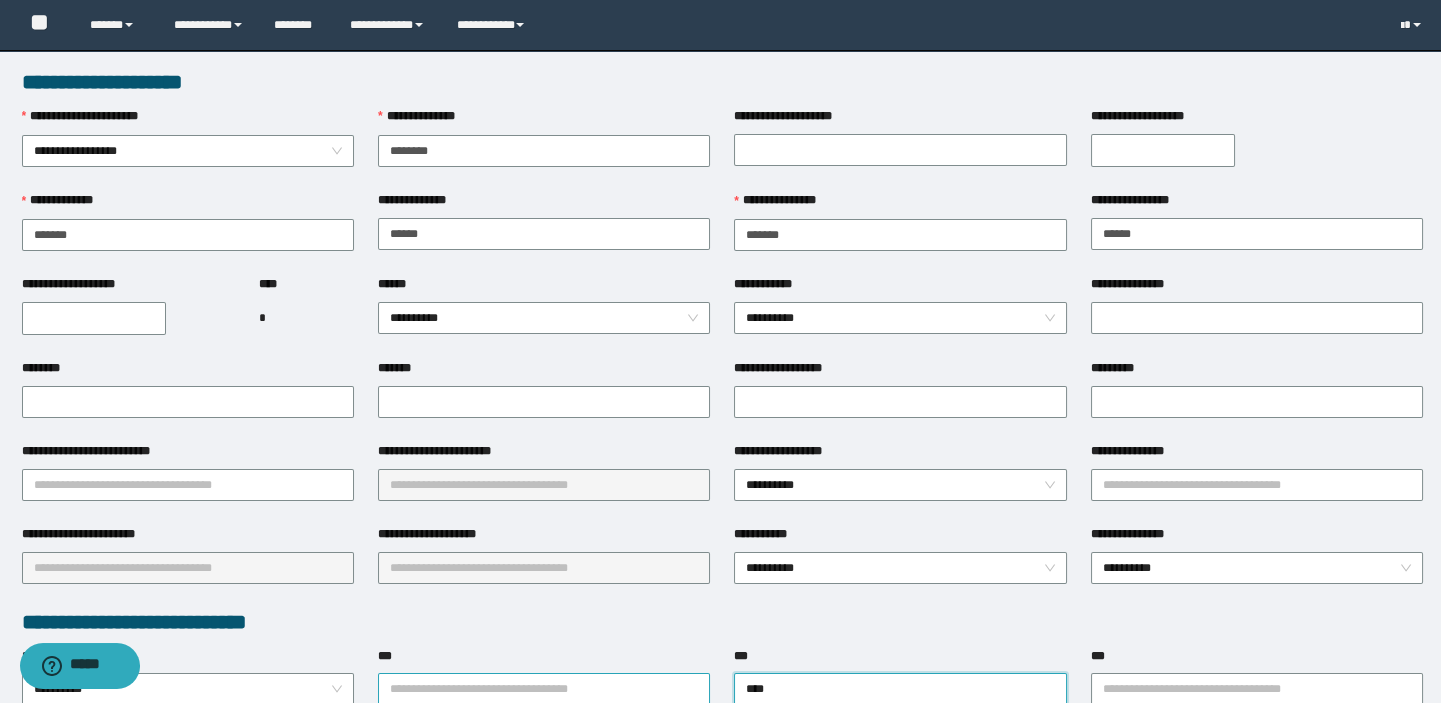 type on "****" 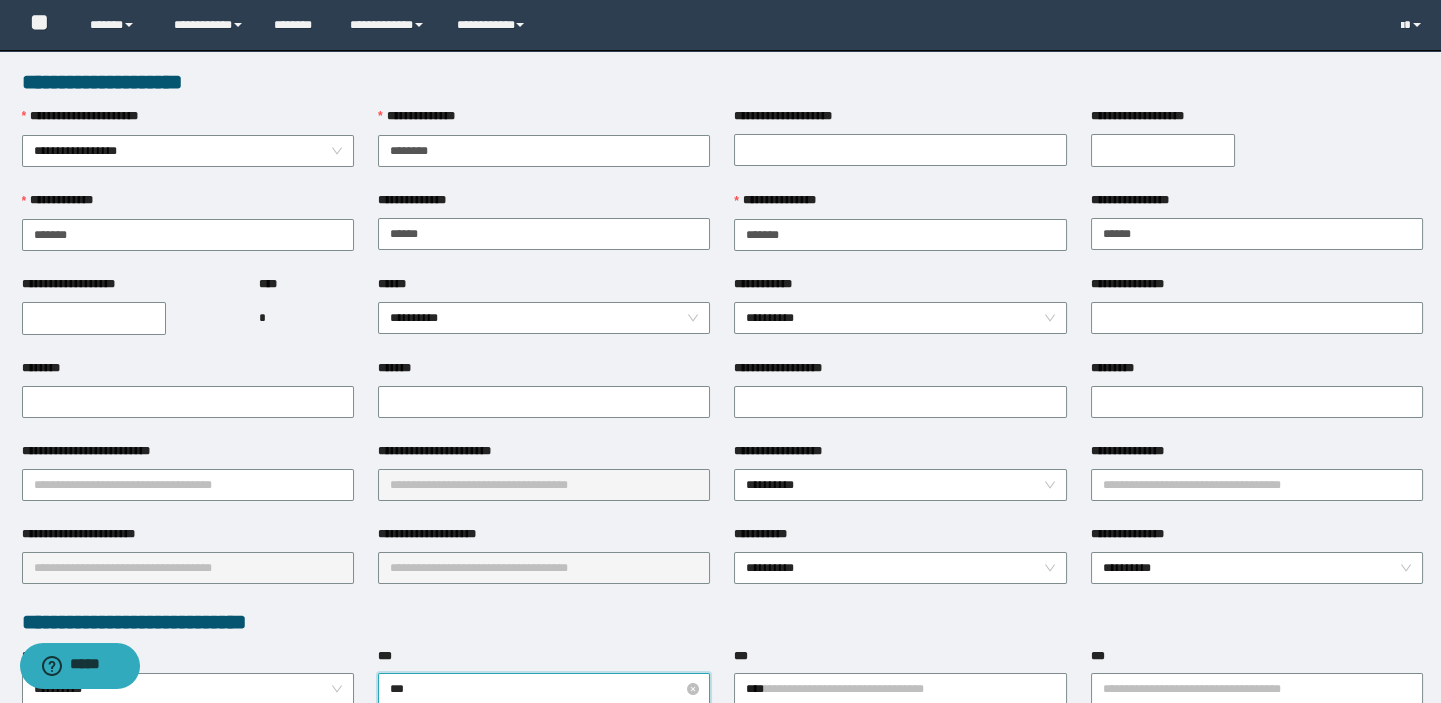 type on "****" 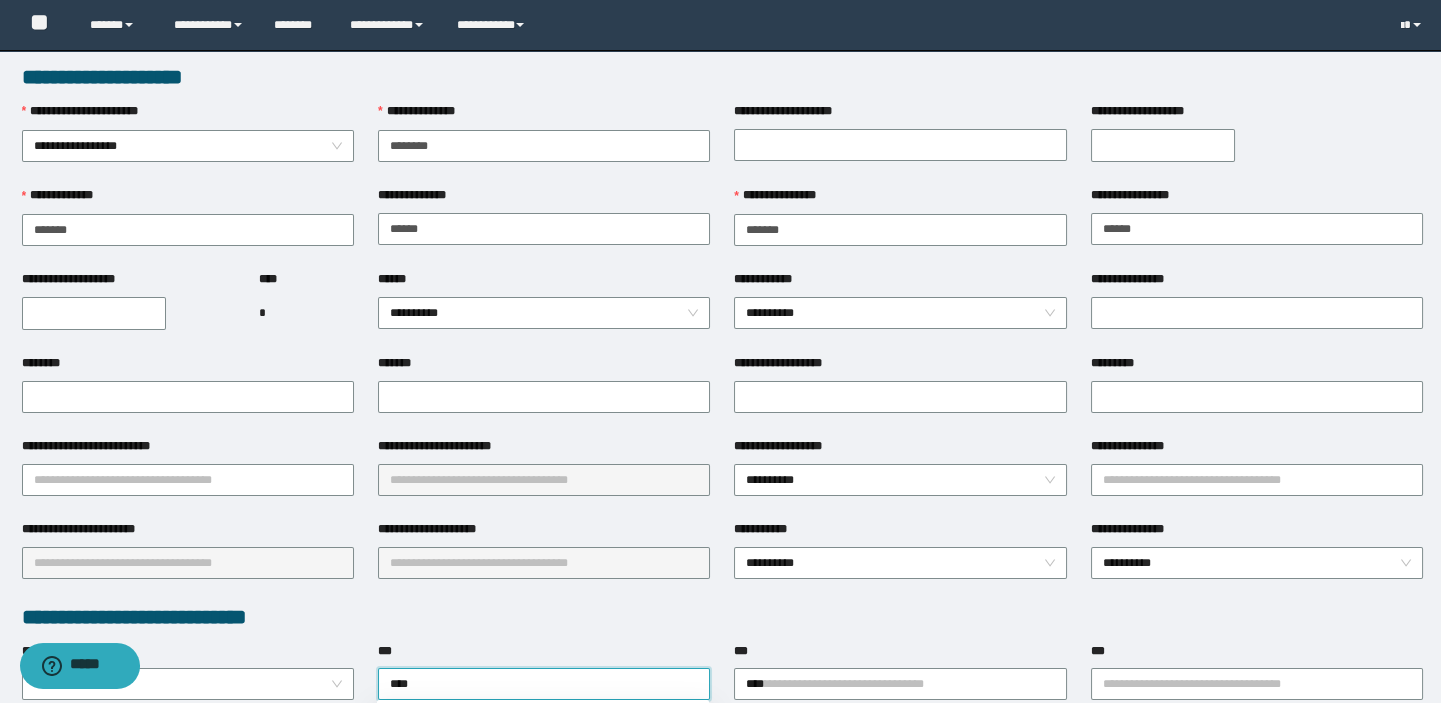scroll, scrollTop: 181, scrollLeft: 0, axis: vertical 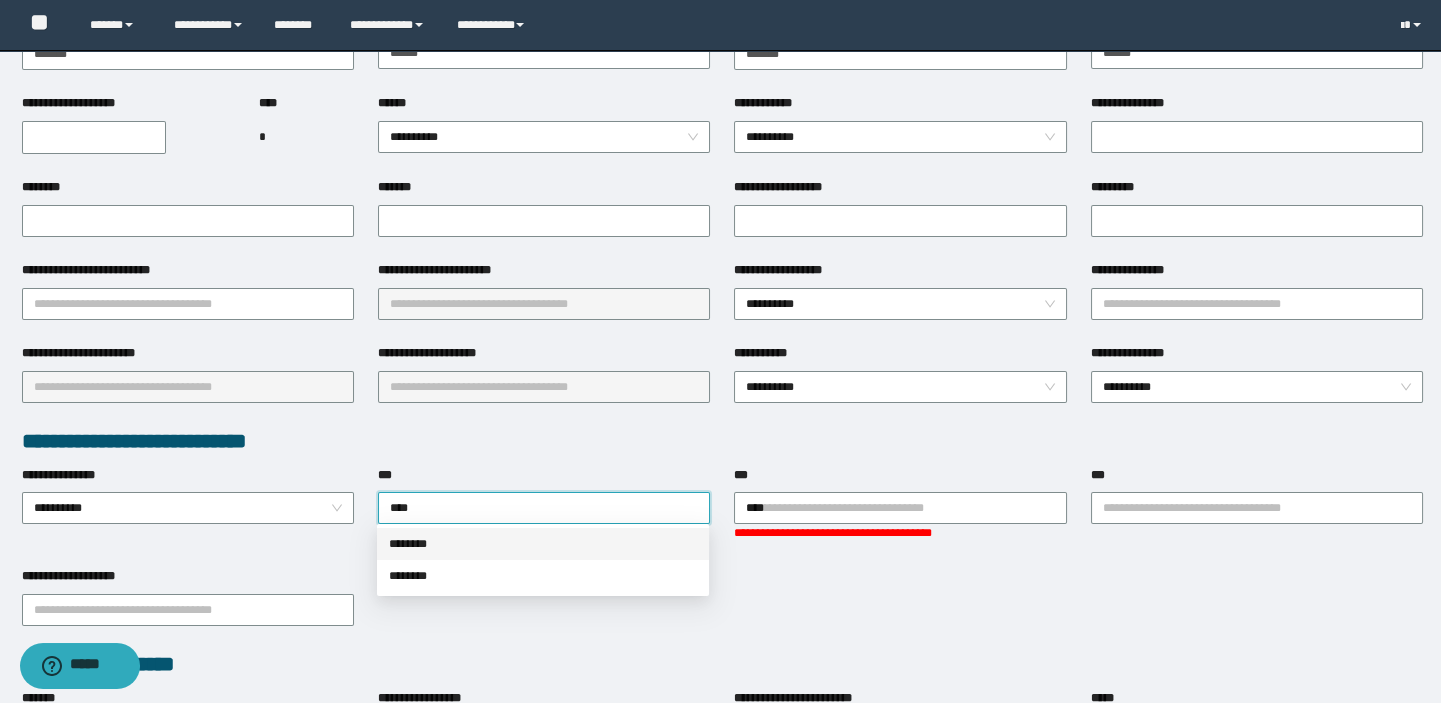 click on "********" at bounding box center (543, 544) 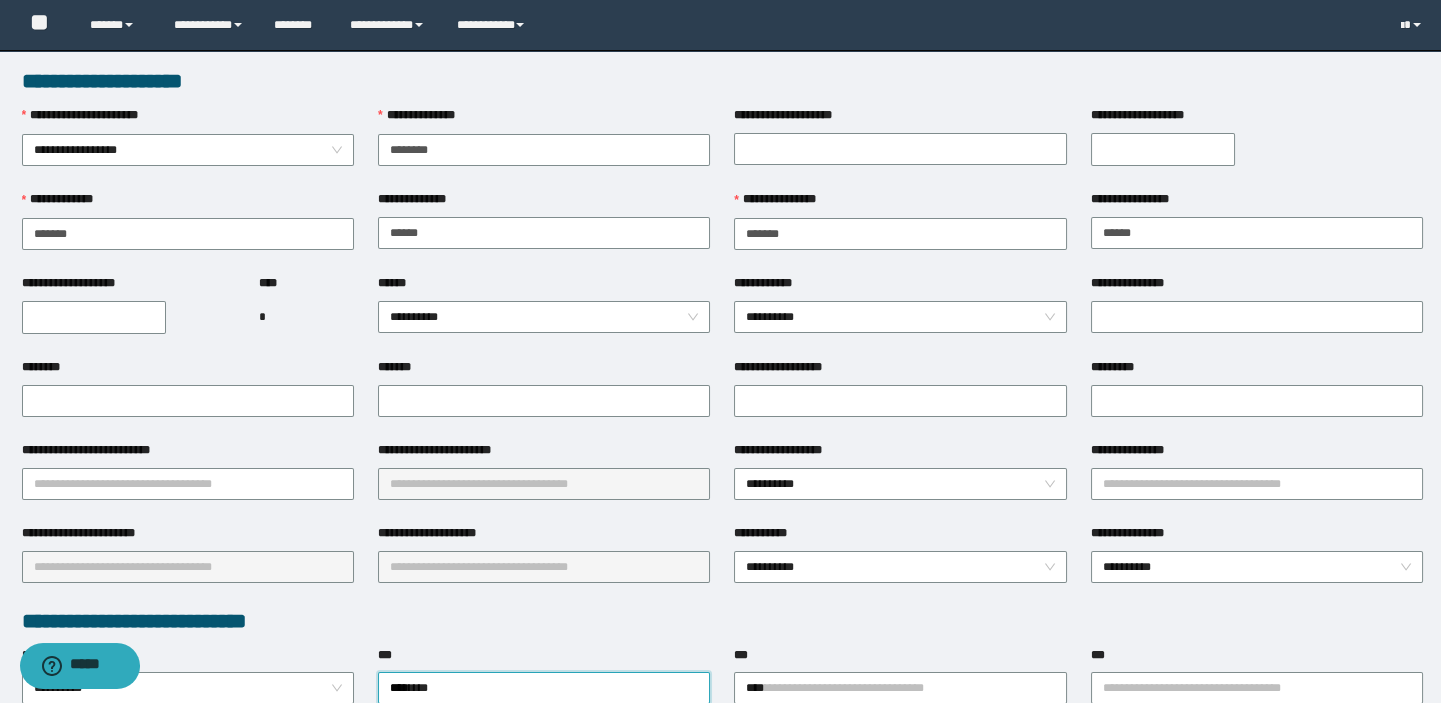 scroll, scrollTop: 0, scrollLeft: 0, axis: both 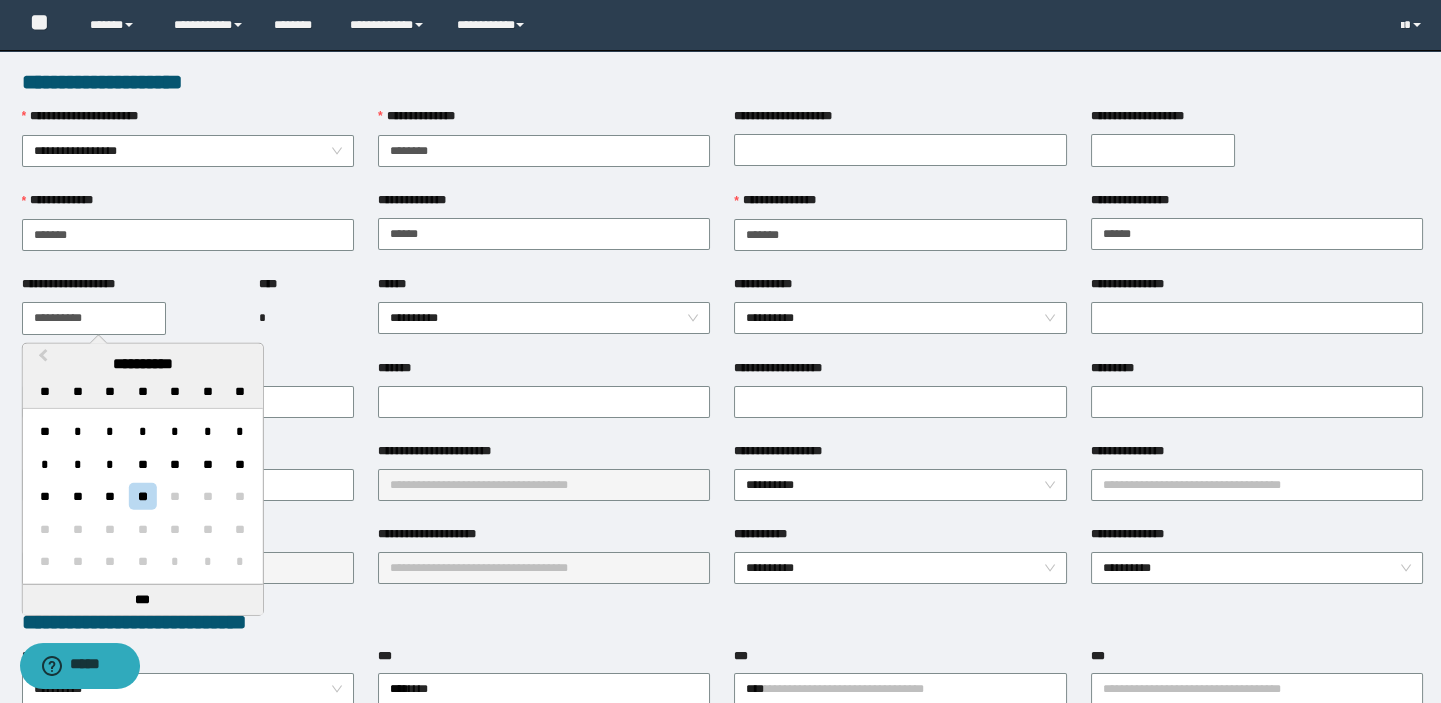 click on "**********" at bounding box center [94, 318] 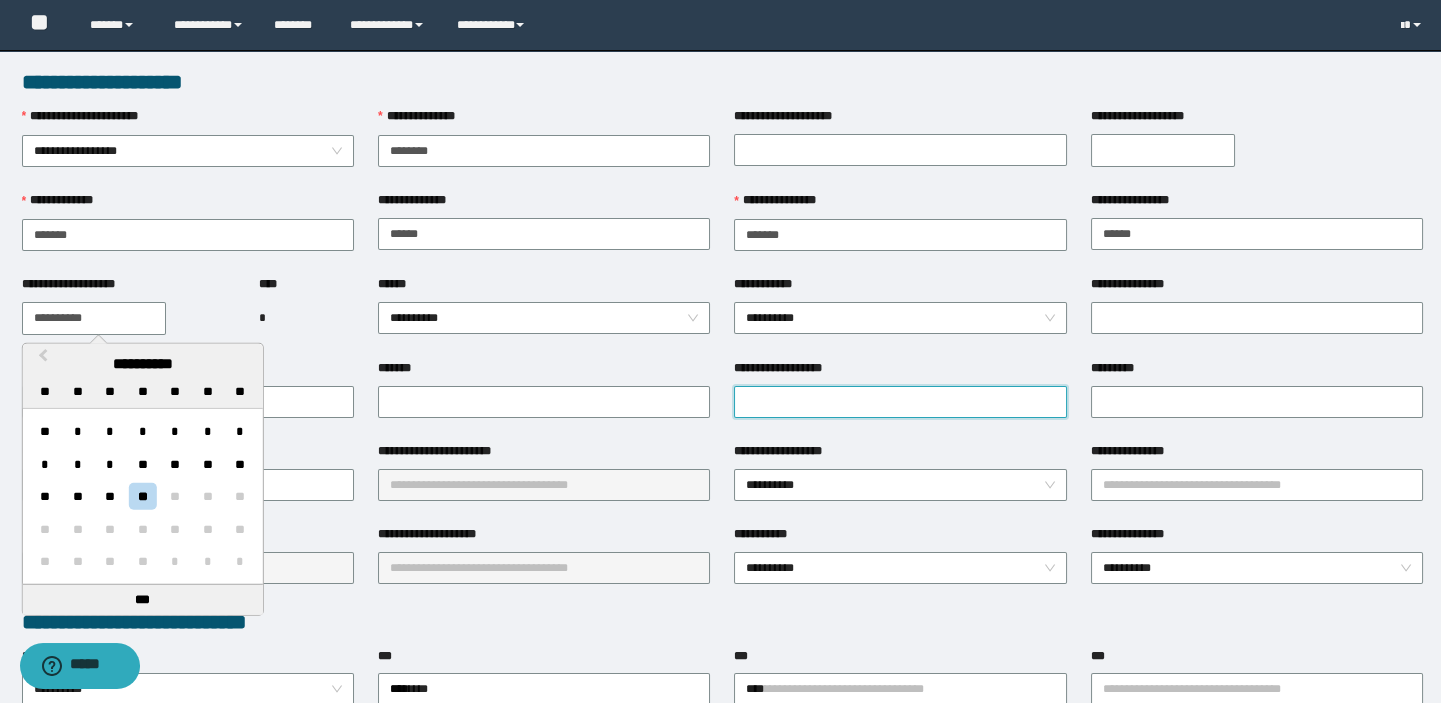 click on "**********" at bounding box center (900, 402) 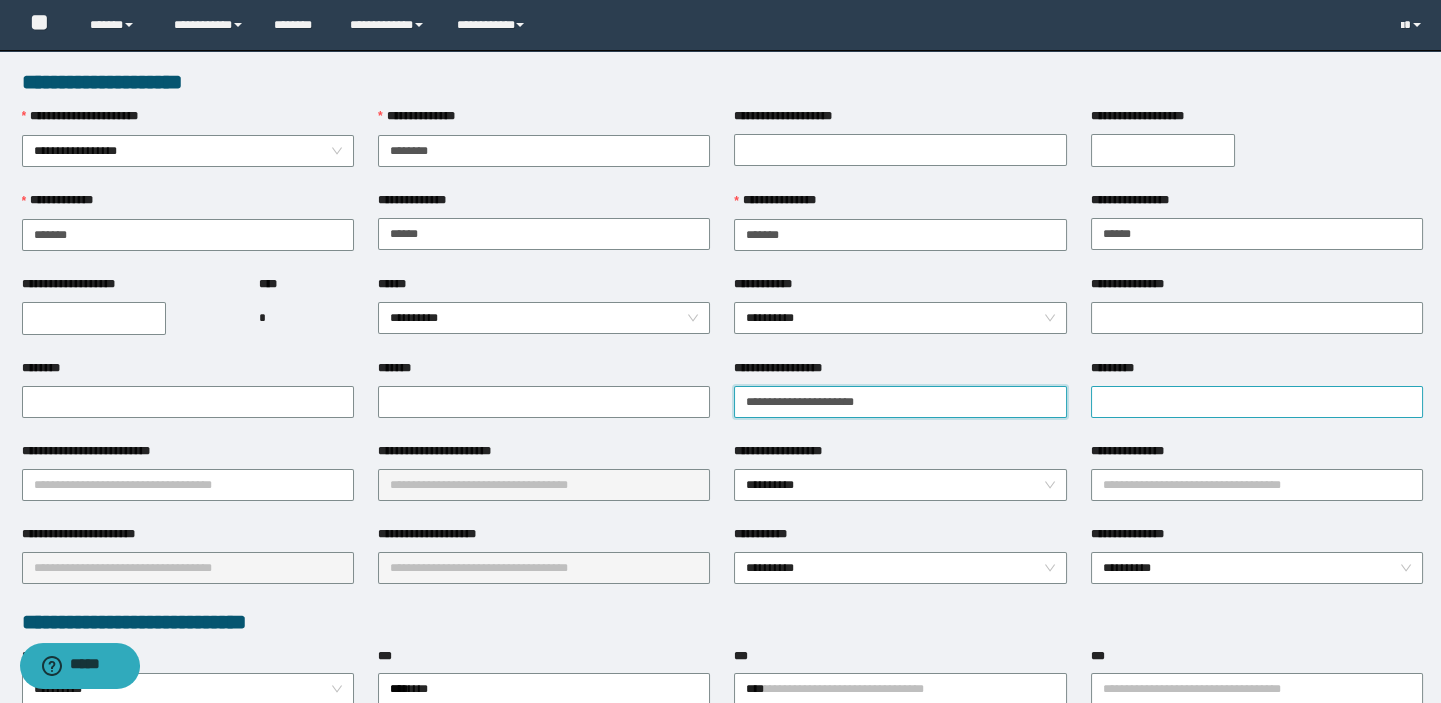 type on "**********" 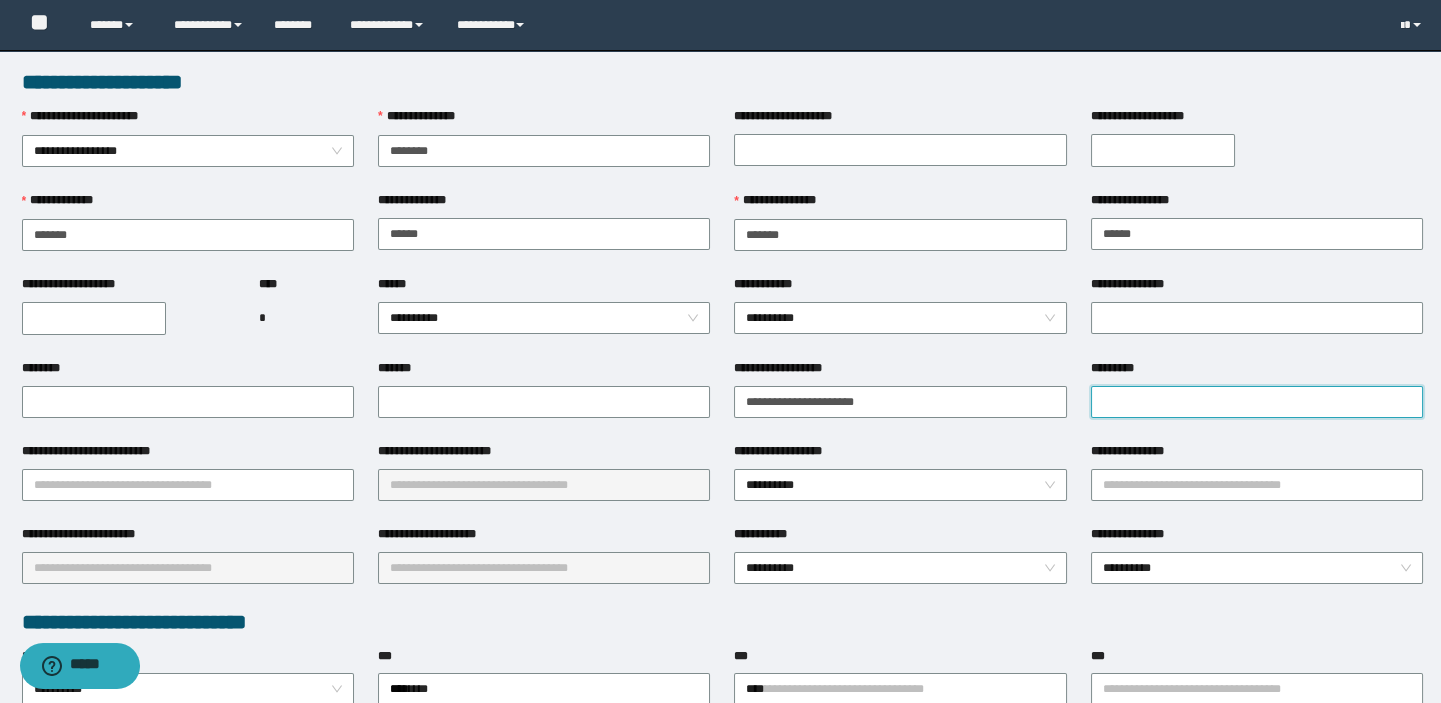 click on "*********" at bounding box center [1257, 402] 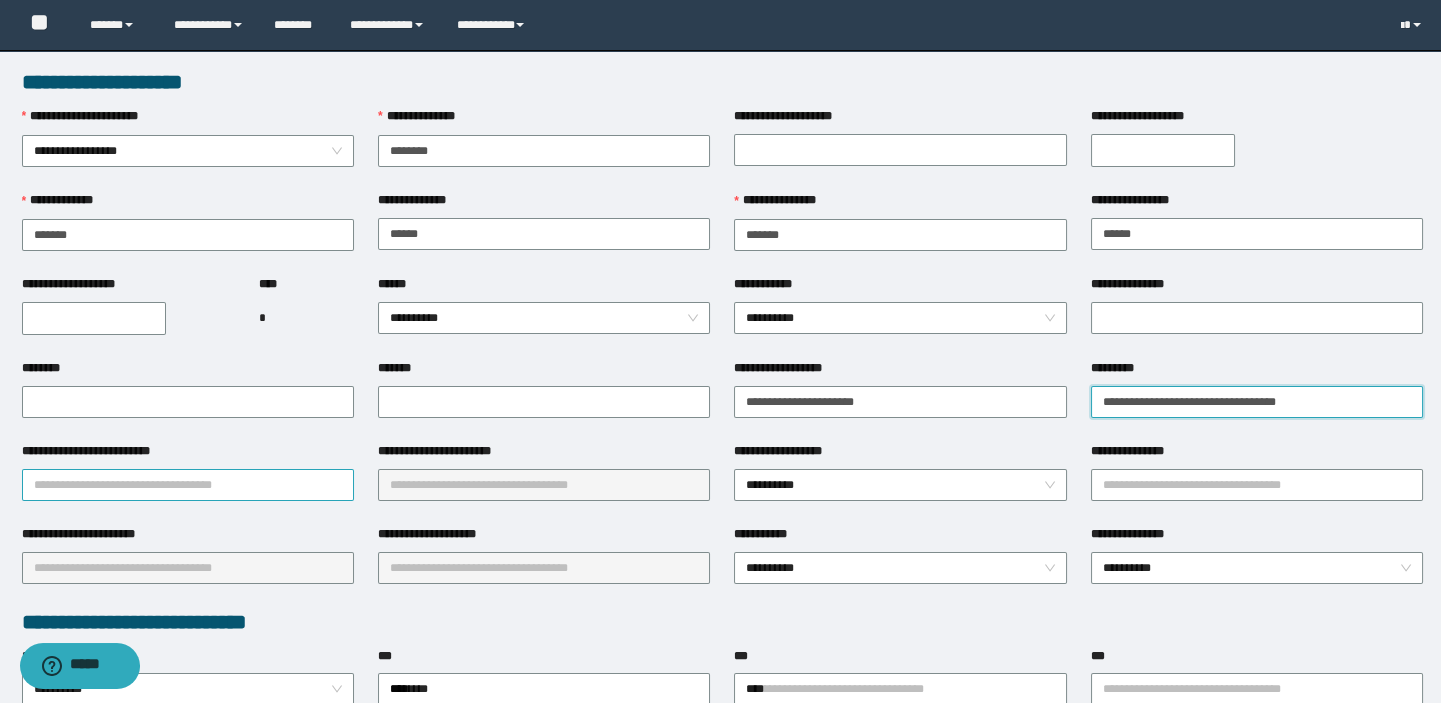 type on "**********" 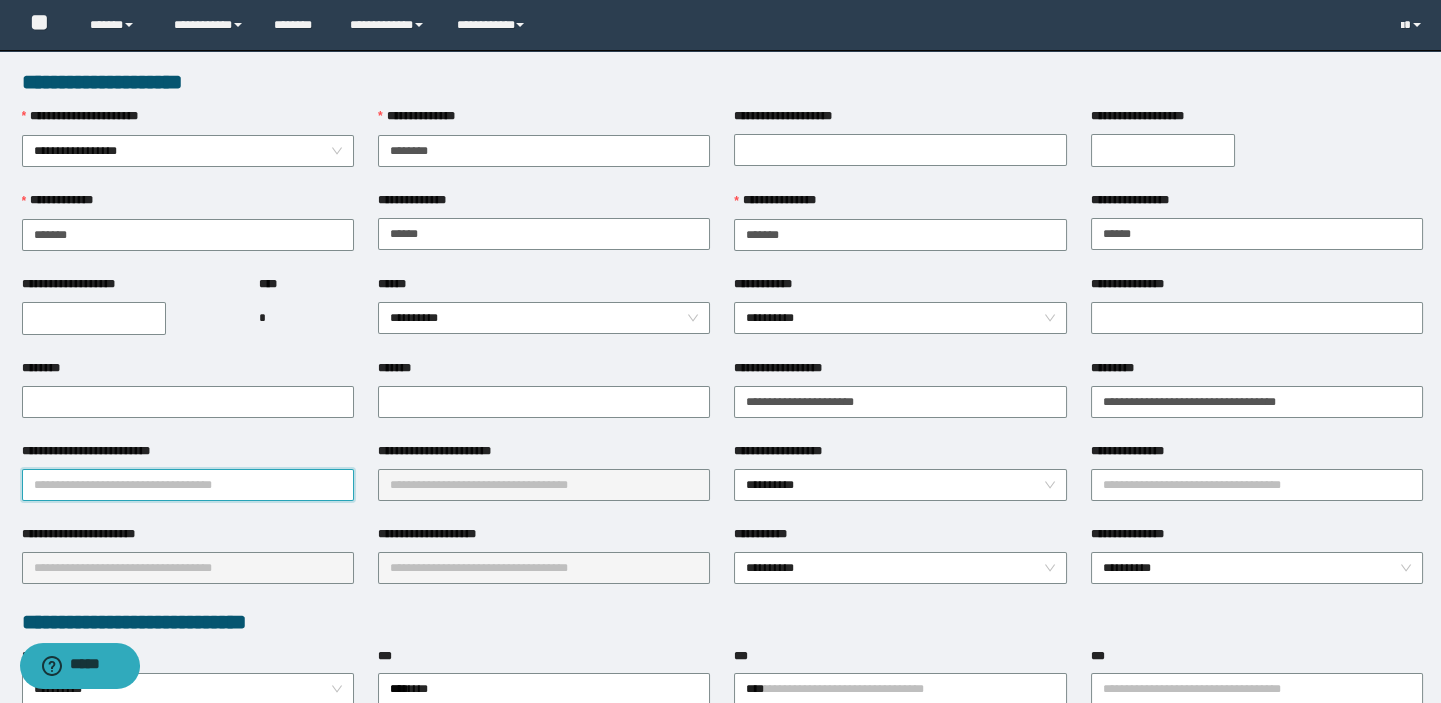 click on "**********" at bounding box center (188, 485) 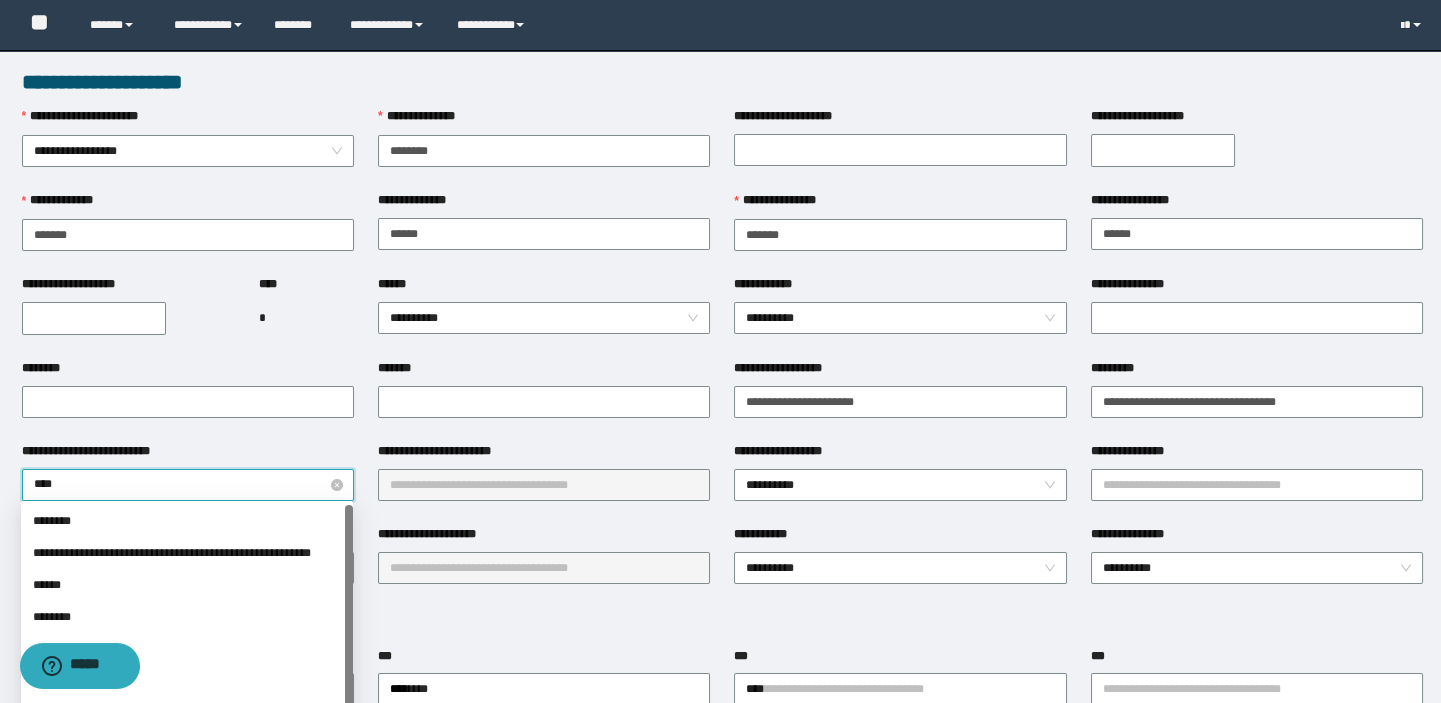 type on "*****" 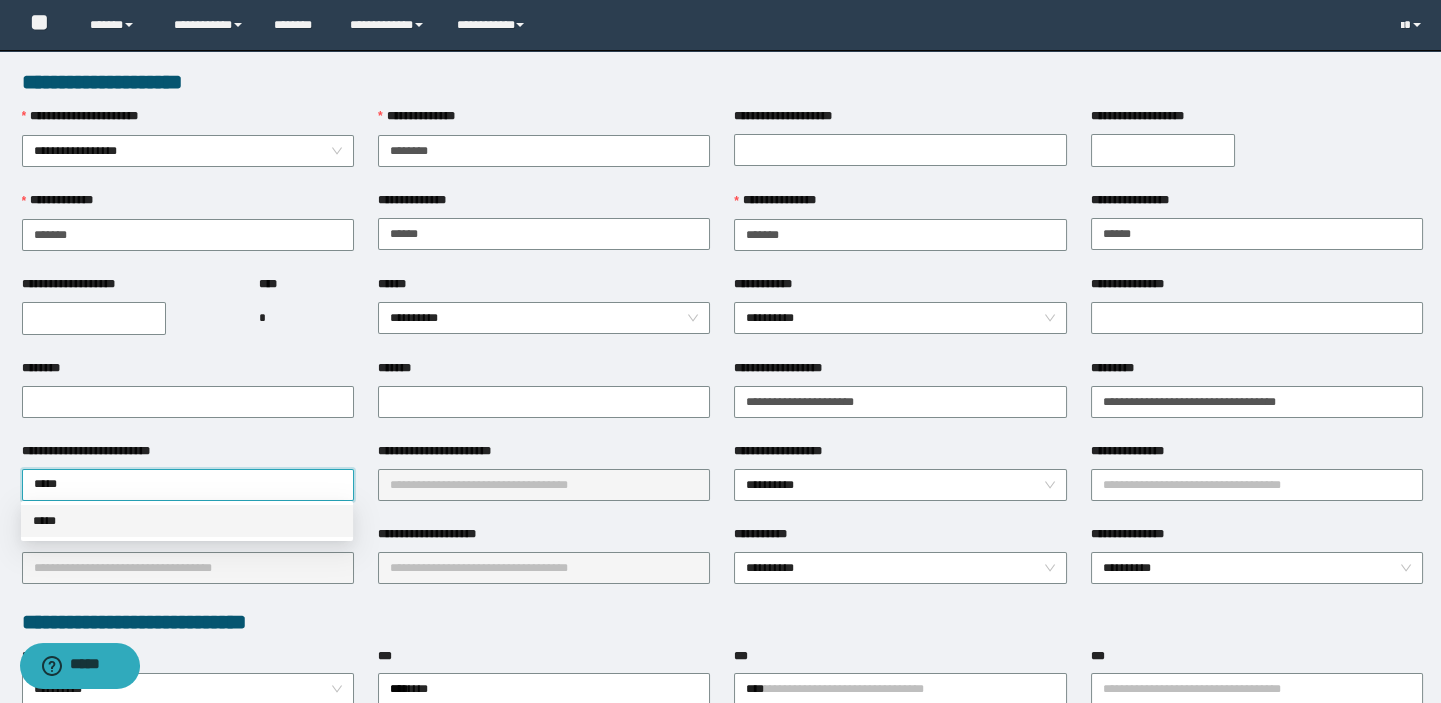 click on "*****" at bounding box center (187, 521) 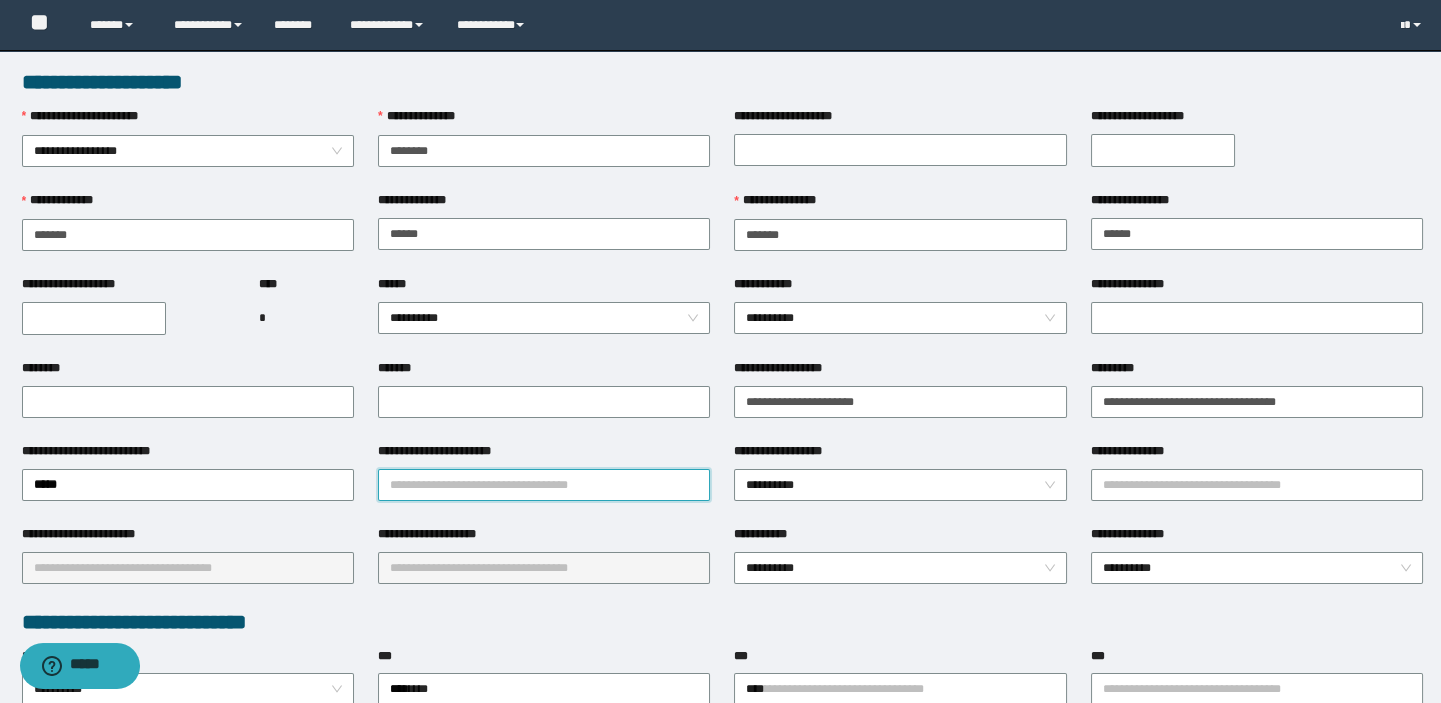 click on "**********" at bounding box center (544, 485) 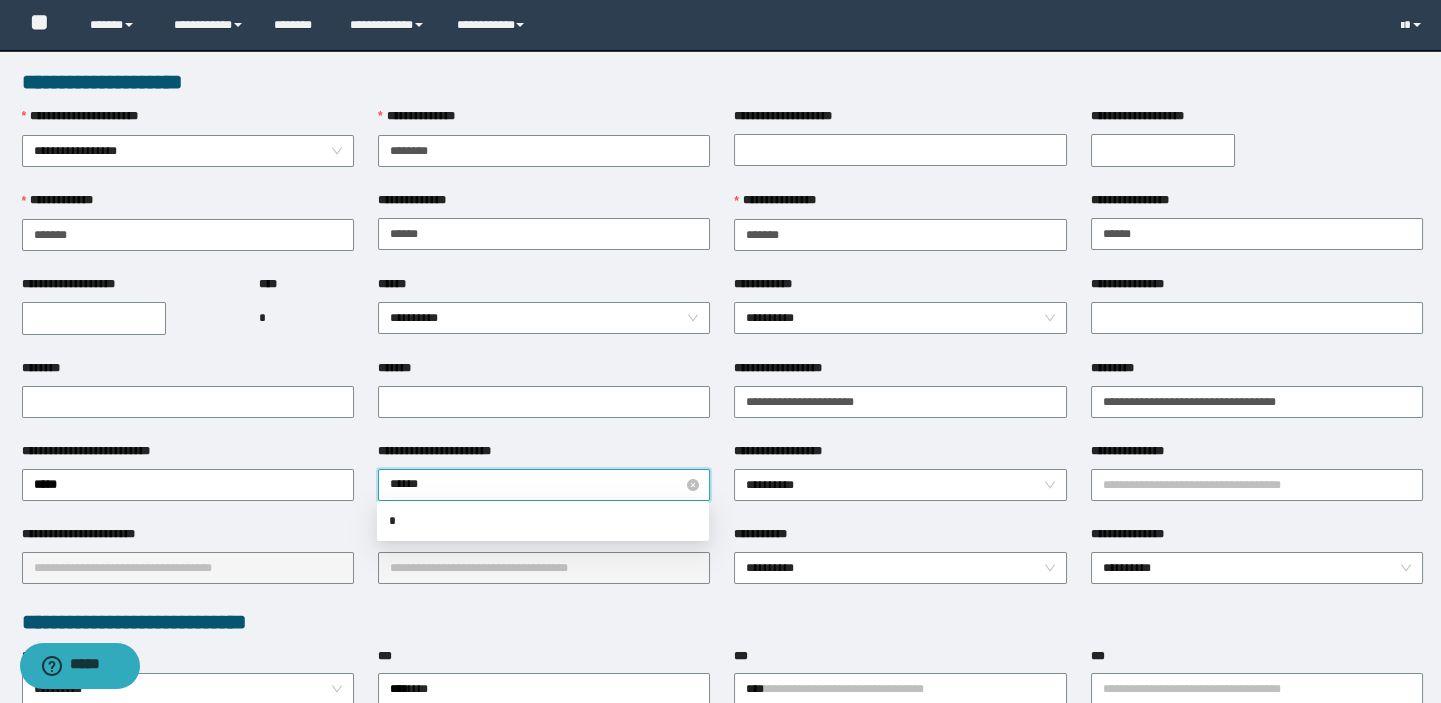 type on "*******" 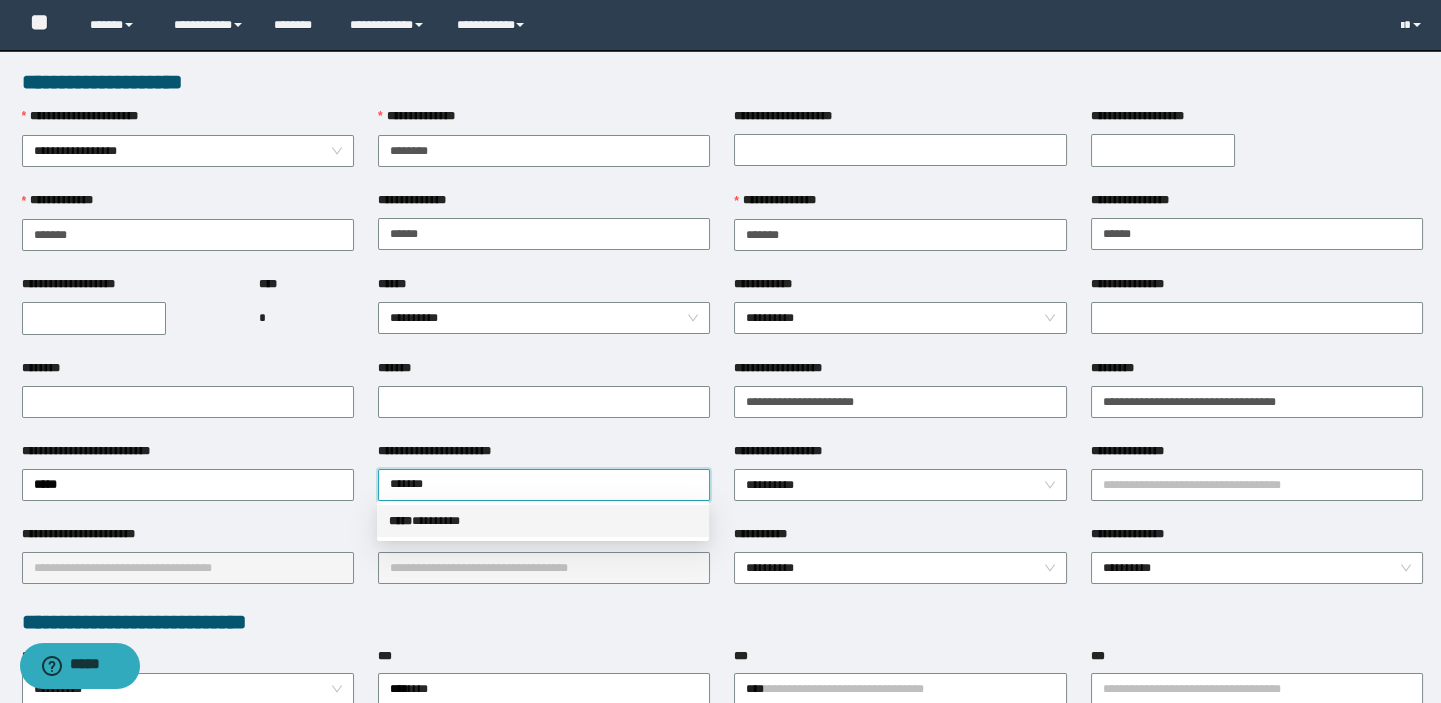 click on "*****" at bounding box center [400, 521] 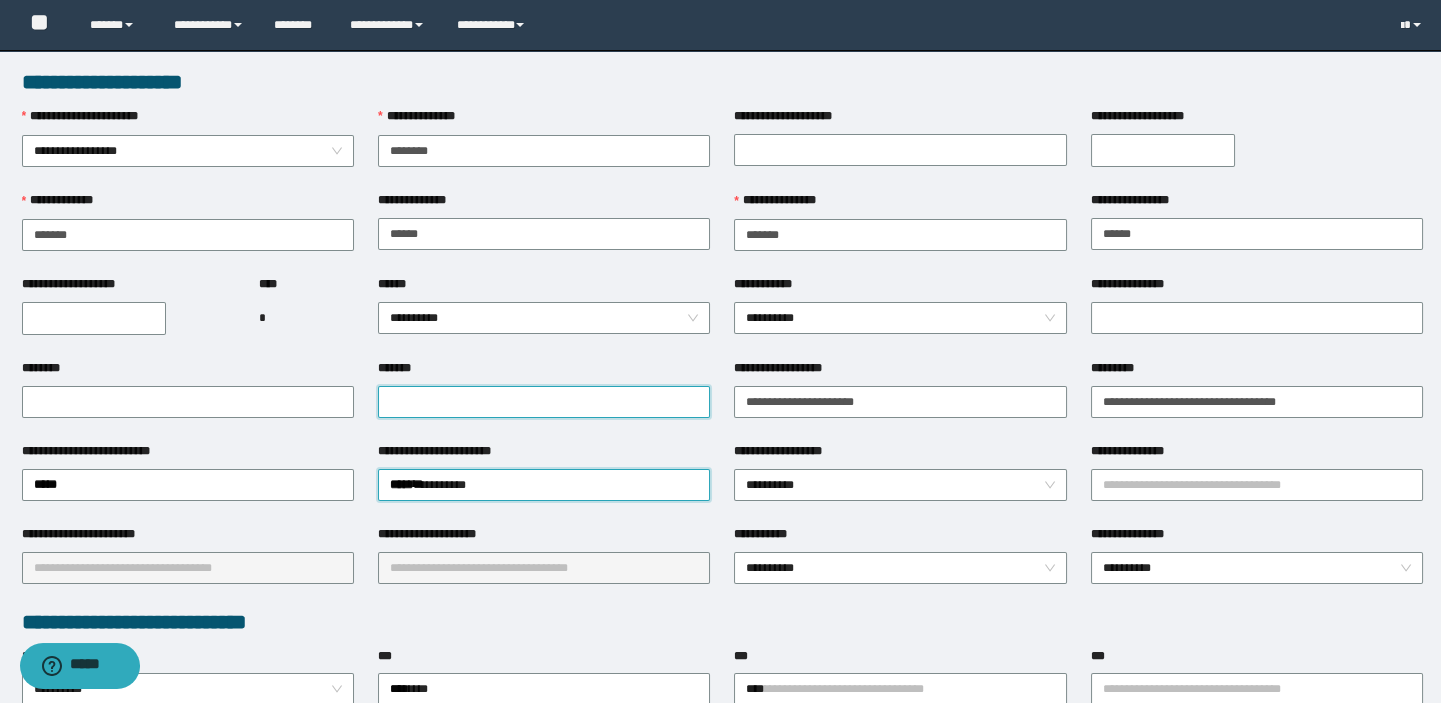 click on "*******" at bounding box center [544, 402] 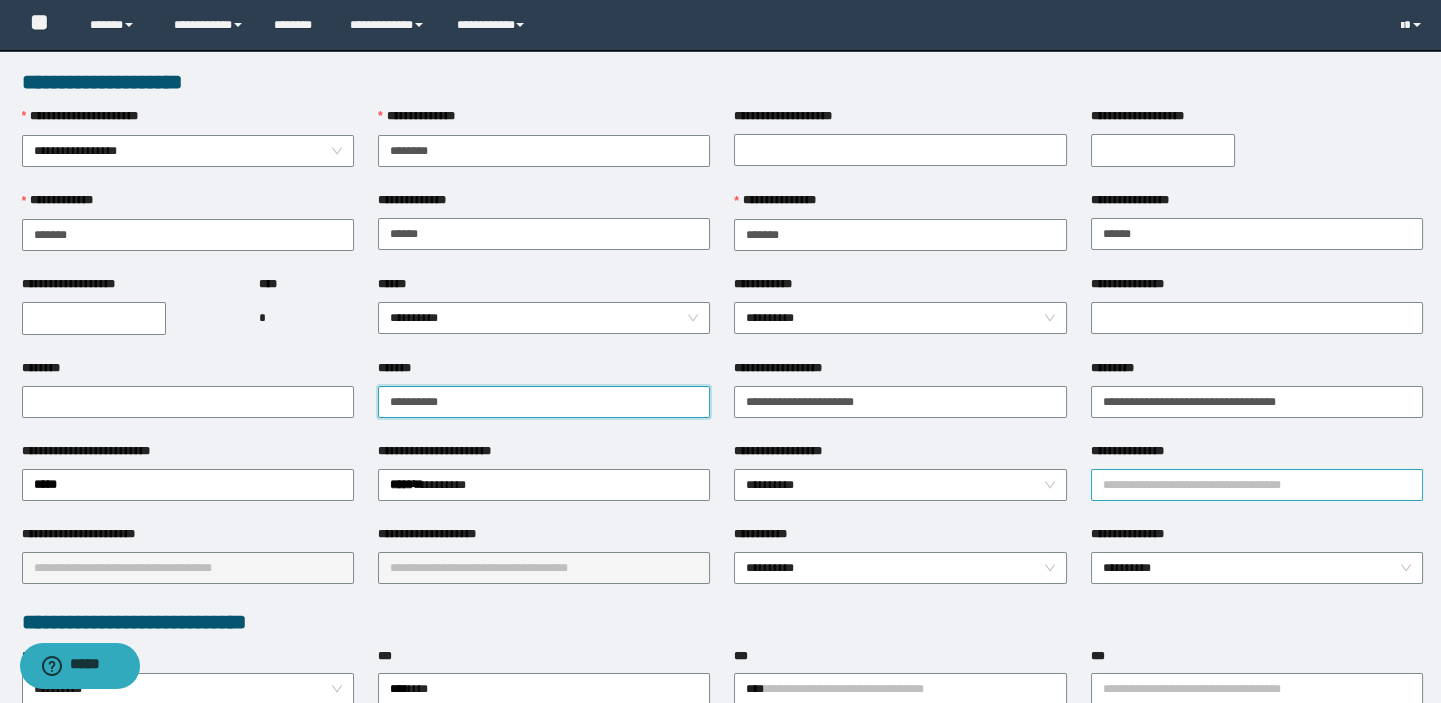 type on "**********" 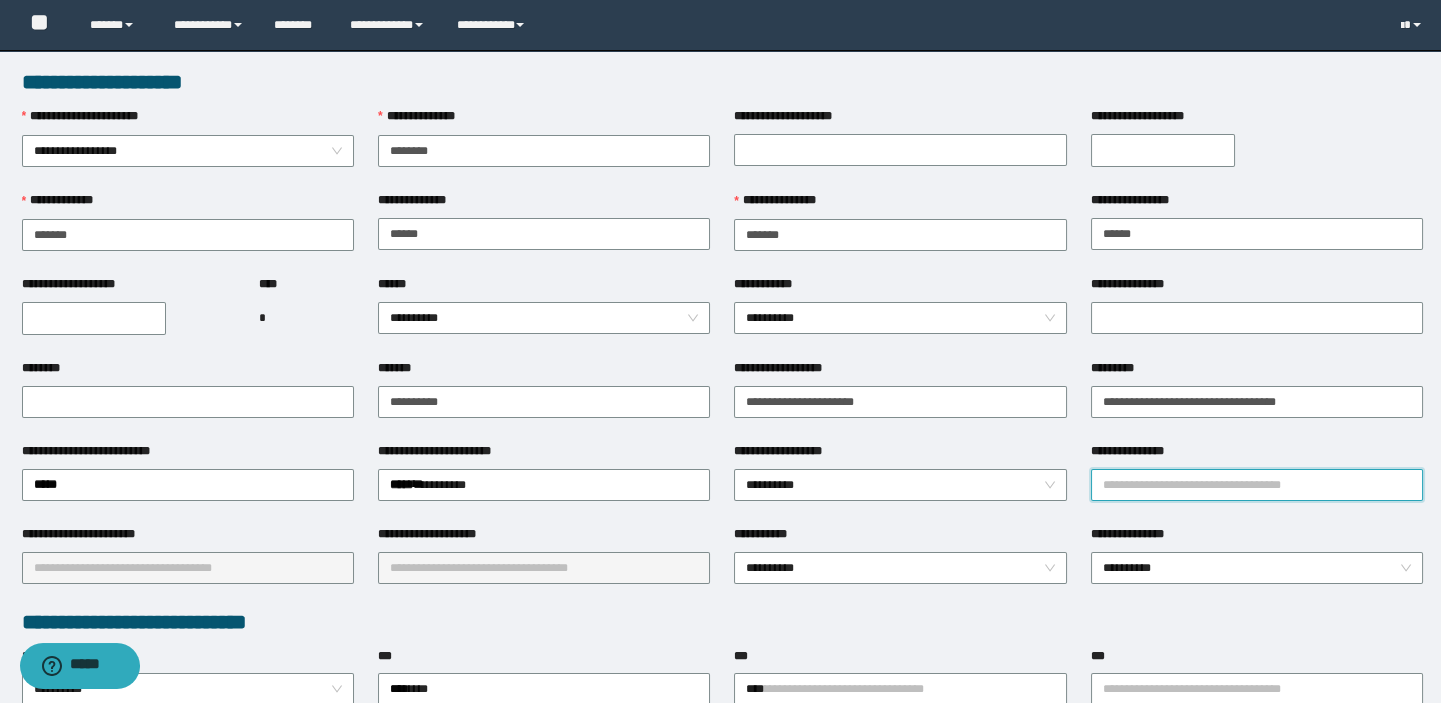click on "**********" at bounding box center (1257, 485) 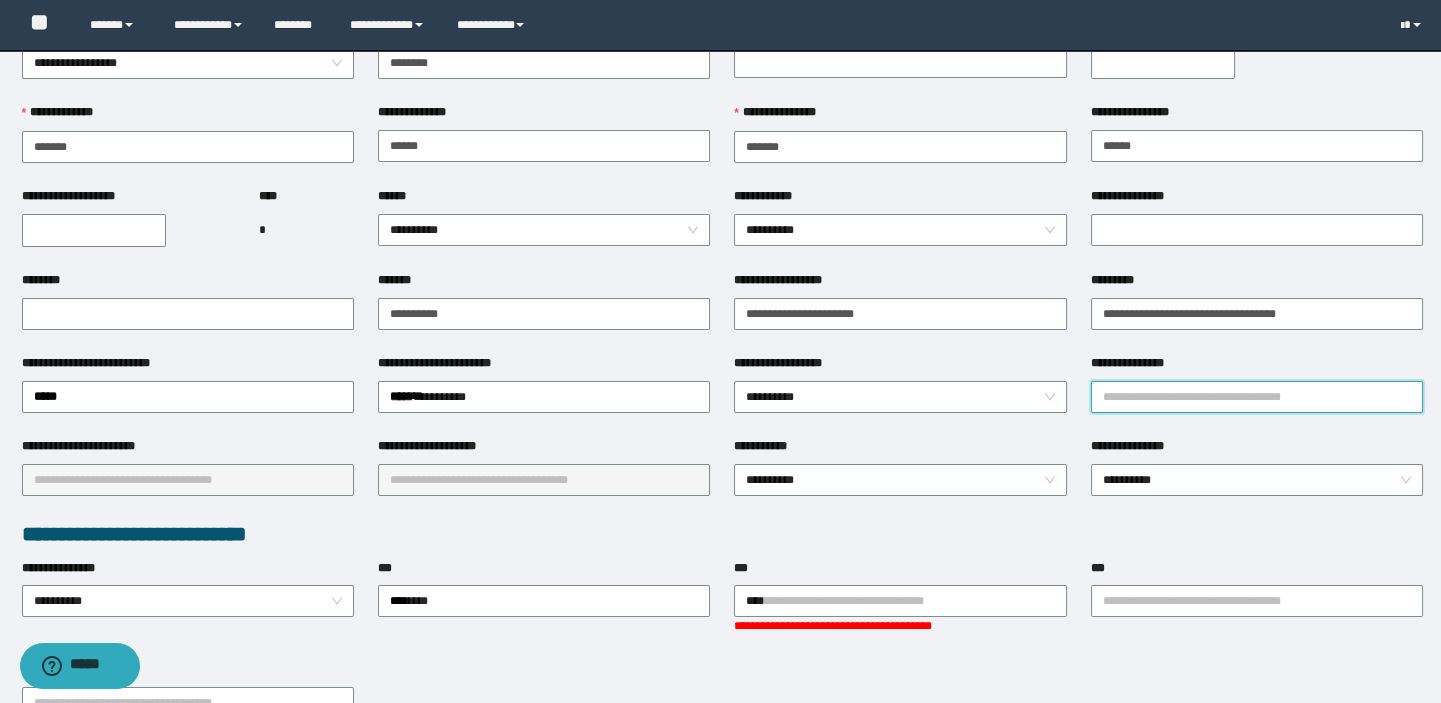 scroll, scrollTop: 181, scrollLeft: 0, axis: vertical 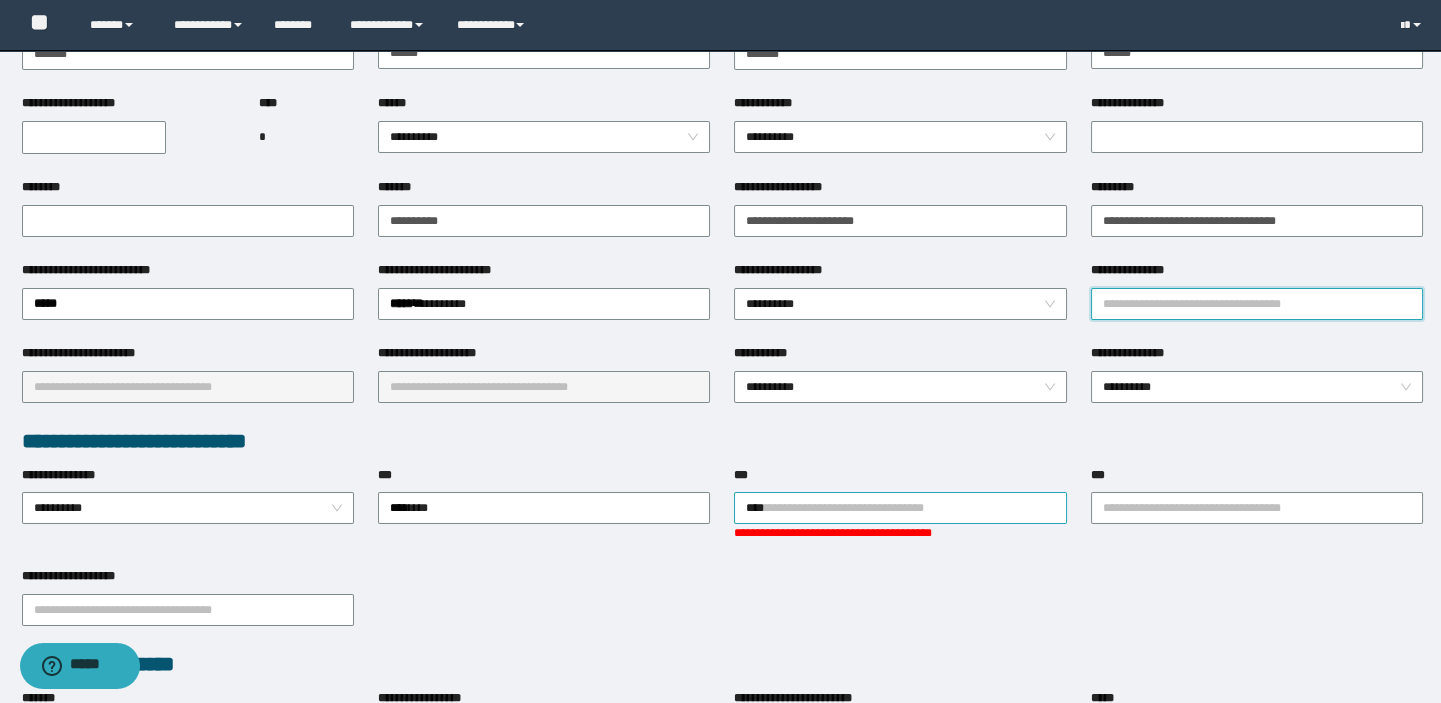 click on "****" at bounding box center [900, 508] 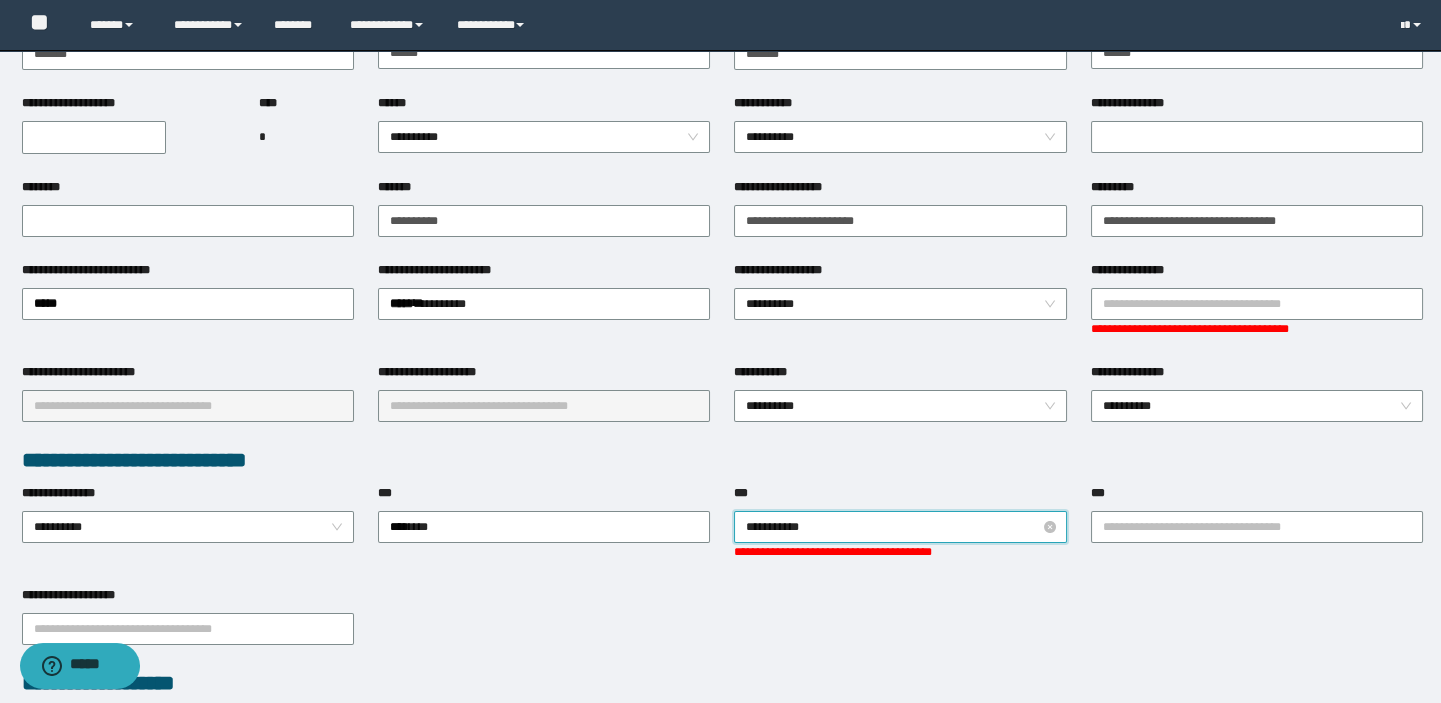 type on "**********" 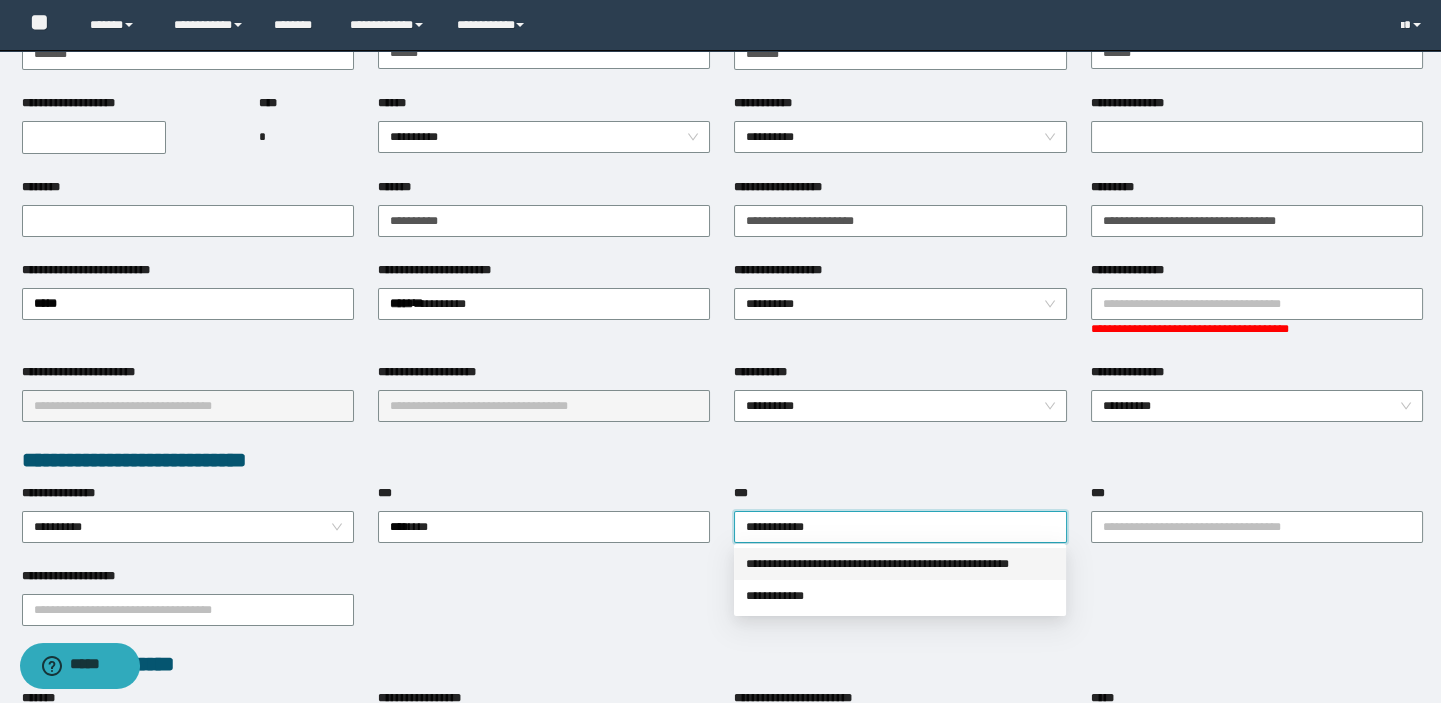 click on "**********" at bounding box center [900, 564] 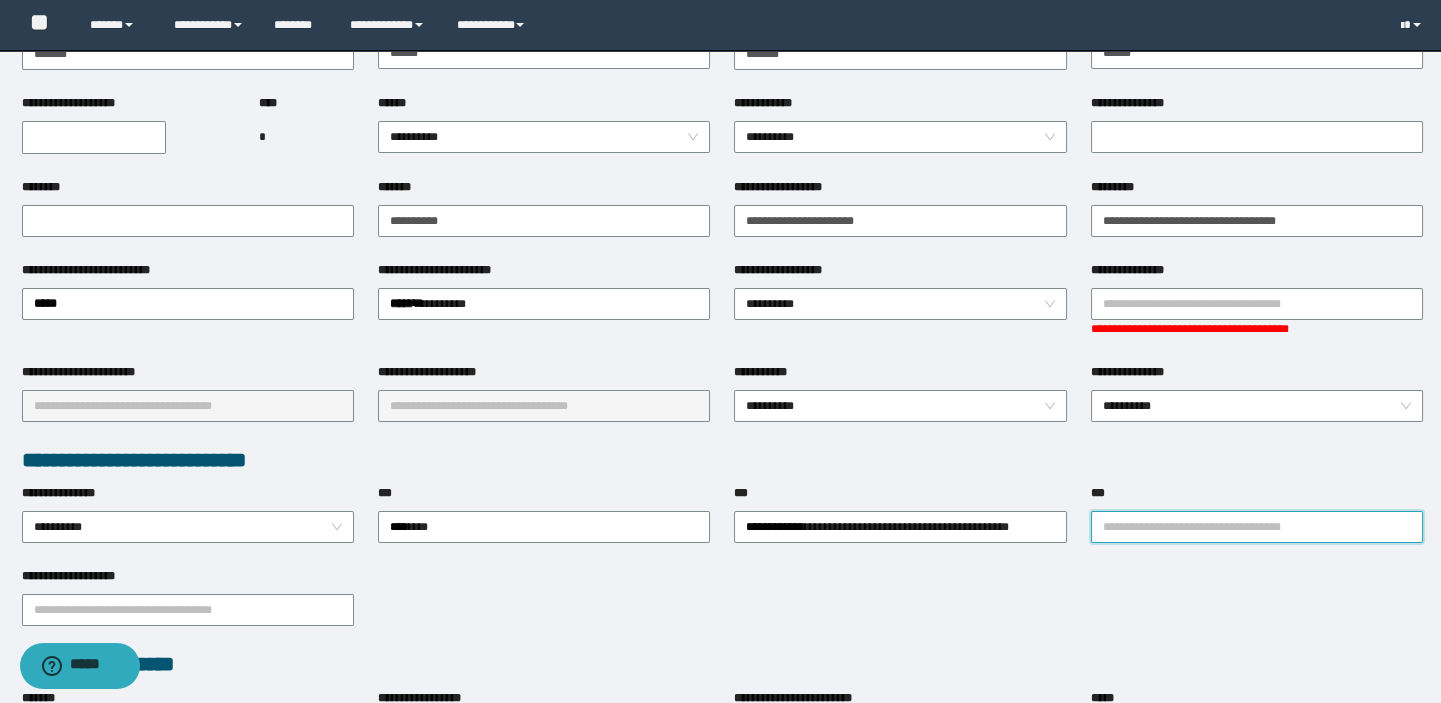 click on "***" at bounding box center [1257, 527] 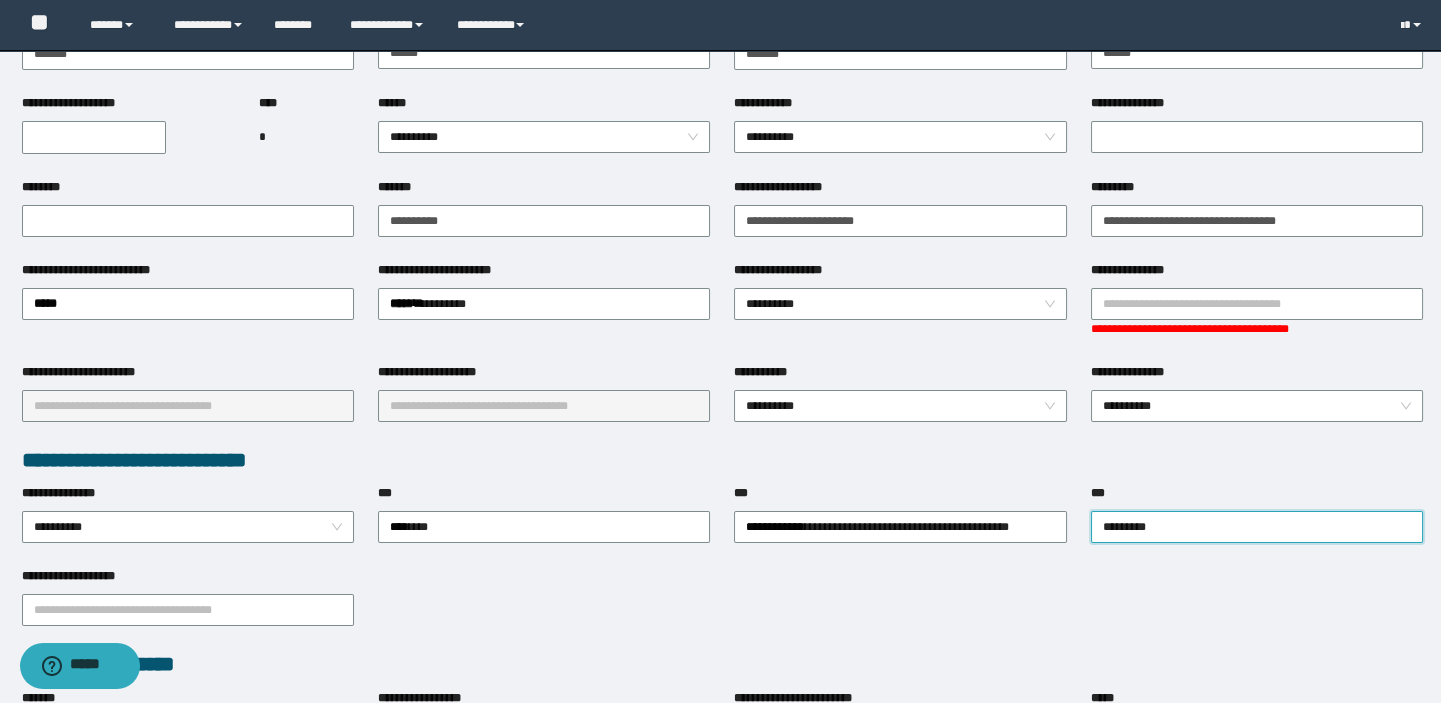 type on "**********" 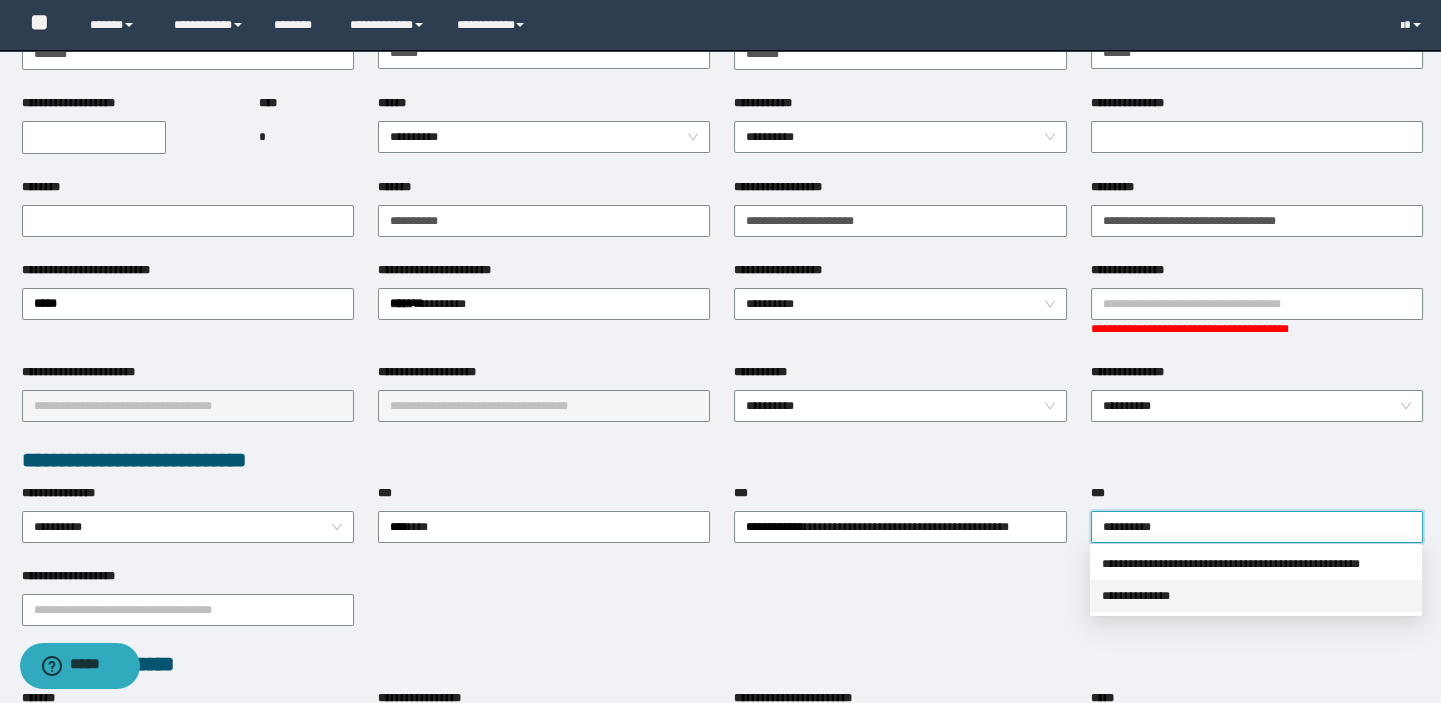 click on "**********" at bounding box center (1256, 596) 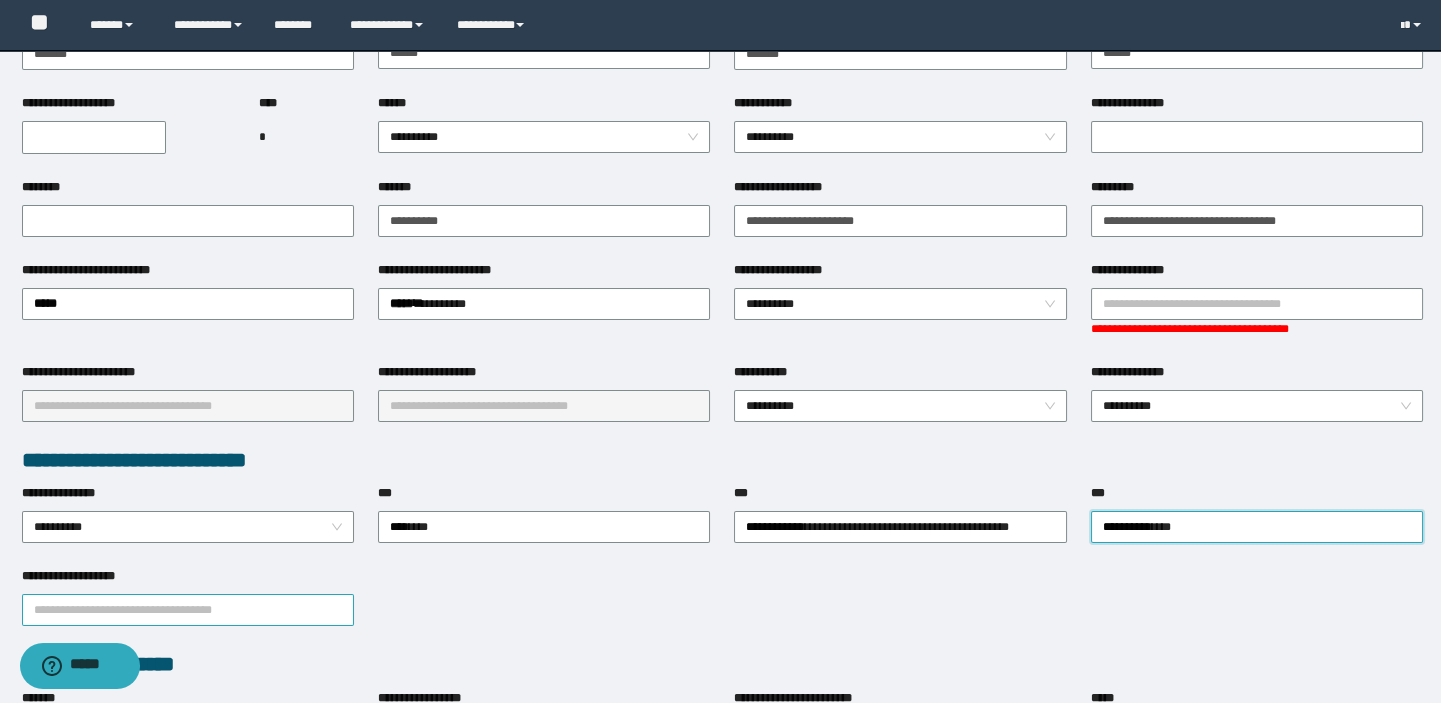 scroll, scrollTop: 363, scrollLeft: 0, axis: vertical 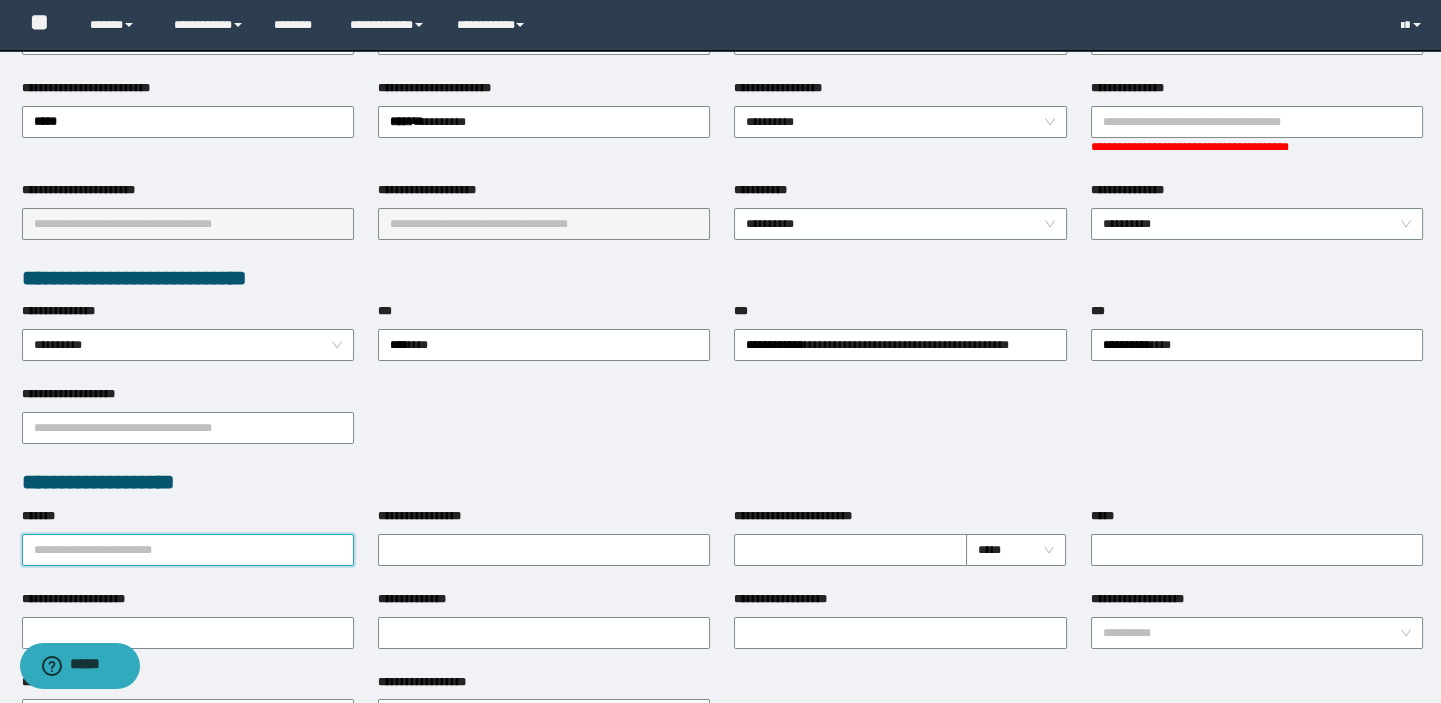 click on "*******" at bounding box center (188, 550) 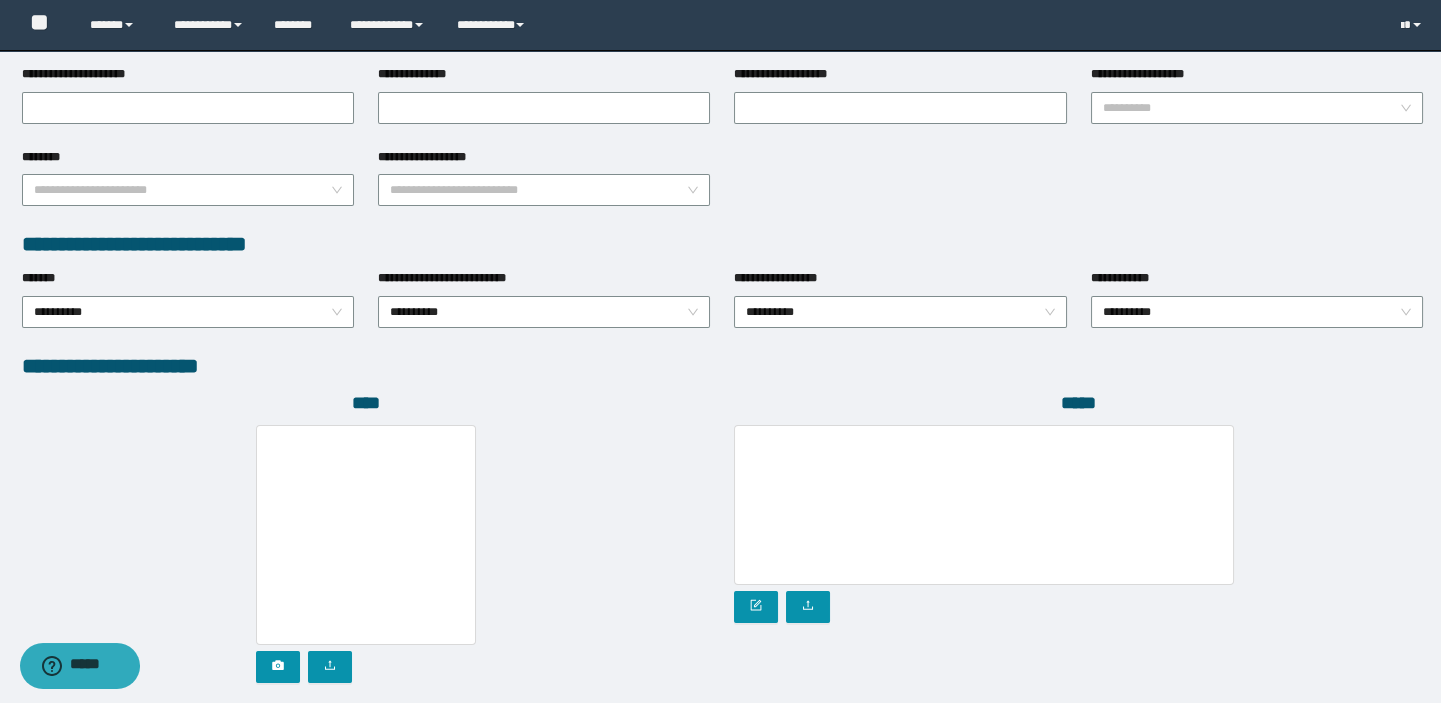 scroll, scrollTop: 654, scrollLeft: 0, axis: vertical 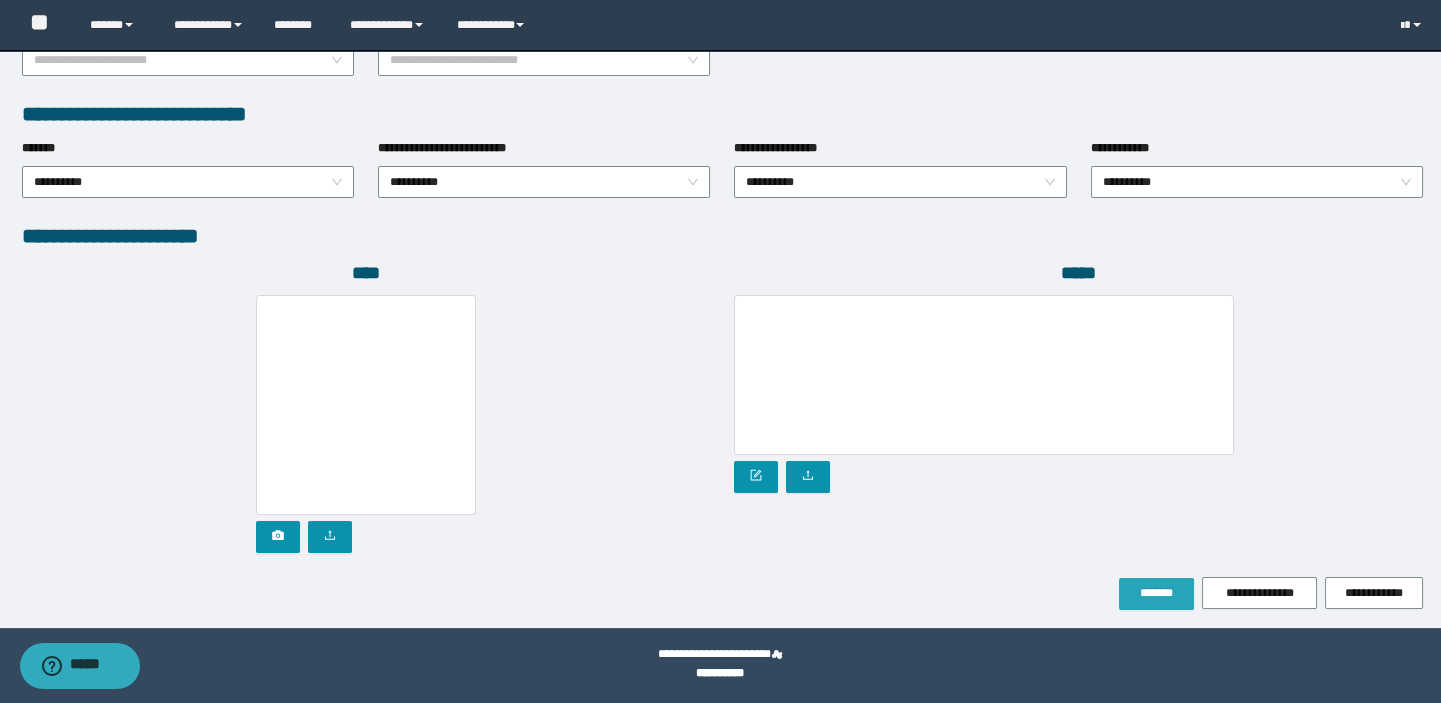 type on "**********" 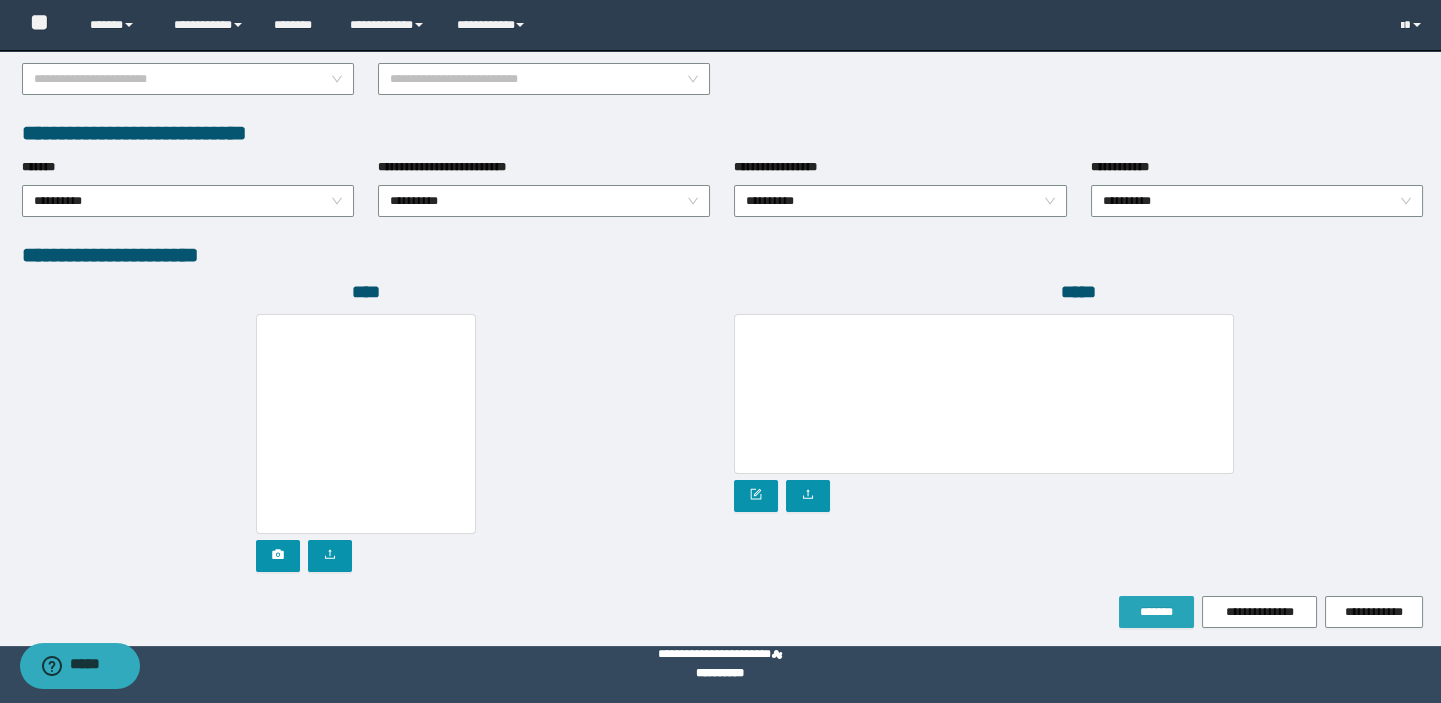 click on "*******" at bounding box center (1156, 612) 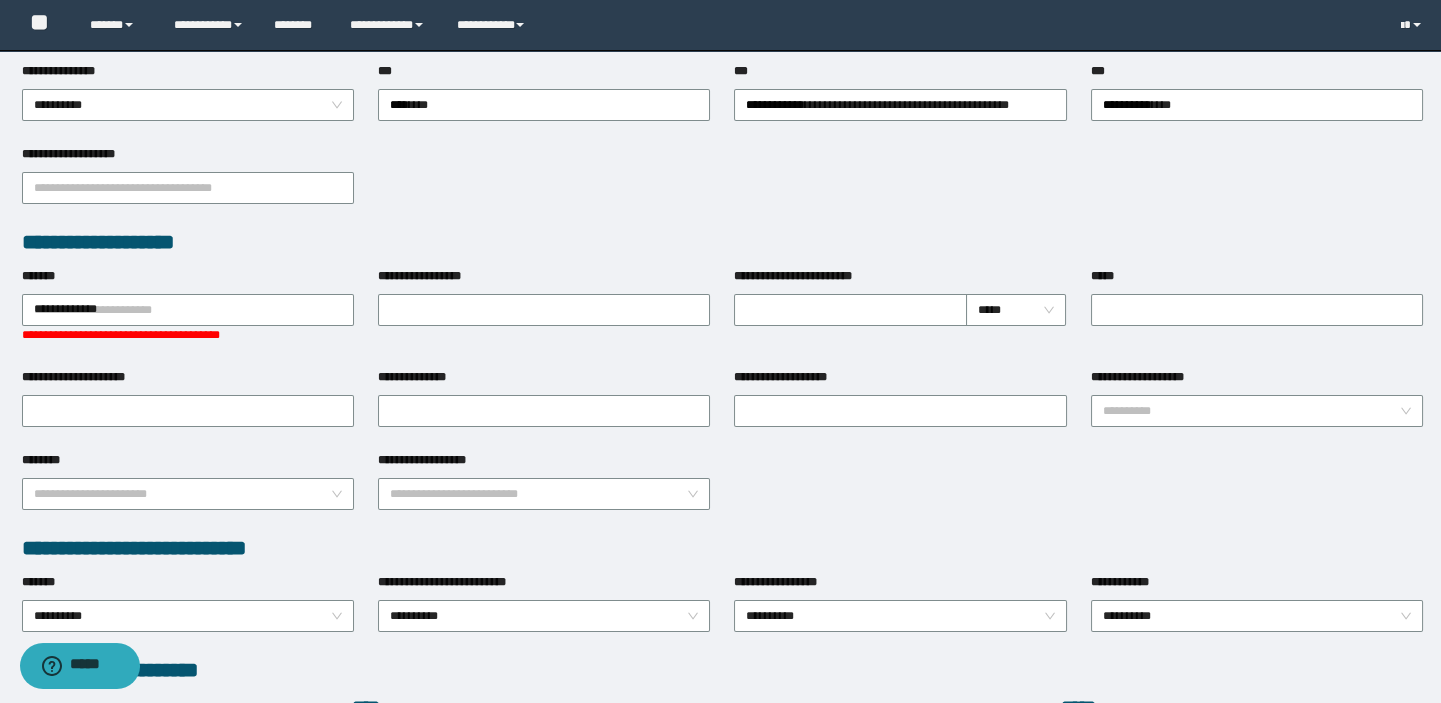 scroll, scrollTop: 635, scrollLeft: 0, axis: vertical 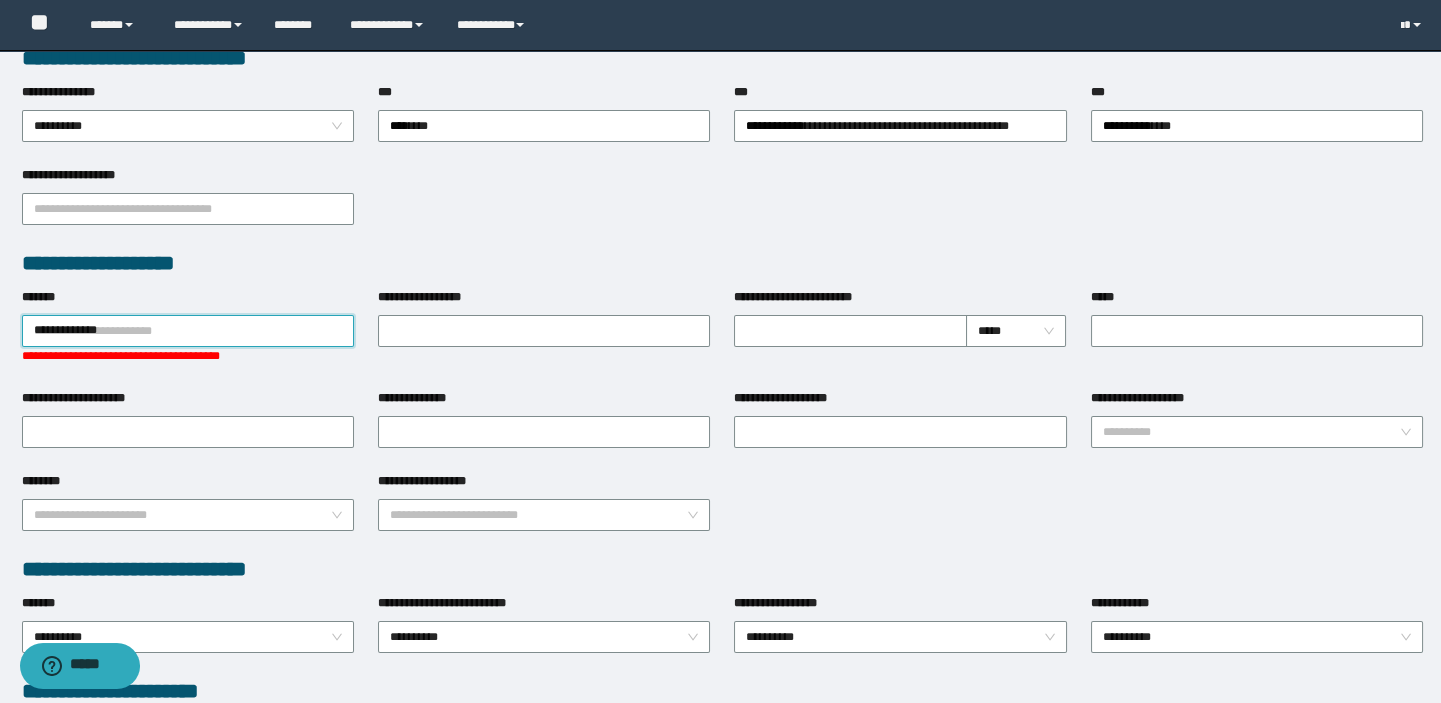 click on "**********" at bounding box center [188, 331] 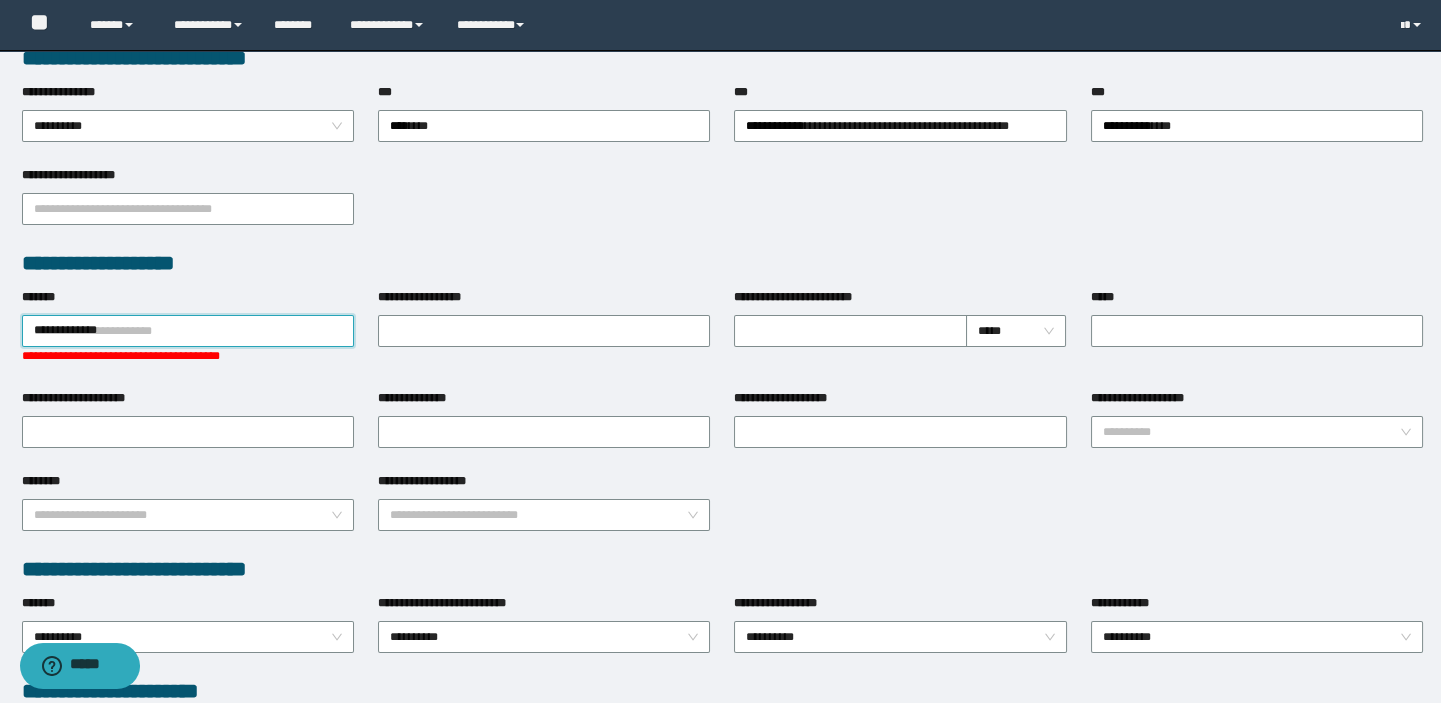 click on "**********" at bounding box center (188, 331) 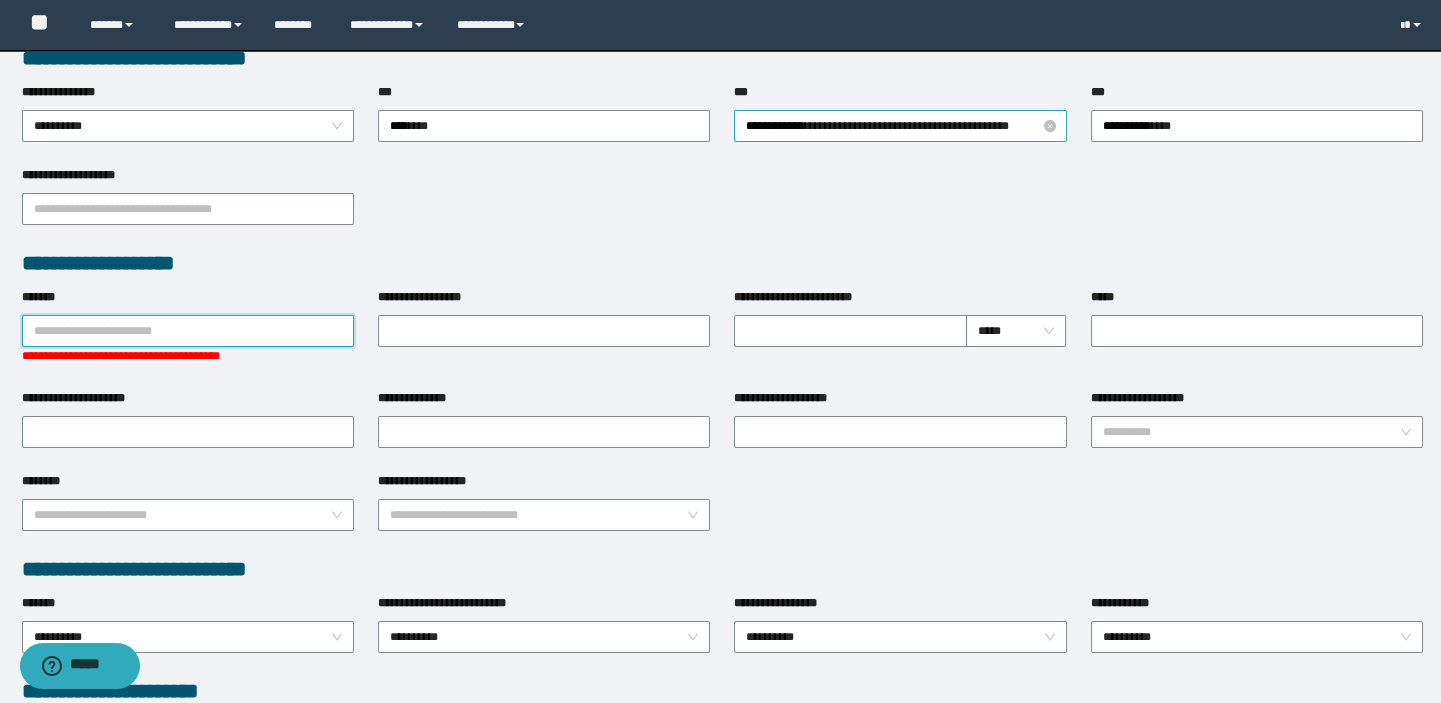 paste on "**********" 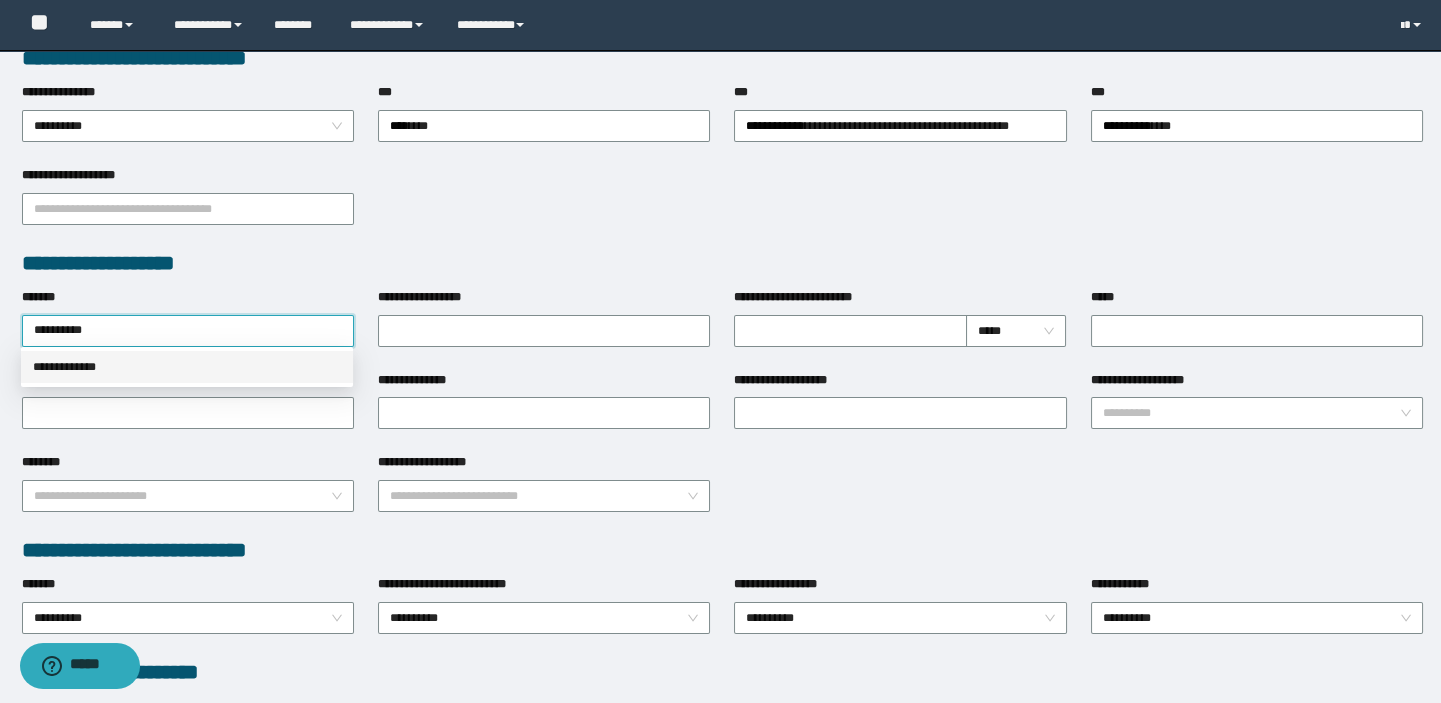 click on "**********" at bounding box center (187, 367) 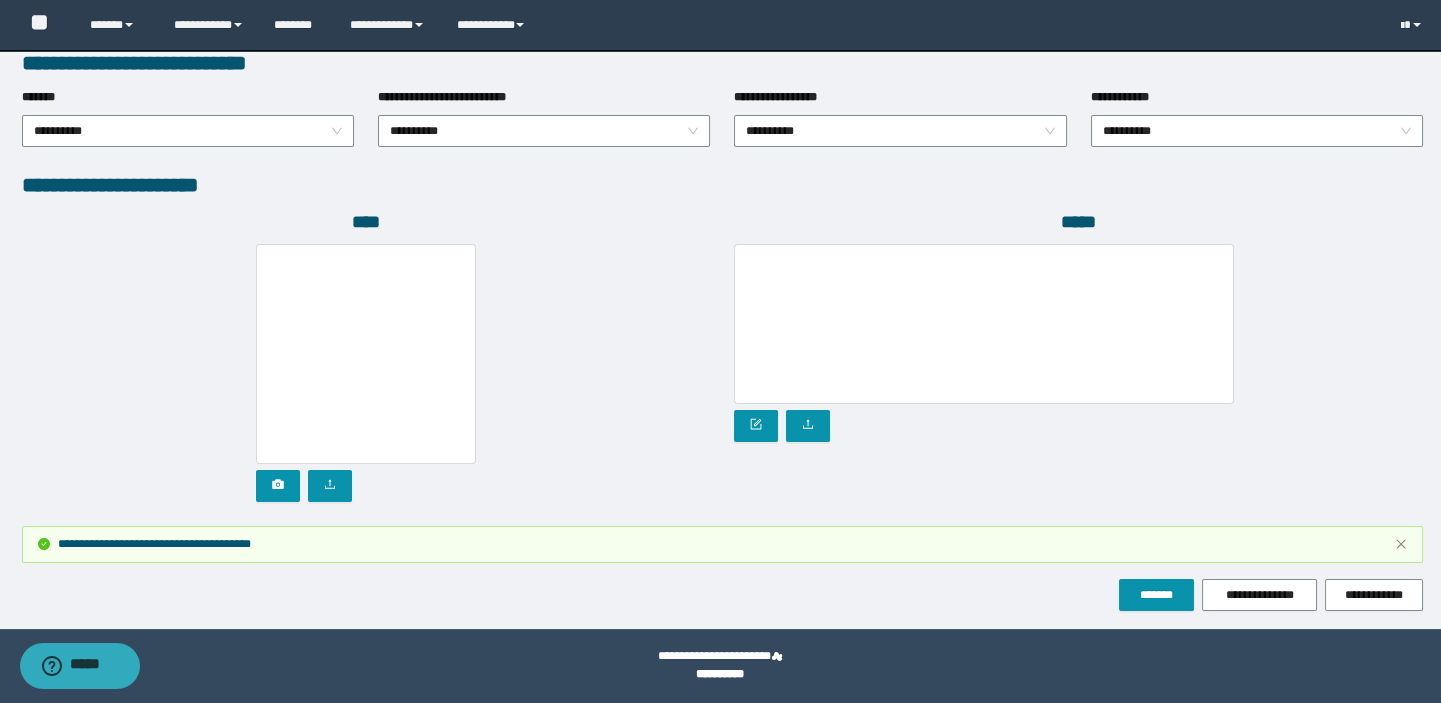 scroll, scrollTop: 1123, scrollLeft: 0, axis: vertical 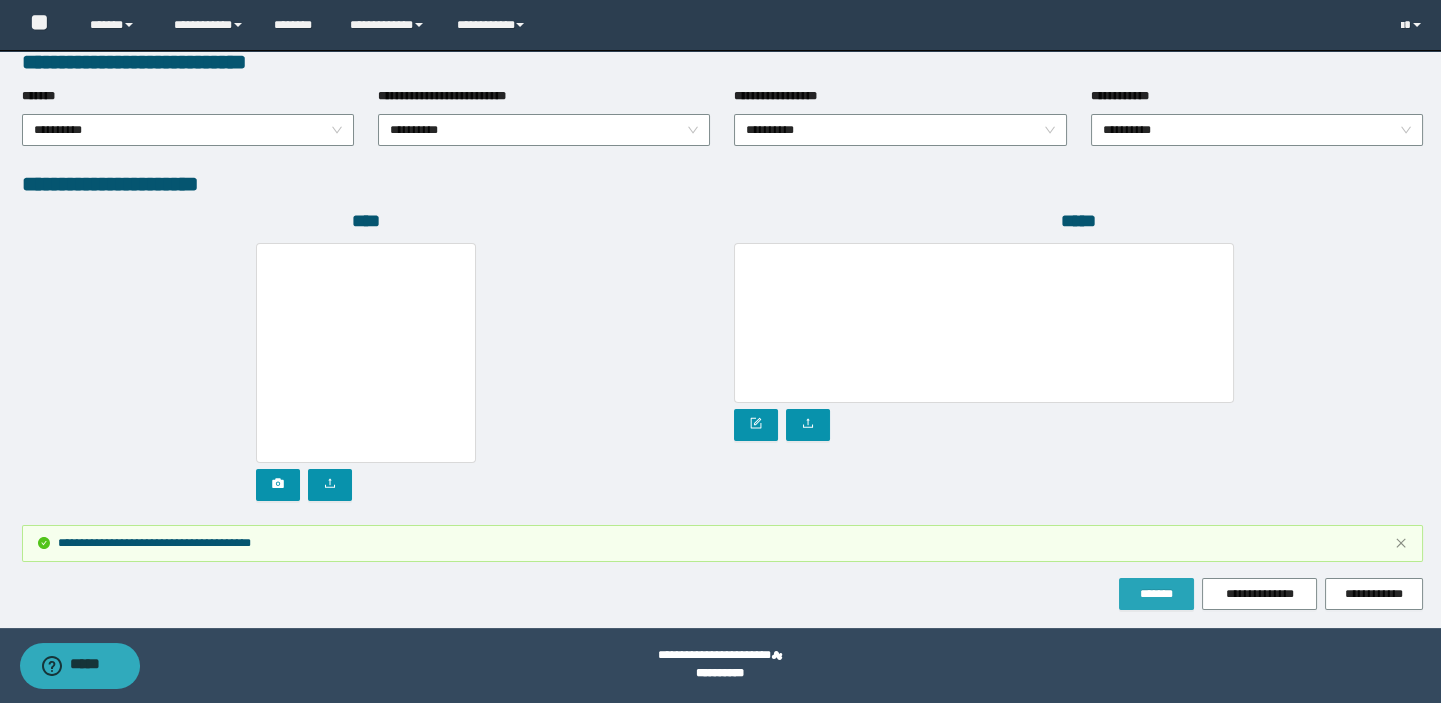 click on "*******" at bounding box center [1156, 594] 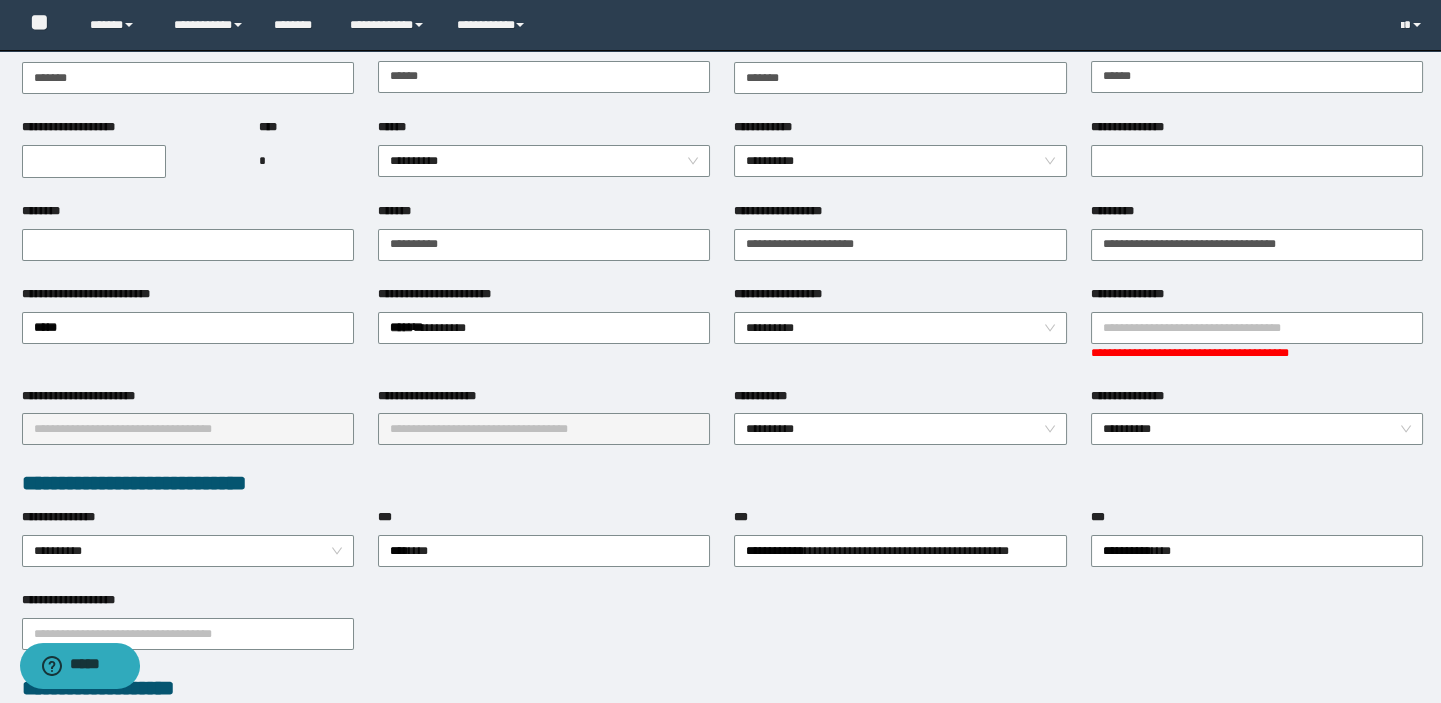 scroll, scrollTop: 0, scrollLeft: 0, axis: both 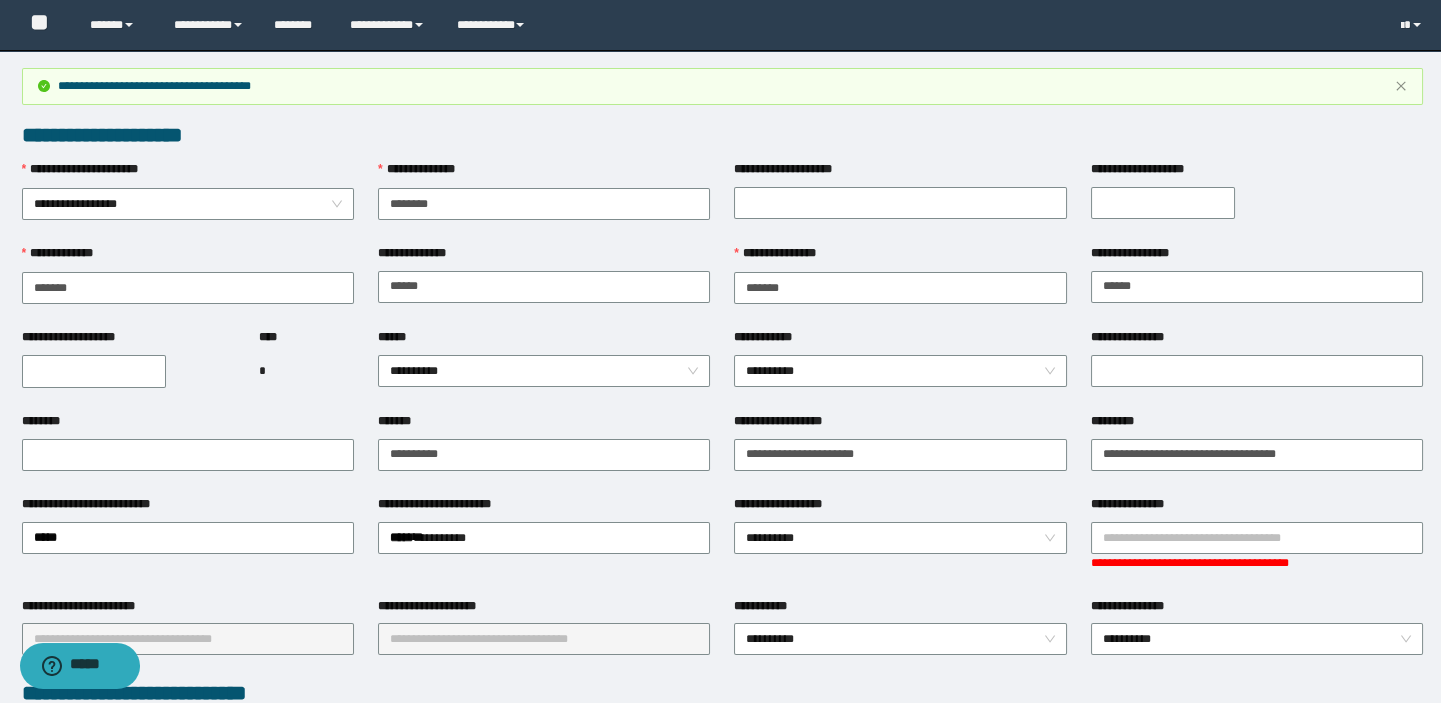 click on "**********" at bounding box center (544, 174) 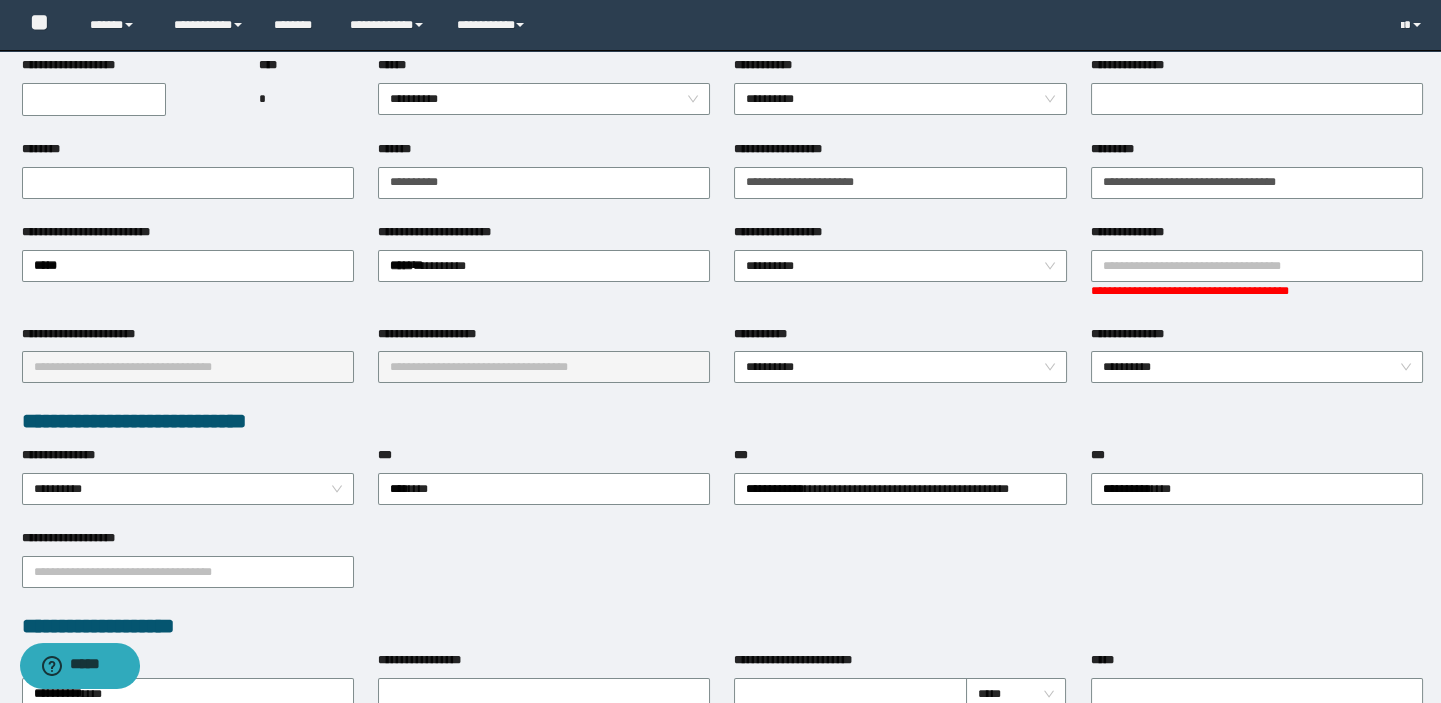 scroll, scrollTop: 0, scrollLeft: 0, axis: both 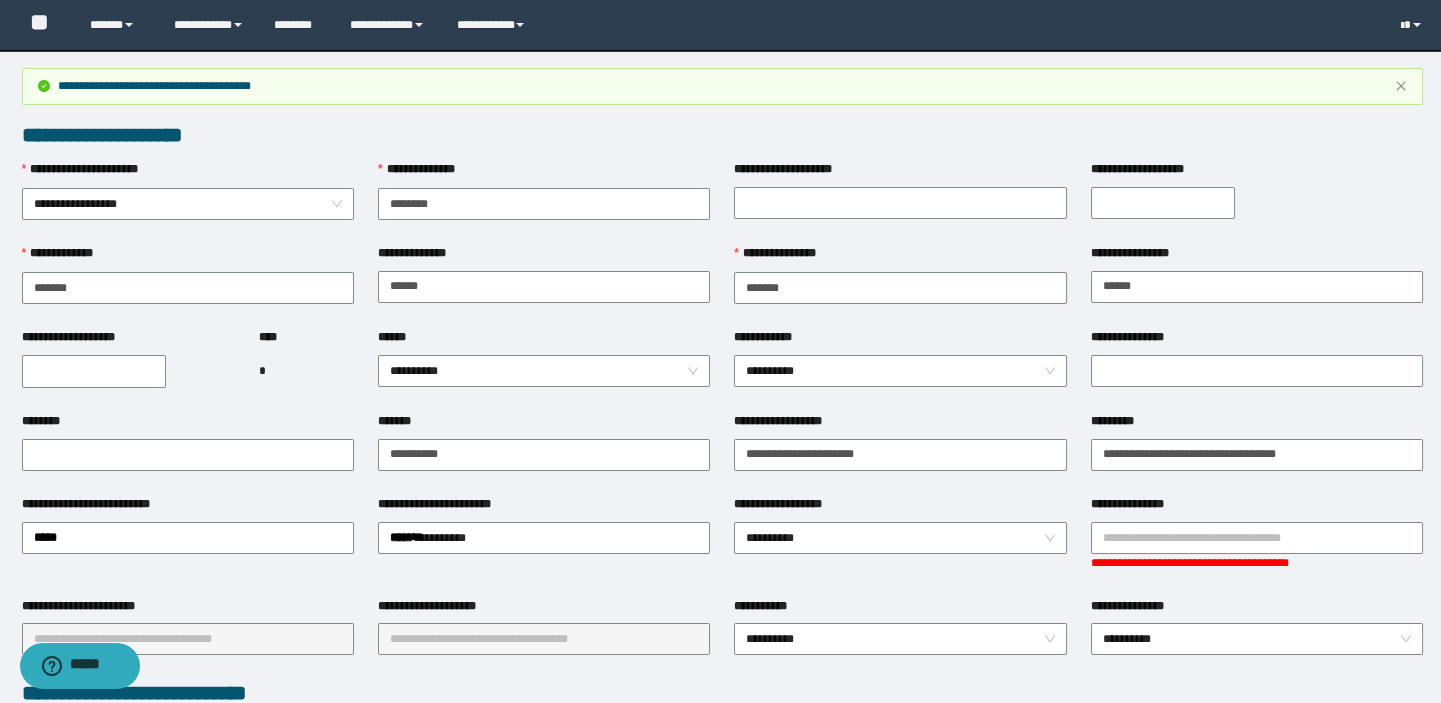 click on "**********" at bounding box center [94, 371] 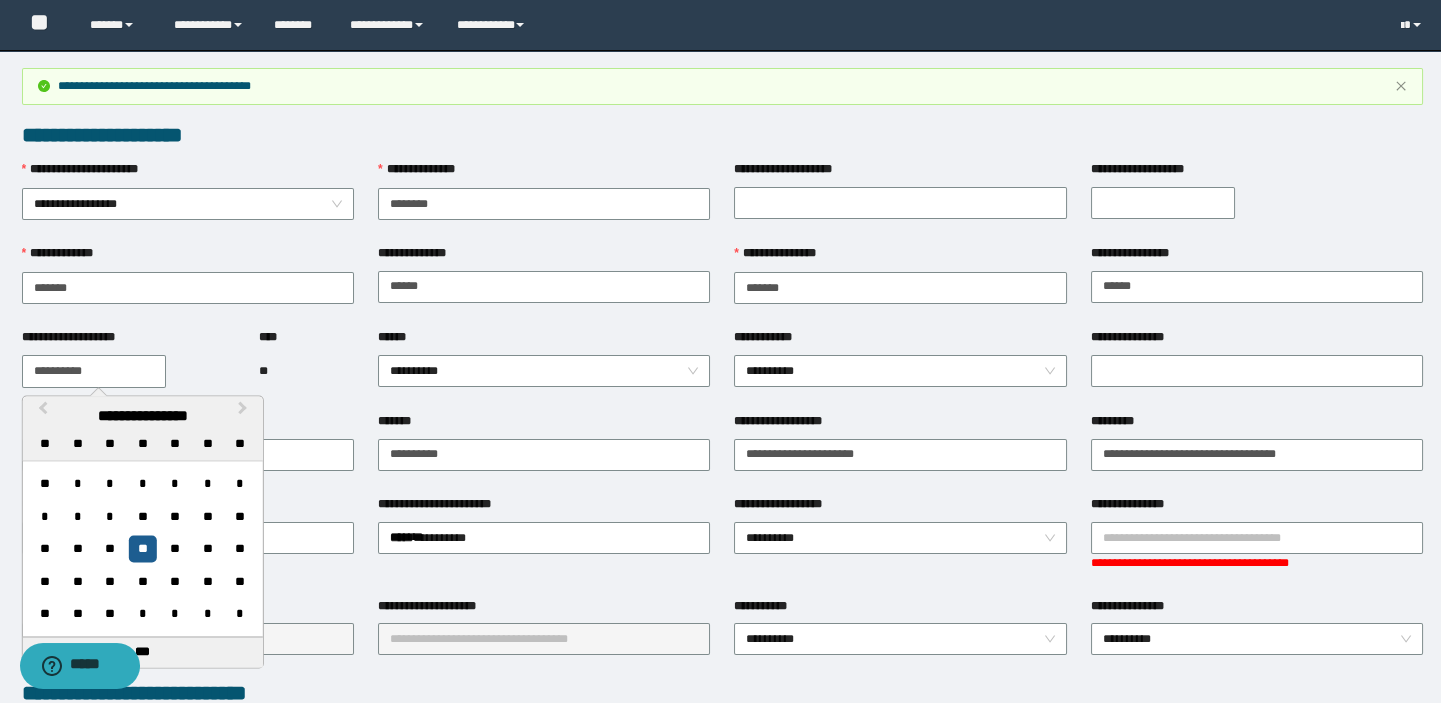 type on "**********" 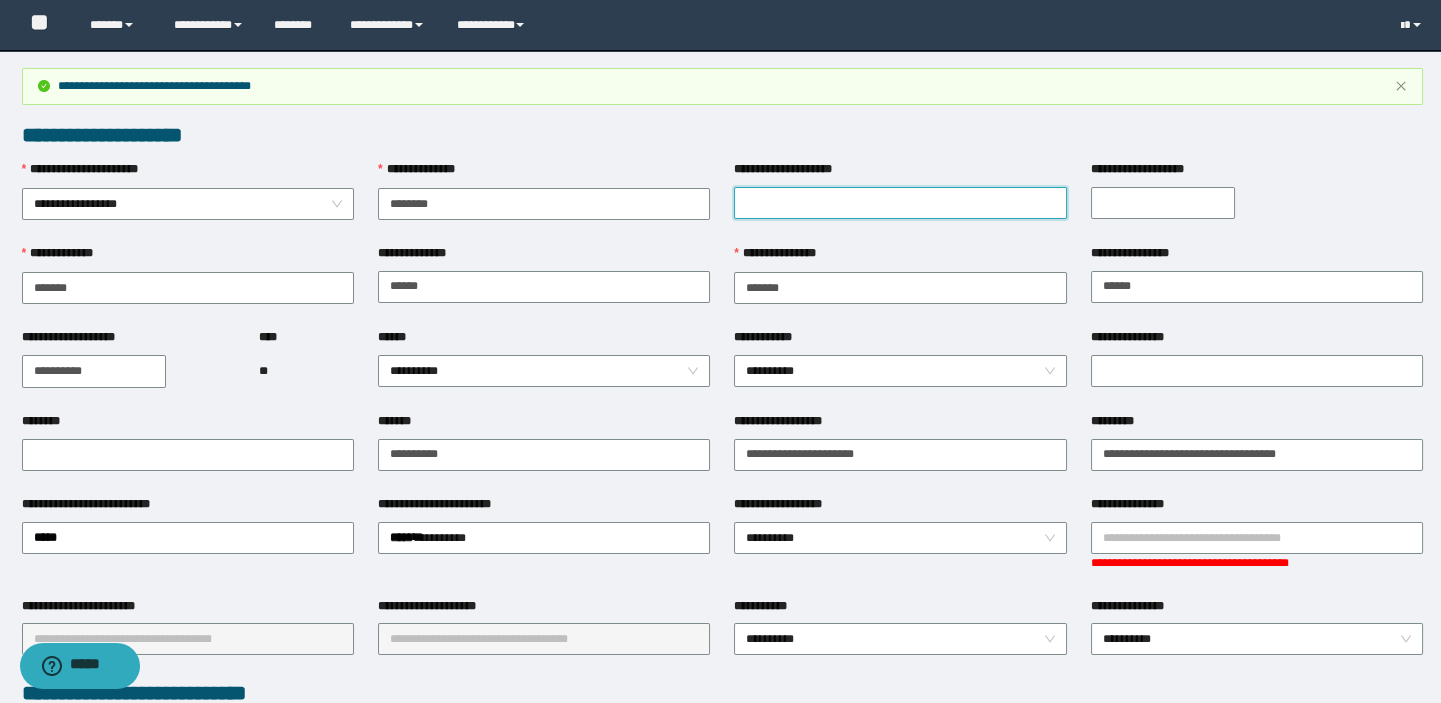 click on "**********" at bounding box center [900, 203] 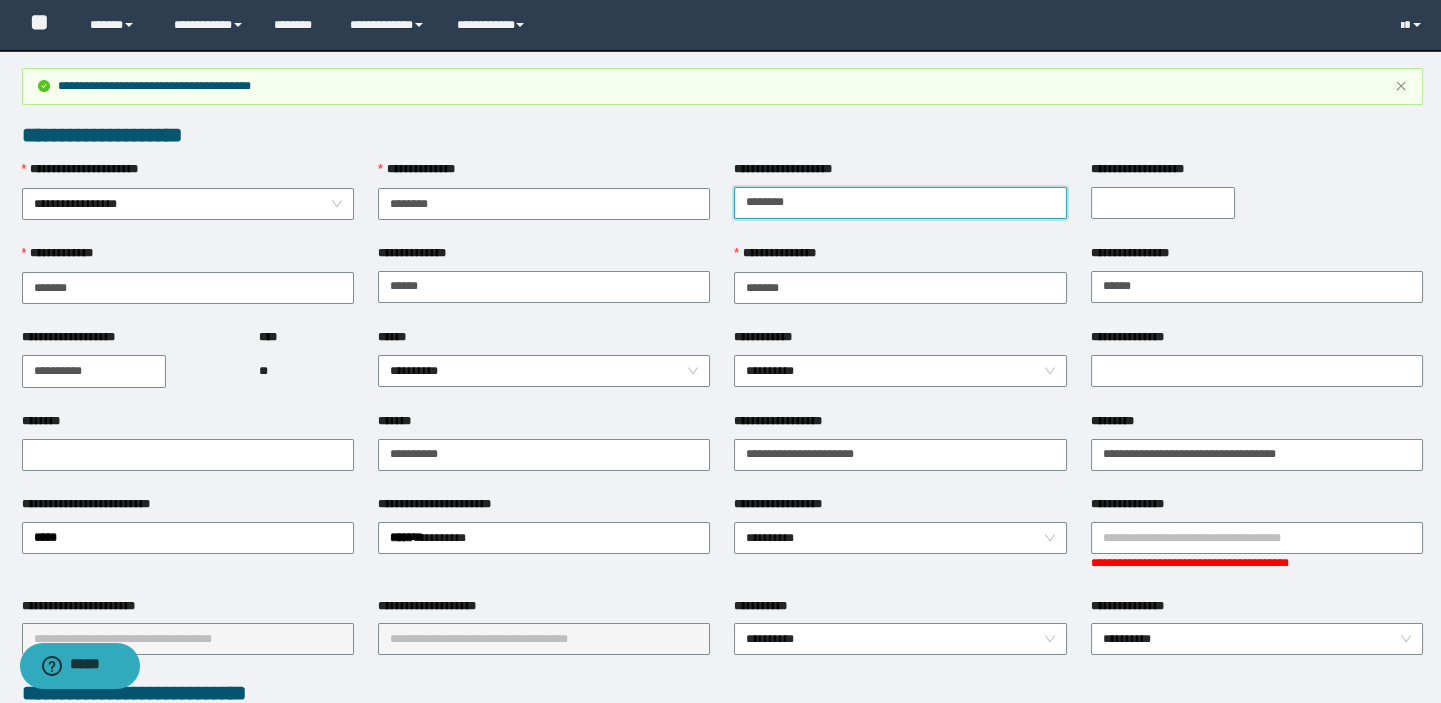 drag, startPoint x: 856, startPoint y: 201, endPoint x: 626, endPoint y: 165, distance: 232.80034 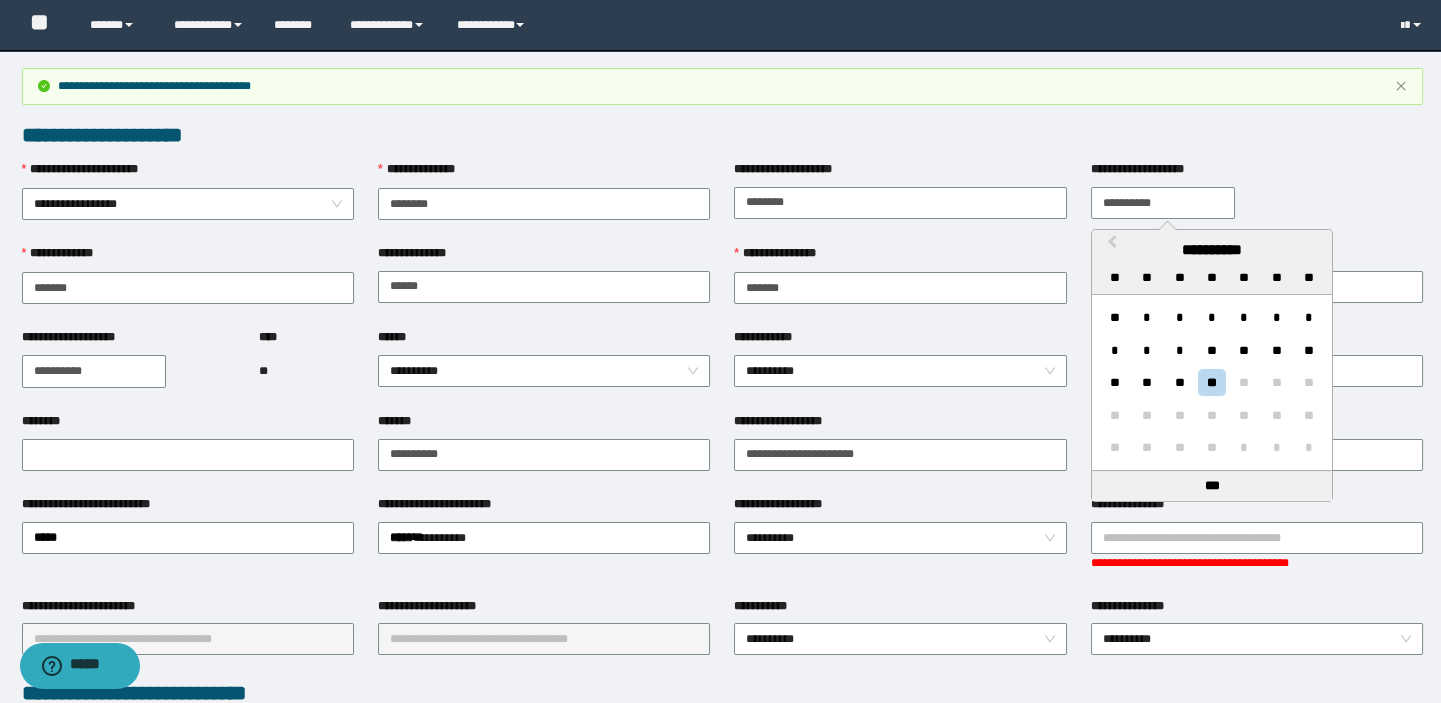click on "**********" at bounding box center (1163, 203) 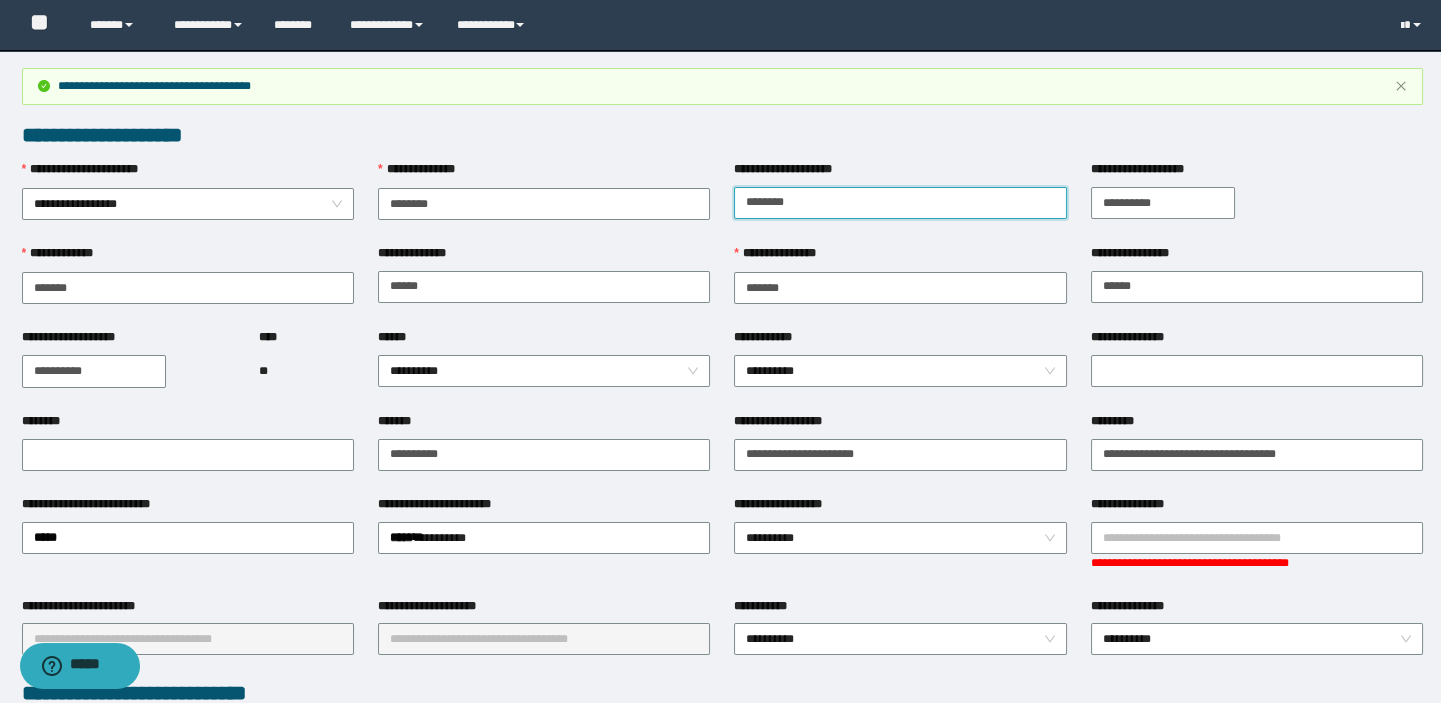 click on "********" at bounding box center [900, 203] 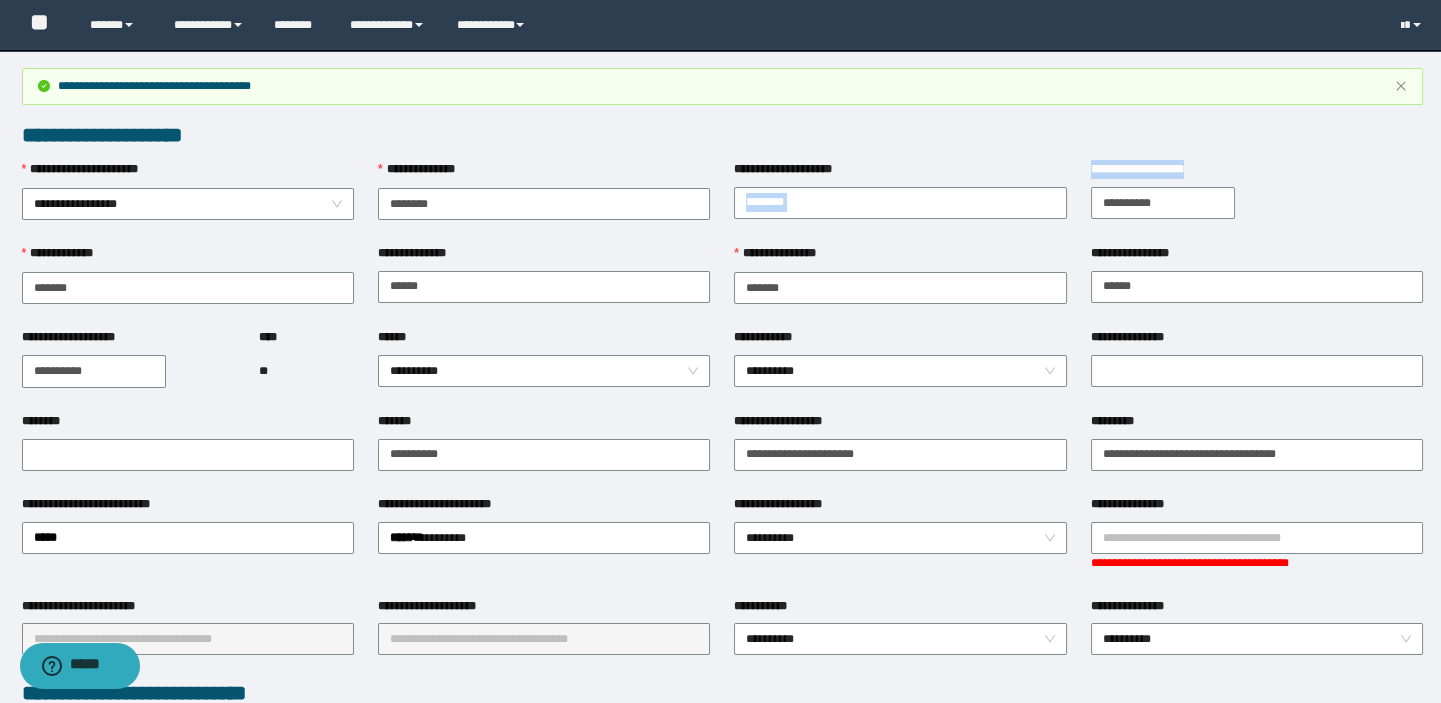 drag, startPoint x: 1255, startPoint y: 200, endPoint x: 1060, endPoint y: 174, distance: 196.7257 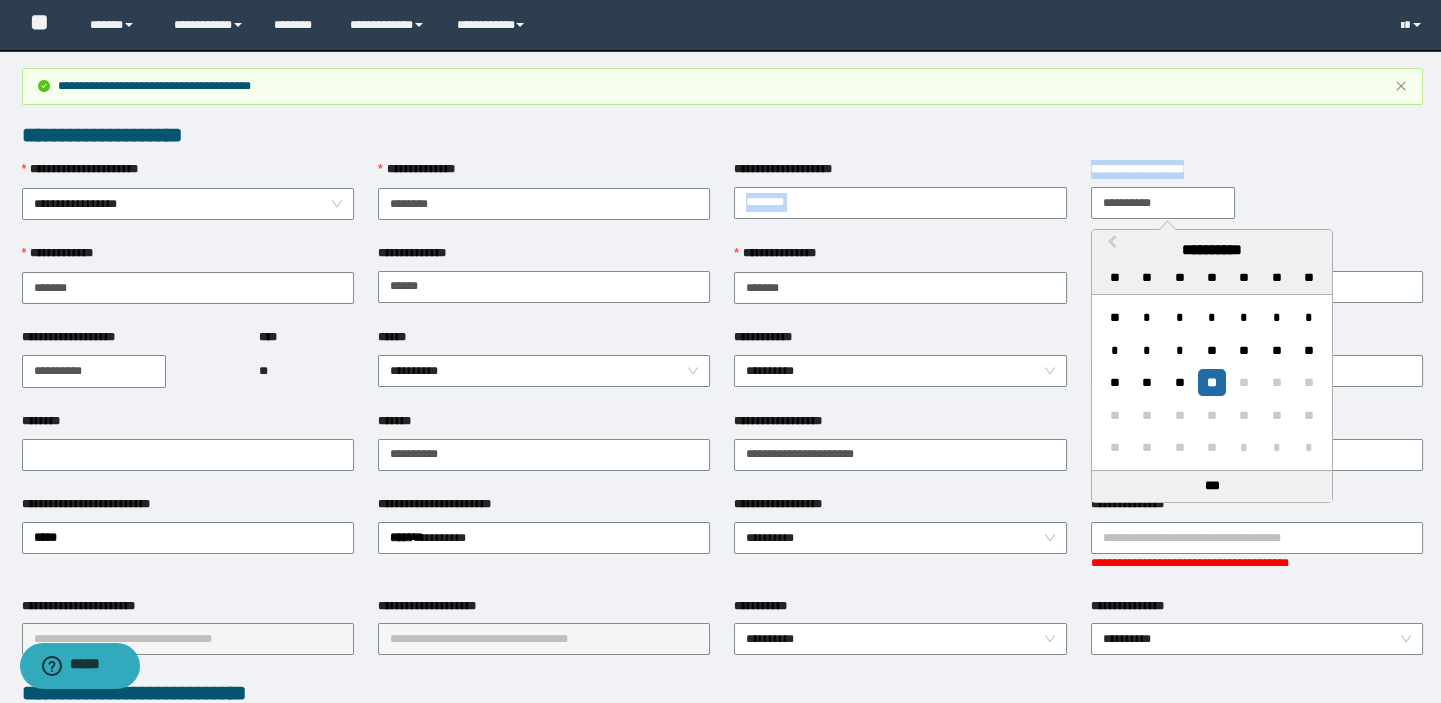 click on "**********" at bounding box center [1163, 203] 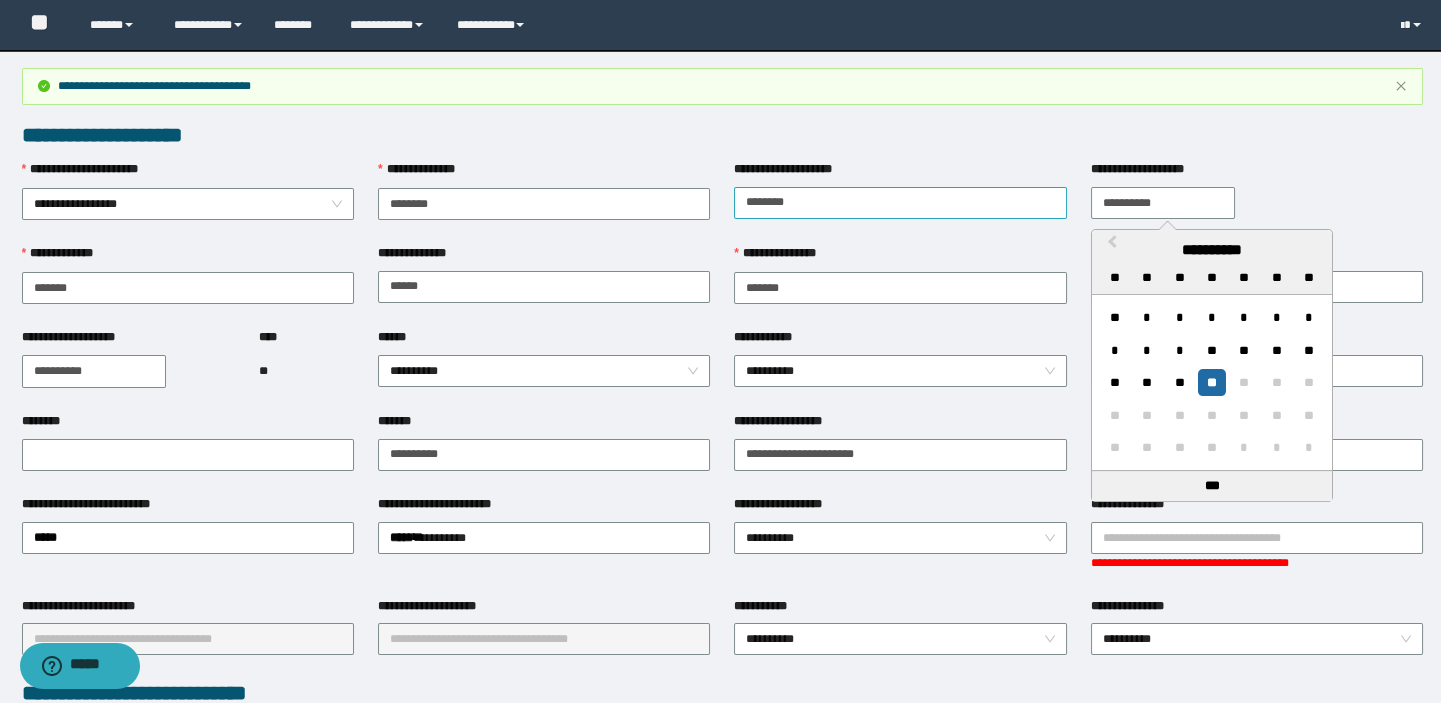 drag, startPoint x: 1184, startPoint y: 202, endPoint x: 922, endPoint y: 195, distance: 262.0935 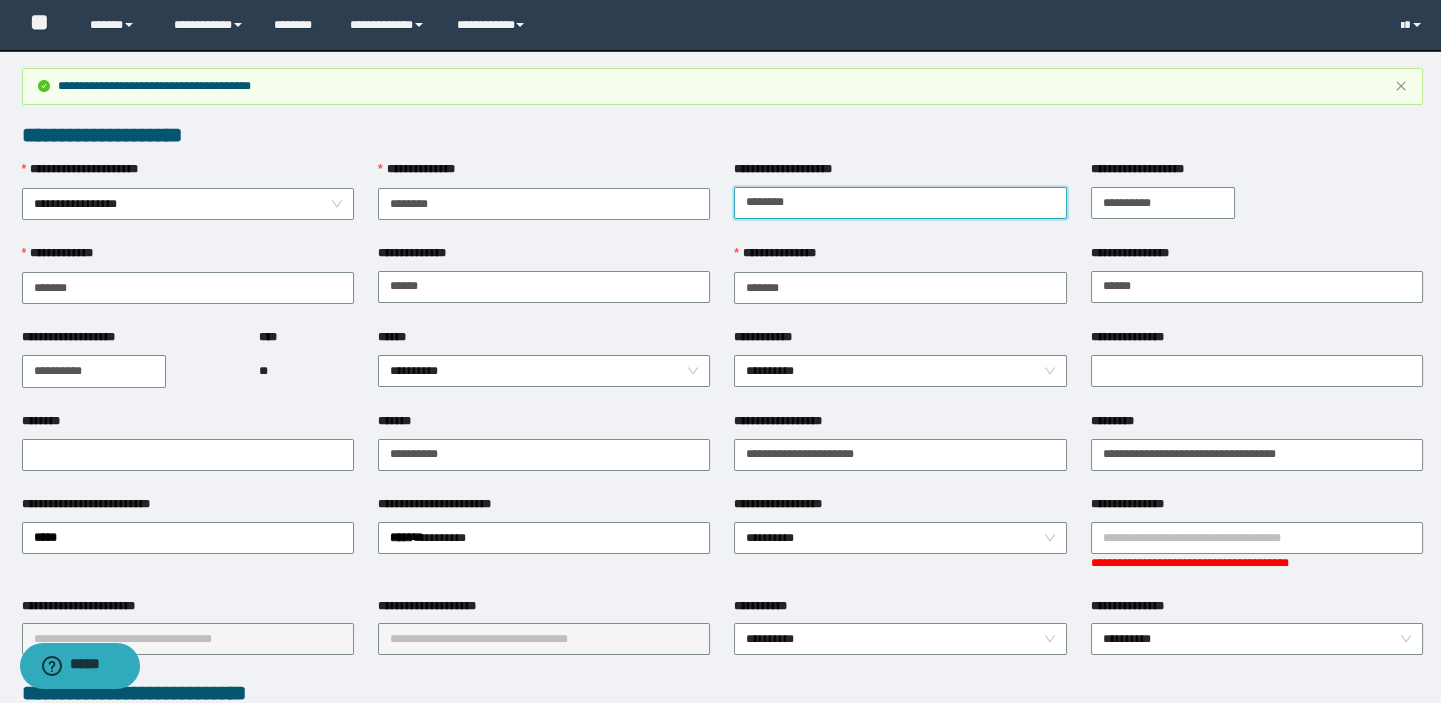 drag, startPoint x: 800, startPoint y: 206, endPoint x: 710, endPoint y: 190, distance: 91.411156 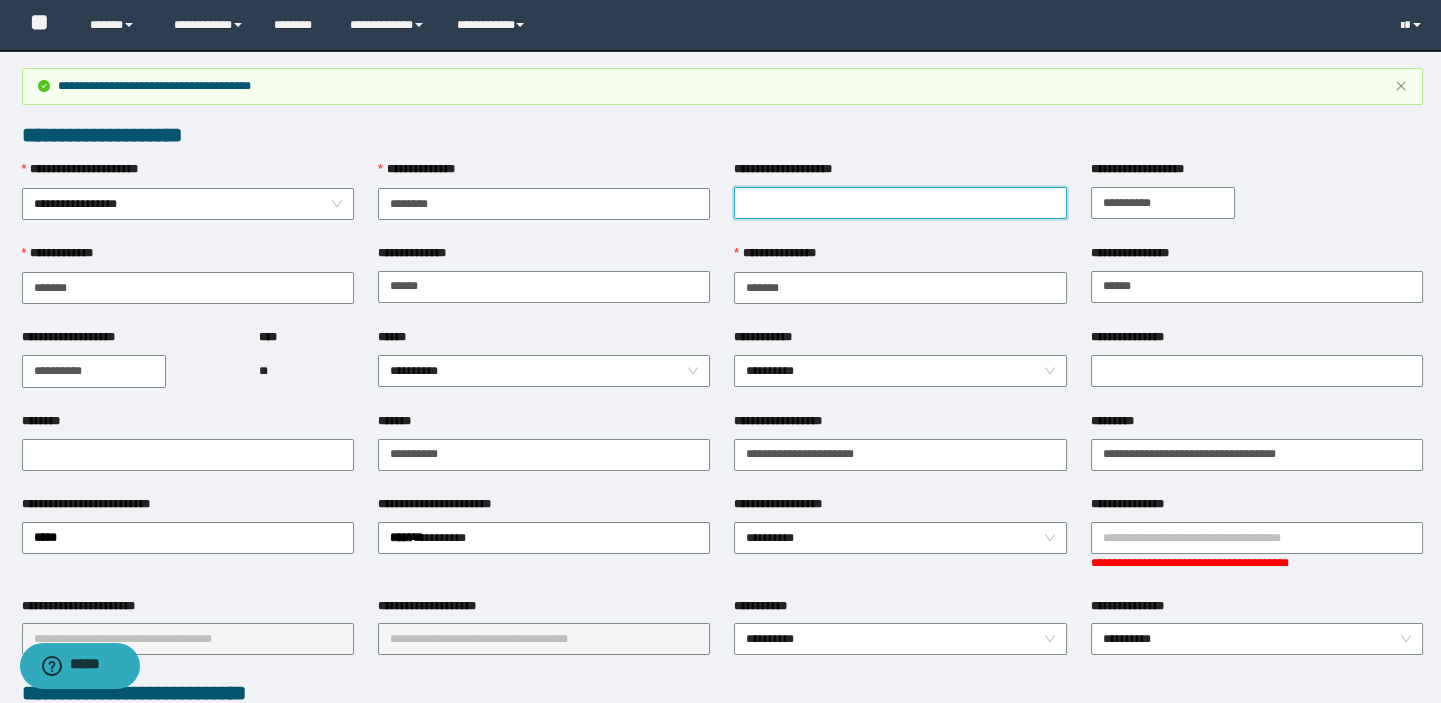 type 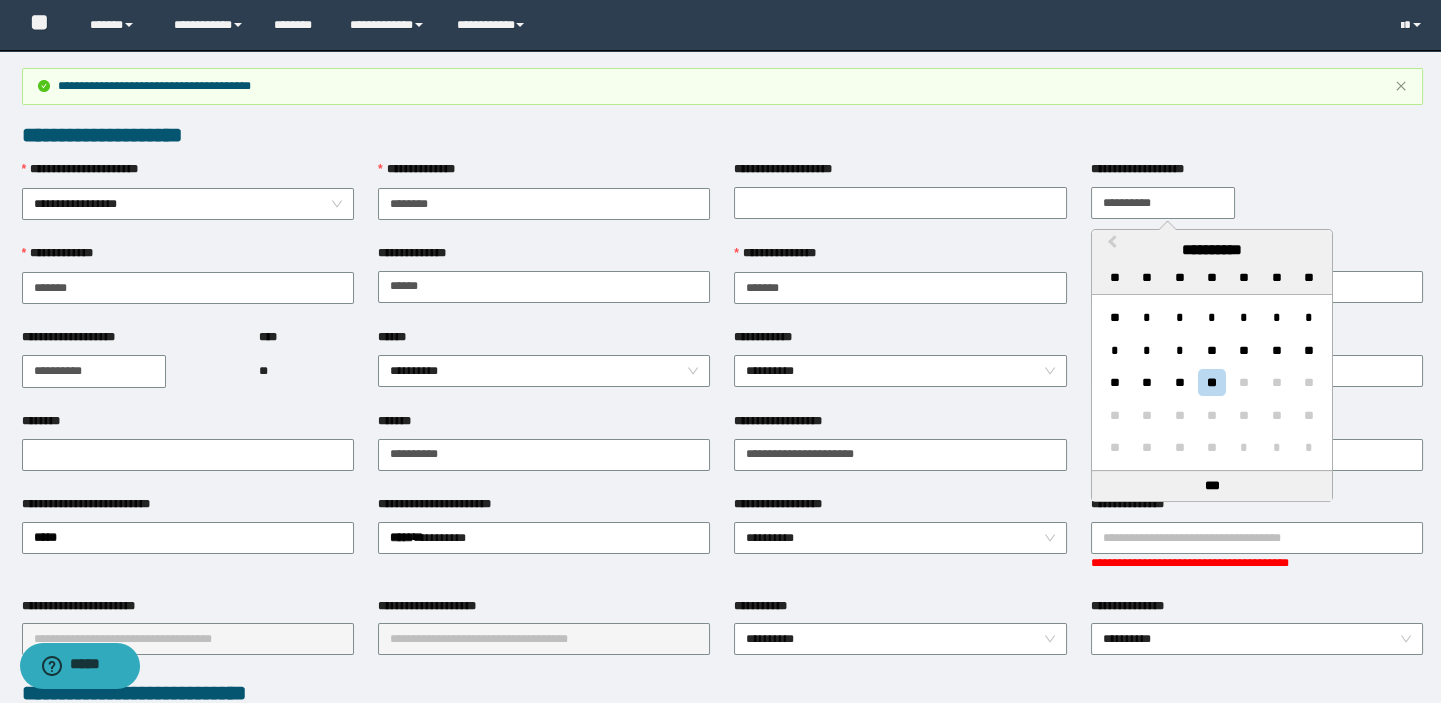 click on "**********" at bounding box center [1163, 203] 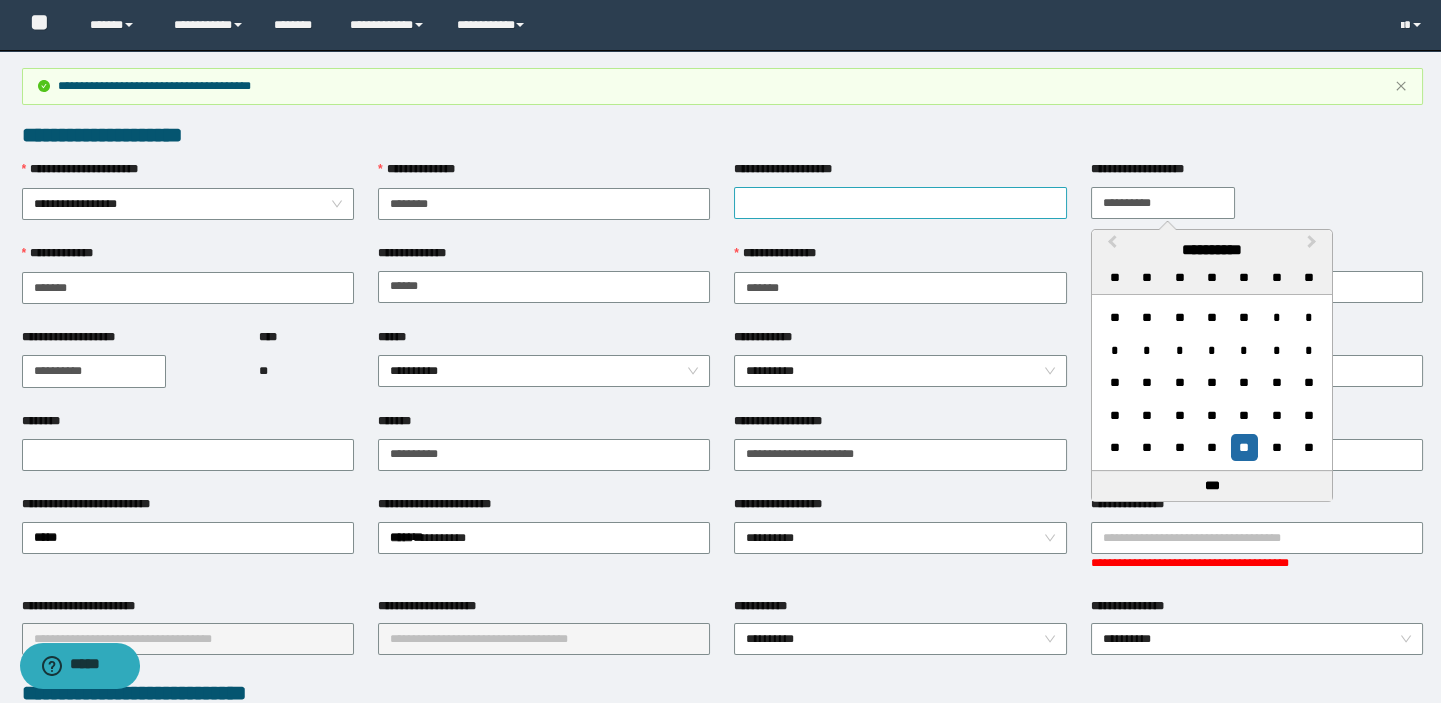 type on "**********" 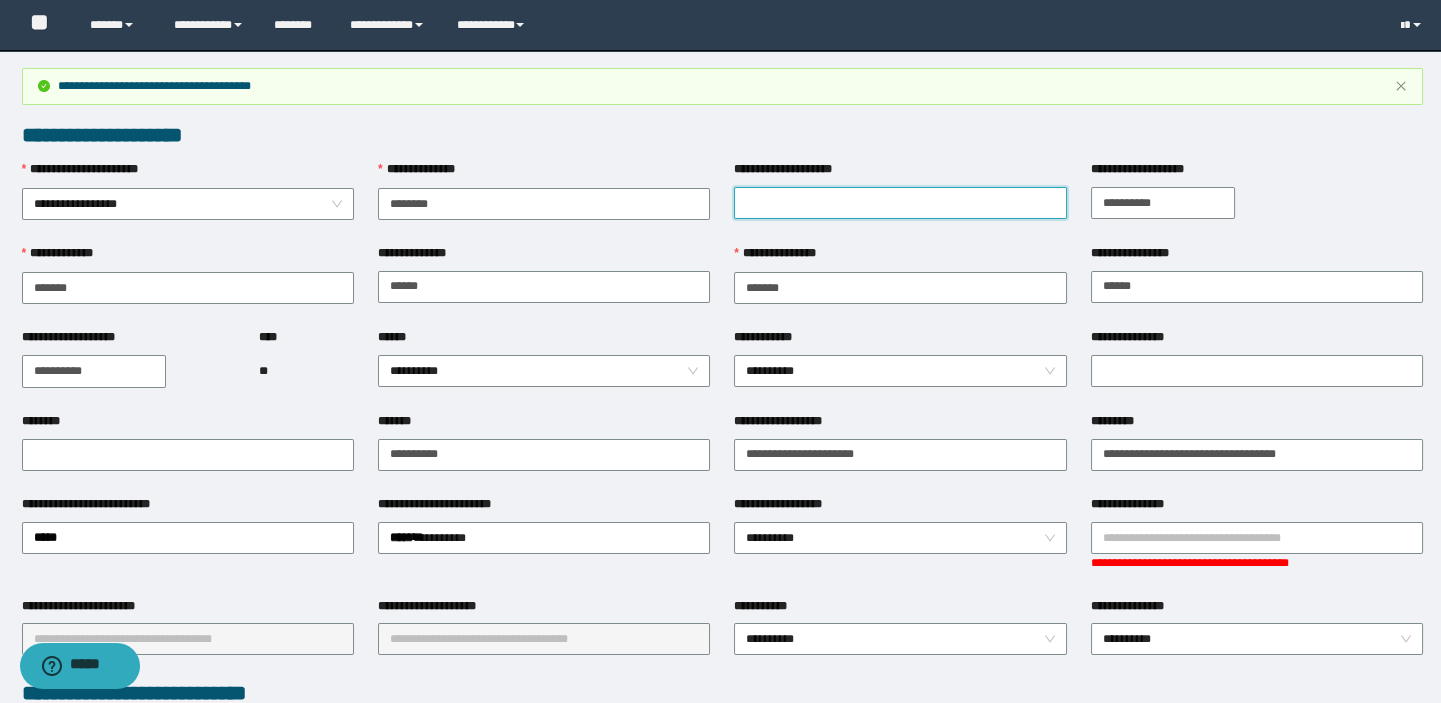 click on "**********" at bounding box center [900, 203] 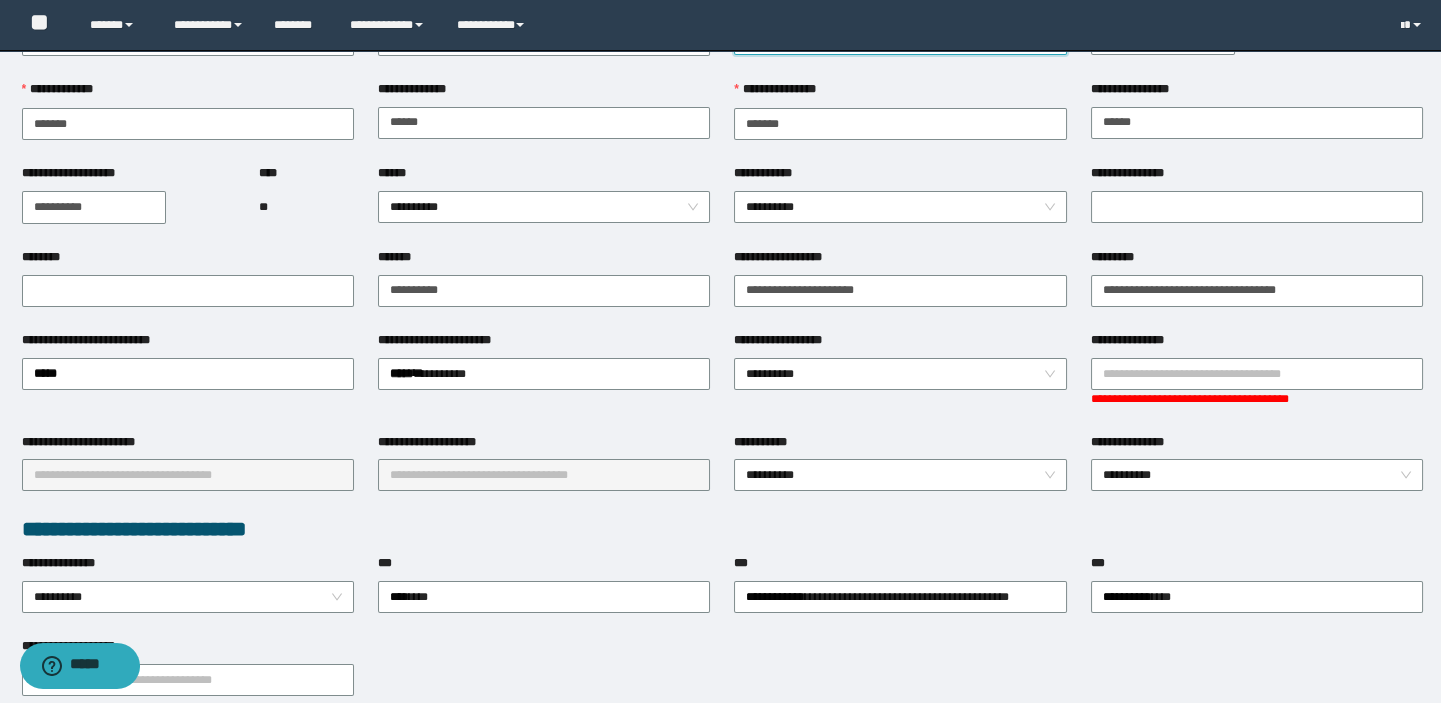 scroll, scrollTop: 181, scrollLeft: 0, axis: vertical 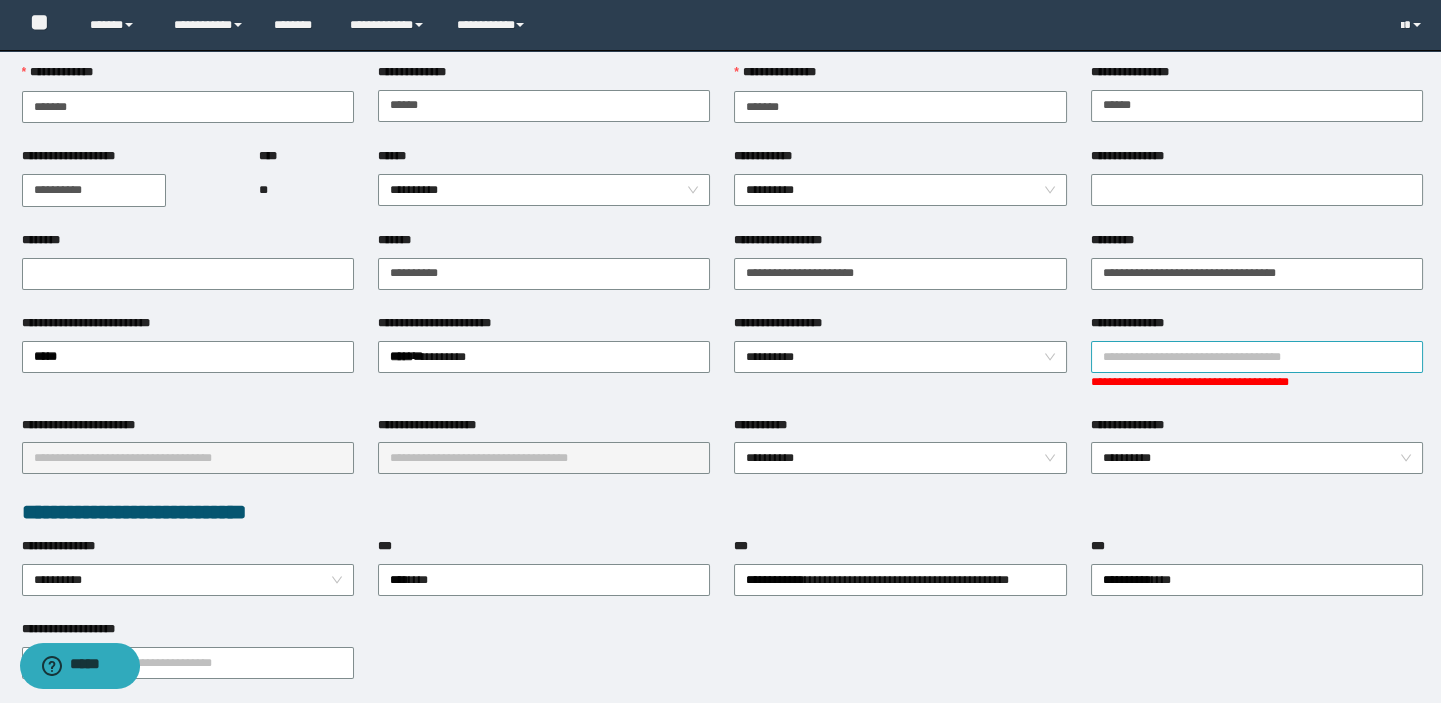 type on "**********" 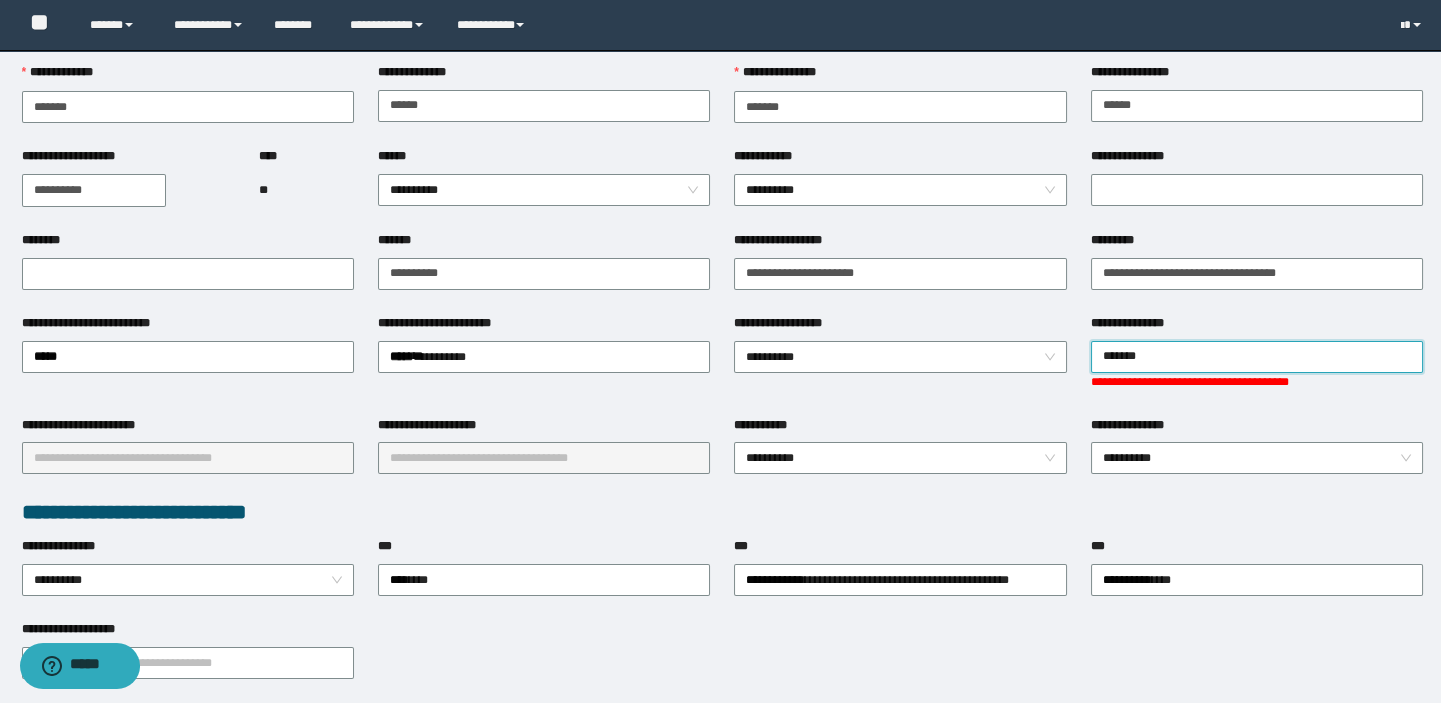 type on "********" 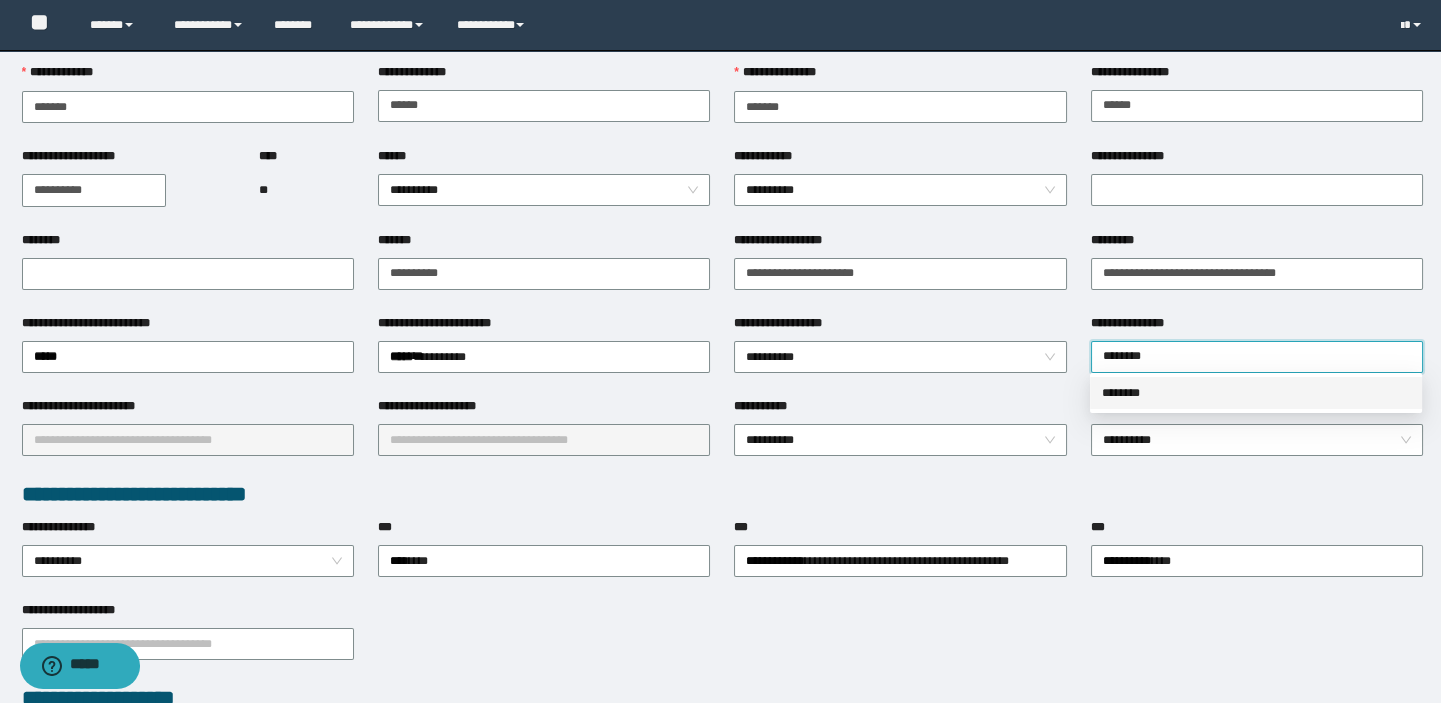 click on "********" at bounding box center [1256, 393] 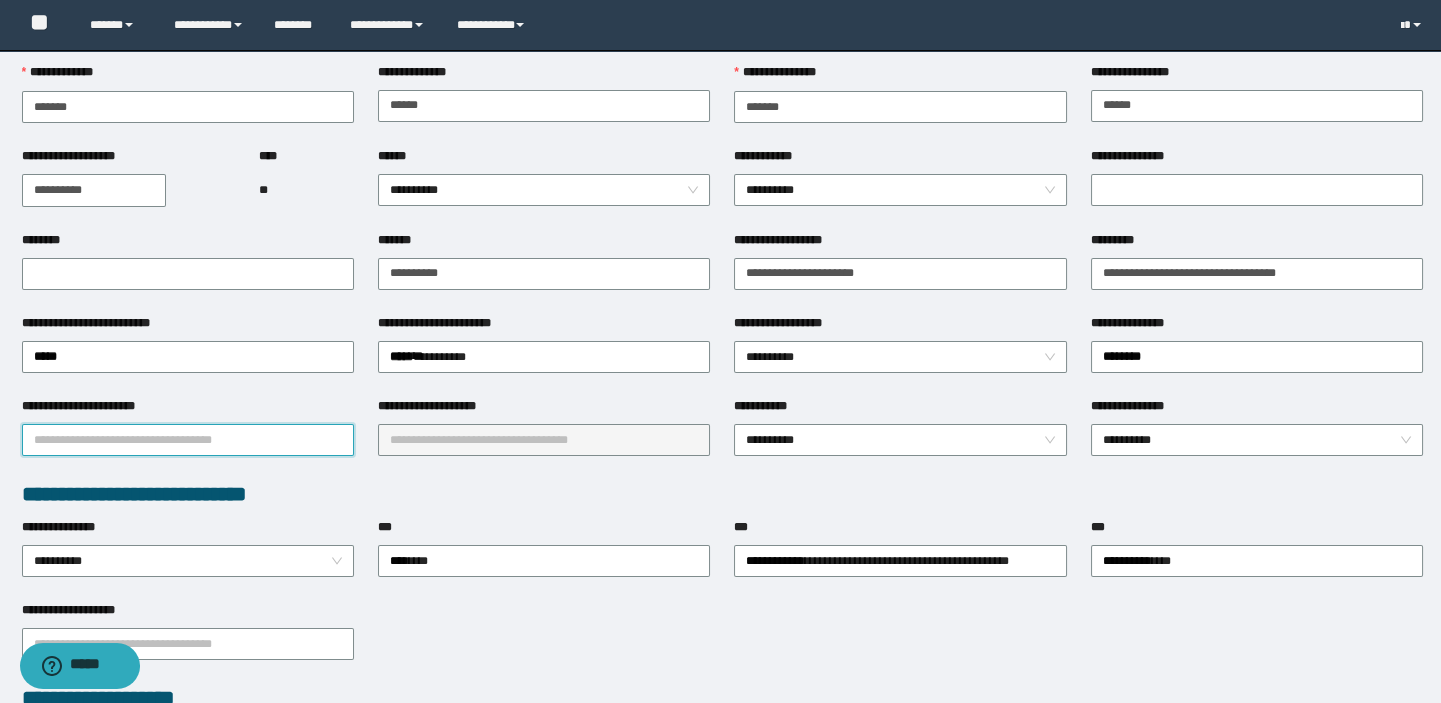 click on "**********" at bounding box center [188, 440] 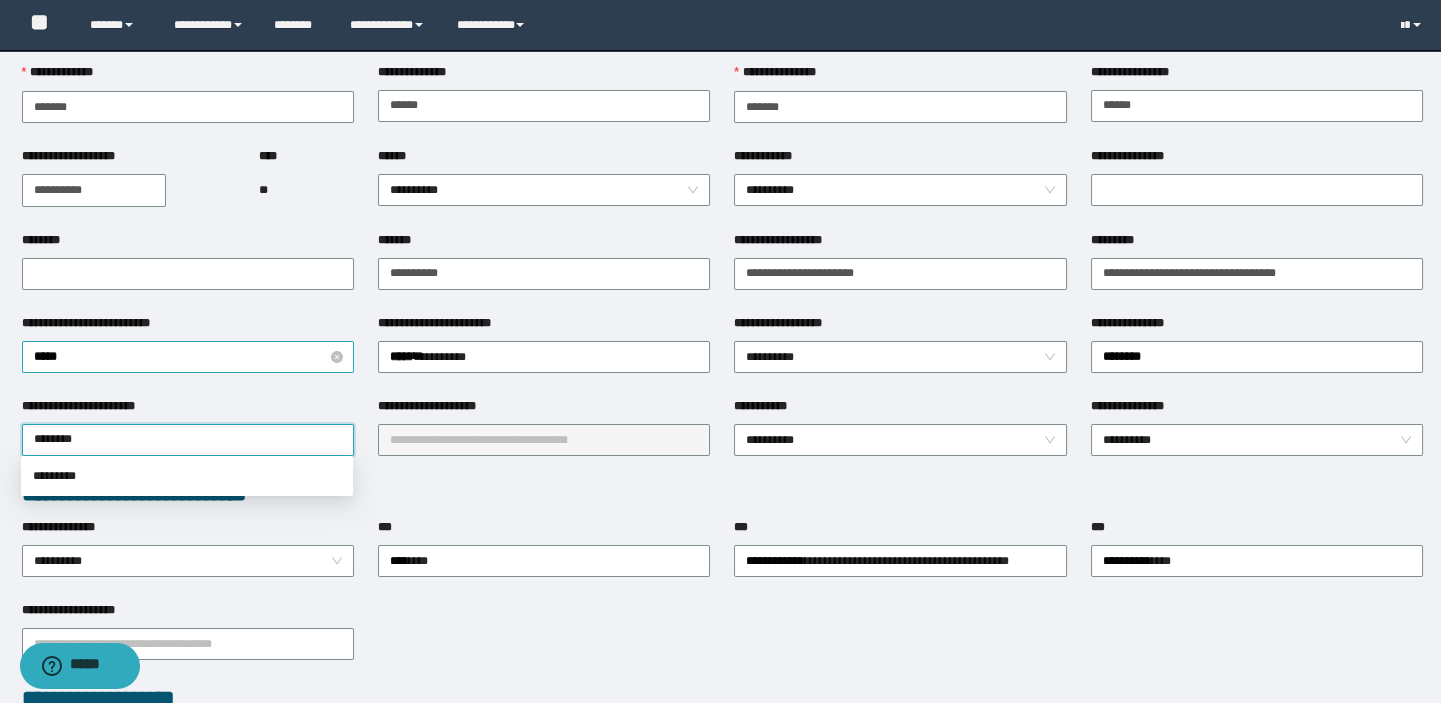 type on "*********" 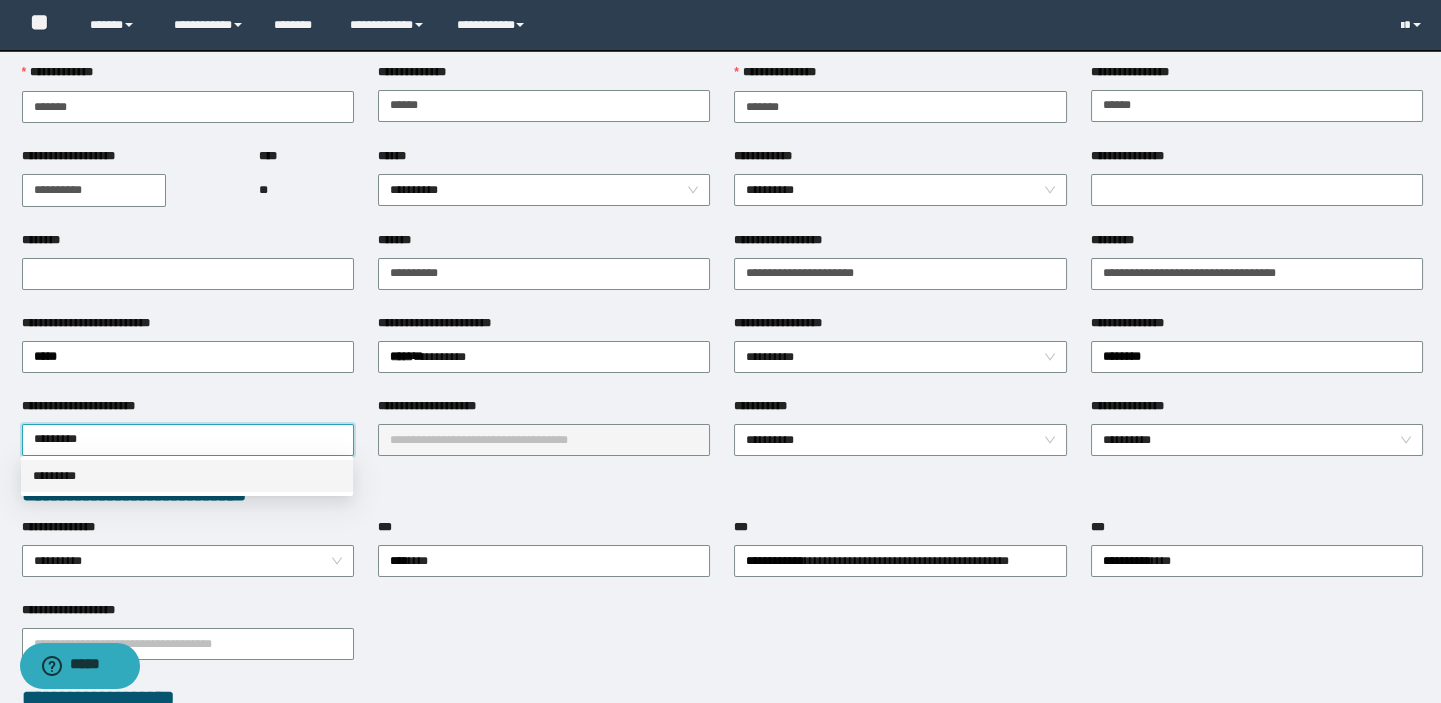 click on "*********" at bounding box center [187, 476] 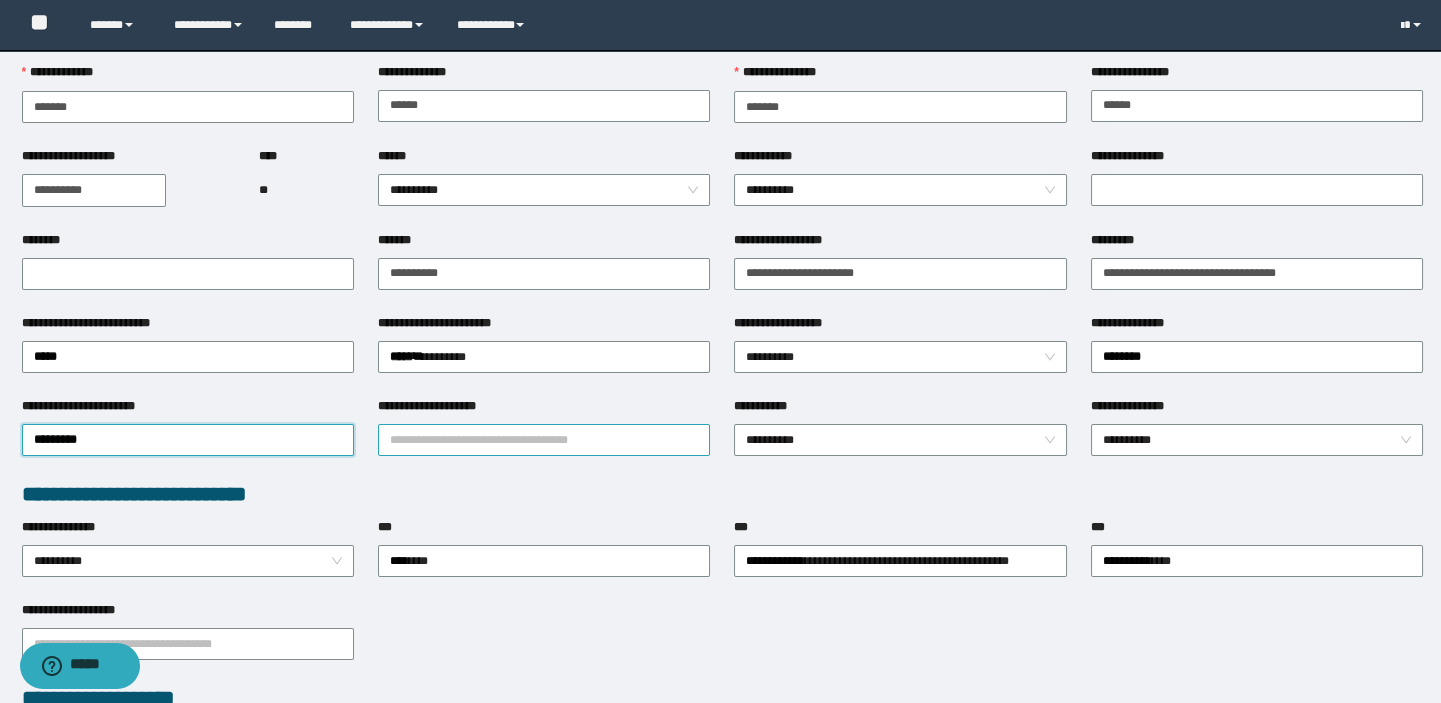 click on "**********" at bounding box center (544, 440) 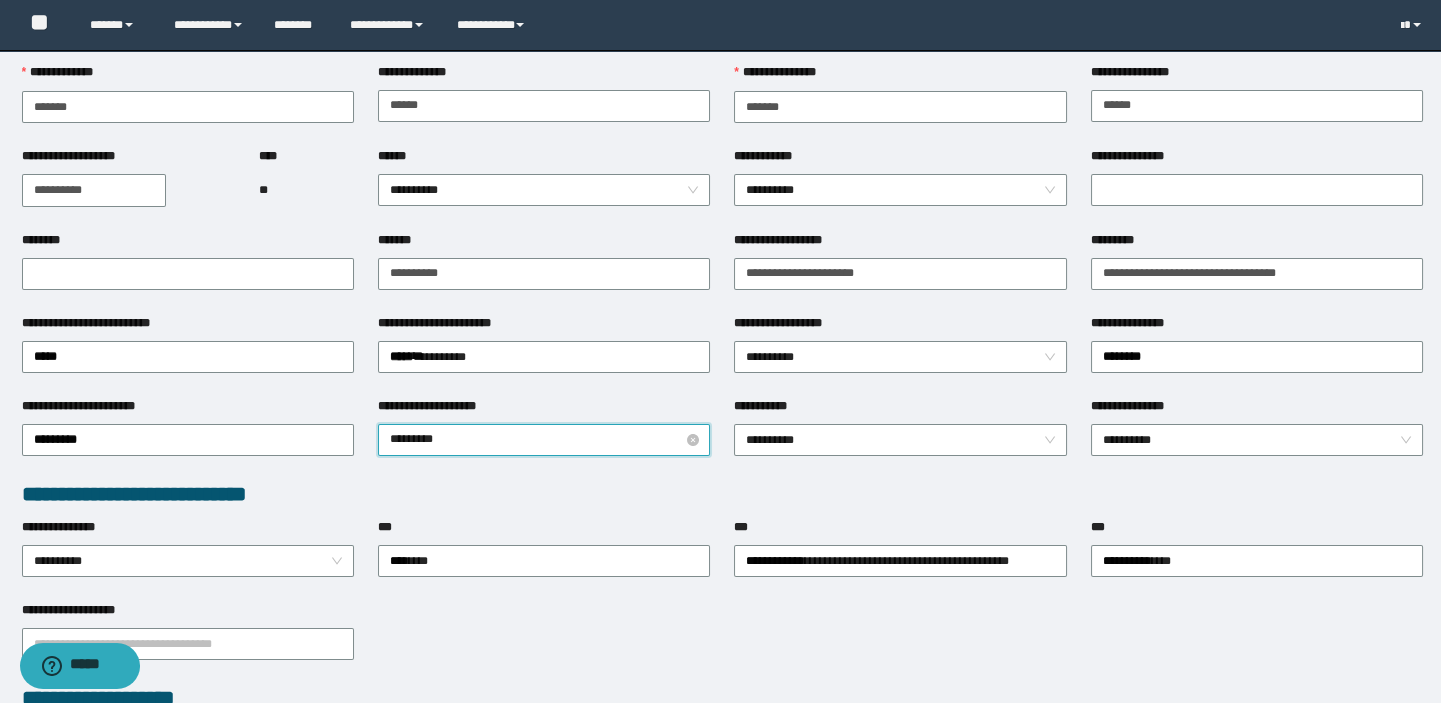click on "*********" at bounding box center [544, 440] 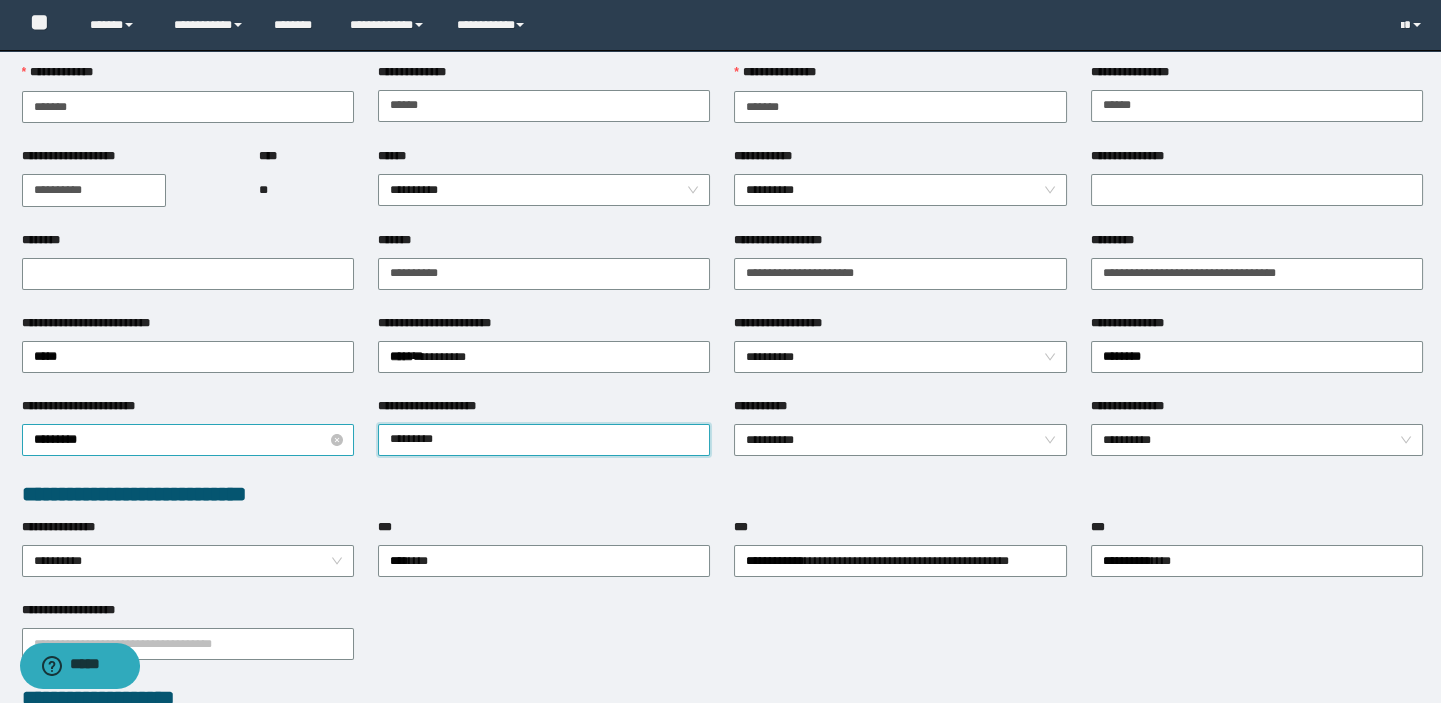 click on "*********" at bounding box center [188, 440] 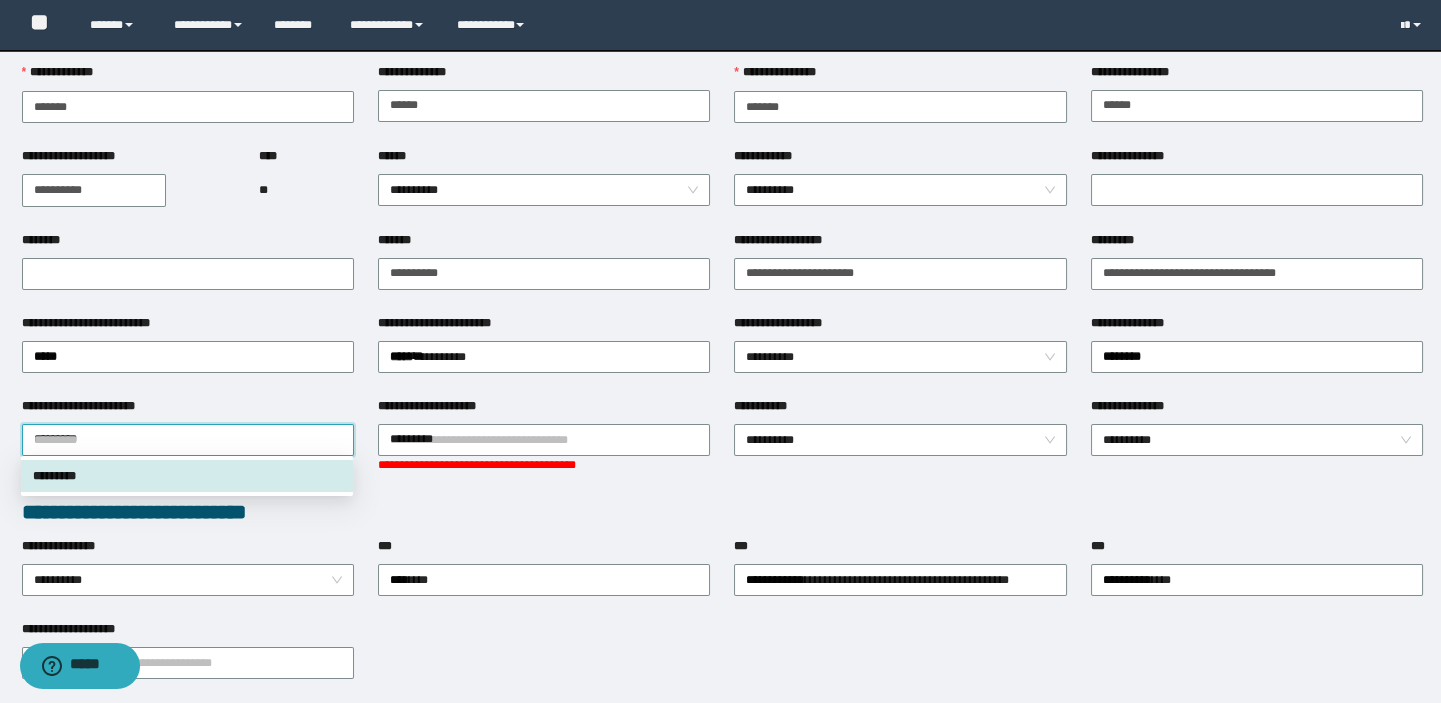 drag, startPoint x: 75, startPoint y: 472, endPoint x: 100, endPoint y: 470, distance: 25.079872 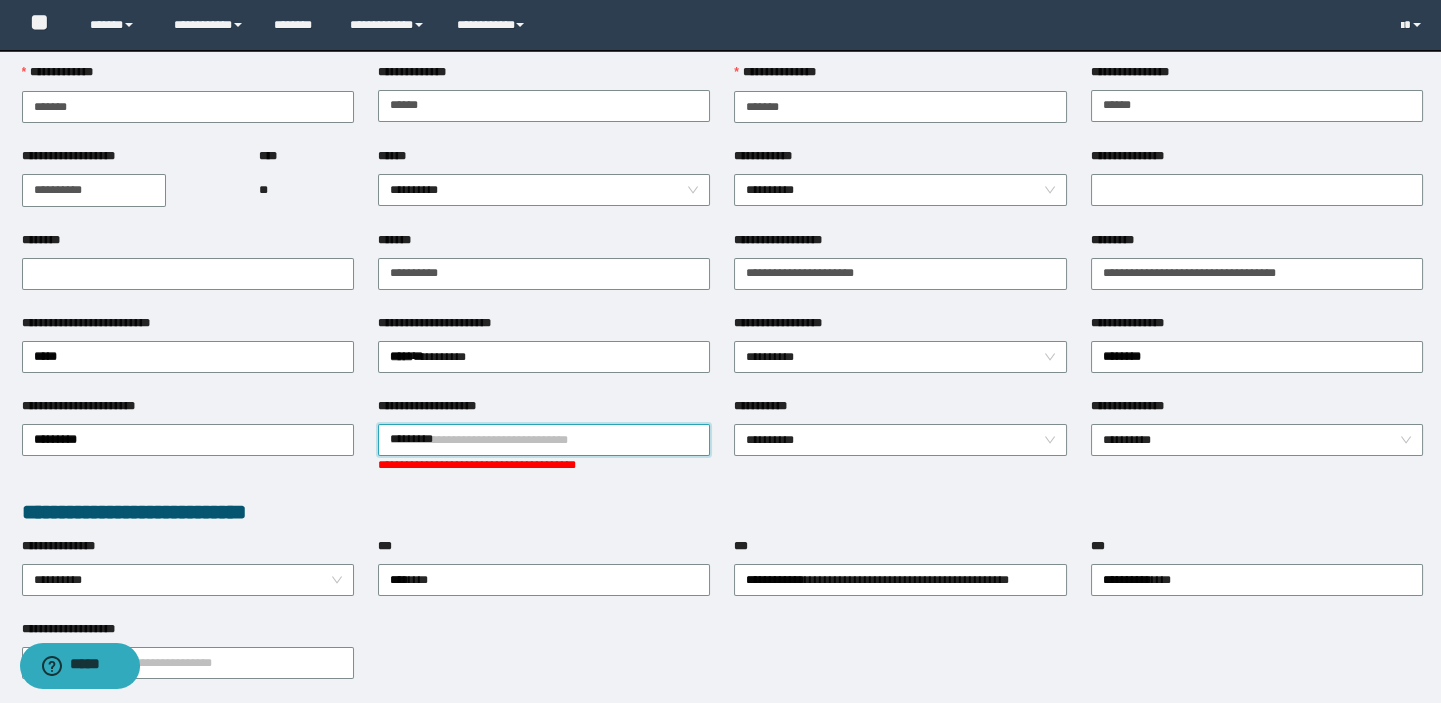 click on "*********" at bounding box center [544, 440] 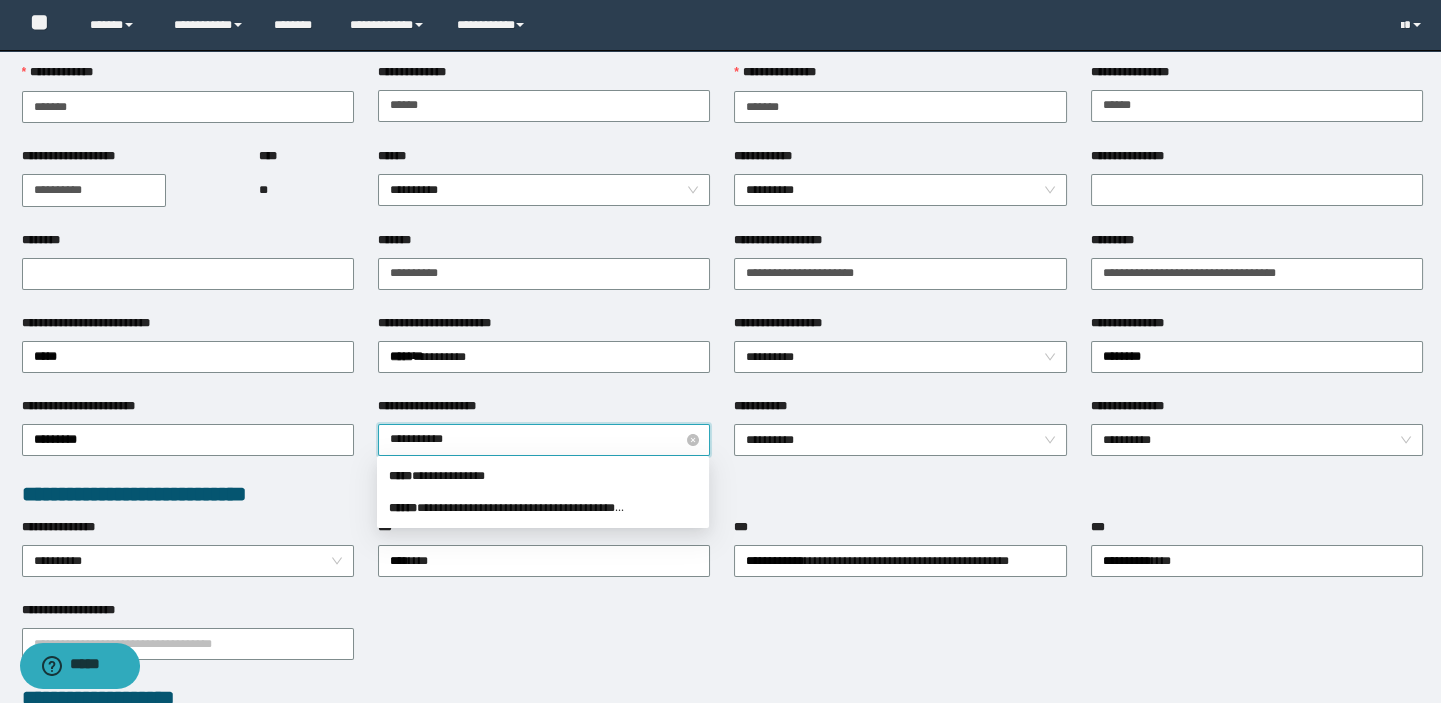 type on "**********" 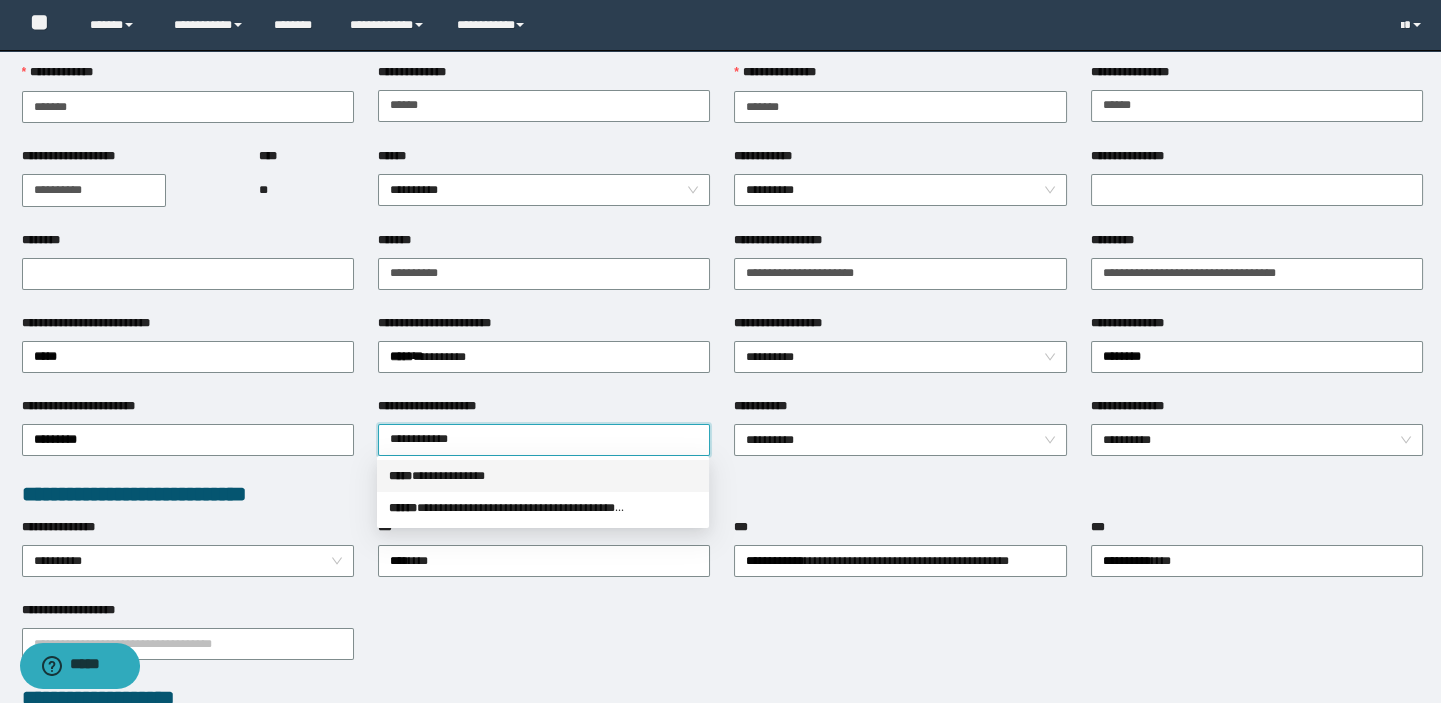 click on "**********" at bounding box center [543, 476] 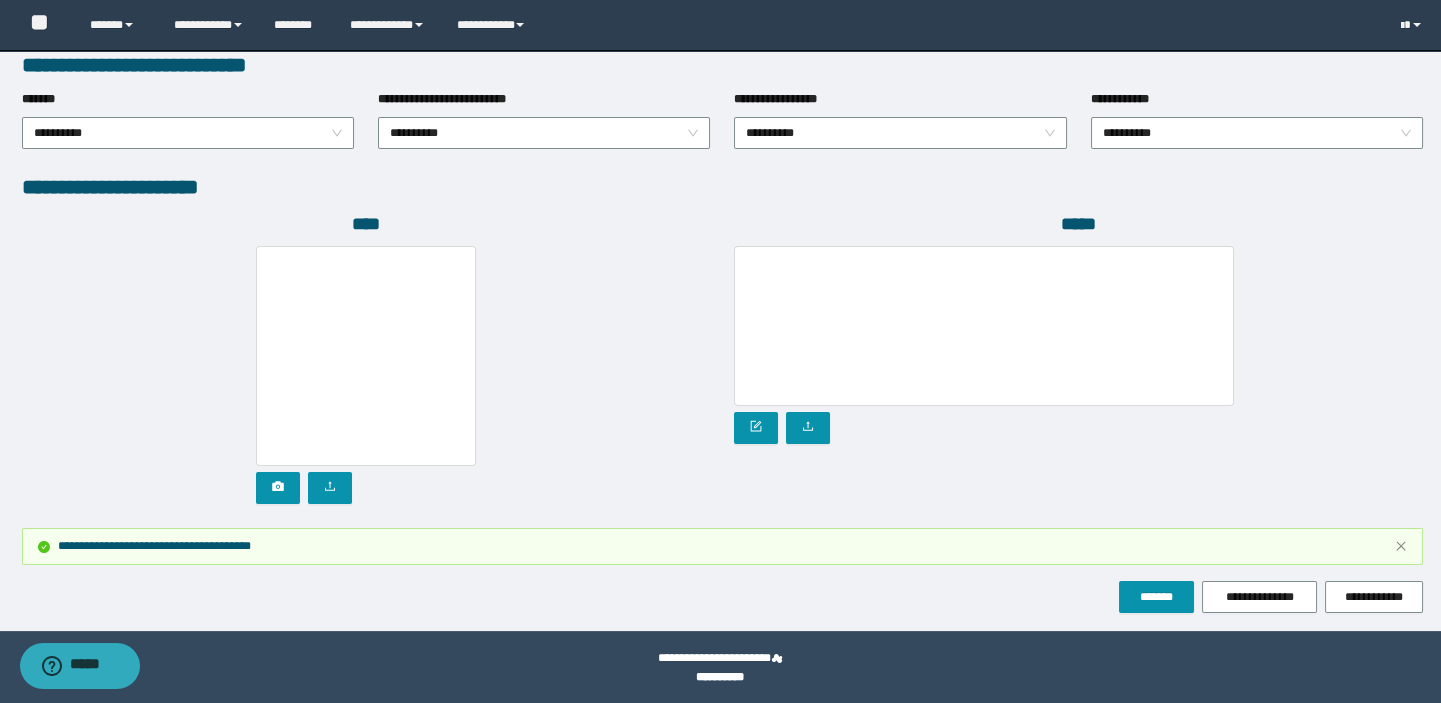 scroll, scrollTop: 1104, scrollLeft: 0, axis: vertical 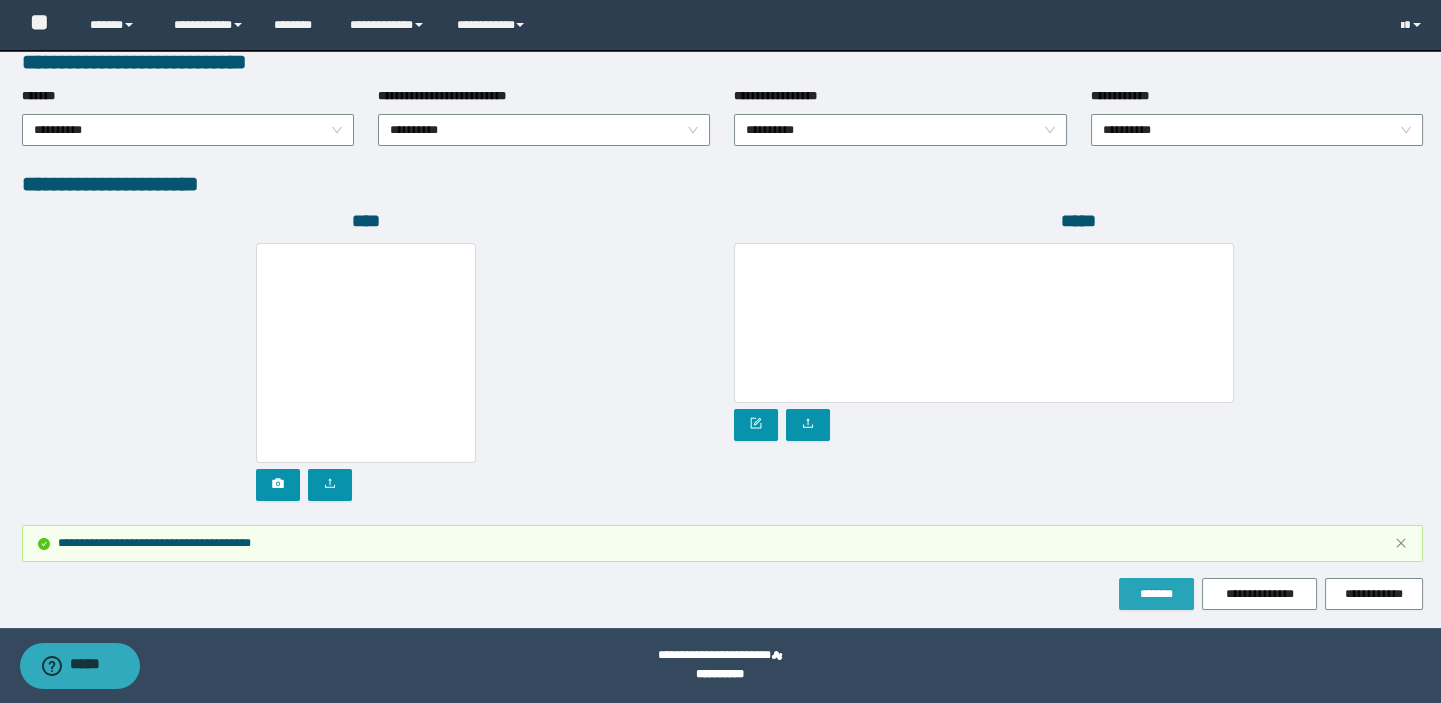 click on "*******" at bounding box center (1156, 594) 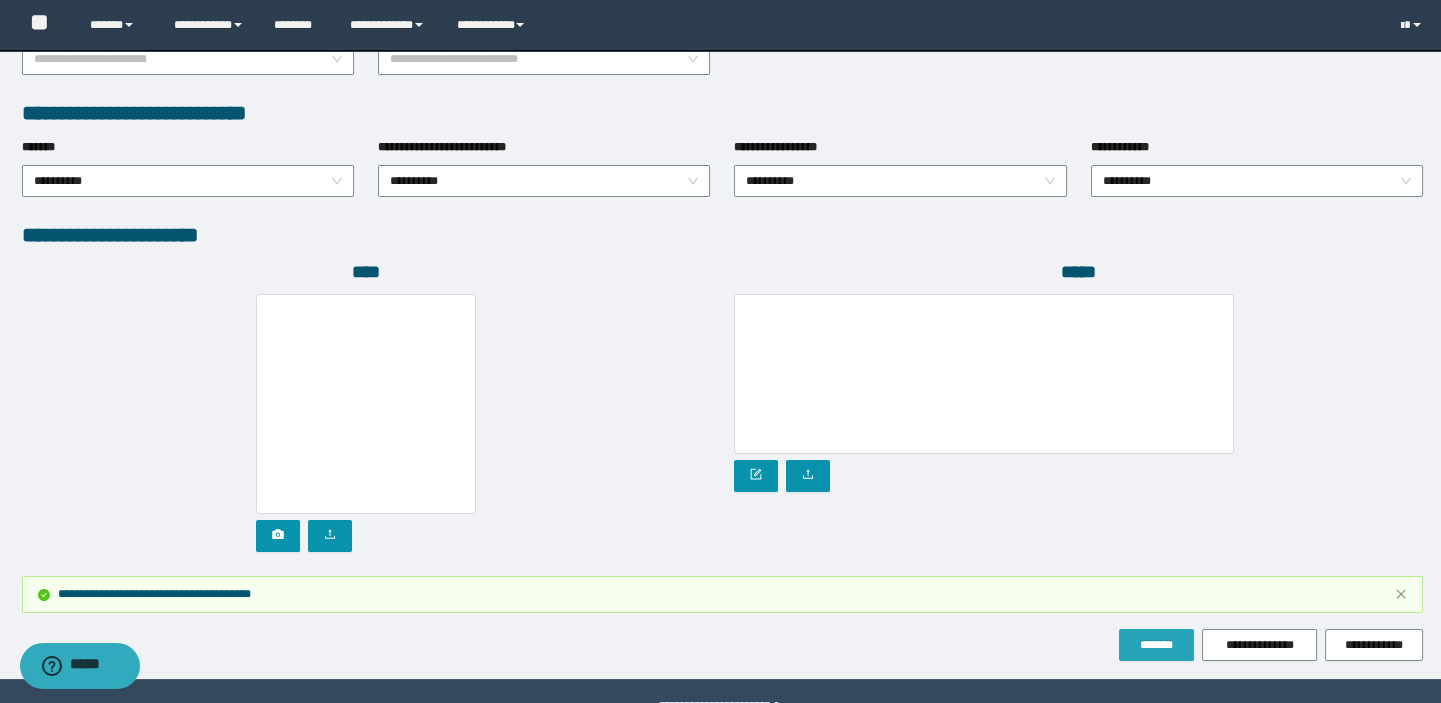 scroll, scrollTop: 1104, scrollLeft: 0, axis: vertical 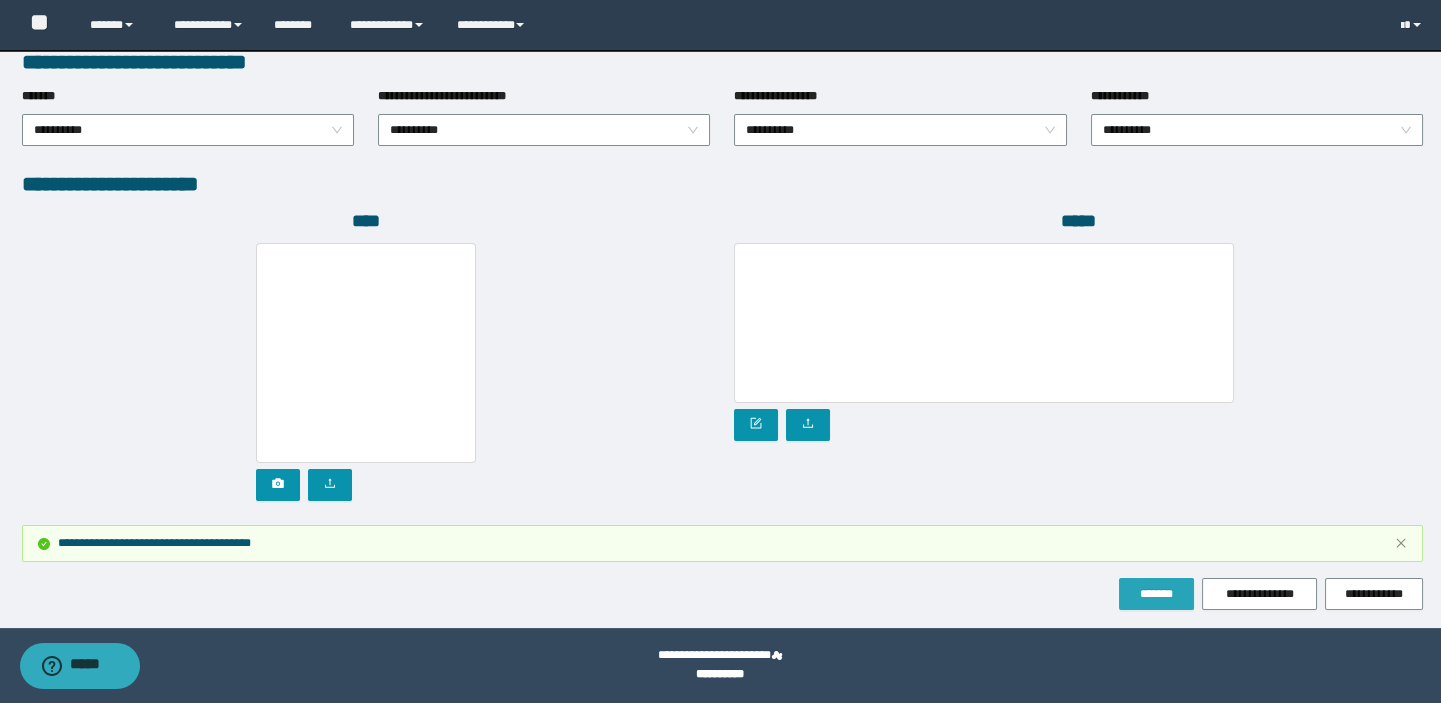 click on "*******" at bounding box center (1156, 594) 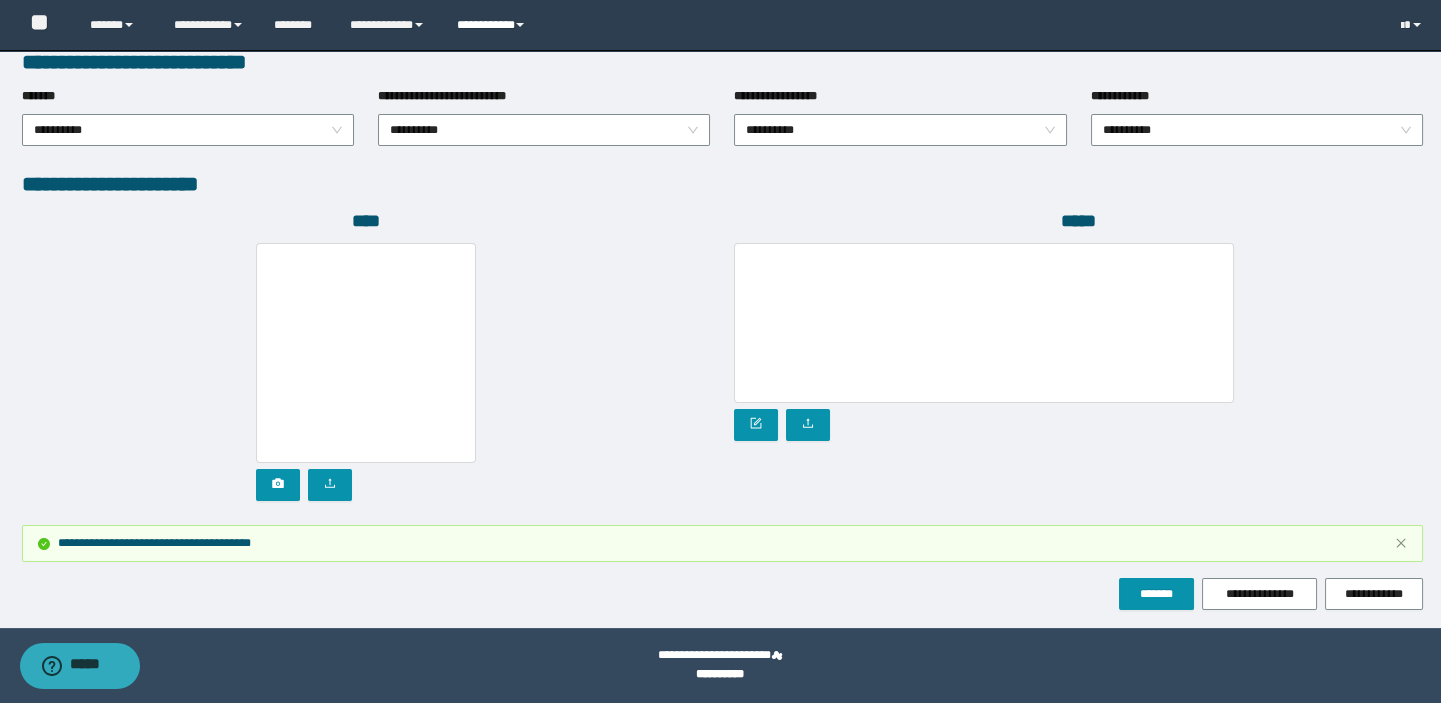 click on "**********" at bounding box center [493, 25] 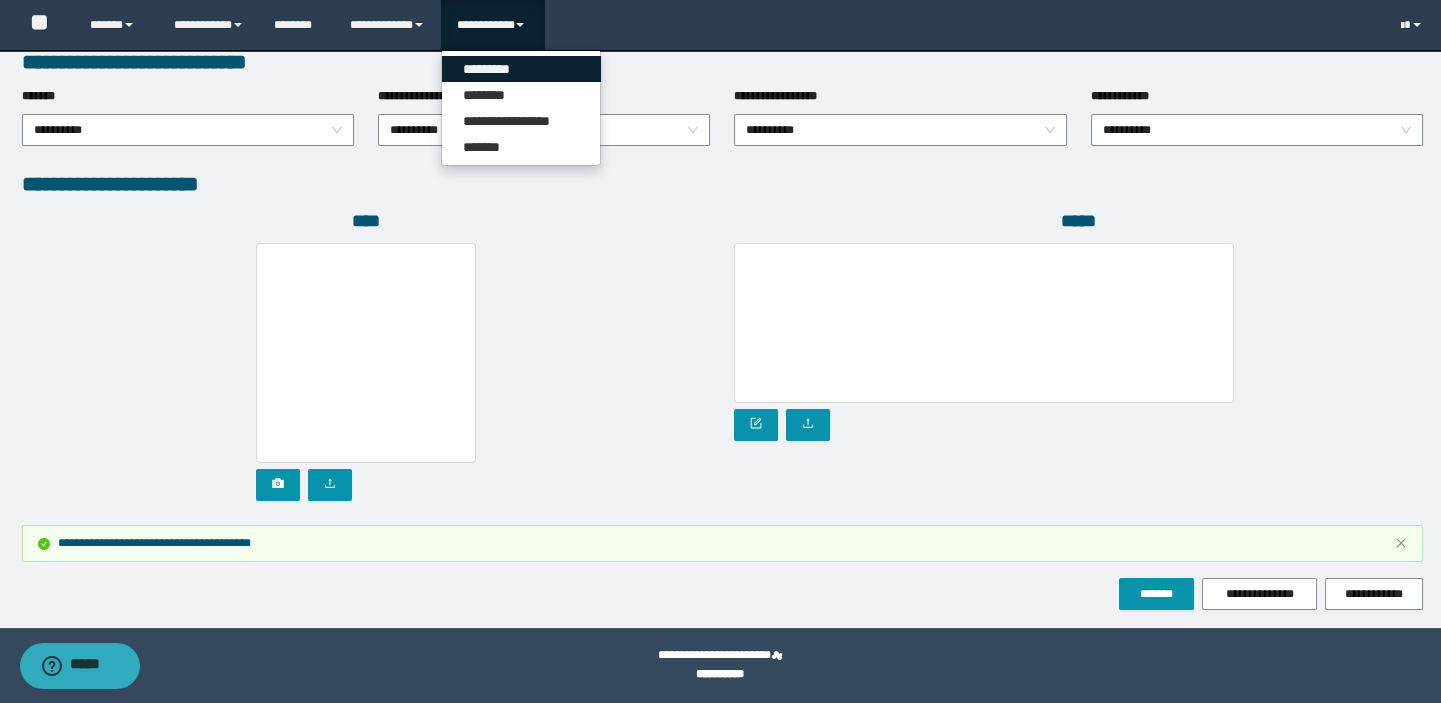 click on "*********" at bounding box center [521, 69] 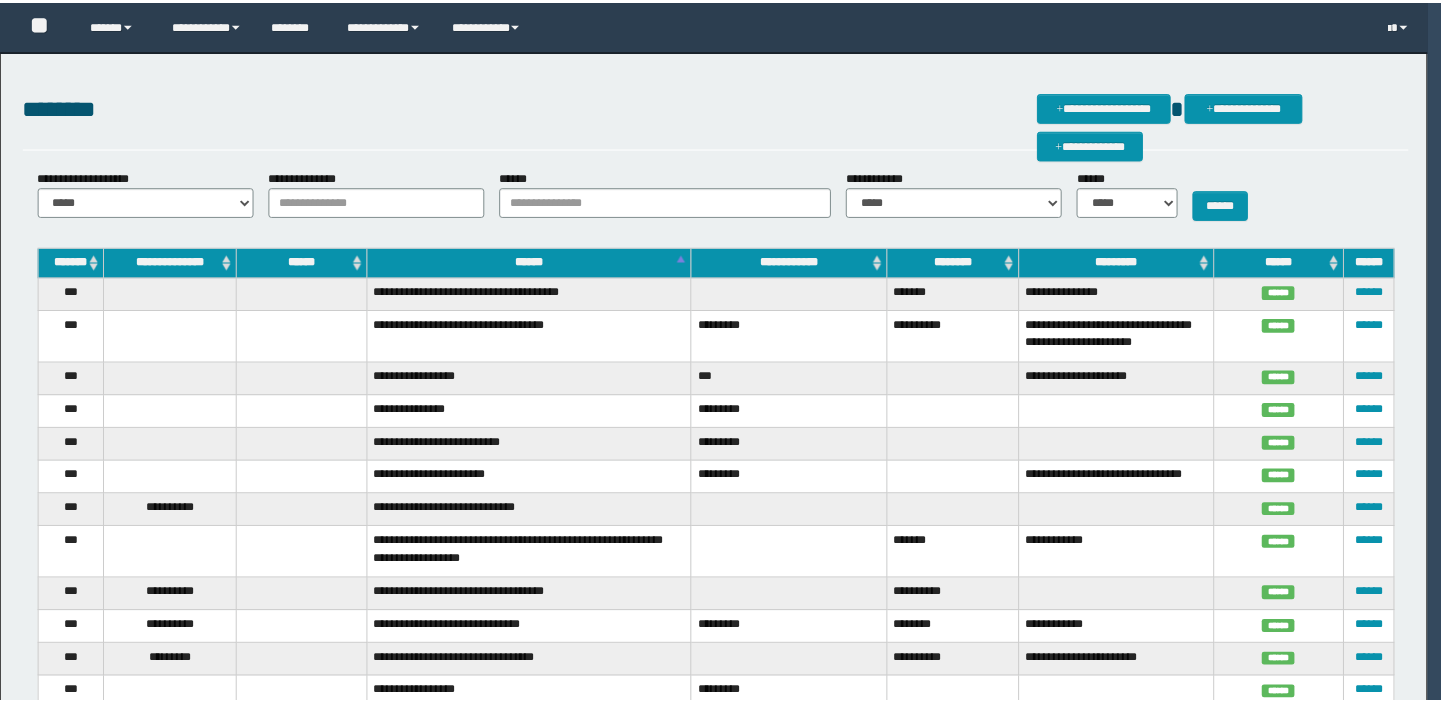 scroll, scrollTop: 0, scrollLeft: 0, axis: both 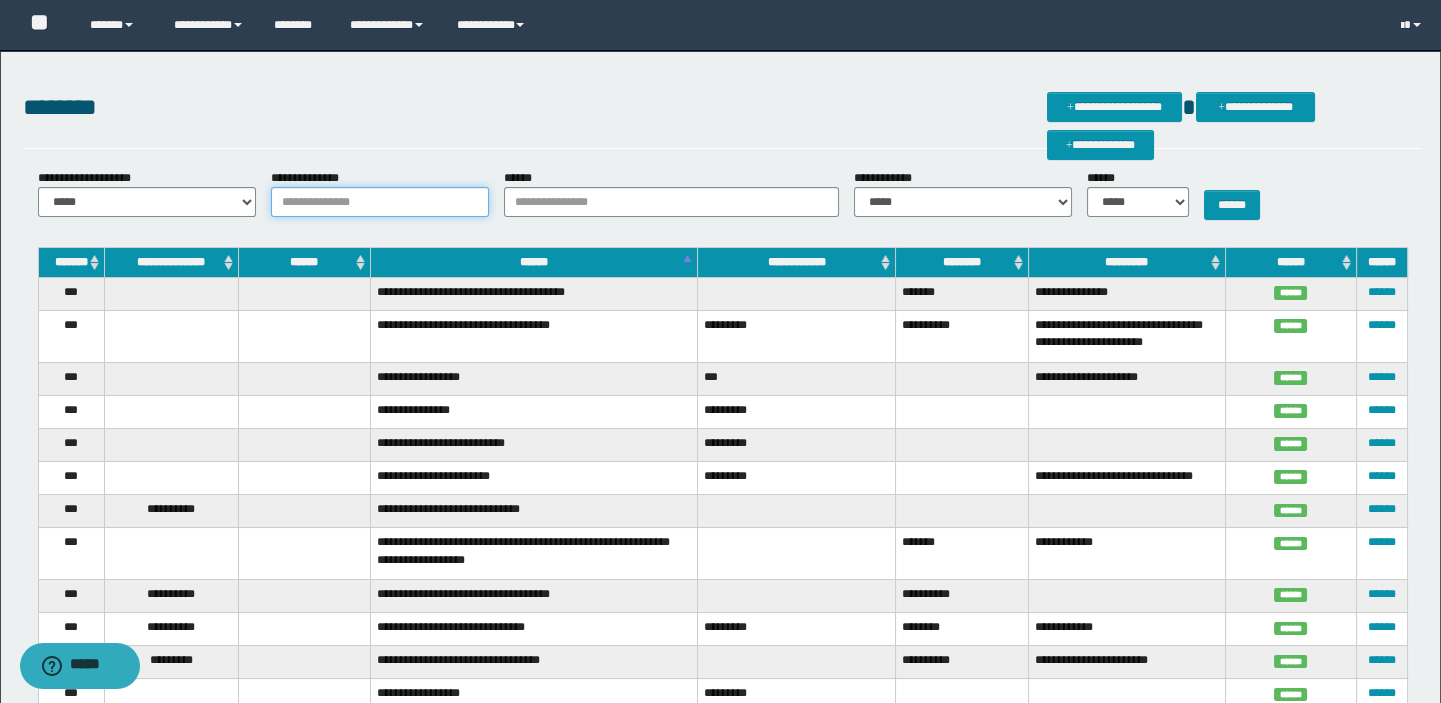click on "**********" at bounding box center (380, 202) 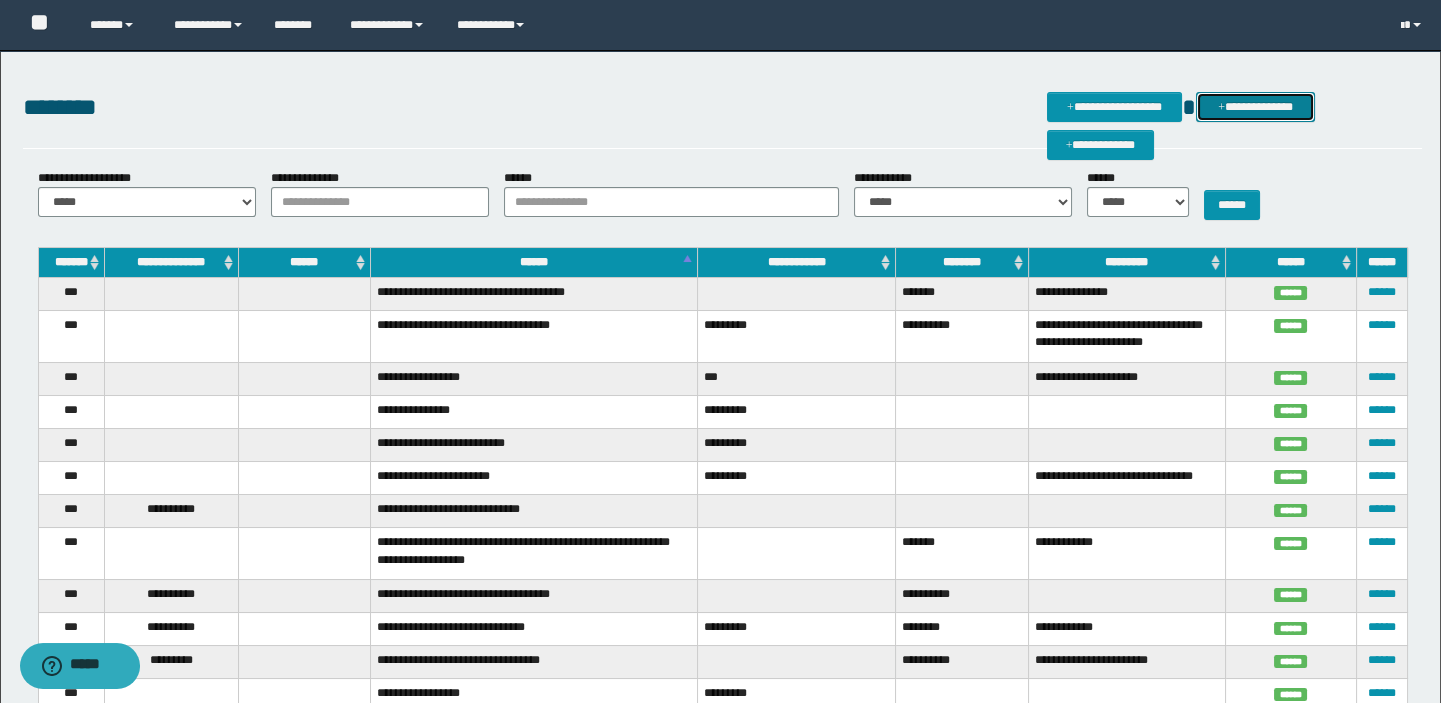 click on "**********" at bounding box center (1256, 107) 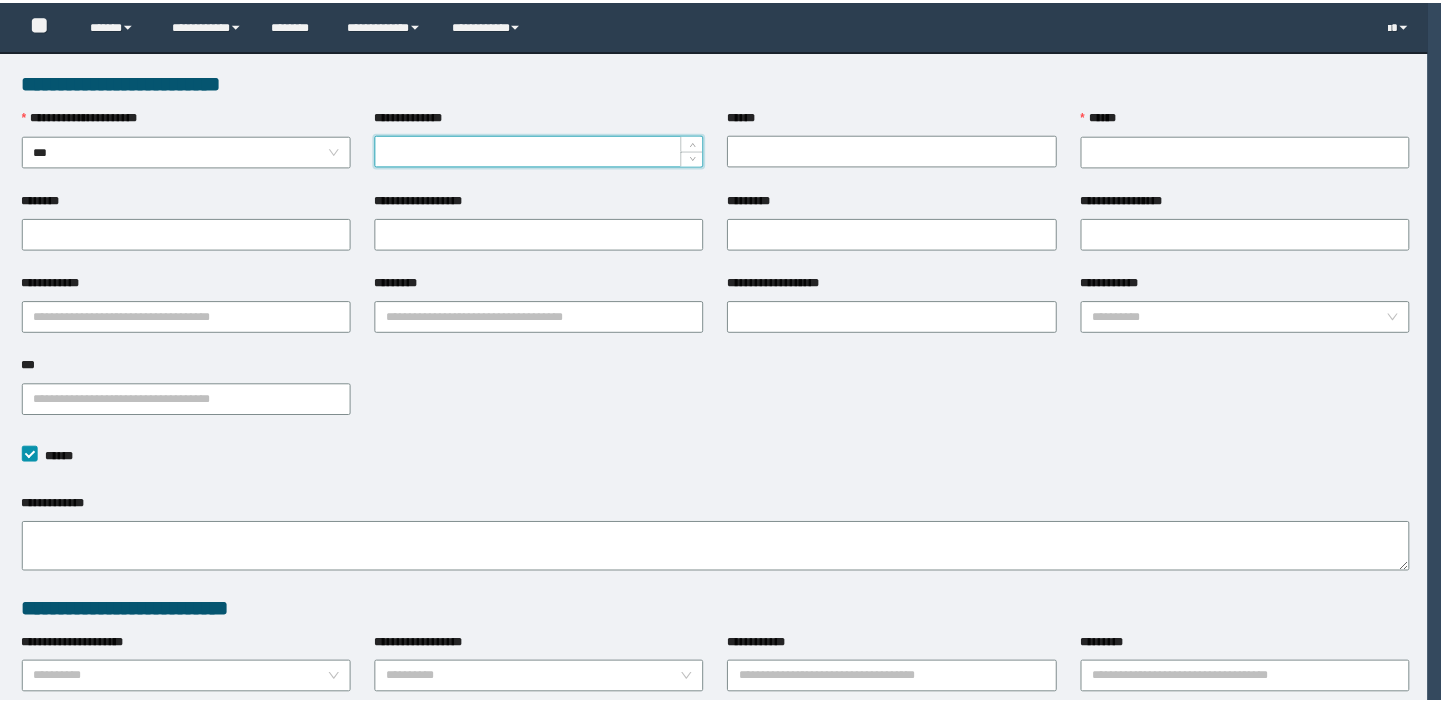 scroll, scrollTop: 0, scrollLeft: 0, axis: both 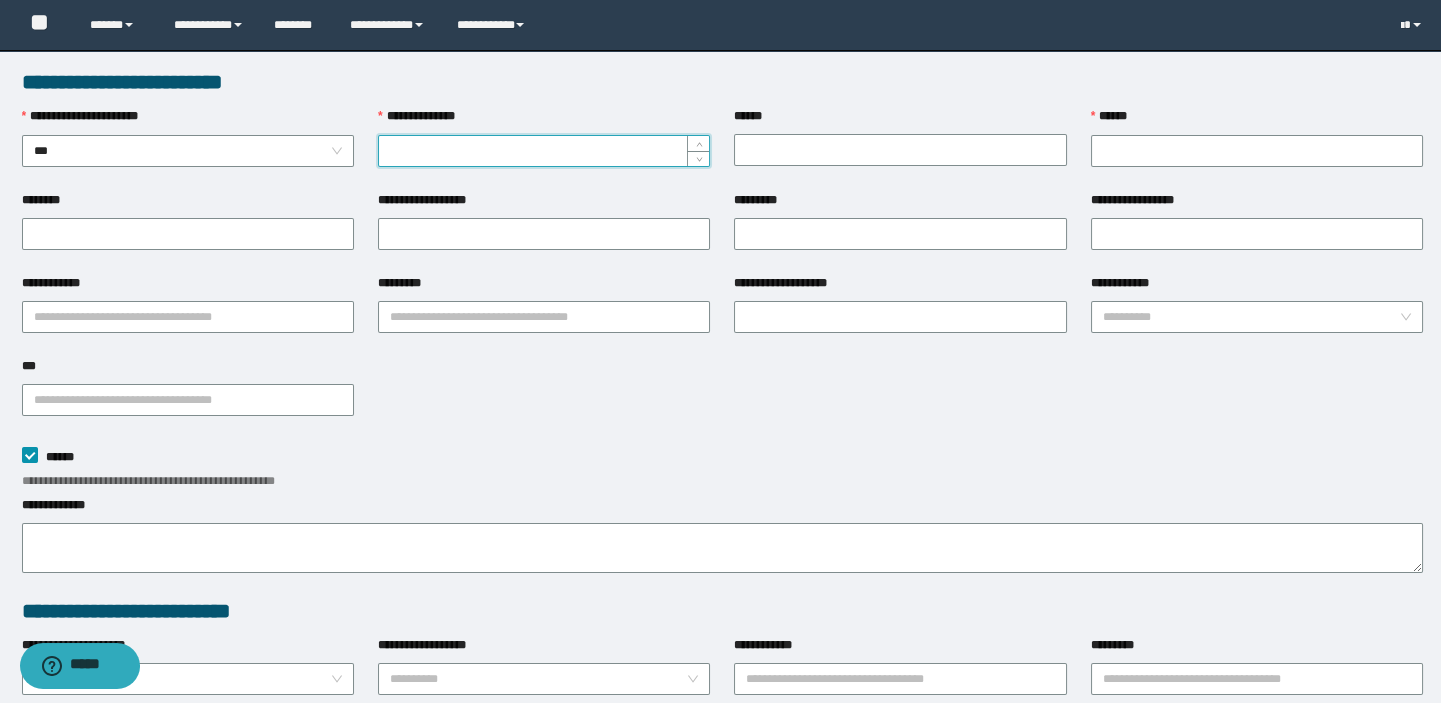click on "**********" at bounding box center [544, 151] 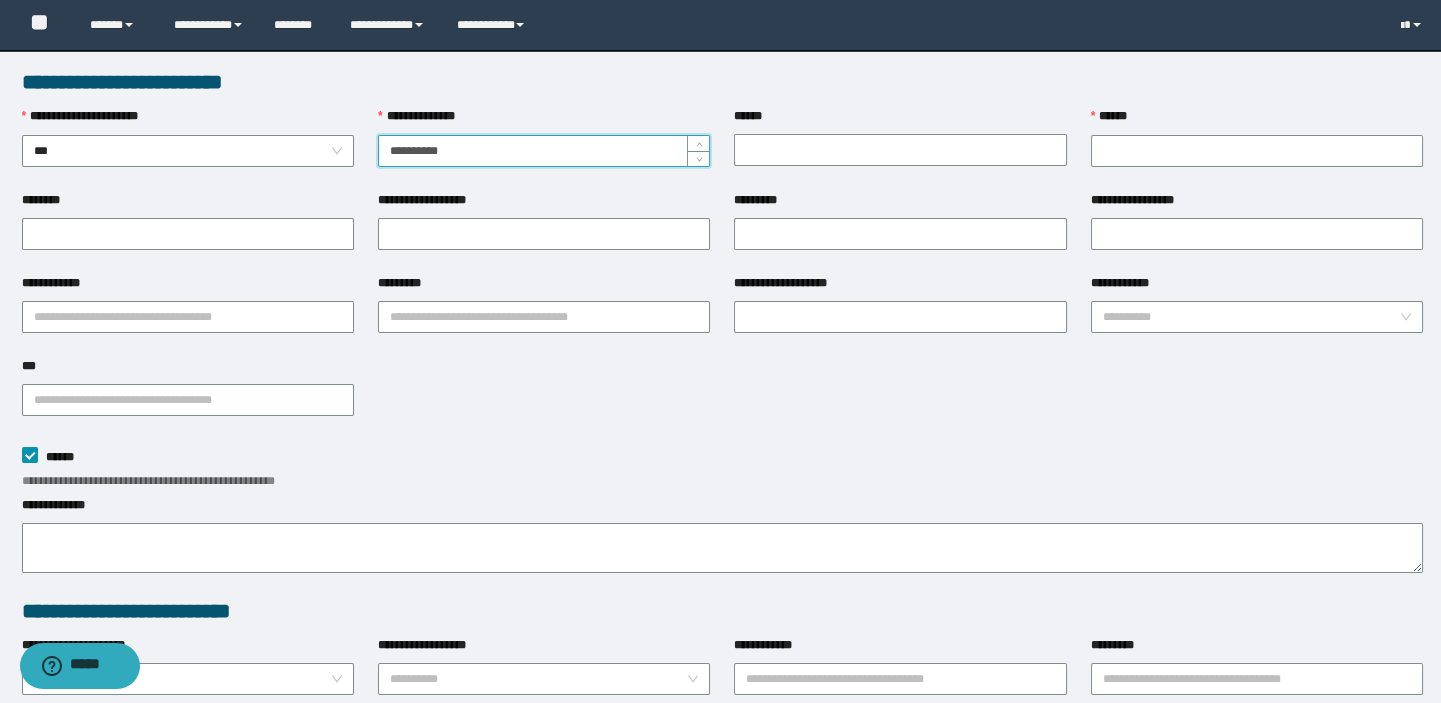 type on "**********" 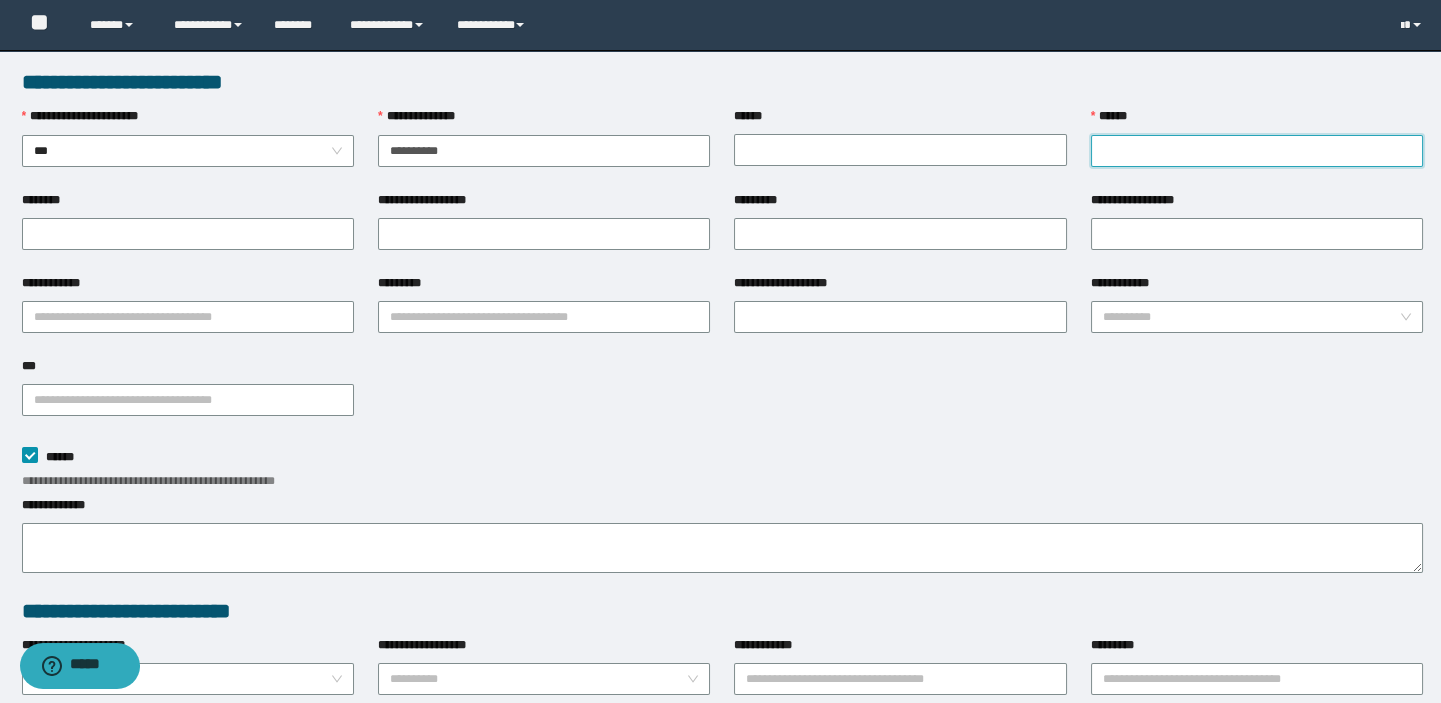 click on "******" at bounding box center (1257, 151) 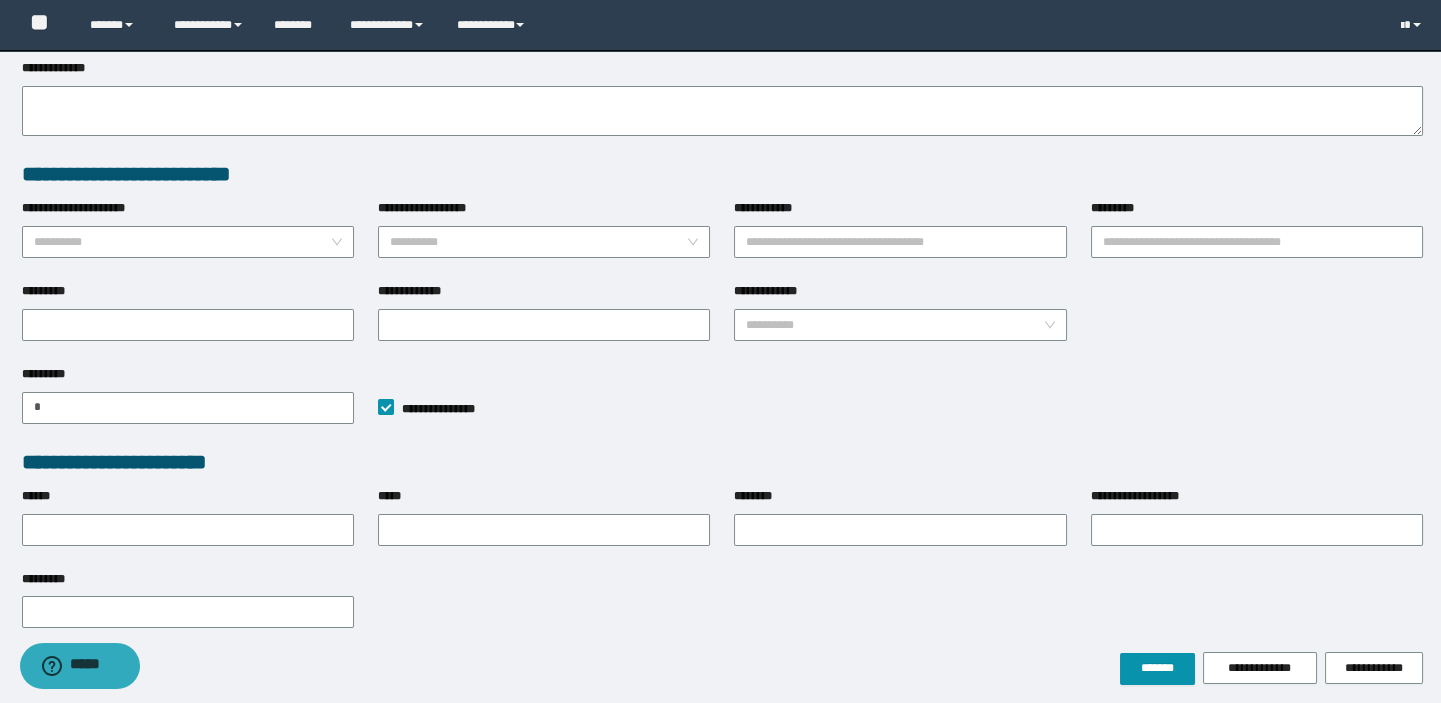 scroll, scrollTop: 513, scrollLeft: 0, axis: vertical 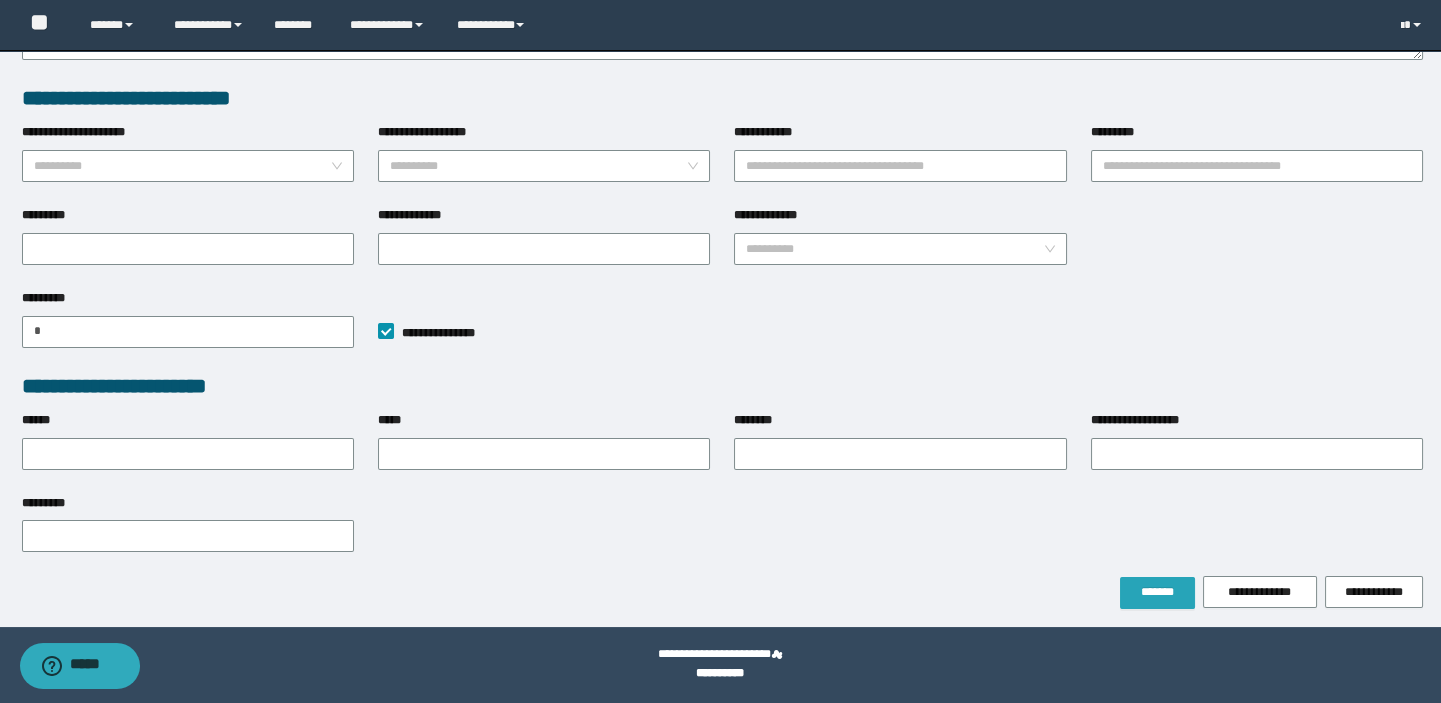 type on "**********" 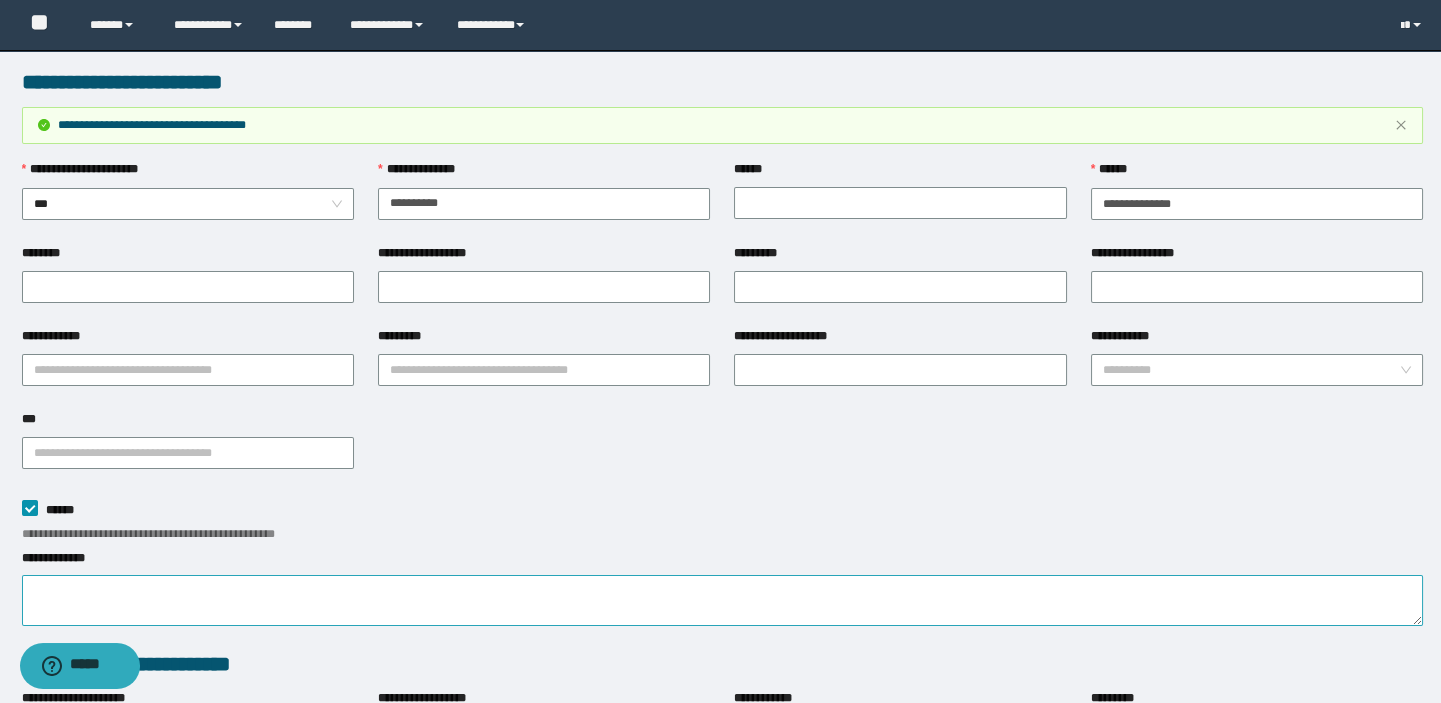 scroll, scrollTop: 0, scrollLeft: 0, axis: both 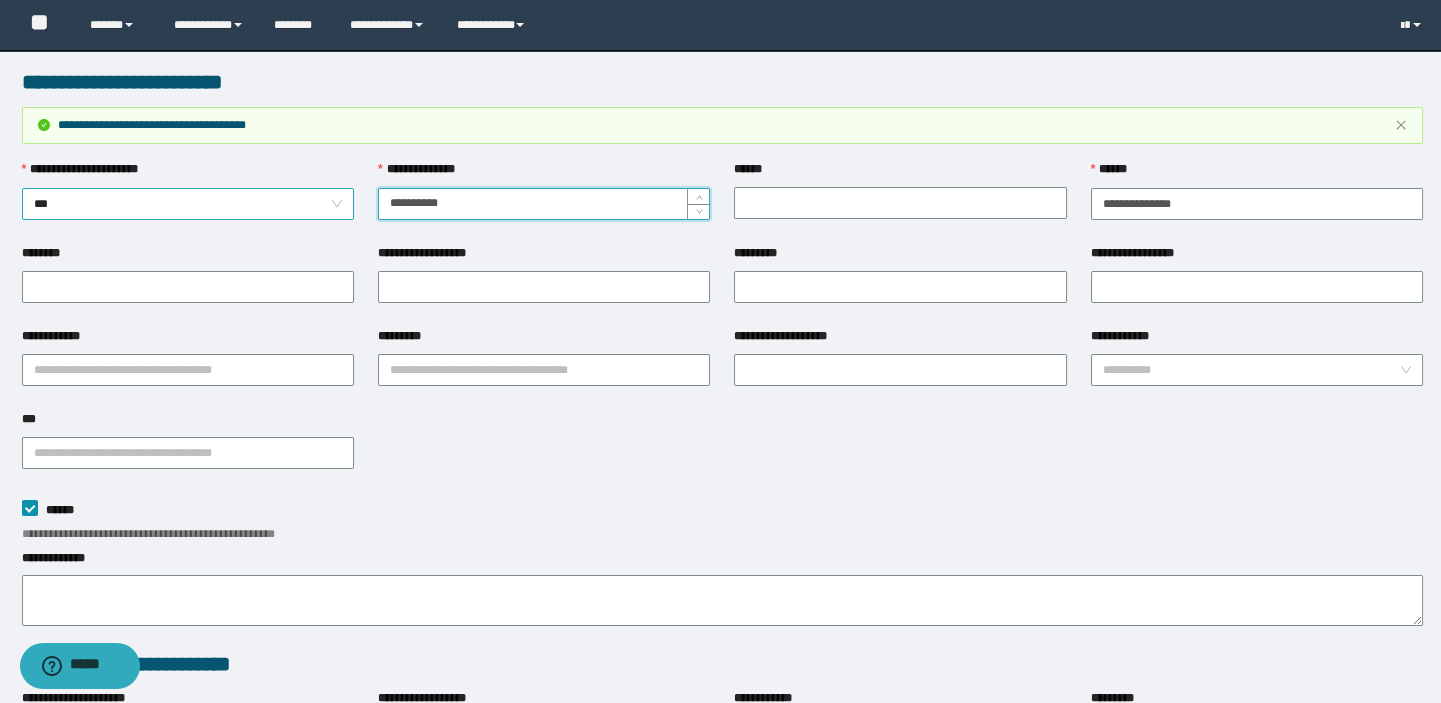 drag, startPoint x: 458, startPoint y: 208, endPoint x: 349, endPoint y: 191, distance: 110.317726 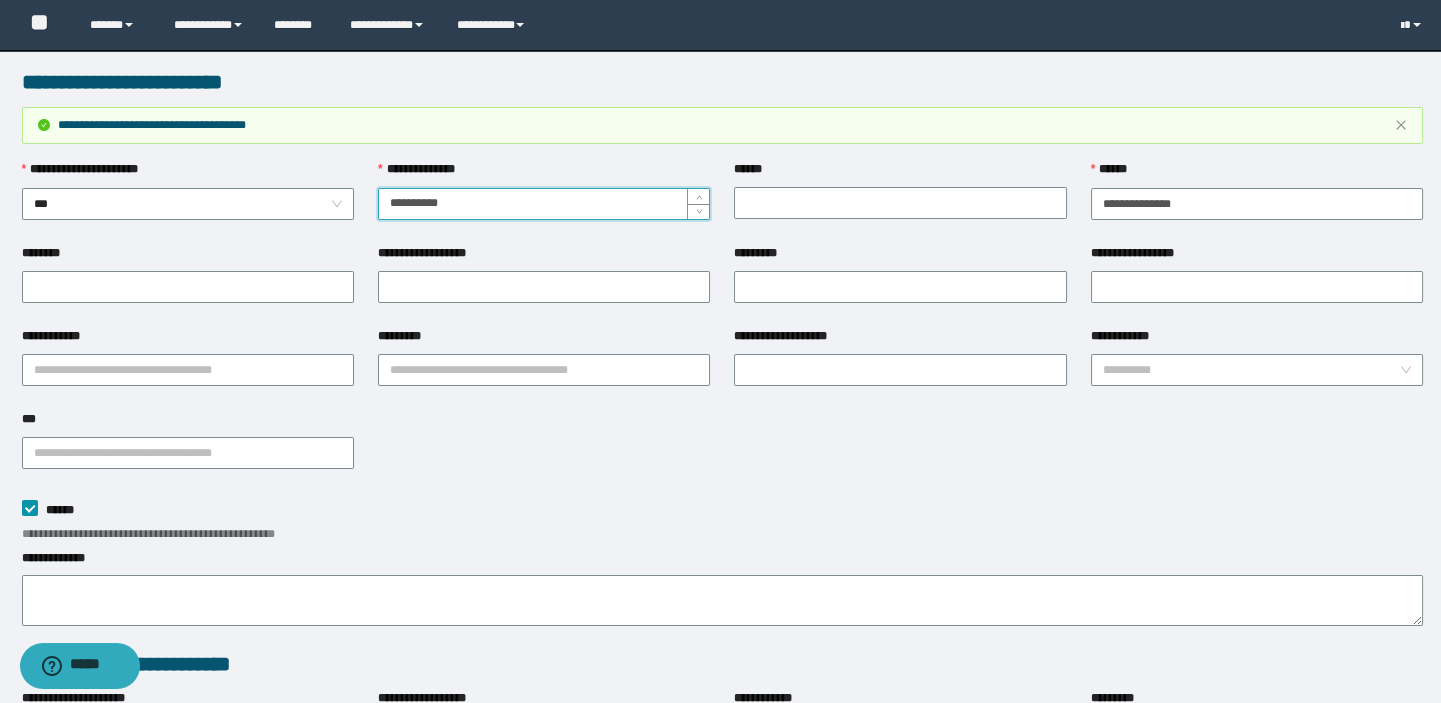 click on "**********" at bounding box center (544, 204) 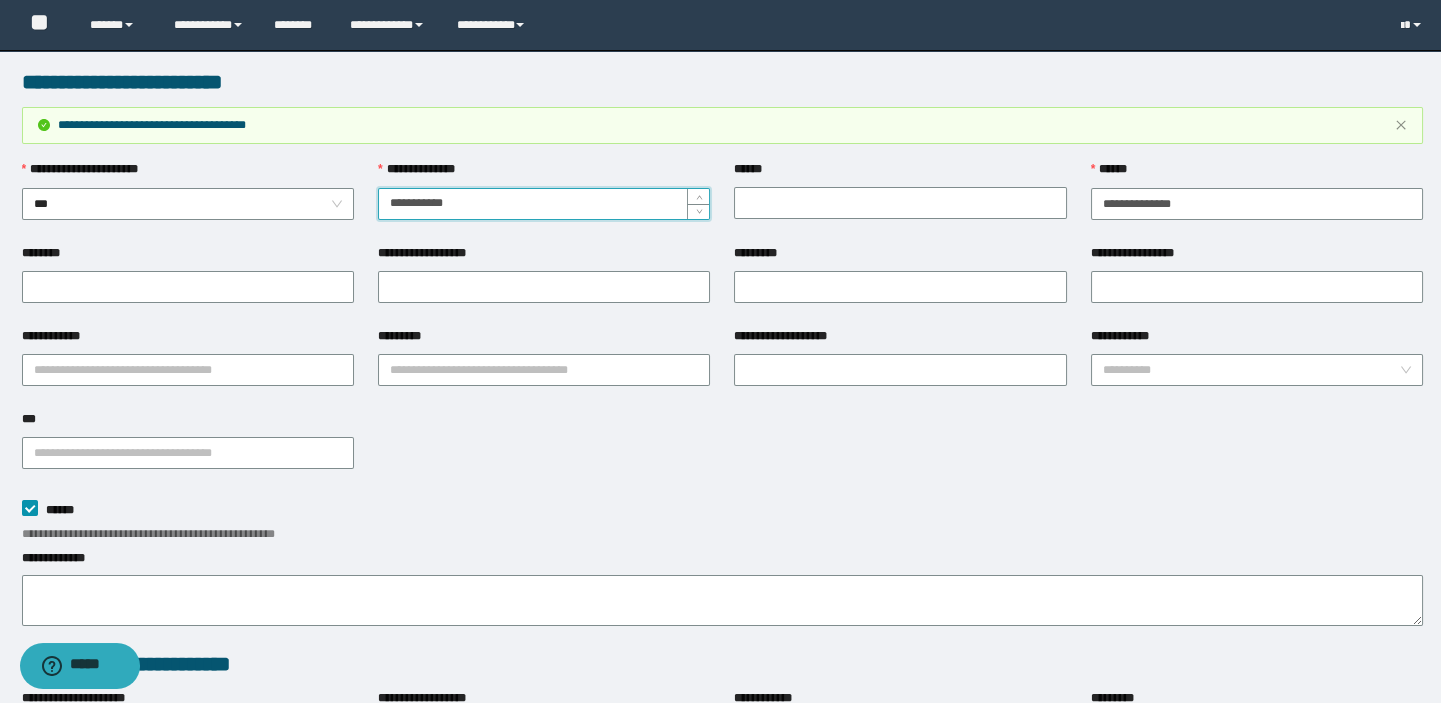 click on "**********" at bounding box center (544, 204) 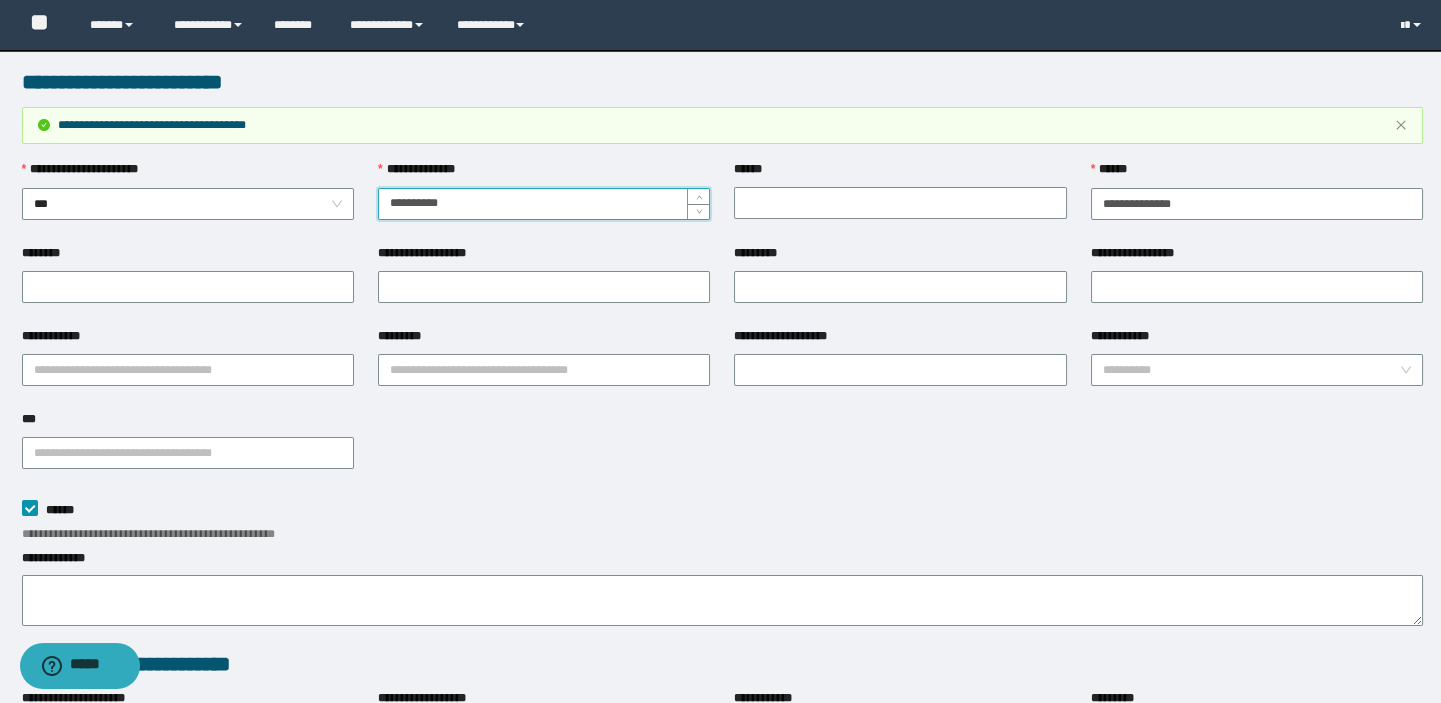 click on "**********" at bounding box center [544, 204] 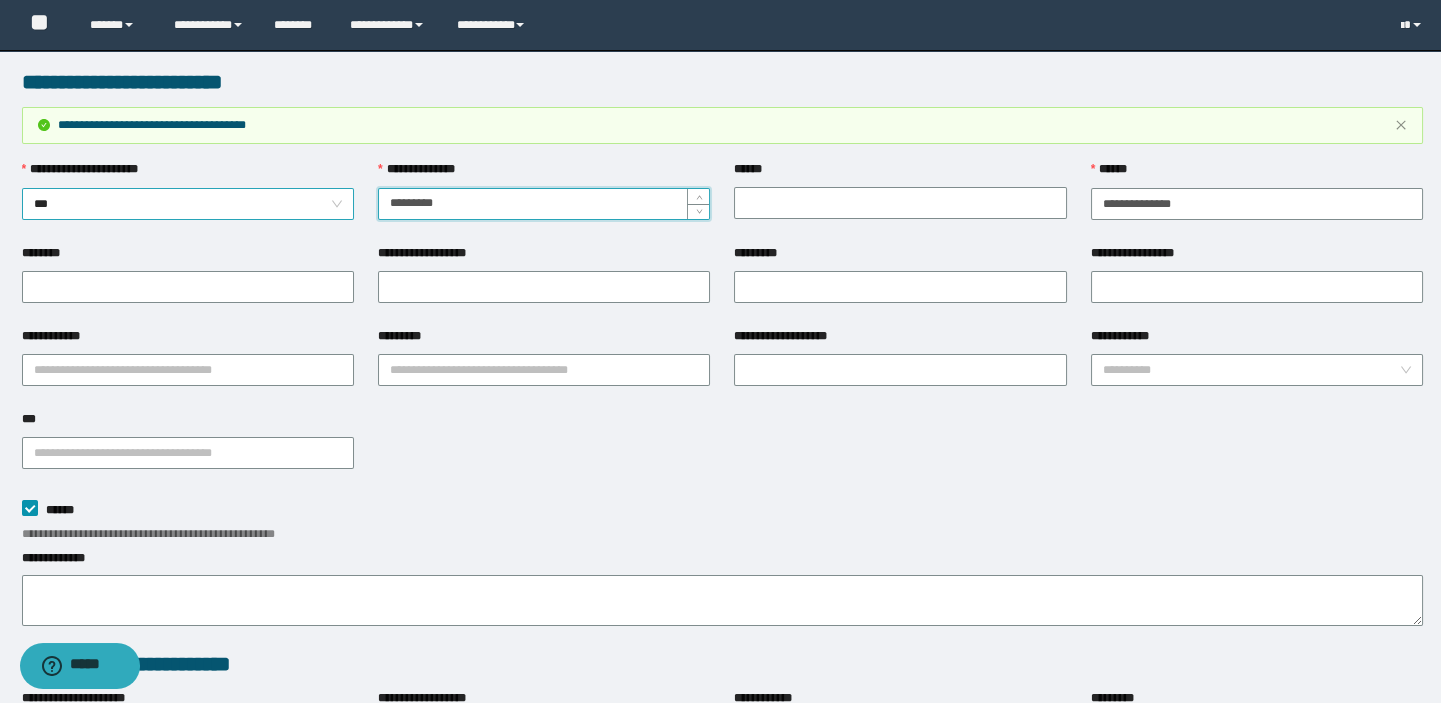 drag, startPoint x: 448, startPoint y: 204, endPoint x: 282, endPoint y: 190, distance: 166.58931 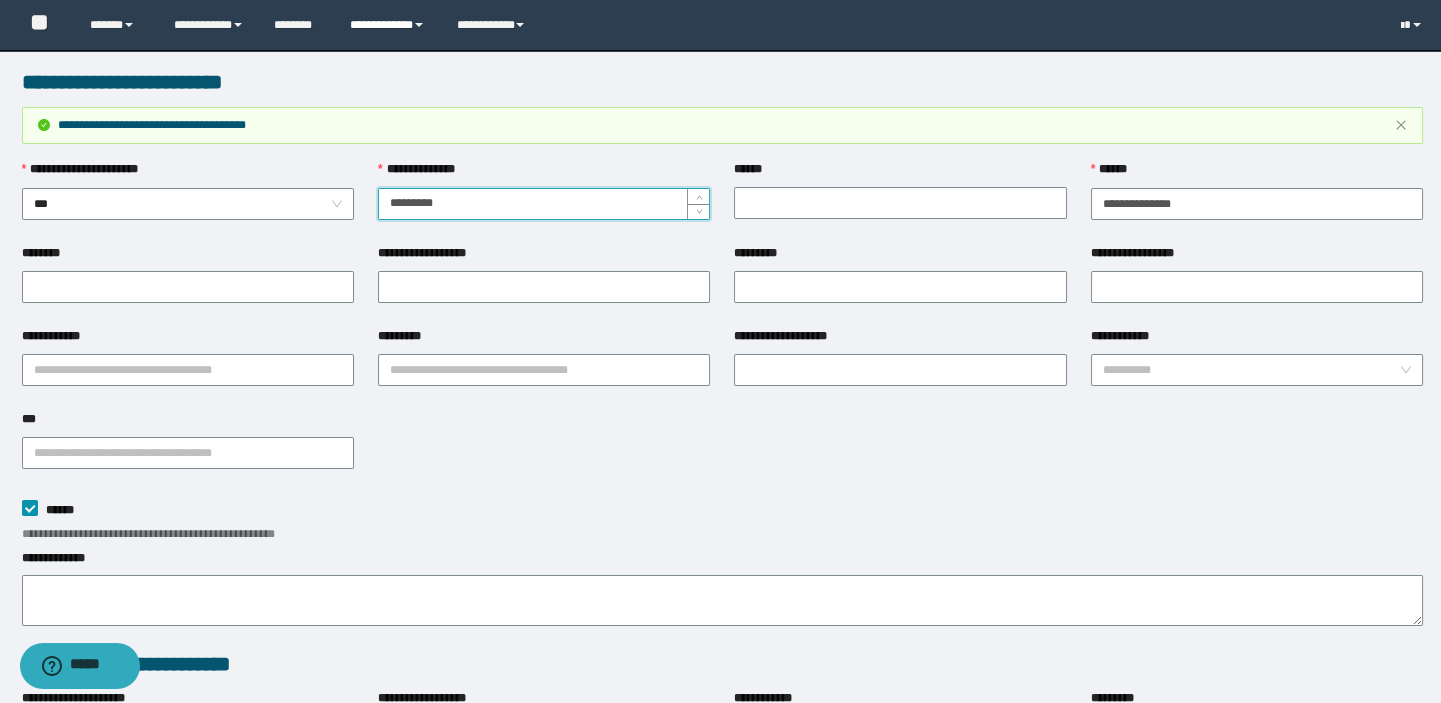 type on "*********" 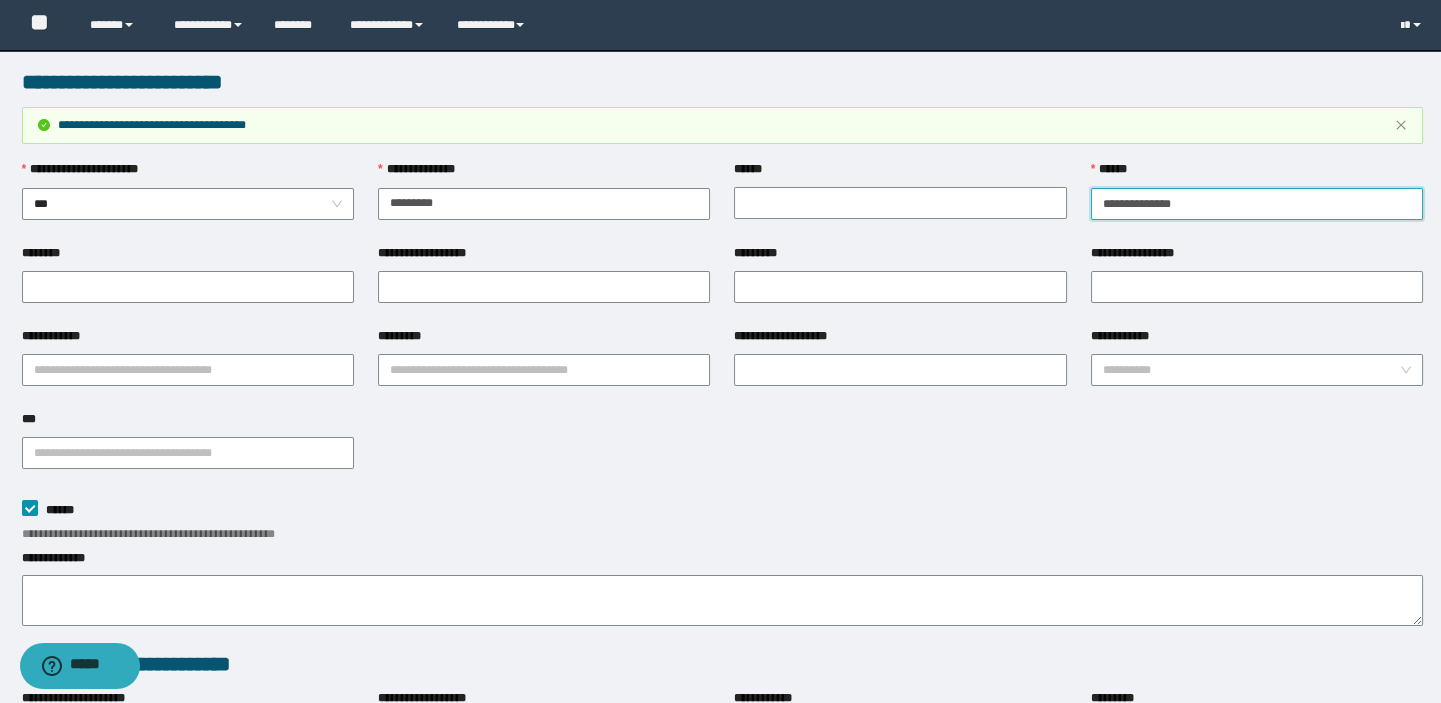 drag, startPoint x: 1235, startPoint y: 203, endPoint x: 704, endPoint y: 232, distance: 531.7913 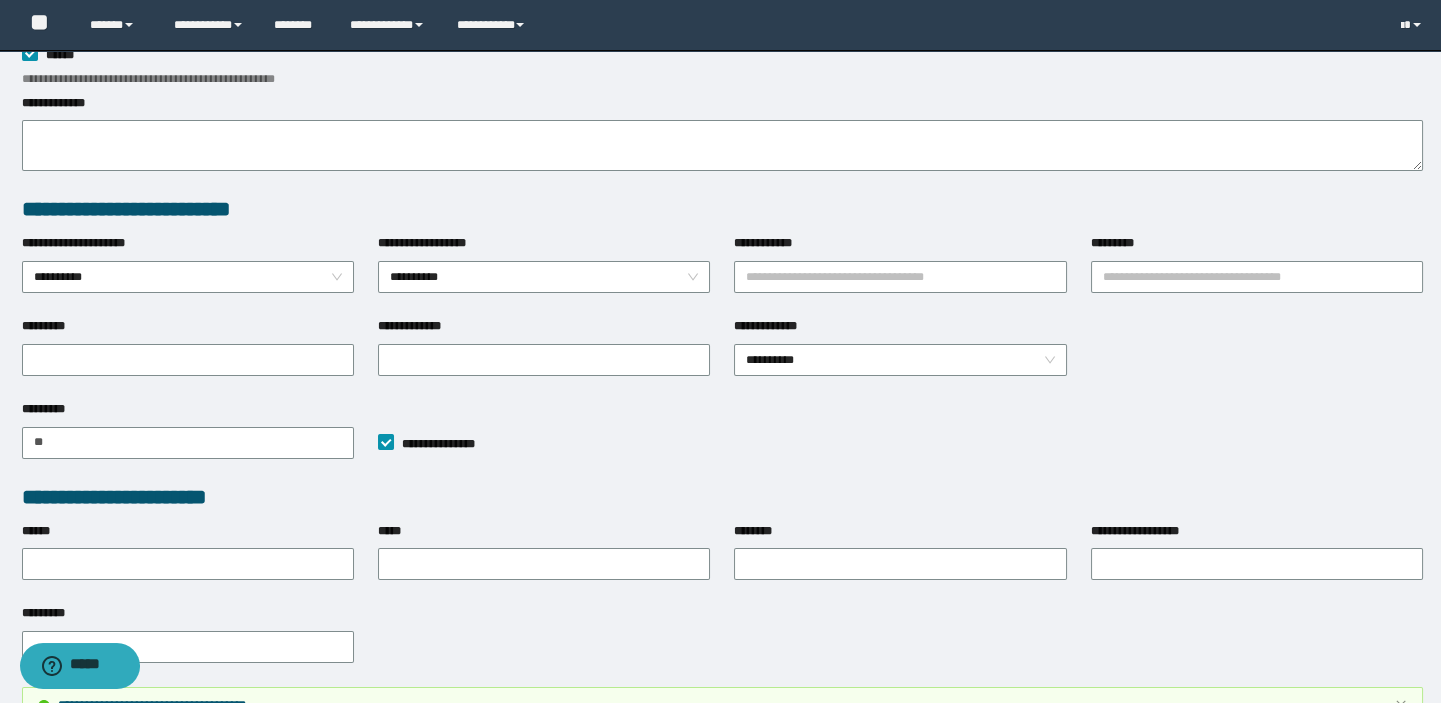 scroll, scrollTop: 619, scrollLeft: 0, axis: vertical 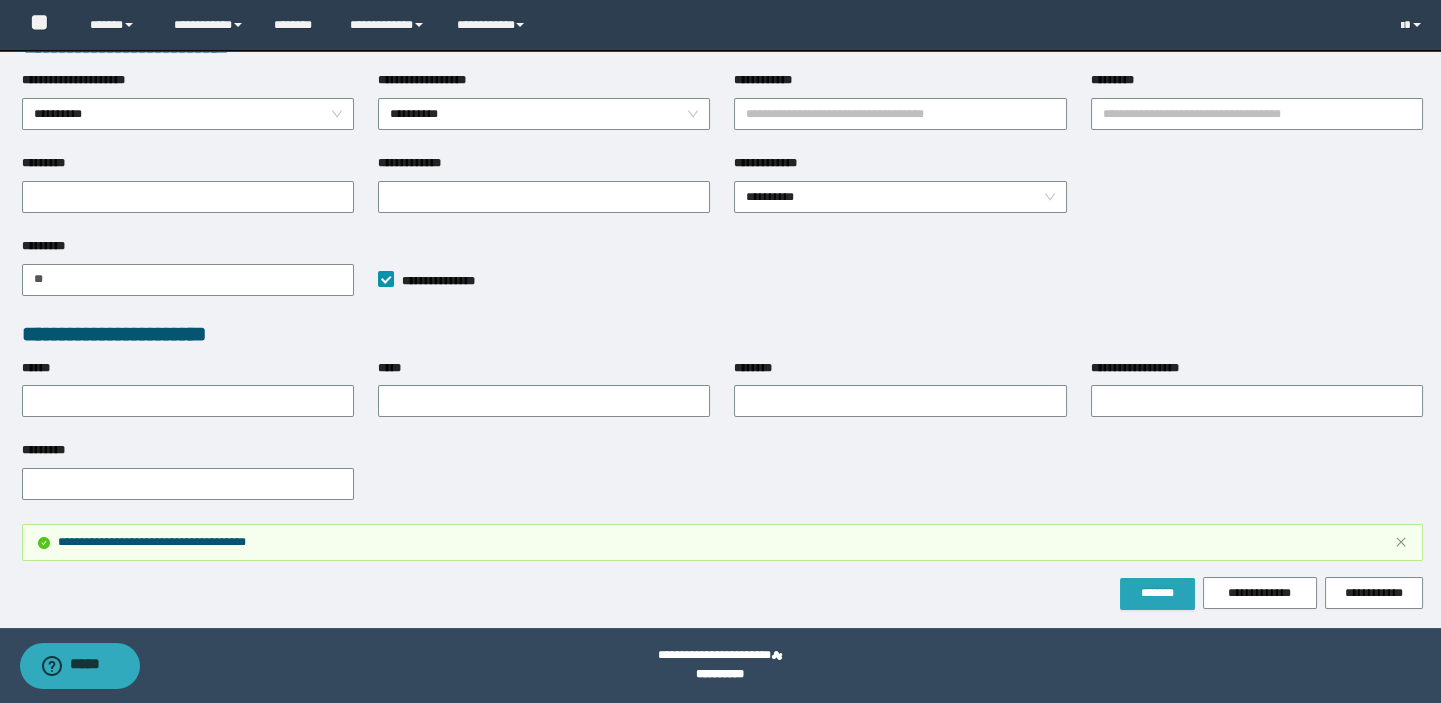 type on "**********" 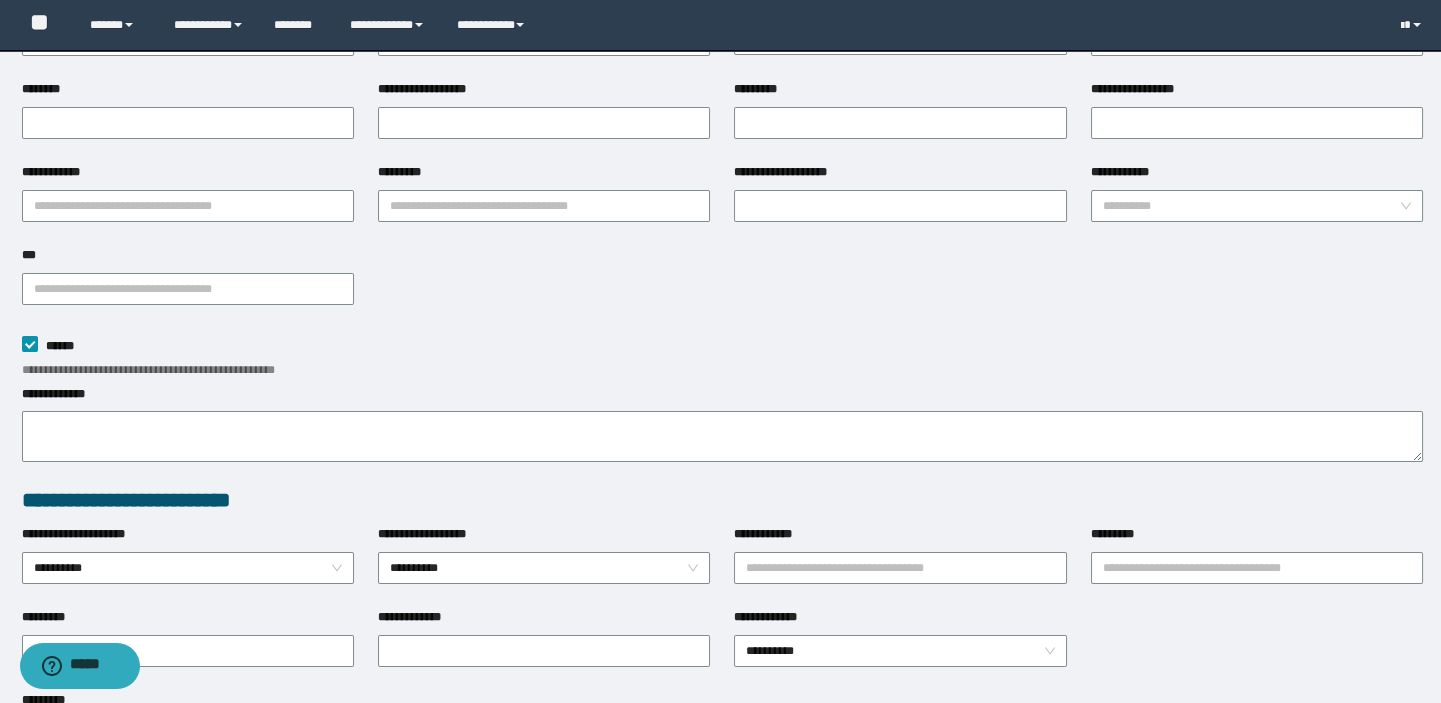 scroll, scrollTop: 0, scrollLeft: 0, axis: both 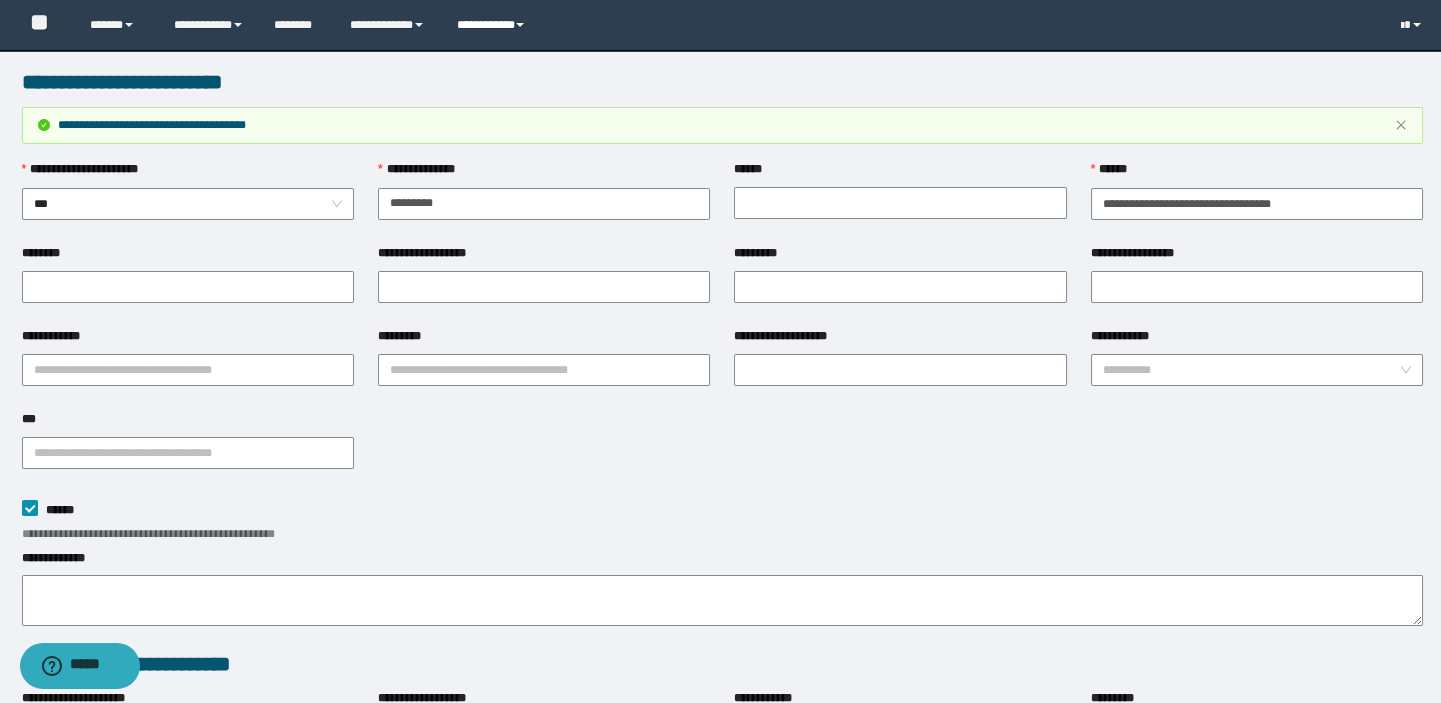 click on "**********" at bounding box center [493, 25] 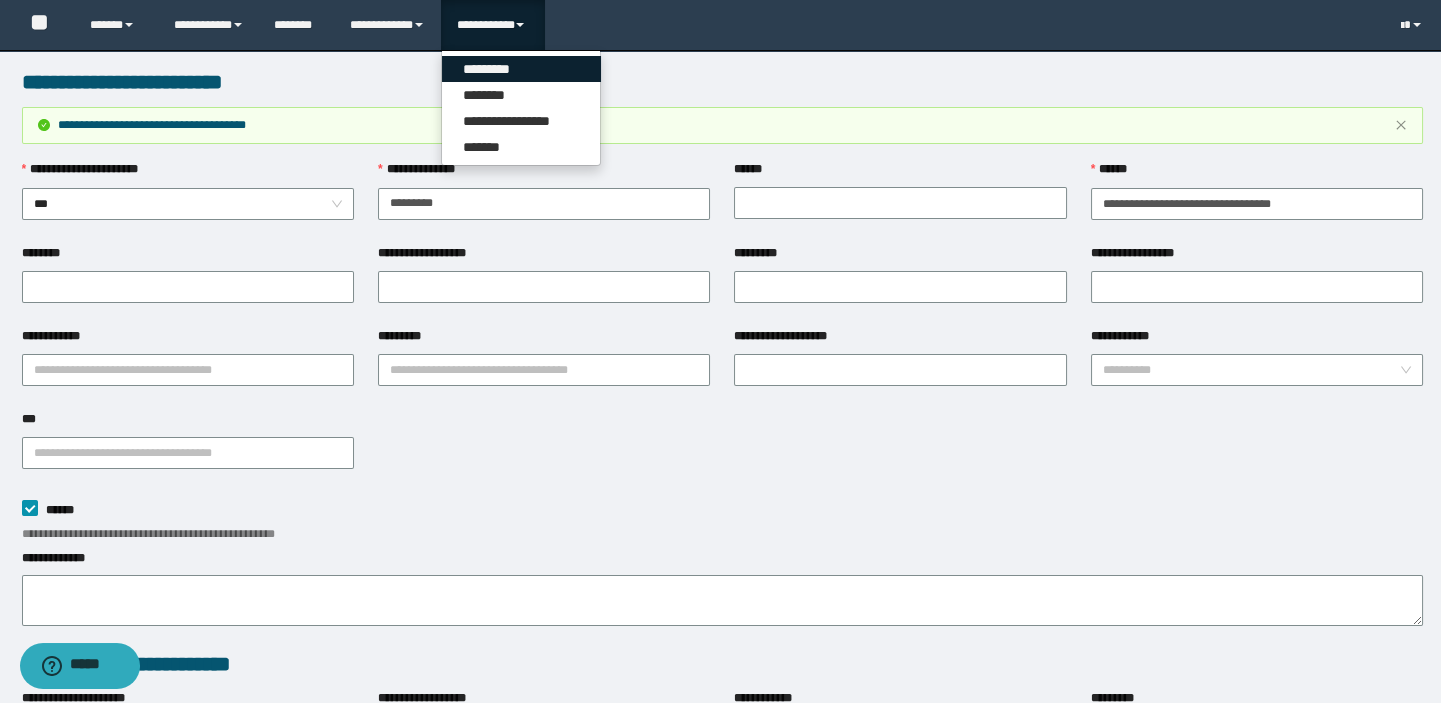 click on "*********" at bounding box center [521, 69] 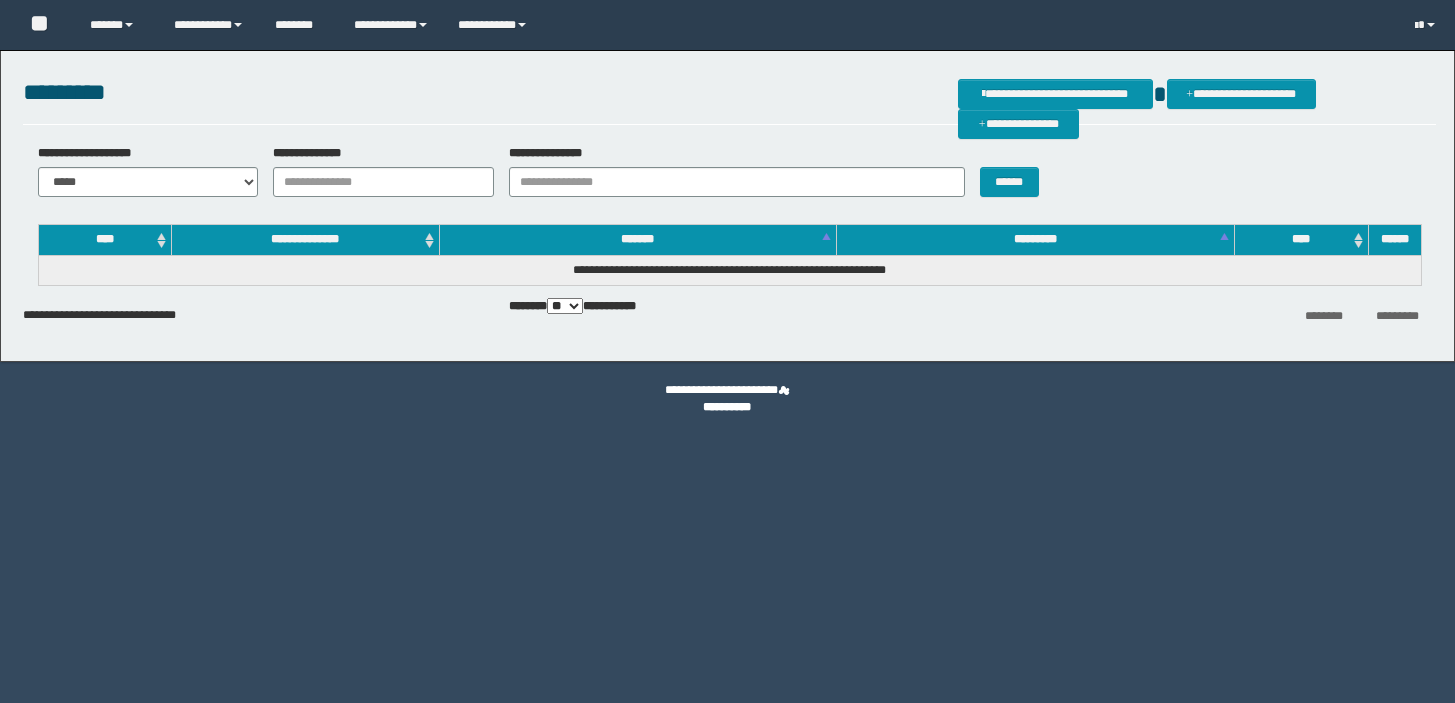 scroll, scrollTop: 0, scrollLeft: 0, axis: both 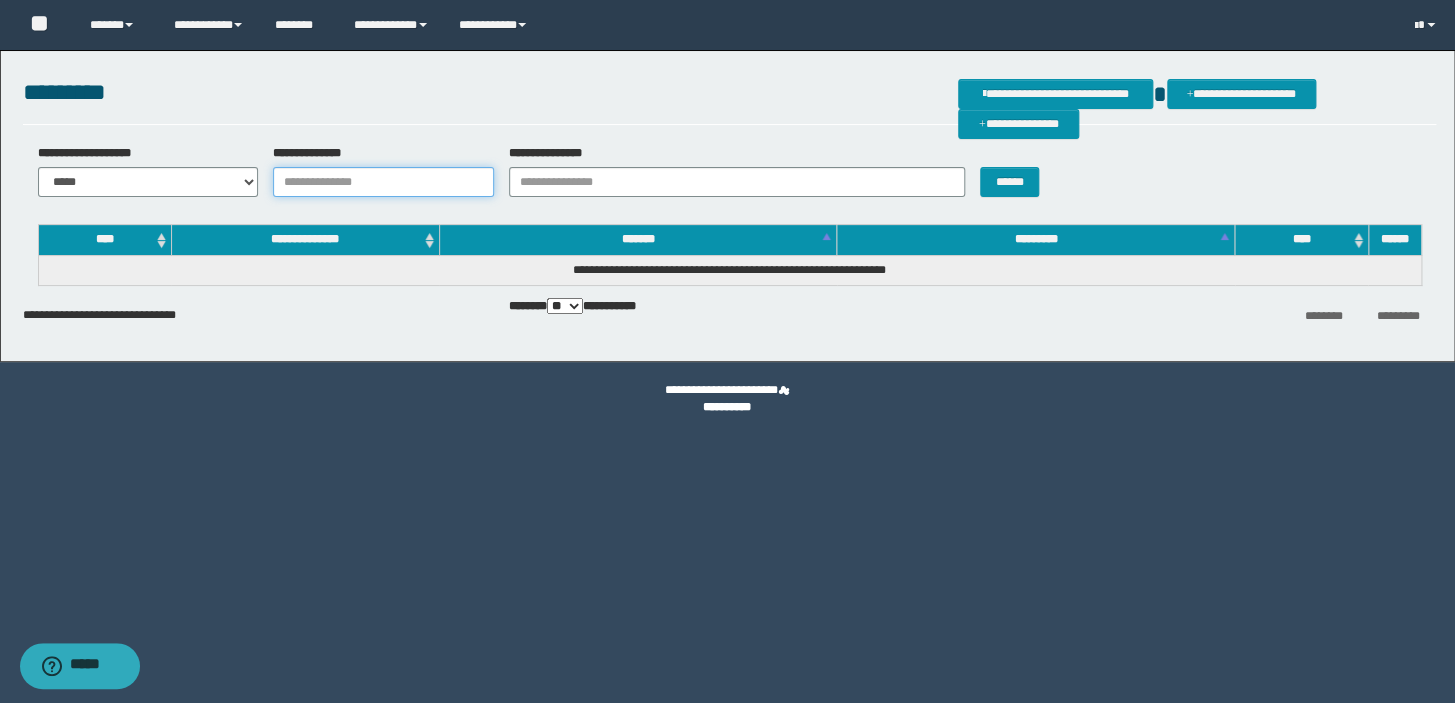 click on "**********" at bounding box center [383, 182] 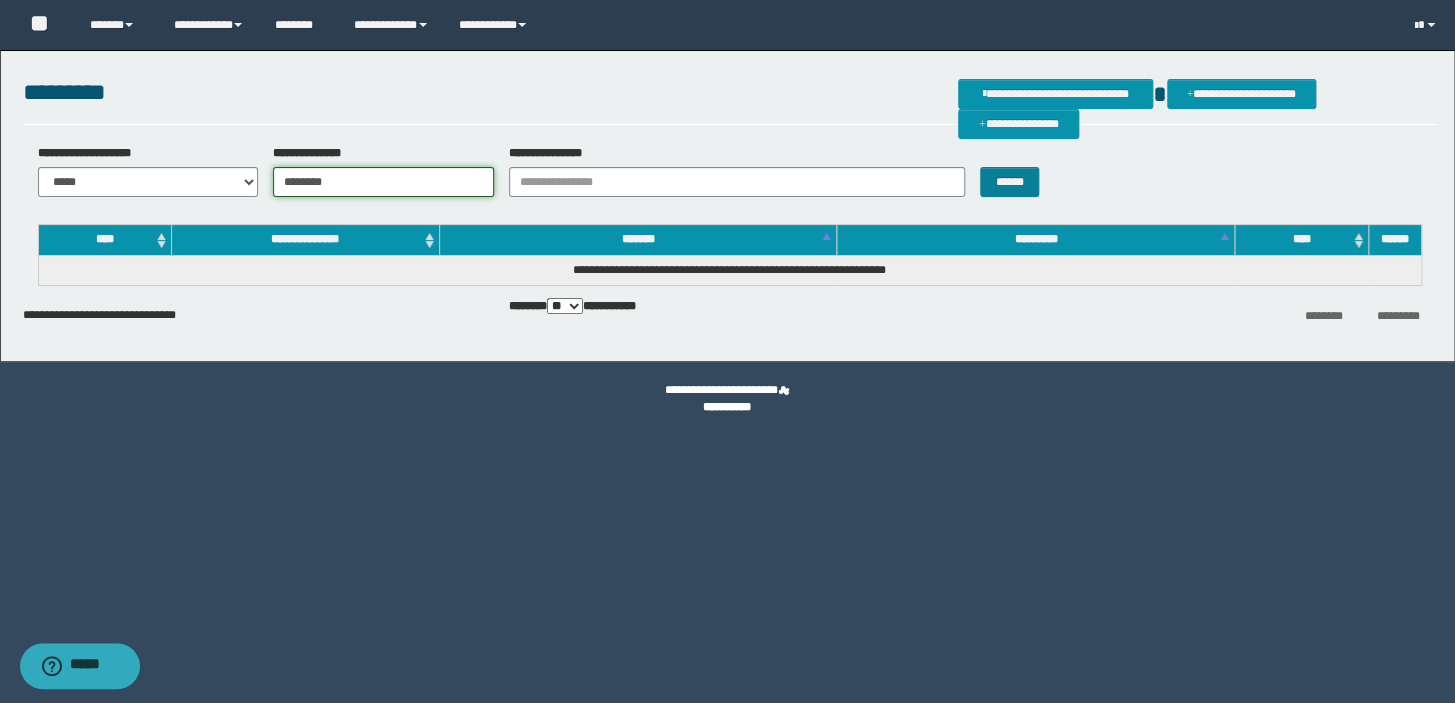 type on "********" 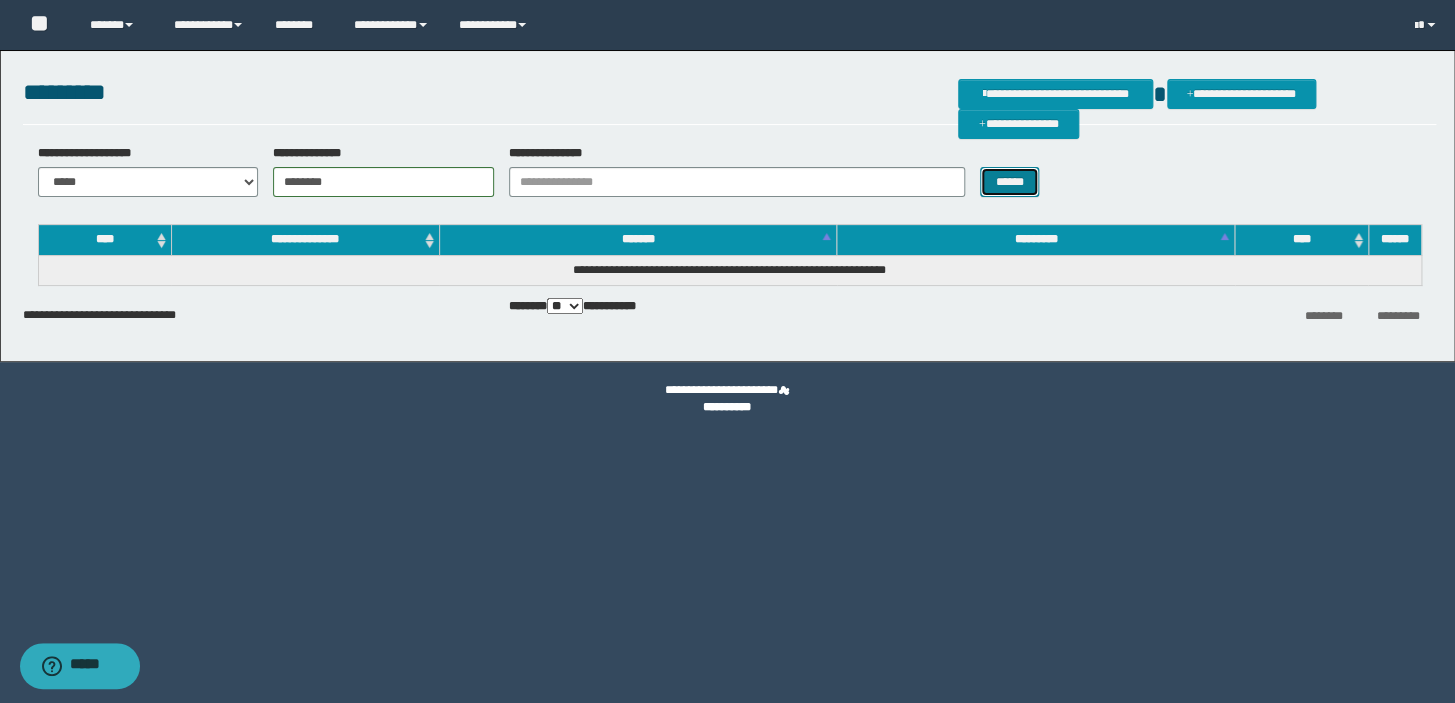 click on "******" at bounding box center [1009, 182] 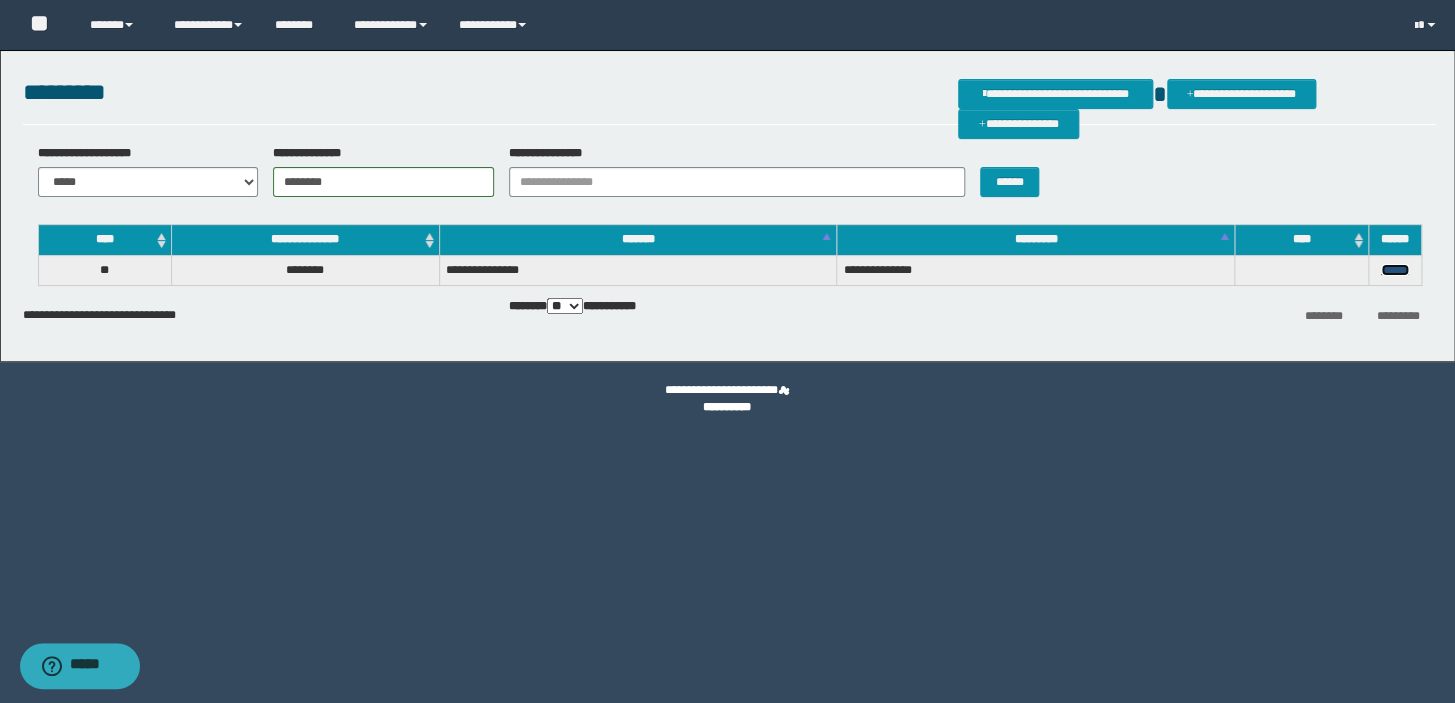 click on "******" at bounding box center [1395, 270] 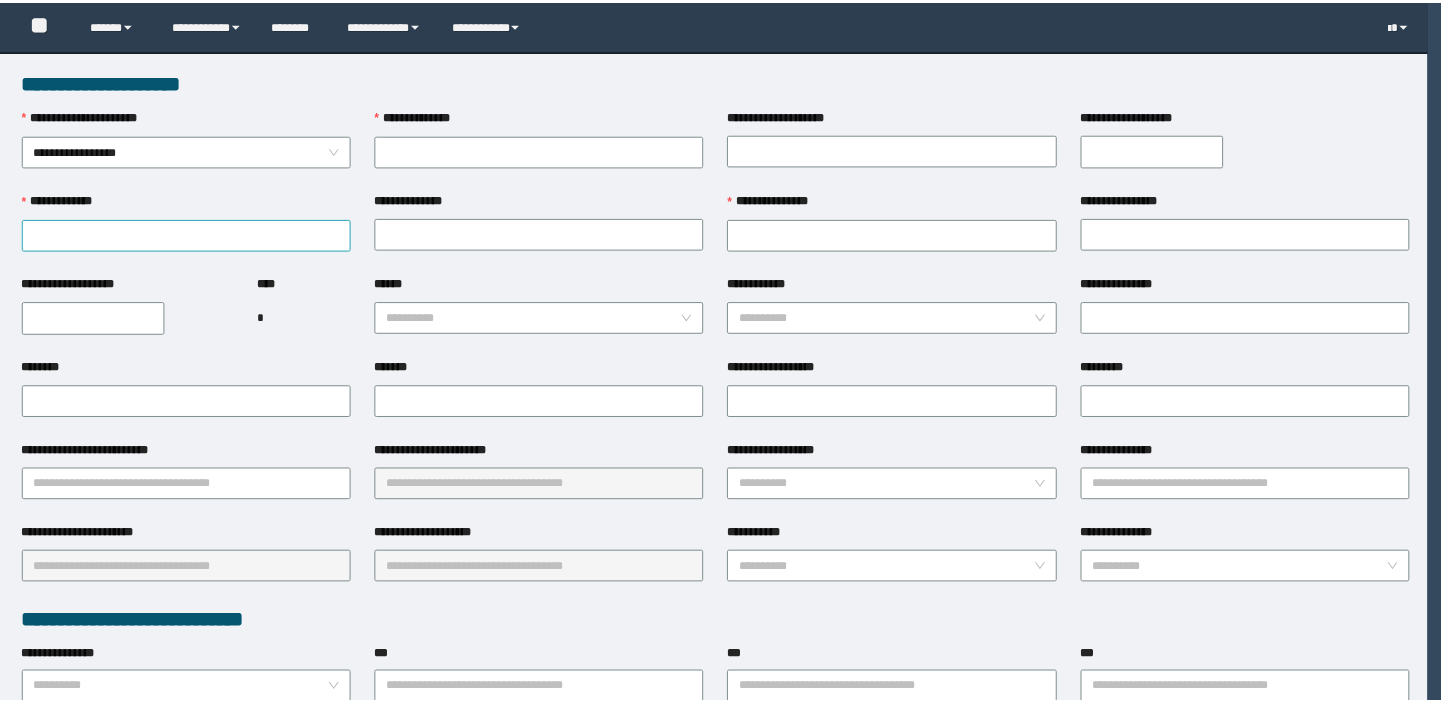 scroll, scrollTop: 0, scrollLeft: 0, axis: both 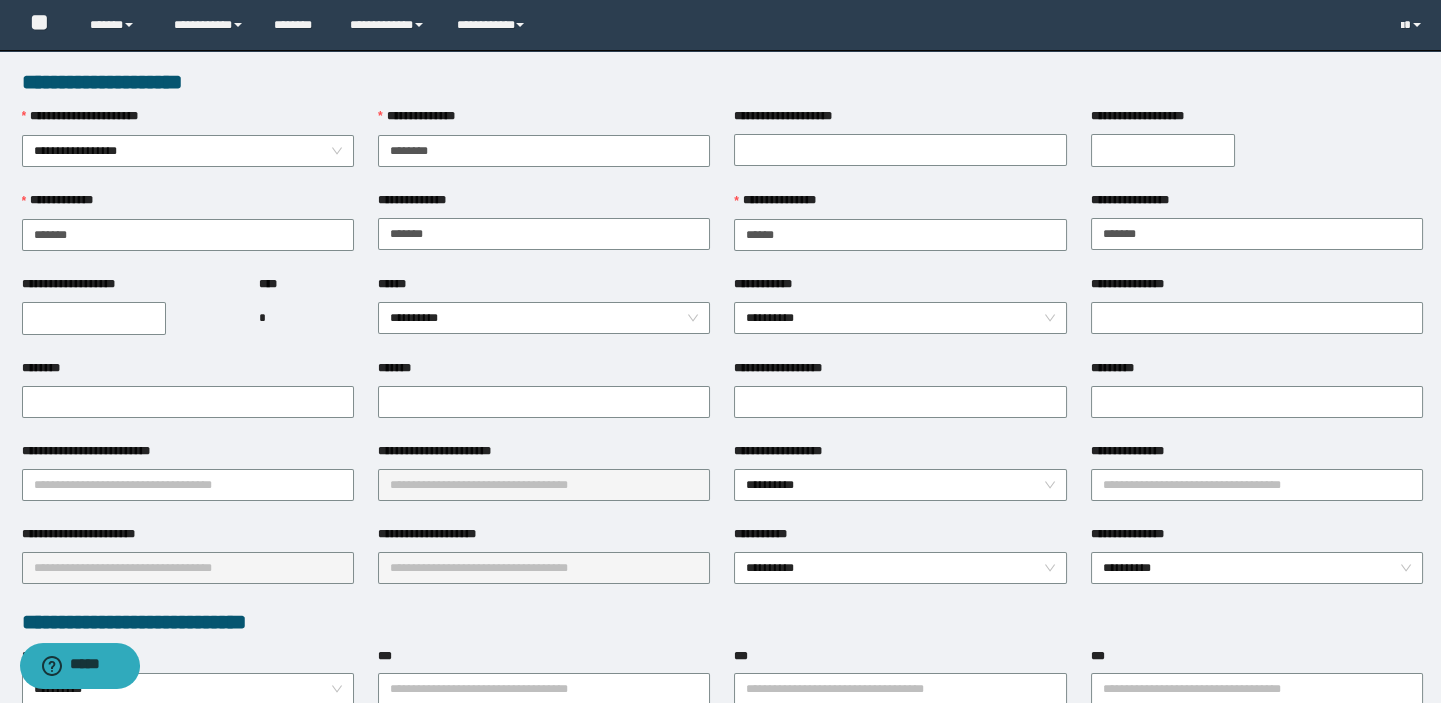 click on "**********" at bounding box center [94, 318] 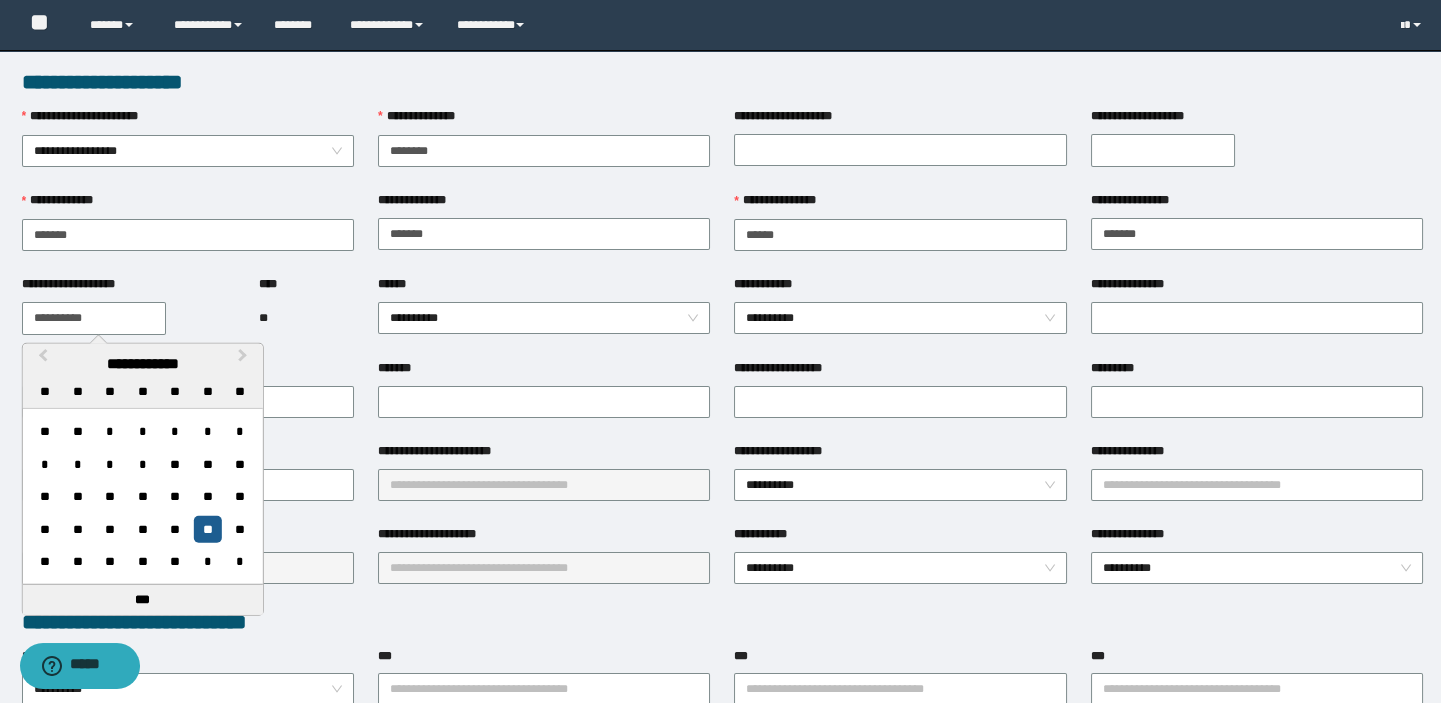 type on "**********" 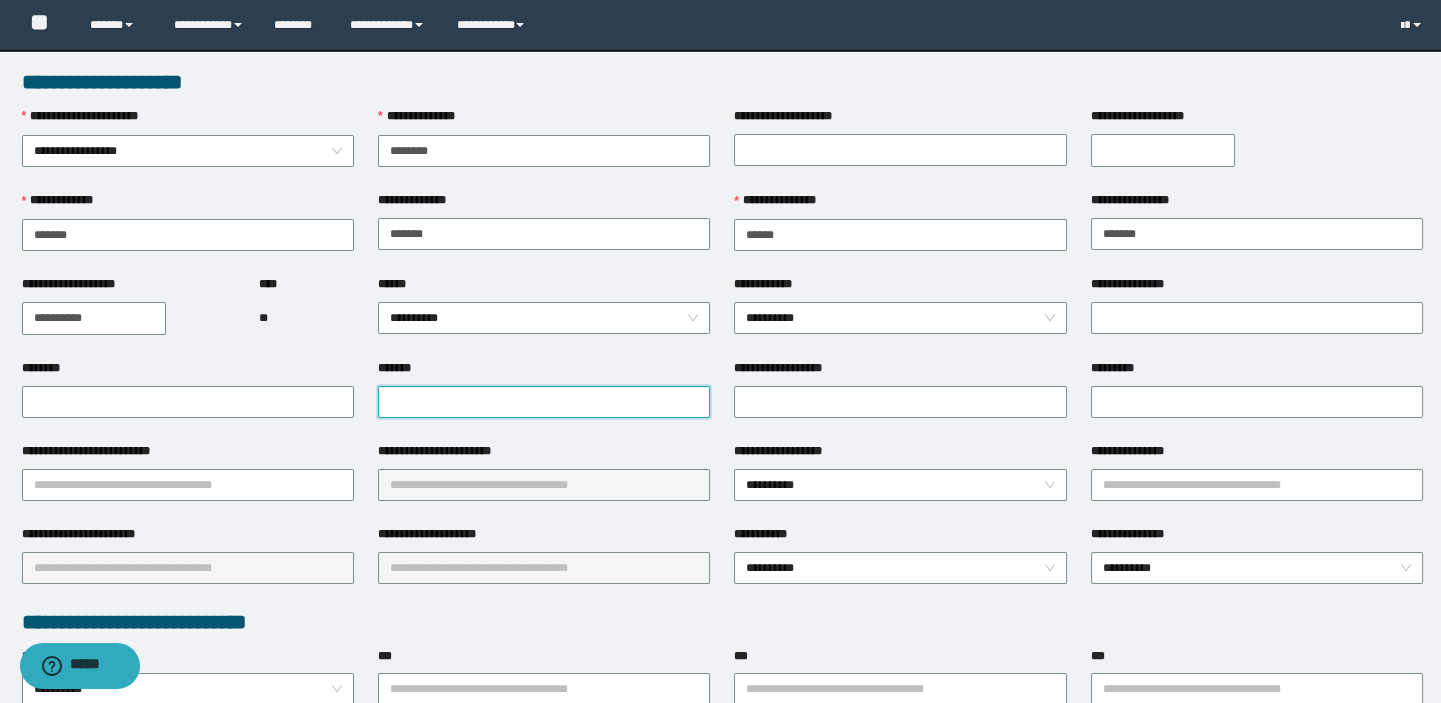 click on "*******" at bounding box center (544, 402) 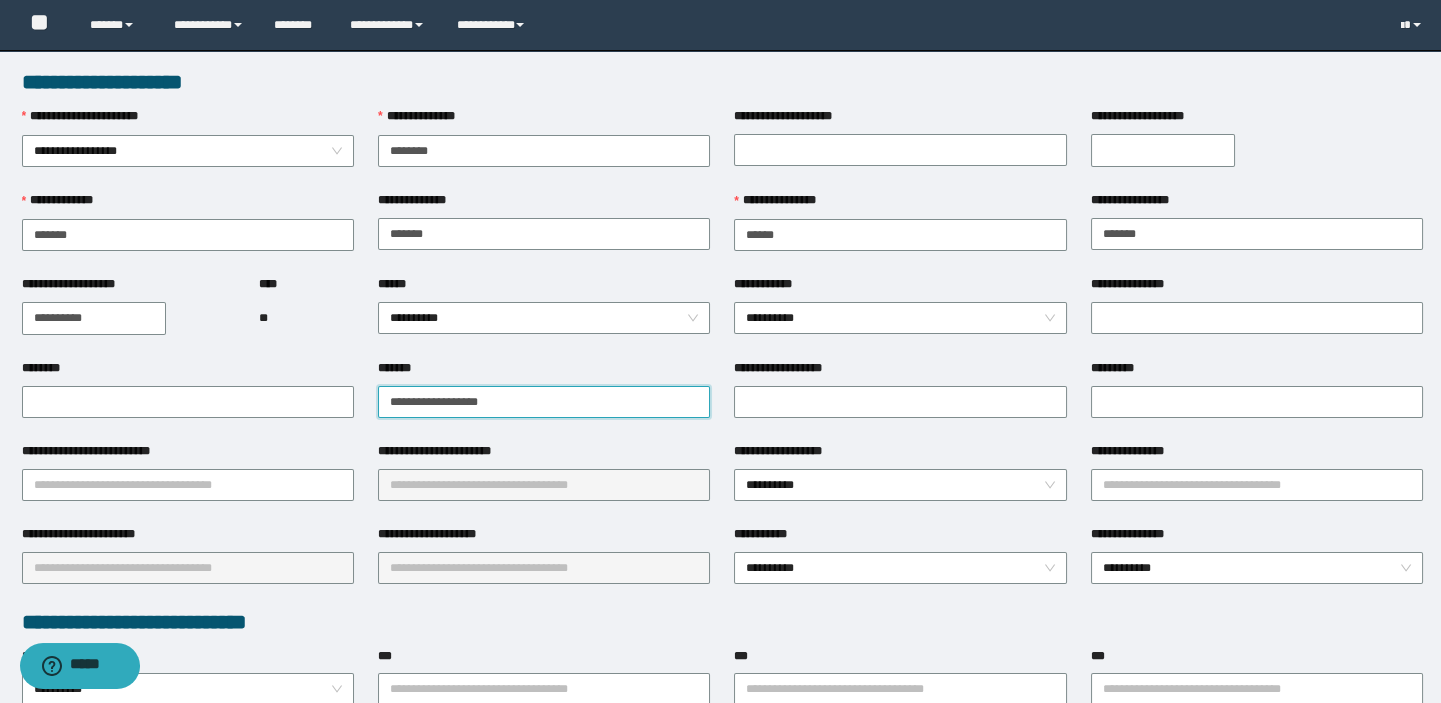 click on "**********" at bounding box center (544, 402) 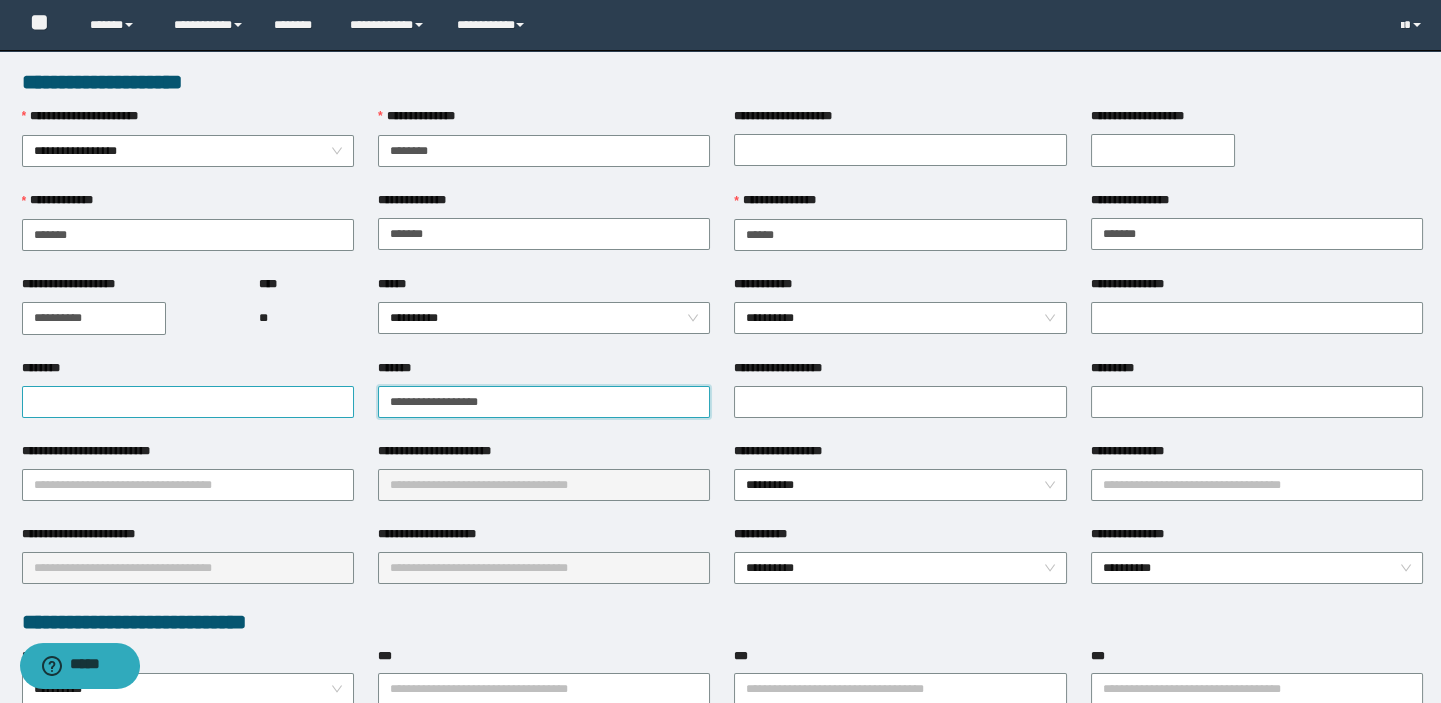 drag, startPoint x: 439, startPoint y: 398, endPoint x: 290, endPoint y: 398, distance: 149 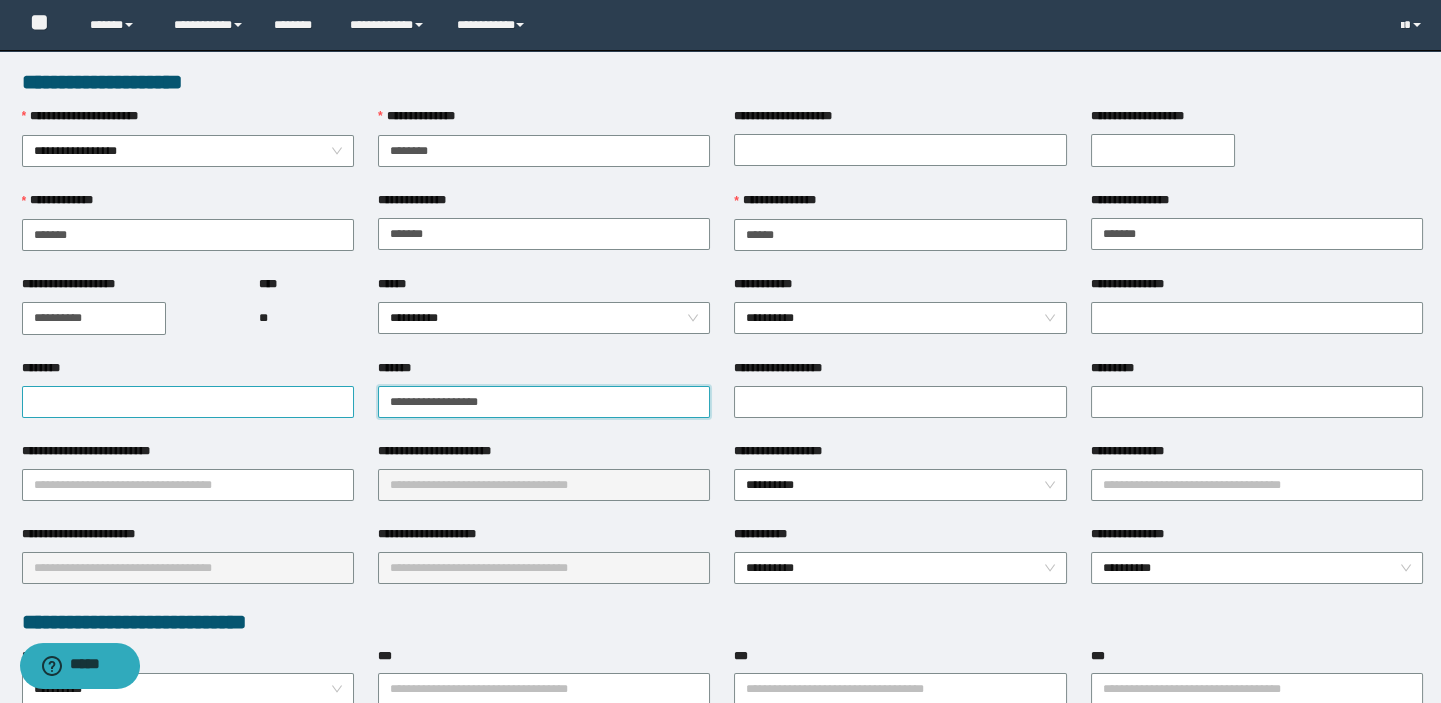 type on "**********" 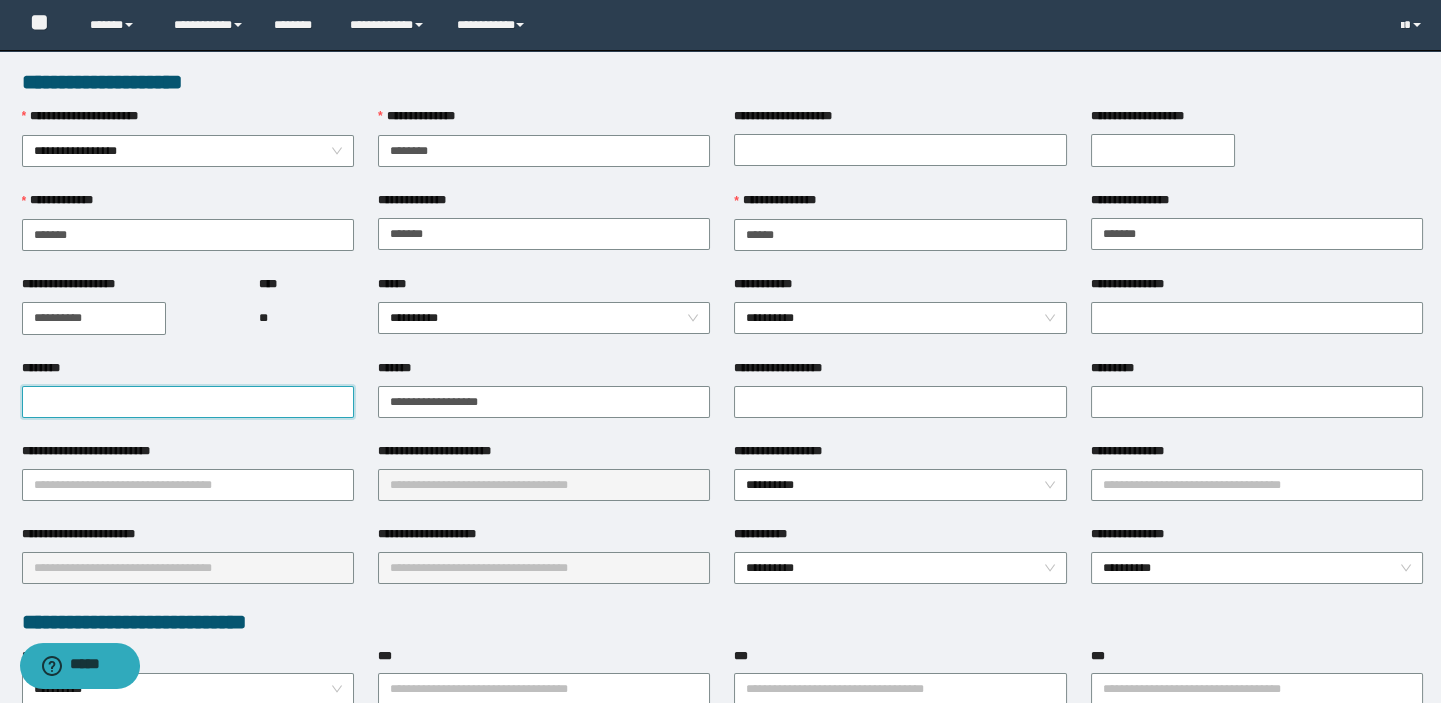 click on "********" at bounding box center [188, 402] 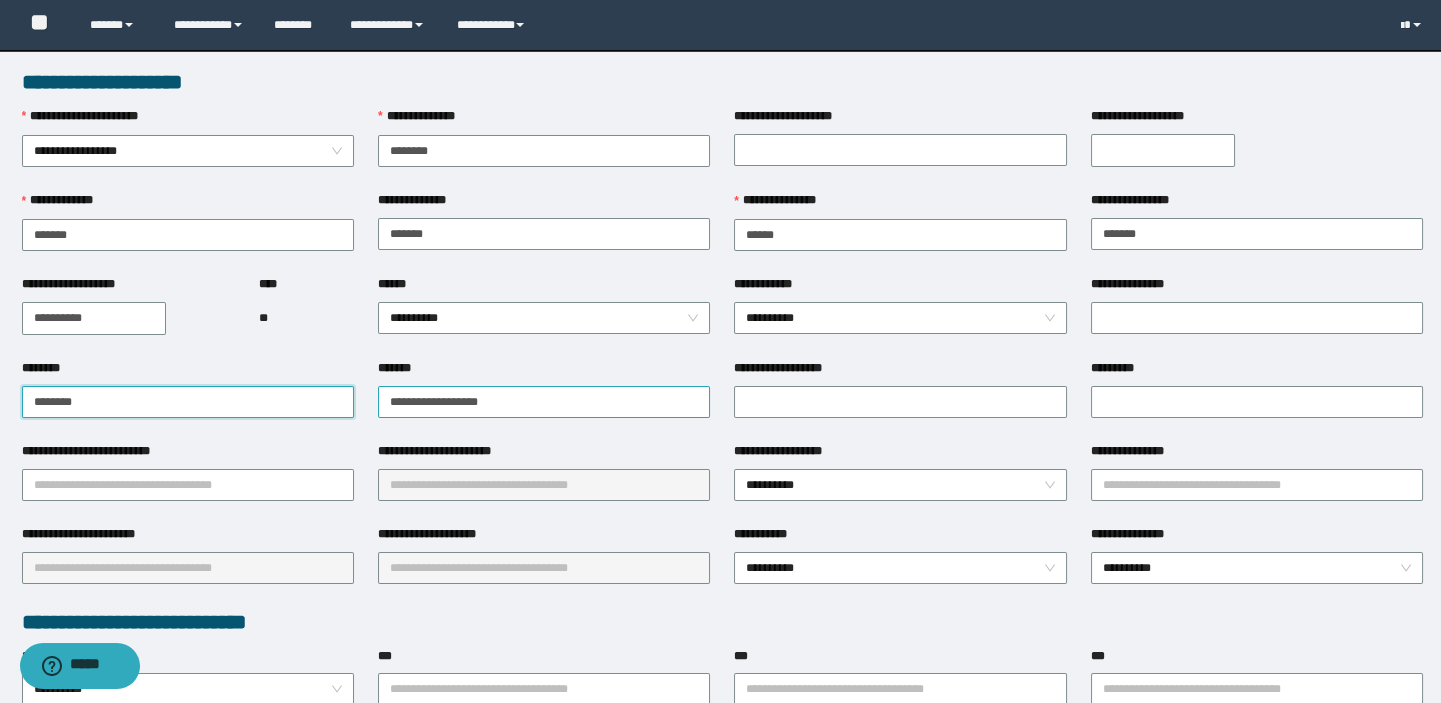type on "********" 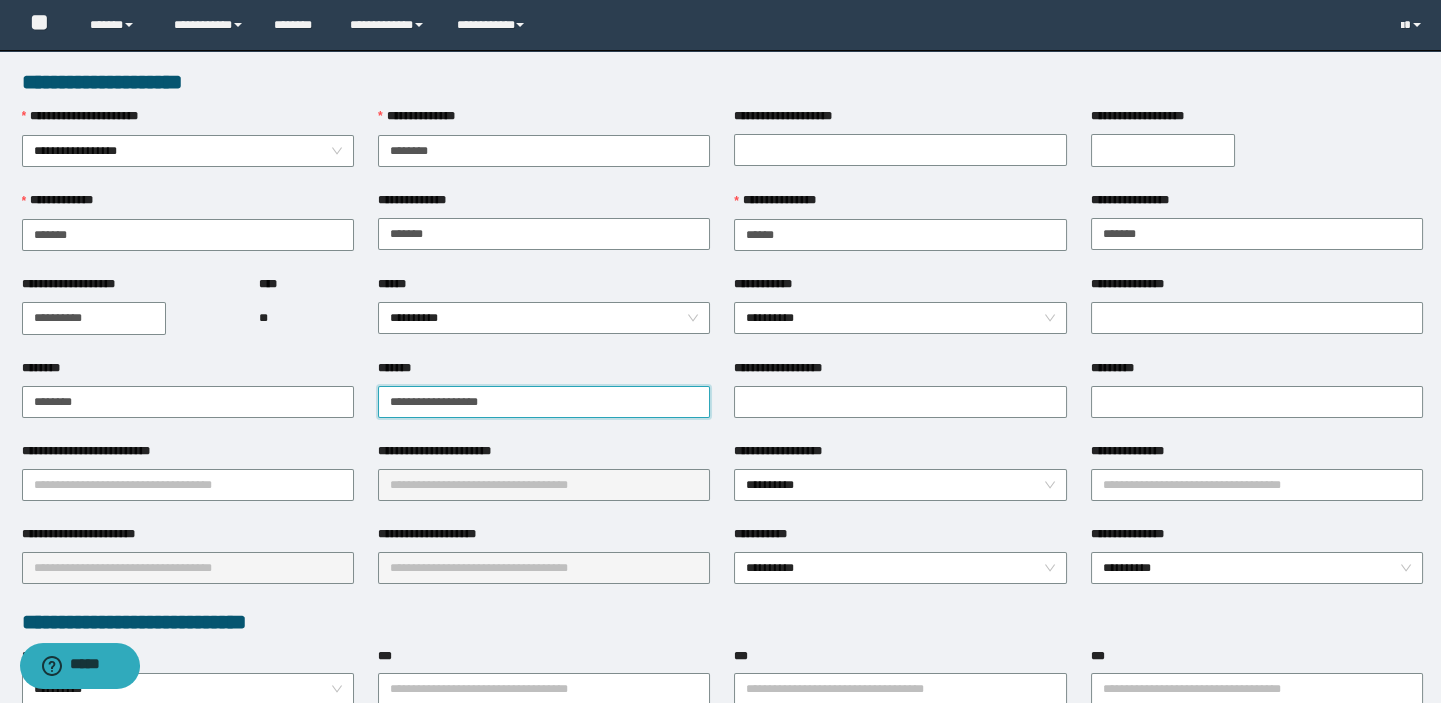 drag, startPoint x: 439, startPoint y: 402, endPoint x: 370, endPoint y: 402, distance: 69 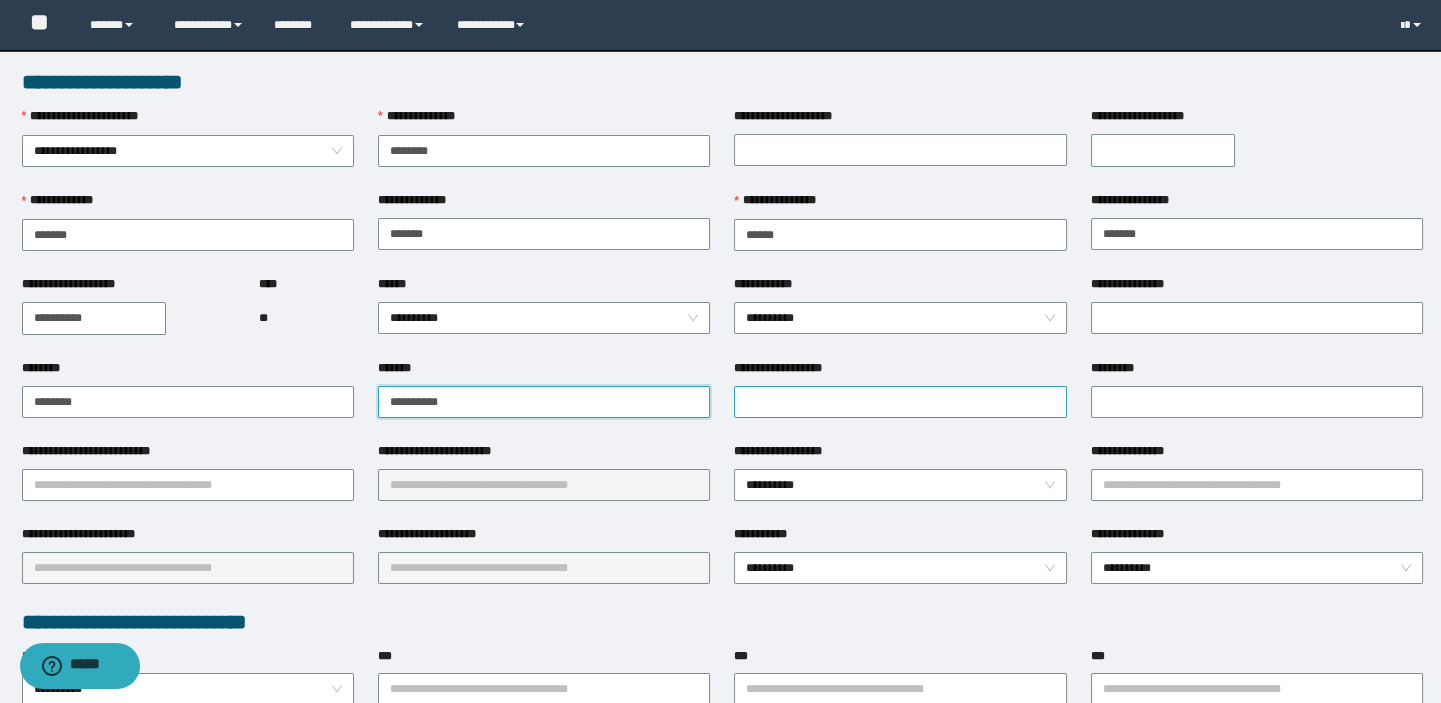 type on "**********" 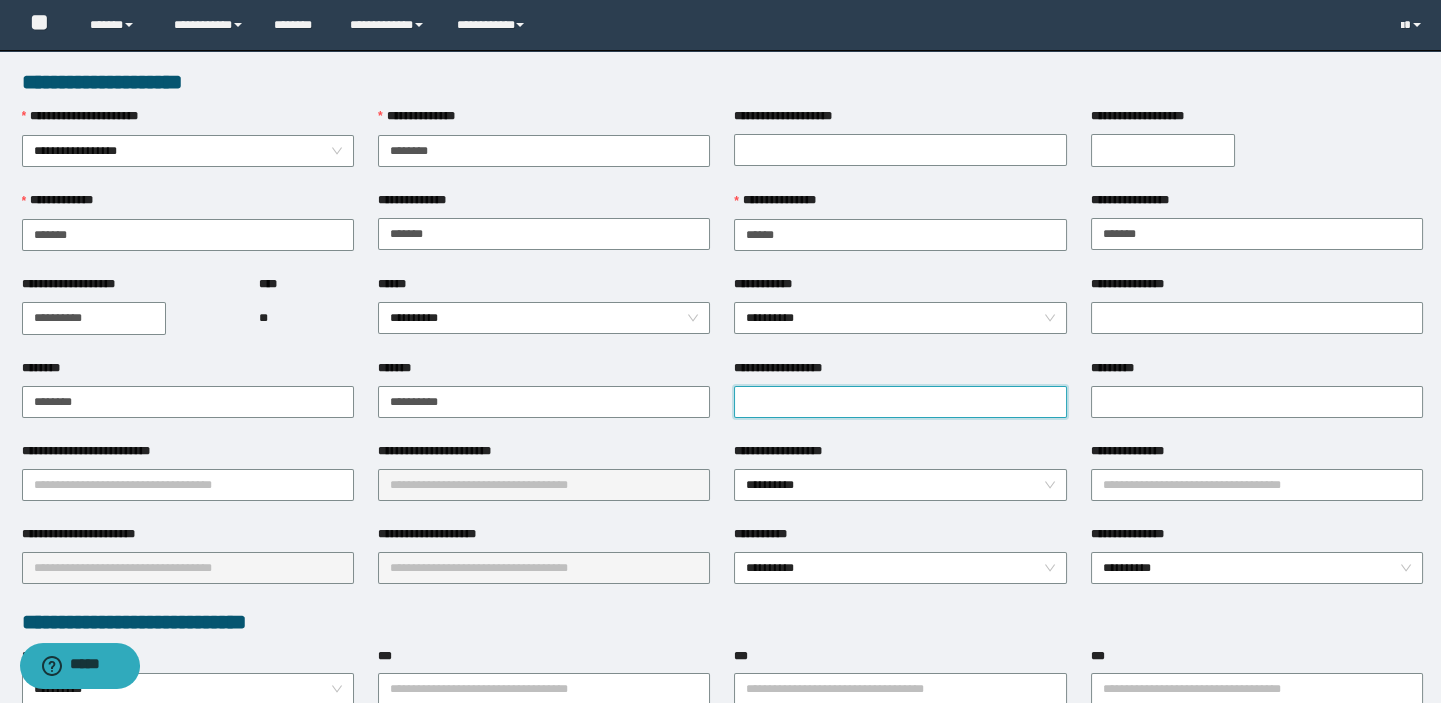 click on "**********" at bounding box center [900, 402] 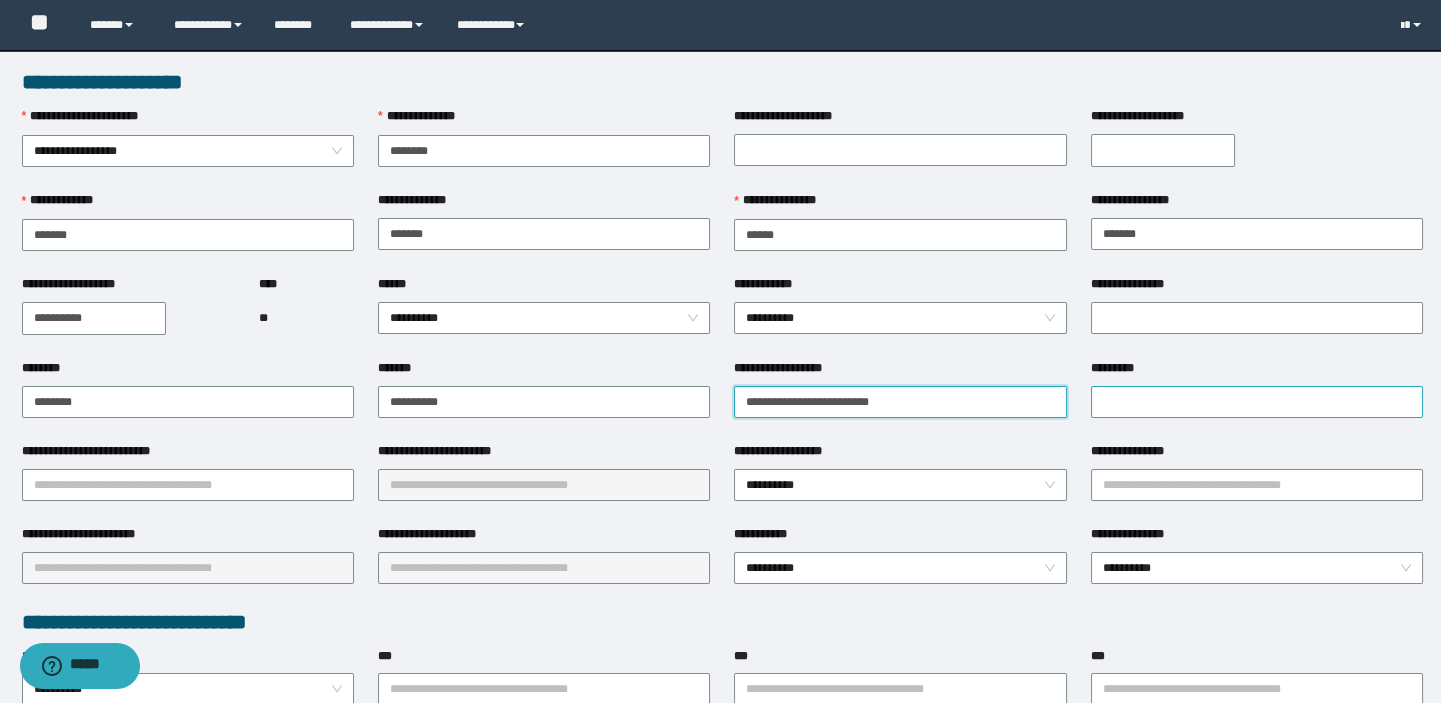 type on "**********" 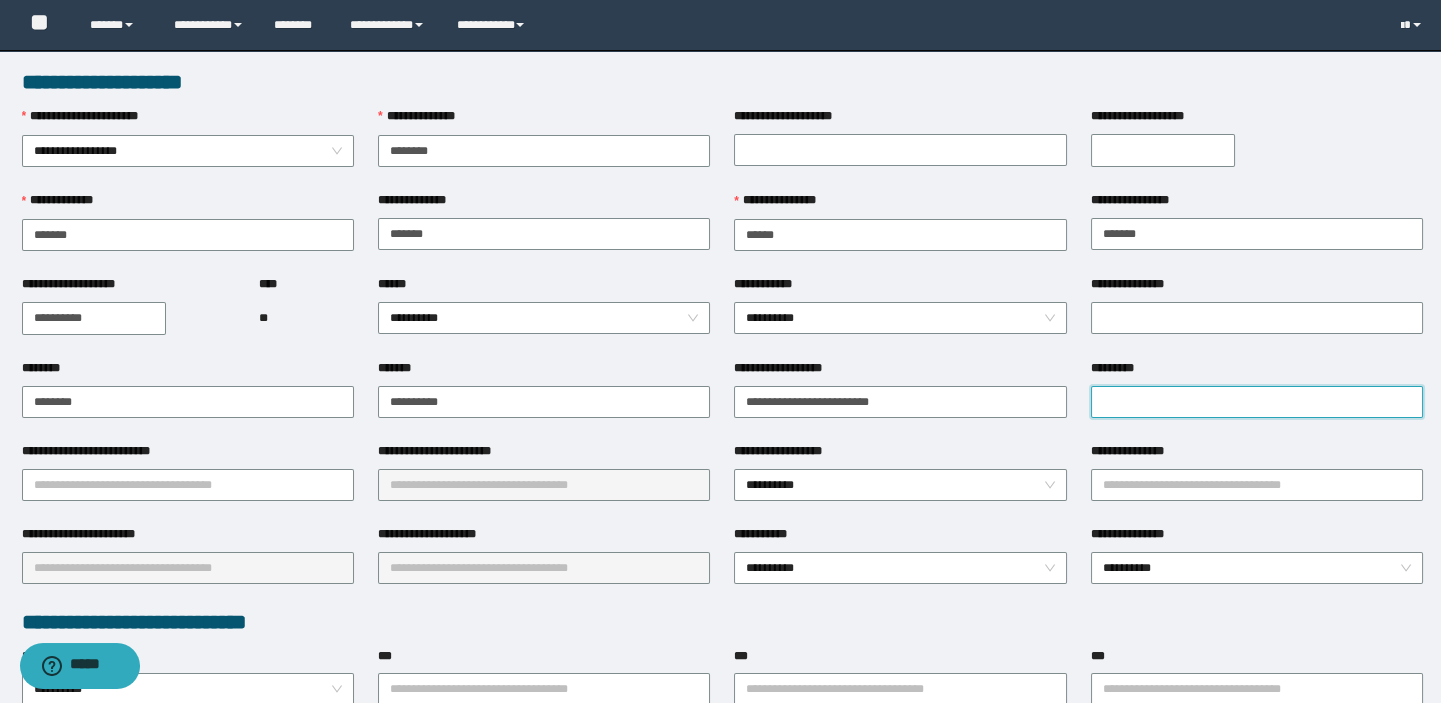 click on "*********" at bounding box center [1257, 402] 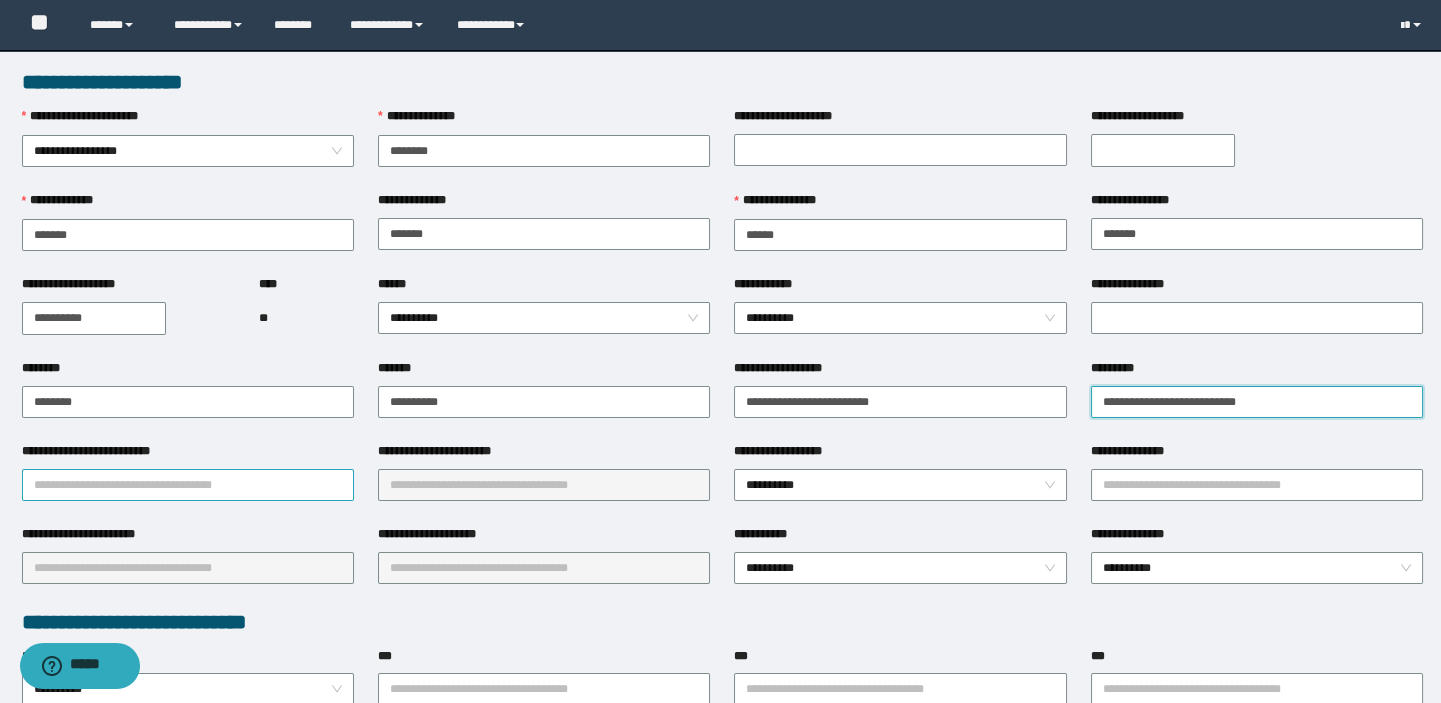 type on "**********" 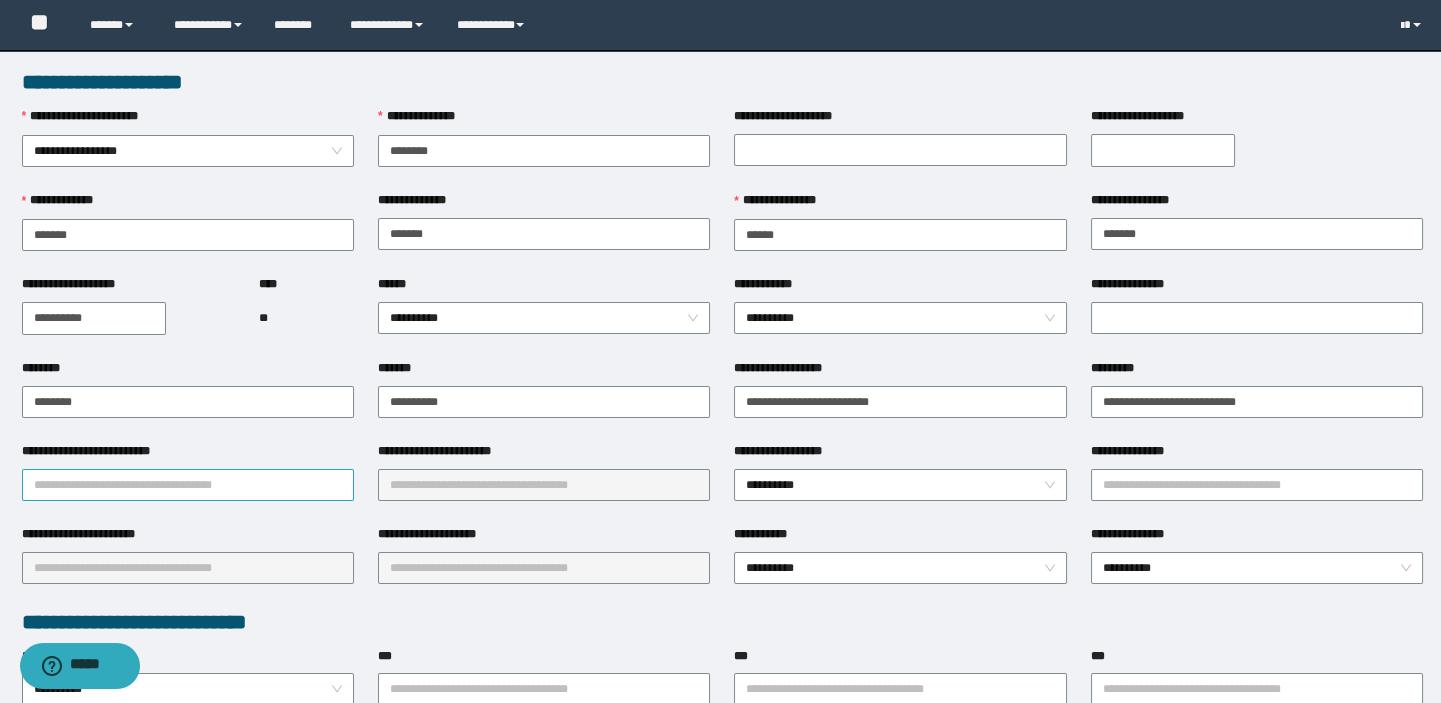 click on "**********" at bounding box center (188, 485) 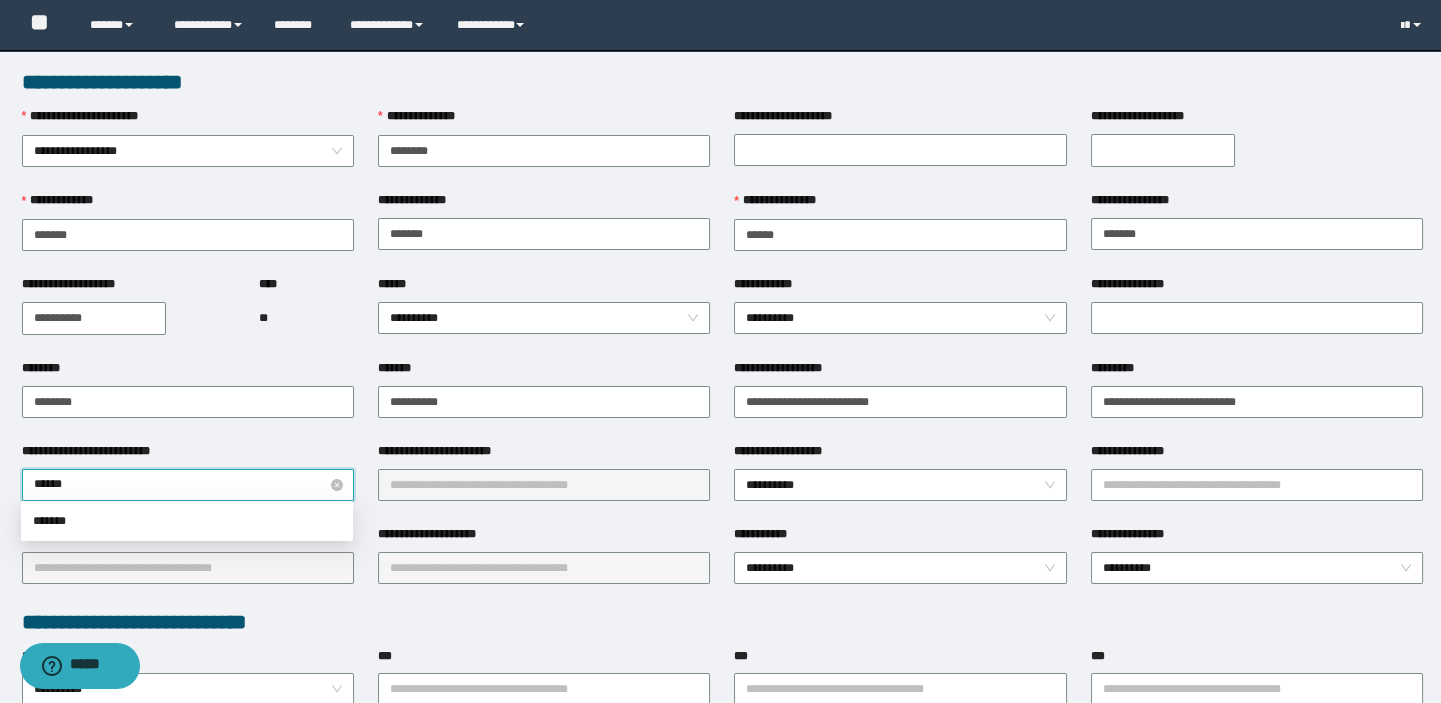 type on "*******" 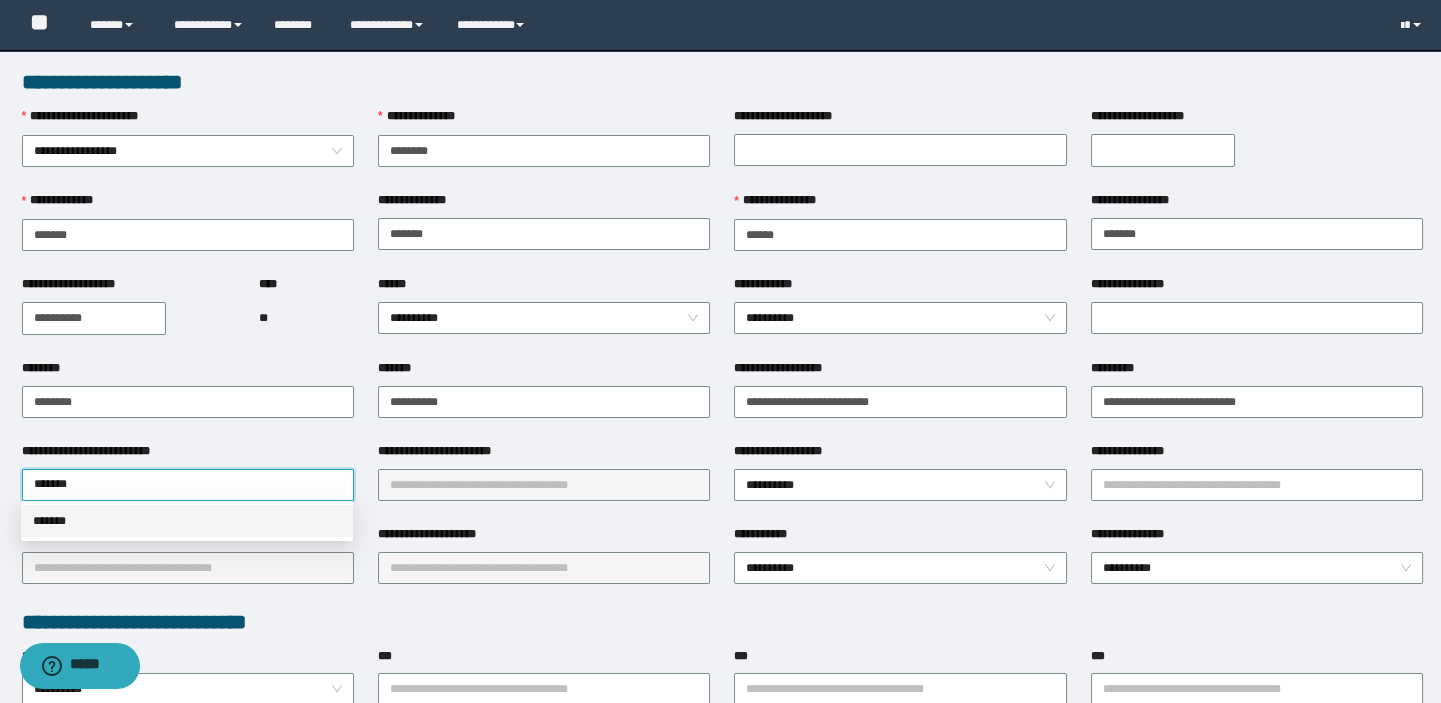 click on "*******" at bounding box center [187, 521] 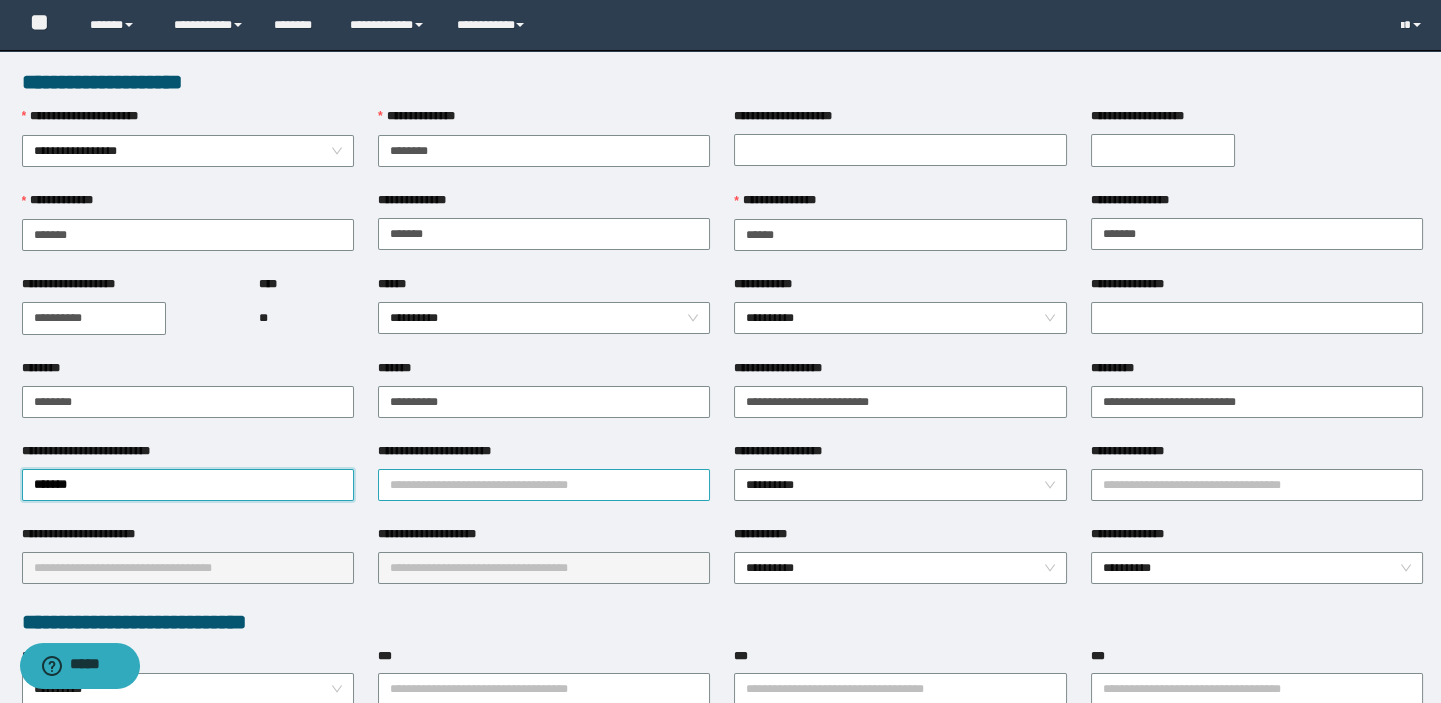 click on "**********" at bounding box center [544, 485] 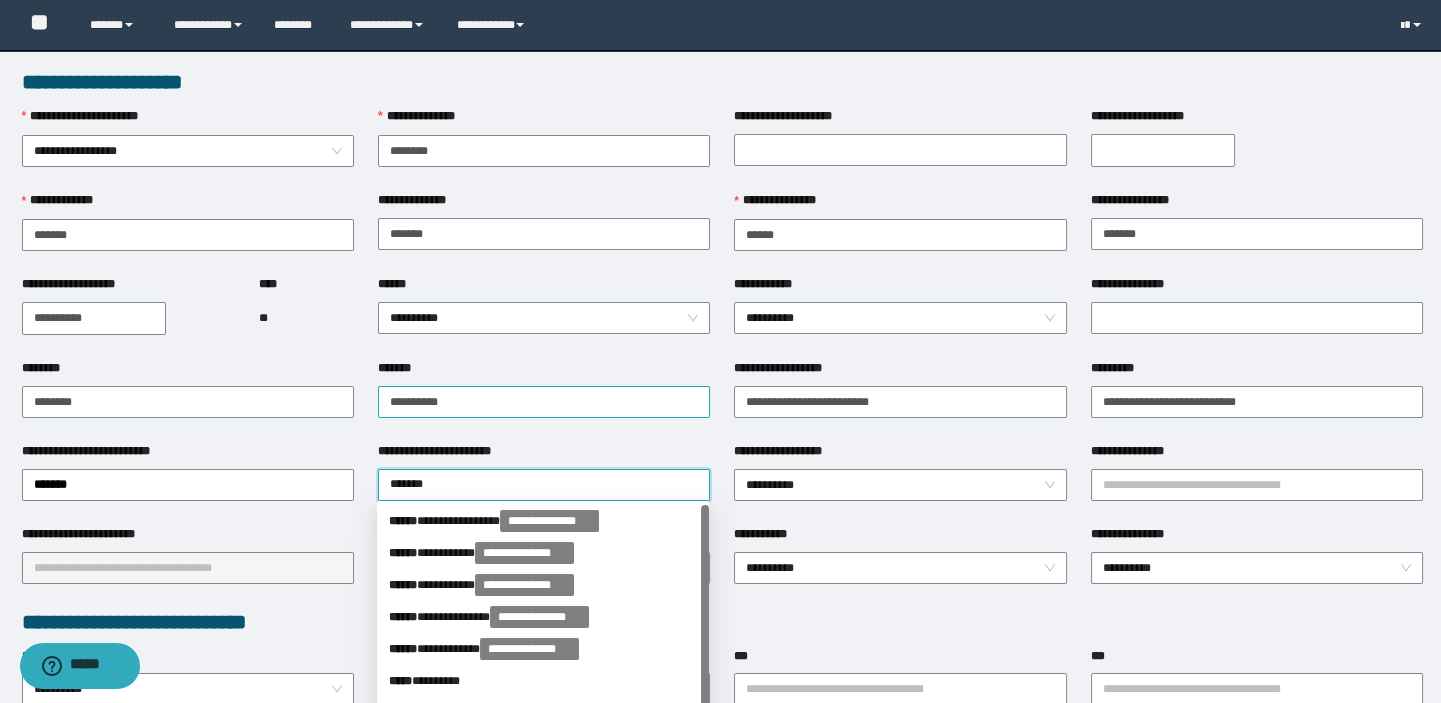 type on "********" 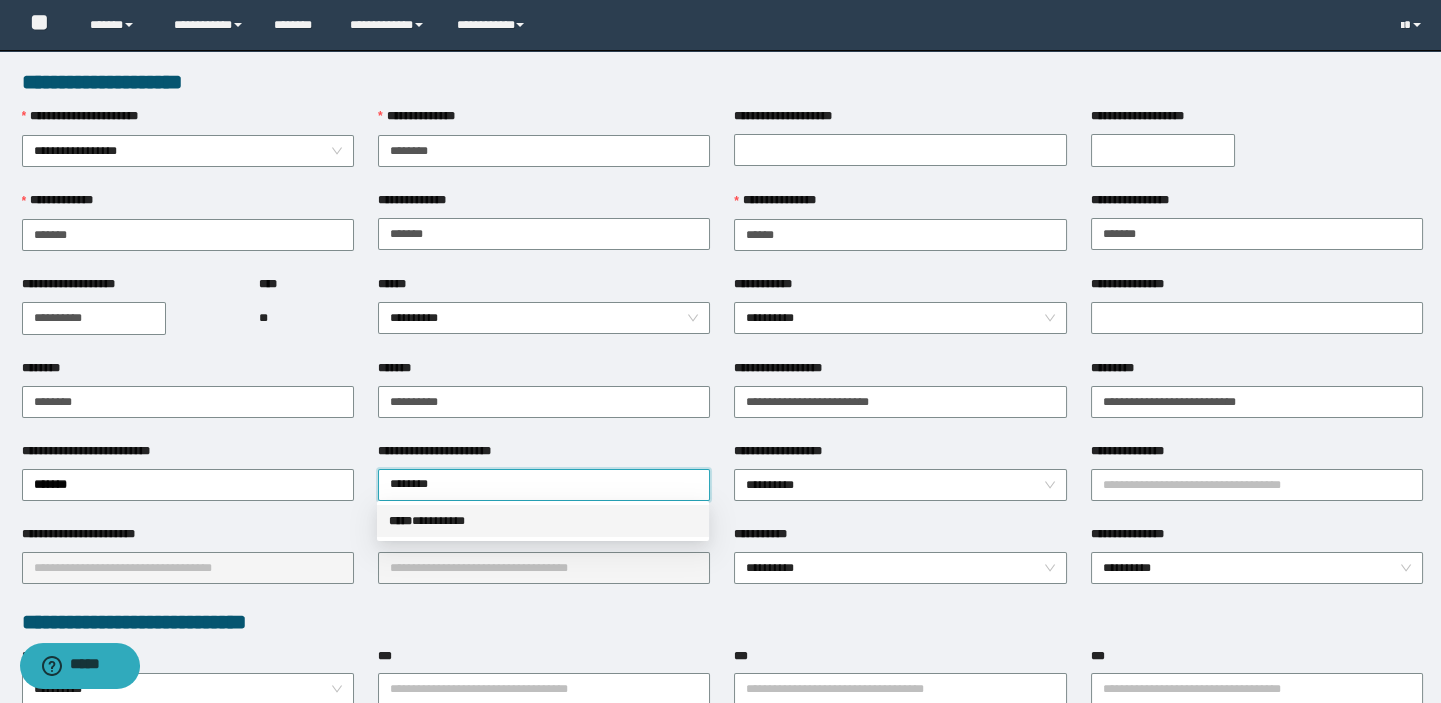 click on "***** * ********" at bounding box center (543, 521) 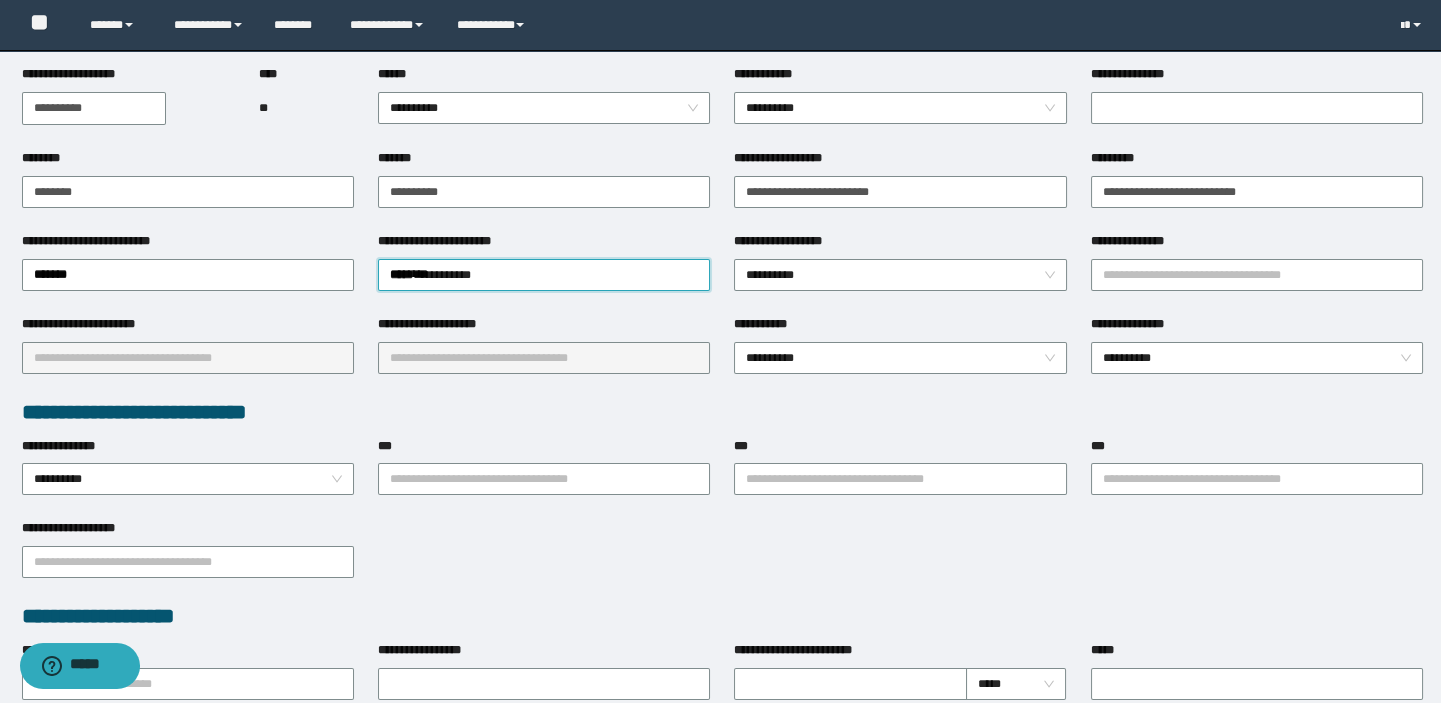 scroll, scrollTop: 272, scrollLeft: 0, axis: vertical 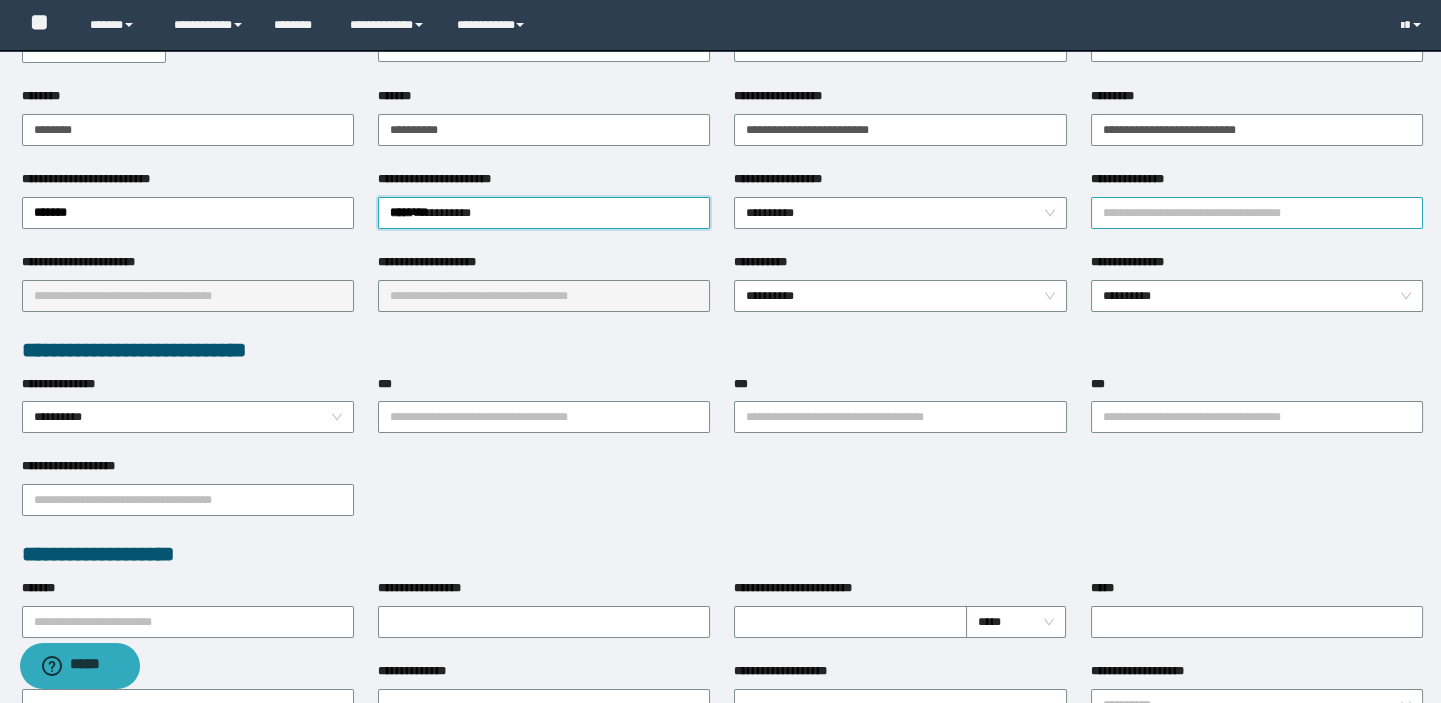 click on "**********" at bounding box center (1257, 213) 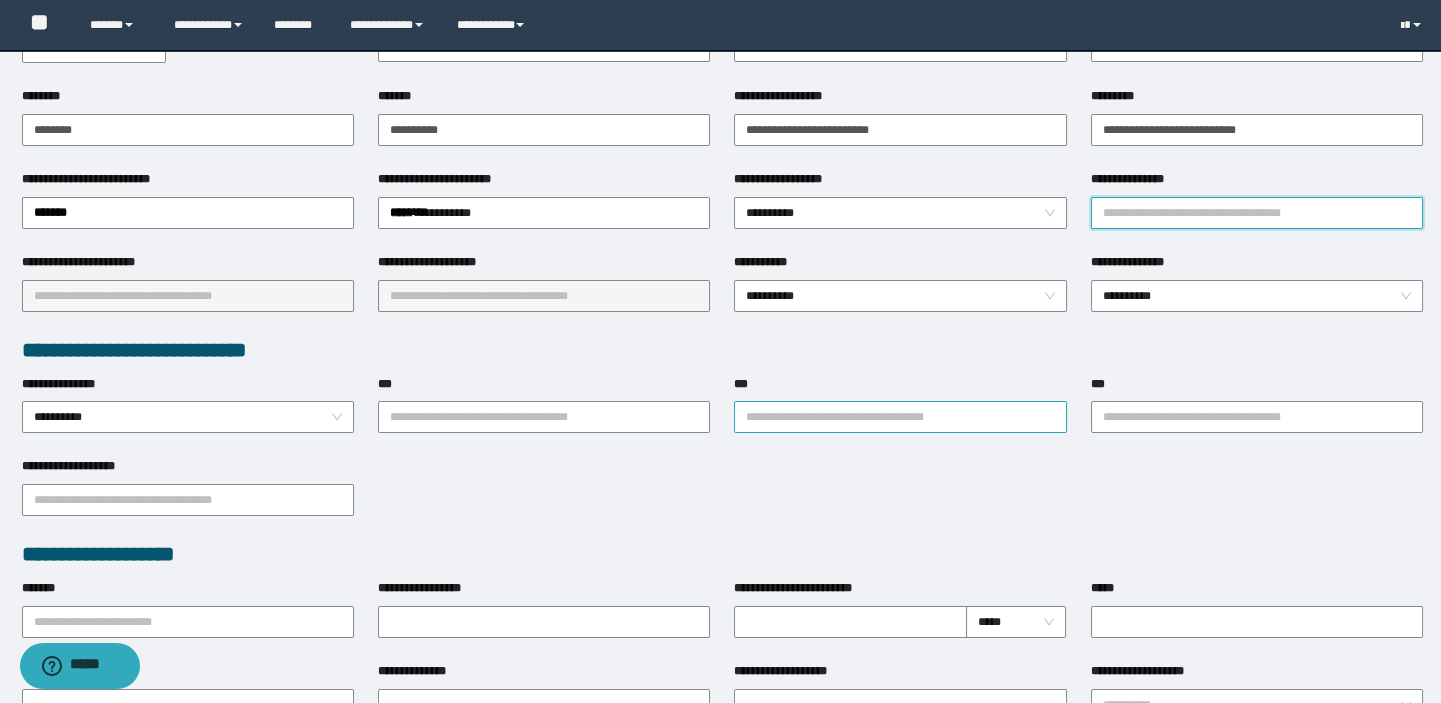 click on "**********" at bounding box center (900, 404) 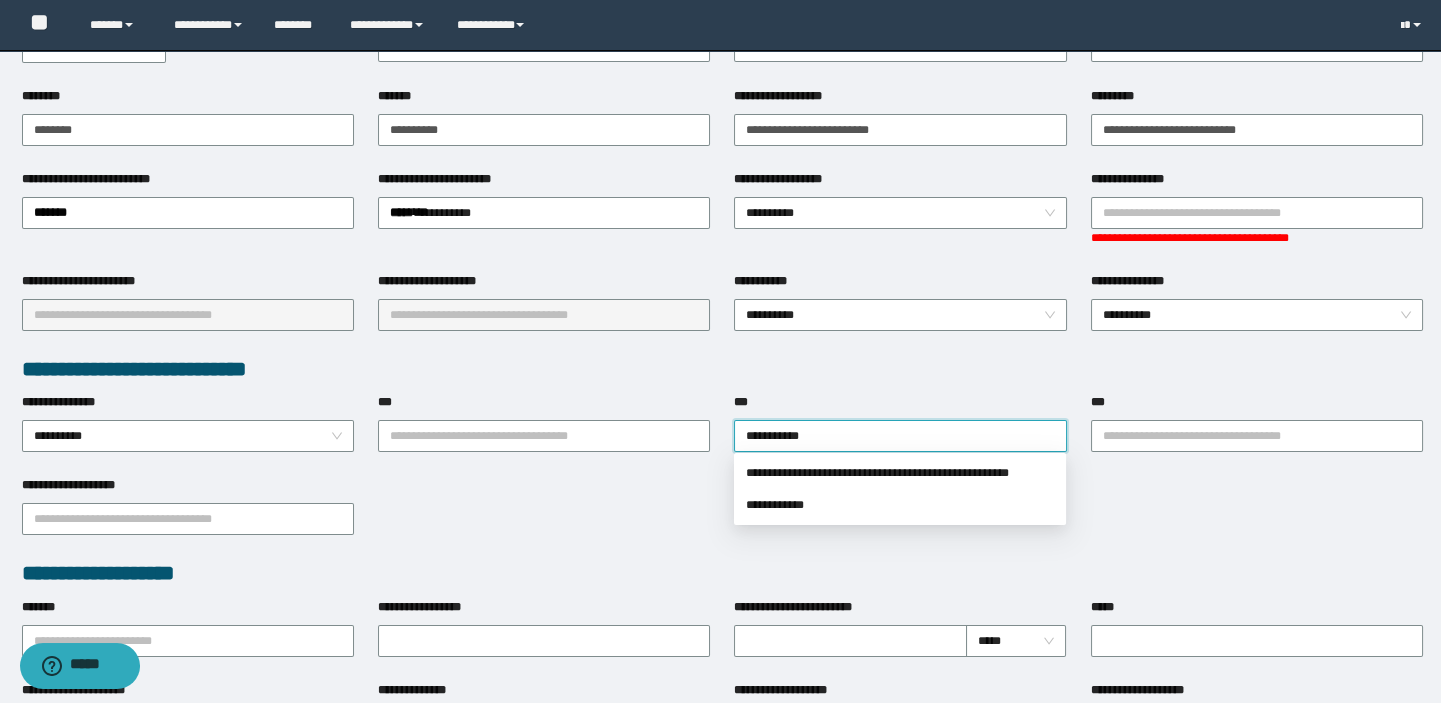 type on "**********" 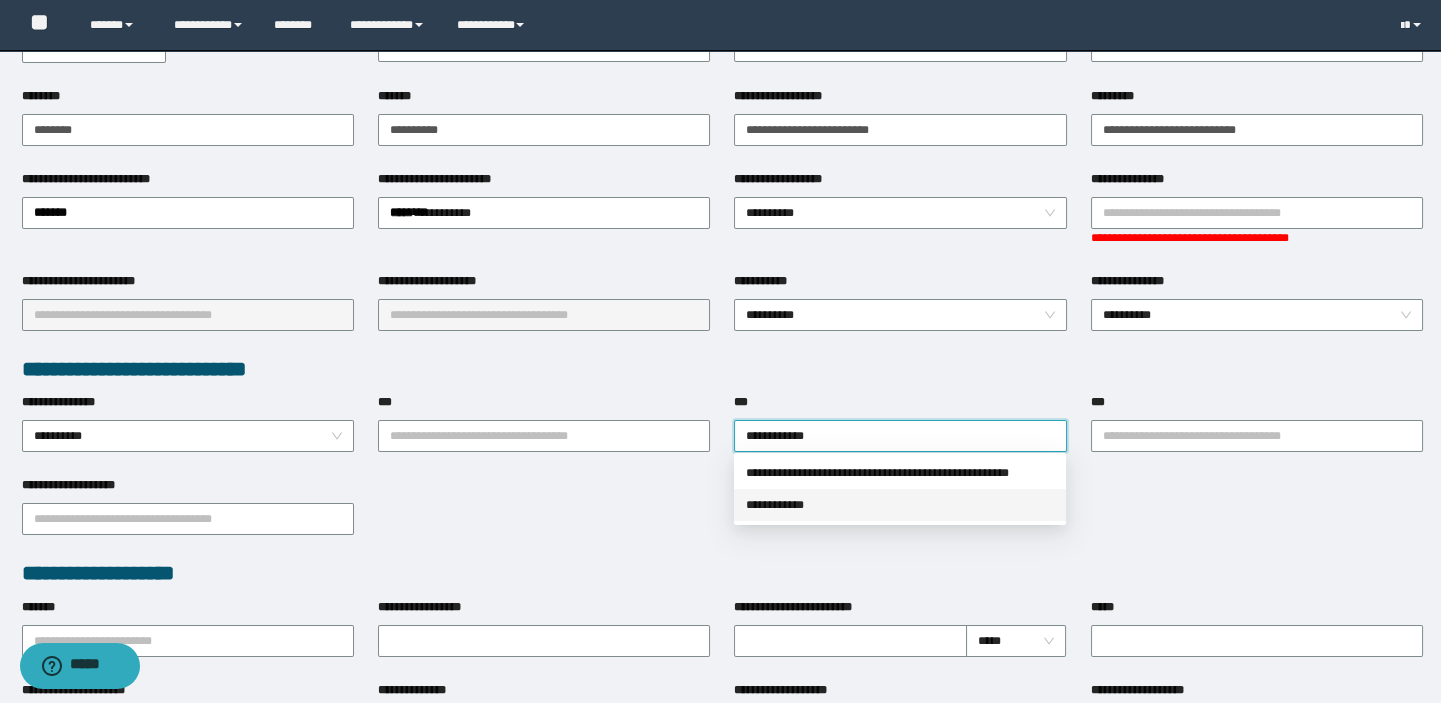 click on "**********" at bounding box center (900, 505) 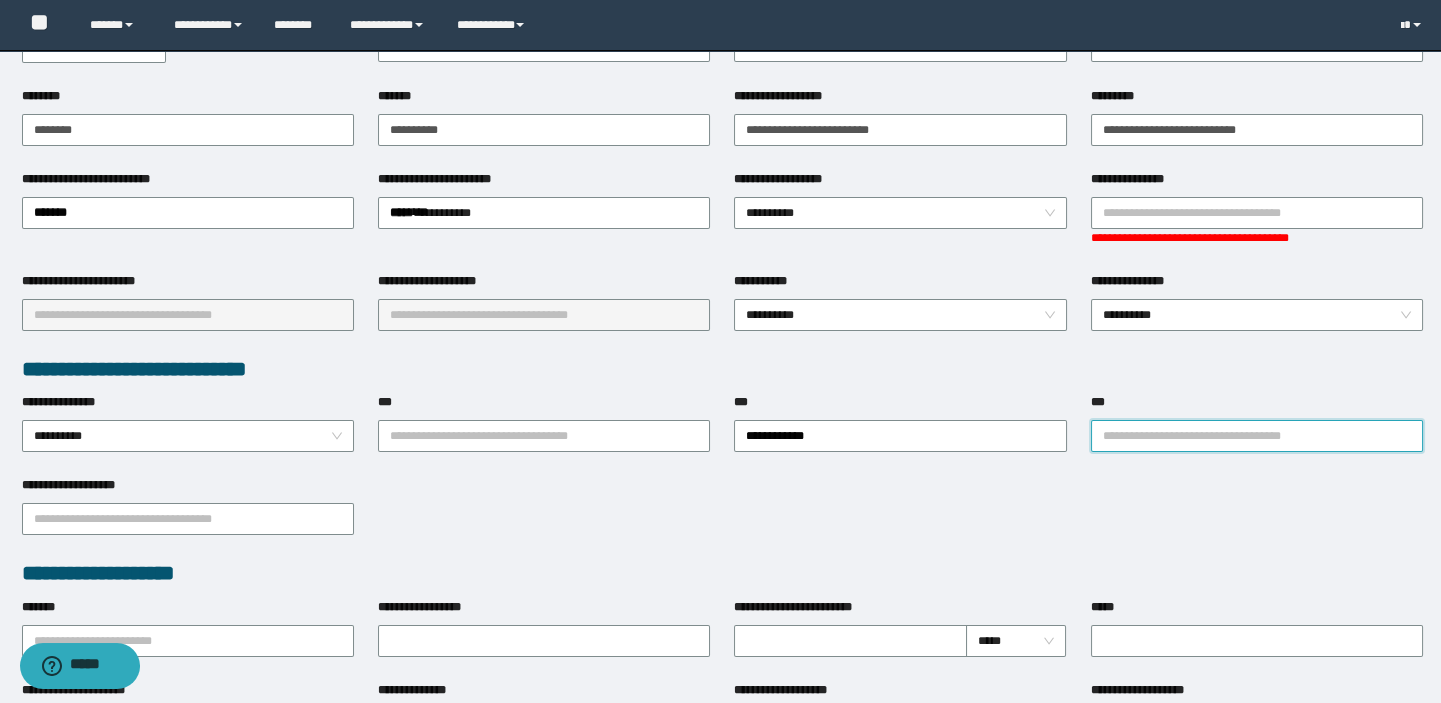 click on "***" at bounding box center [1257, 436] 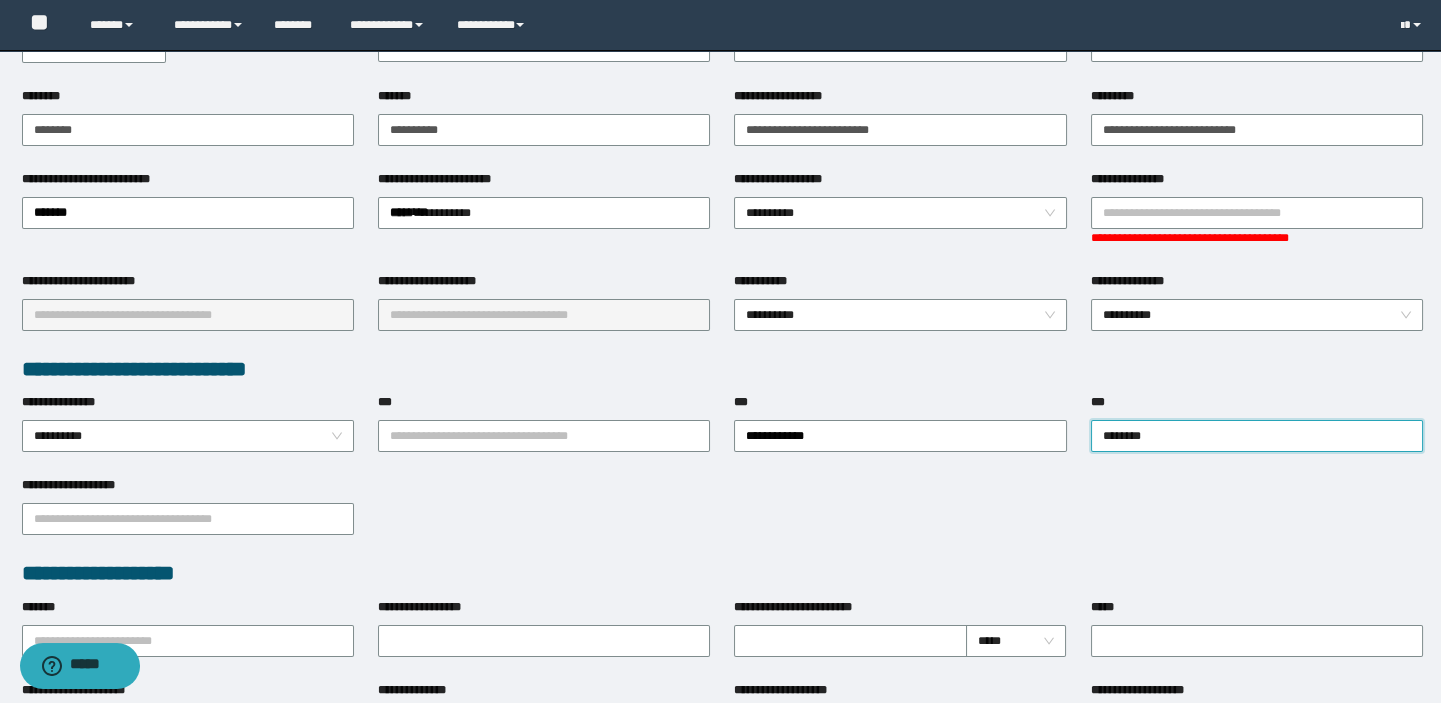 type on "*********" 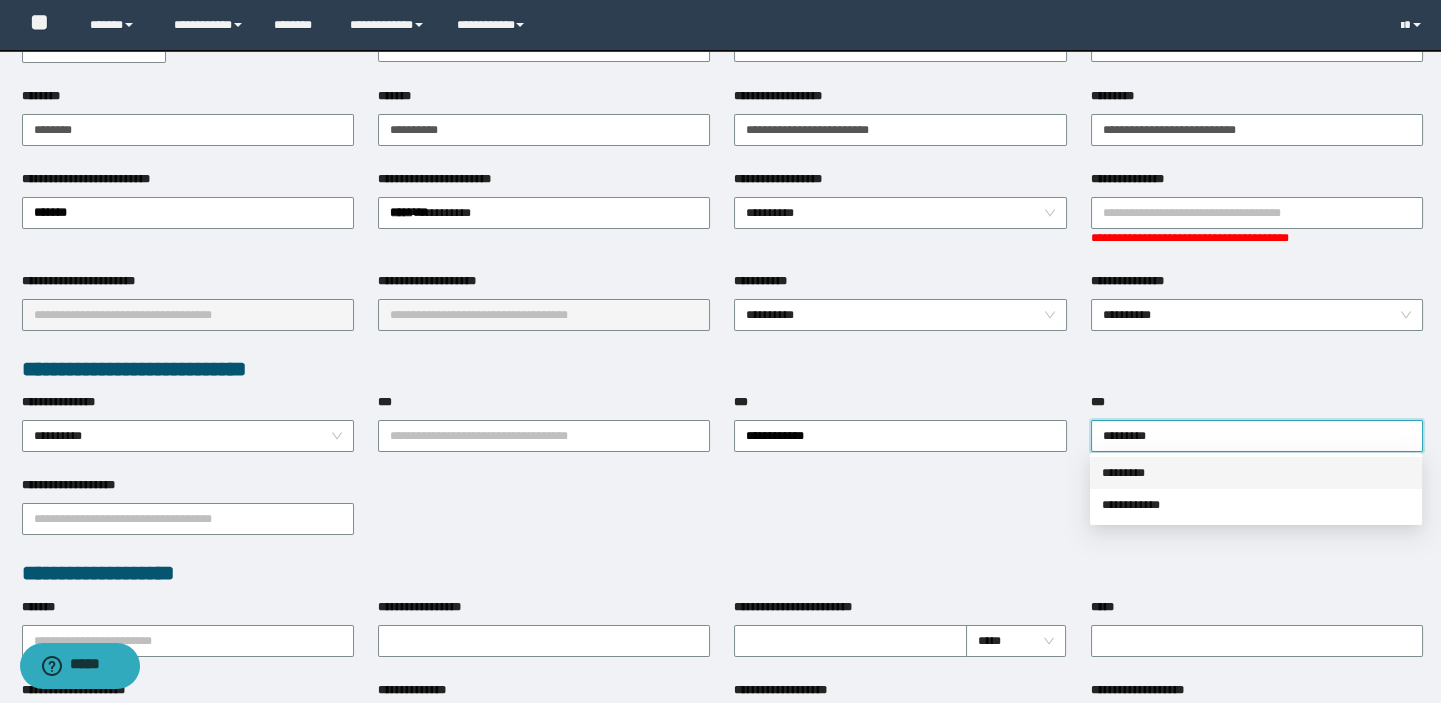 click on "*********" at bounding box center [1256, 473] 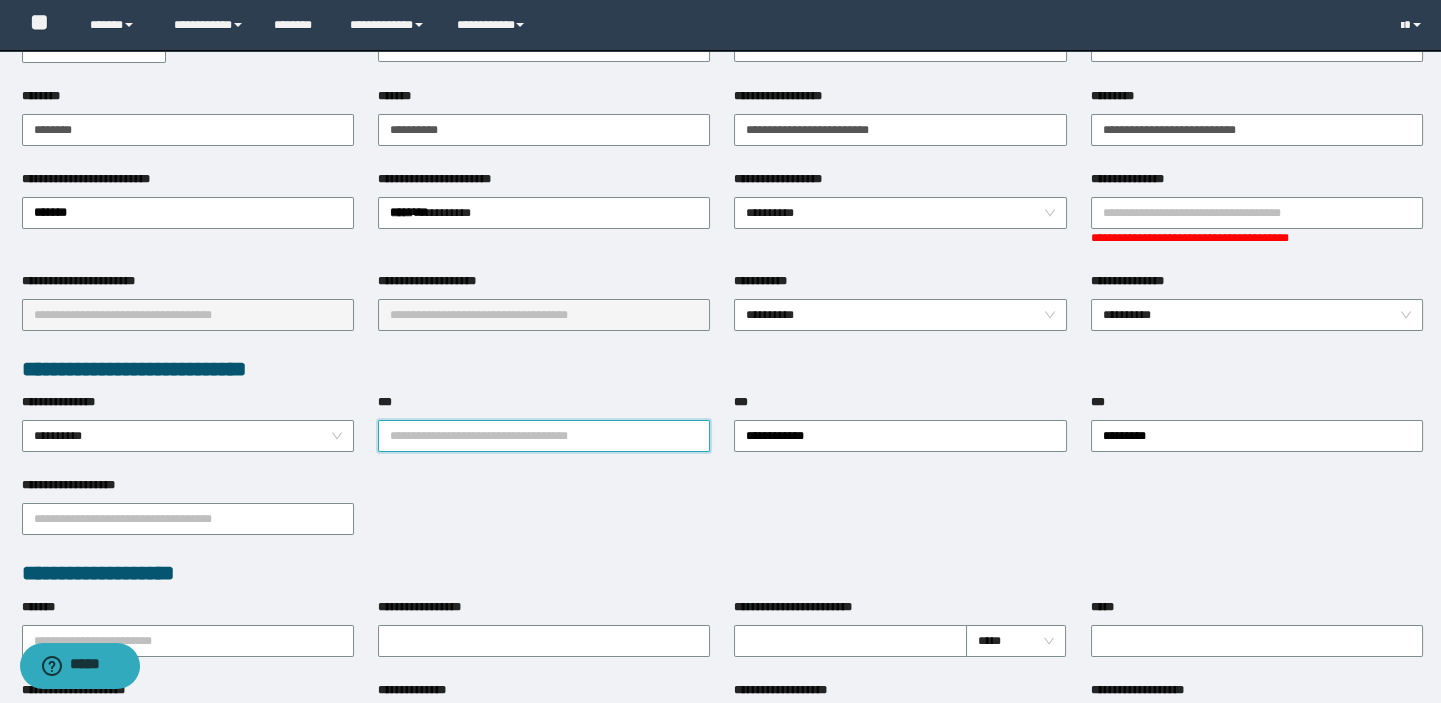 click on "***" at bounding box center [544, 436] 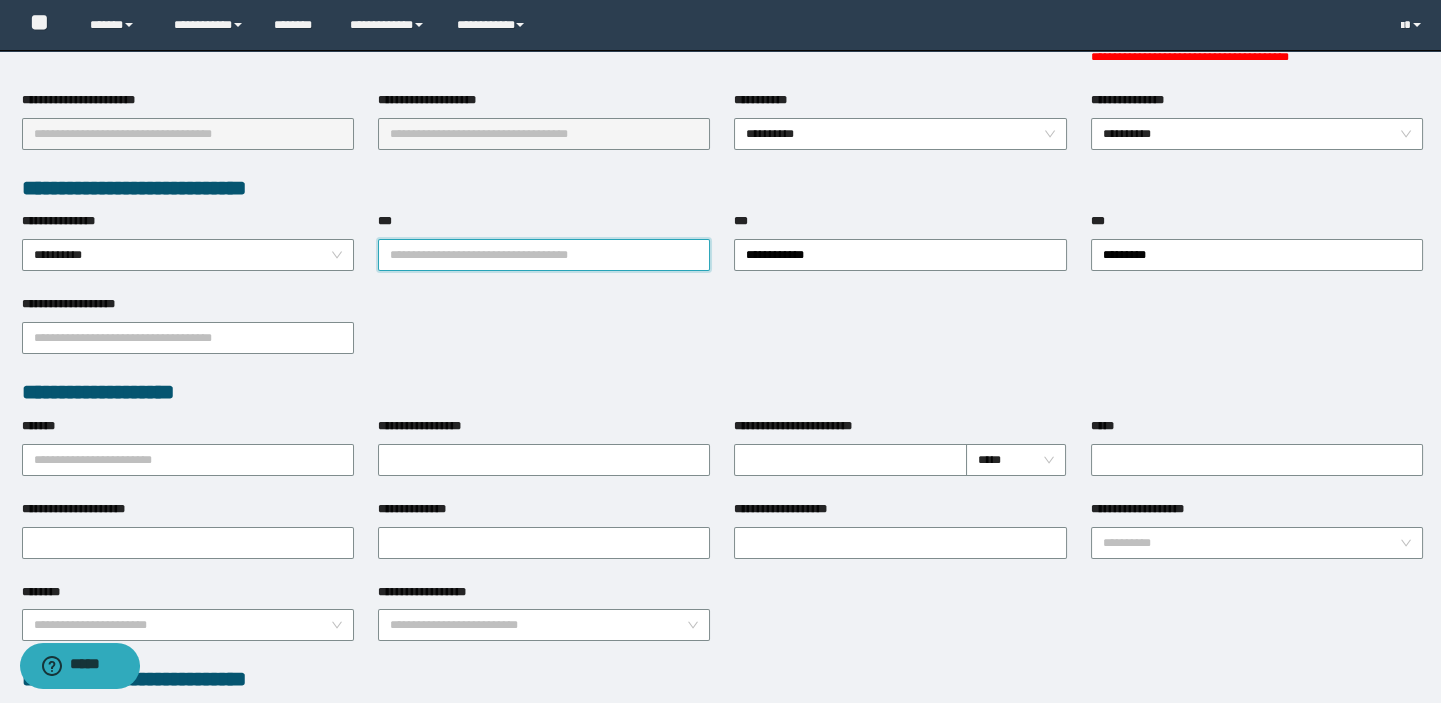 scroll, scrollTop: 454, scrollLeft: 0, axis: vertical 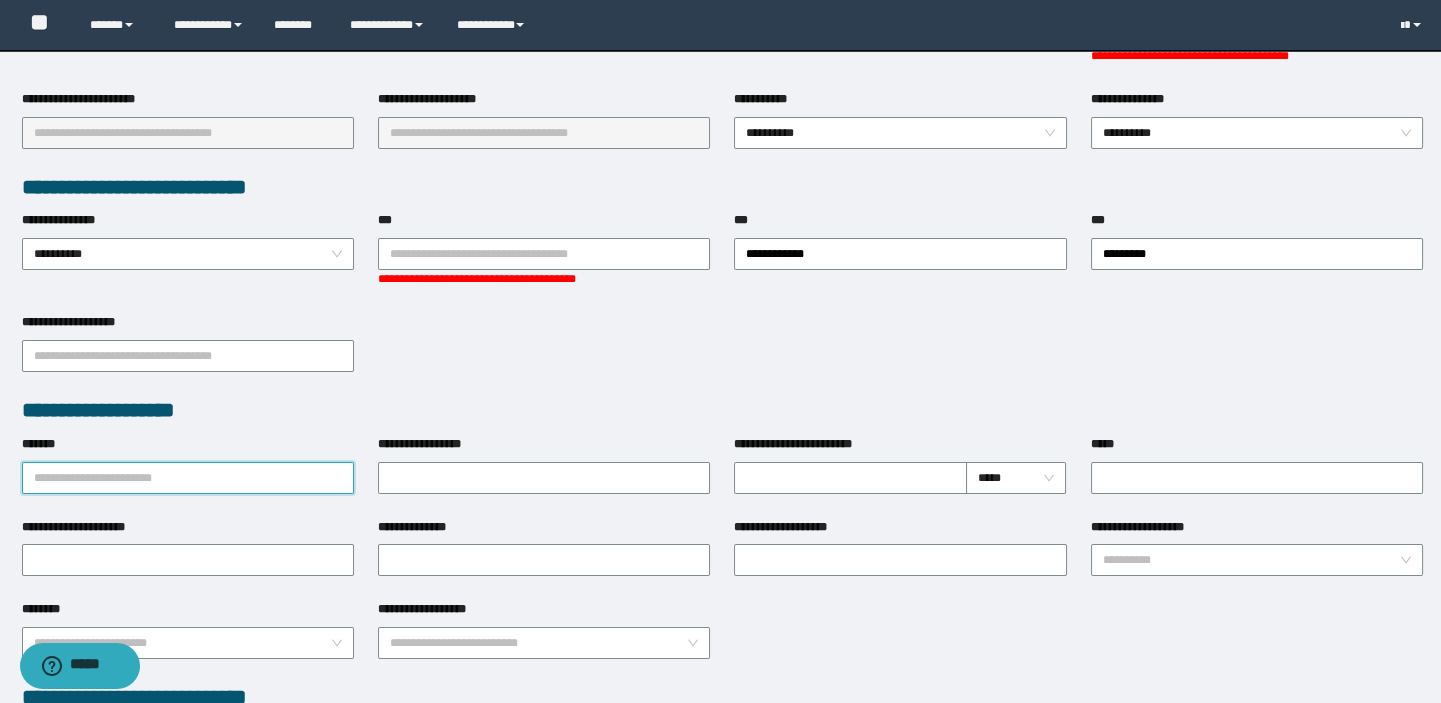 click on "*******" at bounding box center (188, 478) 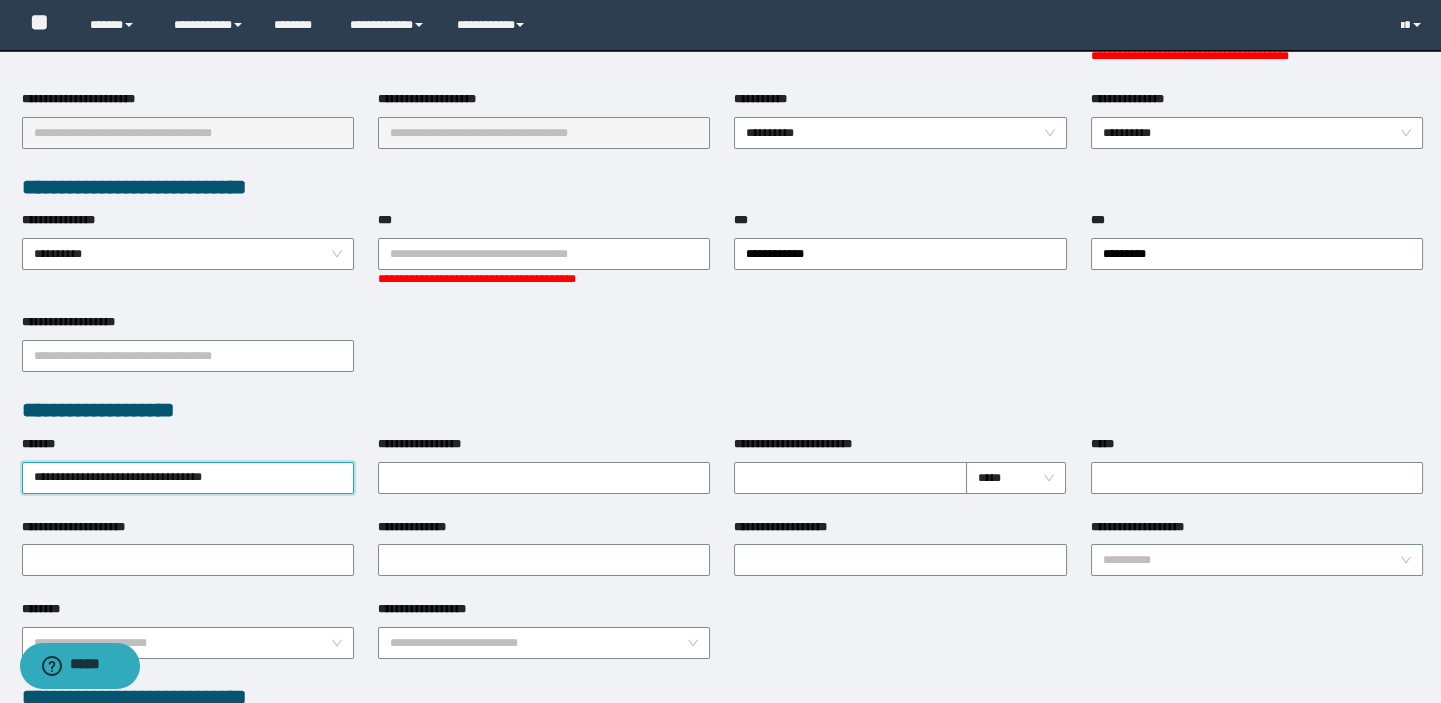 drag, startPoint x: 260, startPoint y: 470, endPoint x: 0, endPoint y: 365, distance: 280.4015 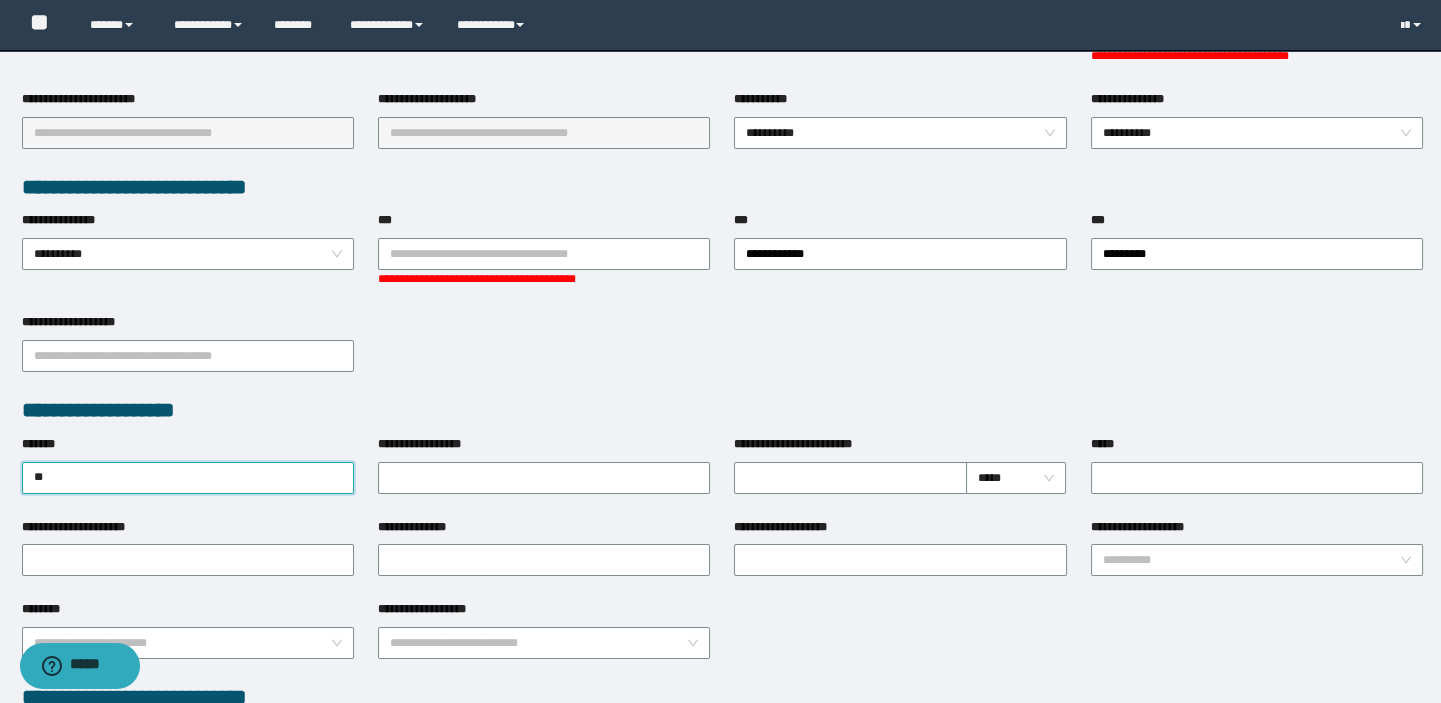type on "*" 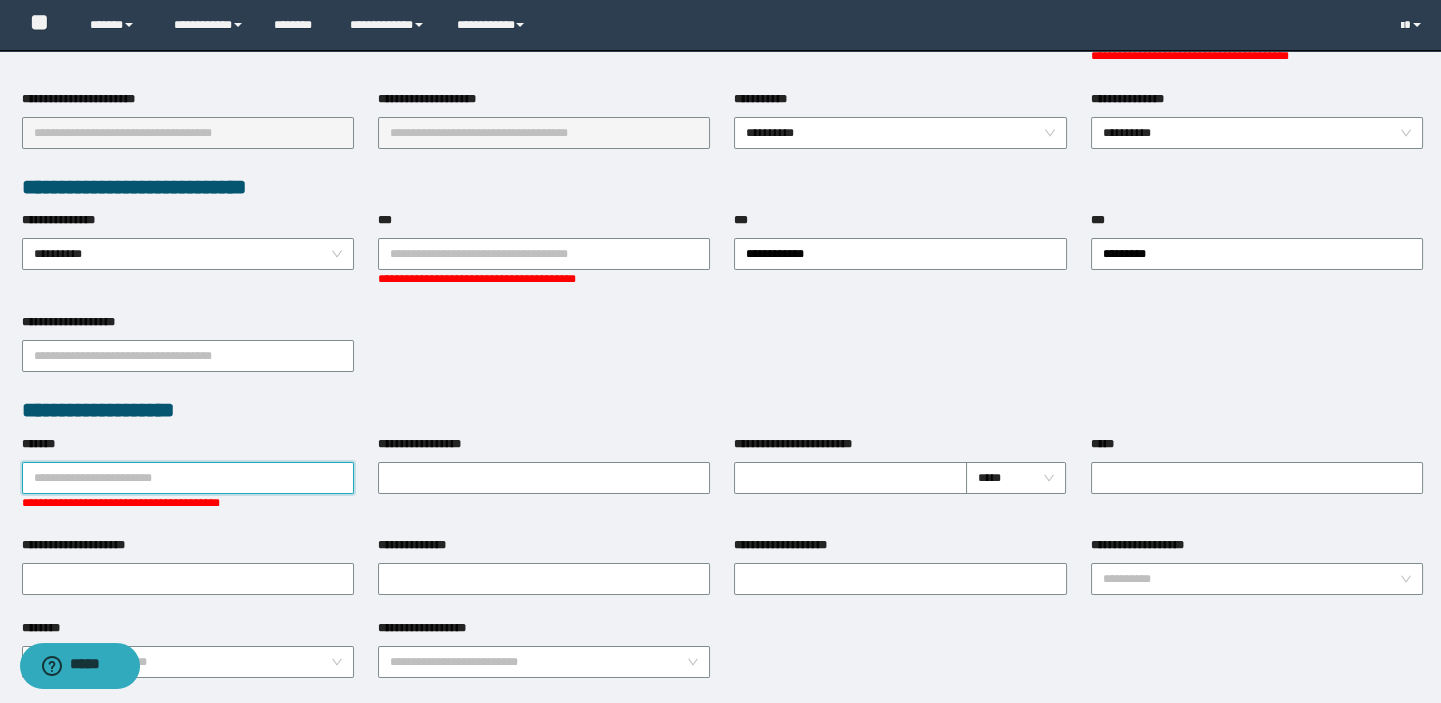 click on "*******" at bounding box center (188, 478) 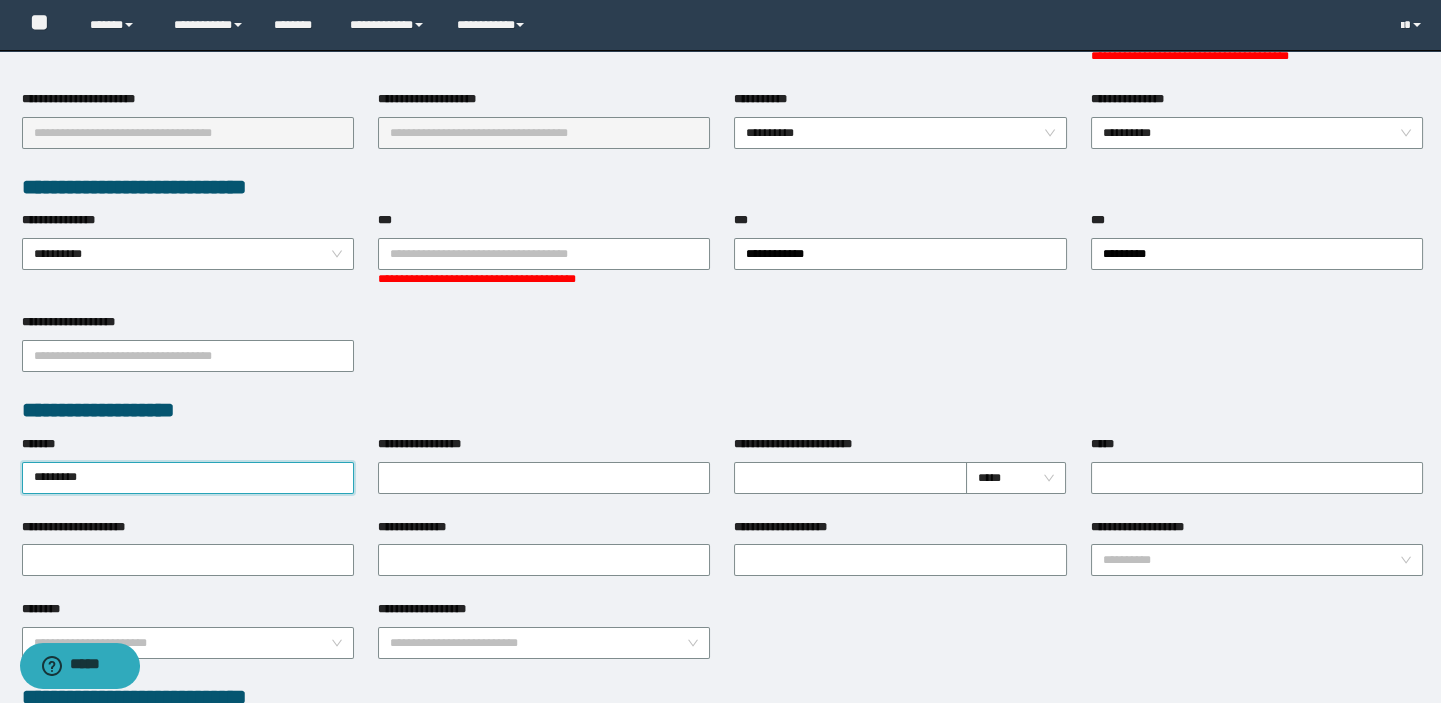 drag, startPoint x: 85, startPoint y: 479, endPoint x: 0, endPoint y: 452, distance: 89.1852 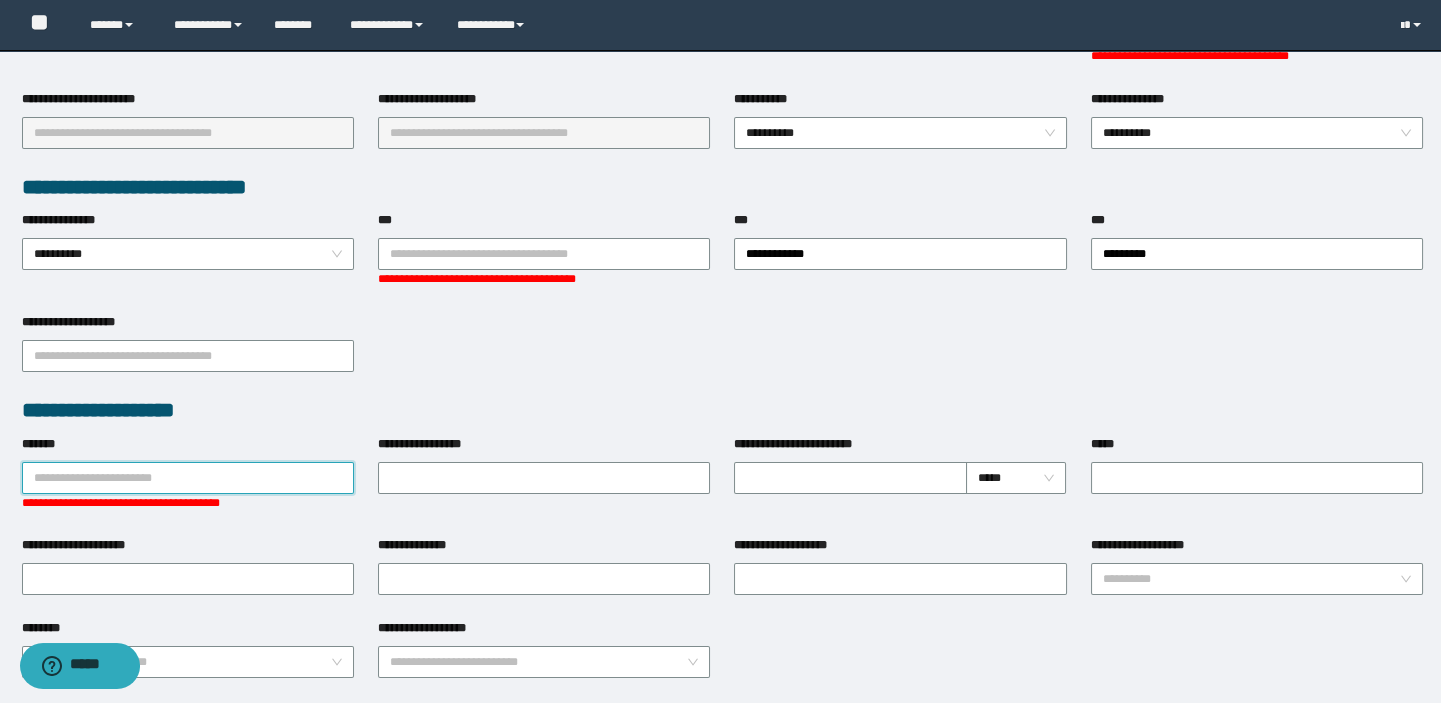 click on "*******" at bounding box center (188, 478) 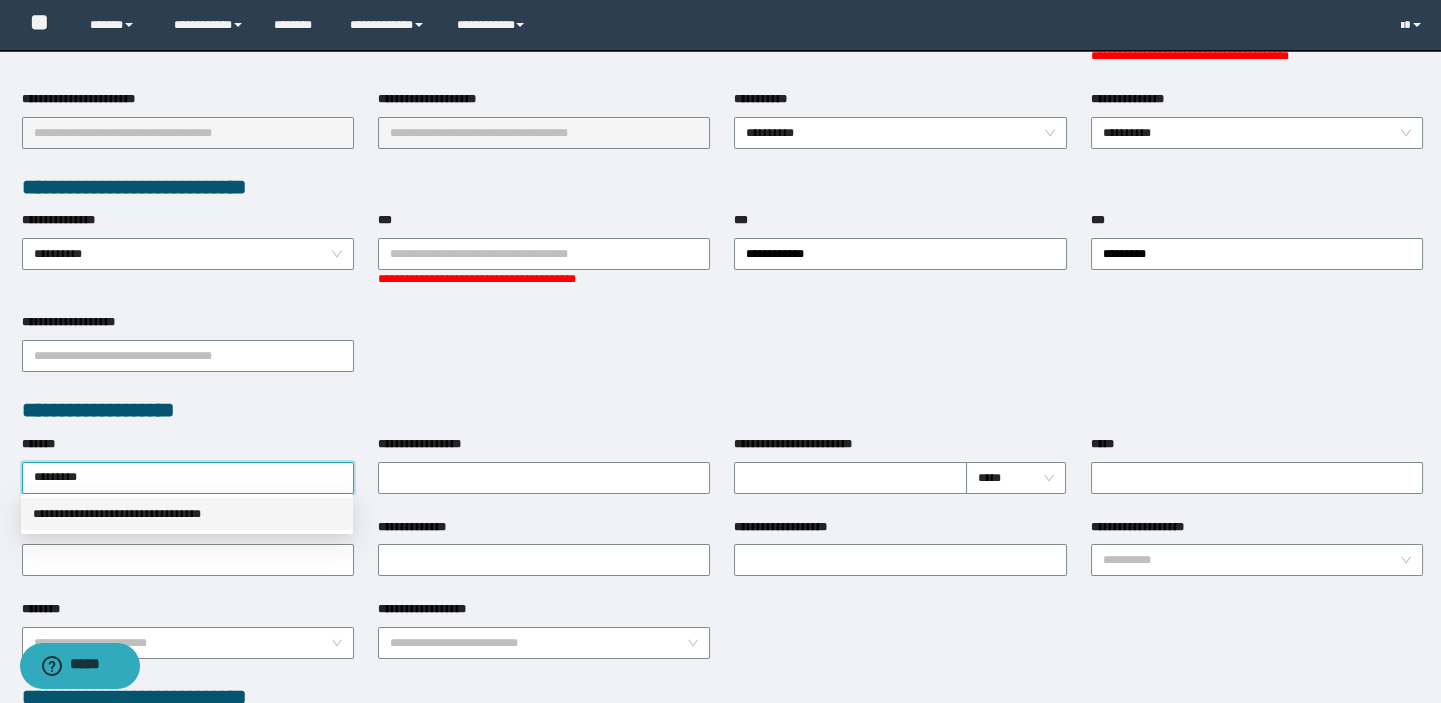 click on "**********" at bounding box center [187, 514] 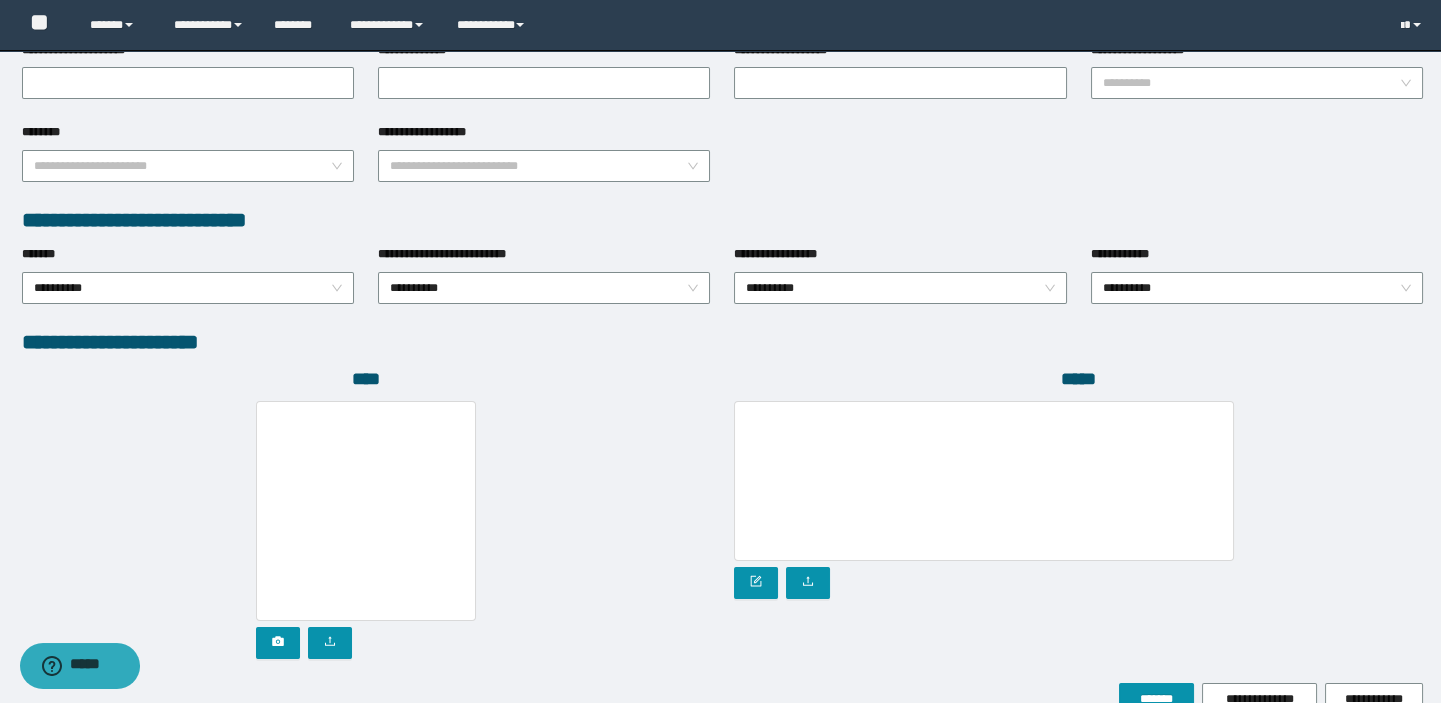 scroll, scrollTop: 1037, scrollLeft: 0, axis: vertical 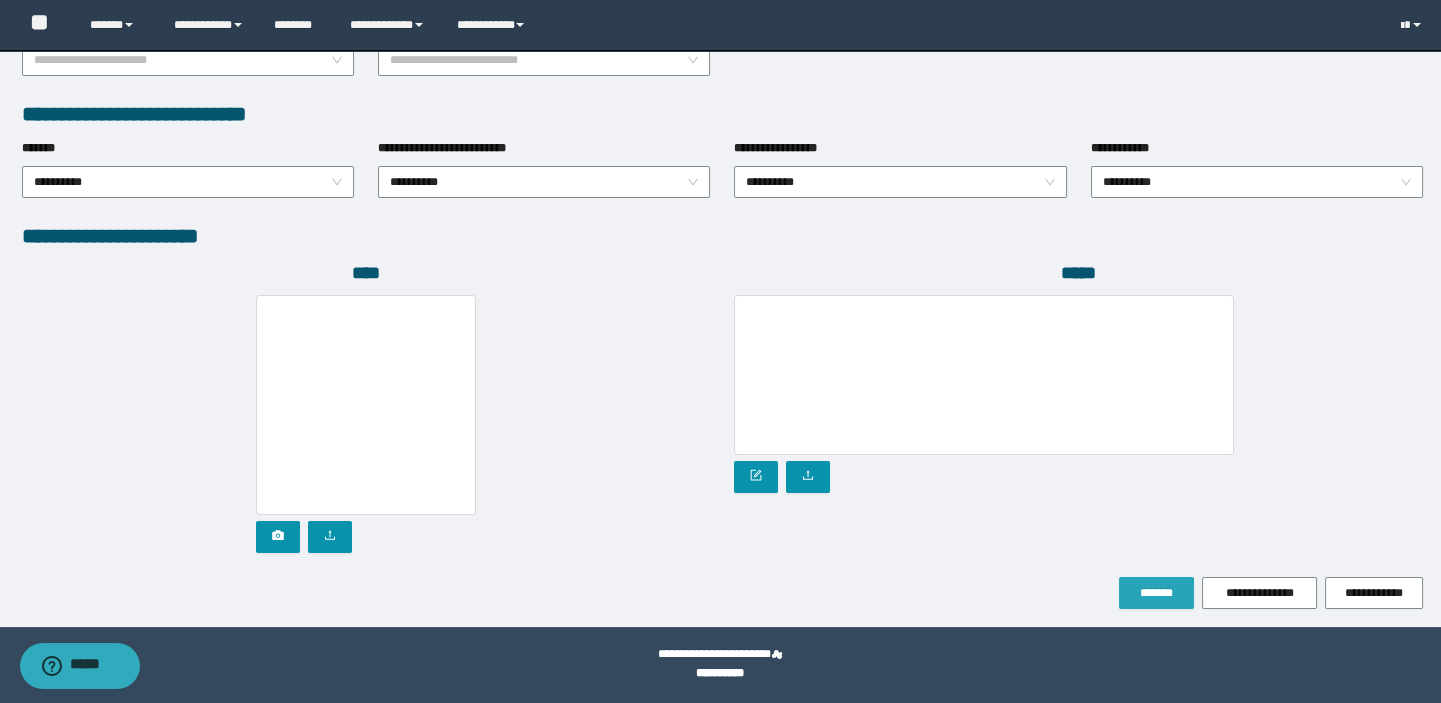 click on "*******" at bounding box center [1156, 593] 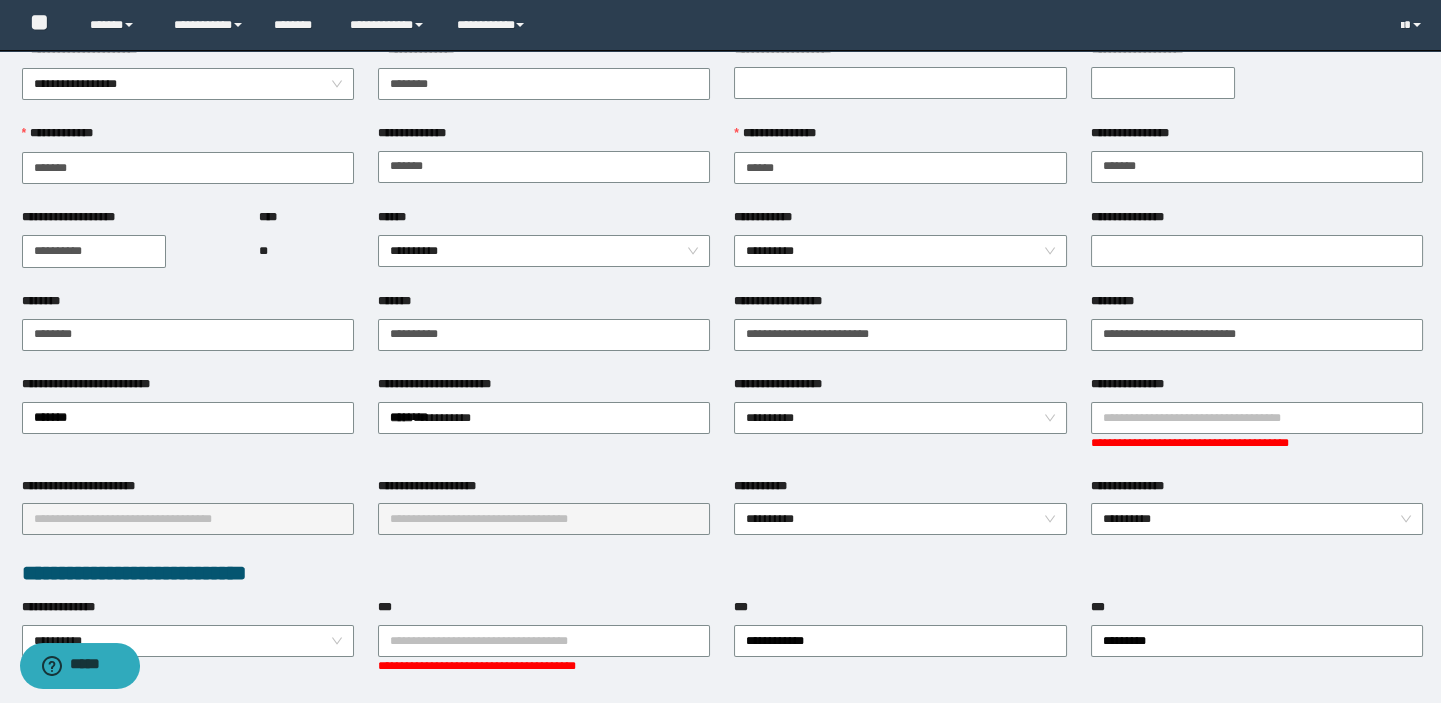 scroll, scrollTop: 0, scrollLeft: 0, axis: both 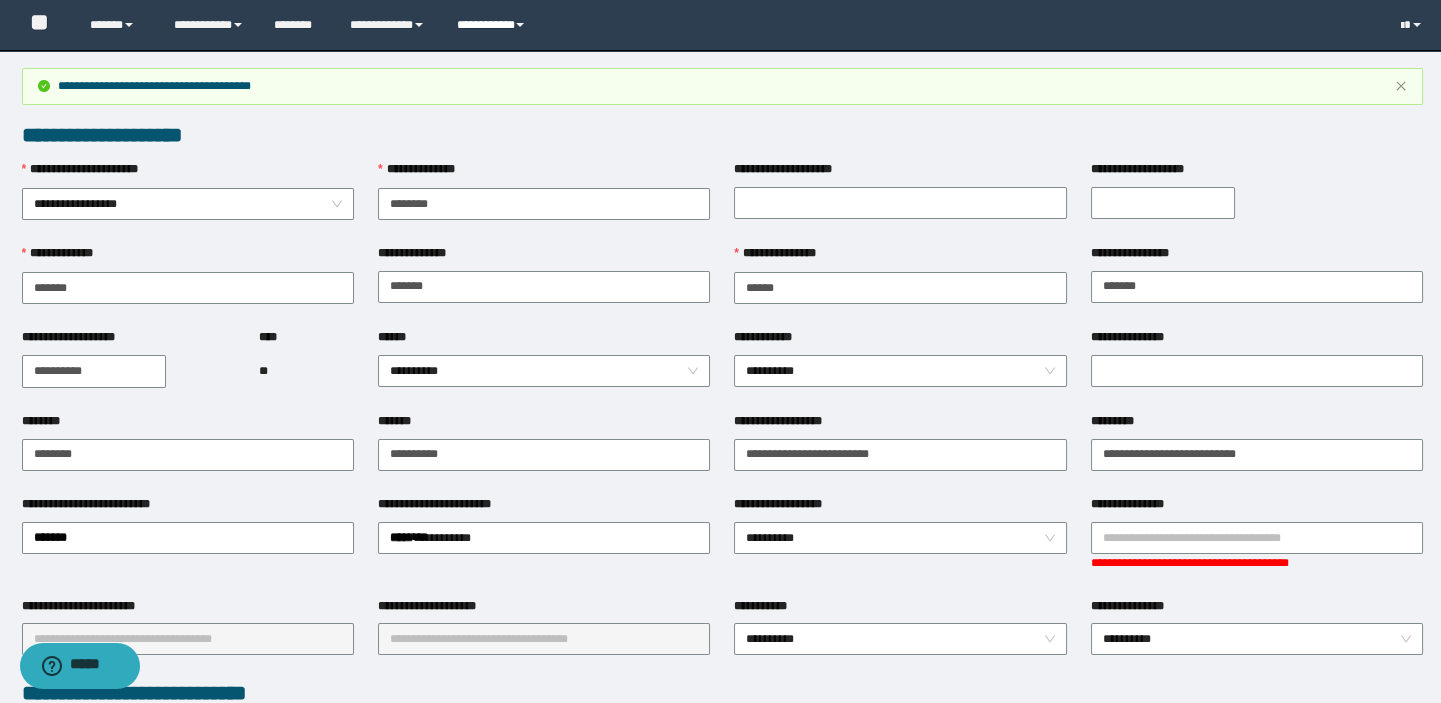 click on "**********" at bounding box center [493, 25] 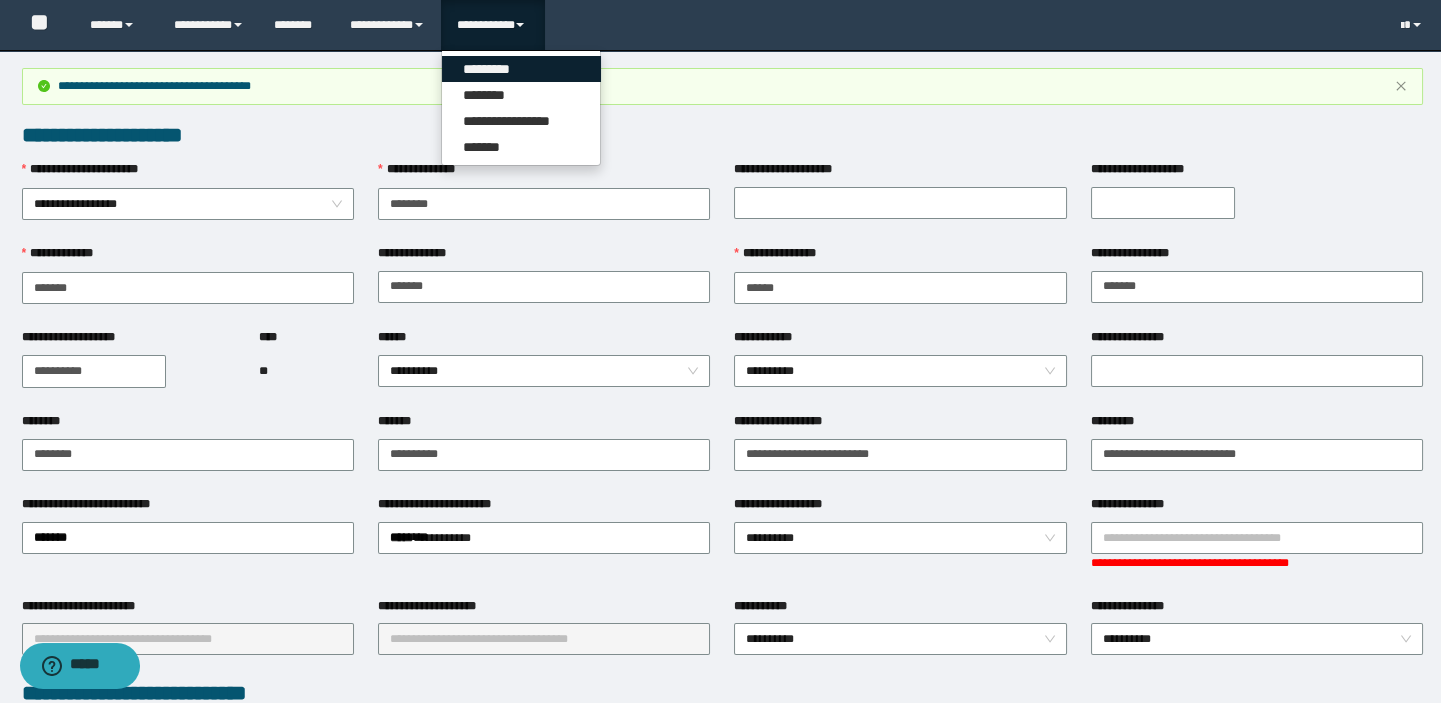 click on "*********" at bounding box center (521, 69) 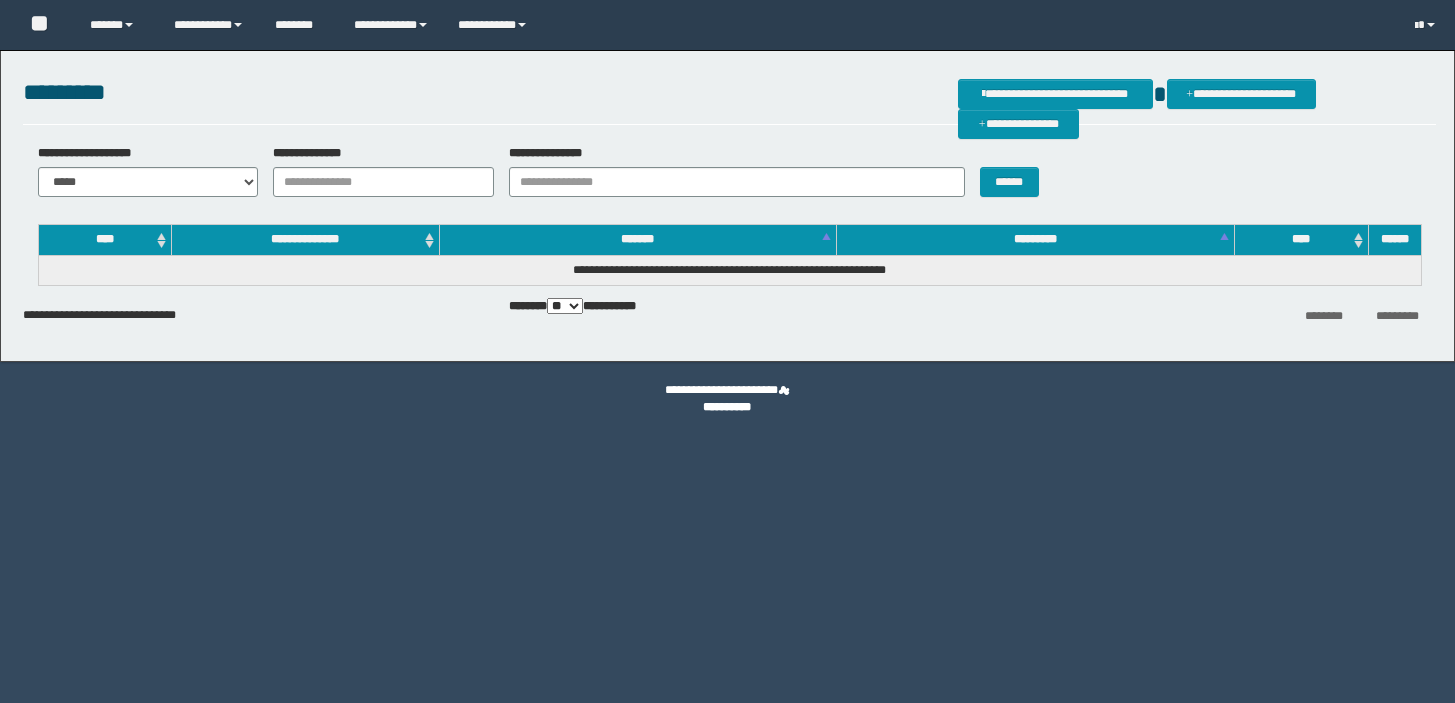 scroll, scrollTop: 0, scrollLeft: 0, axis: both 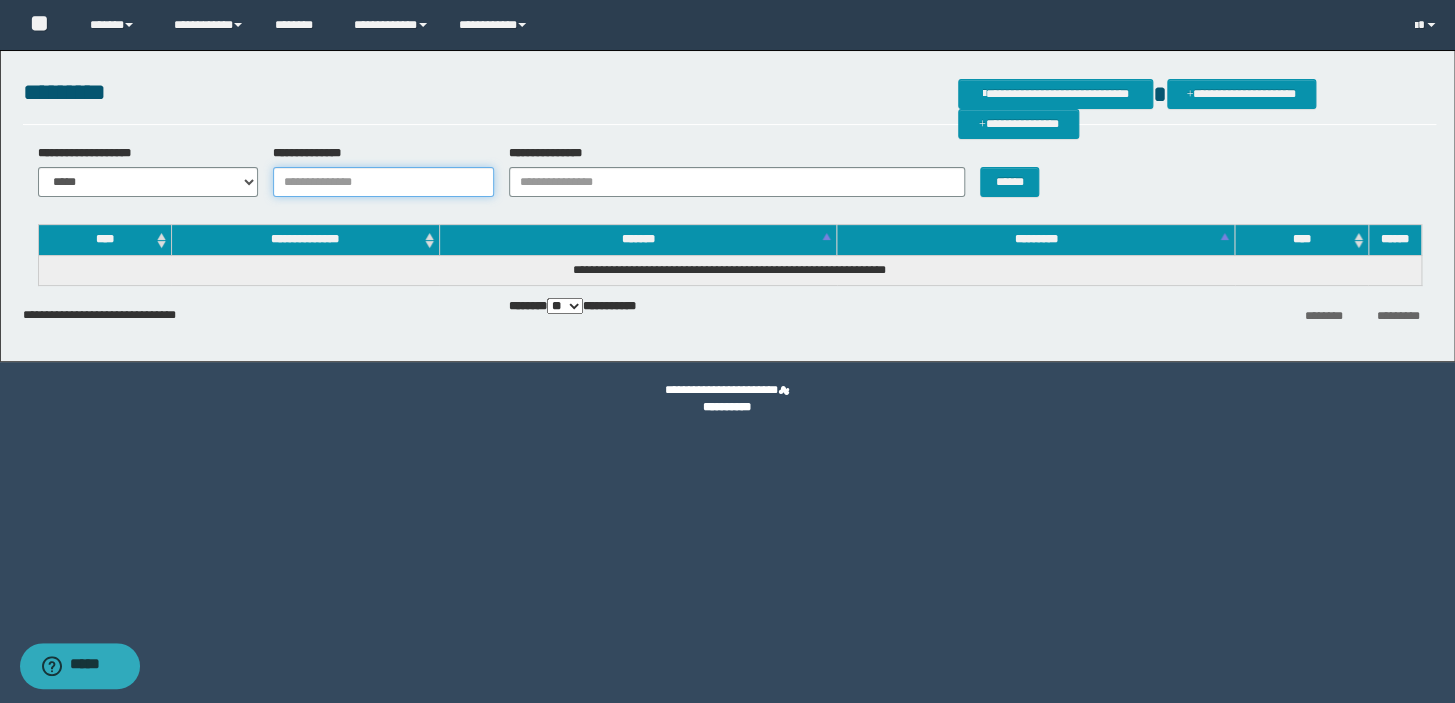 click on "**********" at bounding box center [383, 182] 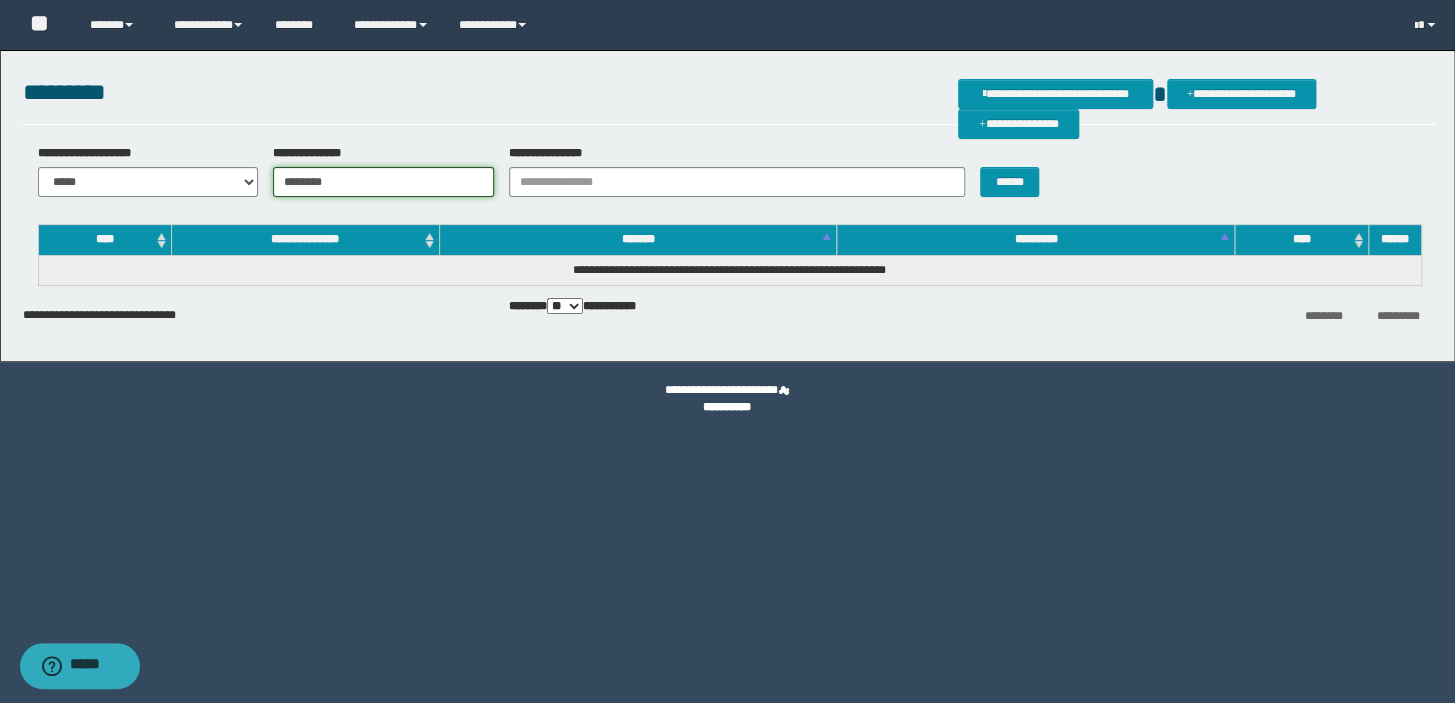 type on "********" 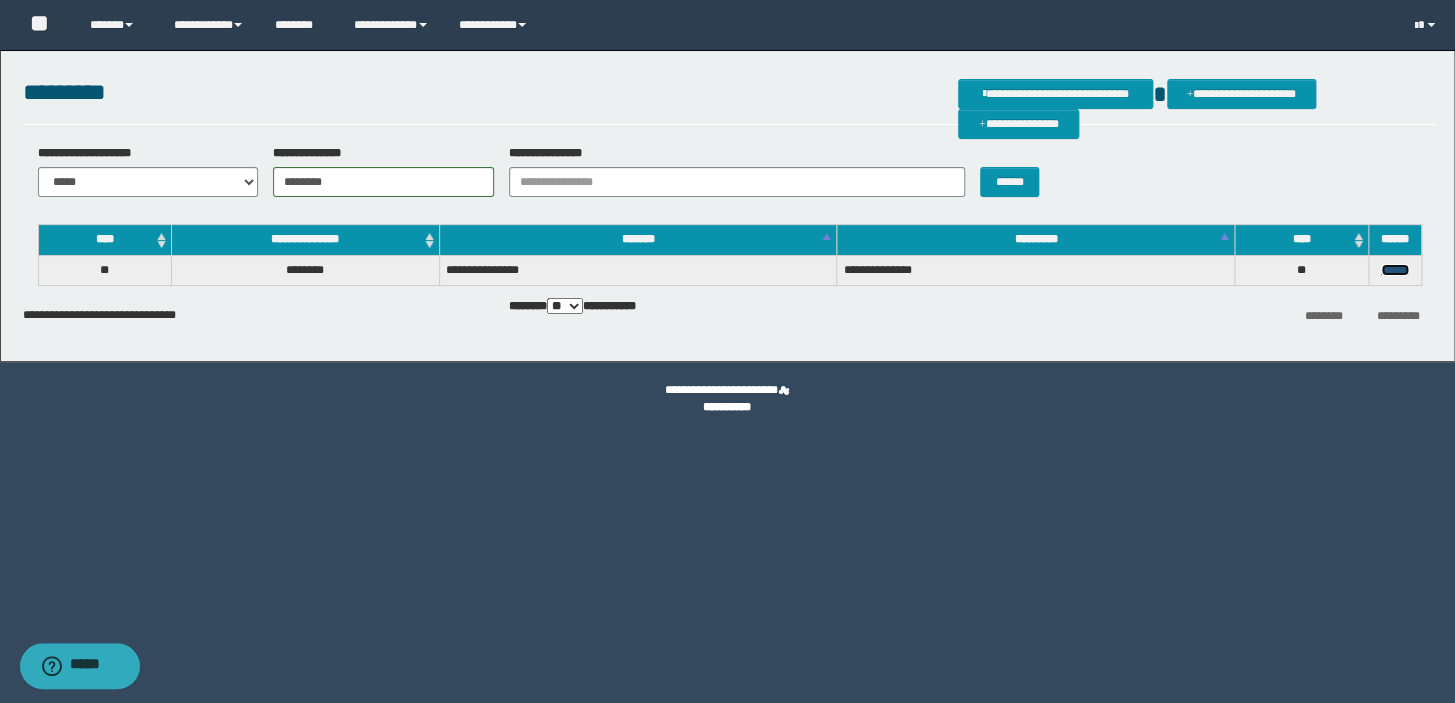 click on "******" at bounding box center (1395, 270) 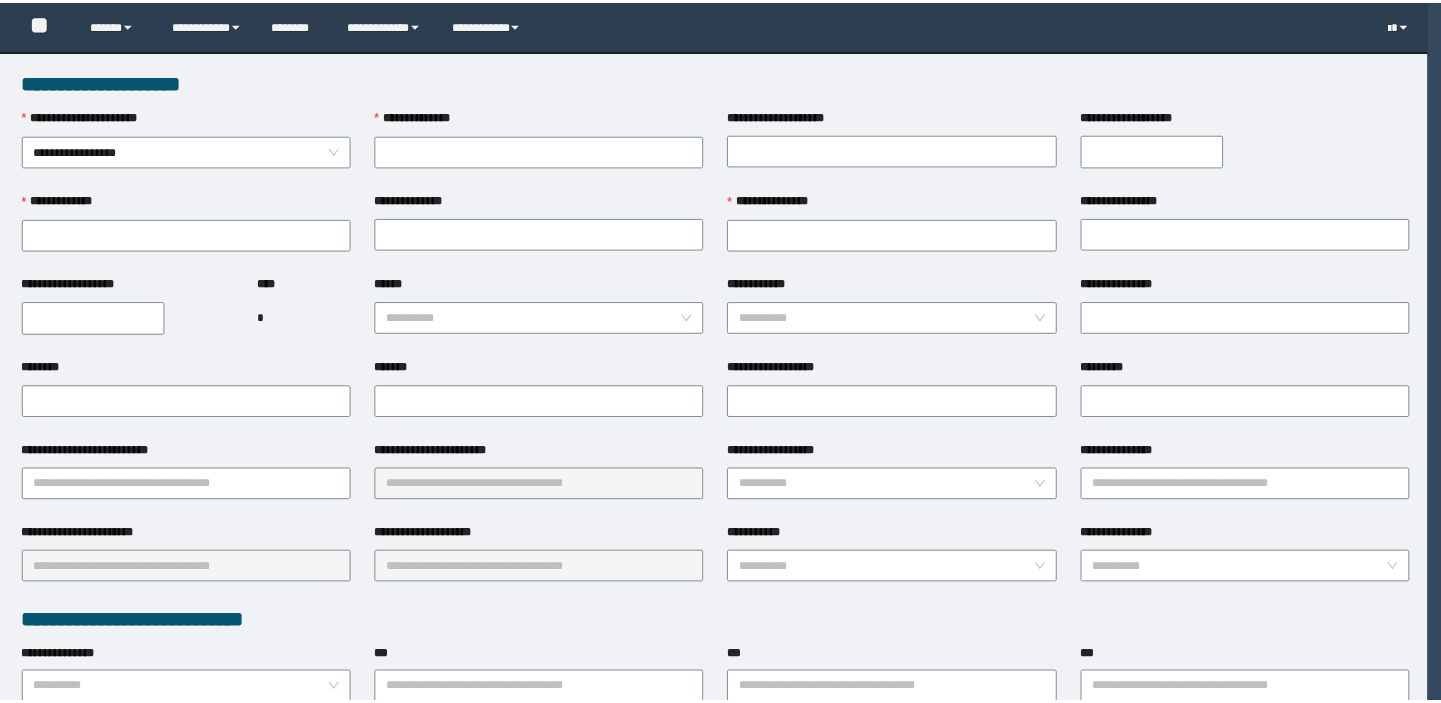 scroll, scrollTop: 0, scrollLeft: 0, axis: both 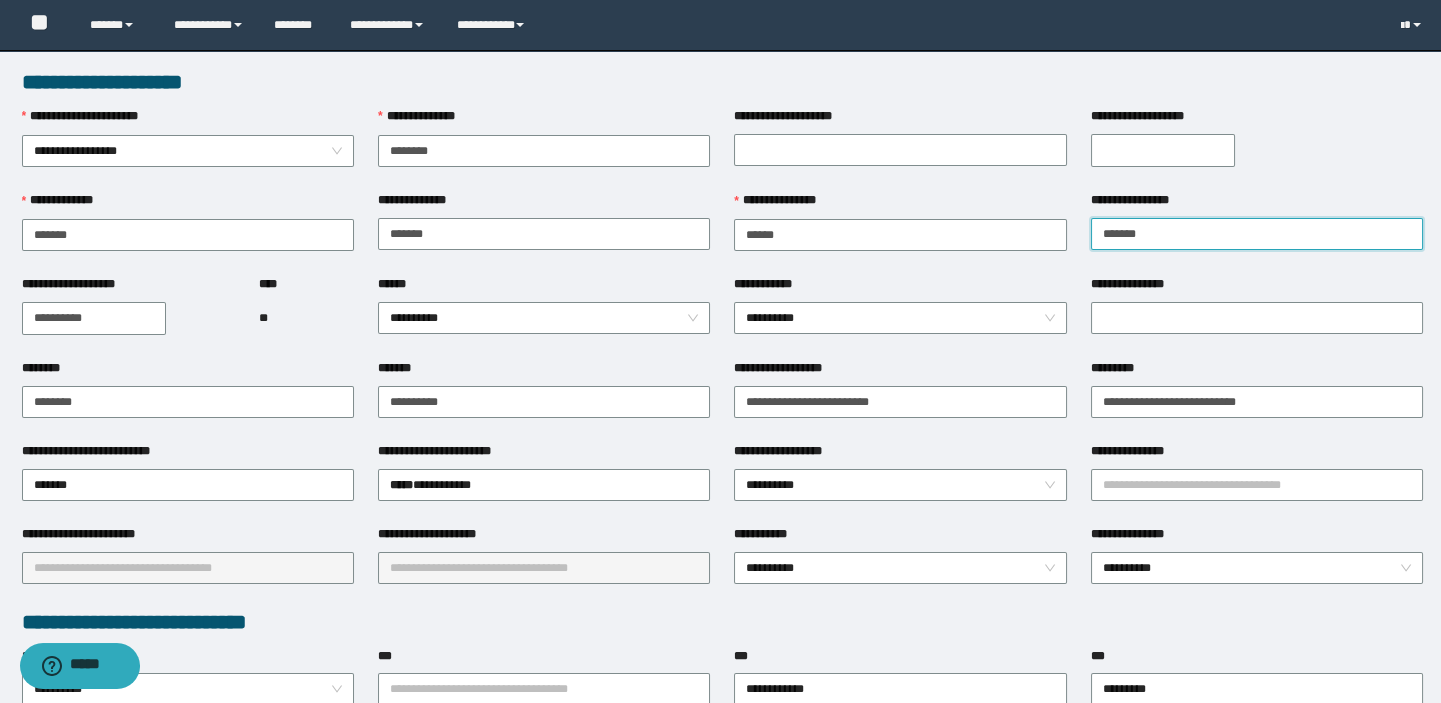 click on "**********" at bounding box center [1257, 234] 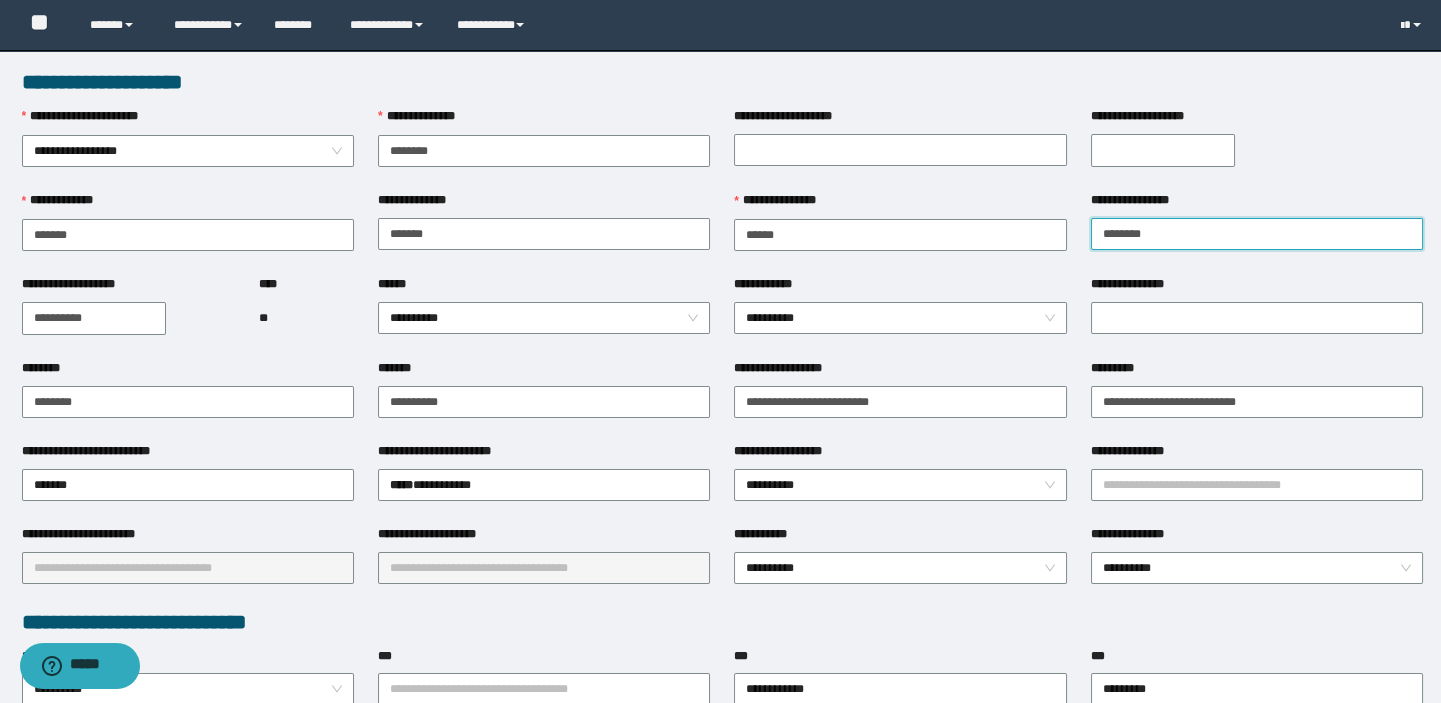 click on "********" at bounding box center (1257, 234) 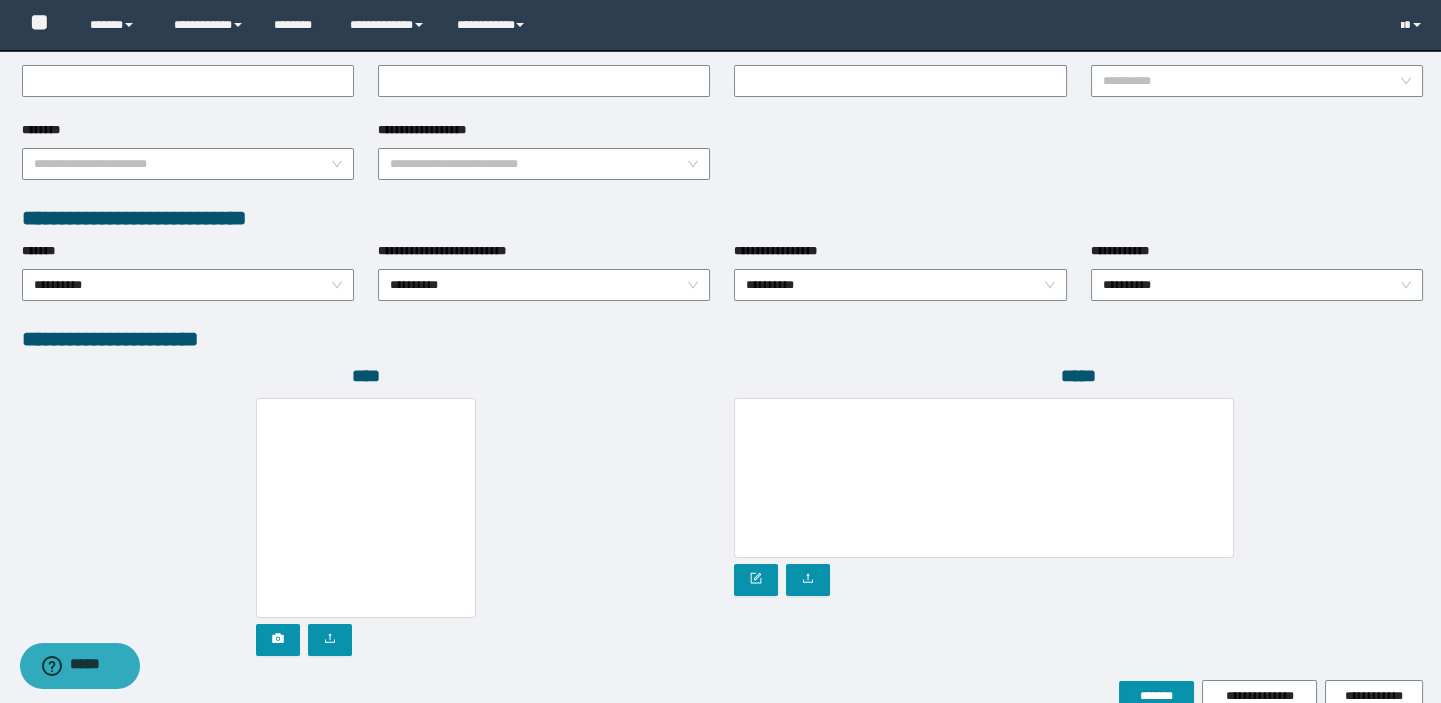 scroll, scrollTop: 999, scrollLeft: 0, axis: vertical 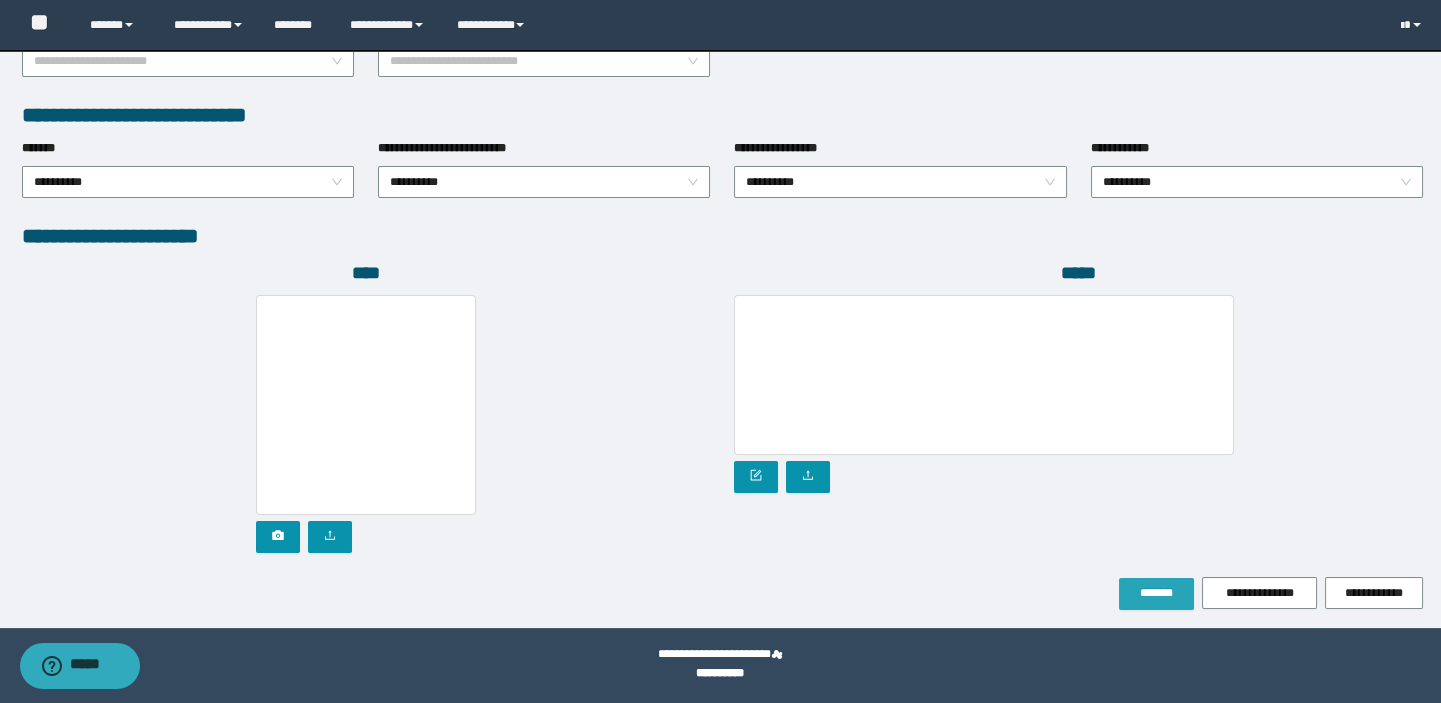 type on "*********" 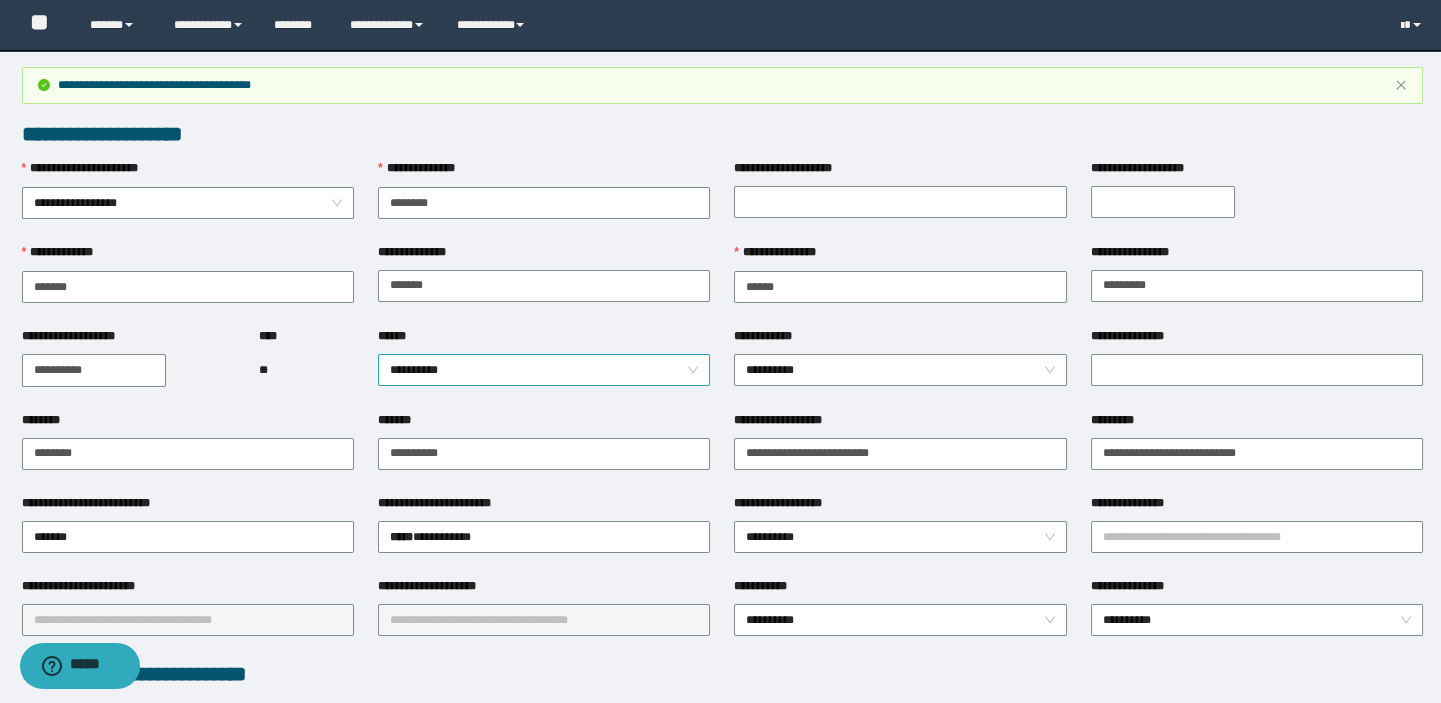 scroll, scrollTop: 0, scrollLeft: 0, axis: both 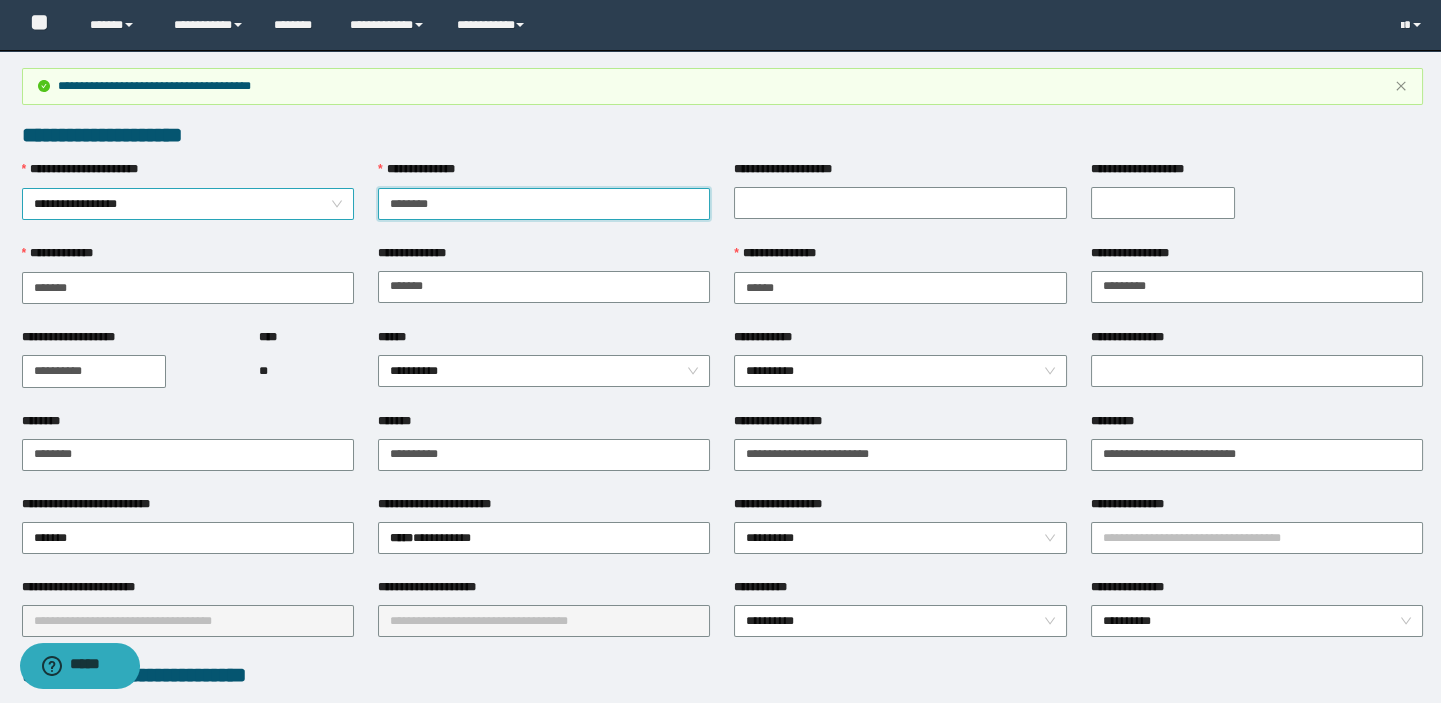 drag, startPoint x: 452, startPoint y: 202, endPoint x: 270, endPoint y: 192, distance: 182.27452 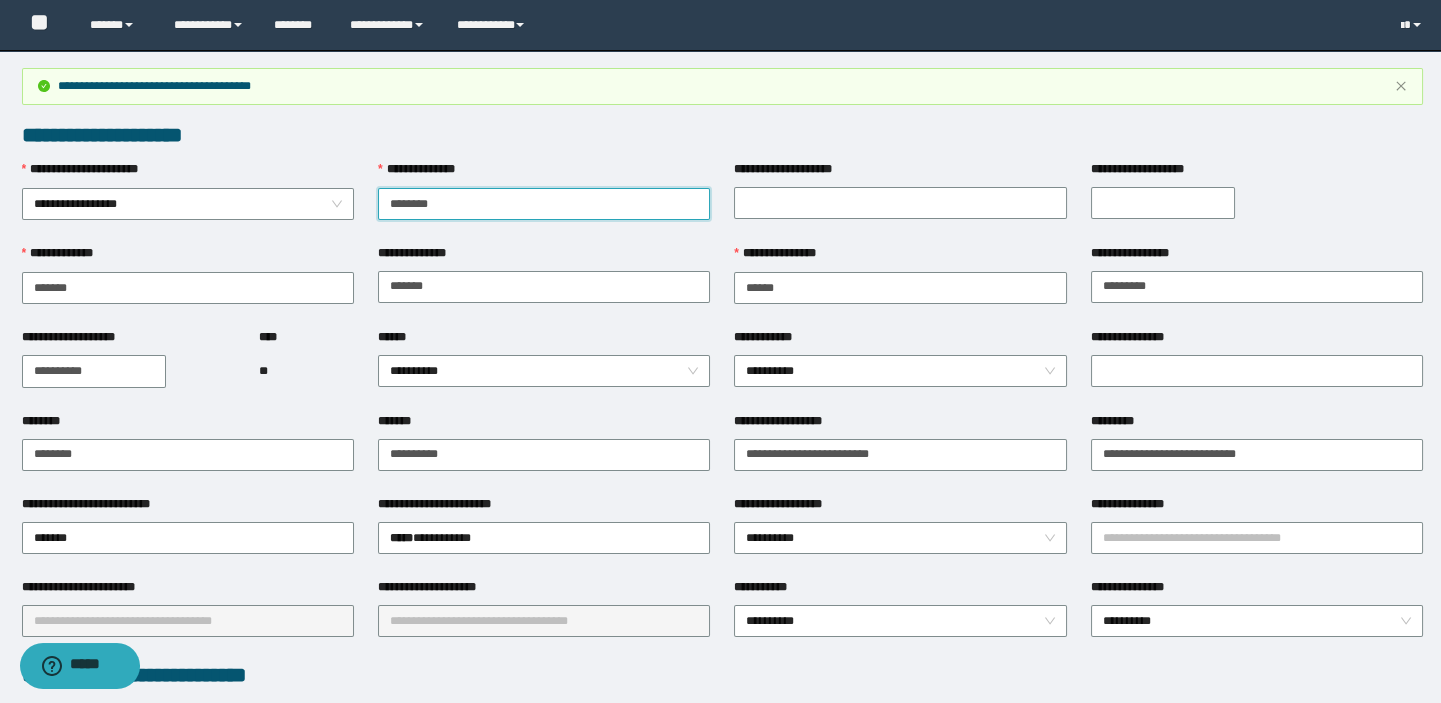 type on "********" 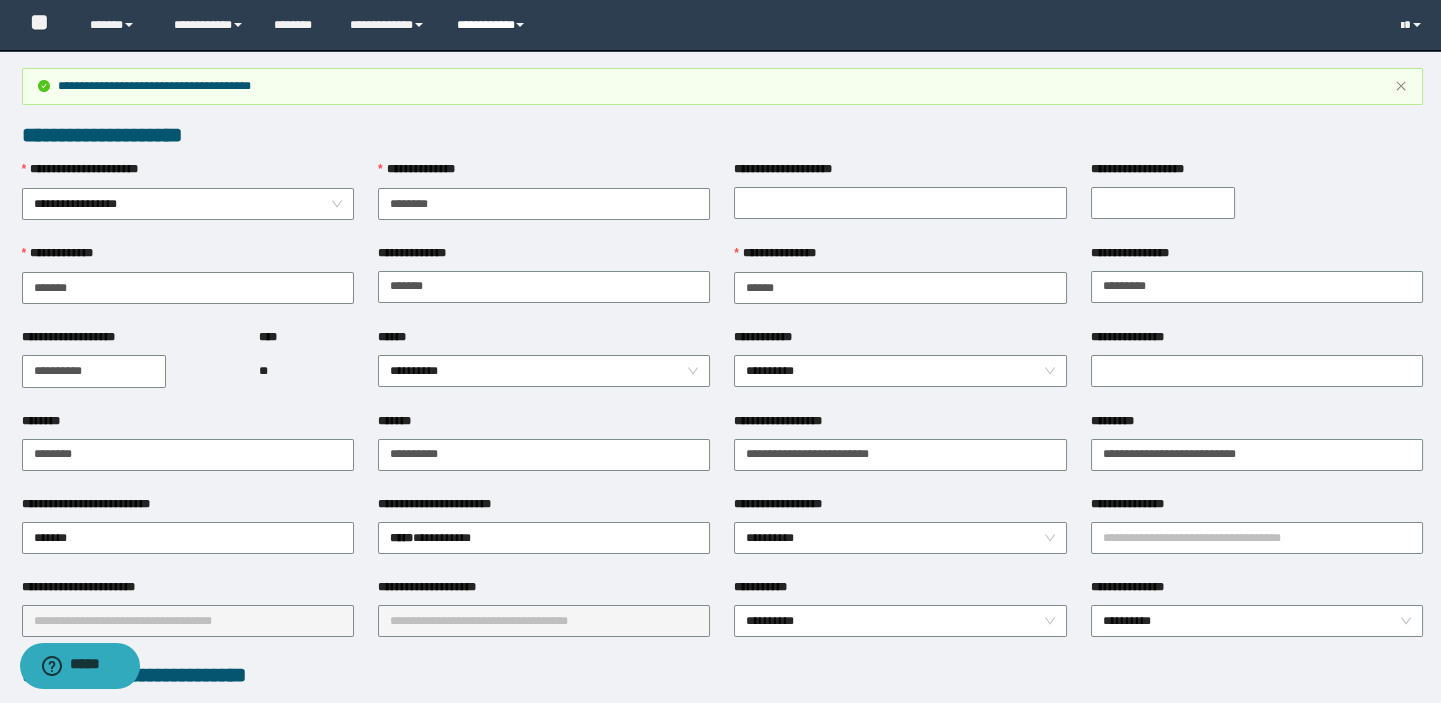 click on "**********" at bounding box center [493, 25] 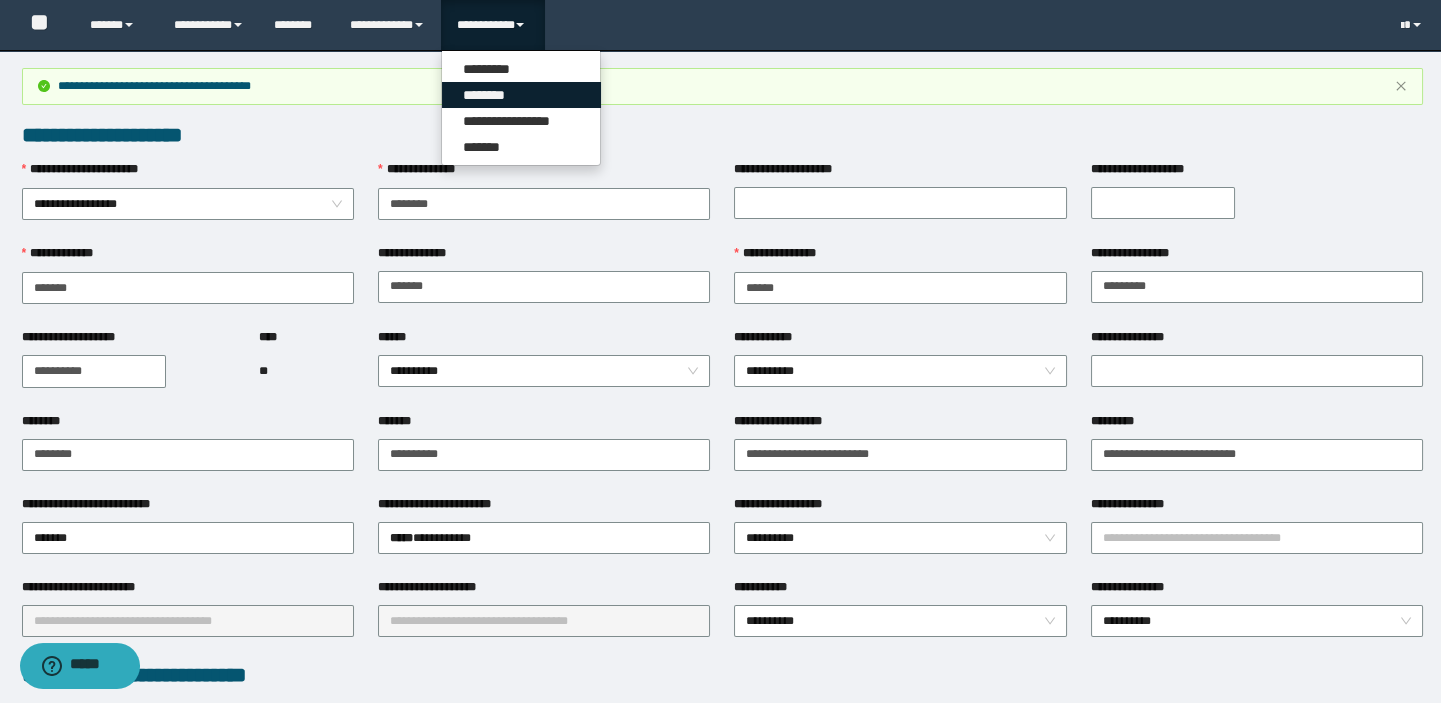 click on "********" at bounding box center (521, 95) 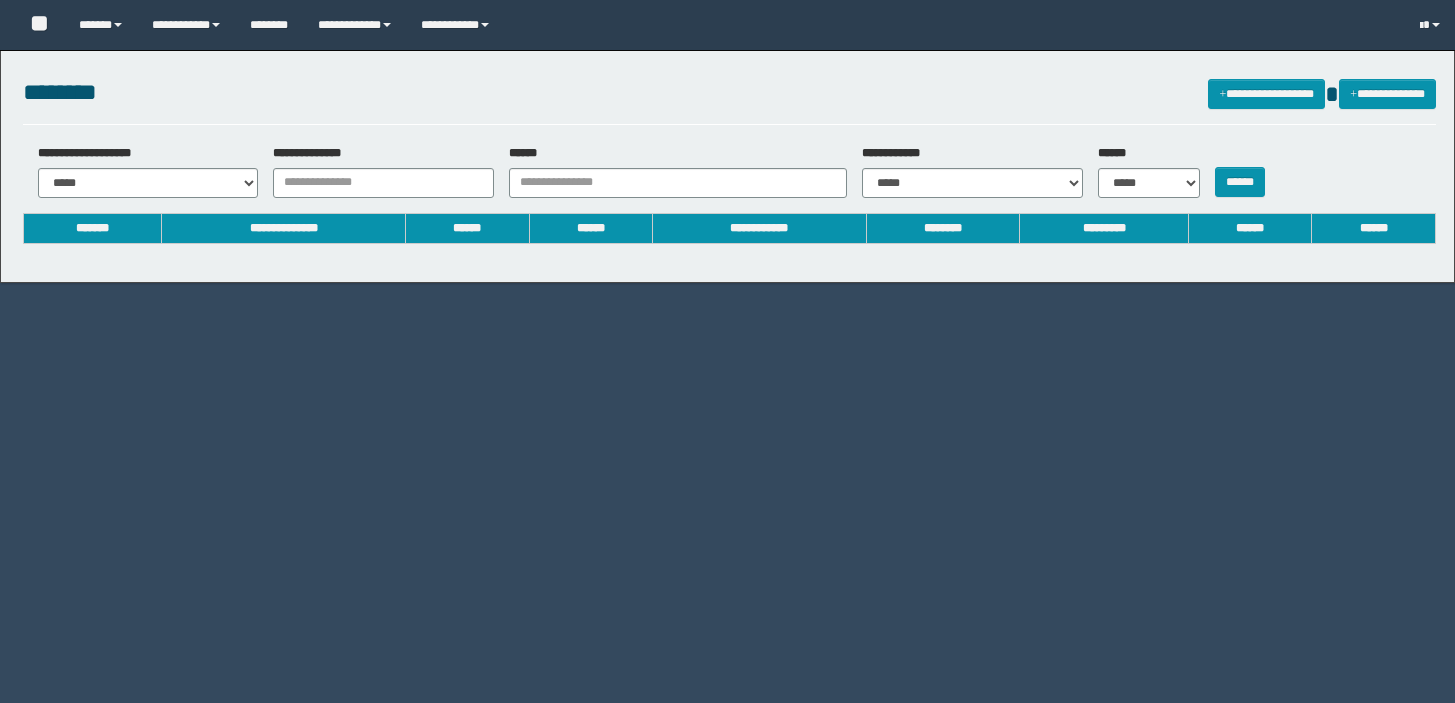 click on "**********" at bounding box center [354, 25] 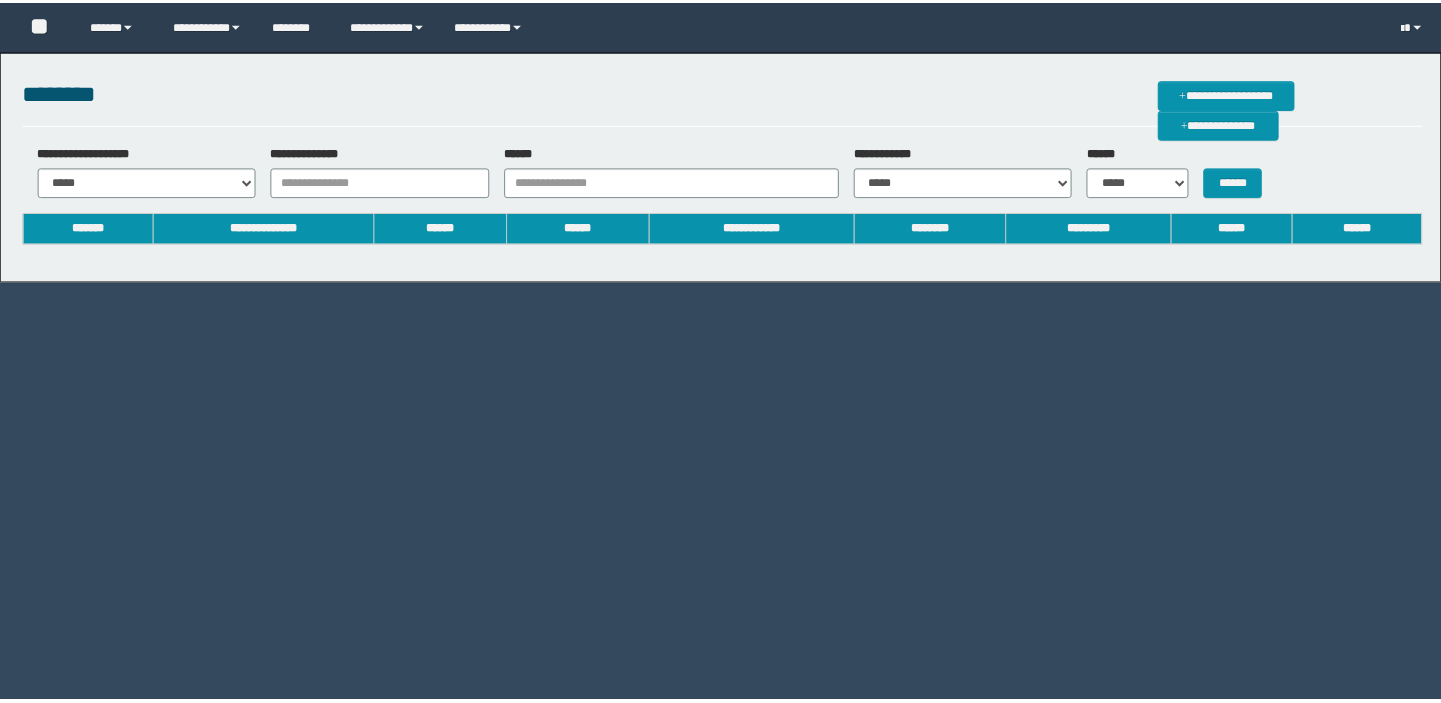 scroll, scrollTop: 0, scrollLeft: 0, axis: both 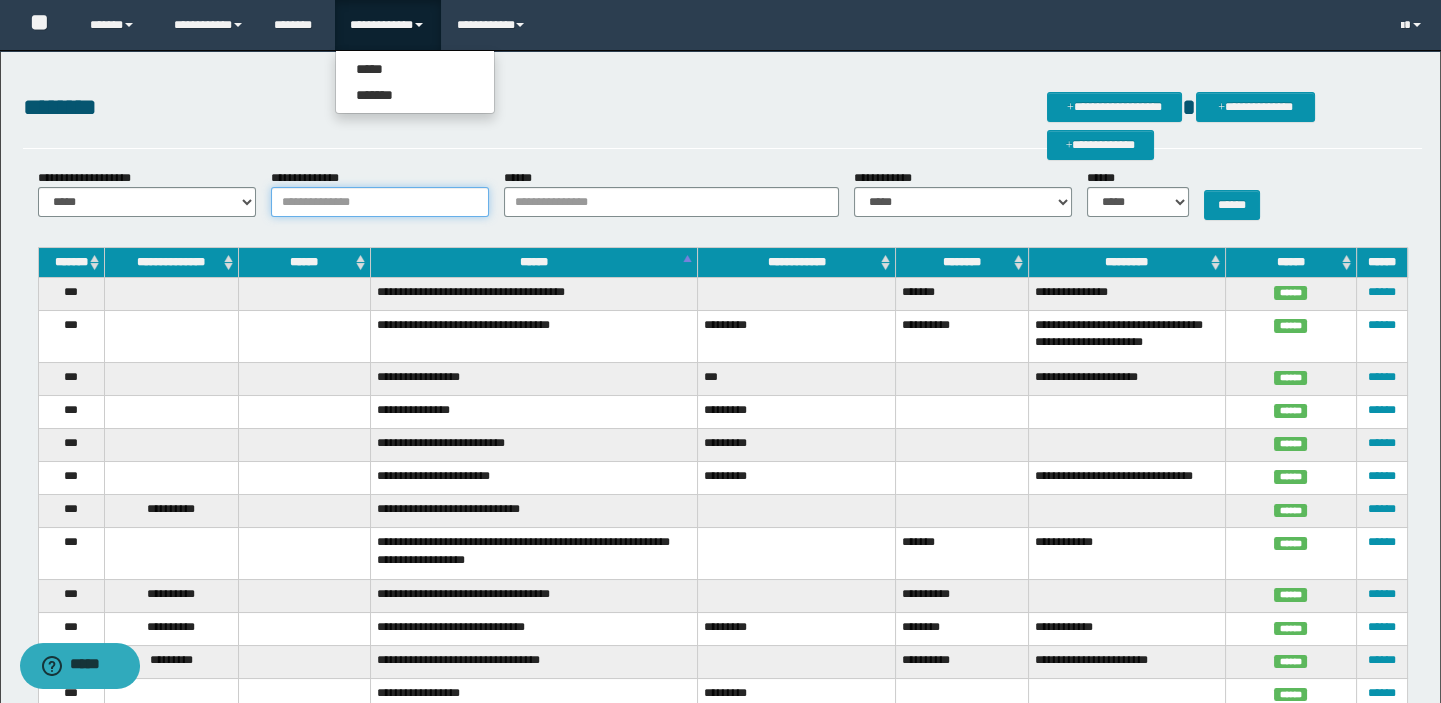 click on "**********" at bounding box center [380, 202] 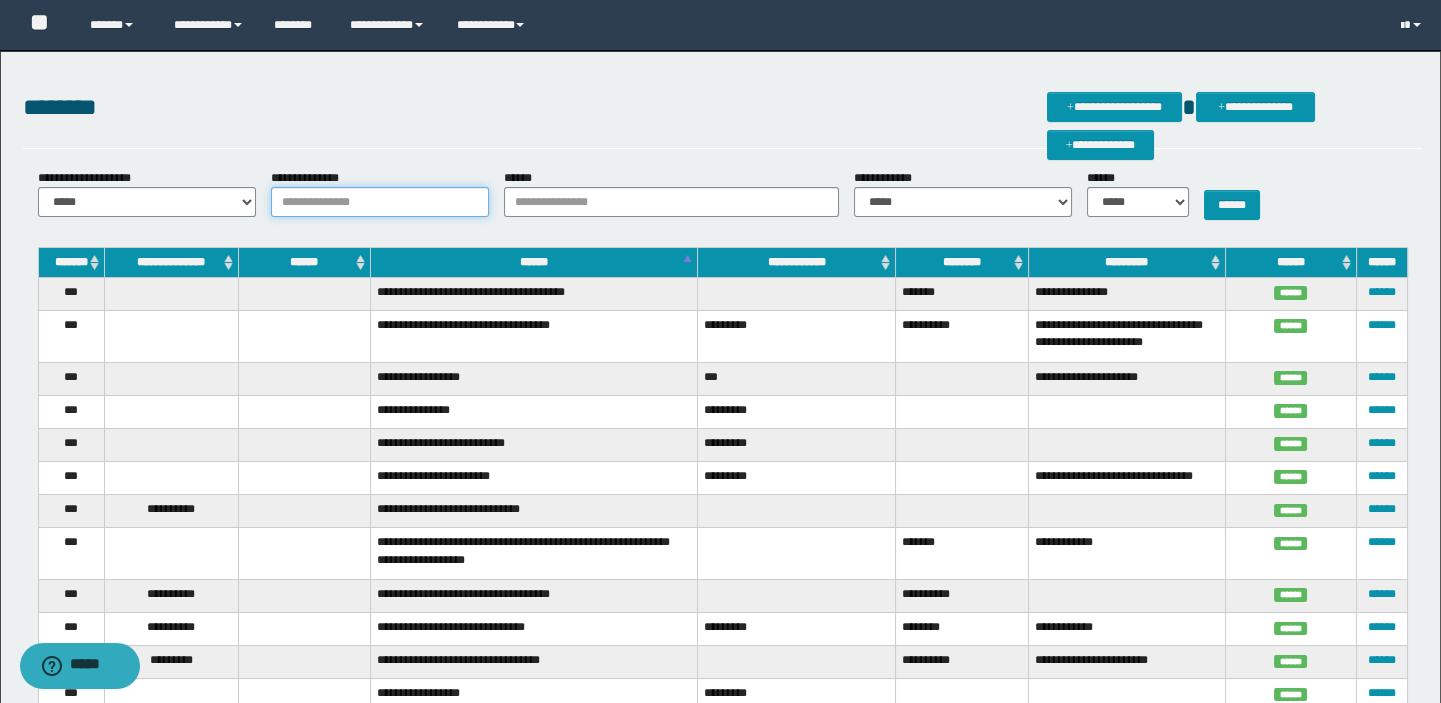paste on "********" 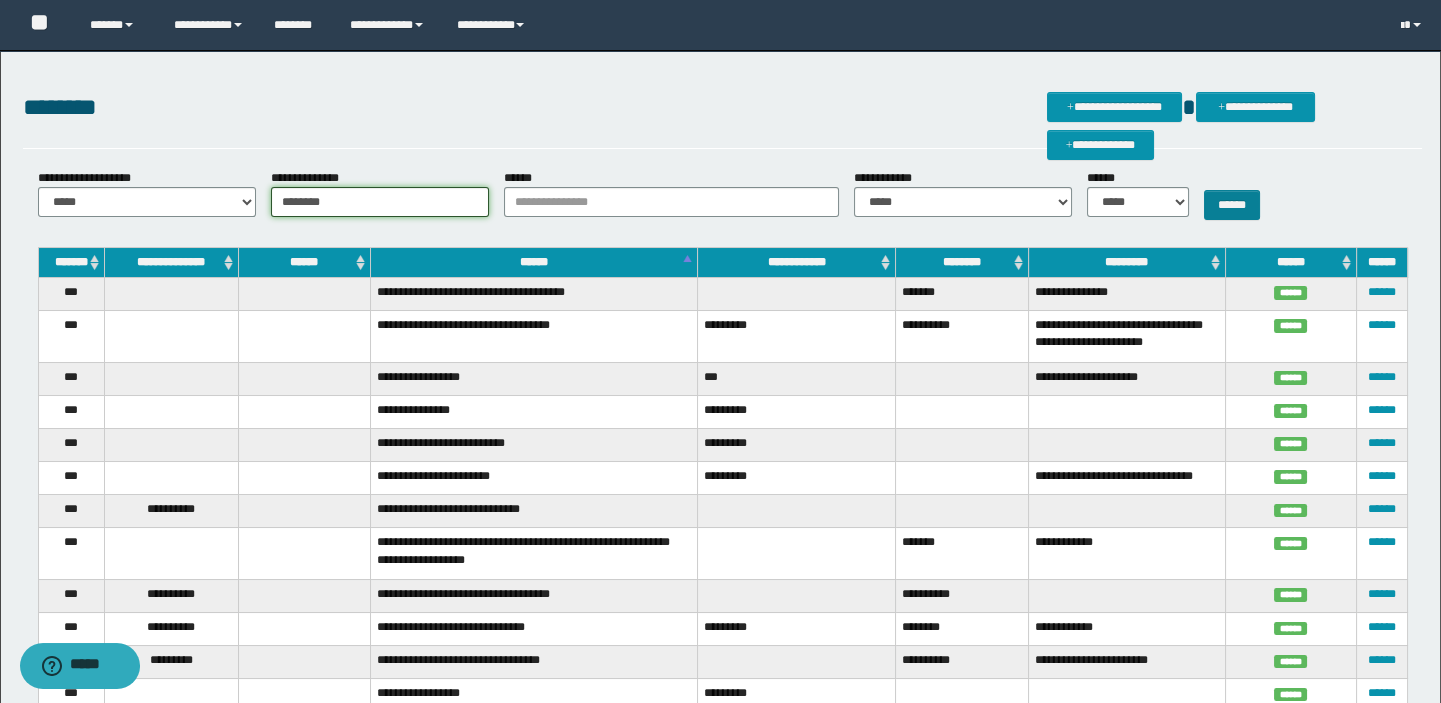 type on "********" 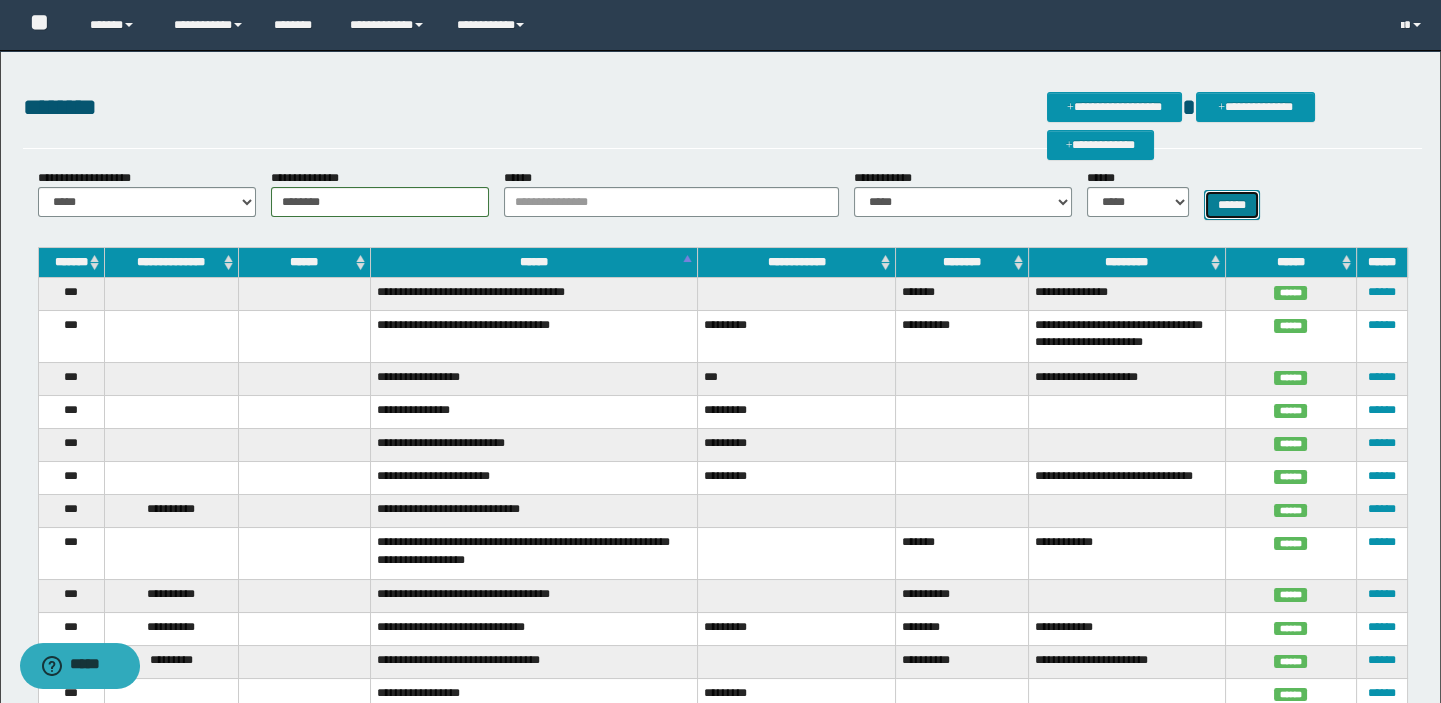 click on "******" at bounding box center (1232, 205) 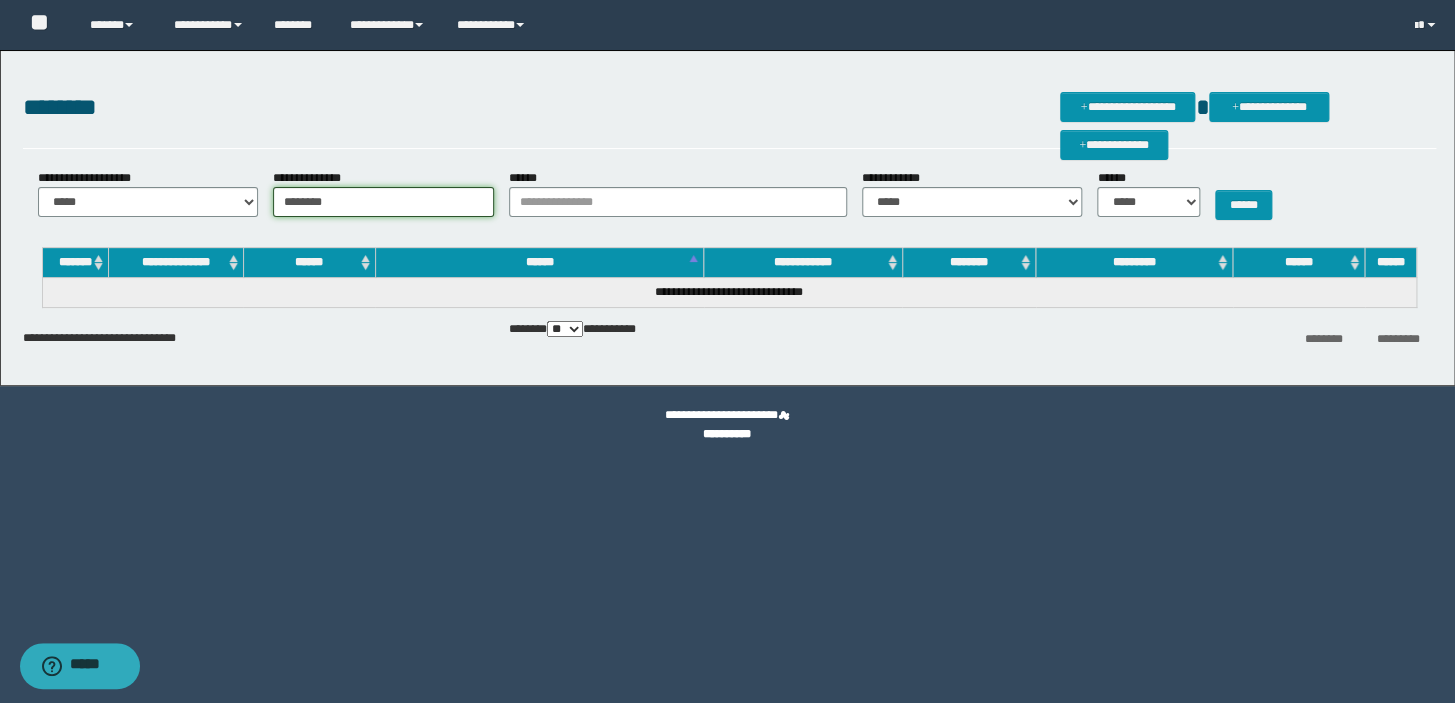 drag, startPoint x: 381, startPoint y: 208, endPoint x: 194, endPoint y: 219, distance: 187.32326 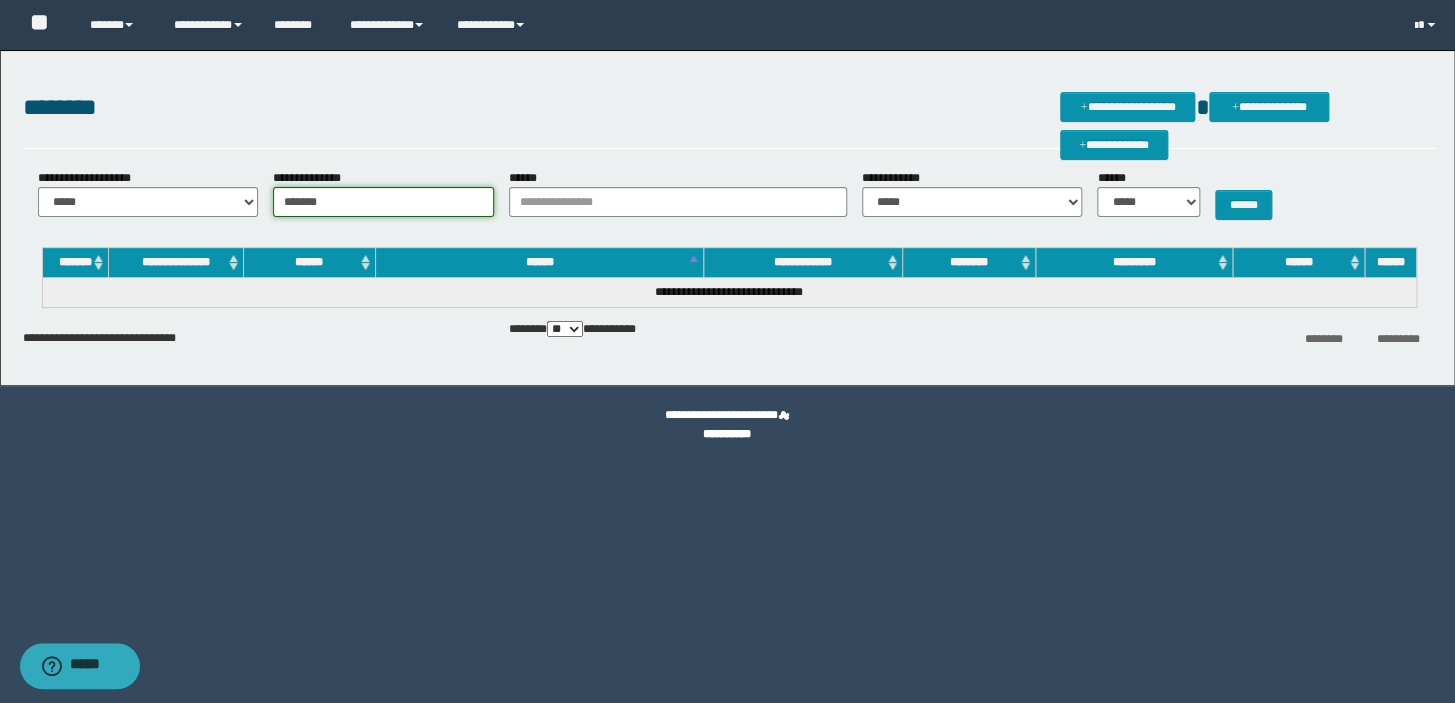 type on "********" 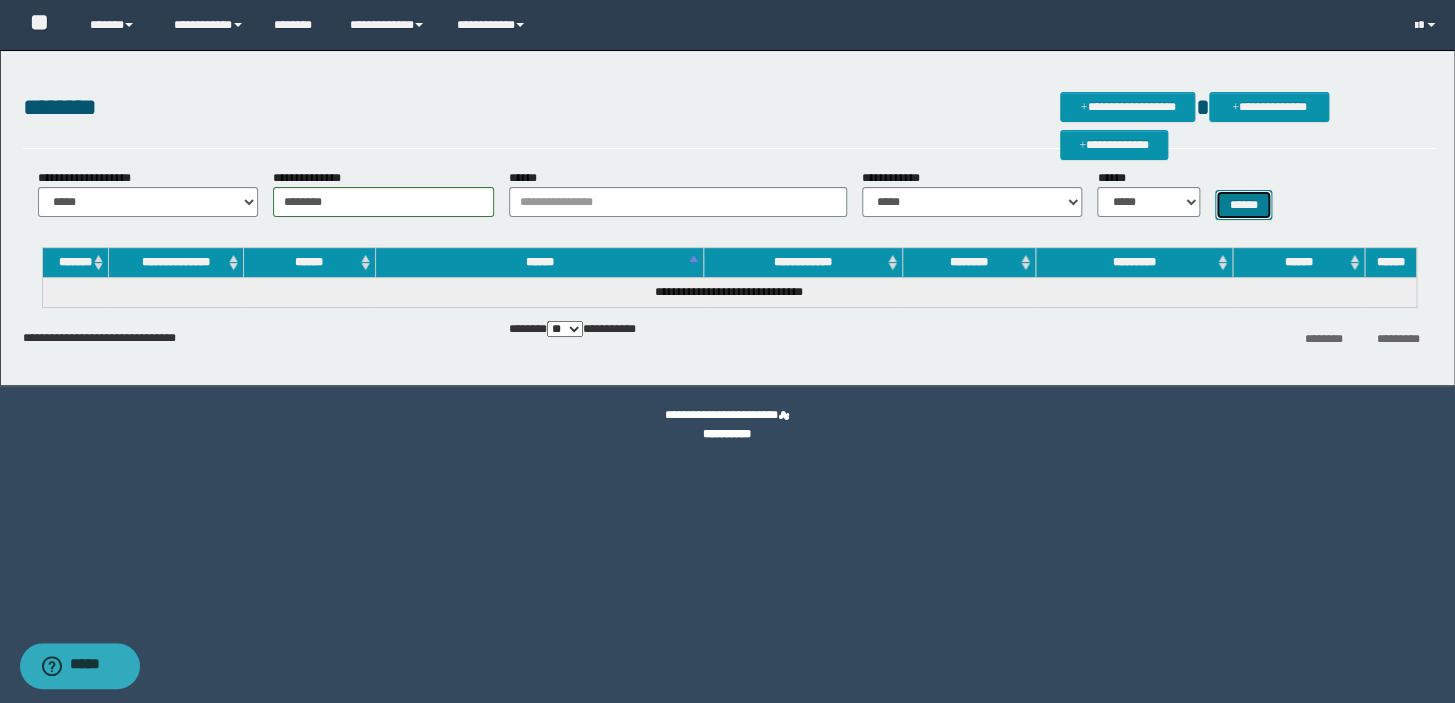 click on "******" at bounding box center (1243, 205) 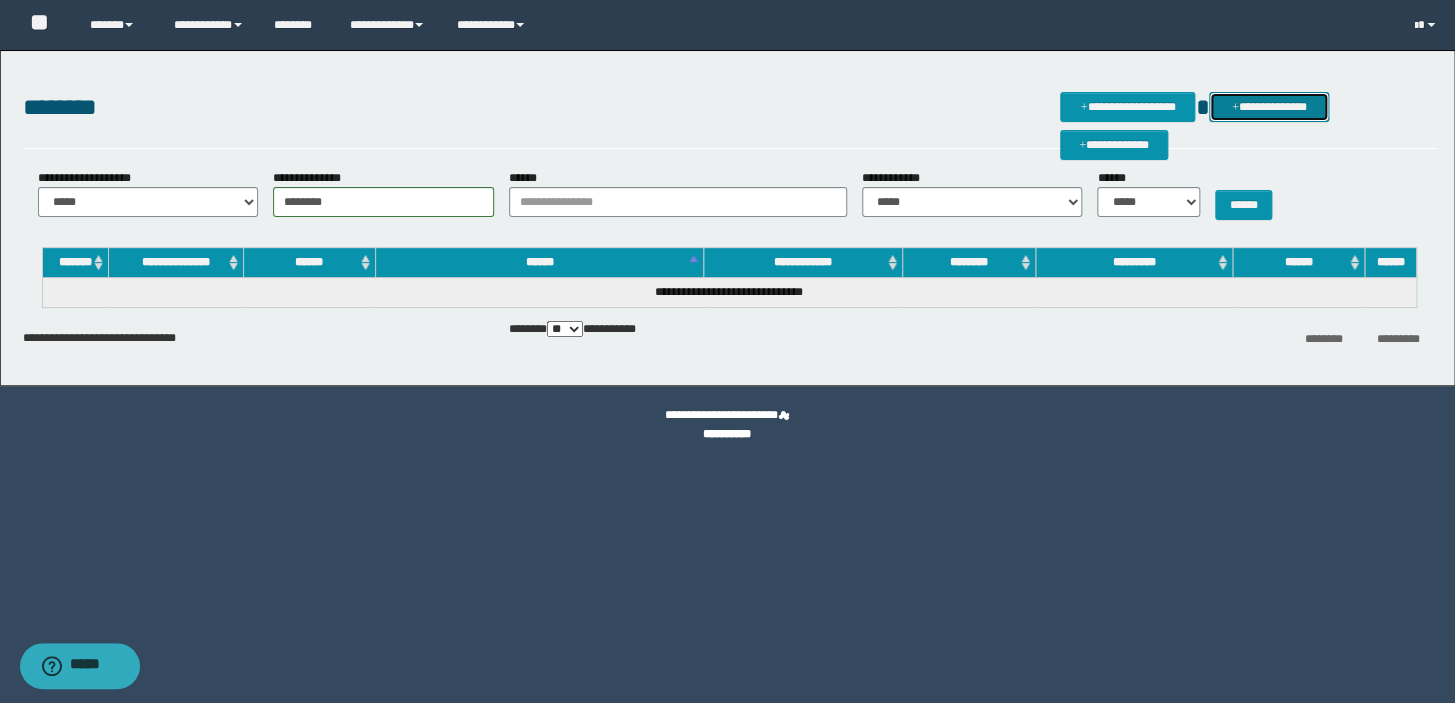 click on "**********" at bounding box center (1269, 107) 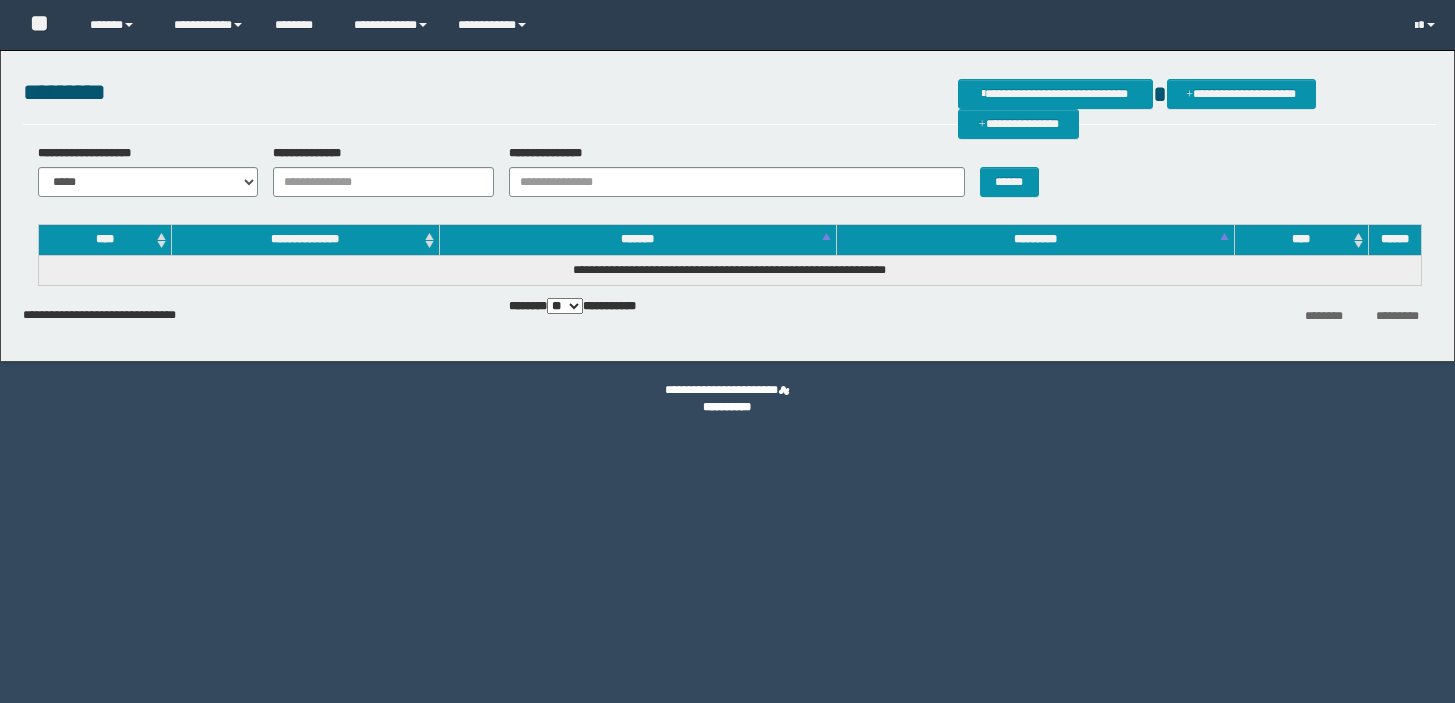 scroll, scrollTop: 0, scrollLeft: 0, axis: both 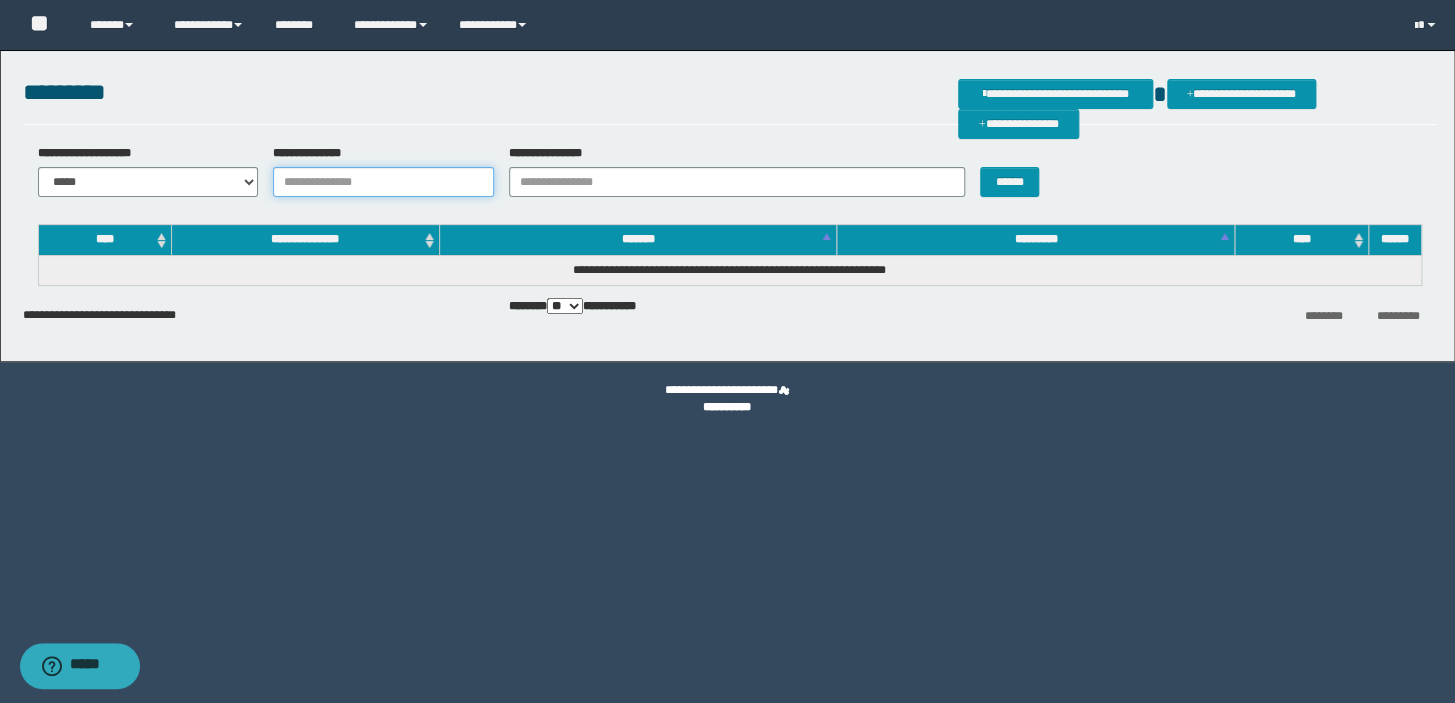 click on "**********" at bounding box center (383, 182) 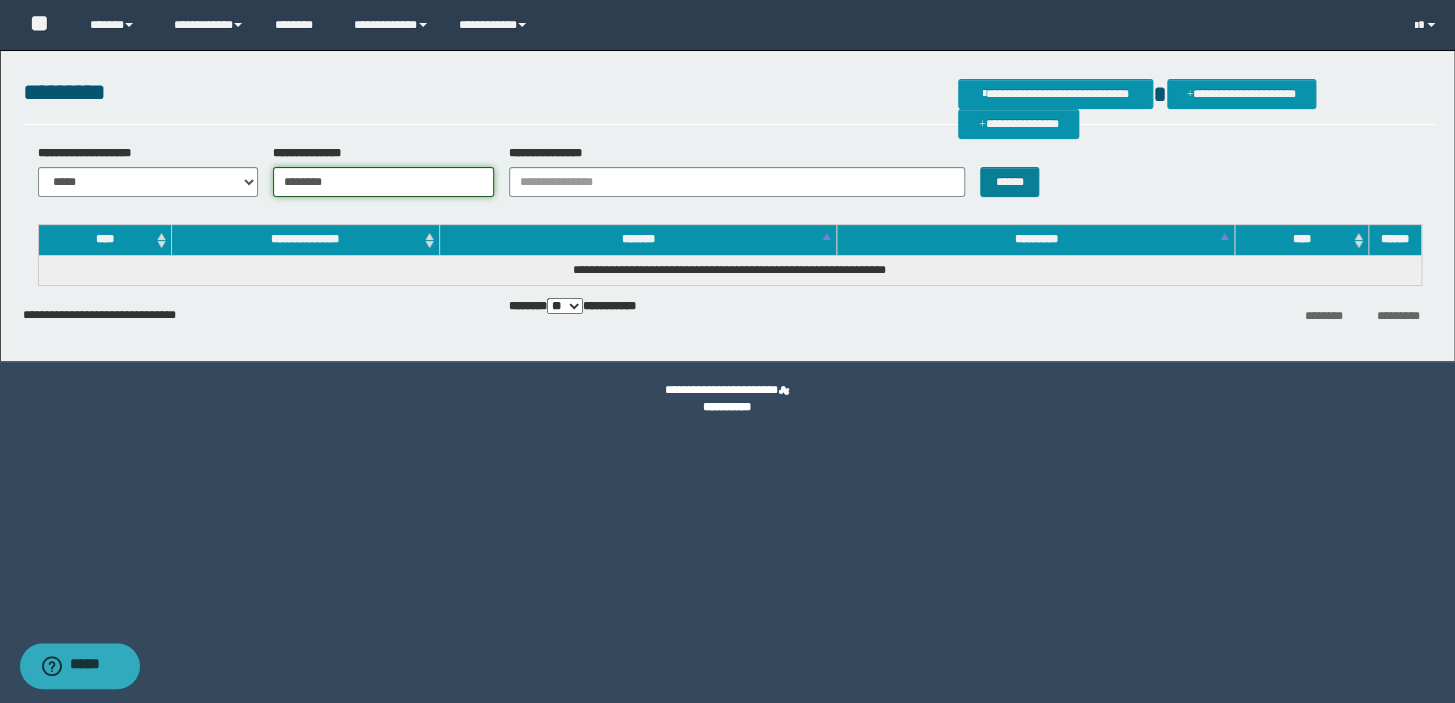 type on "********" 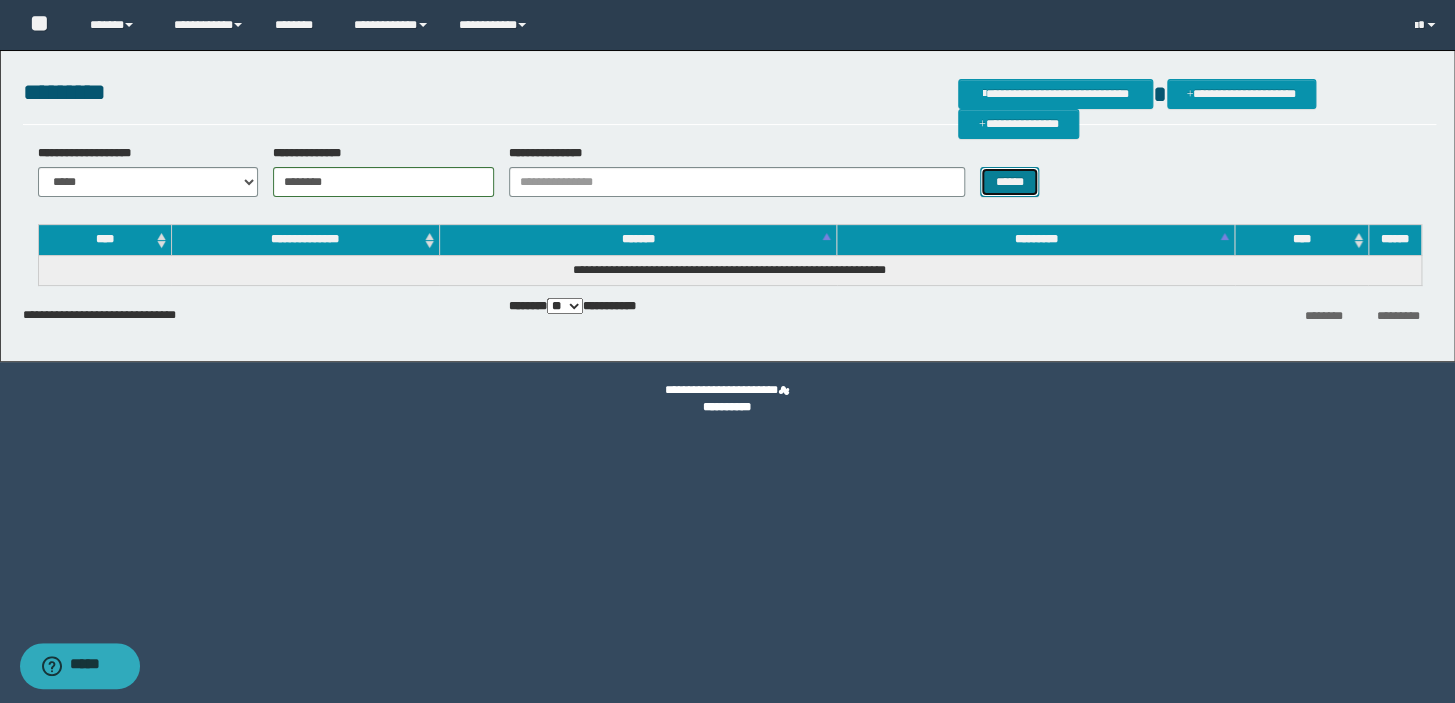 click on "******" at bounding box center (1009, 182) 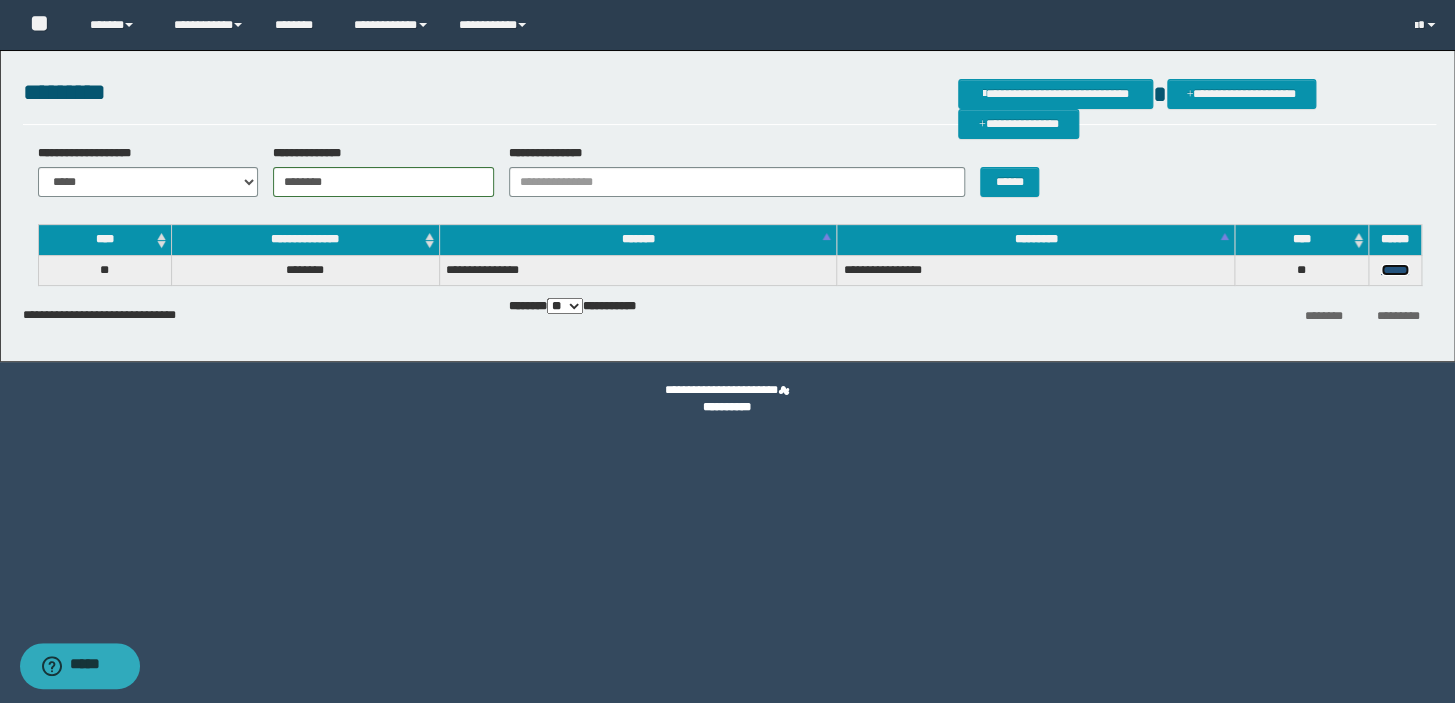 click on "******" at bounding box center [1395, 270] 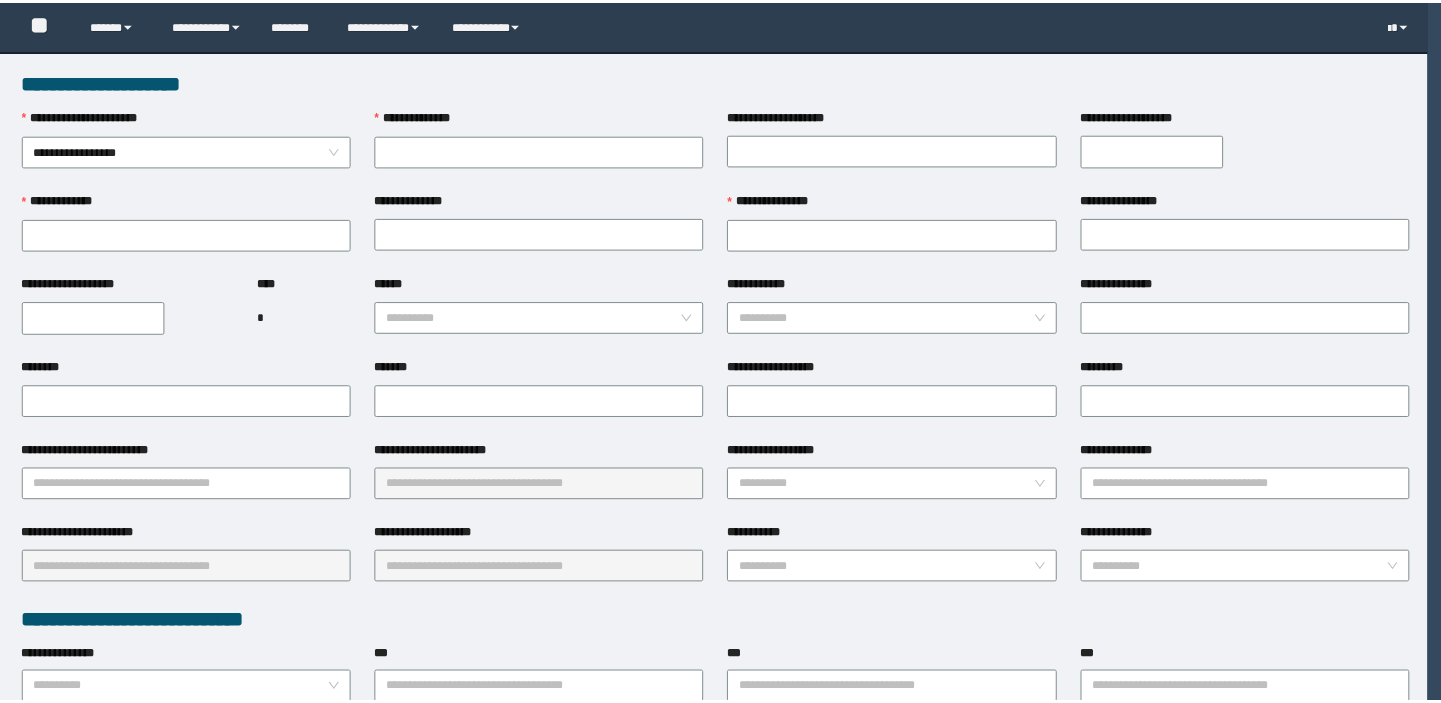 scroll, scrollTop: 0, scrollLeft: 0, axis: both 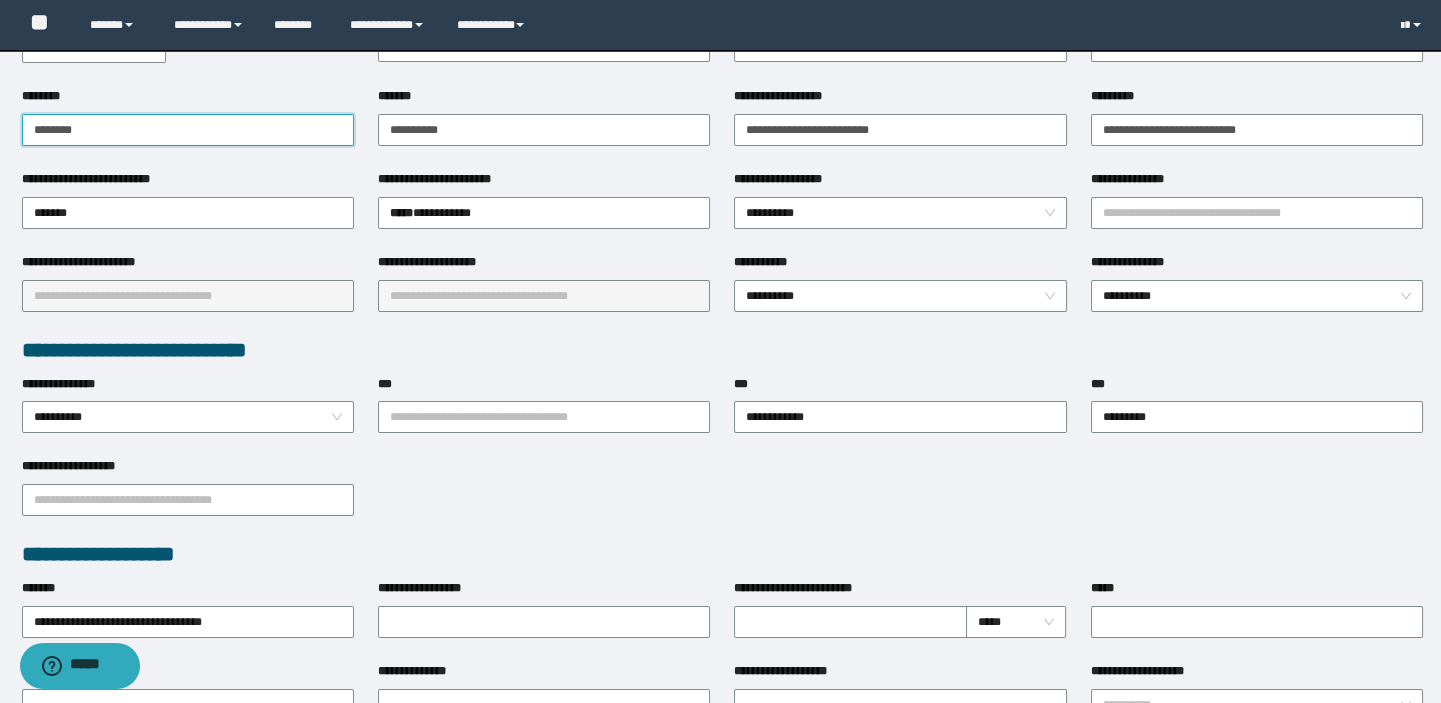 click on "********" at bounding box center (188, 130) 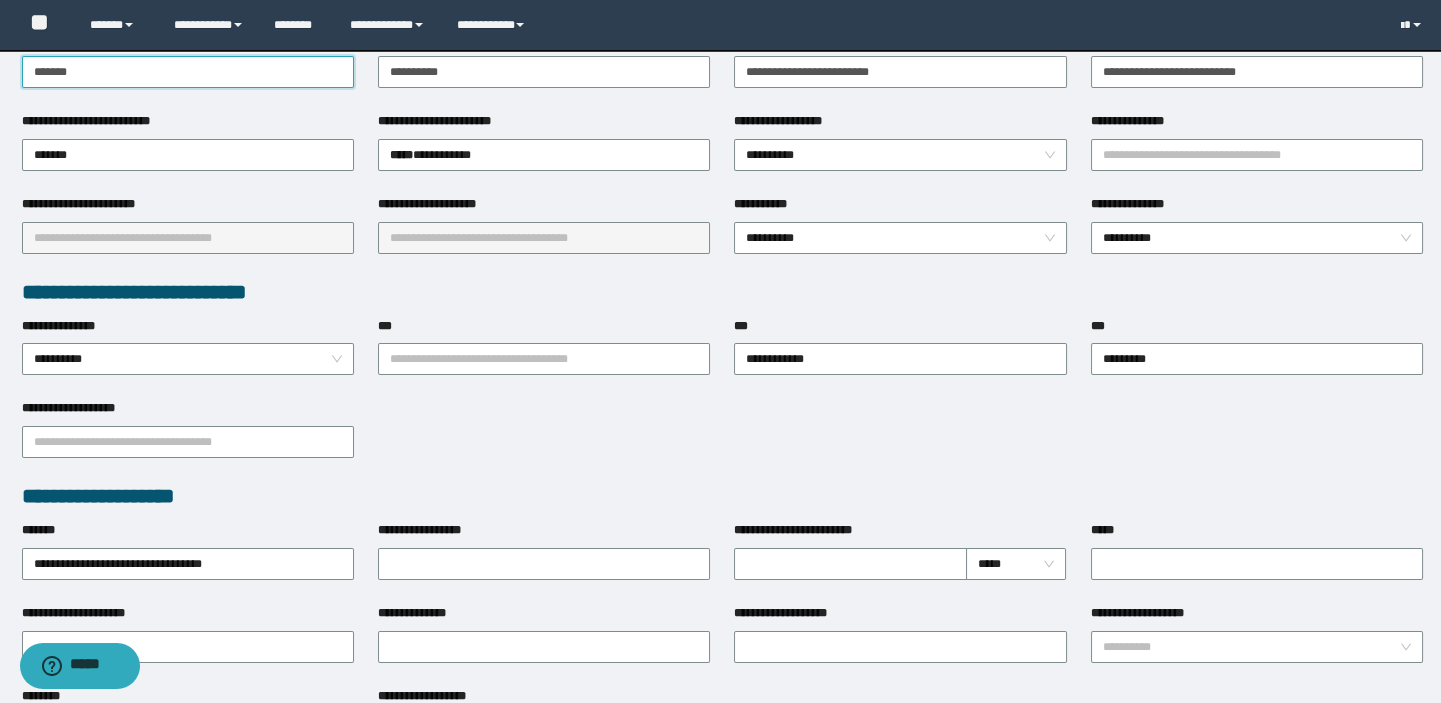 scroll, scrollTop: 545, scrollLeft: 0, axis: vertical 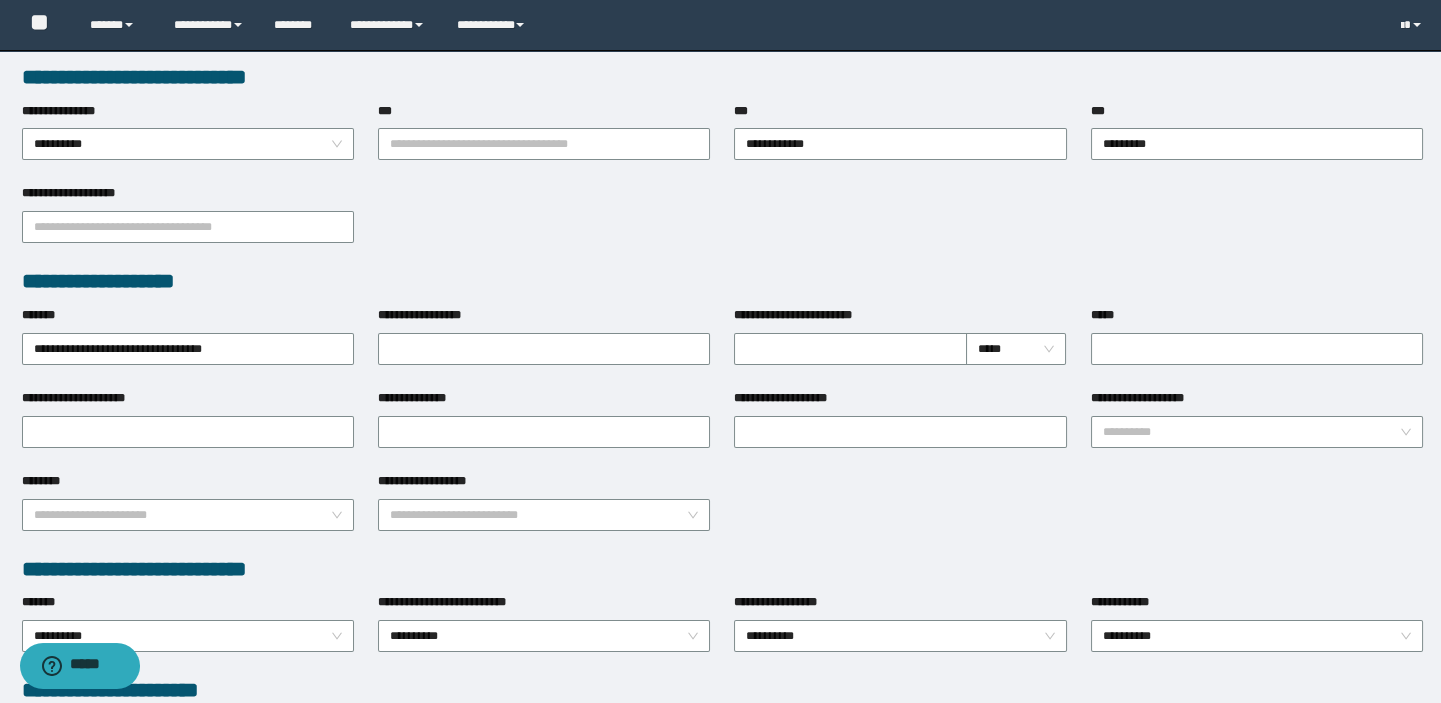 type on "*******" 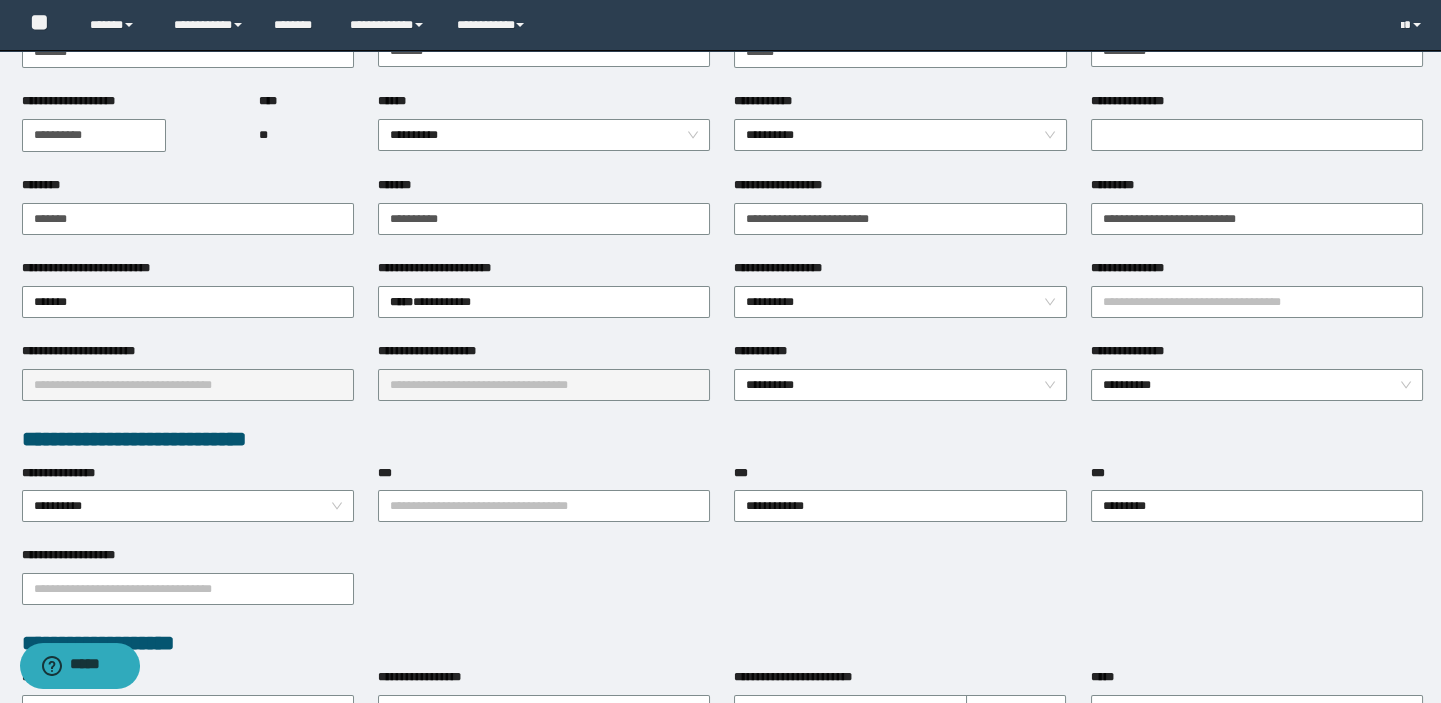 scroll, scrollTop: 181, scrollLeft: 0, axis: vertical 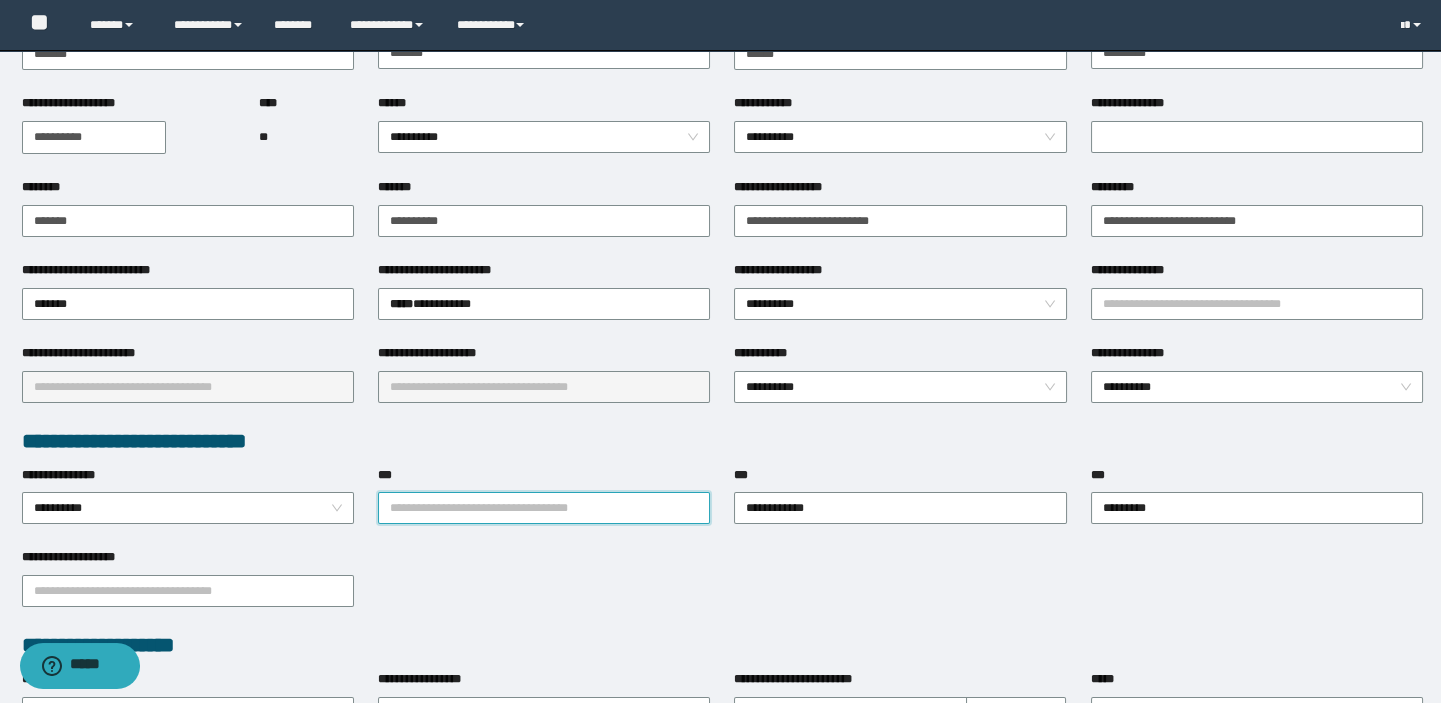 click on "***" at bounding box center [544, 508] 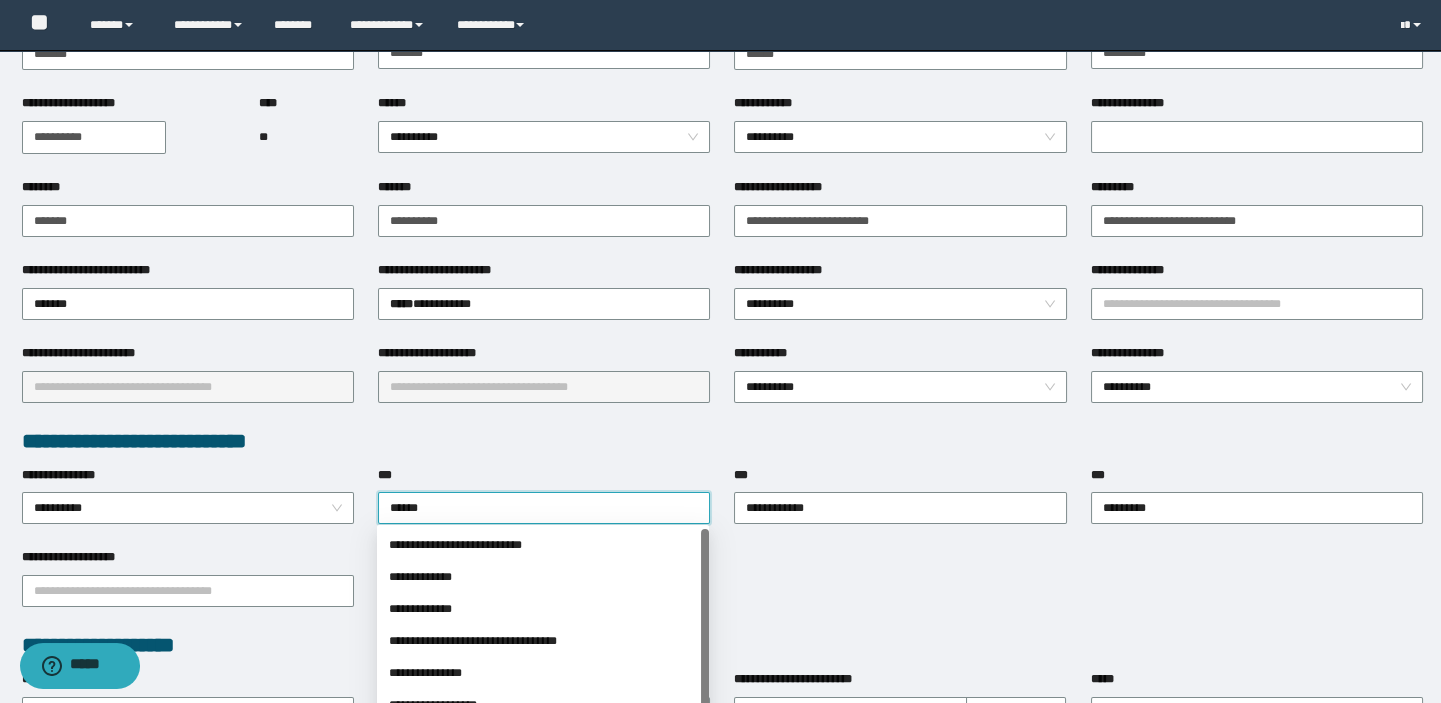 type on "*******" 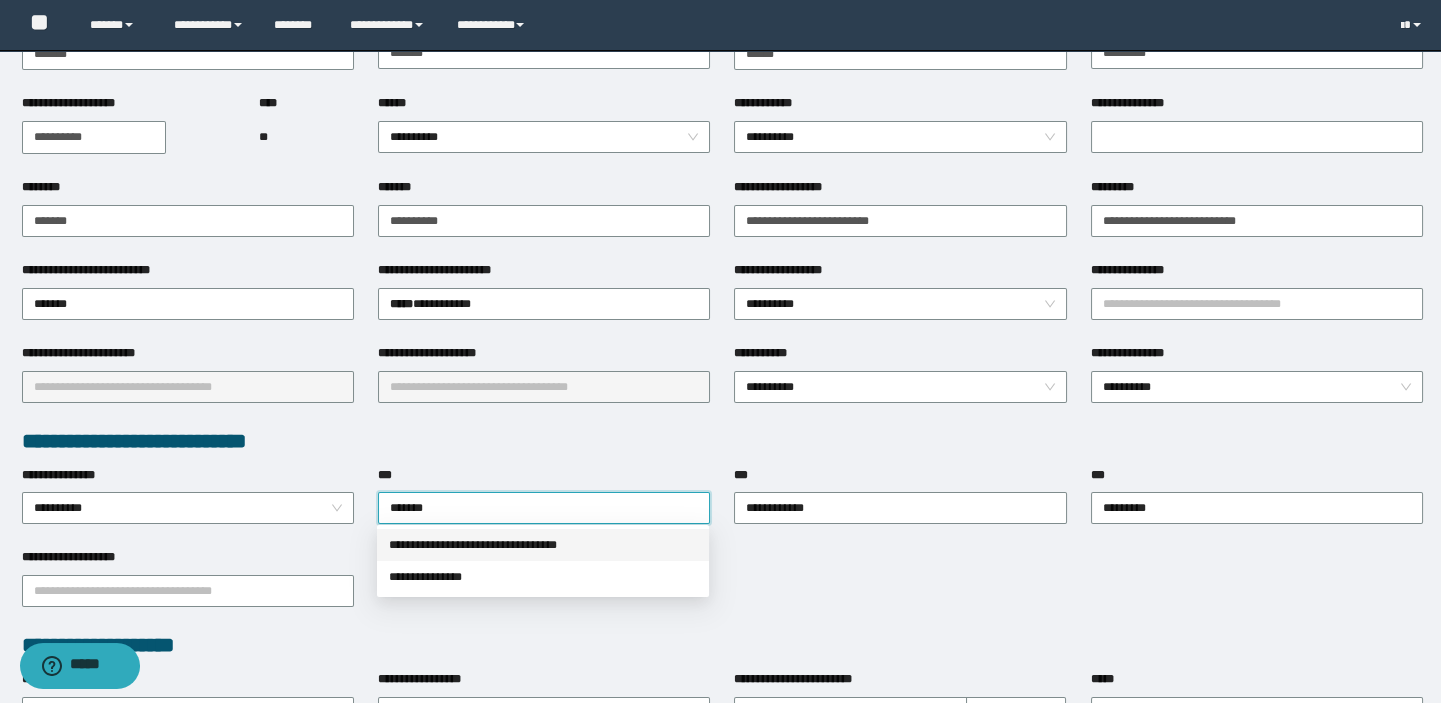 click on "**********" at bounding box center (543, 545) 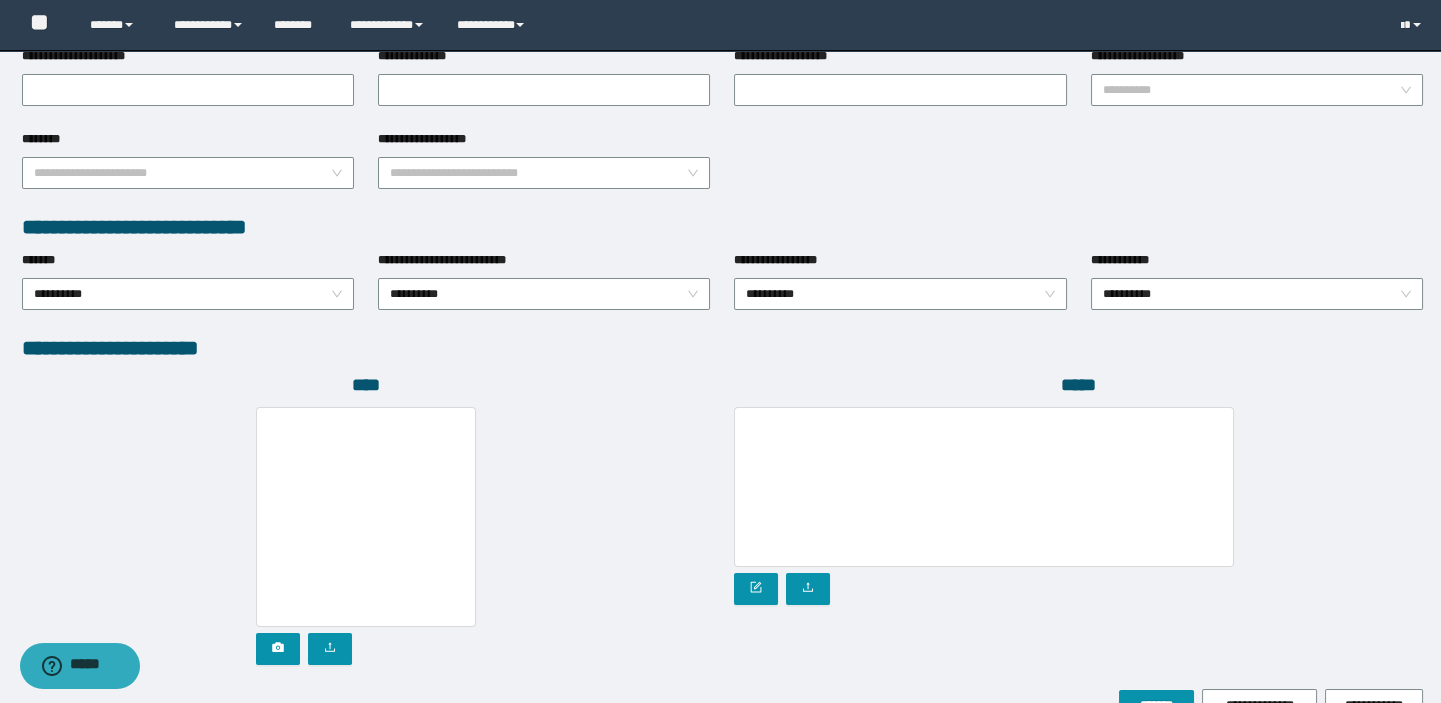 scroll, scrollTop: 999, scrollLeft: 0, axis: vertical 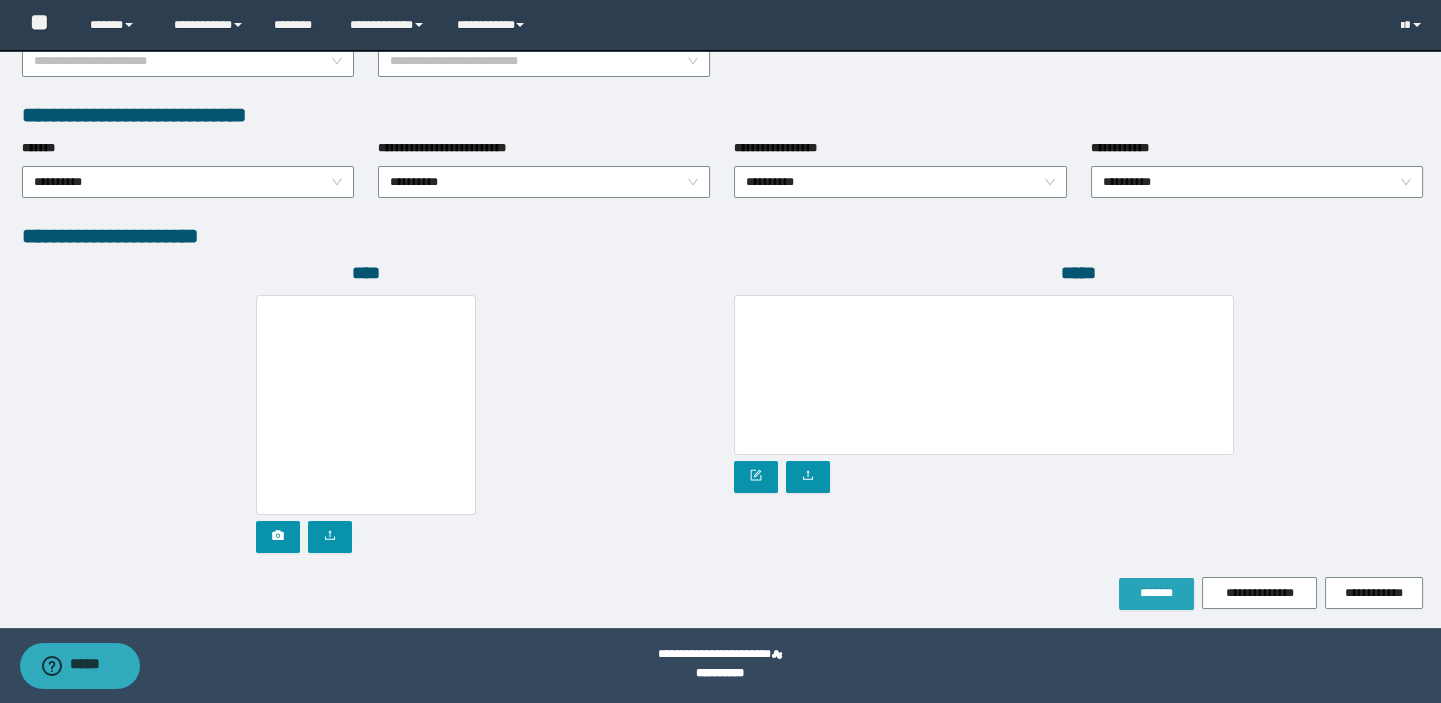 click on "*******" at bounding box center [1156, 594] 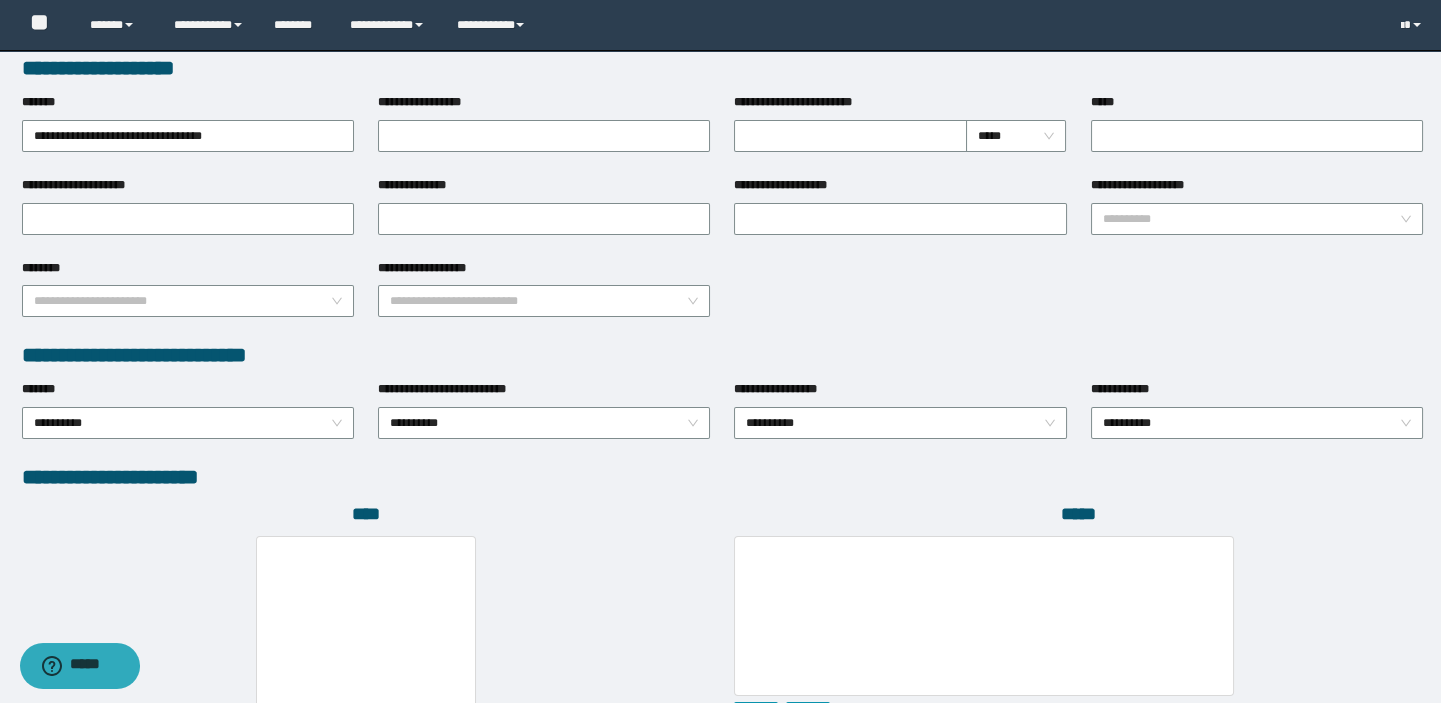 scroll, scrollTop: 650, scrollLeft: 0, axis: vertical 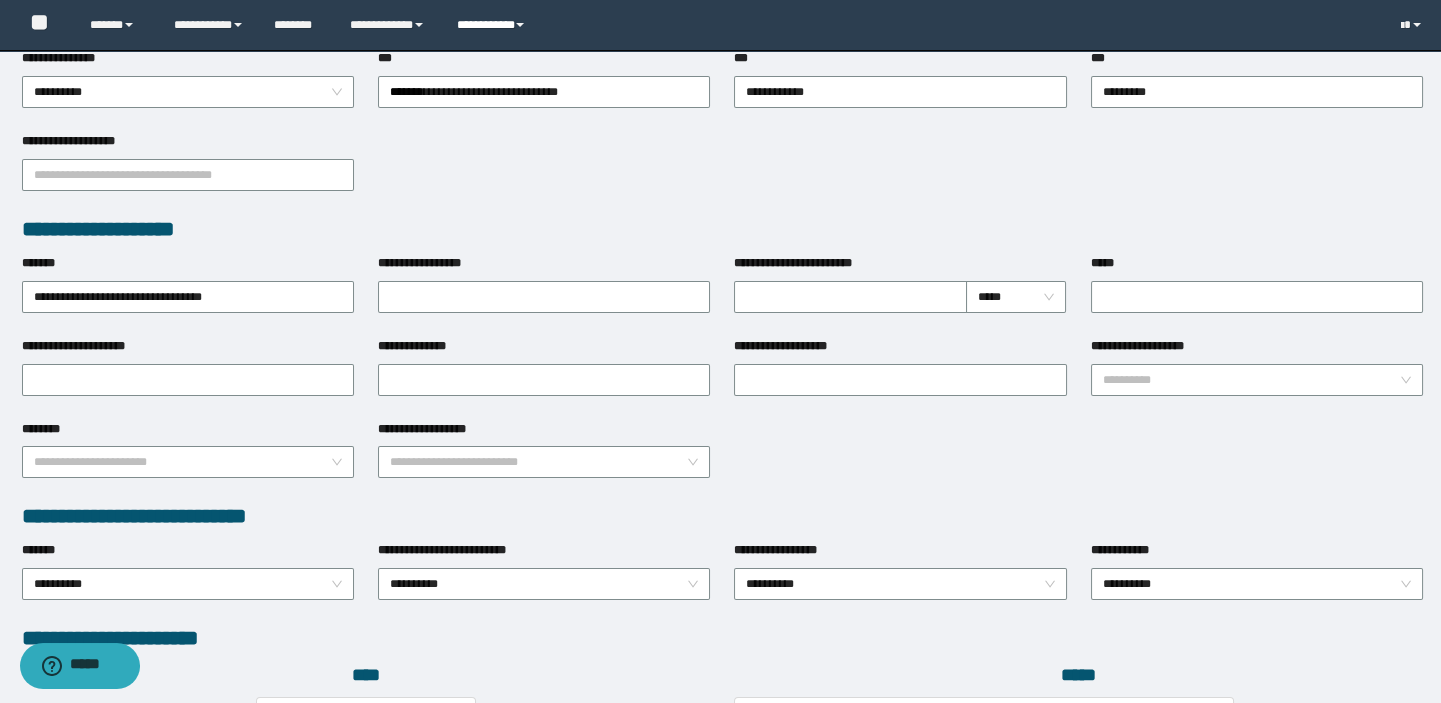 click on "**********" at bounding box center (493, 25) 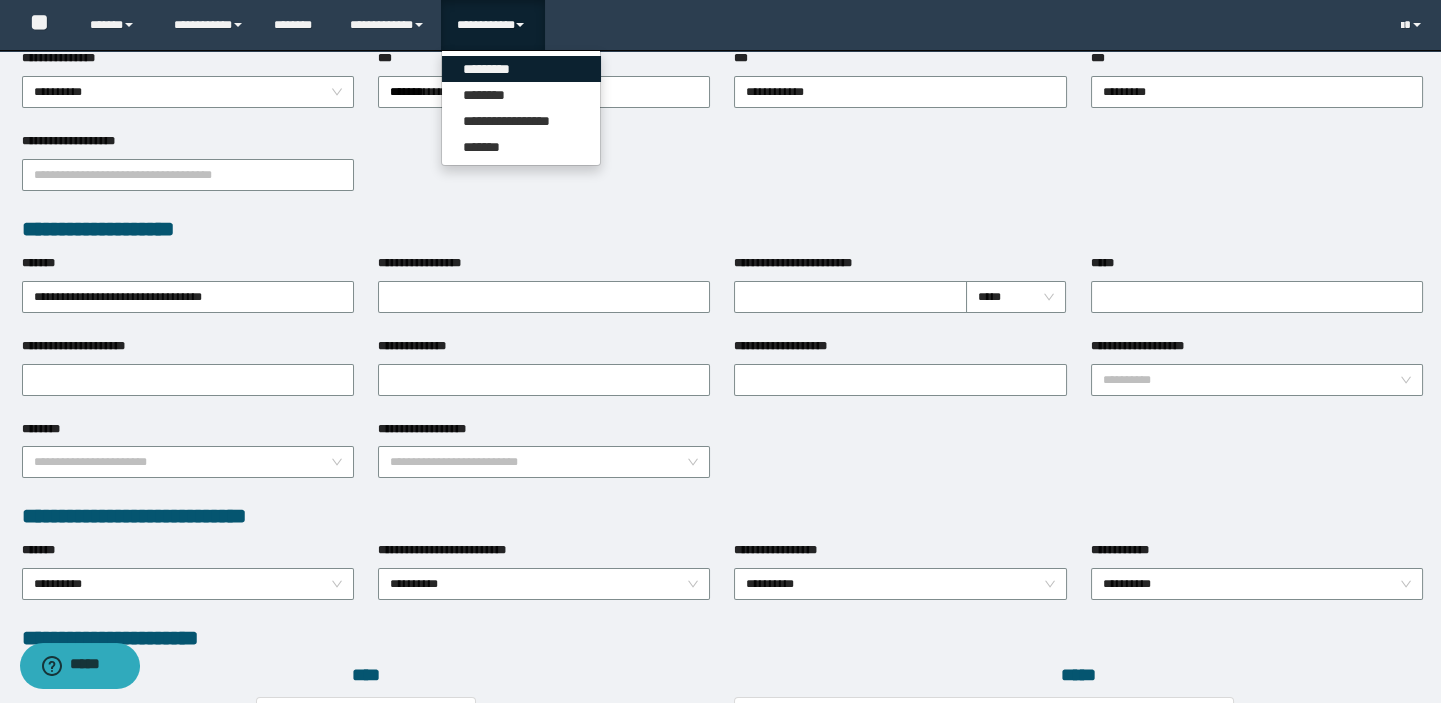 click on "*********" at bounding box center [521, 69] 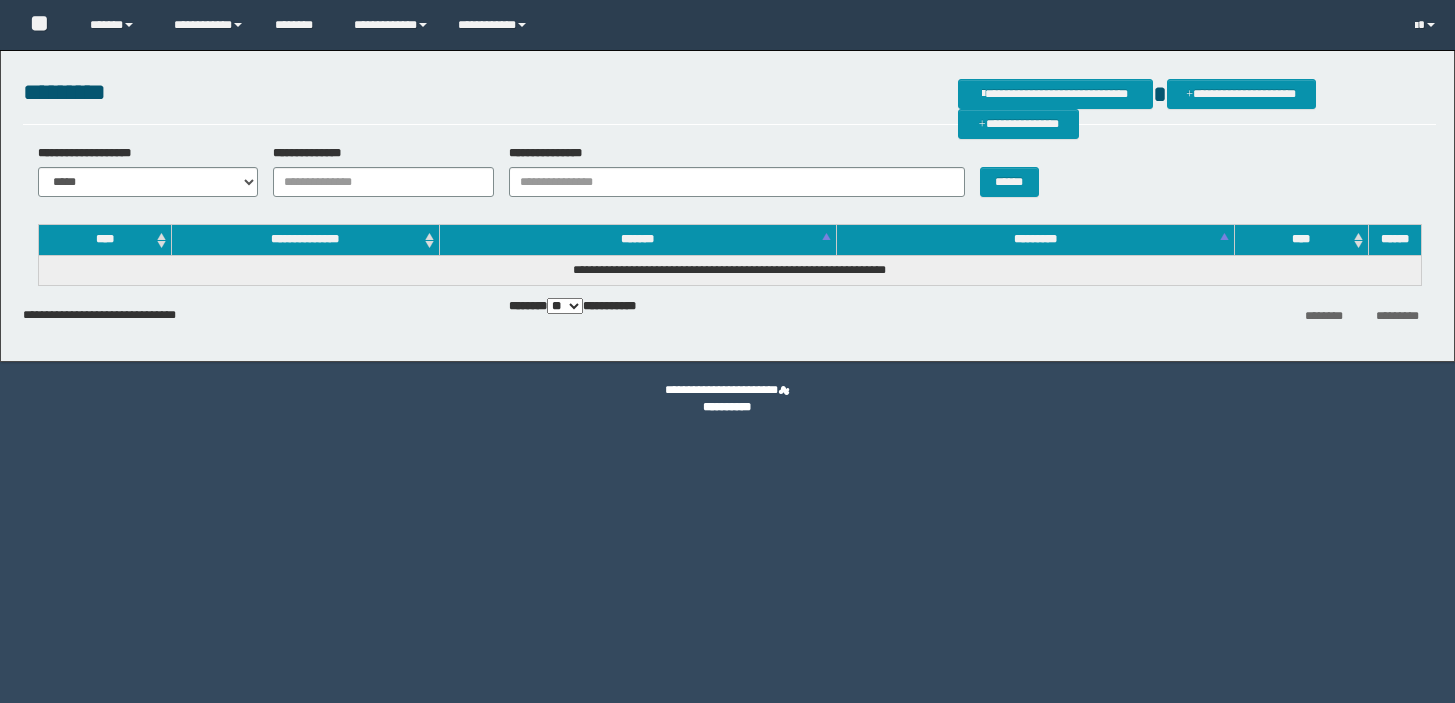 scroll, scrollTop: 0, scrollLeft: 0, axis: both 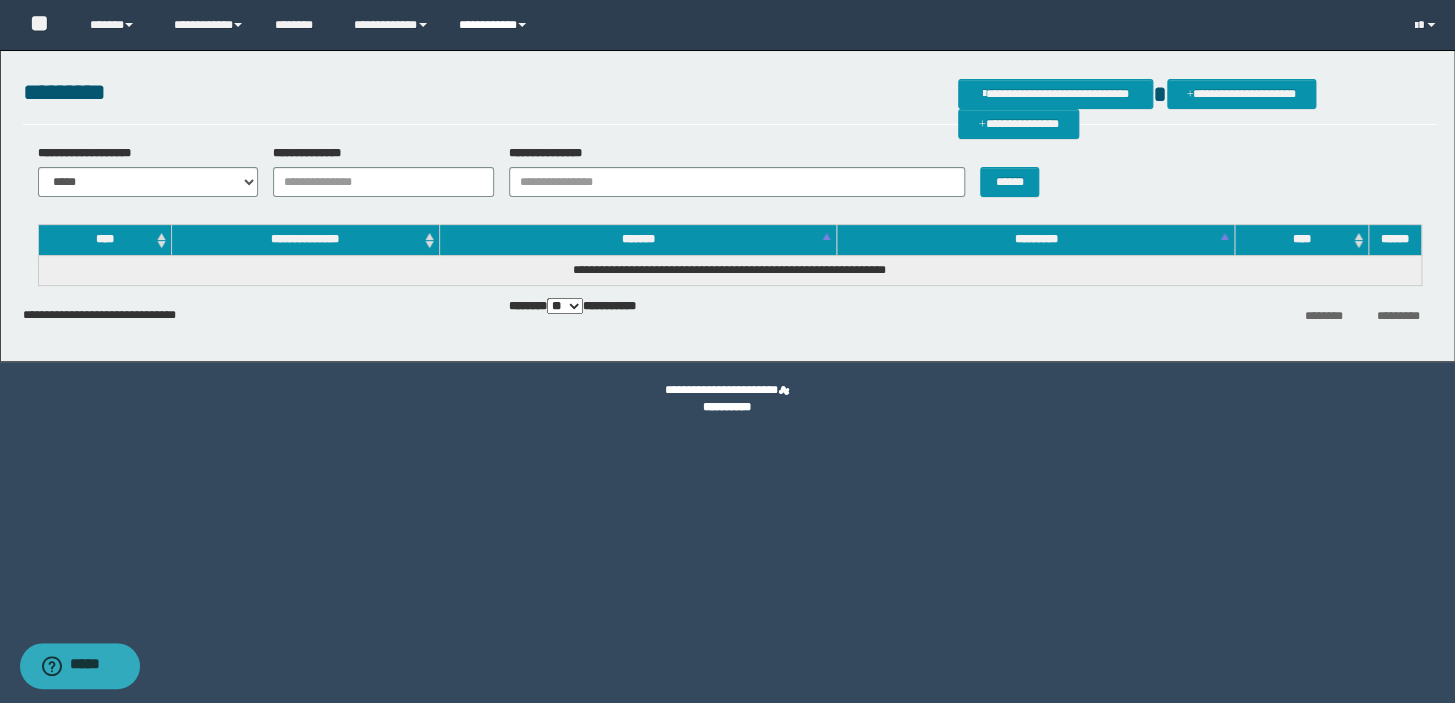 click on "**********" at bounding box center (494, 25) 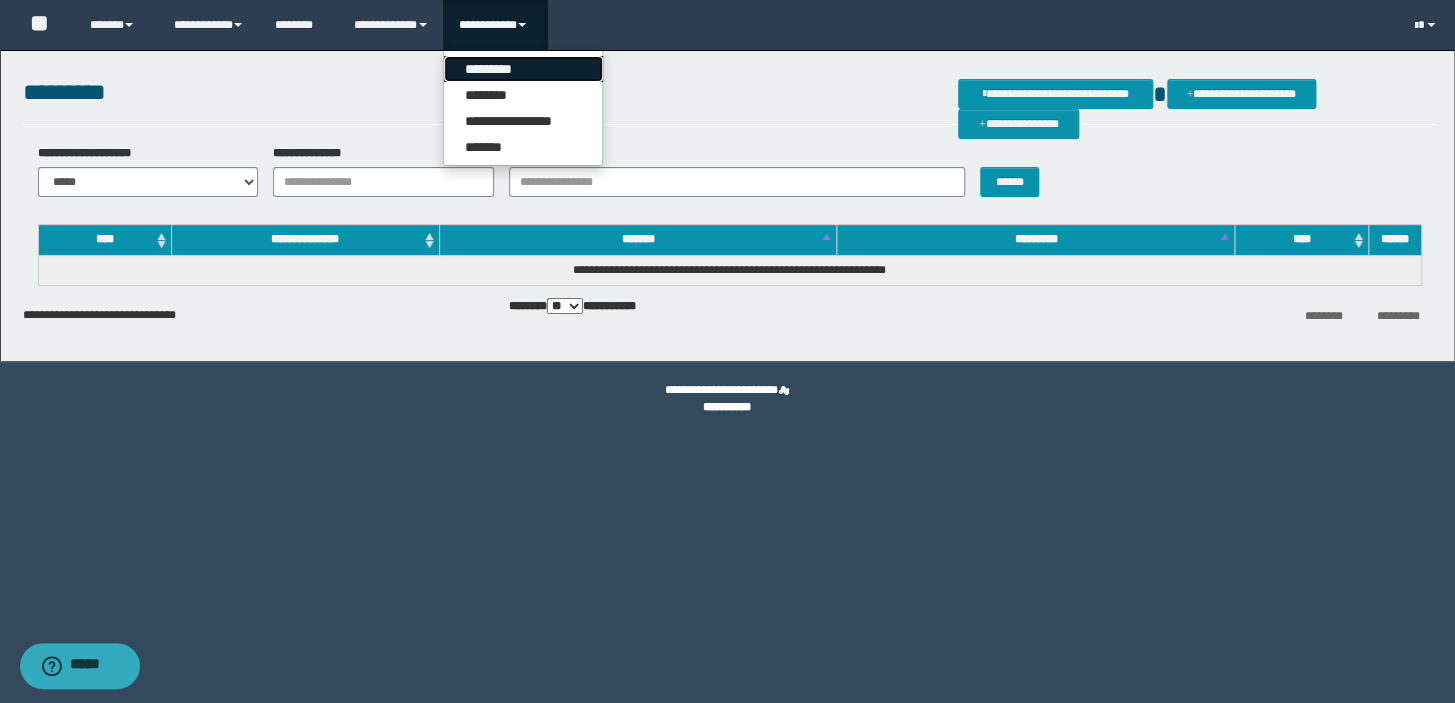 click on "*********" at bounding box center (523, 69) 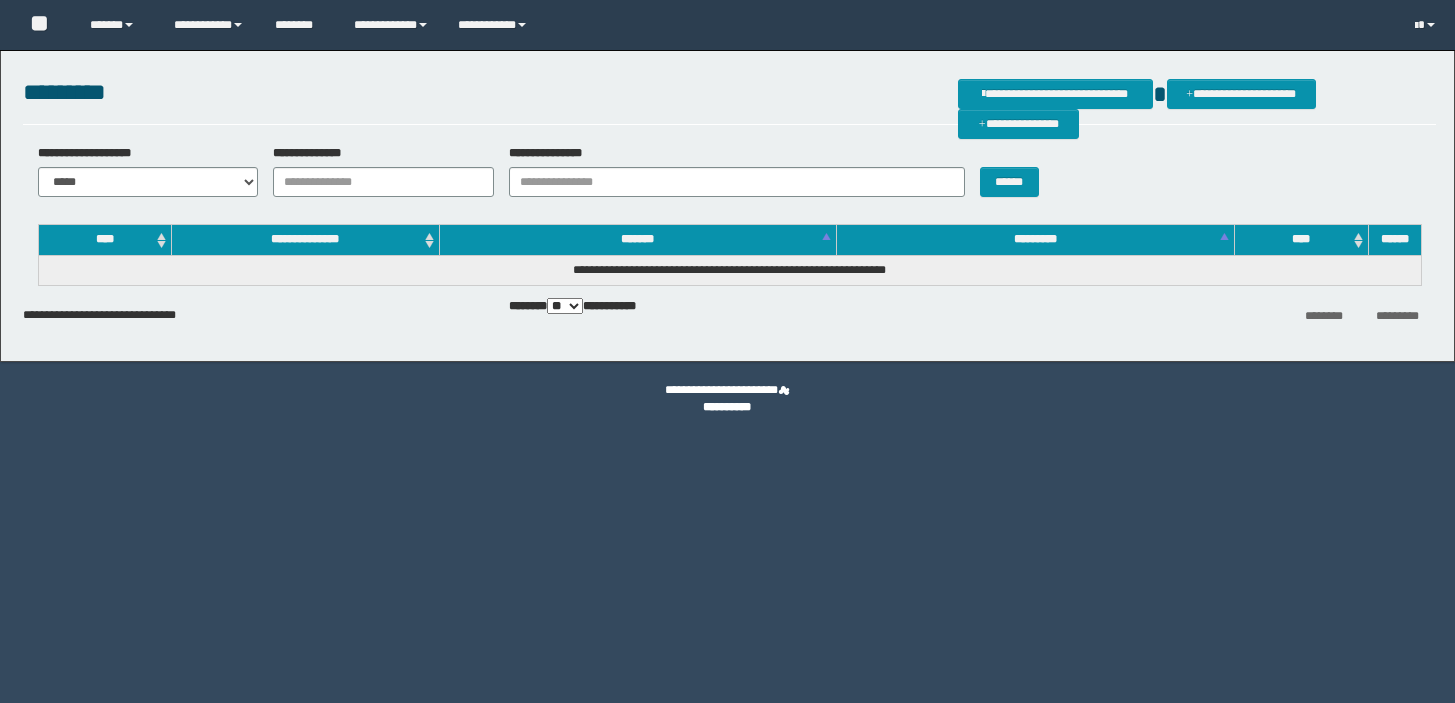 scroll, scrollTop: 0, scrollLeft: 0, axis: both 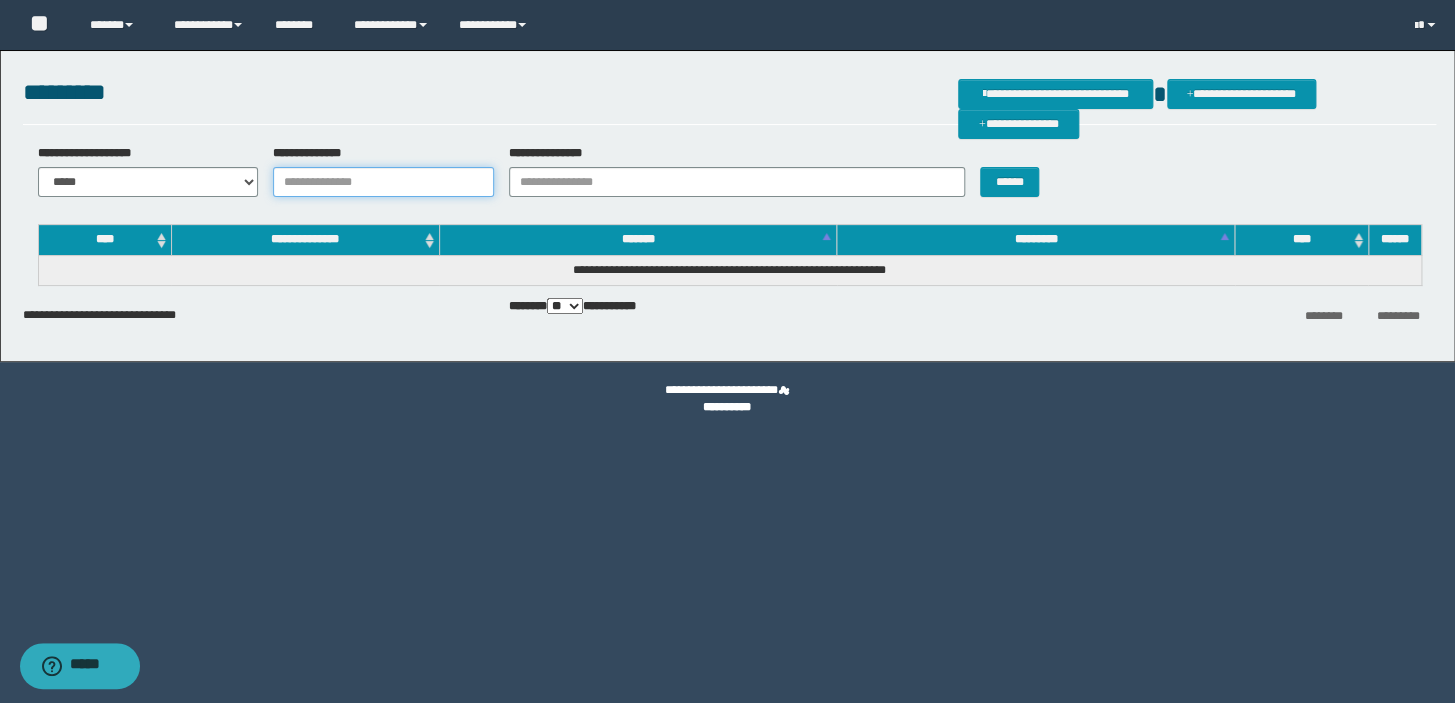click on "**********" at bounding box center (383, 182) 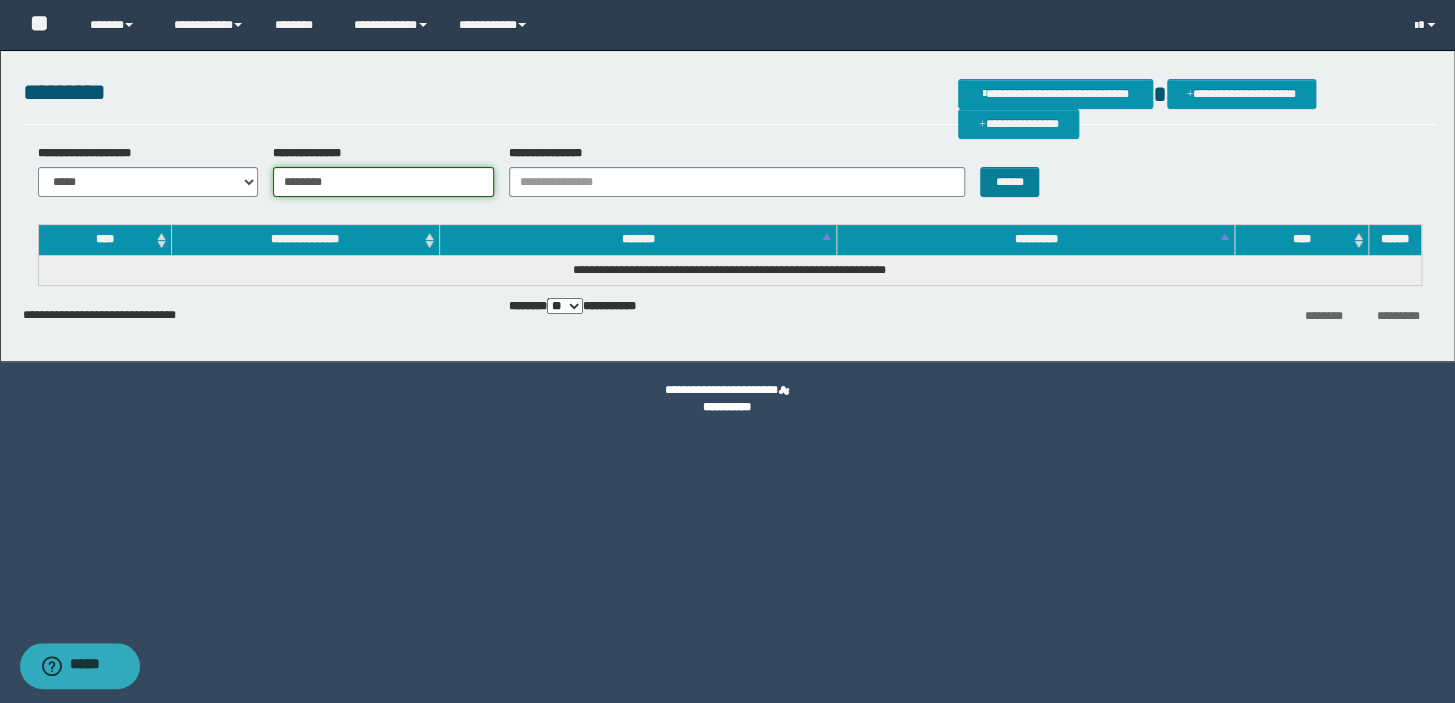 type on "********" 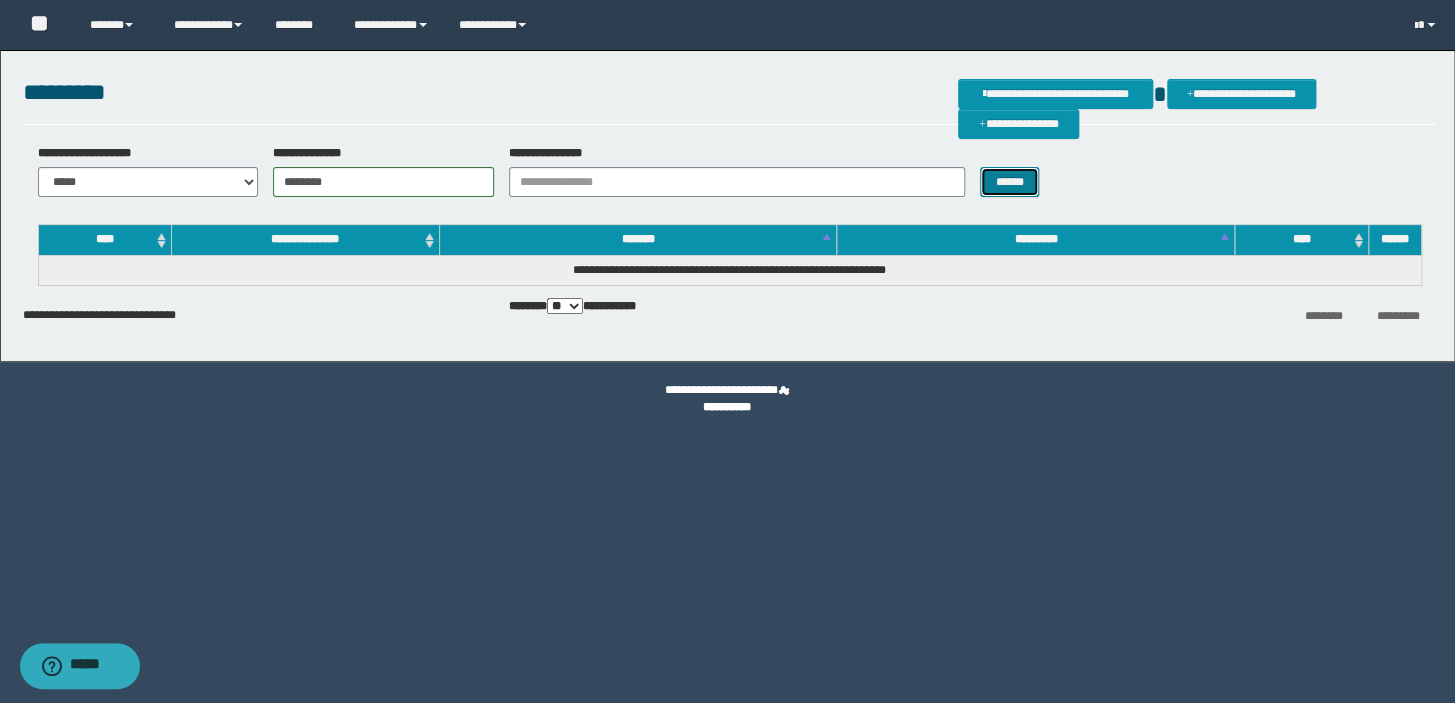 click on "******" at bounding box center [1009, 182] 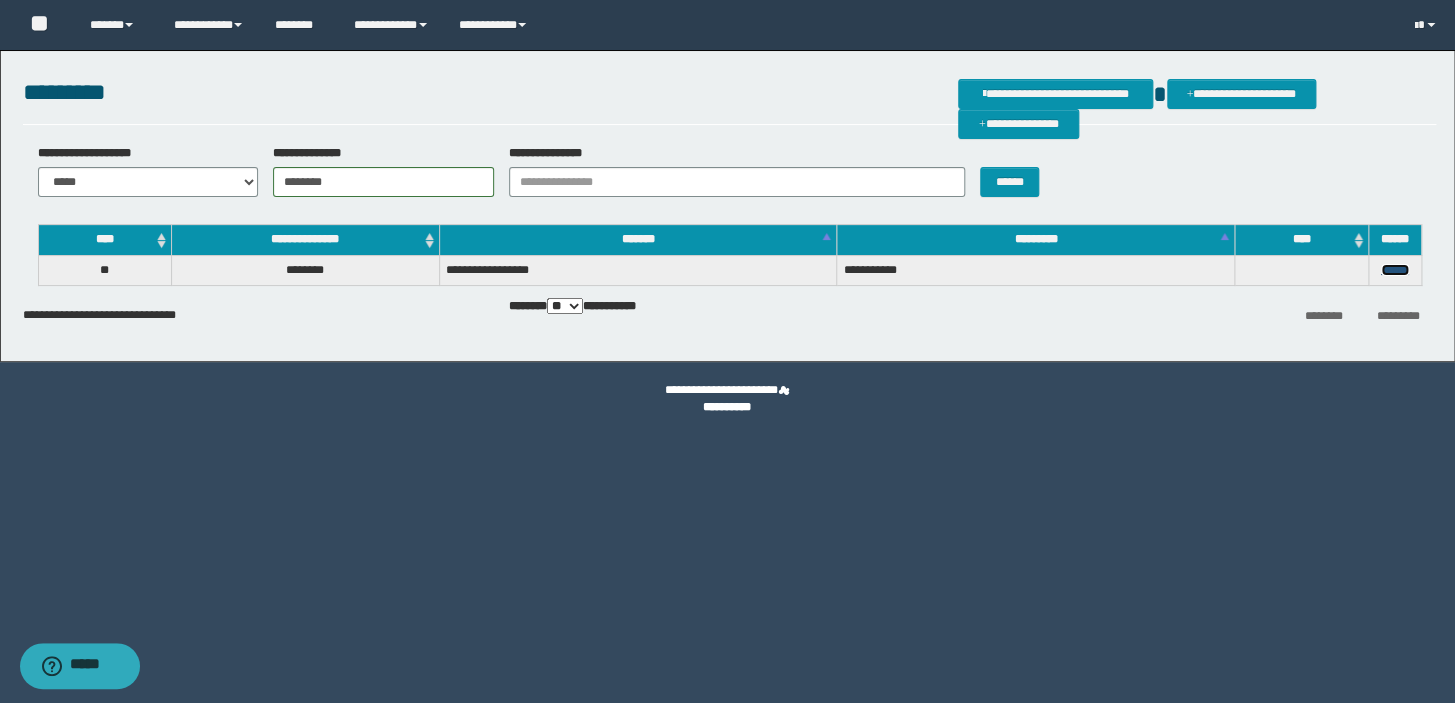 click on "******" at bounding box center [1395, 270] 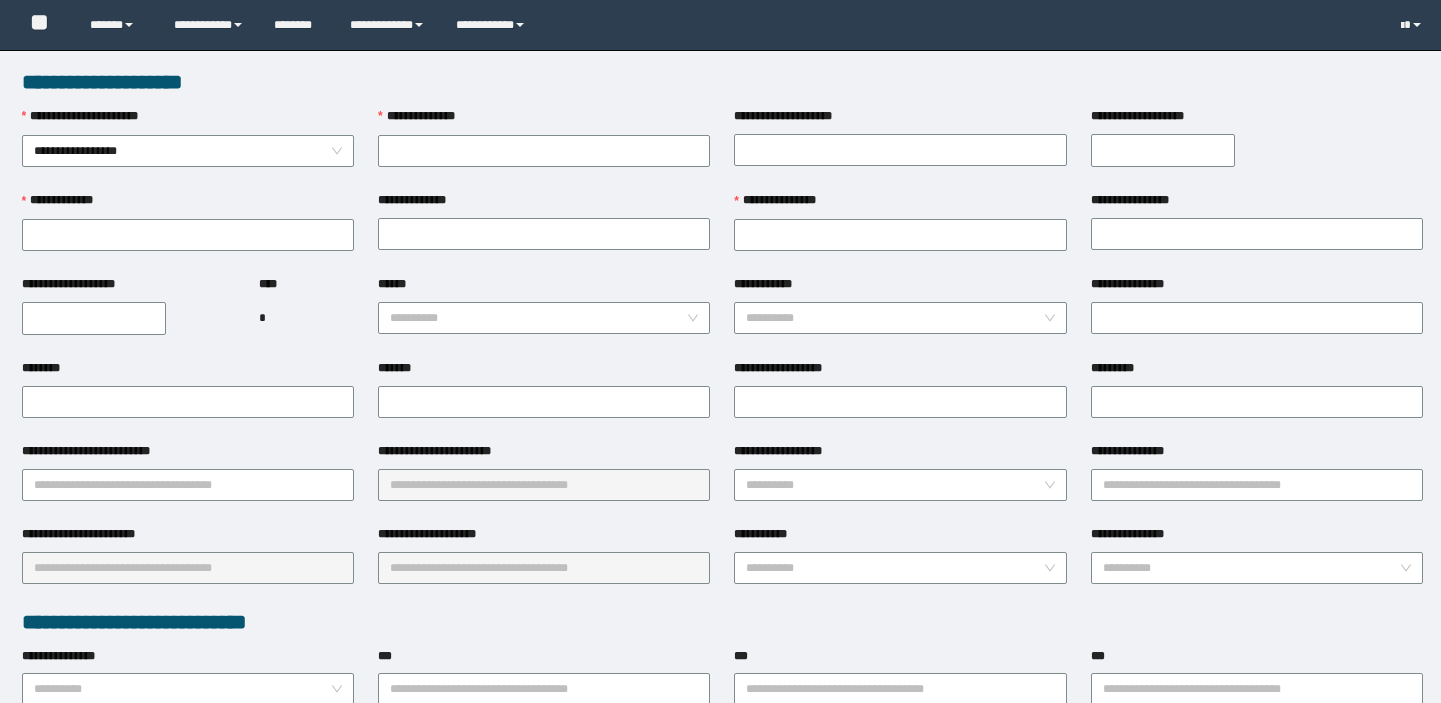 scroll, scrollTop: 0, scrollLeft: 0, axis: both 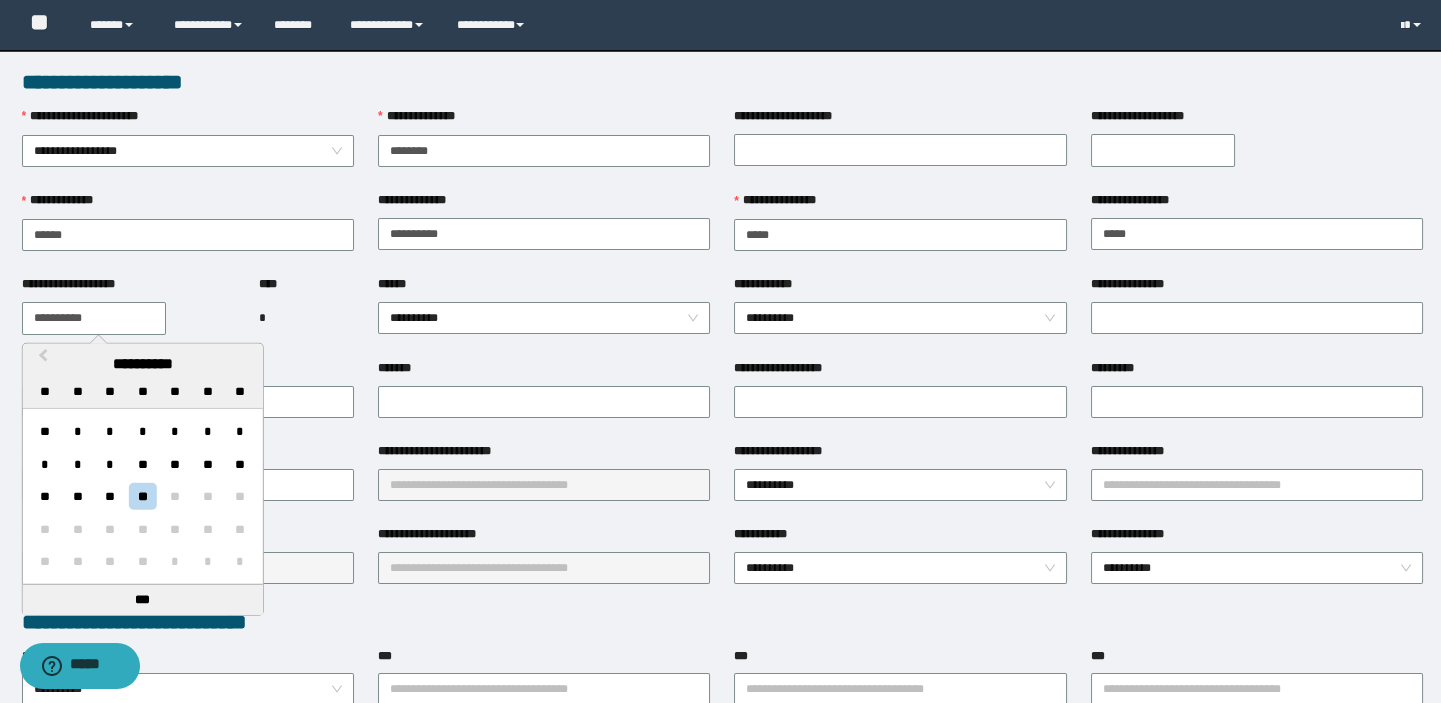 click on "**********" at bounding box center (94, 318) 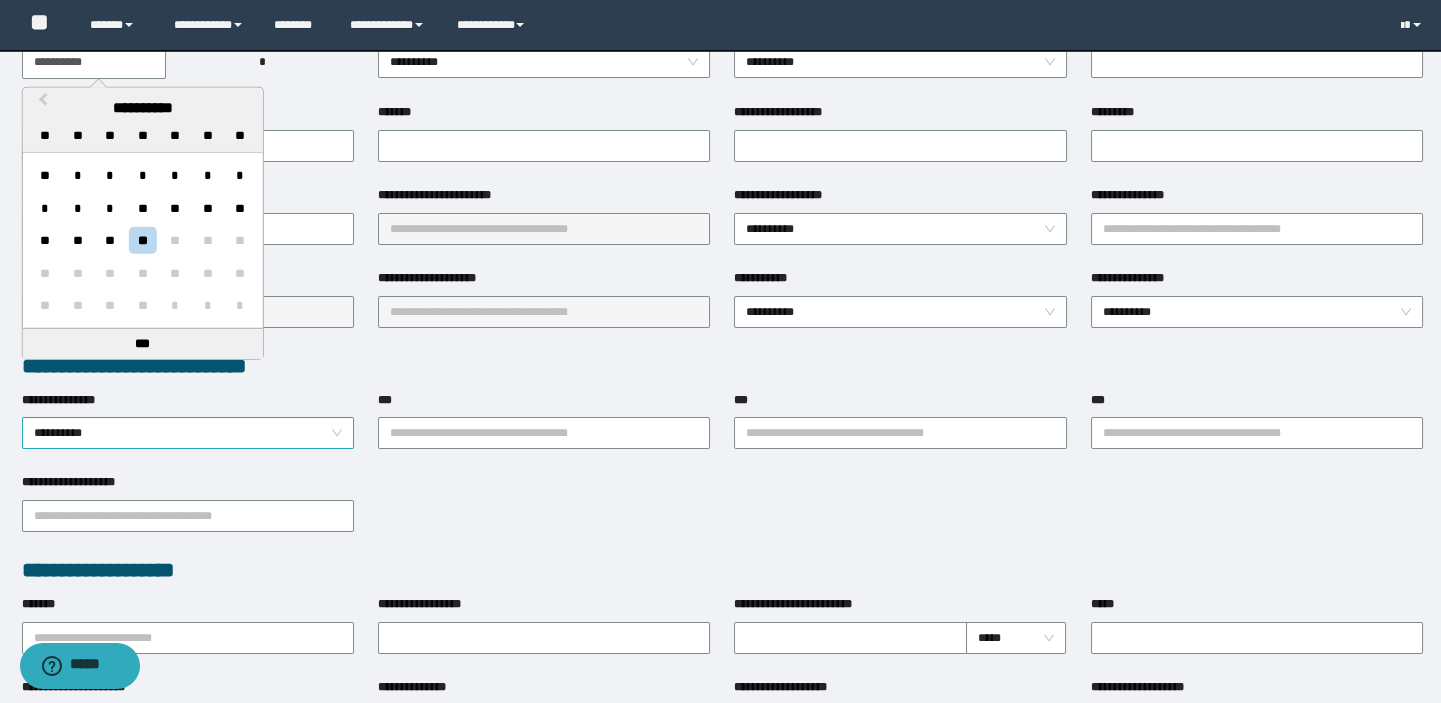 scroll, scrollTop: 272, scrollLeft: 0, axis: vertical 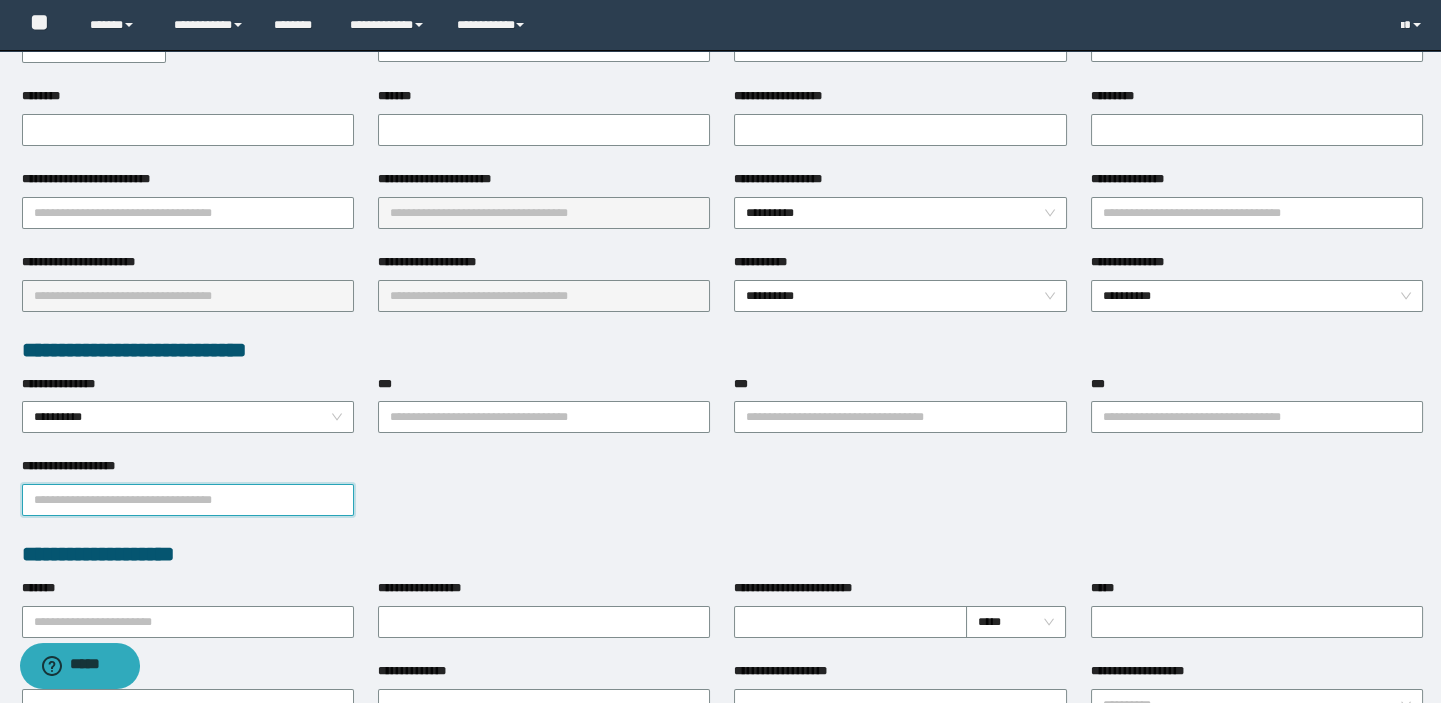 click on "**********" at bounding box center [188, 500] 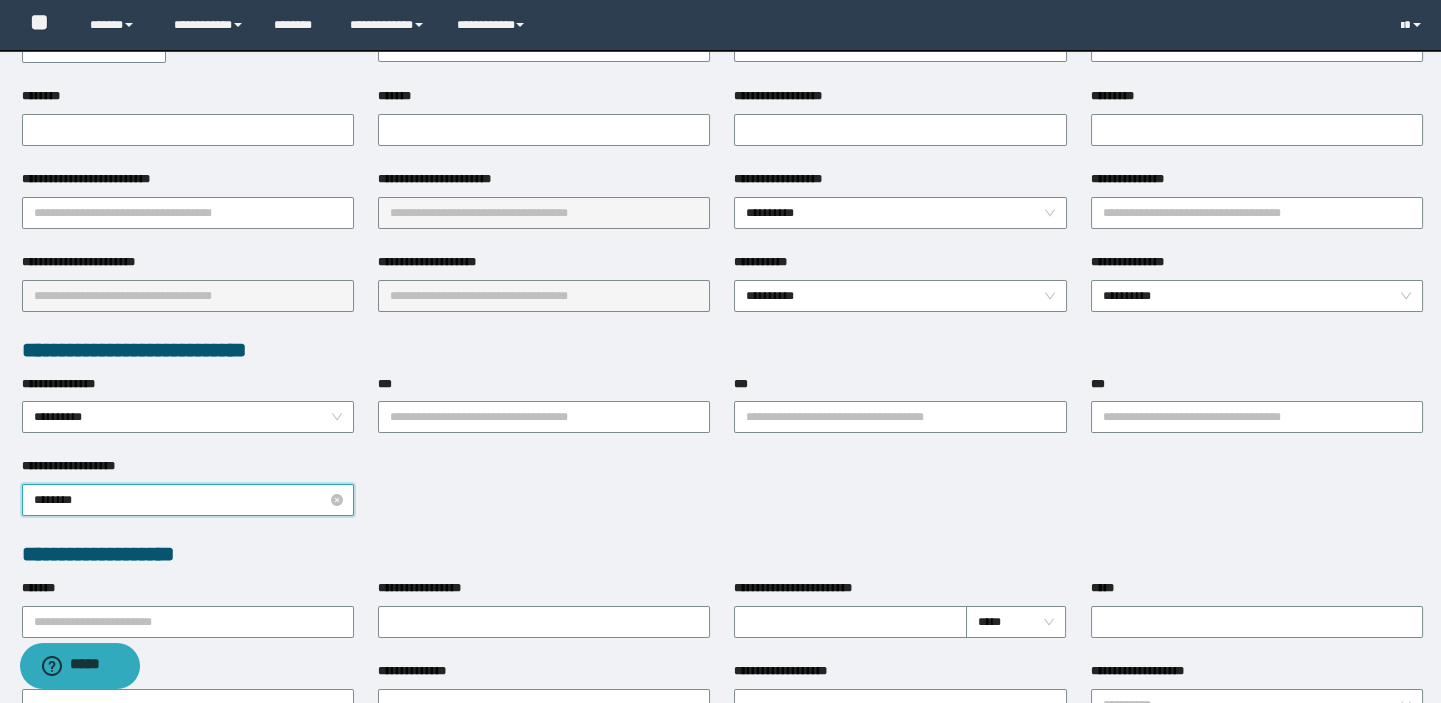 type on "*********" 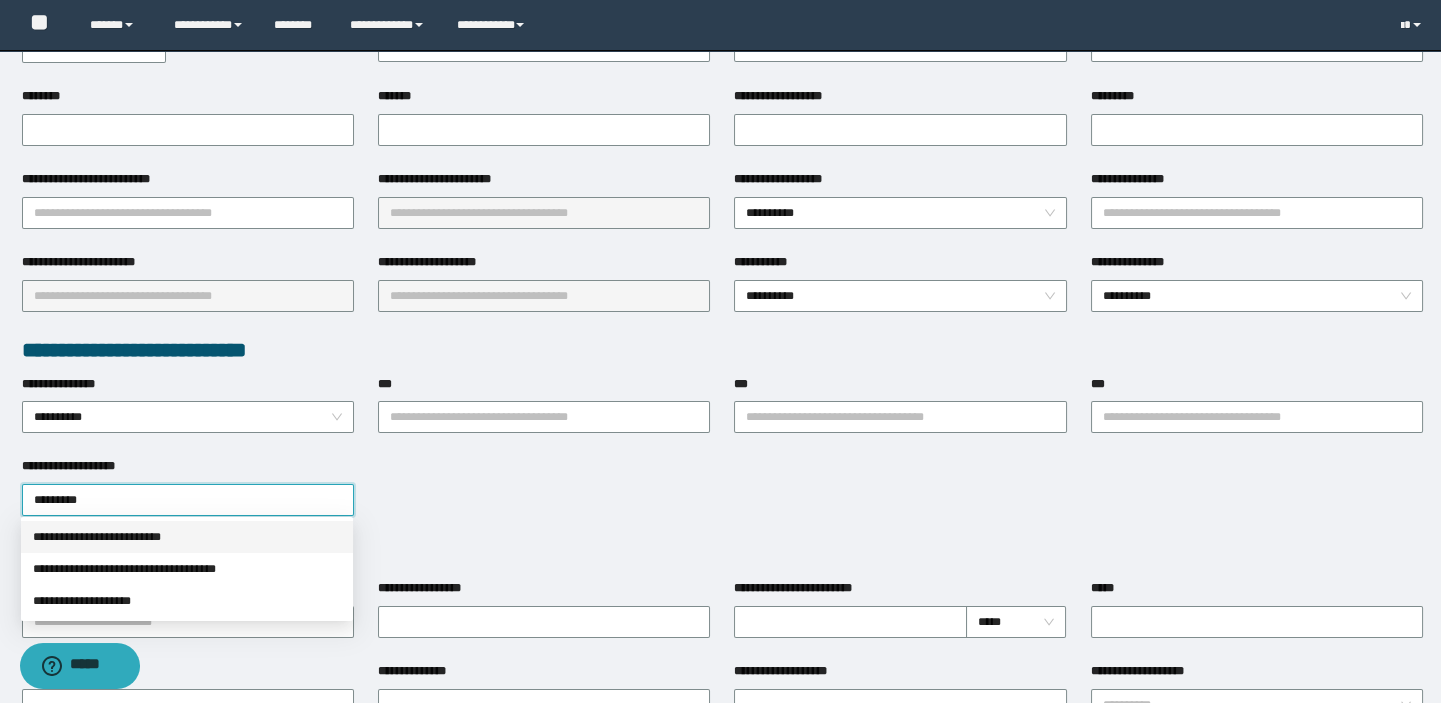 click on "**********" at bounding box center [187, 537] 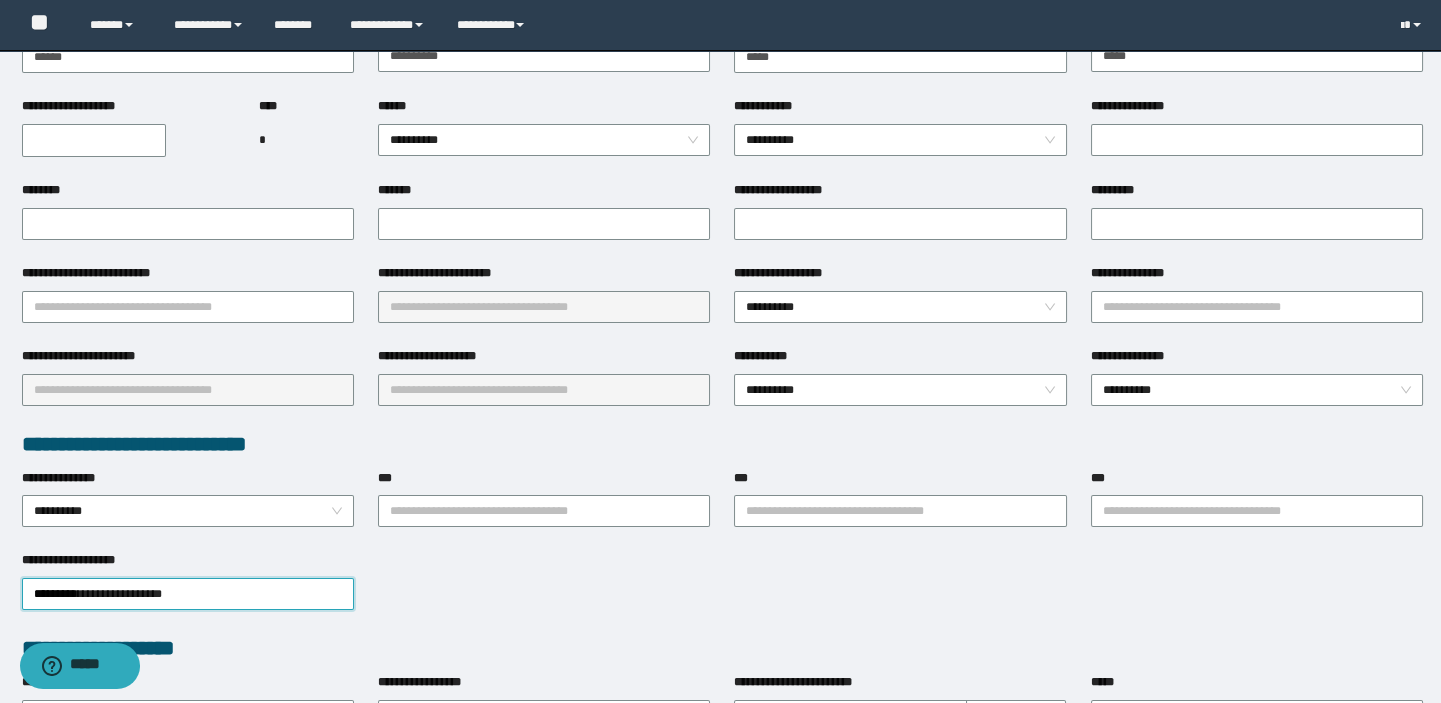 scroll, scrollTop: 0, scrollLeft: 0, axis: both 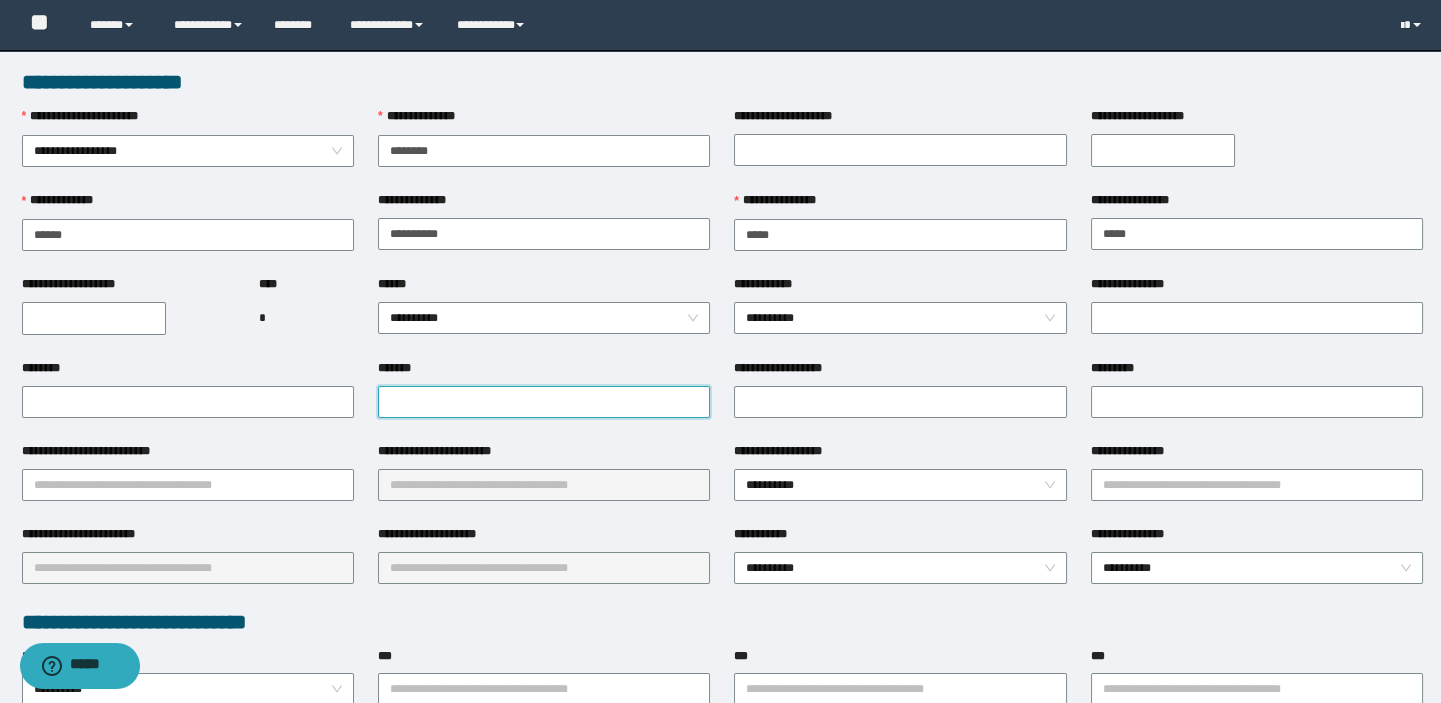 click on "*******" at bounding box center (544, 402) 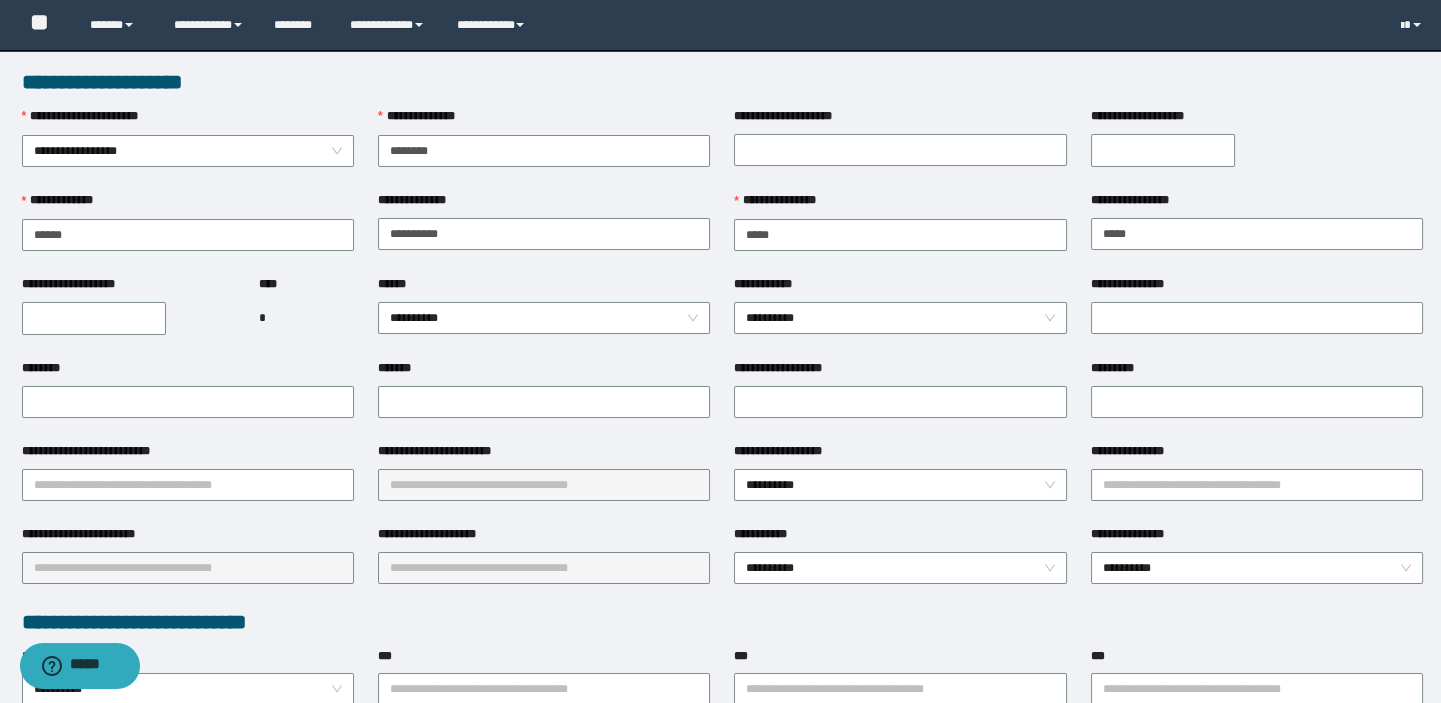 click on "**********" at bounding box center [94, 318] 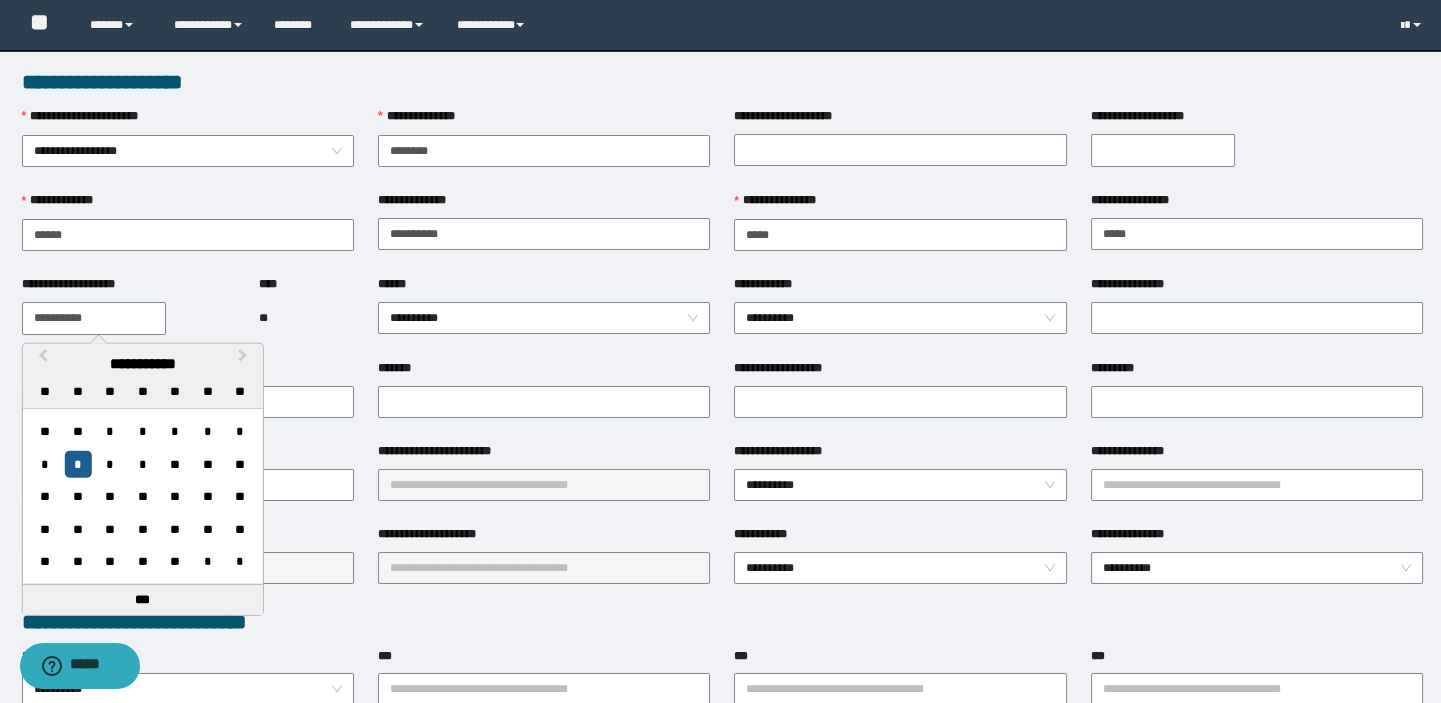 type on "**********" 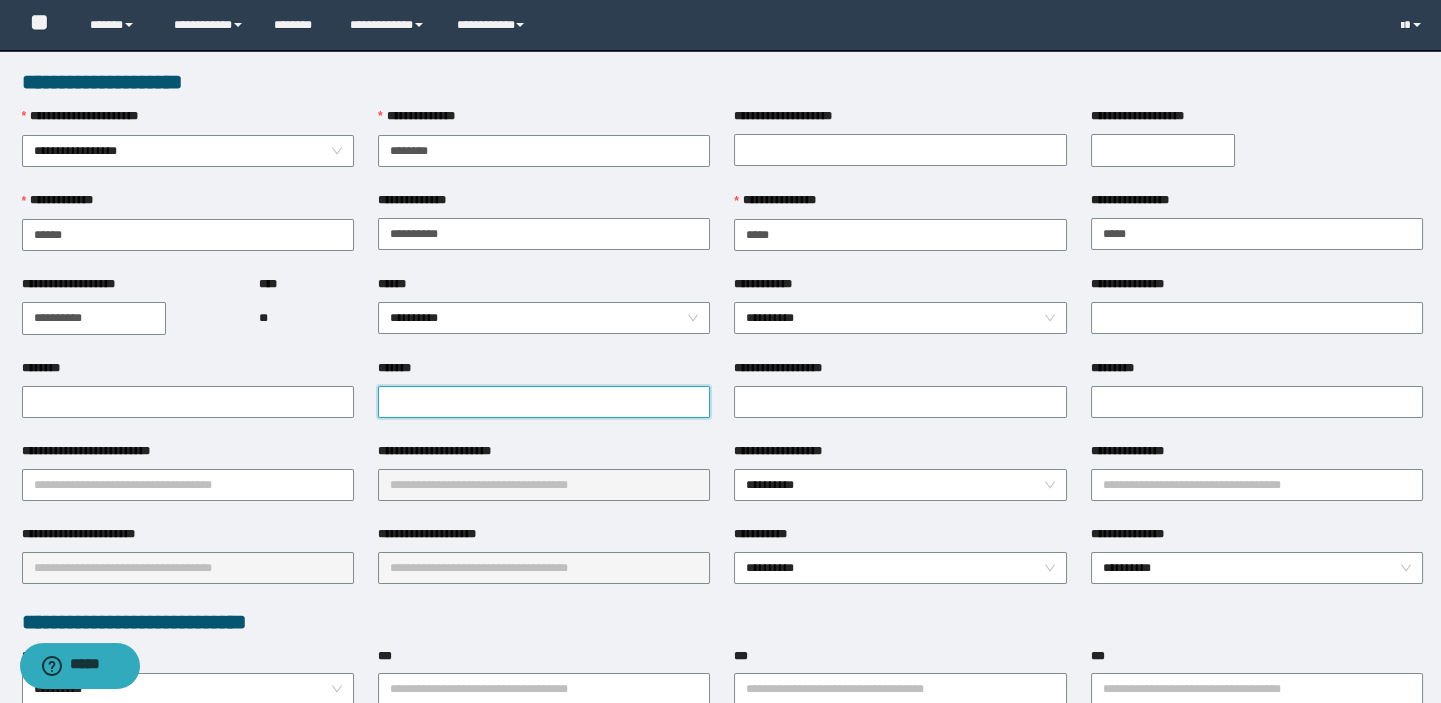 click on "*******" at bounding box center [544, 402] 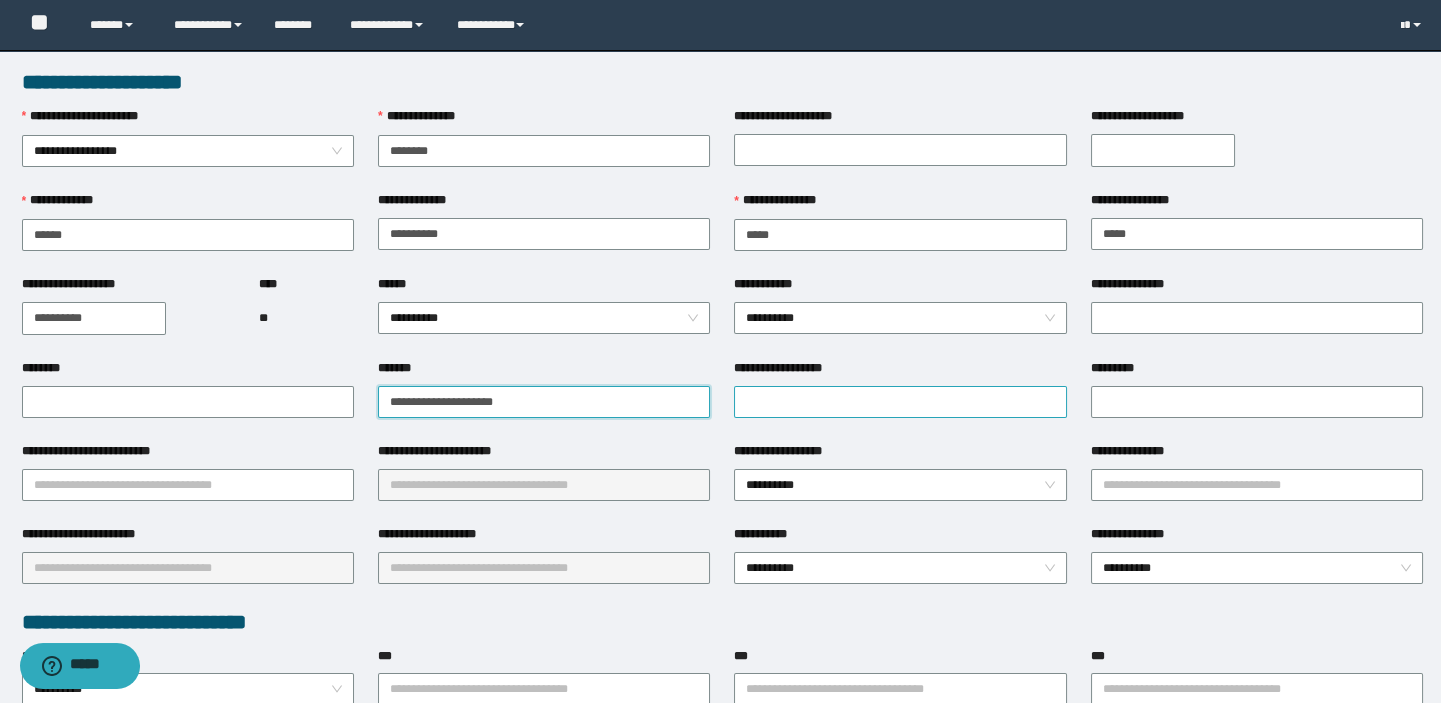 type on "**********" 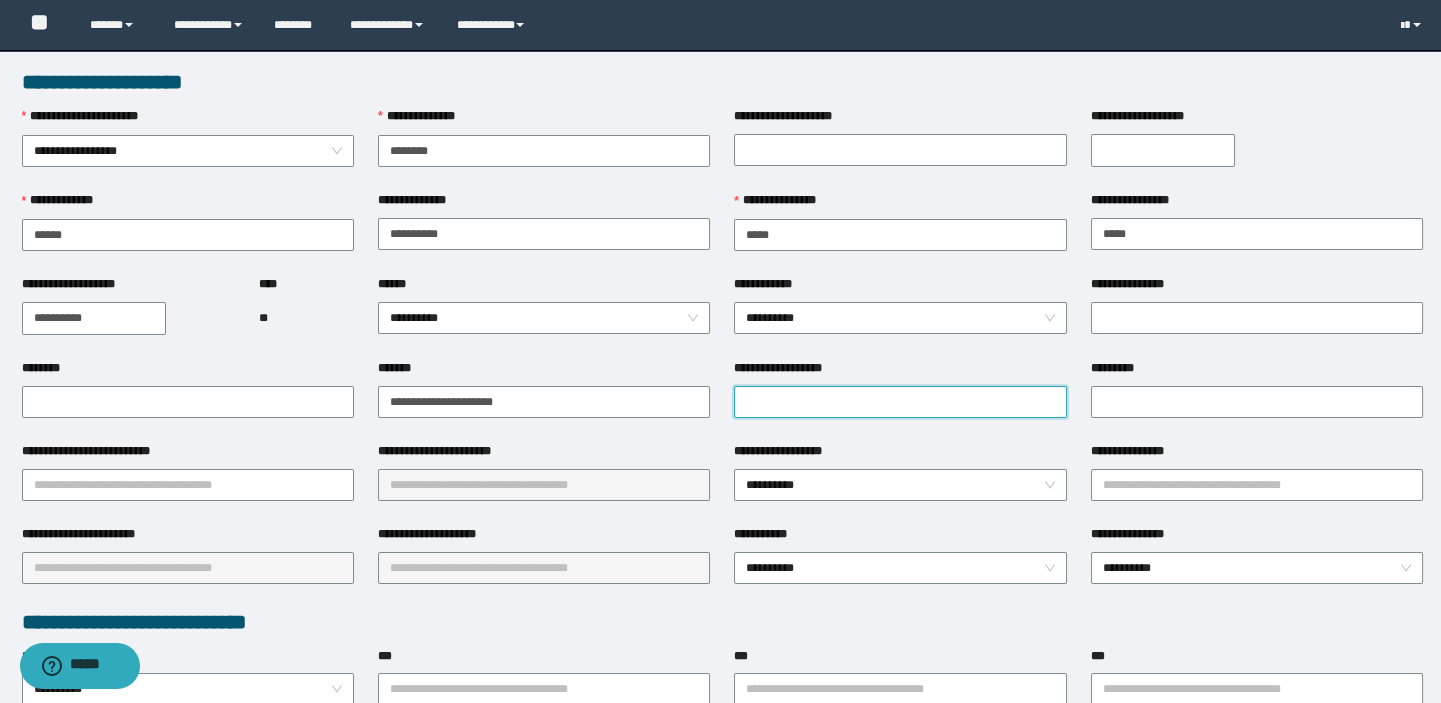 click on "**********" at bounding box center (900, 402) 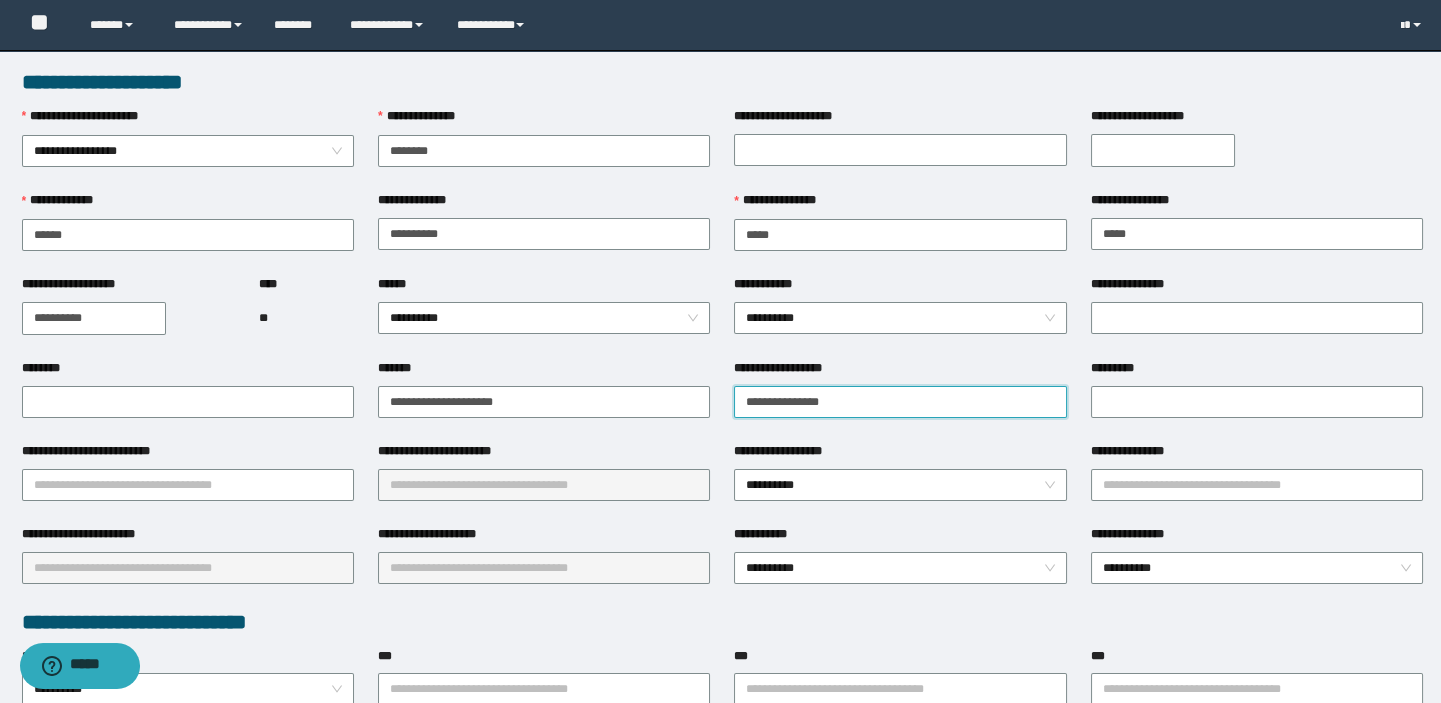 type on "**********" 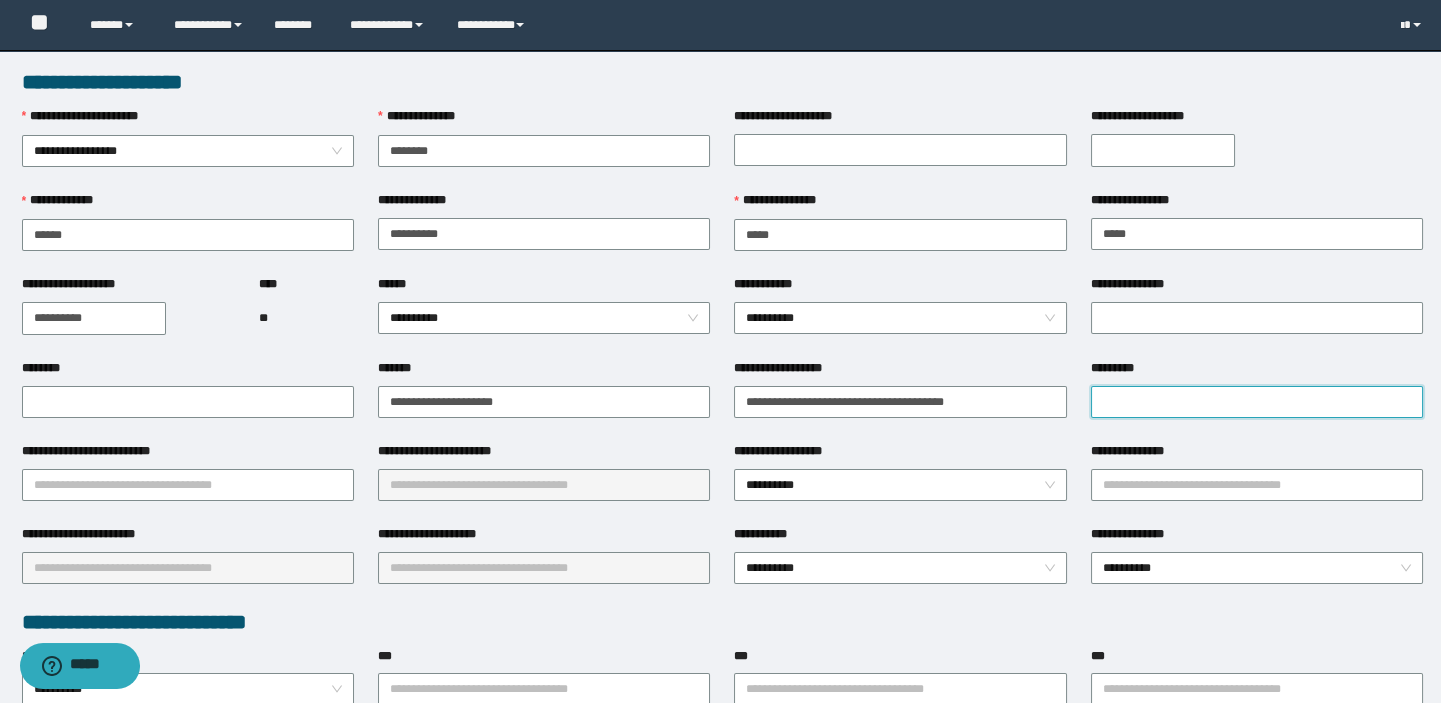 click on "*********" at bounding box center (1257, 402) 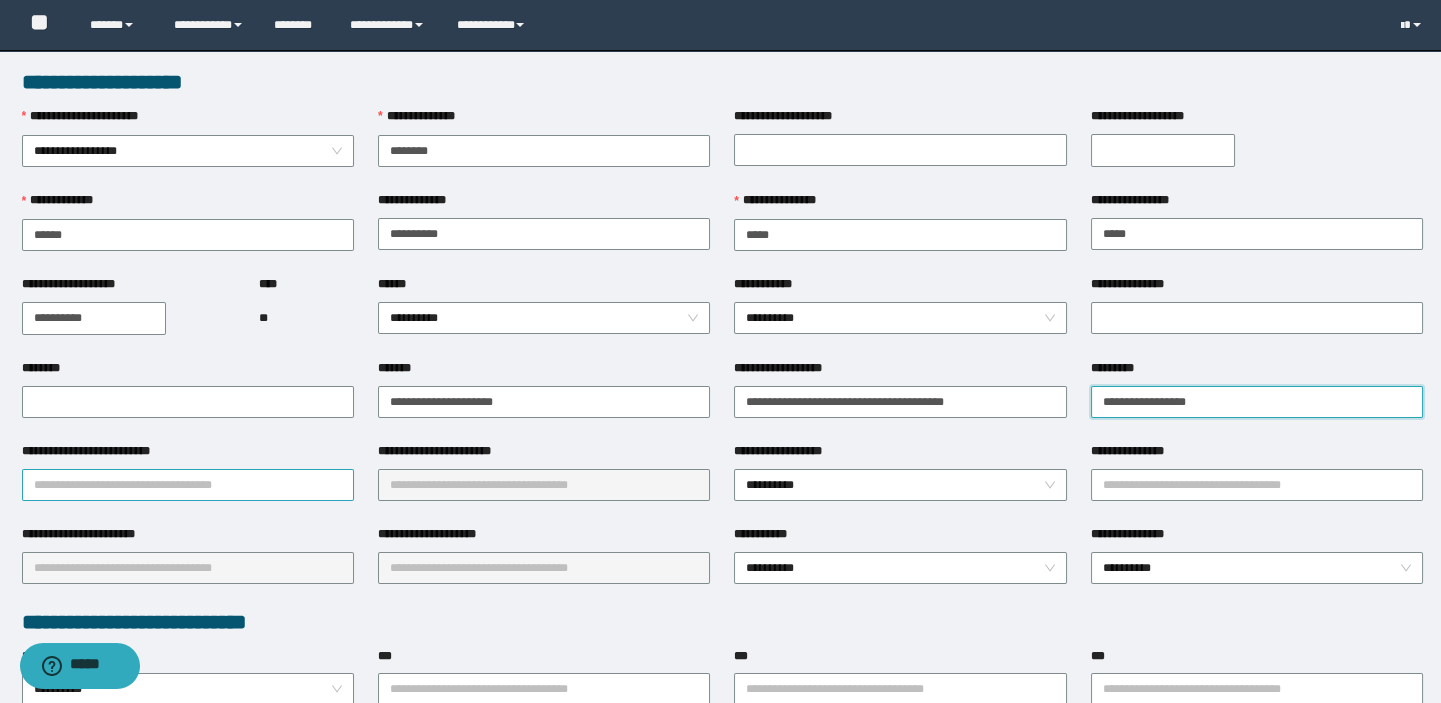 type on "**********" 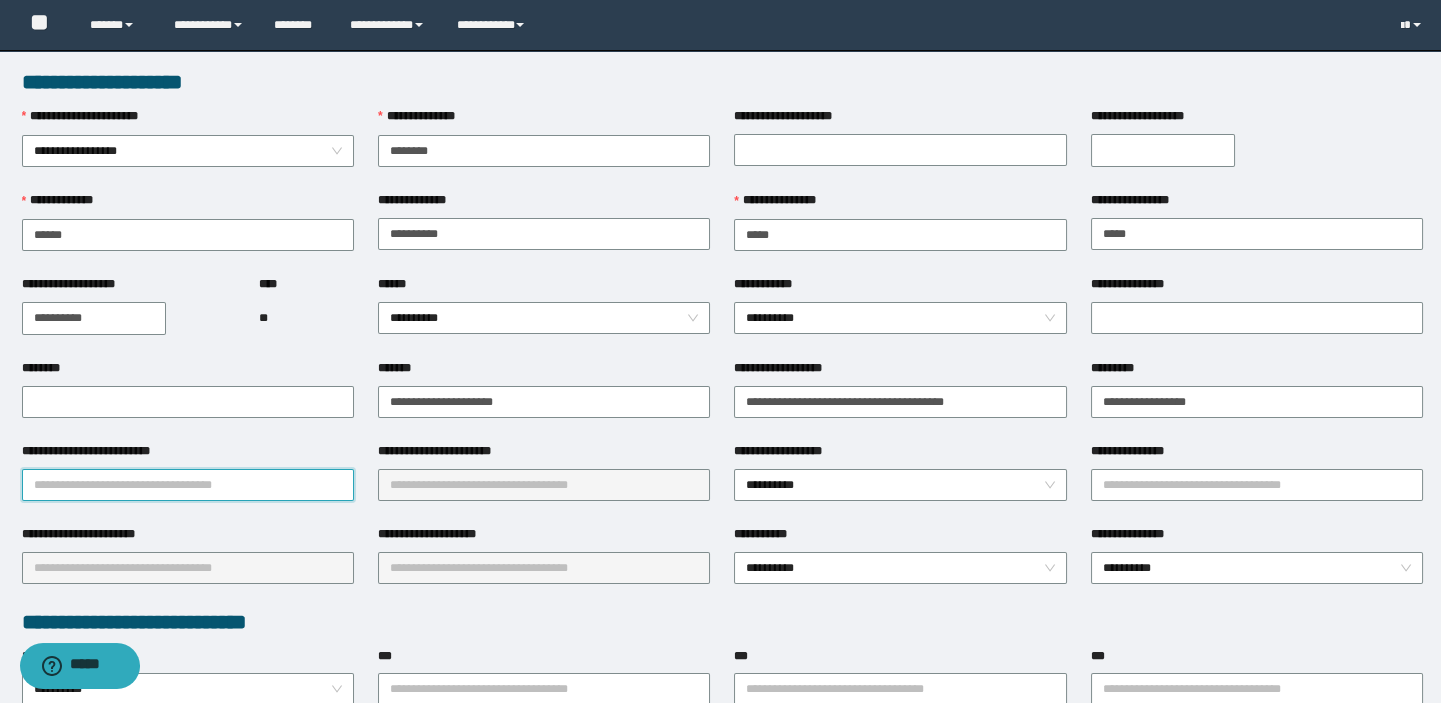 click on "**********" at bounding box center [188, 485] 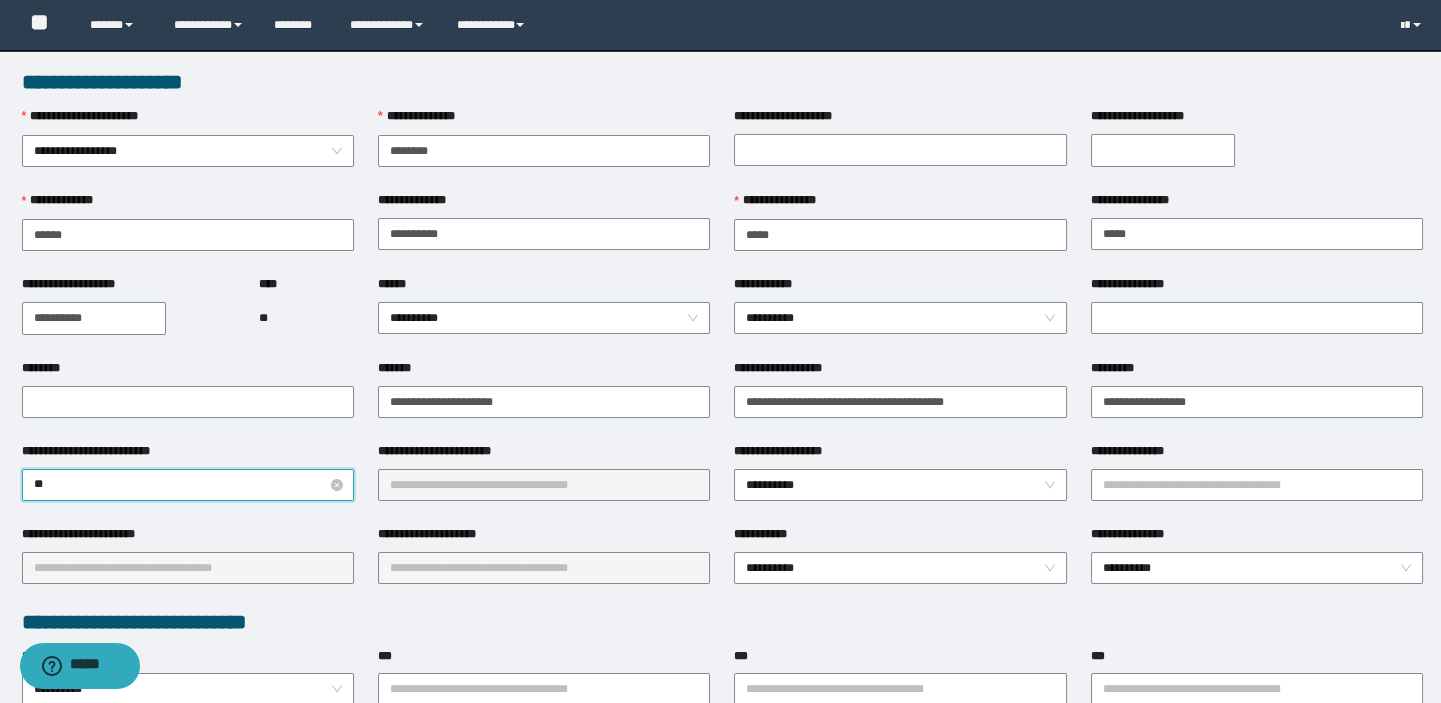 type on "*" 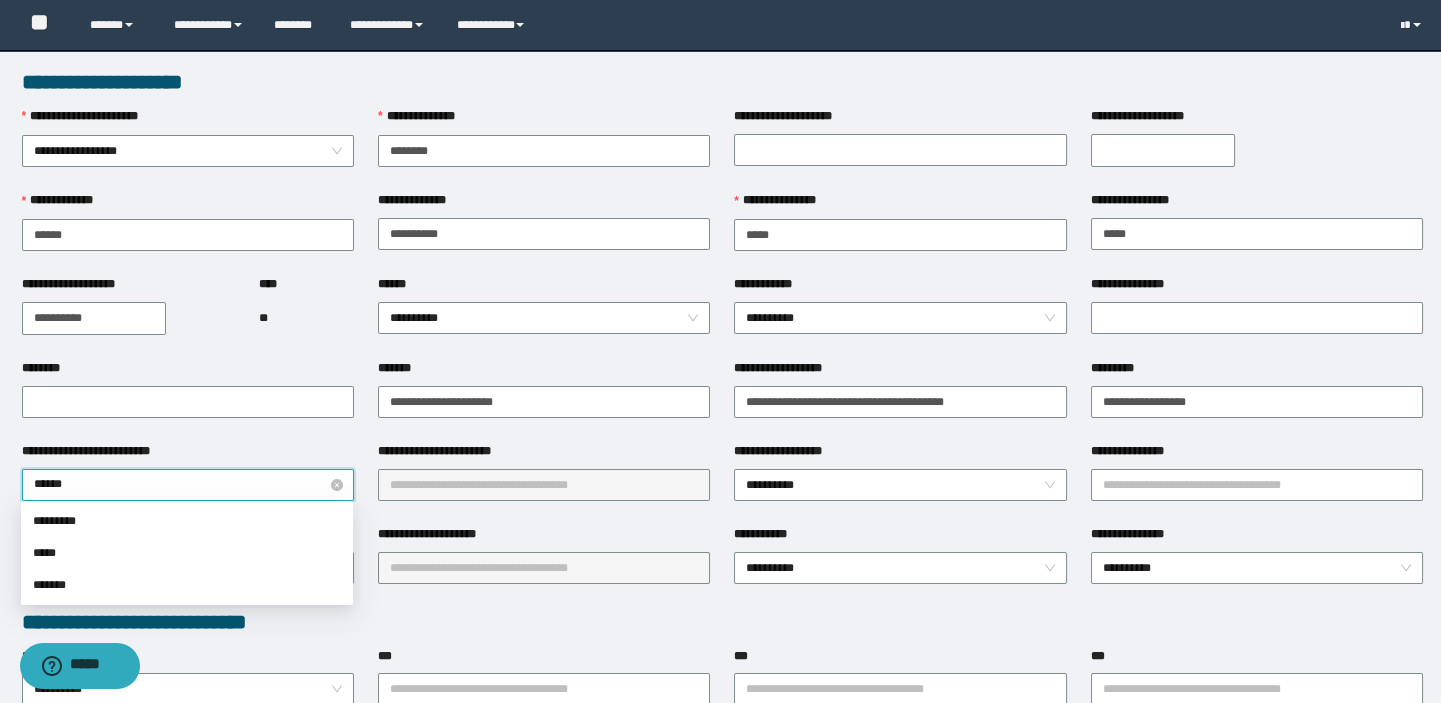 type on "*******" 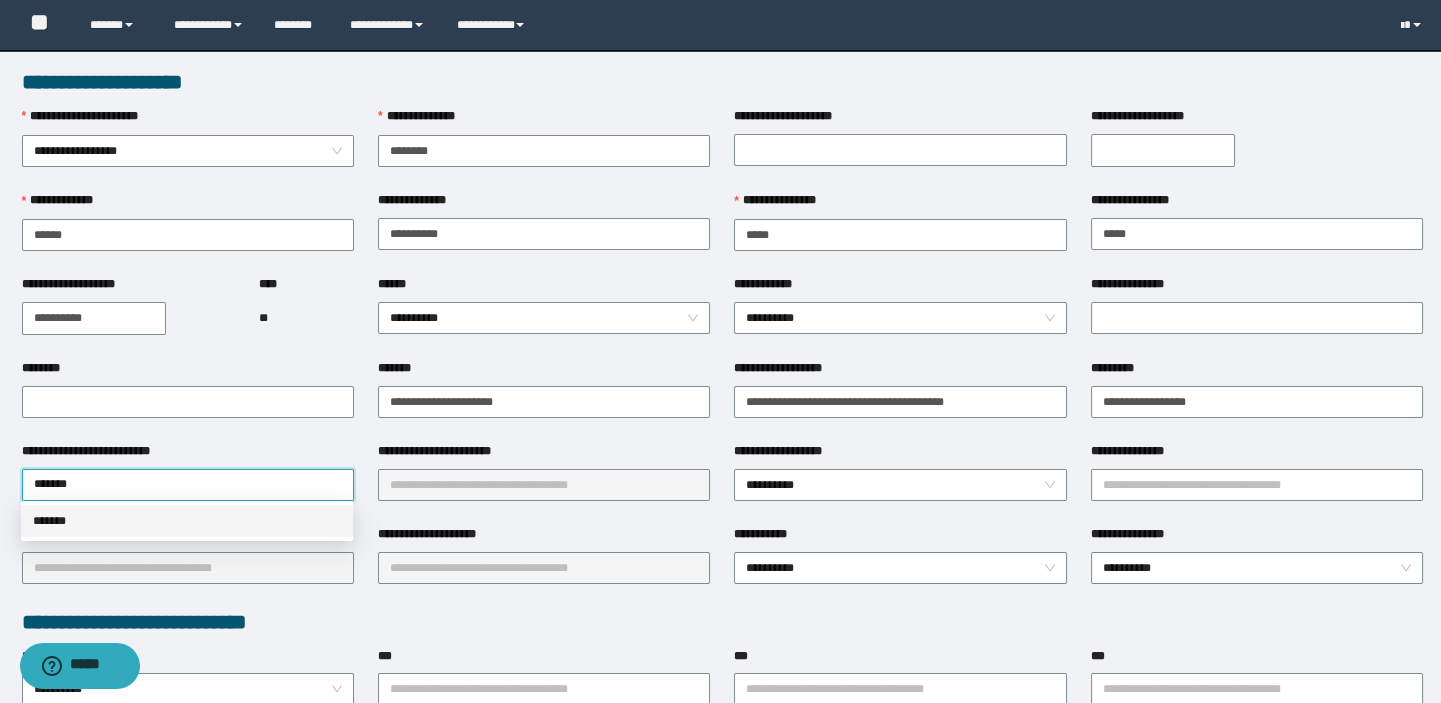 click on "*******" at bounding box center (187, 521) 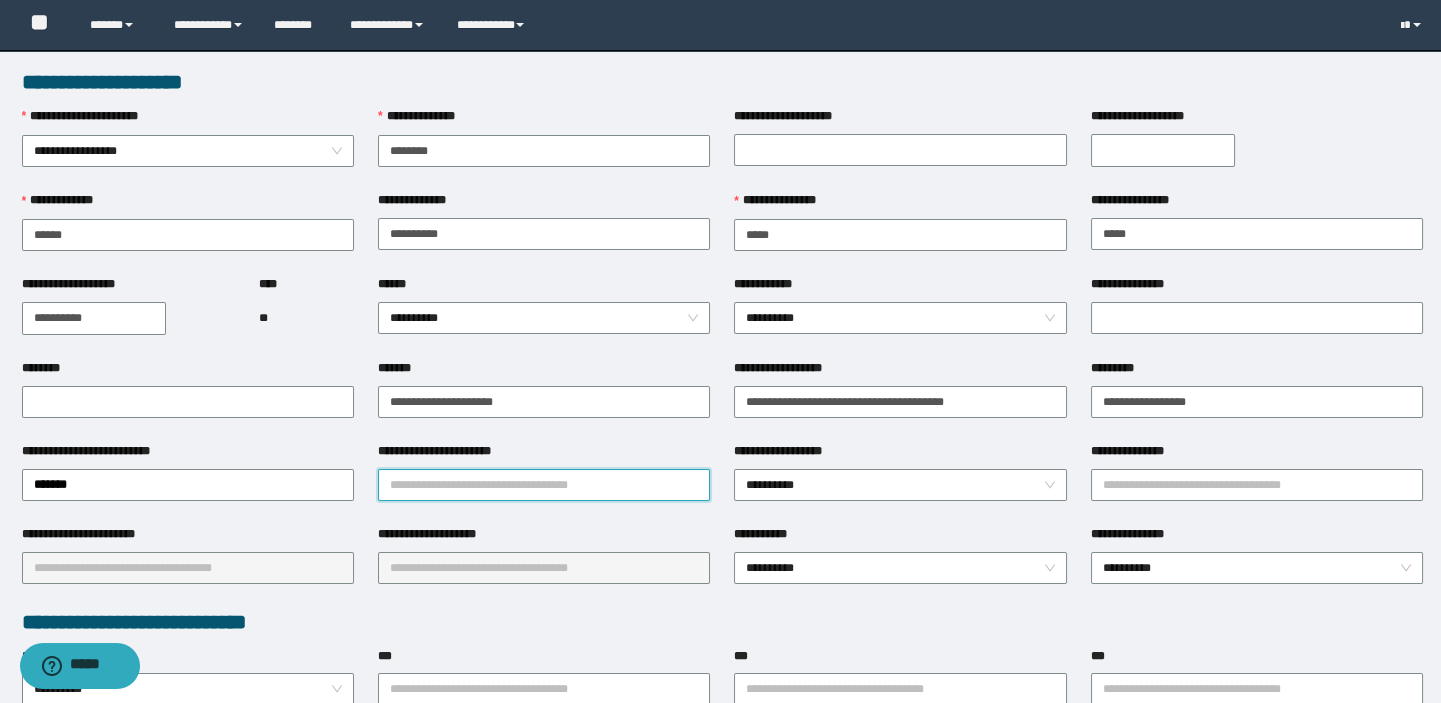 click on "**********" at bounding box center (544, 485) 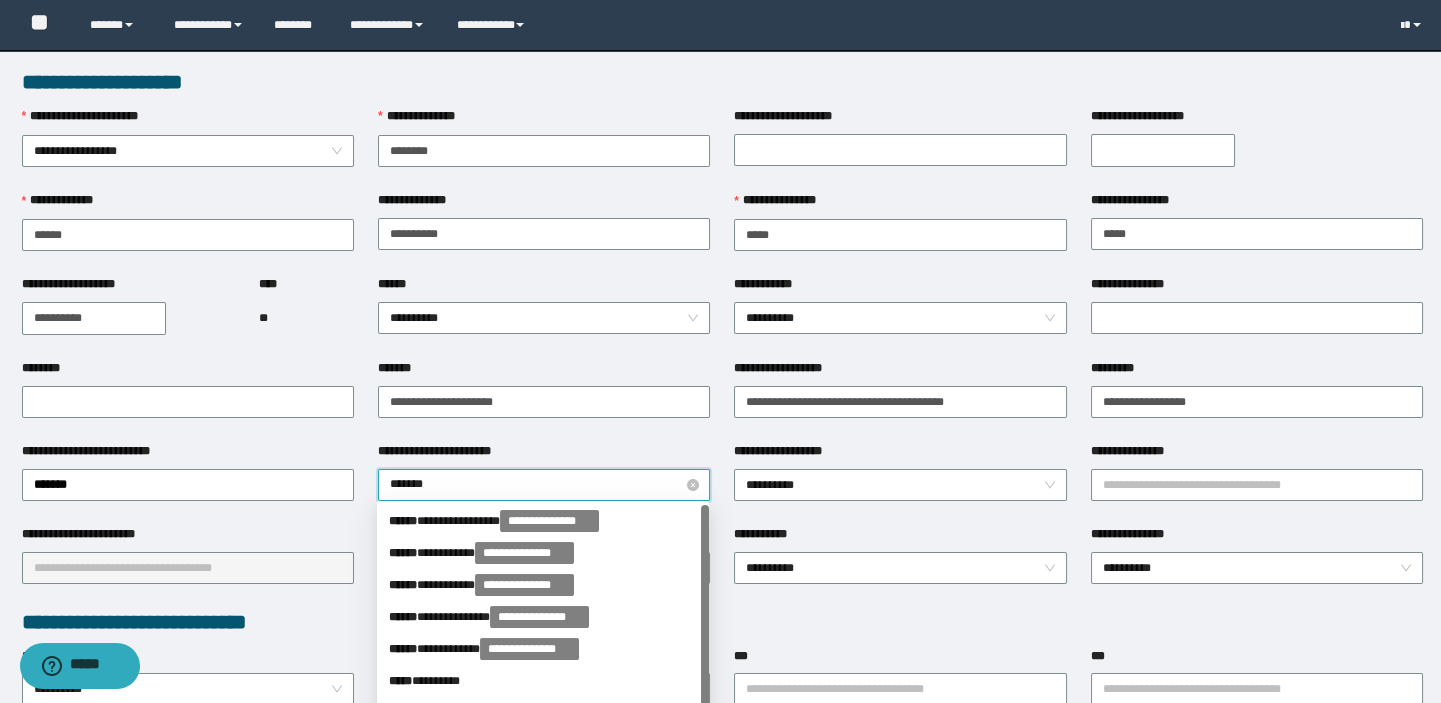 type on "********" 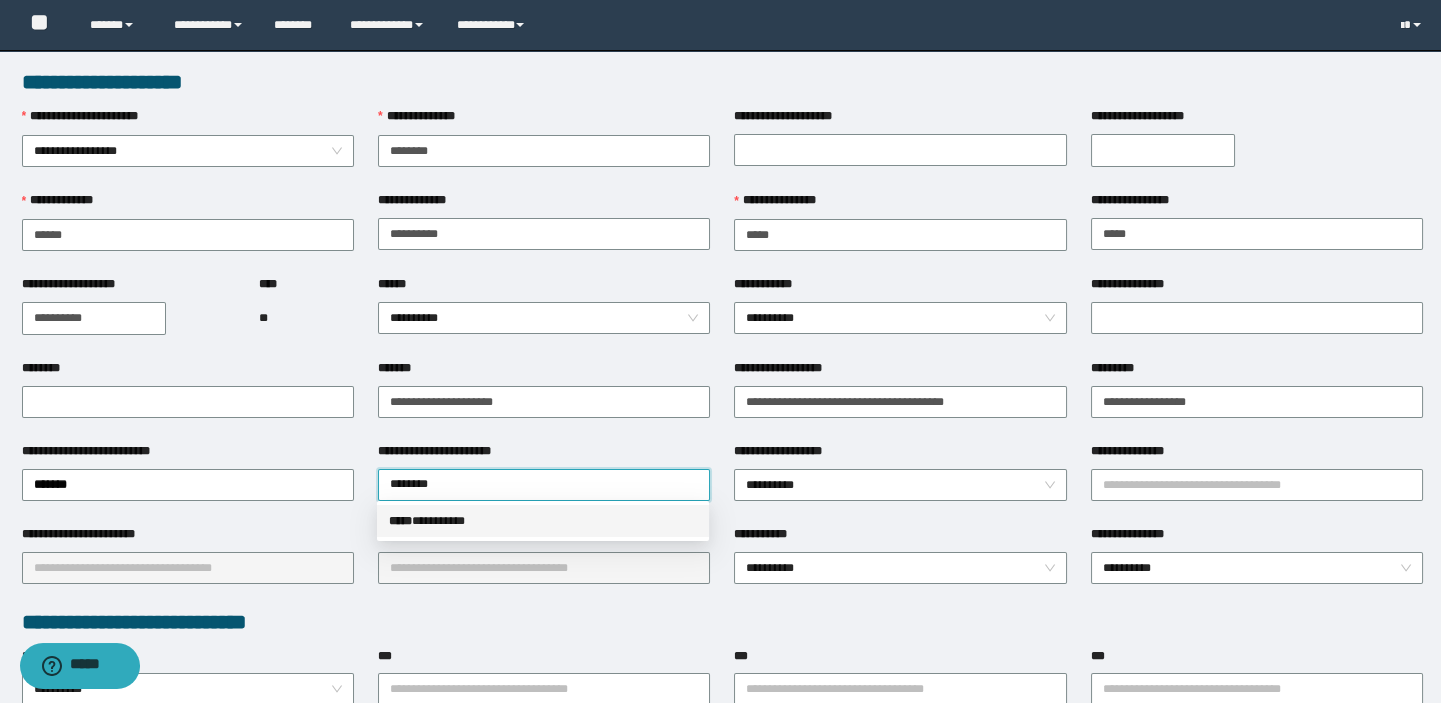 click on "***** * ********" at bounding box center (543, 521) 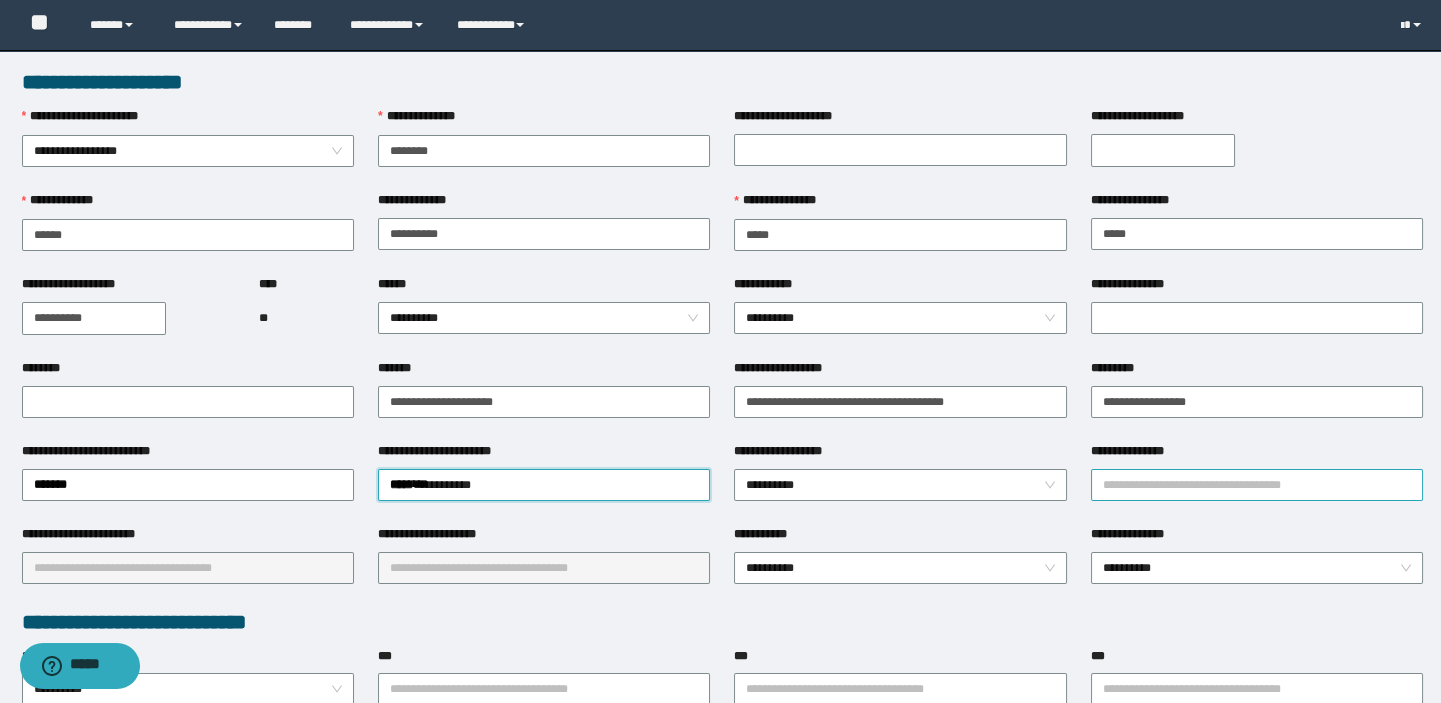 click on "**********" at bounding box center (1257, 485) 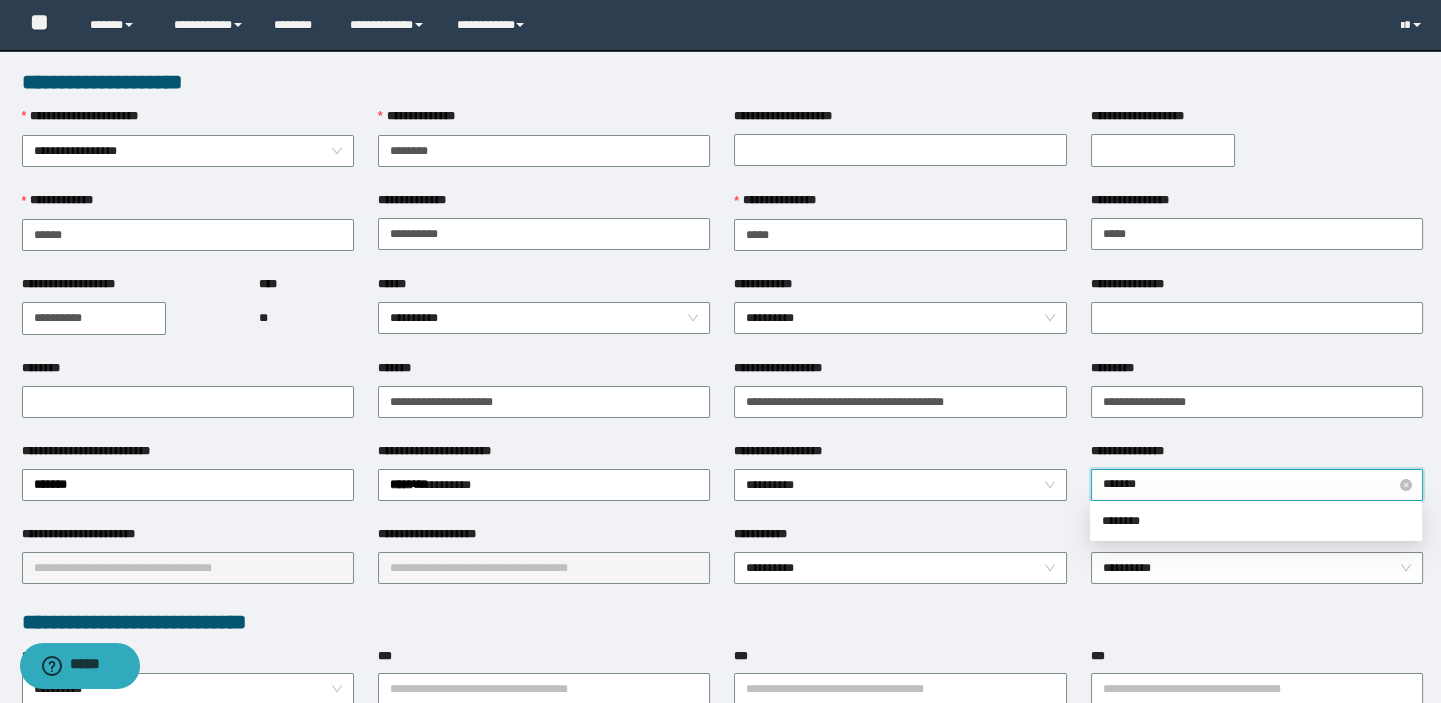 type on "********" 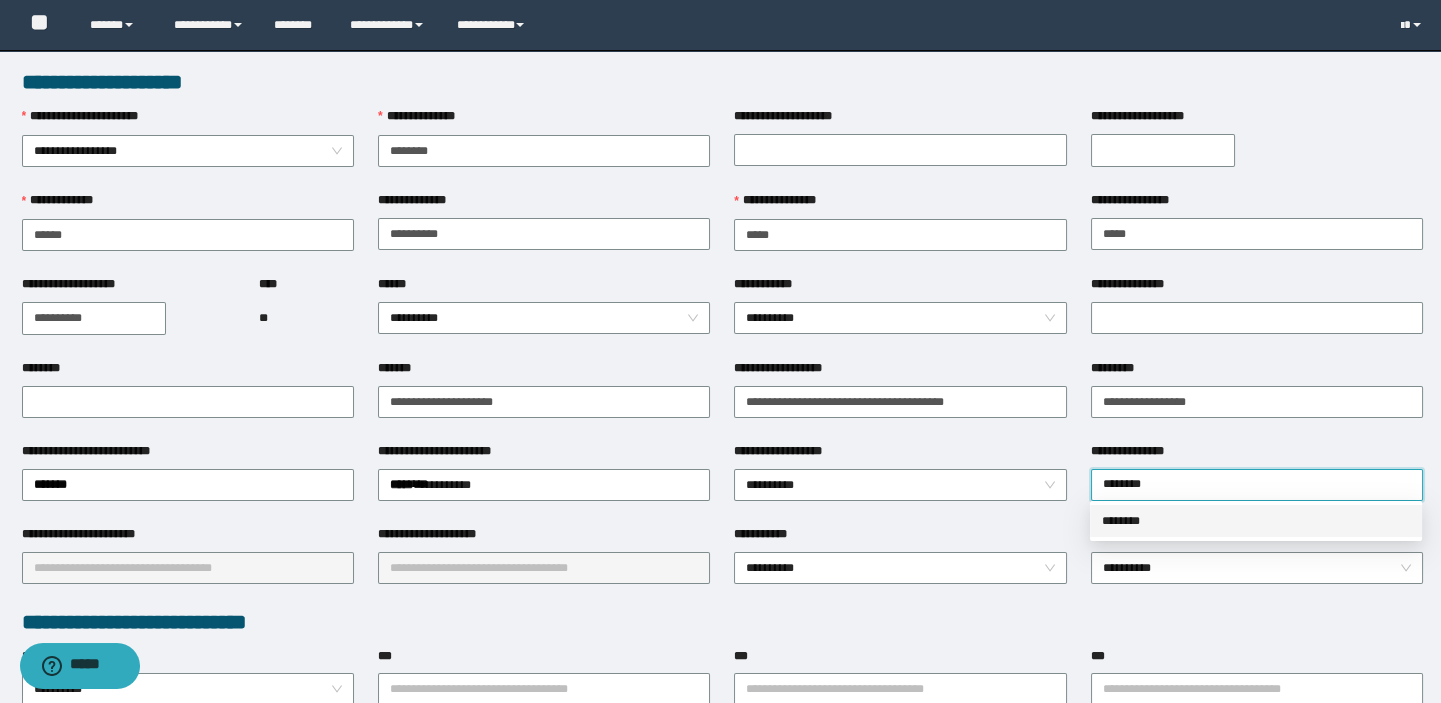 click on "********" at bounding box center (1256, 521) 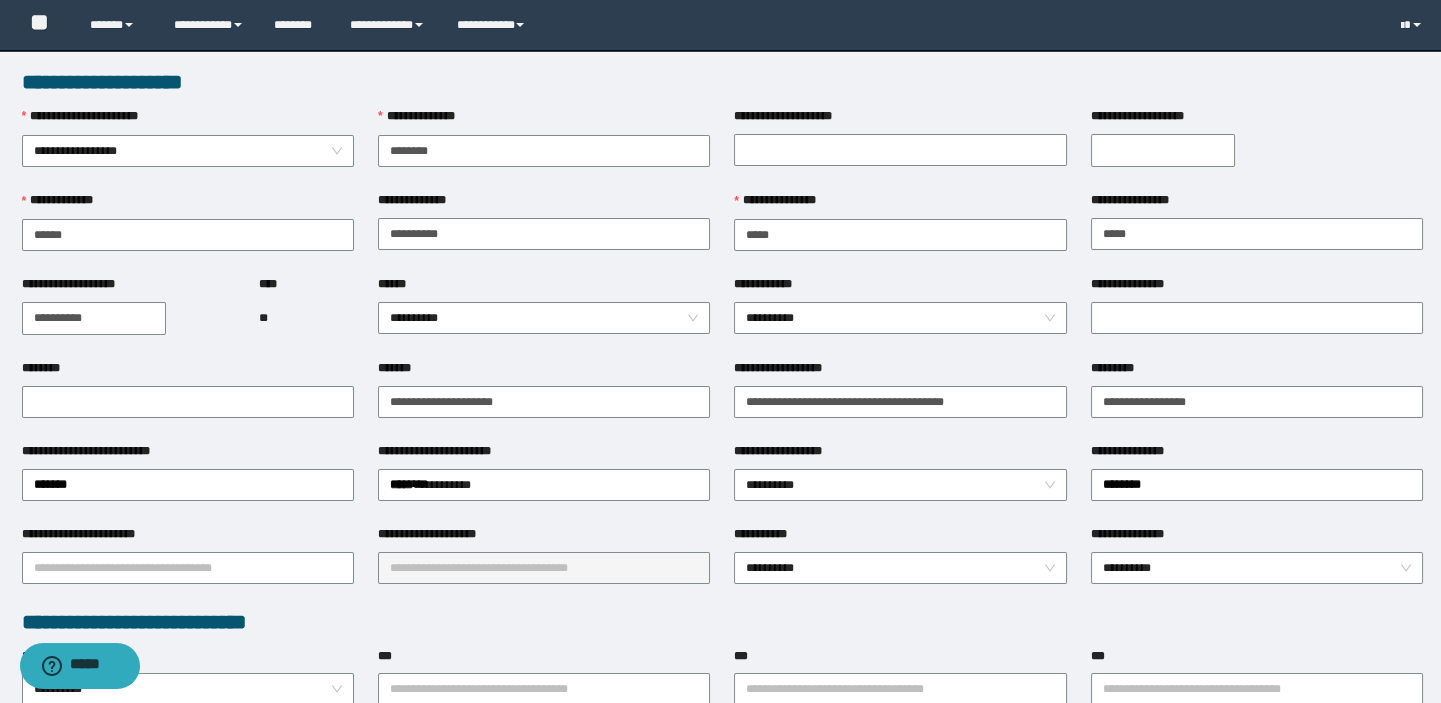 click on "**********" at bounding box center (188, 538) 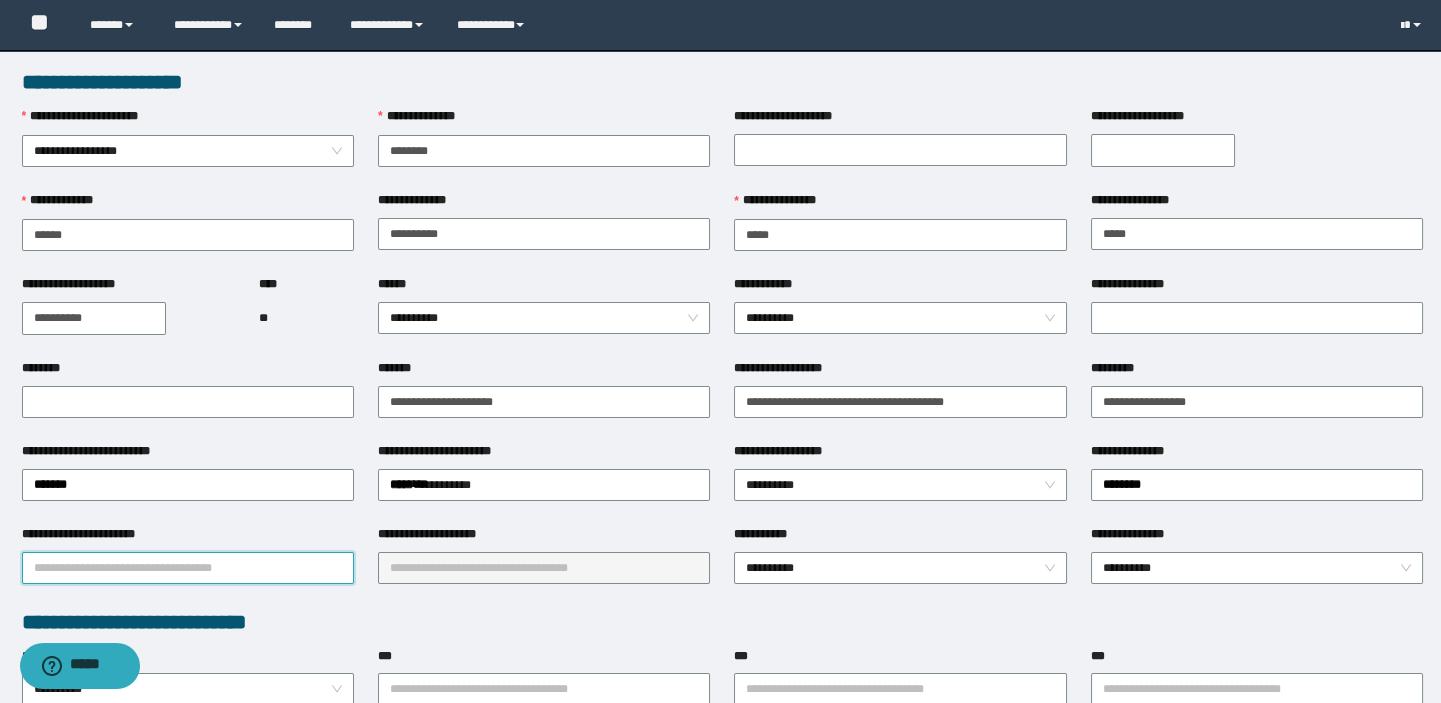 click on "**********" at bounding box center (188, 568) 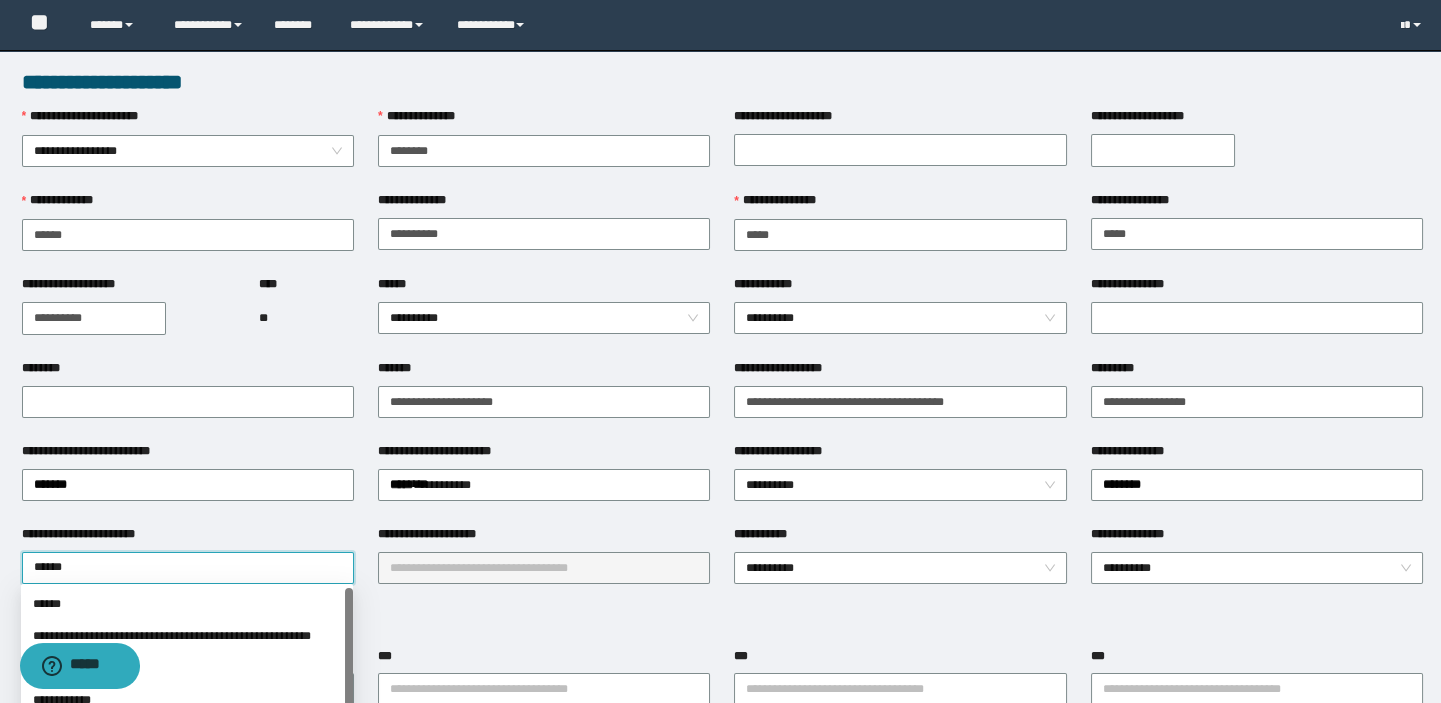 type on "*******" 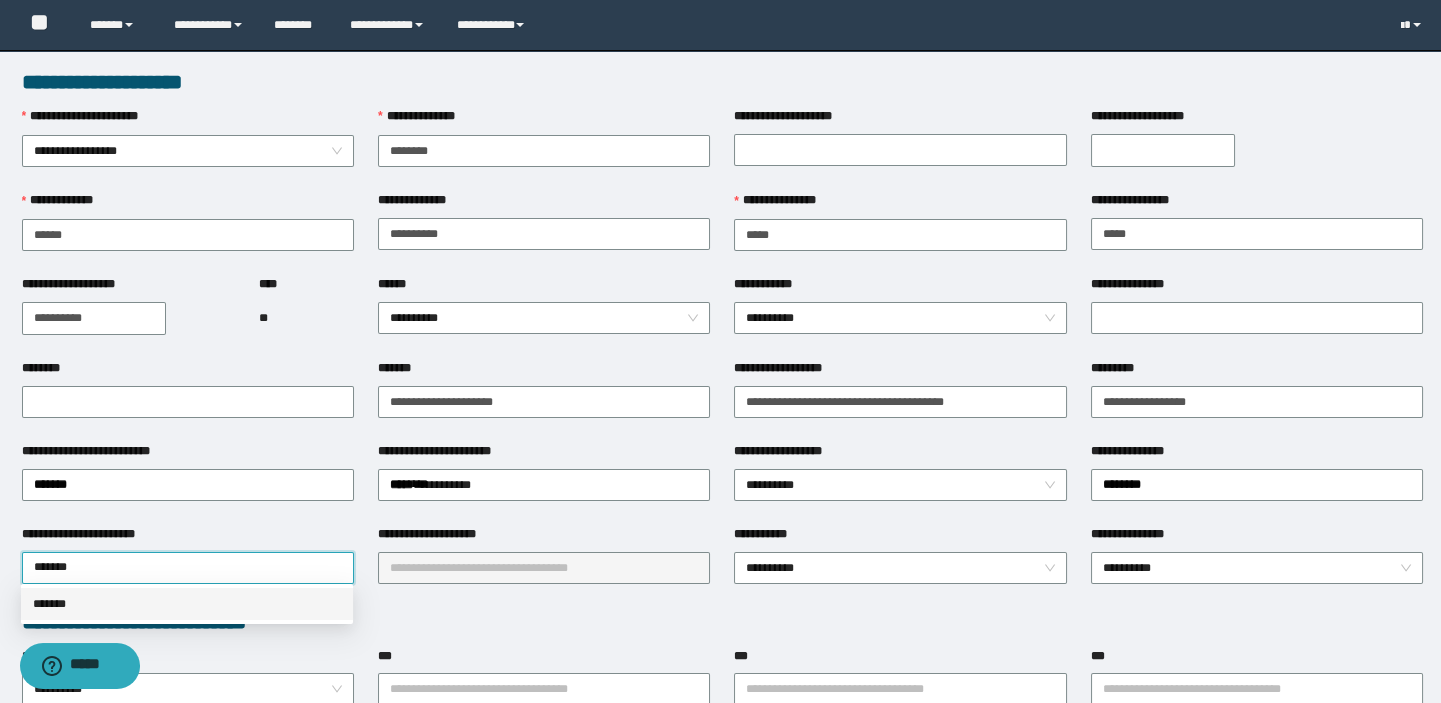 click on "*******" at bounding box center [187, 604] 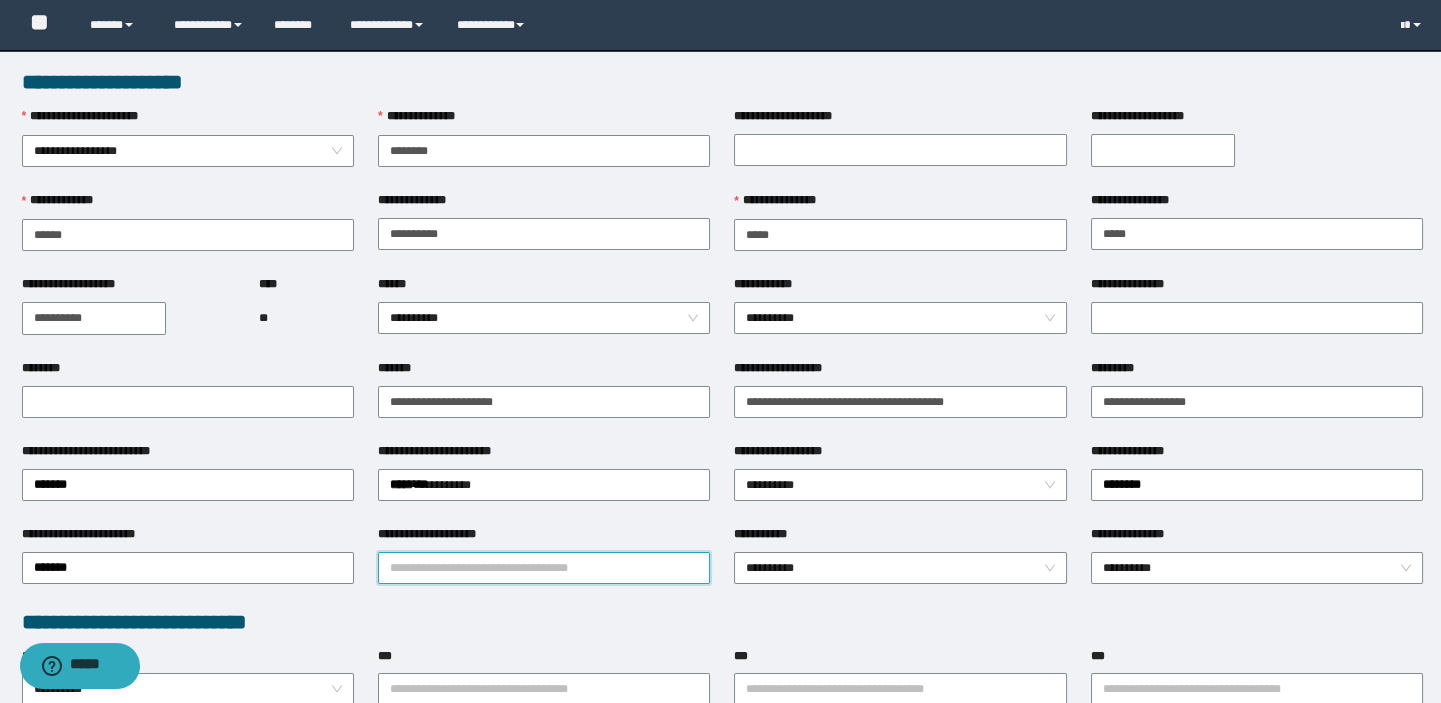 click on "**********" at bounding box center (544, 568) 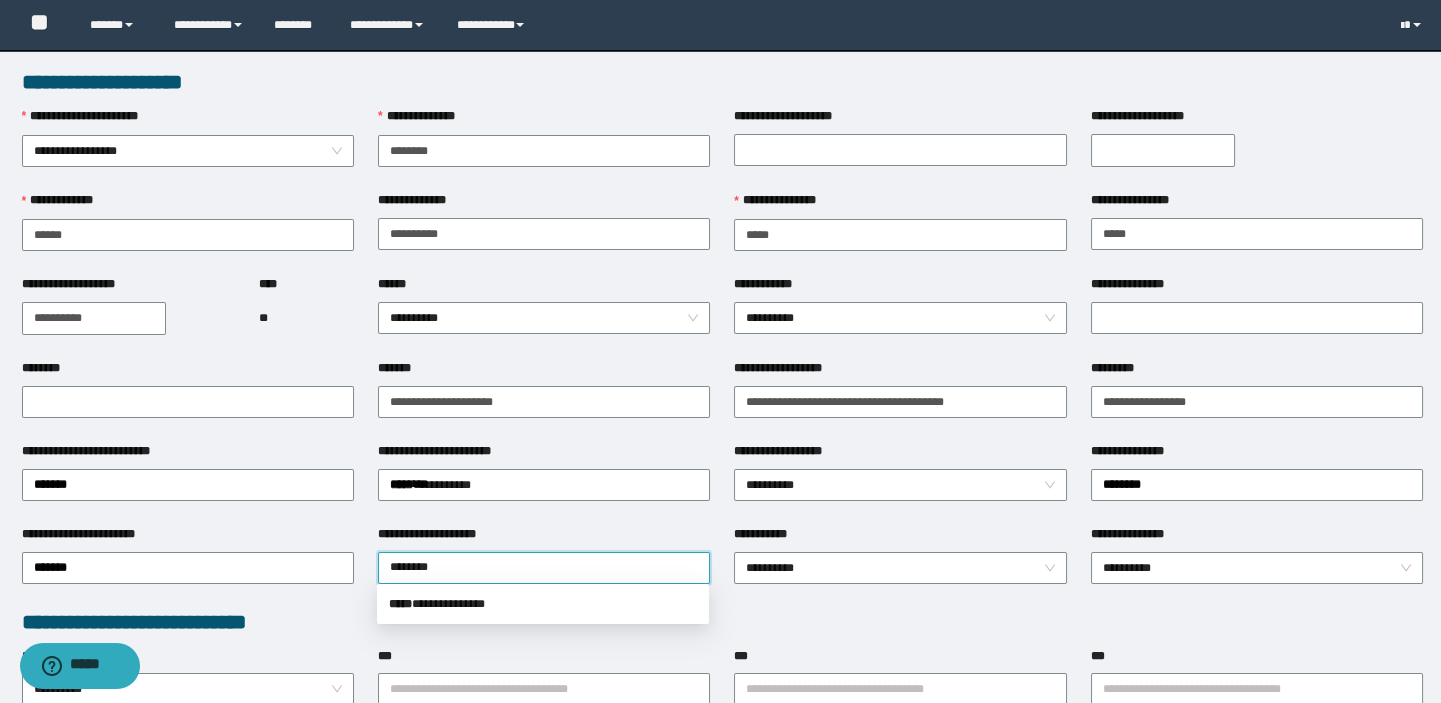 type on "*********" 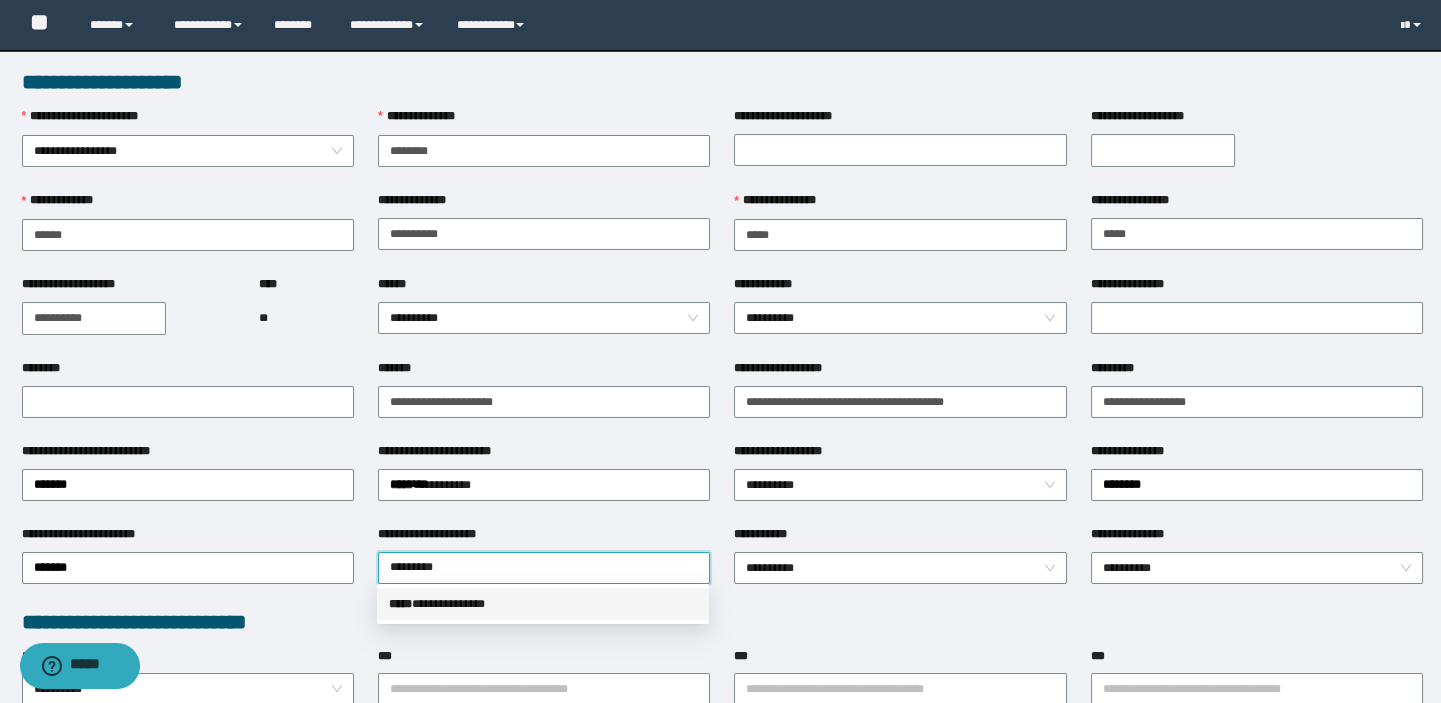 click on "**********" at bounding box center (543, 604) 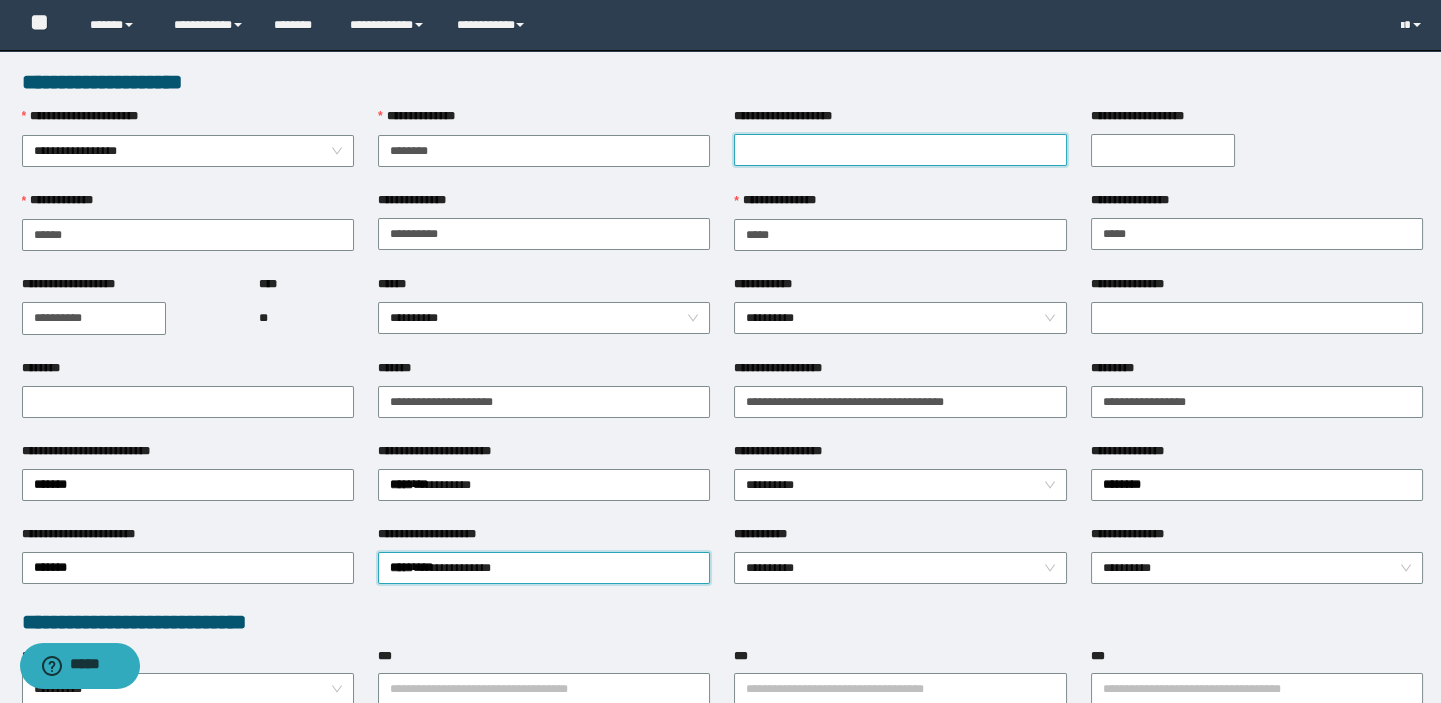 click on "**********" at bounding box center (900, 150) 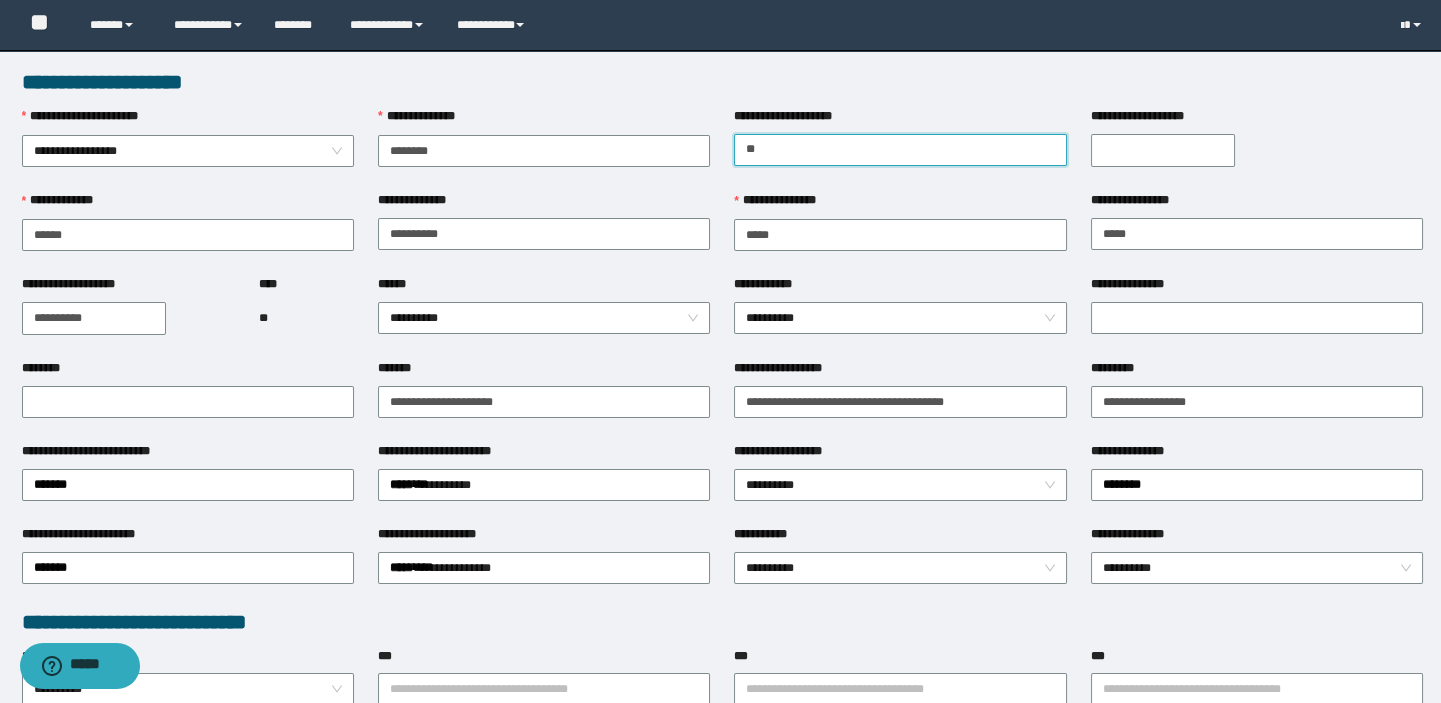 type on "*" 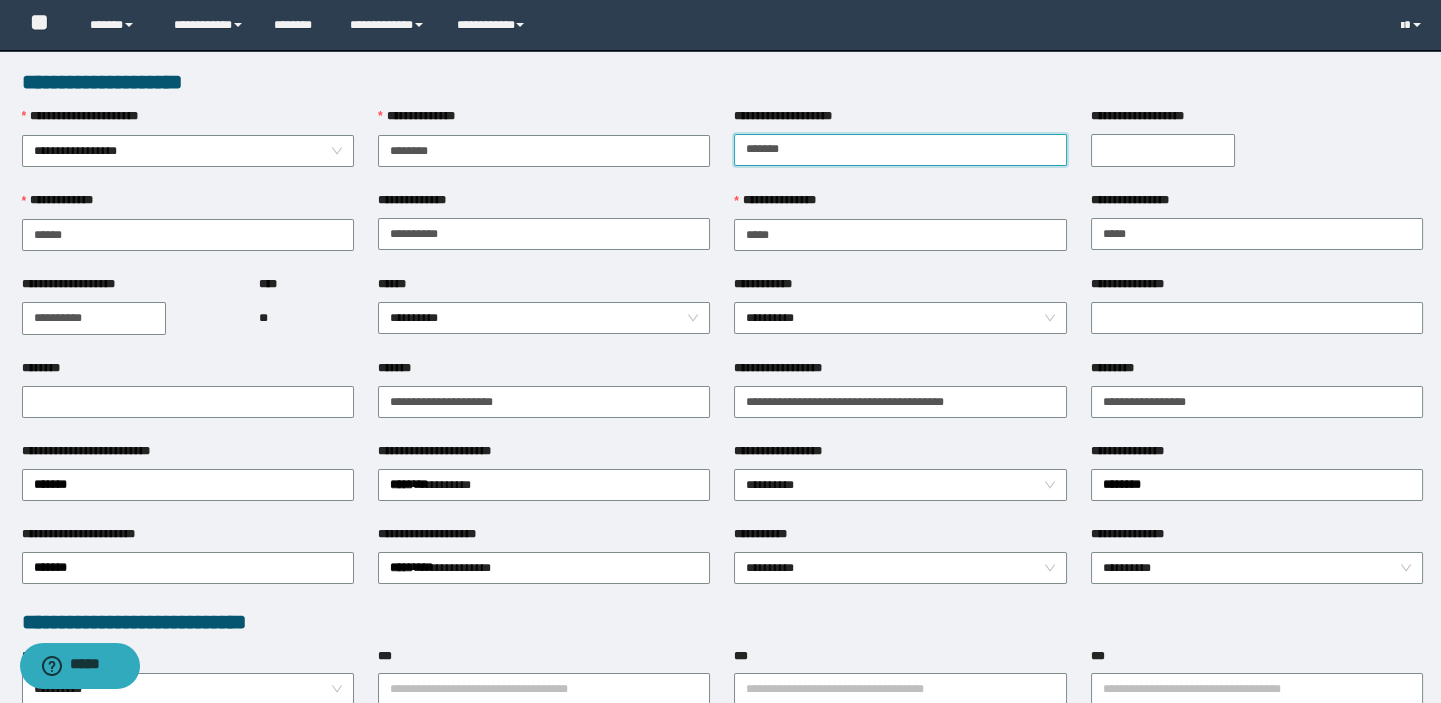 type on "**********" 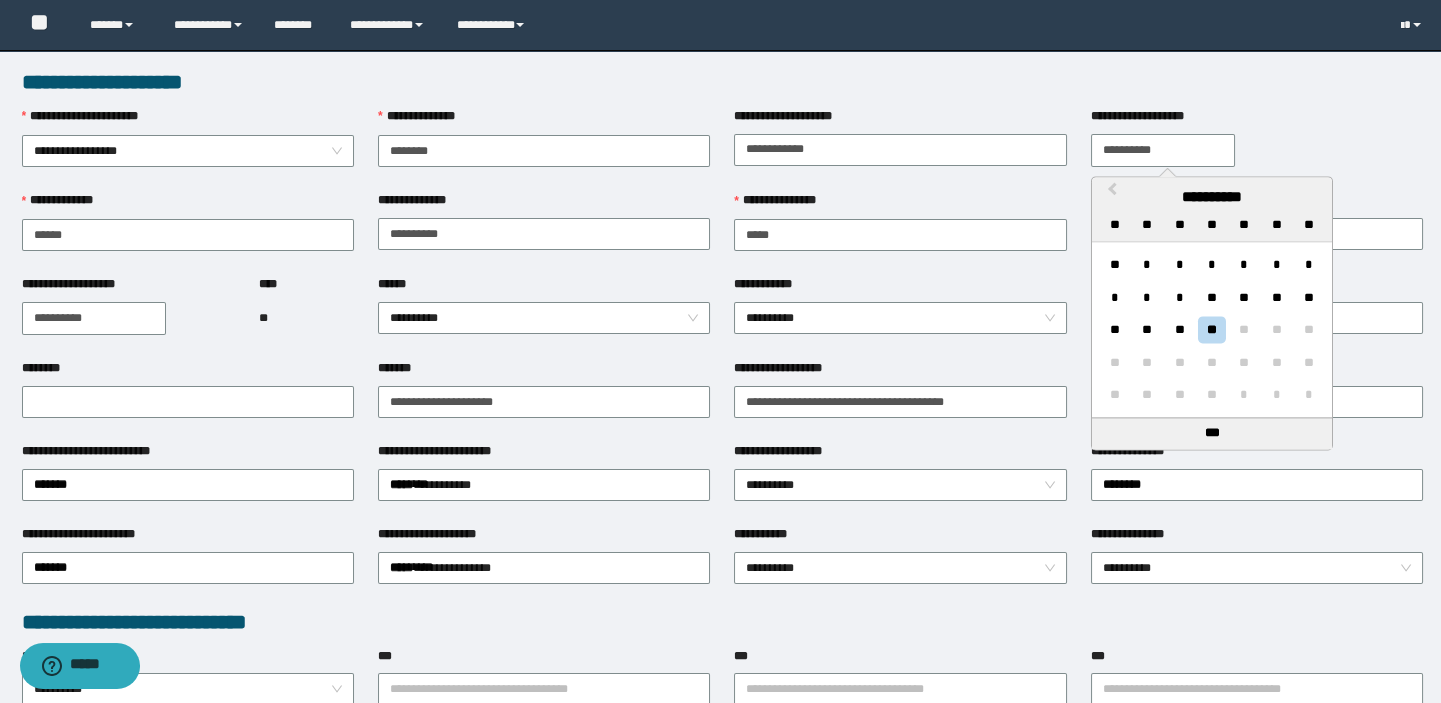 click on "**********" at bounding box center [1163, 150] 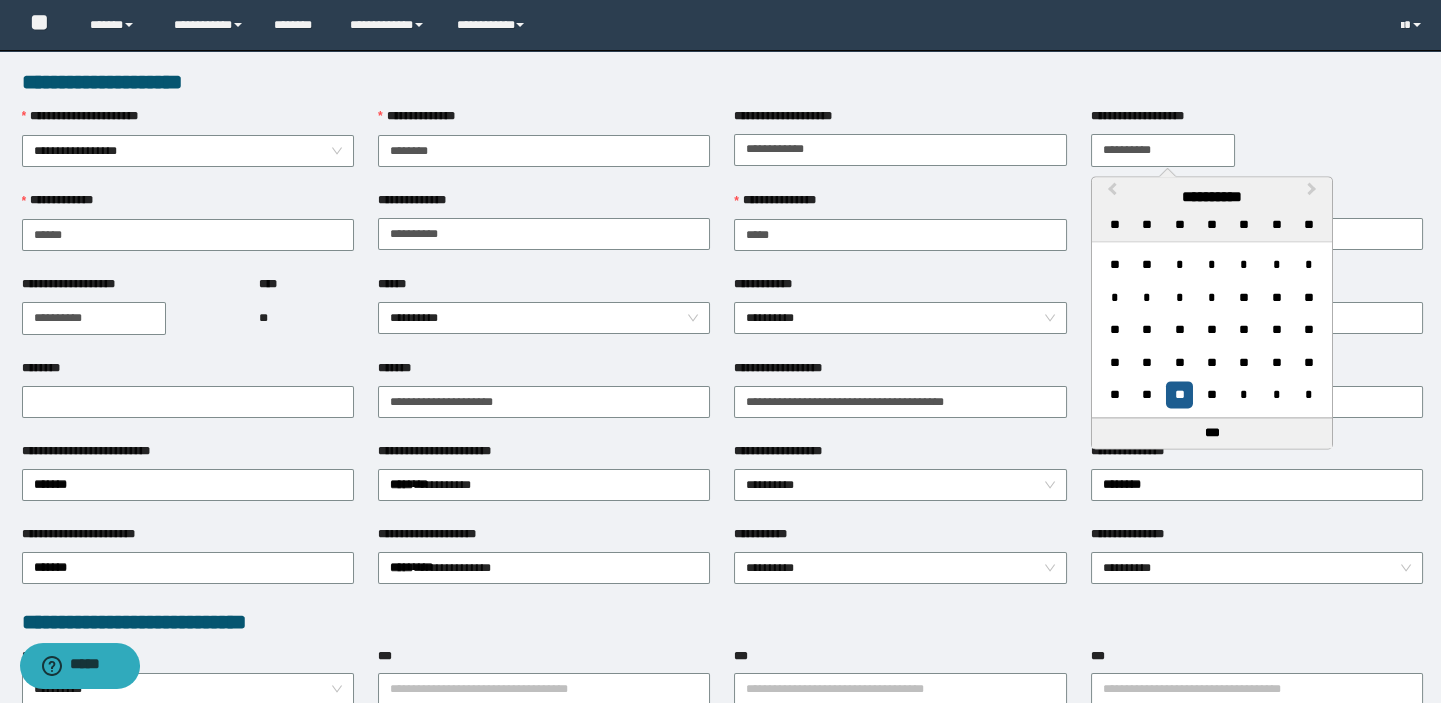 type on "**********" 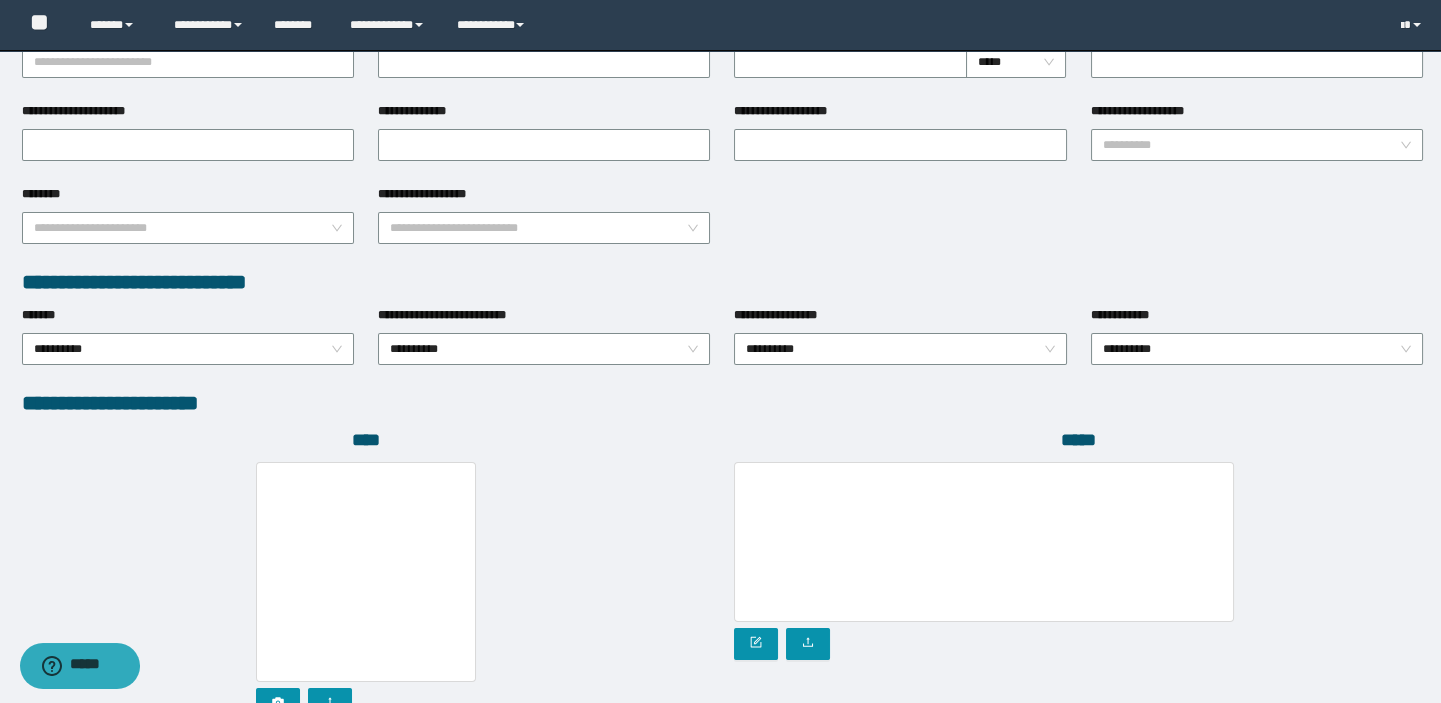 scroll, scrollTop: 999, scrollLeft: 0, axis: vertical 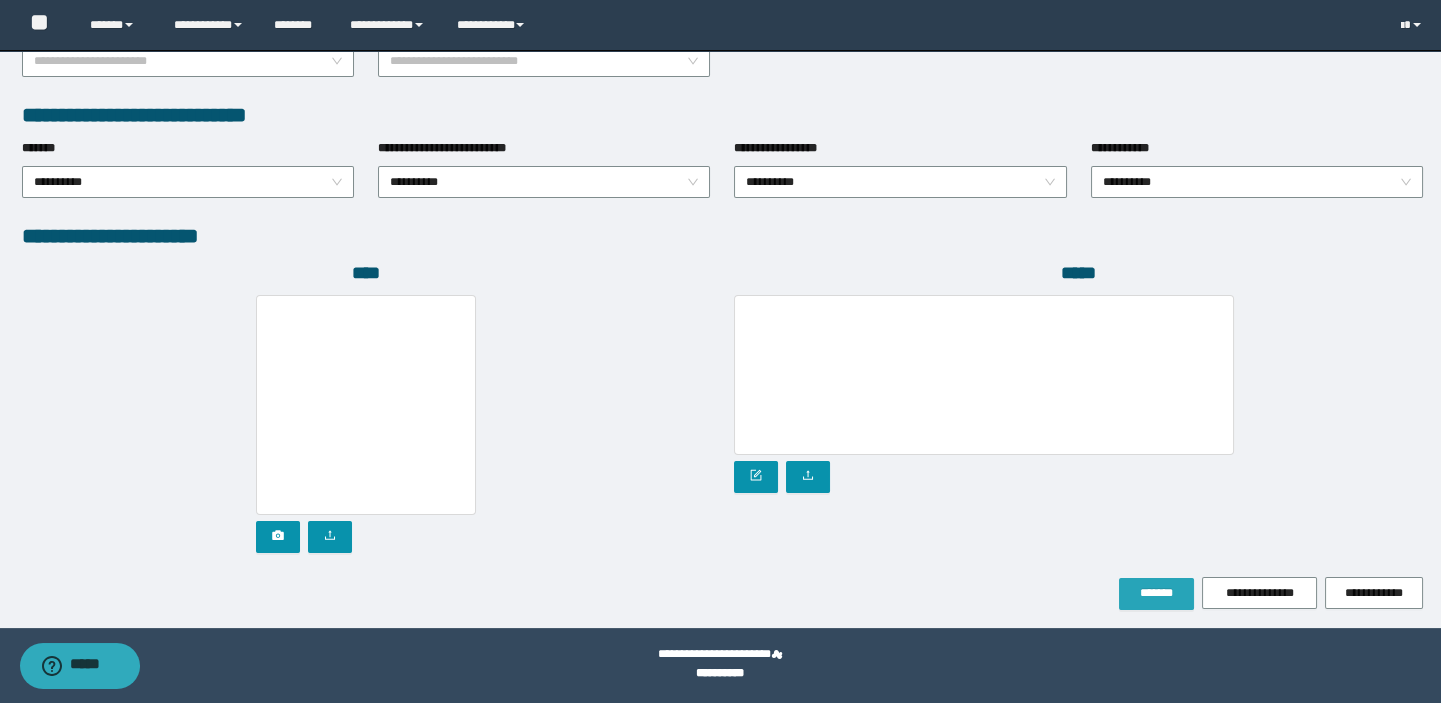 click on "*******" at bounding box center [1156, 594] 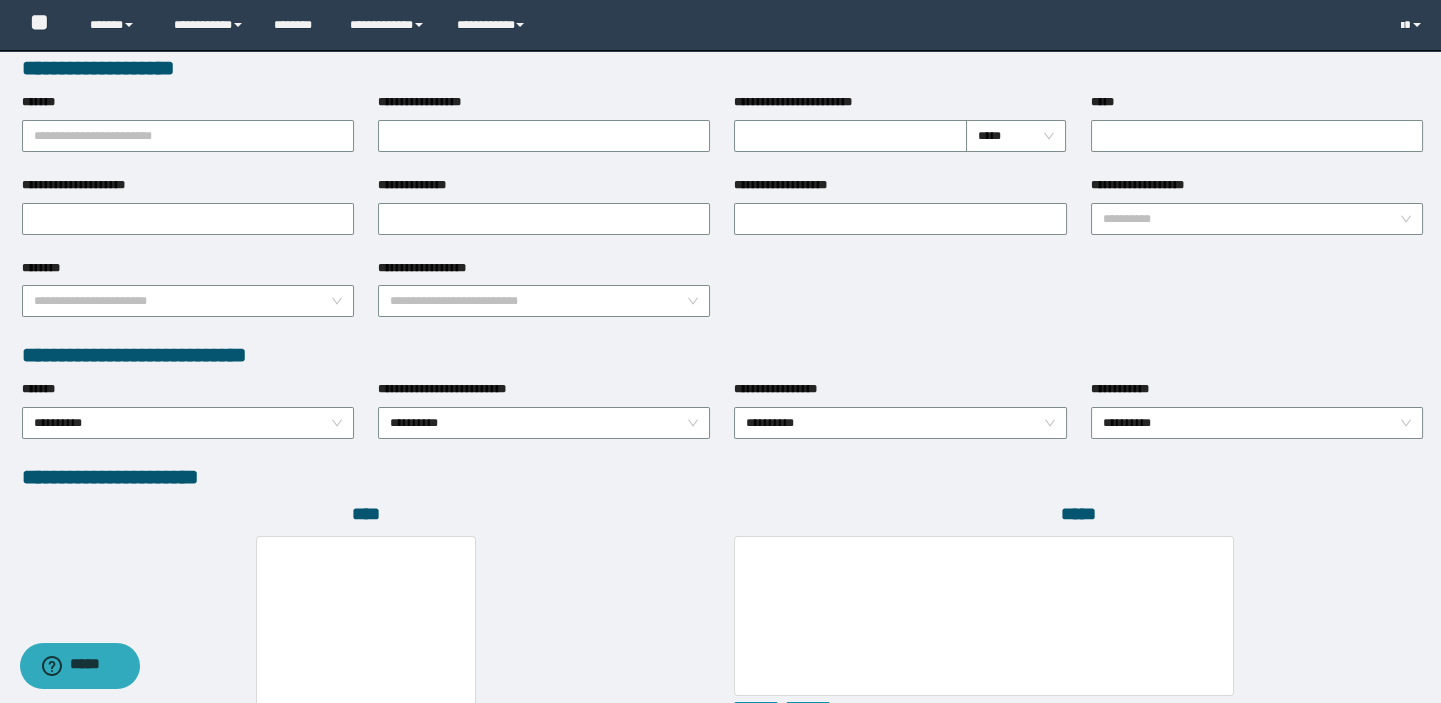 scroll, scrollTop: 1104, scrollLeft: 0, axis: vertical 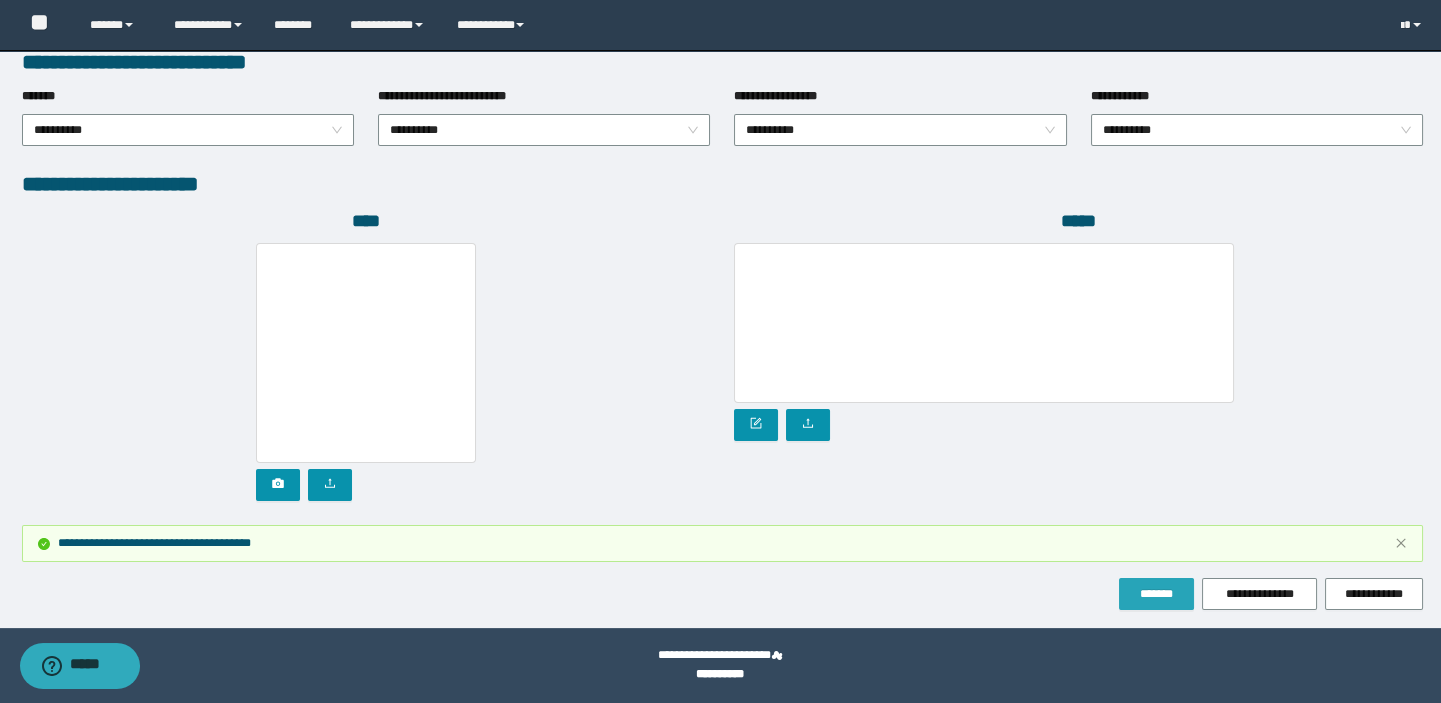 click on "*******" at bounding box center (1156, 594) 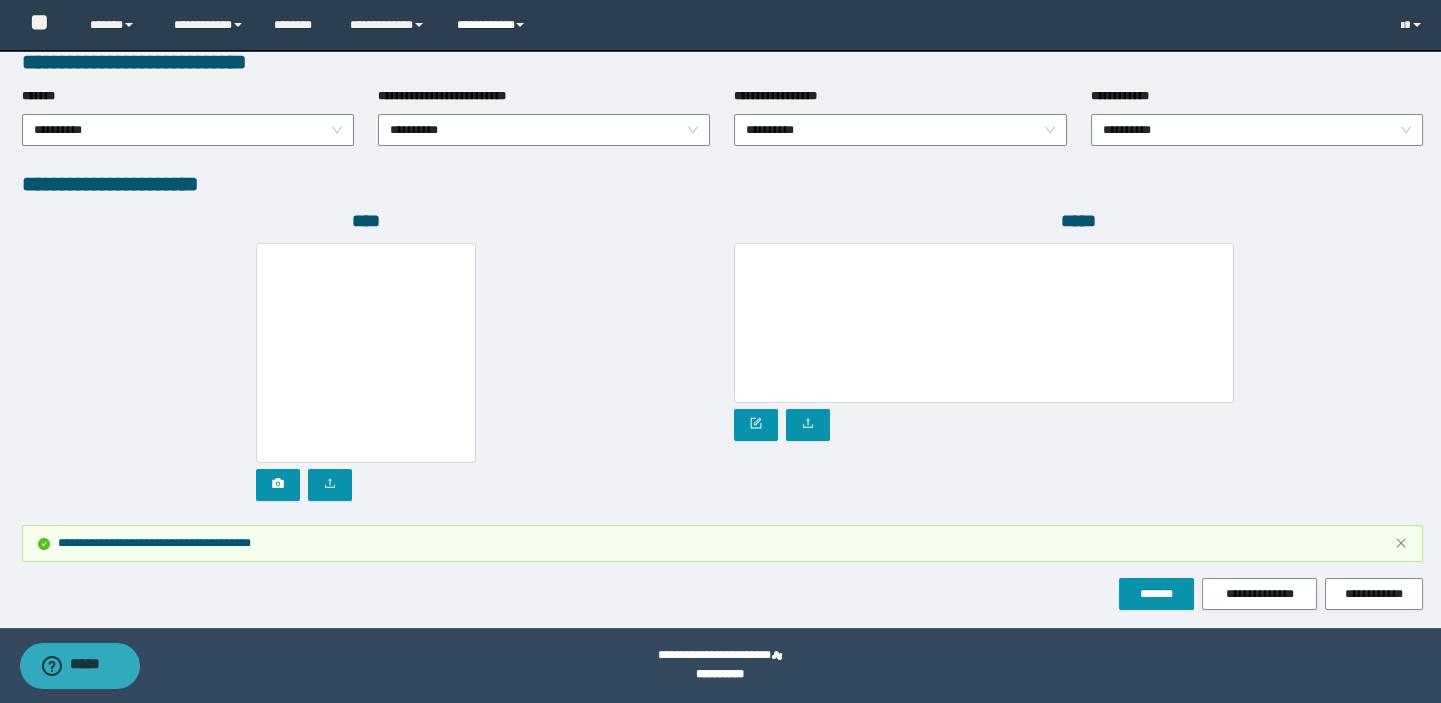 click on "**********" at bounding box center [493, 25] 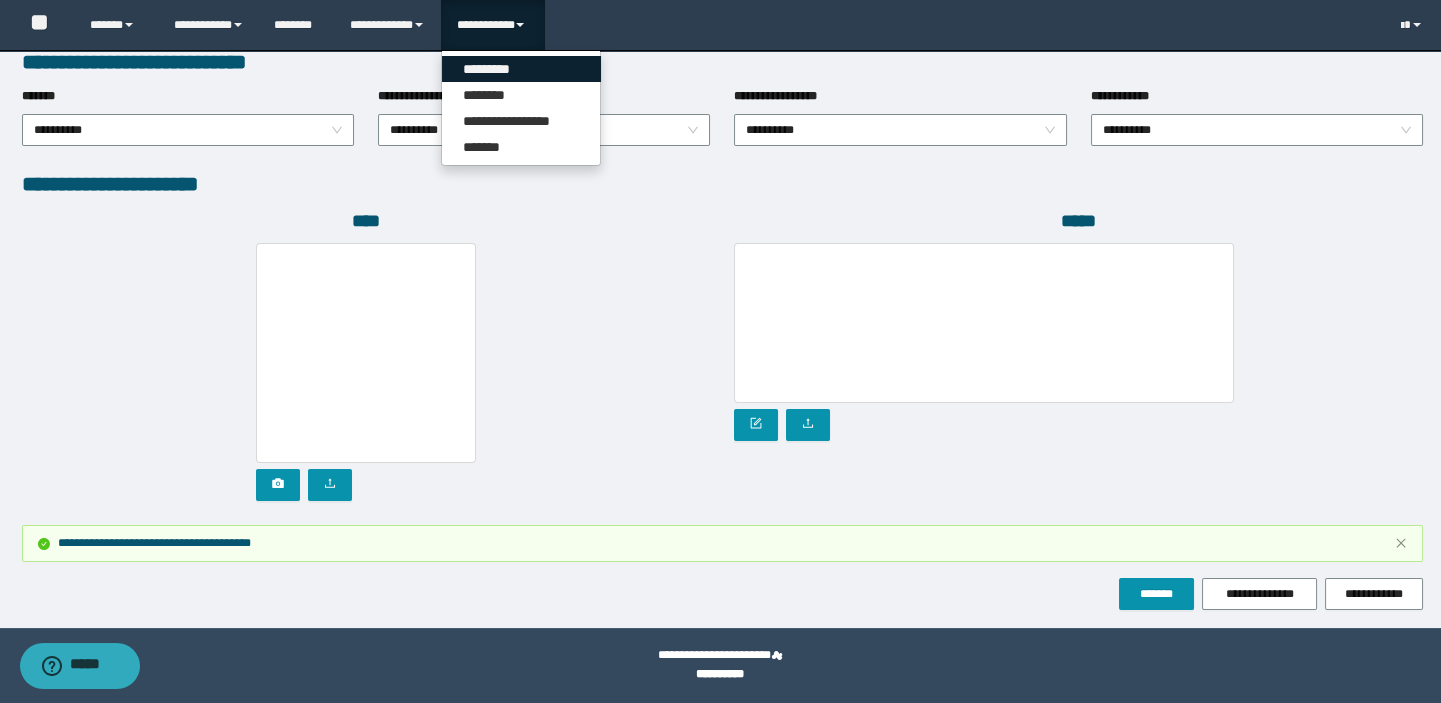 click on "*********" at bounding box center (521, 69) 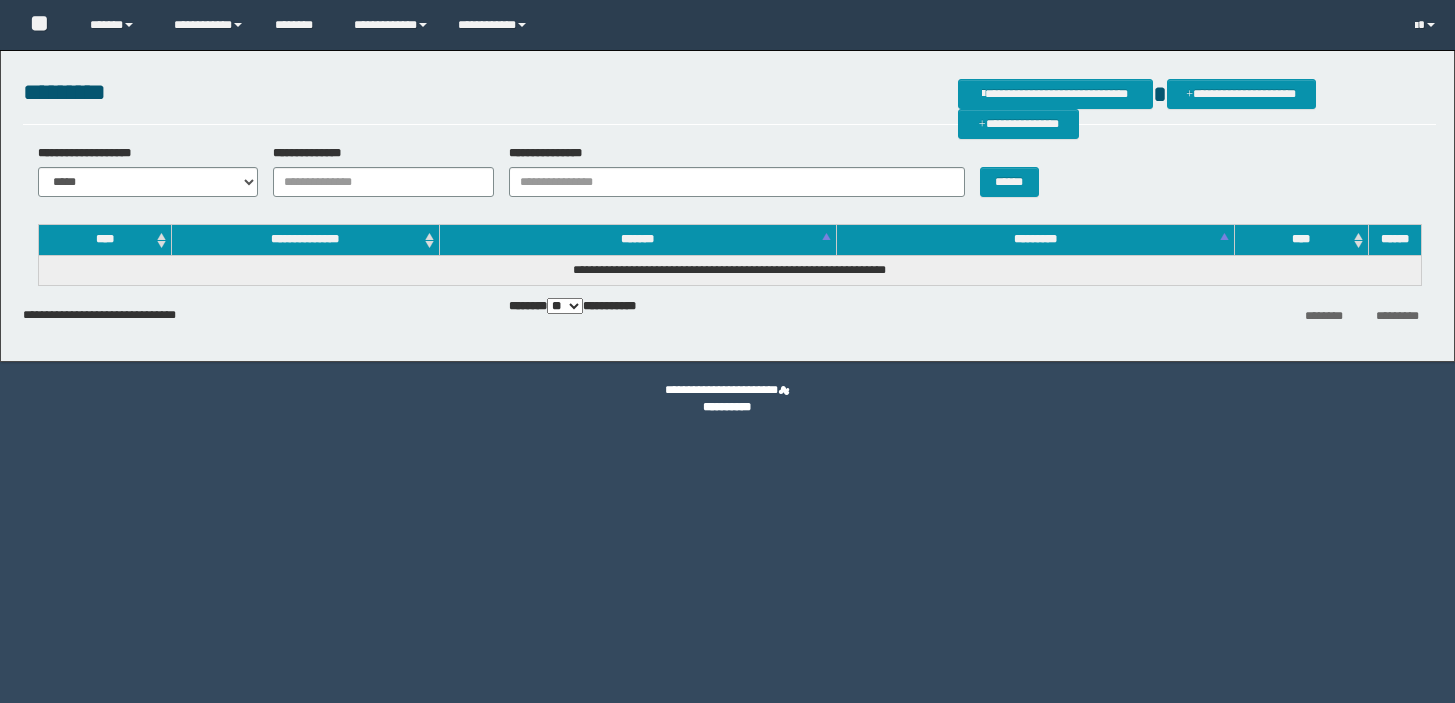 scroll, scrollTop: 0, scrollLeft: 0, axis: both 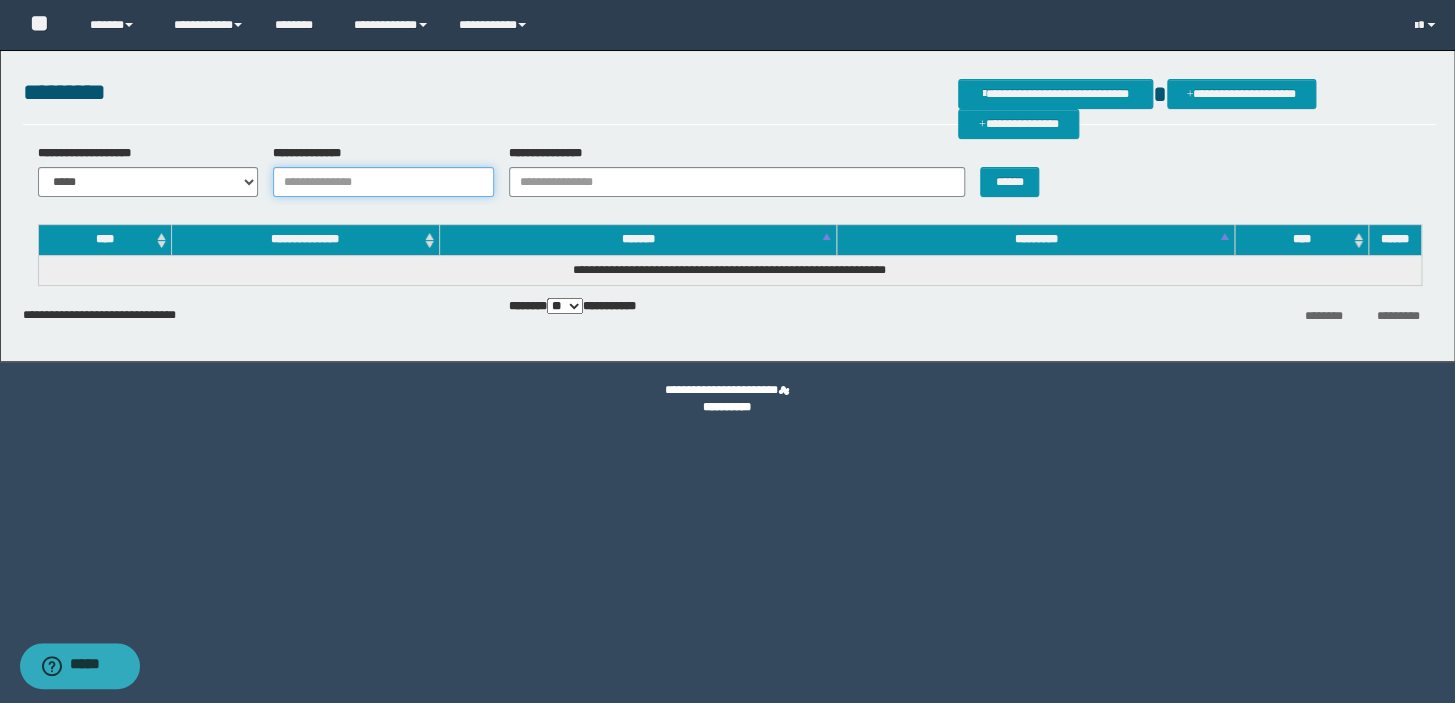 click on "**********" at bounding box center (383, 182) 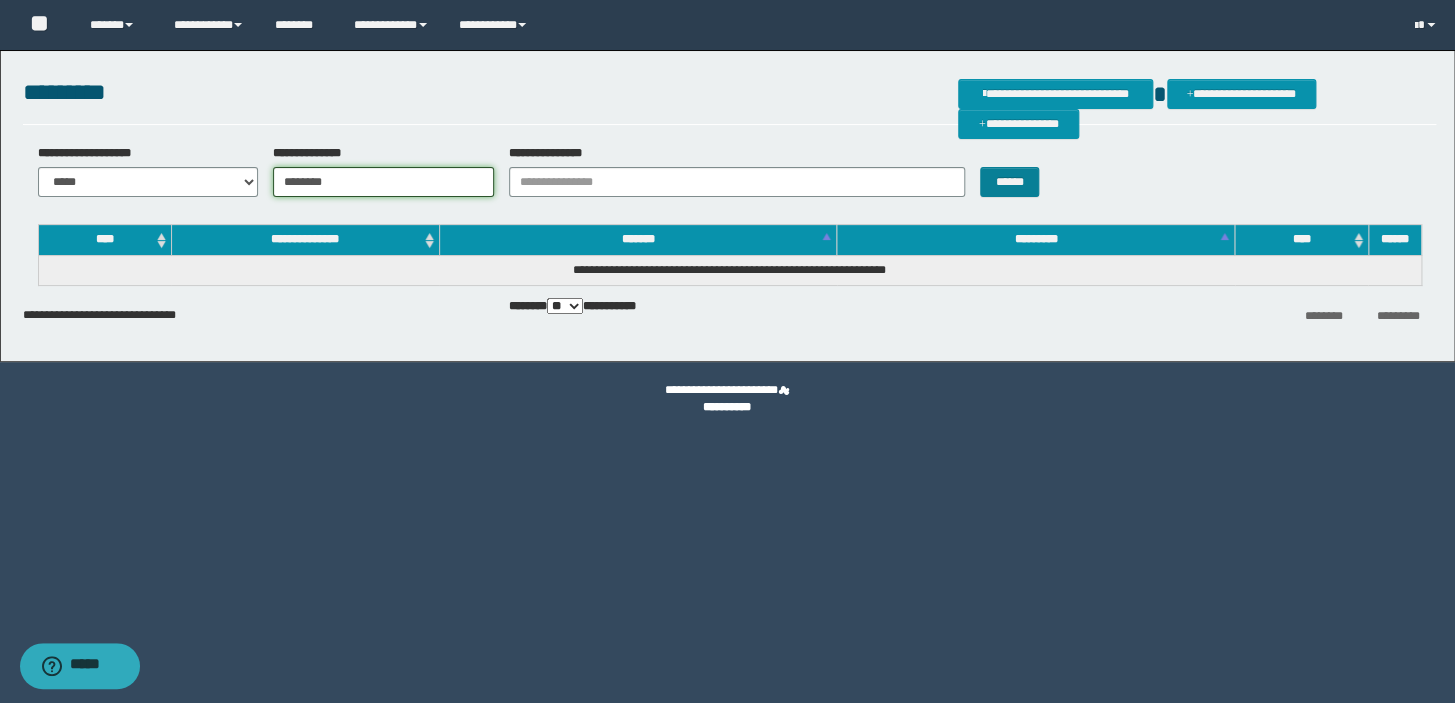 type on "********" 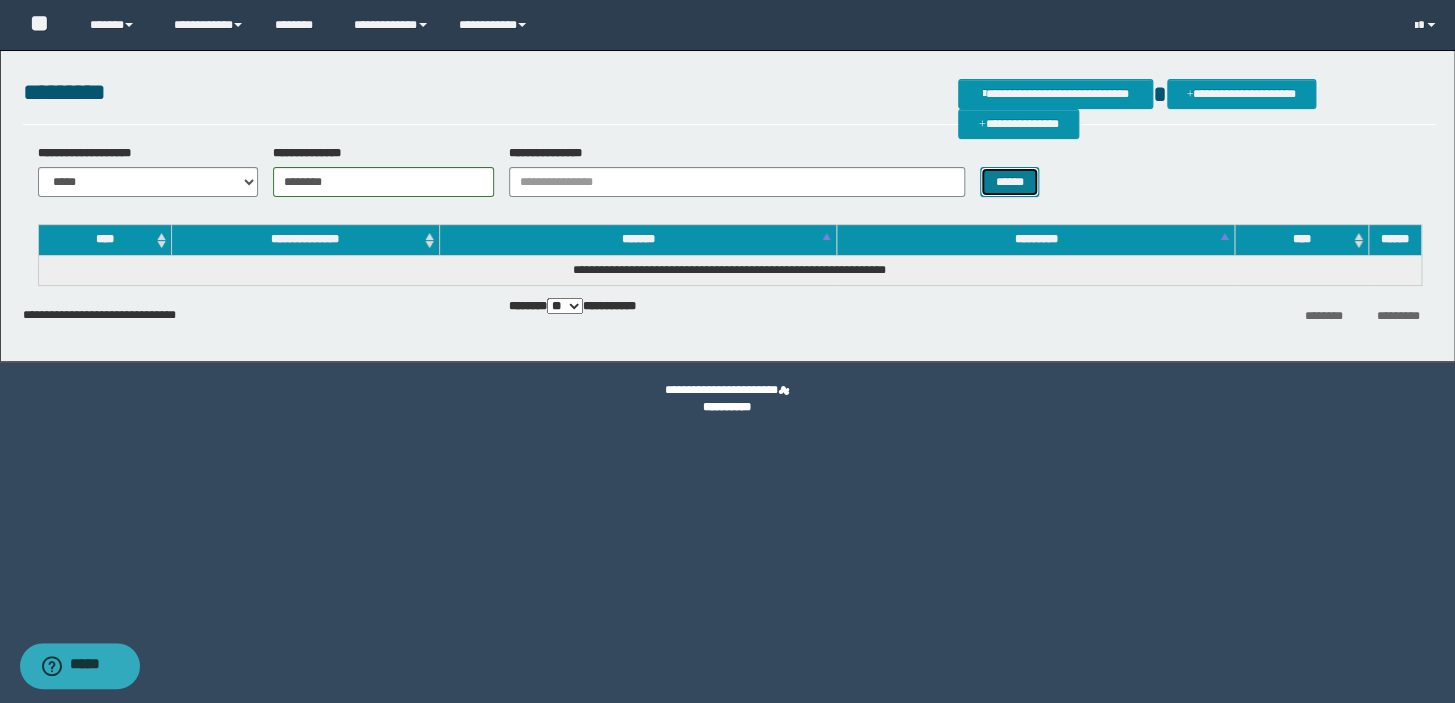 click on "******" at bounding box center [1009, 182] 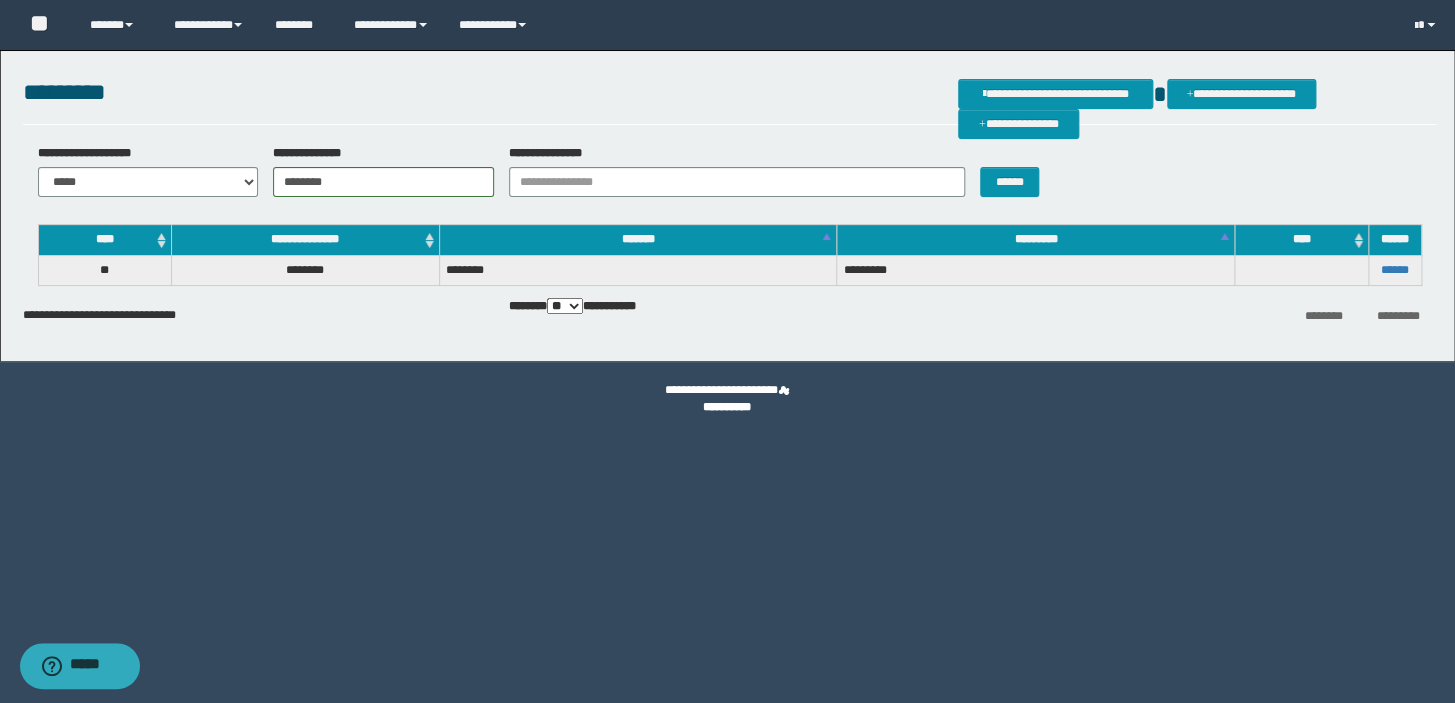click on "******" at bounding box center [1394, 270] 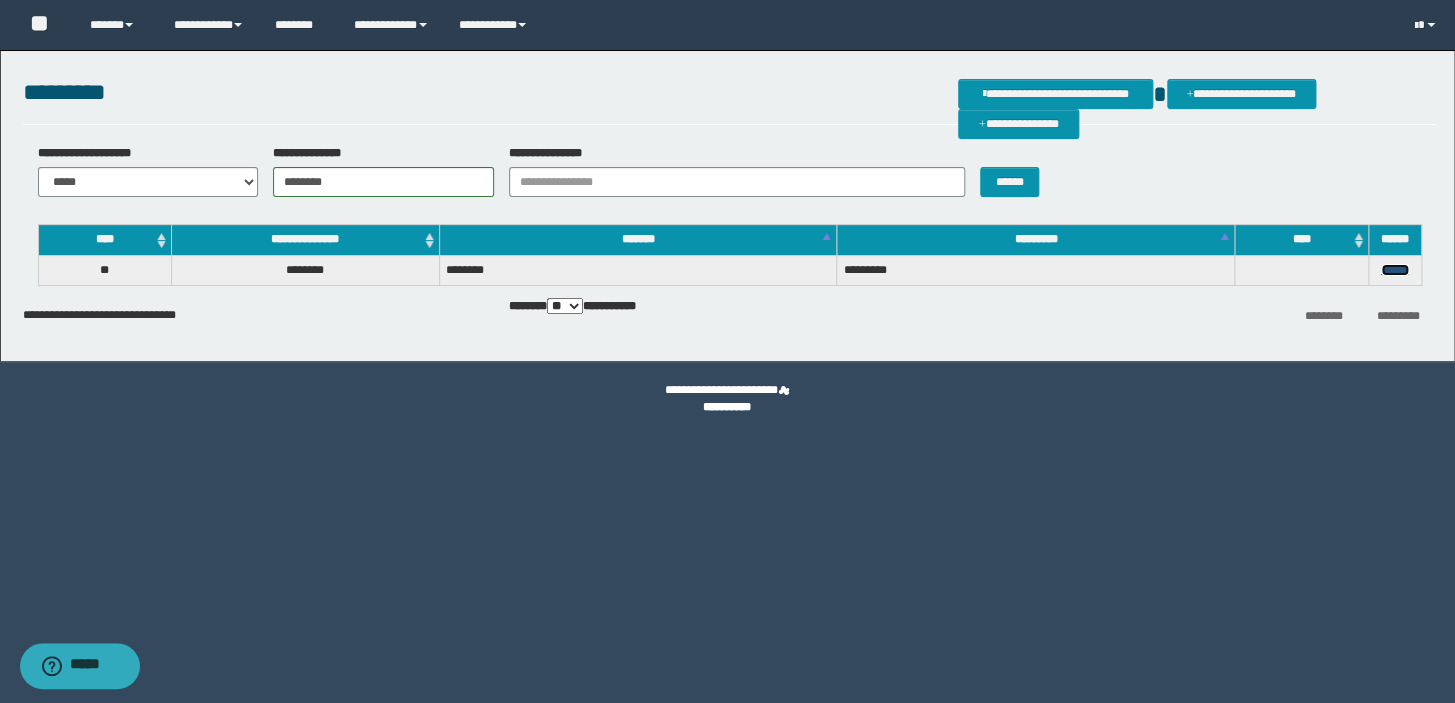click on "******" at bounding box center [1395, 270] 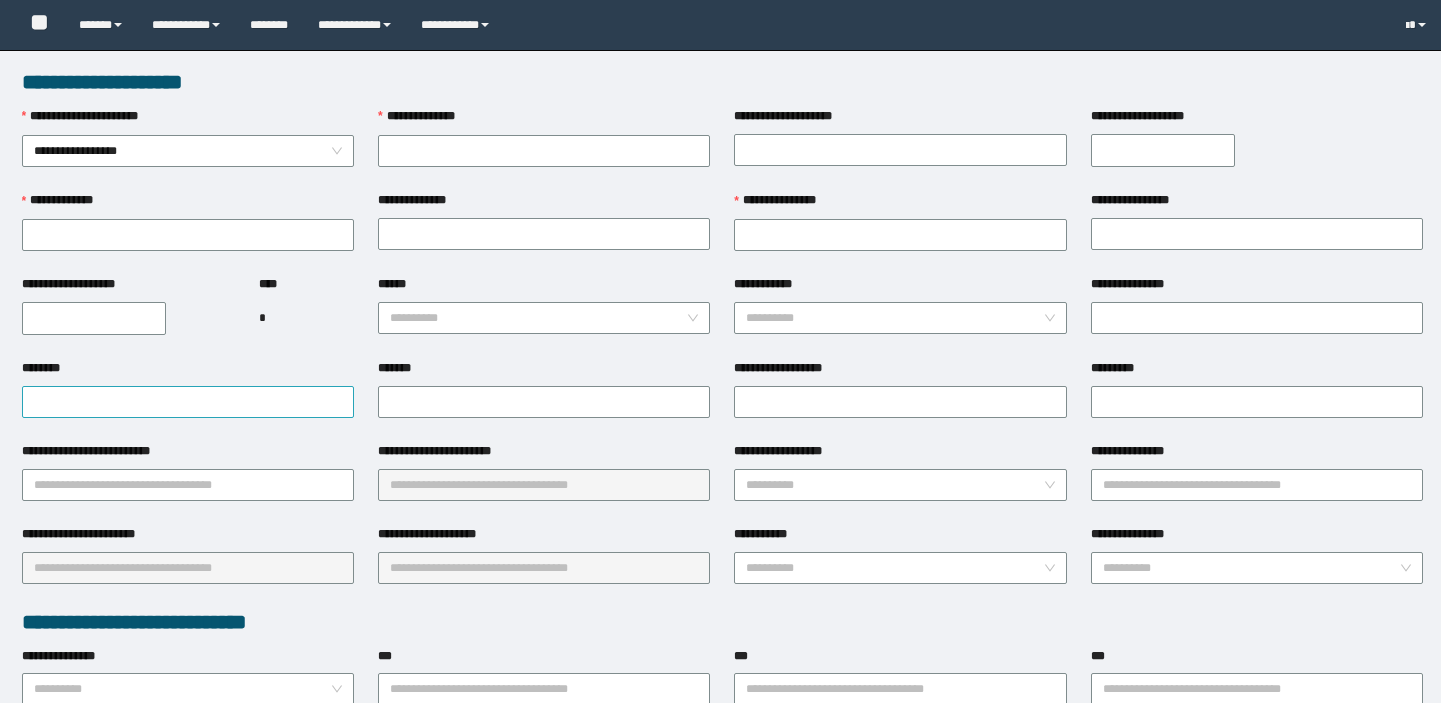 scroll, scrollTop: 0, scrollLeft: 0, axis: both 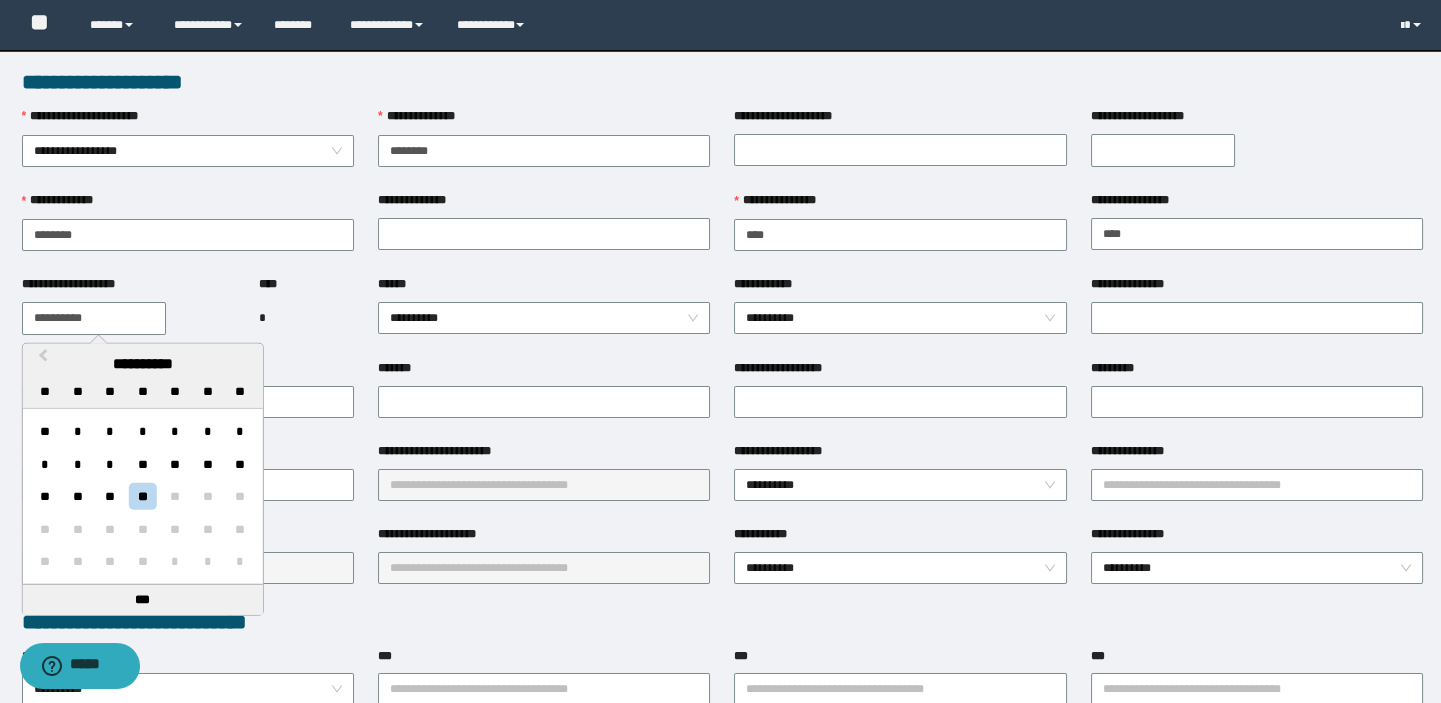 click on "**********" at bounding box center (94, 318) 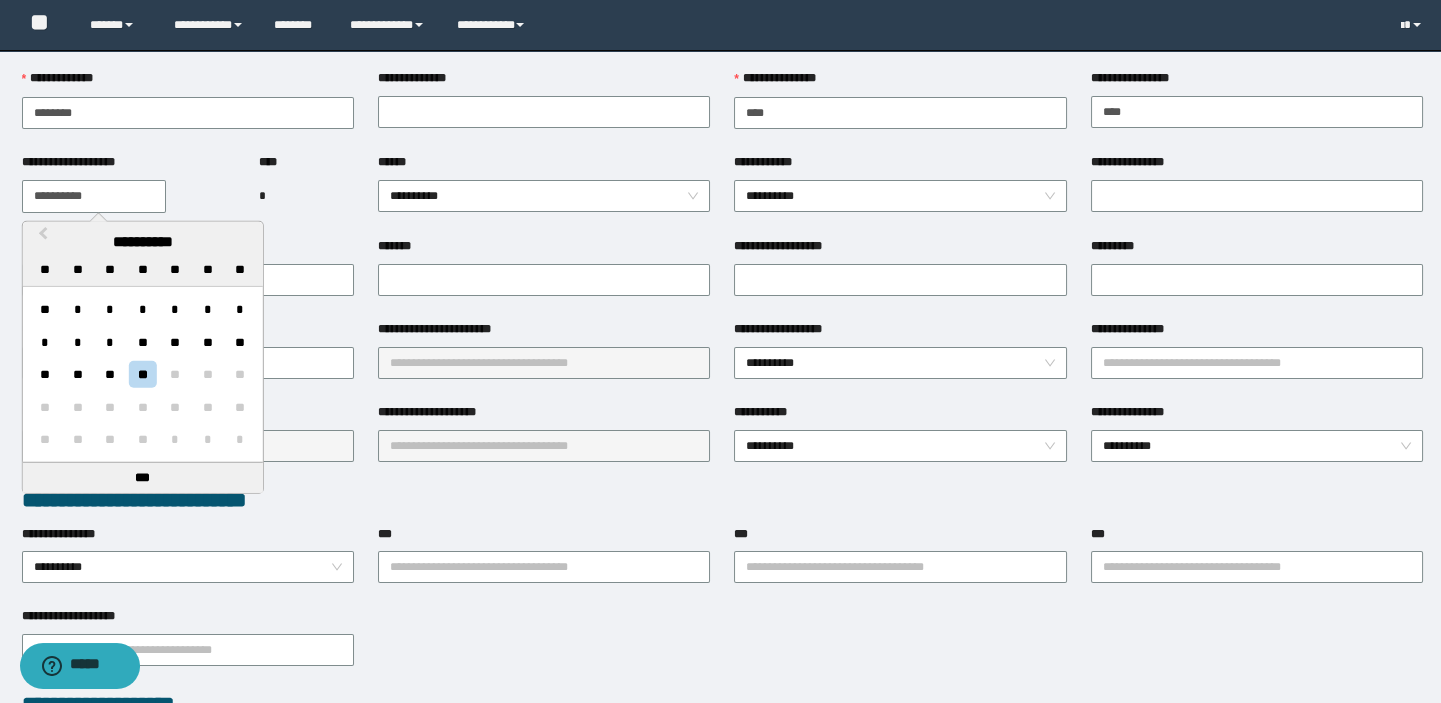 scroll, scrollTop: 272, scrollLeft: 0, axis: vertical 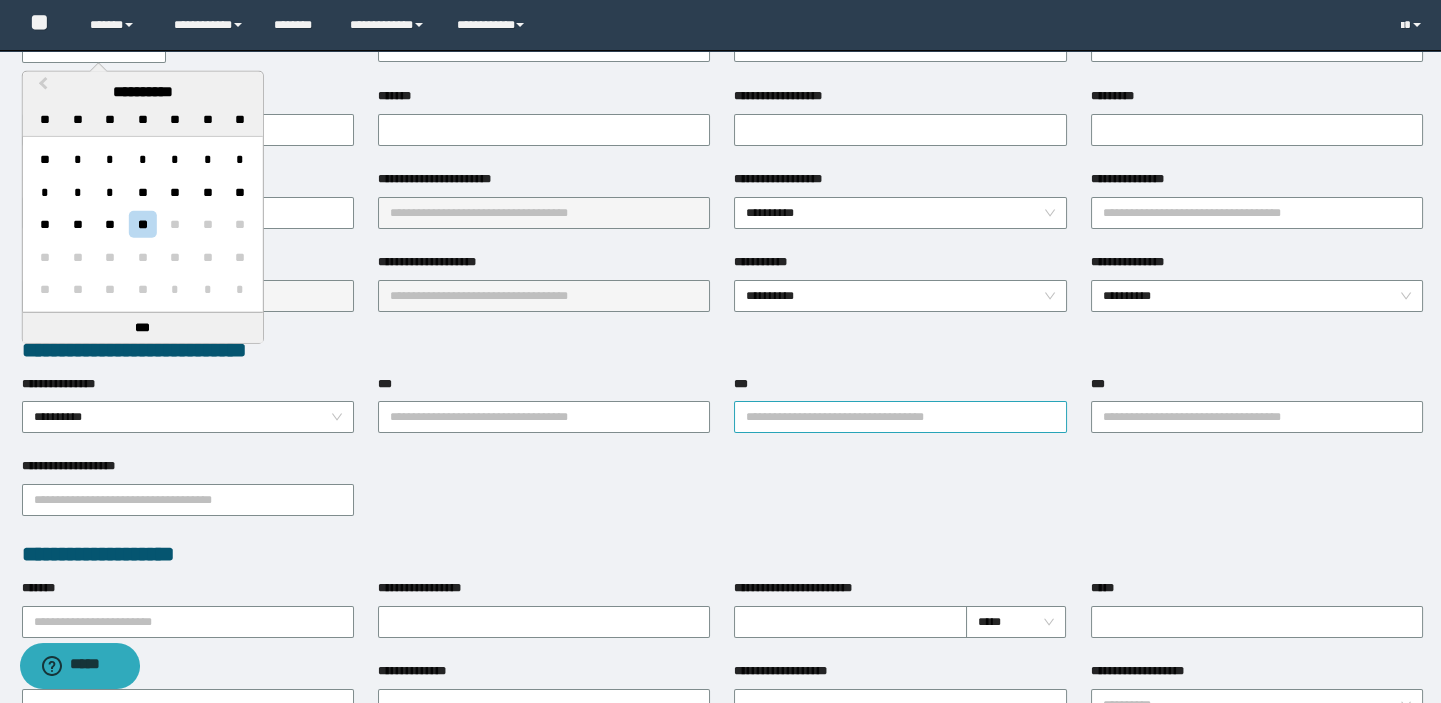 click on "***" at bounding box center (900, 417) 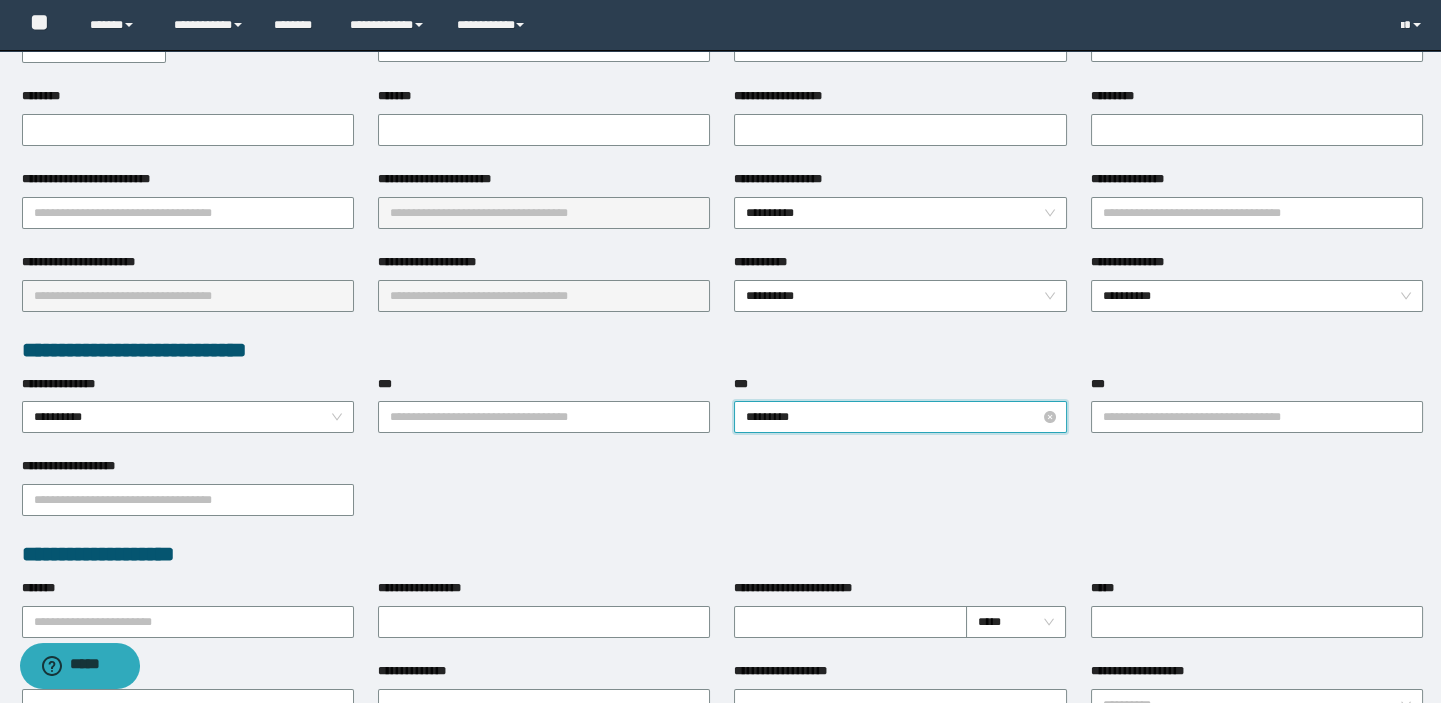 type on "**********" 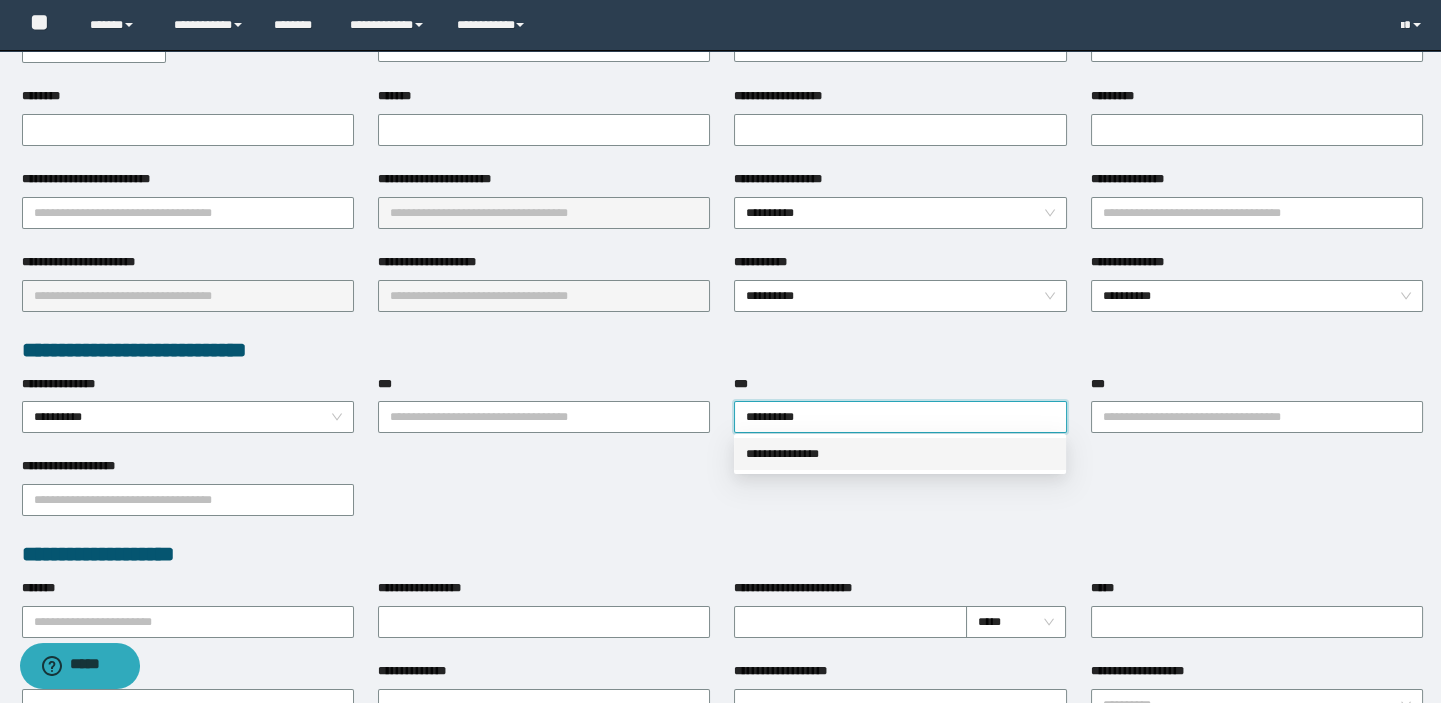 click on "**********" at bounding box center [900, 454] 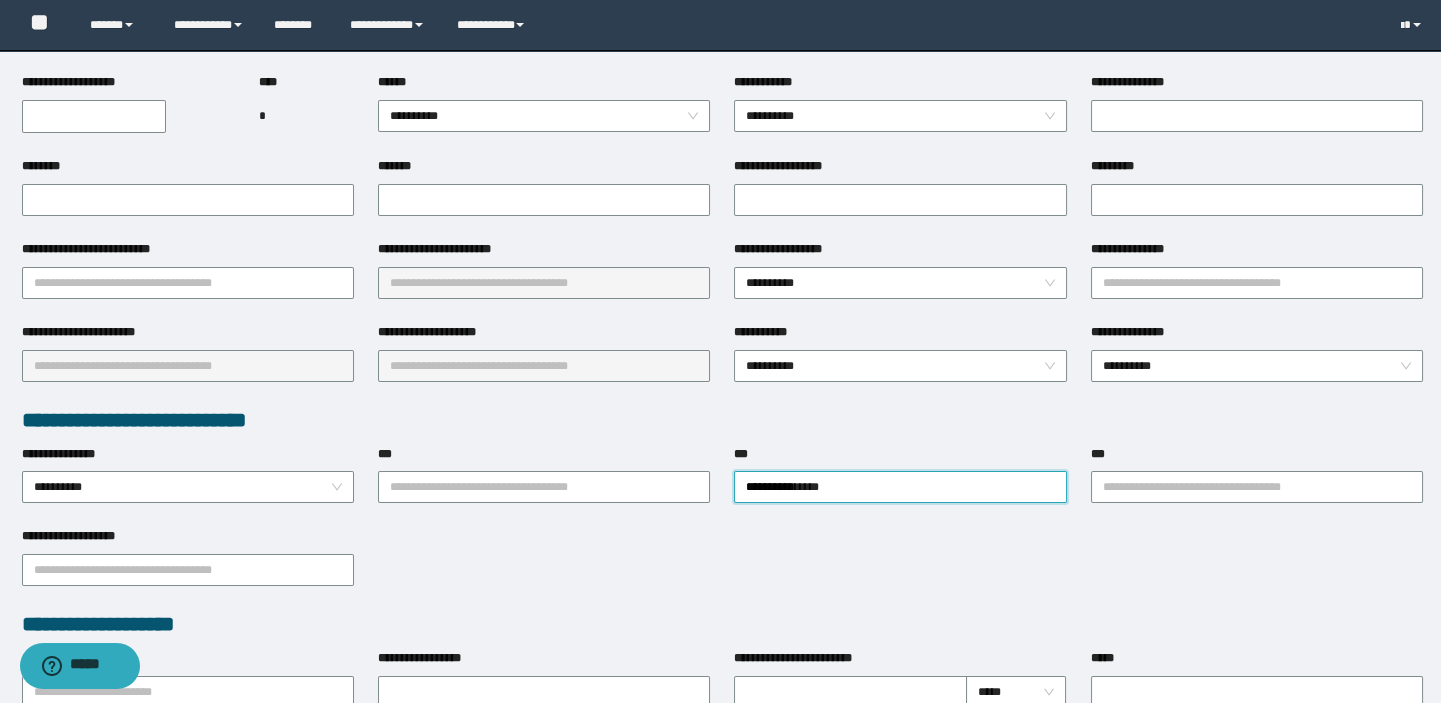 scroll, scrollTop: 0, scrollLeft: 0, axis: both 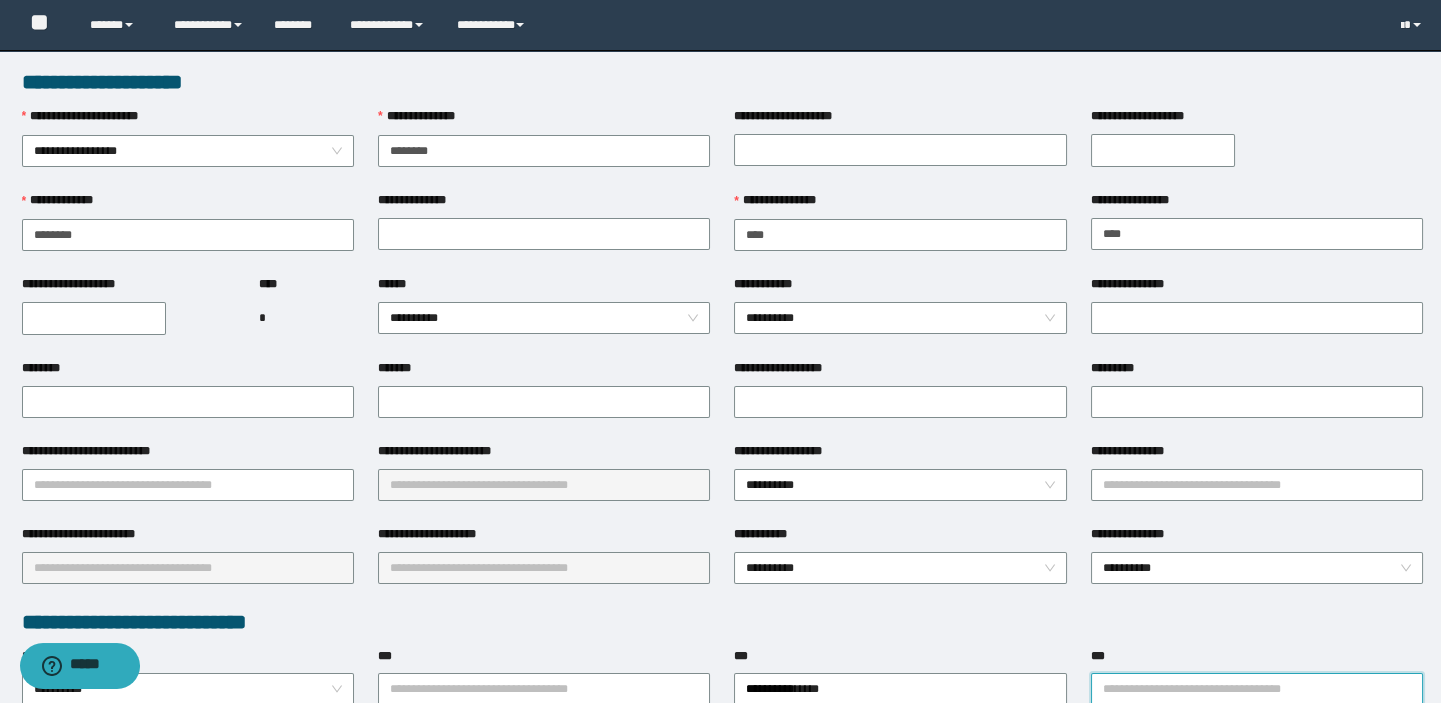 click on "***" at bounding box center [1257, 689] 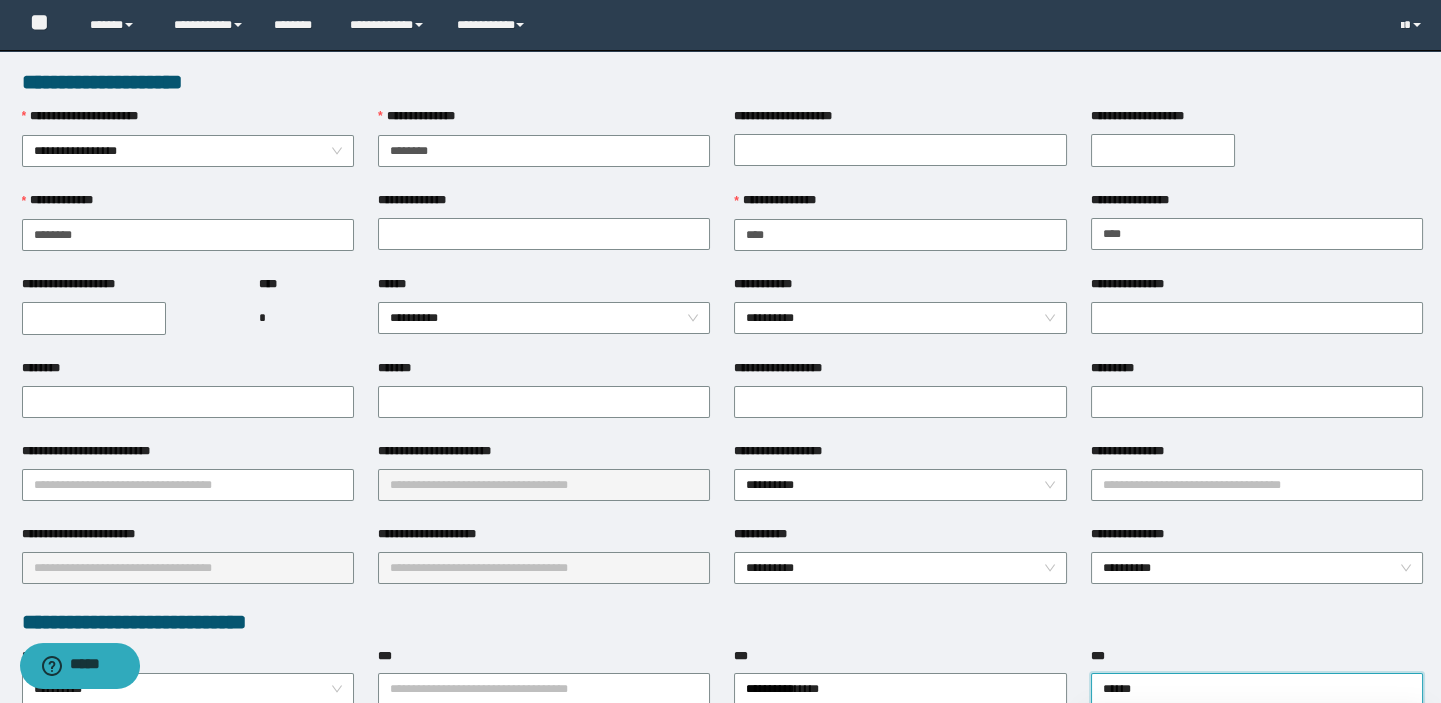 type on "*******" 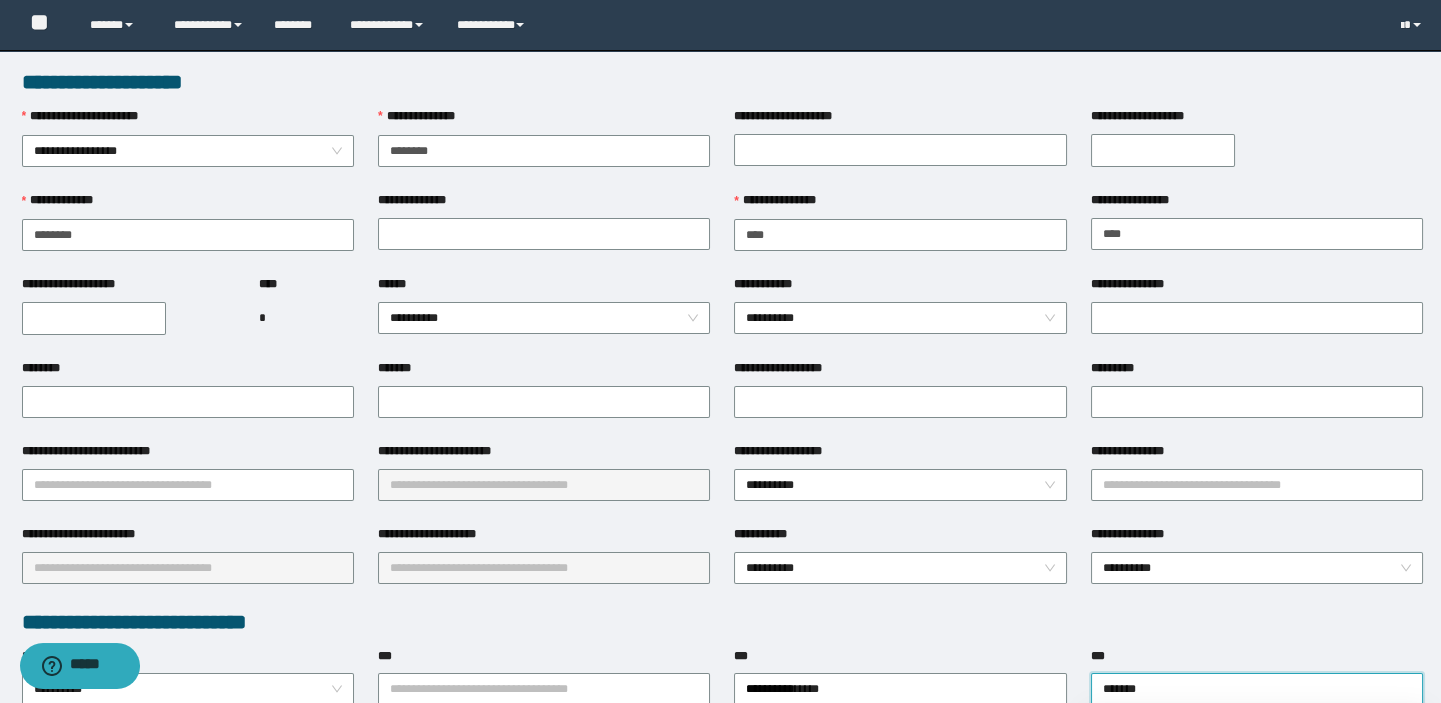 scroll, scrollTop: 181, scrollLeft: 0, axis: vertical 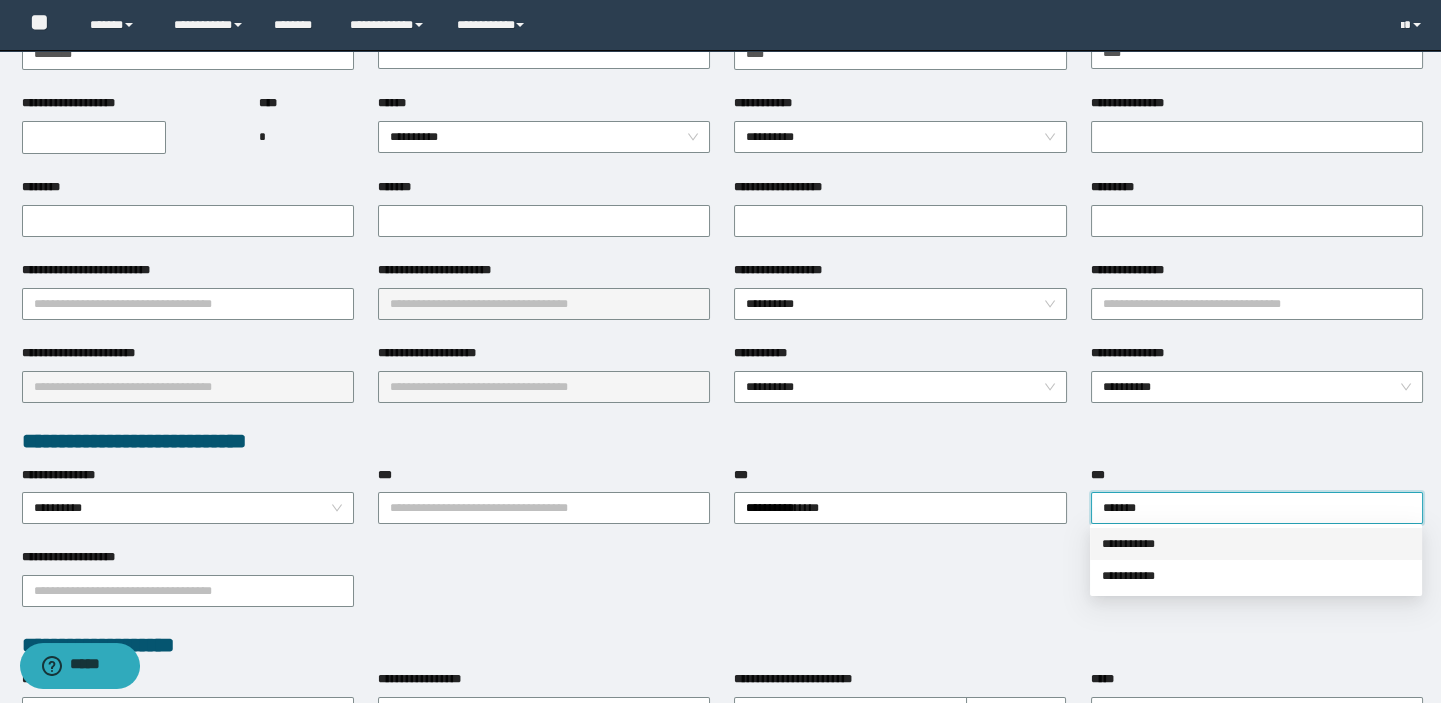 click on "**********" at bounding box center [1256, 544] 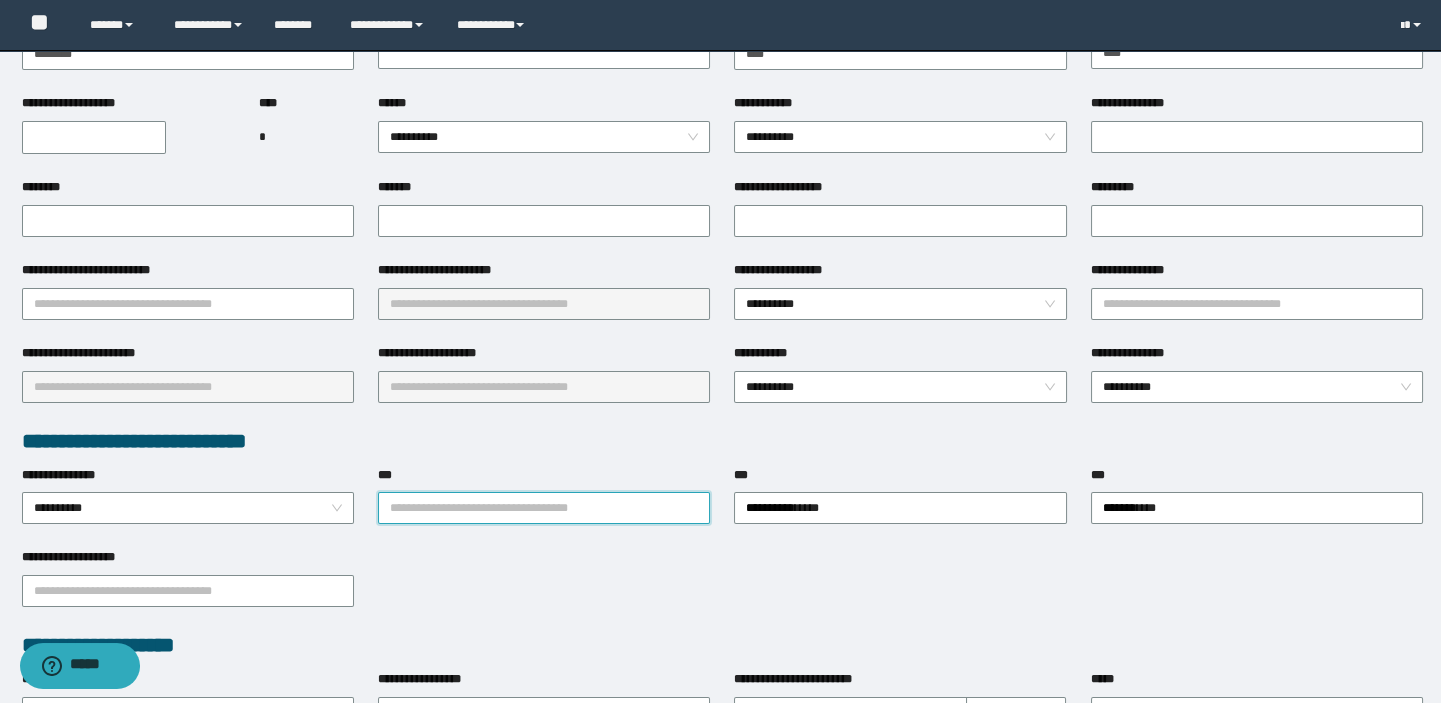 click on "***" at bounding box center (544, 508) 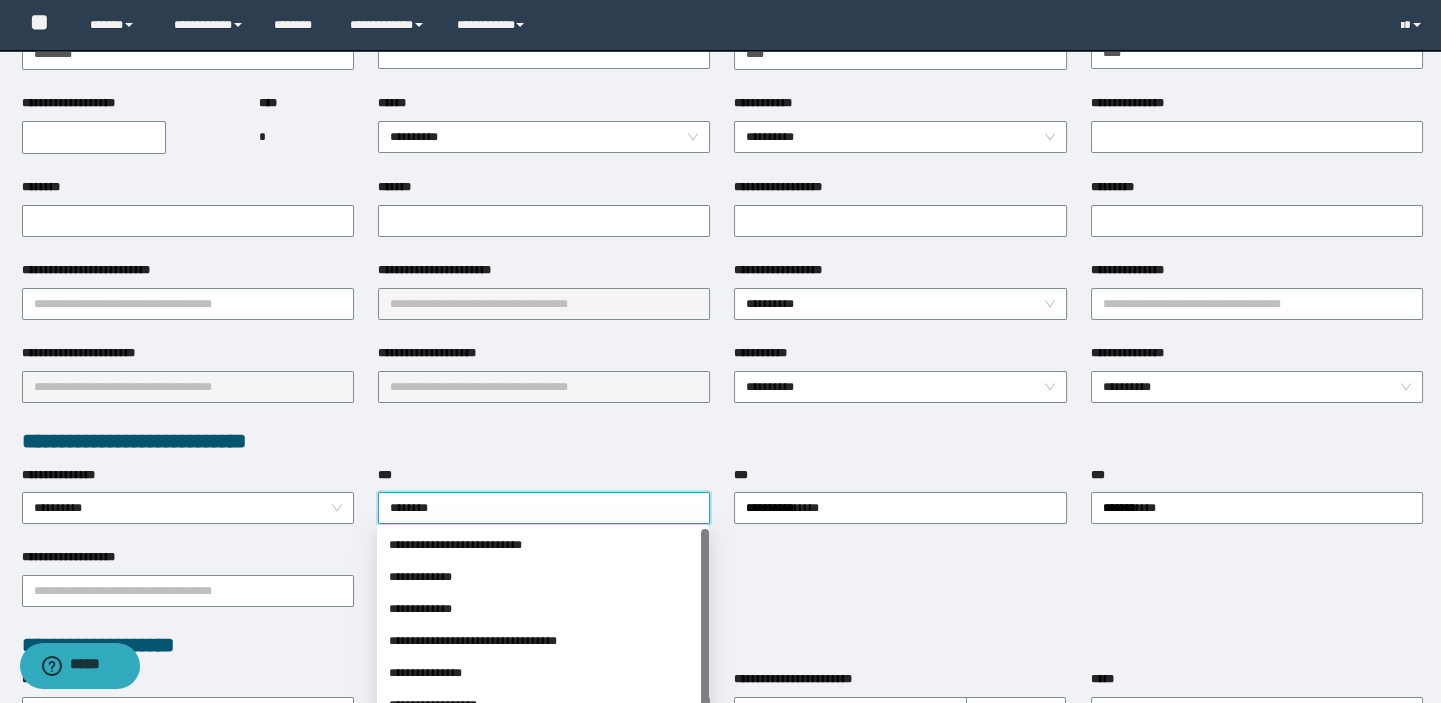 type on "*********" 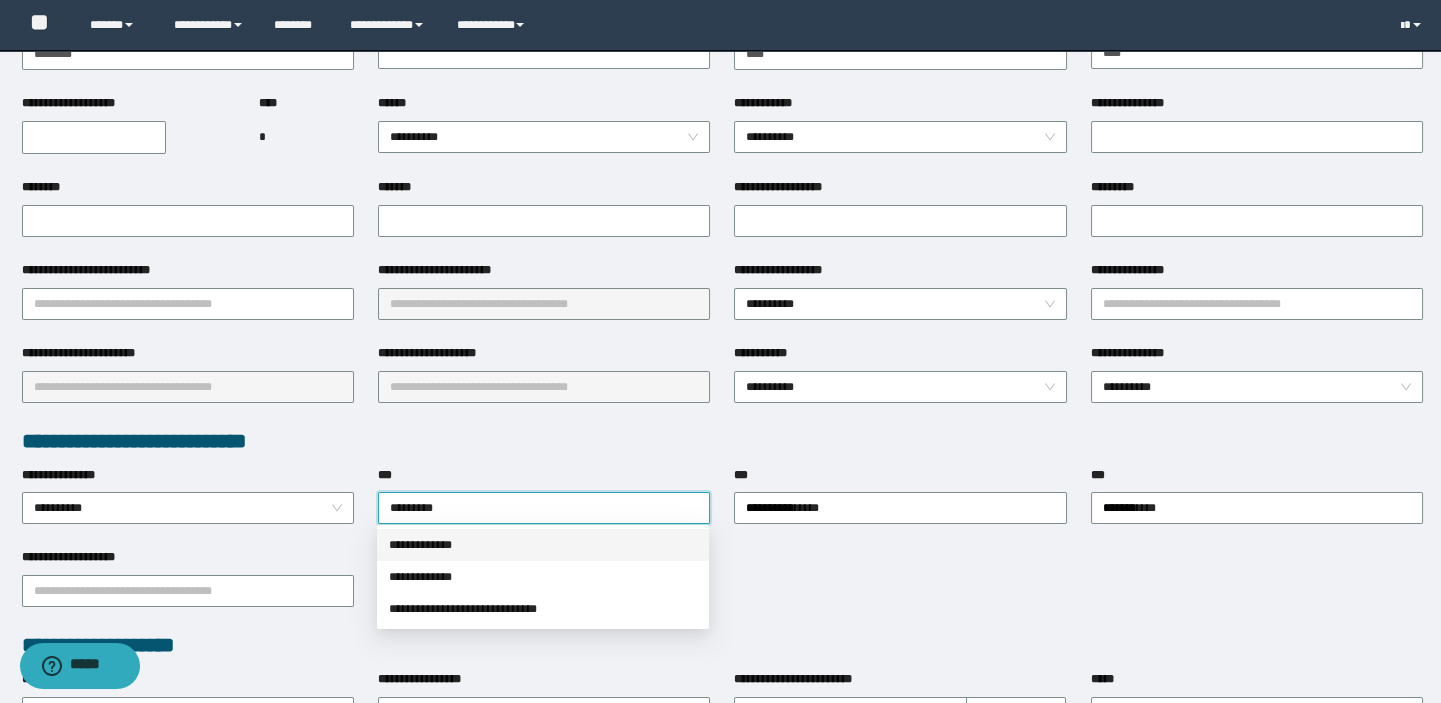 click on "**********" at bounding box center (543, 545) 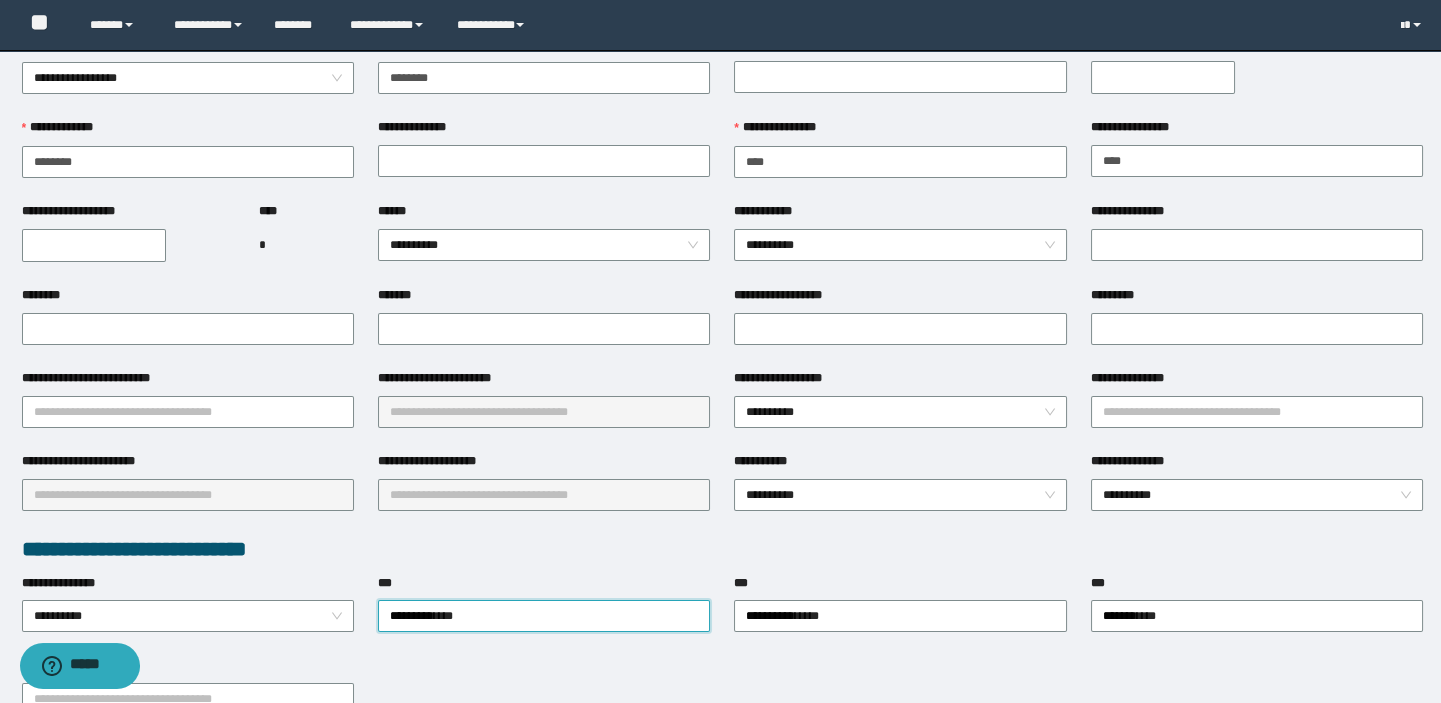 scroll, scrollTop: 0, scrollLeft: 0, axis: both 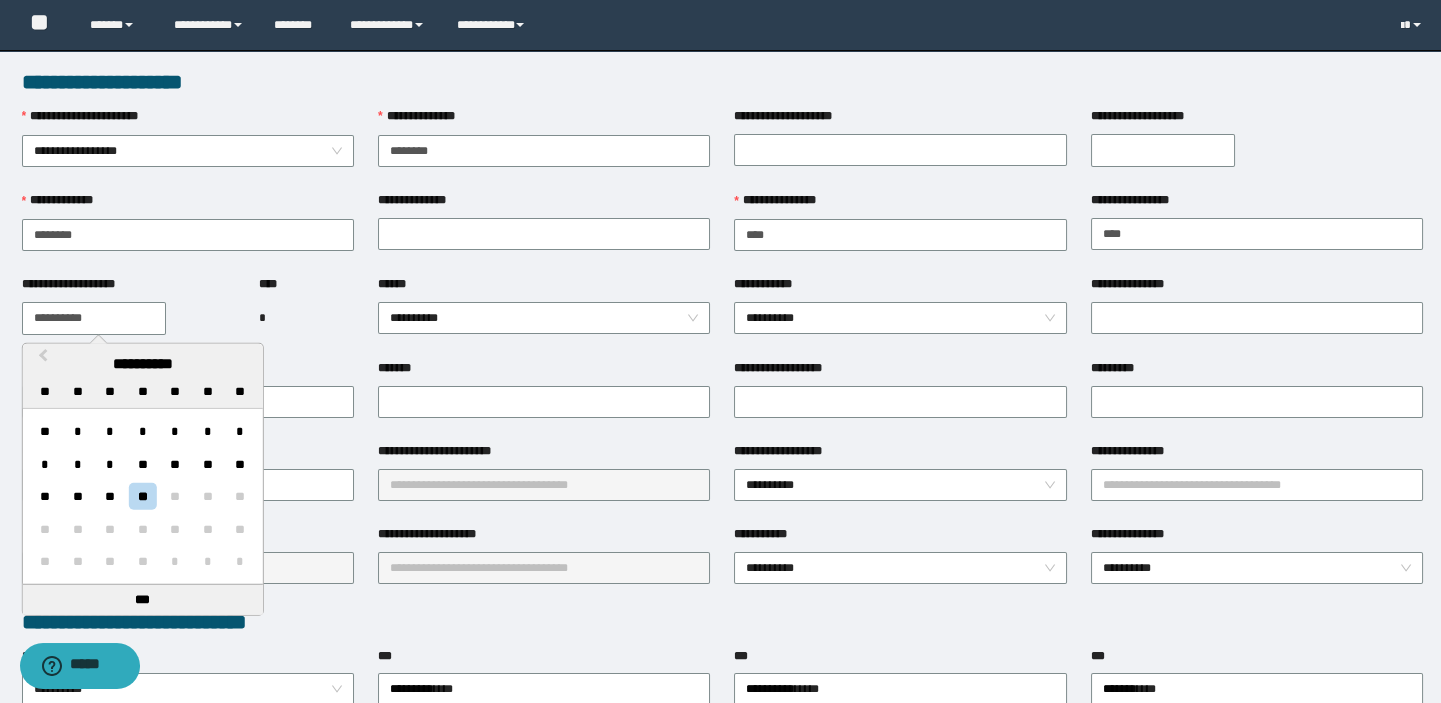 click on "**********" at bounding box center (94, 318) 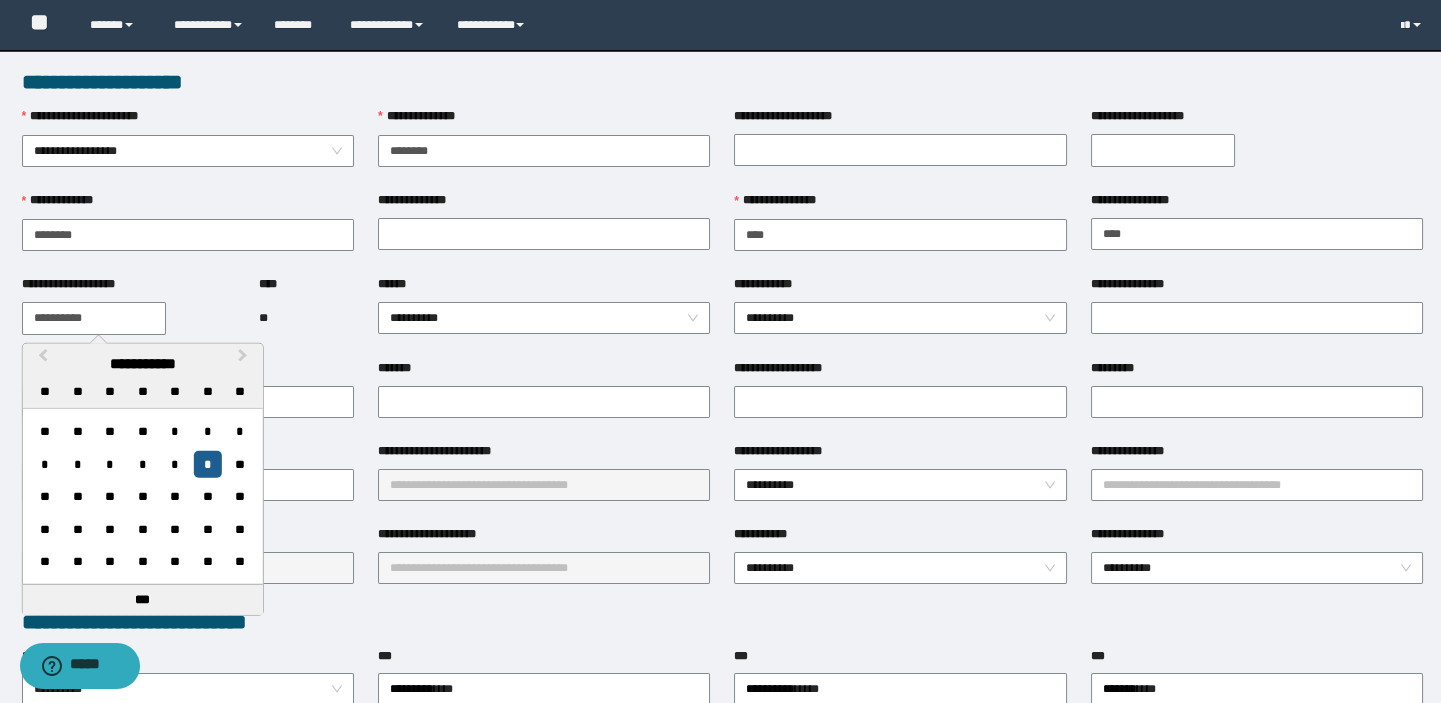 type on "**********" 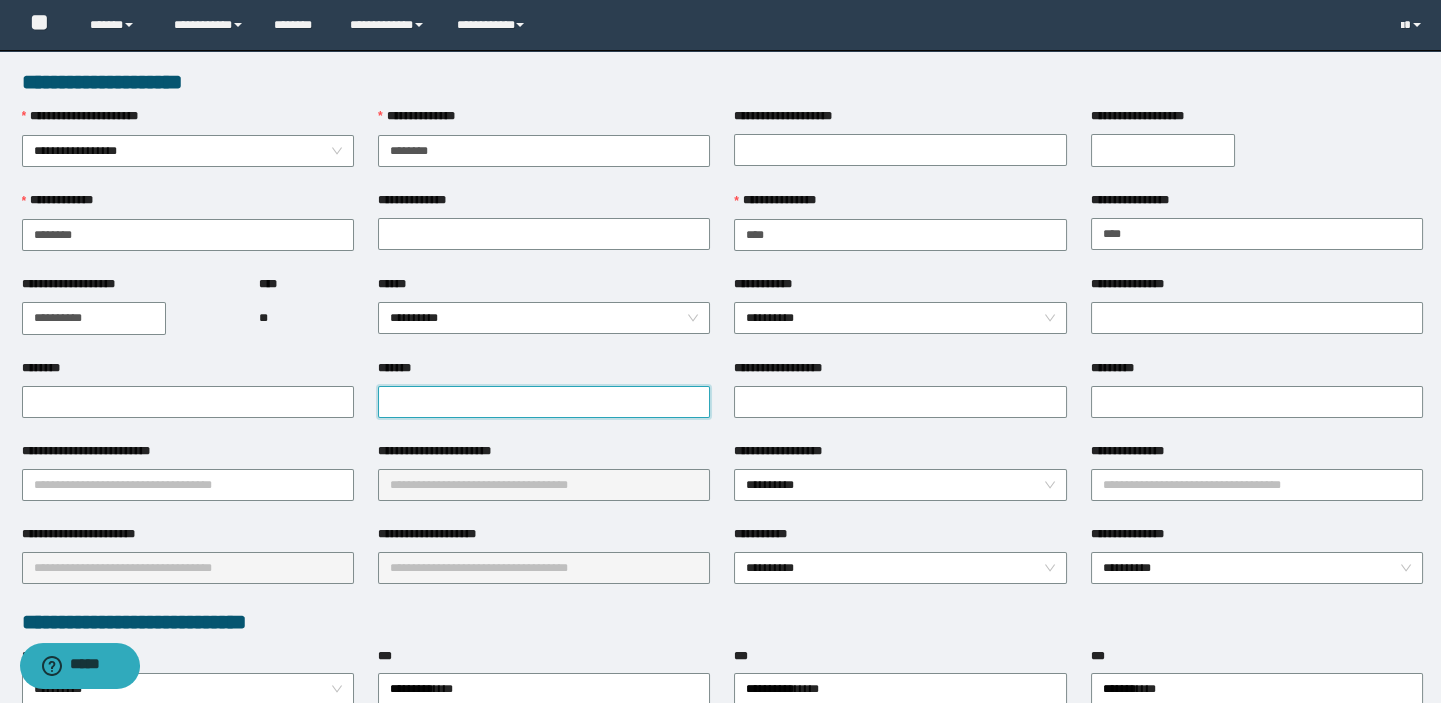 click on "*******" at bounding box center [544, 402] 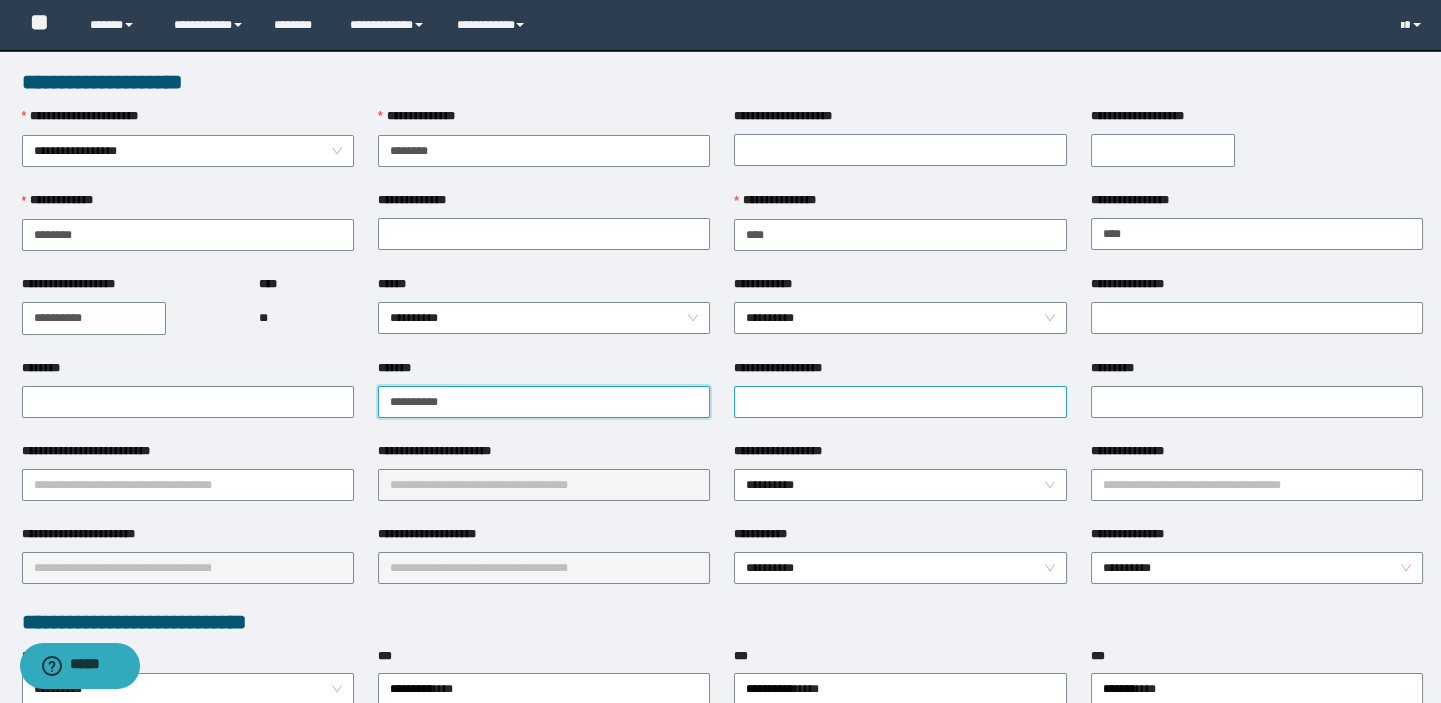 type on "**********" 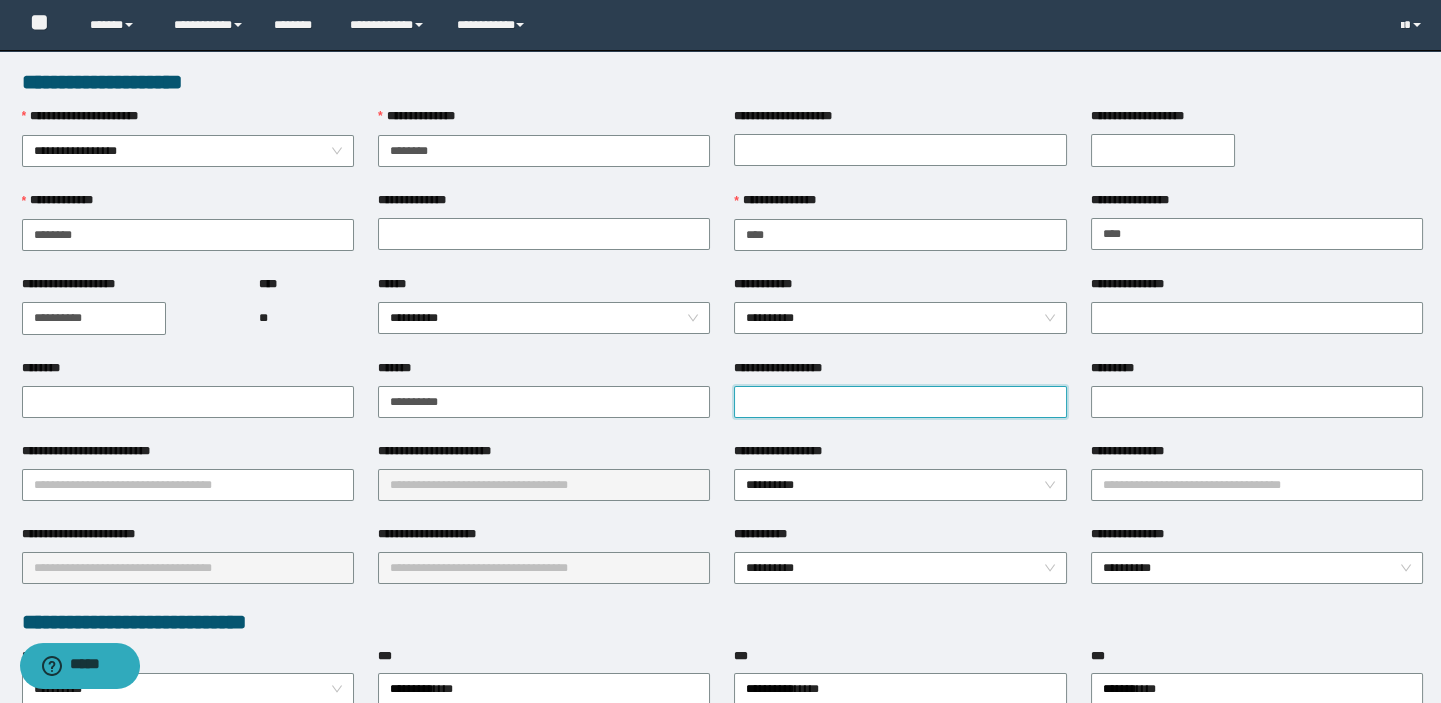 click on "**********" at bounding box center [900, 402] 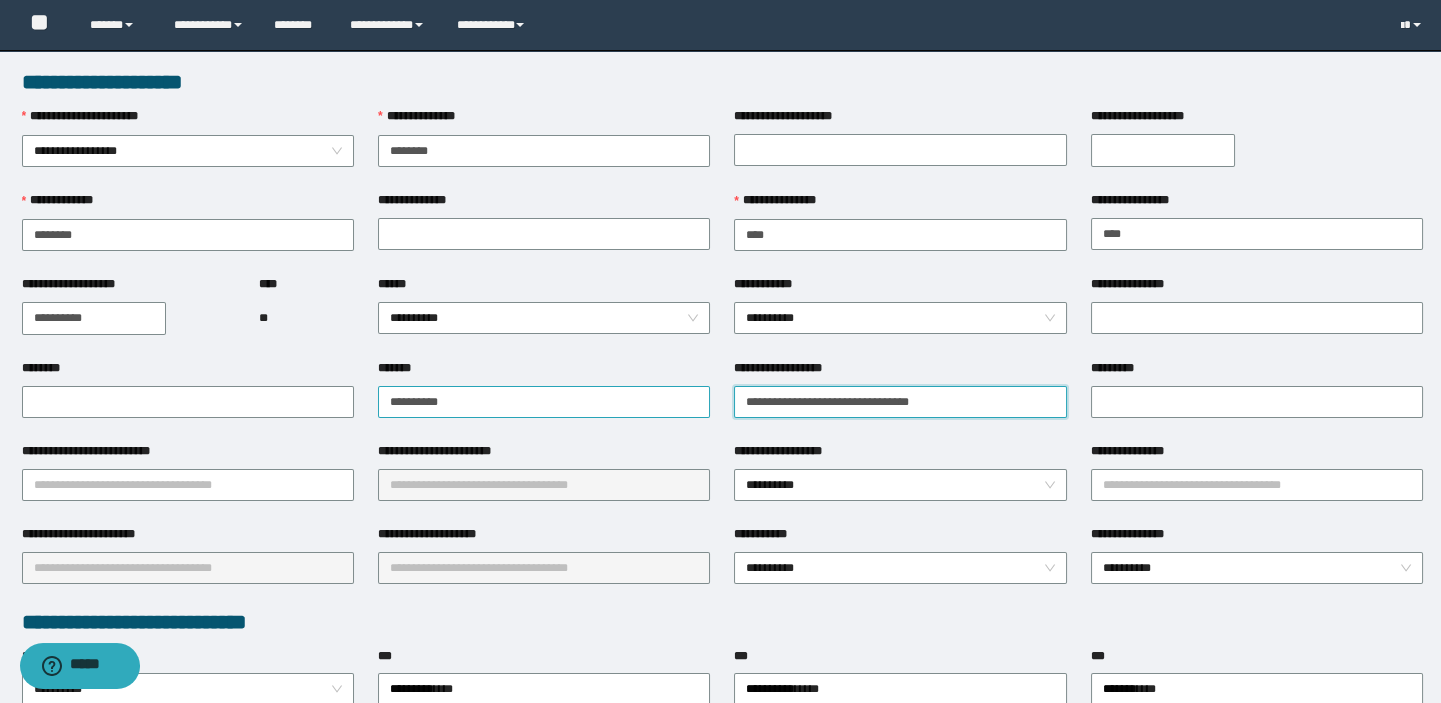 drag, startPoint x: 943, startPoint y: 407, endPoint x: 535, endPoint y: 399, distance: 408.07843 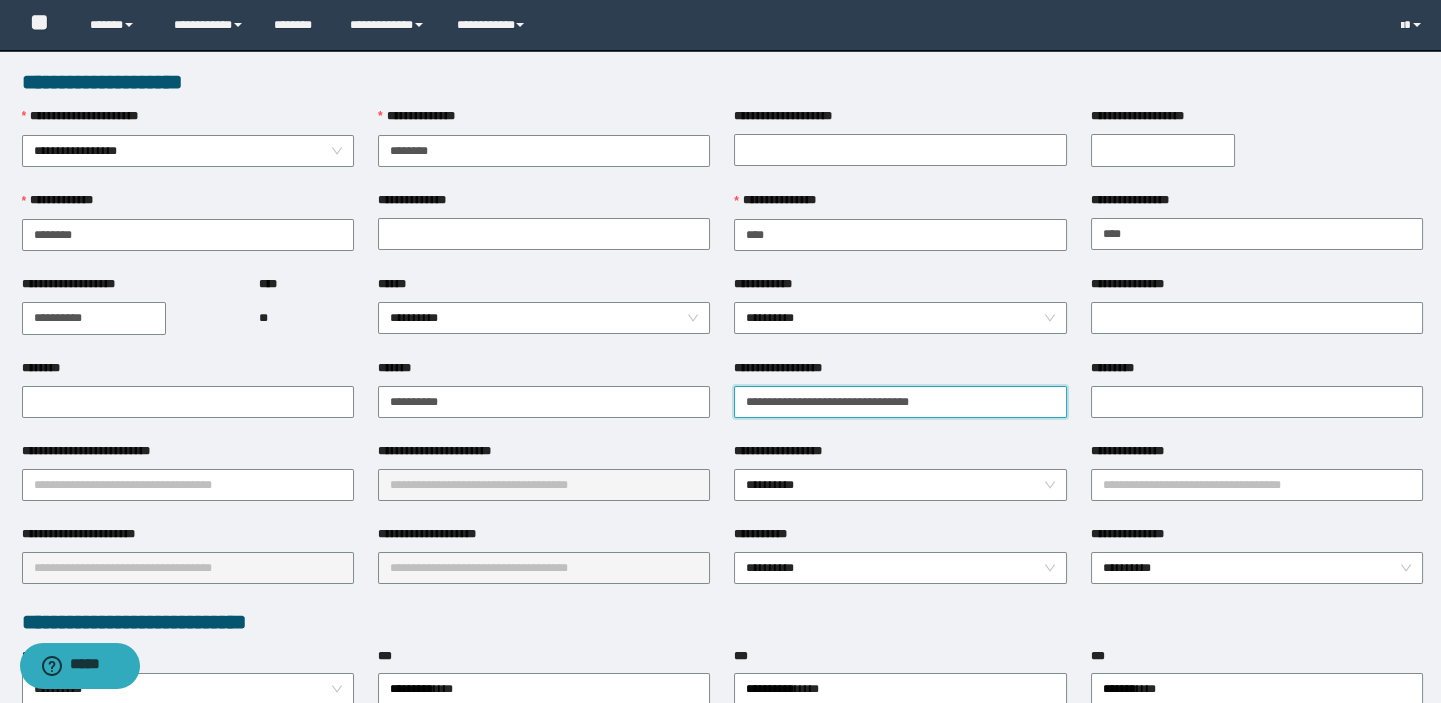 type on "**********" 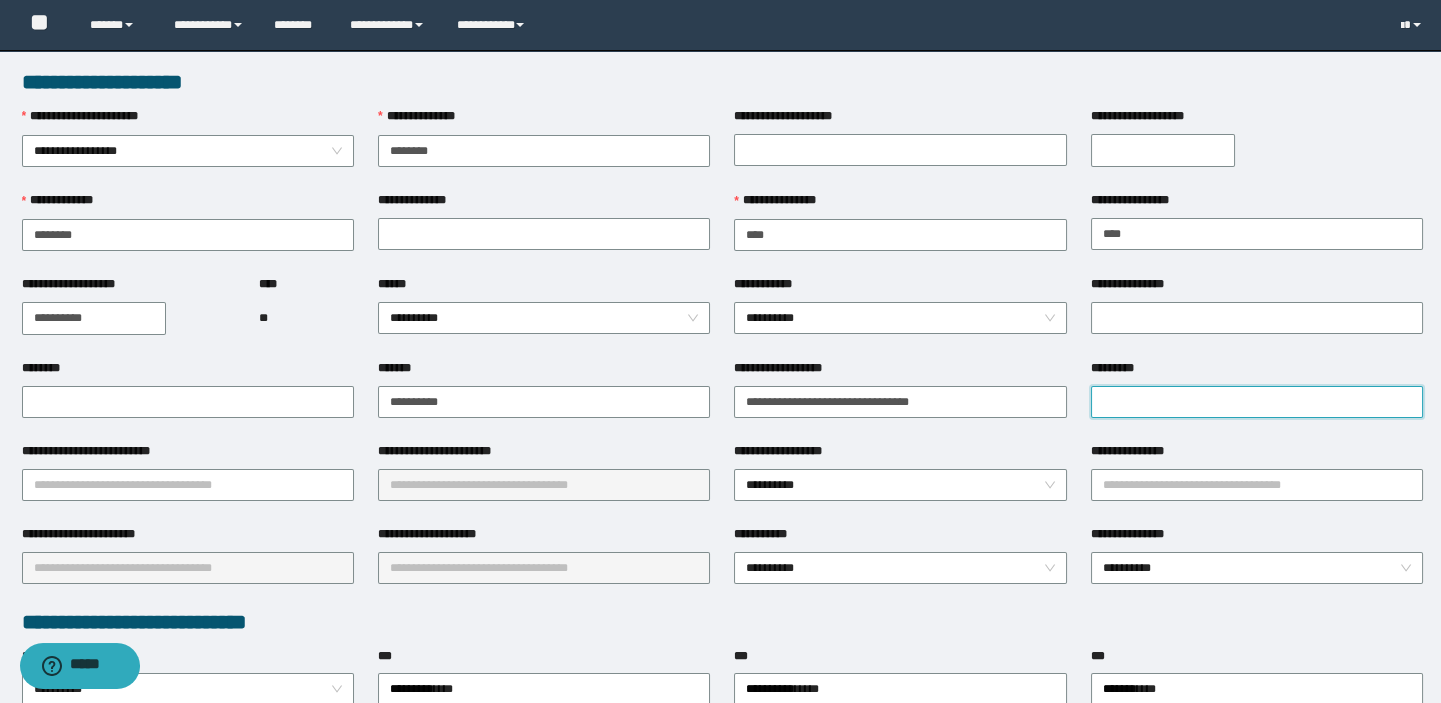 paste on "**********" 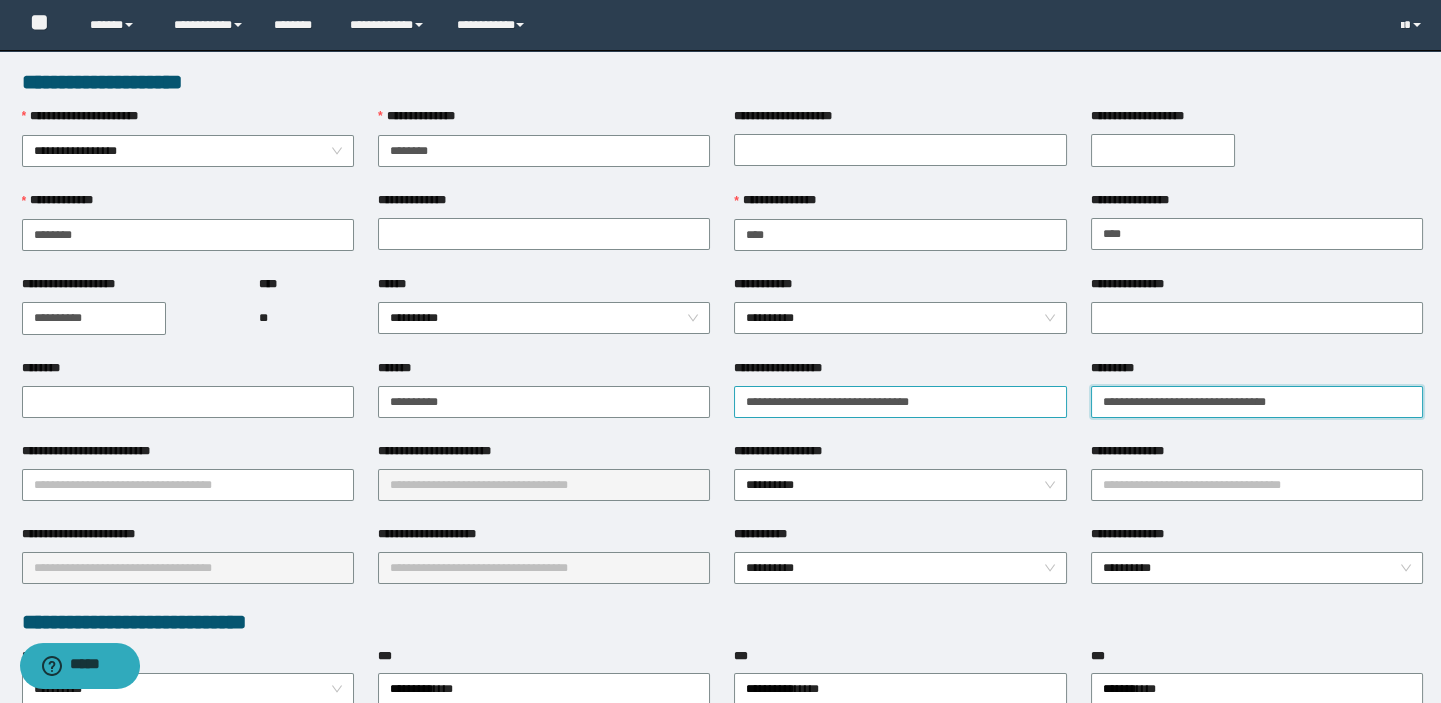 type on "**********" 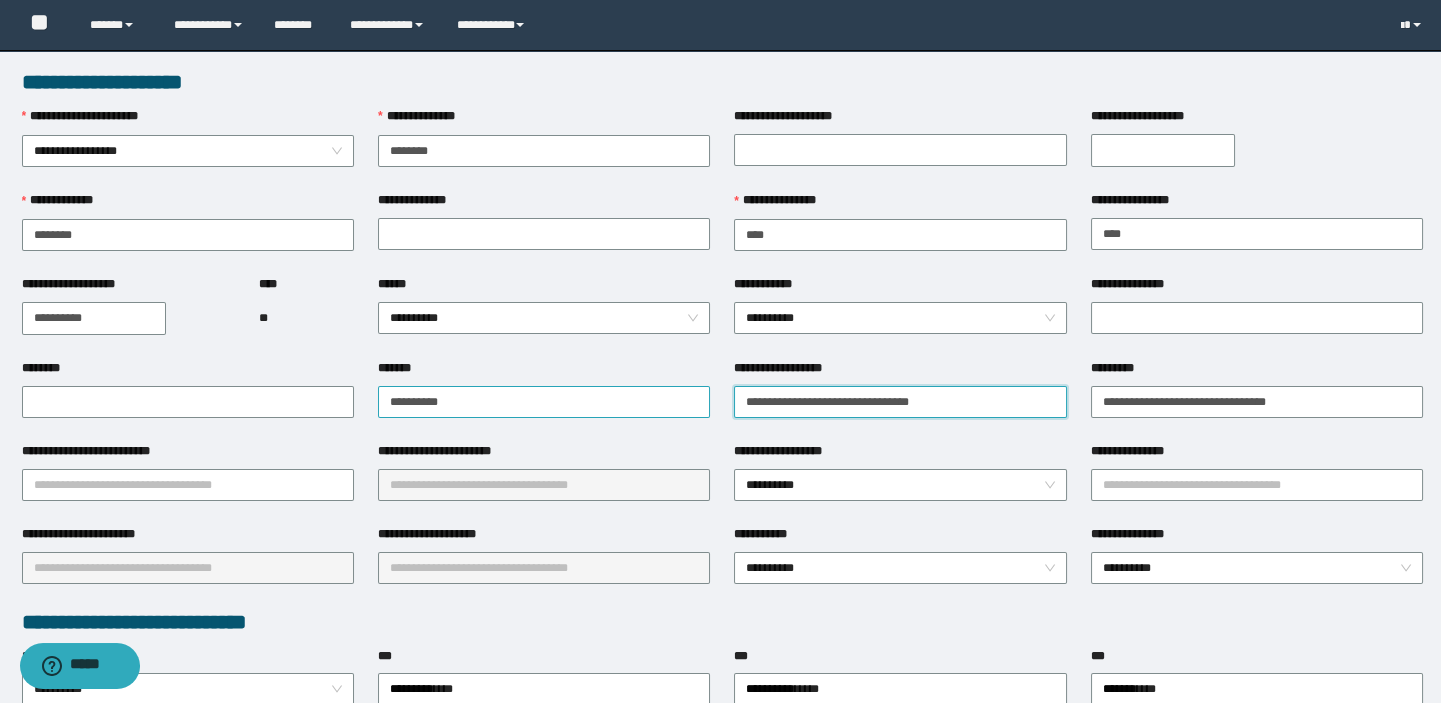 drag, startPoint x: 980, startPoint y: 398, endPoint x: 576, endPoint y: 394, distance: 404.0198 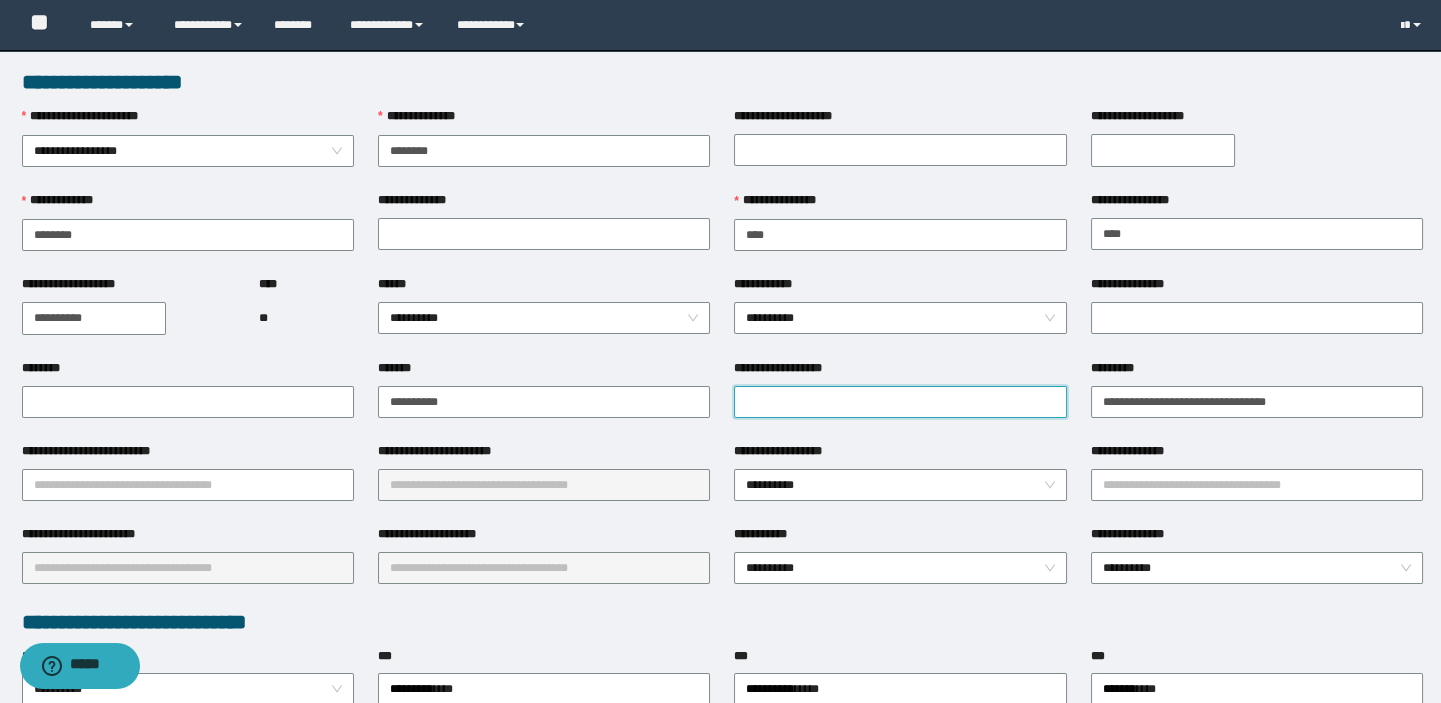 click on "**********" at bounding box center (900, 402) 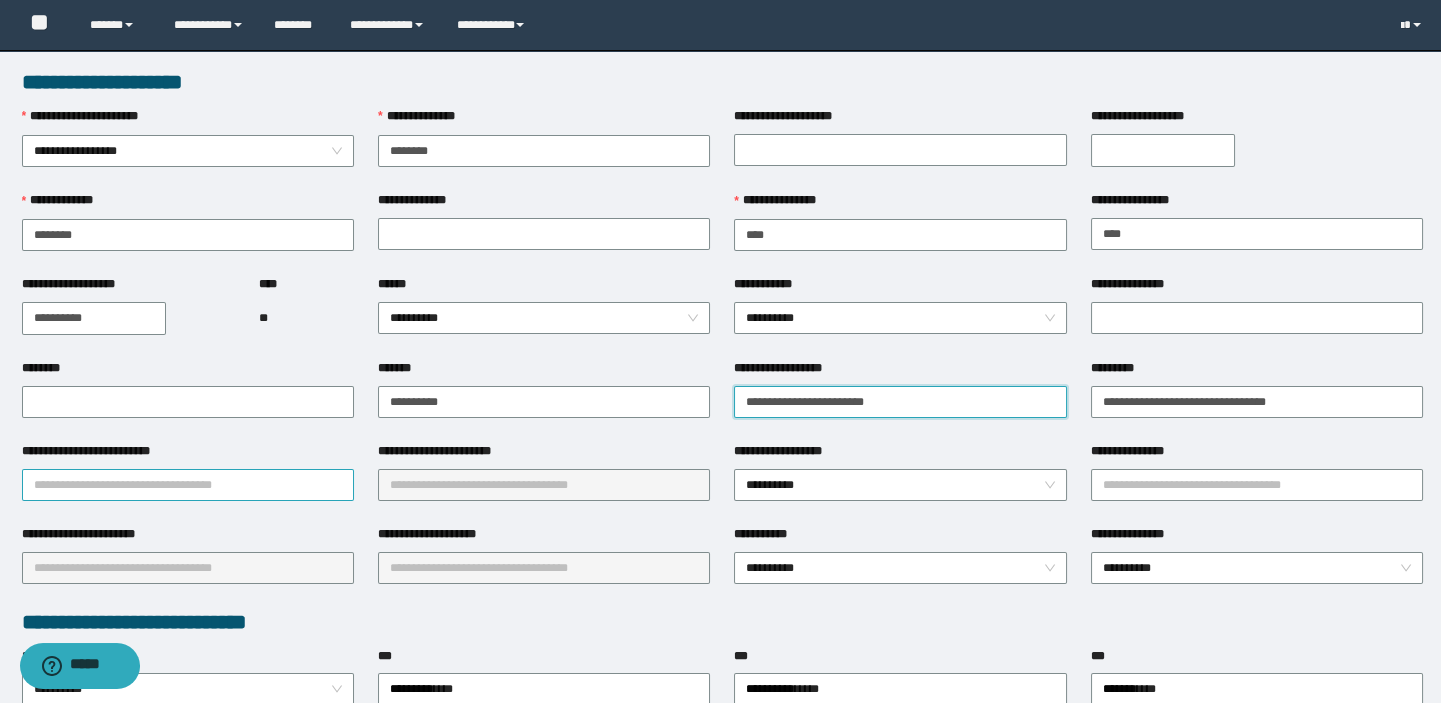 type on "**********" 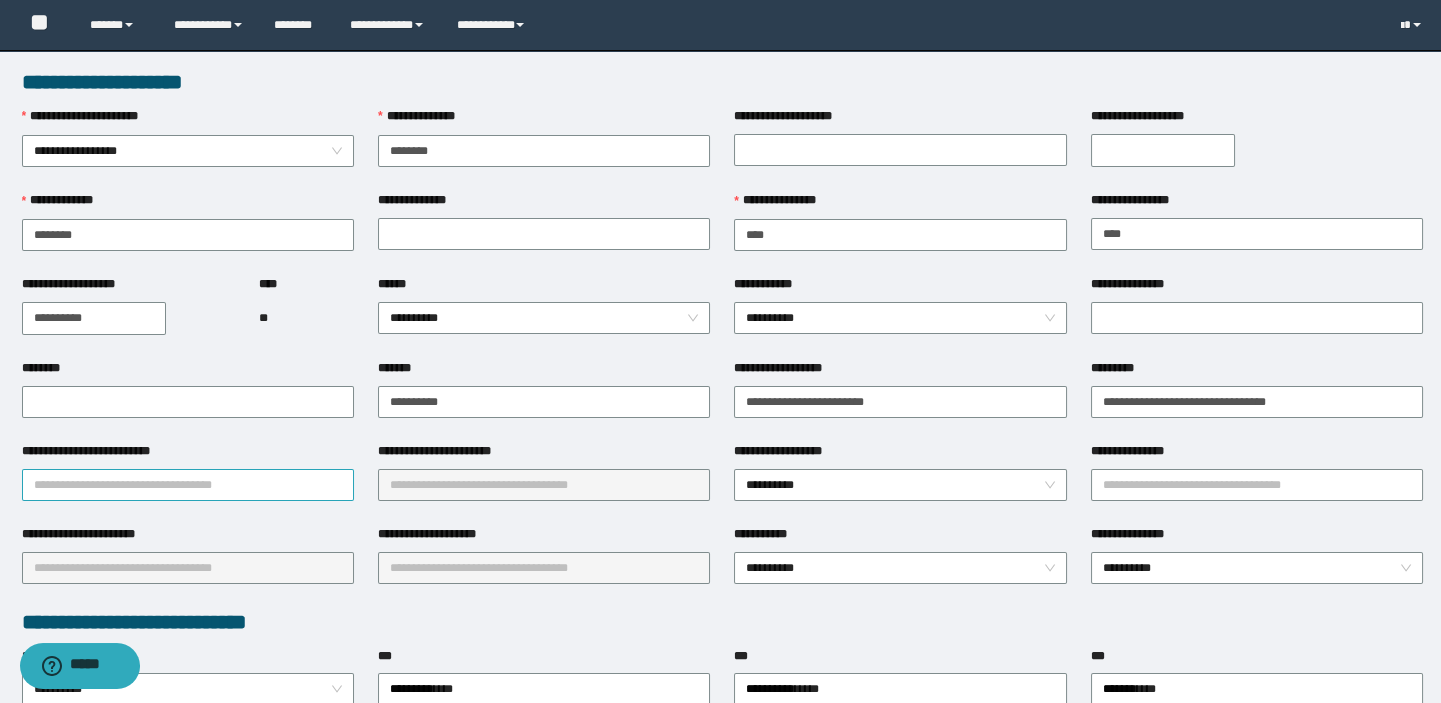 click on "**********" at bounding box center (188, 485) 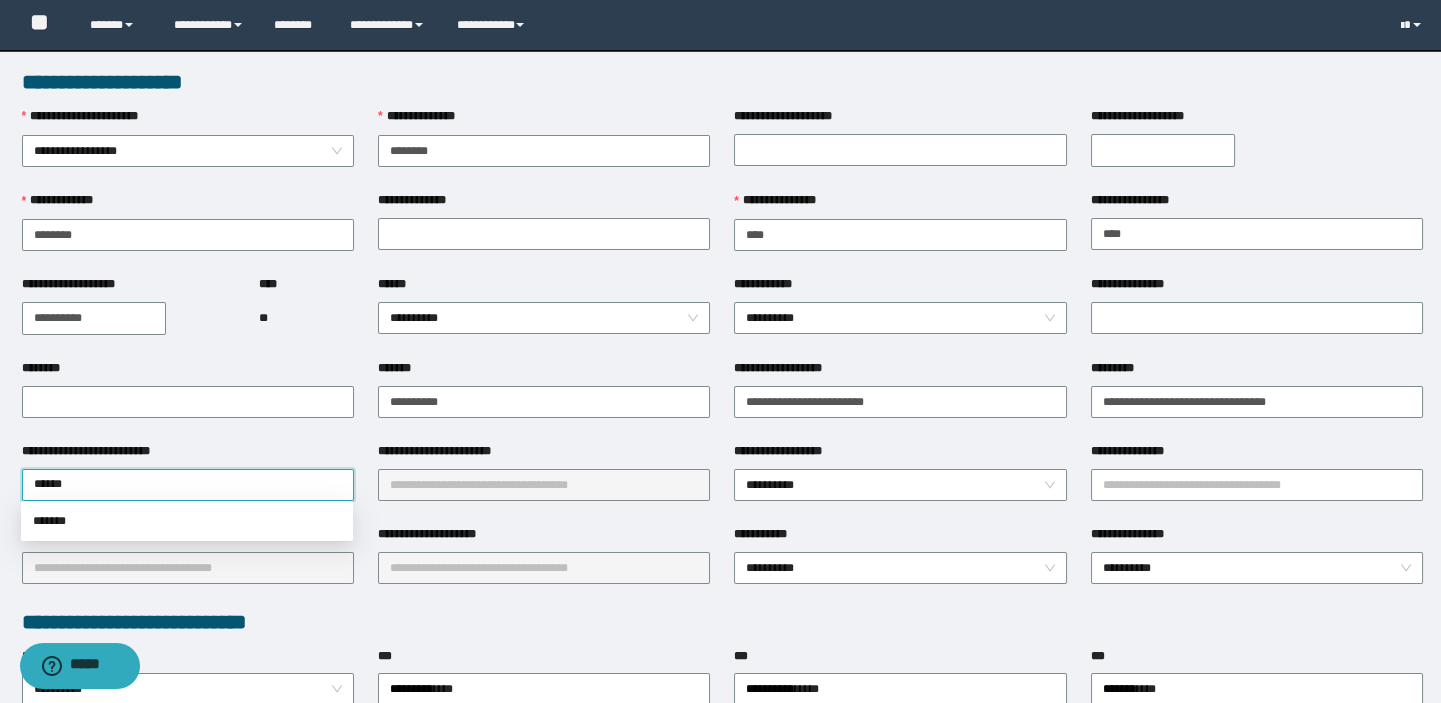 type on "*******" 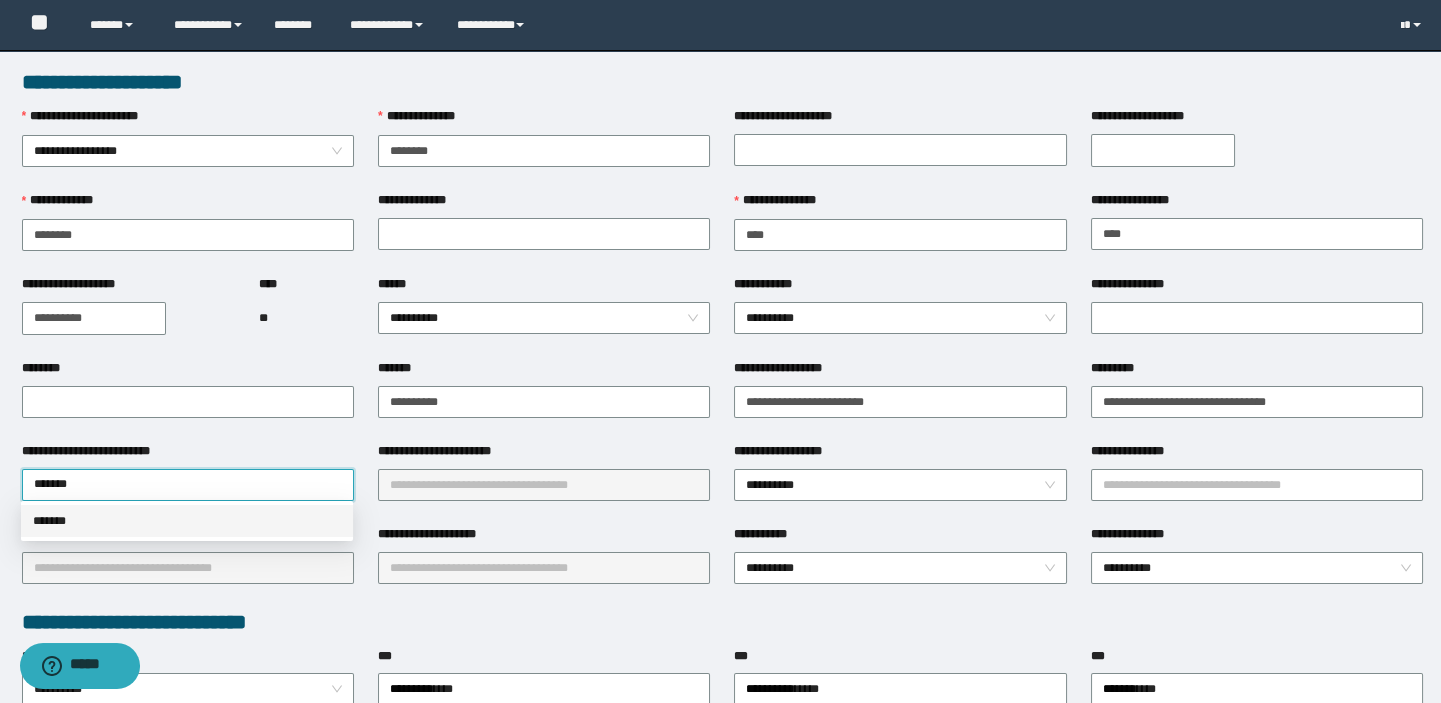 click on "*******" at bounding box center [187, 521] 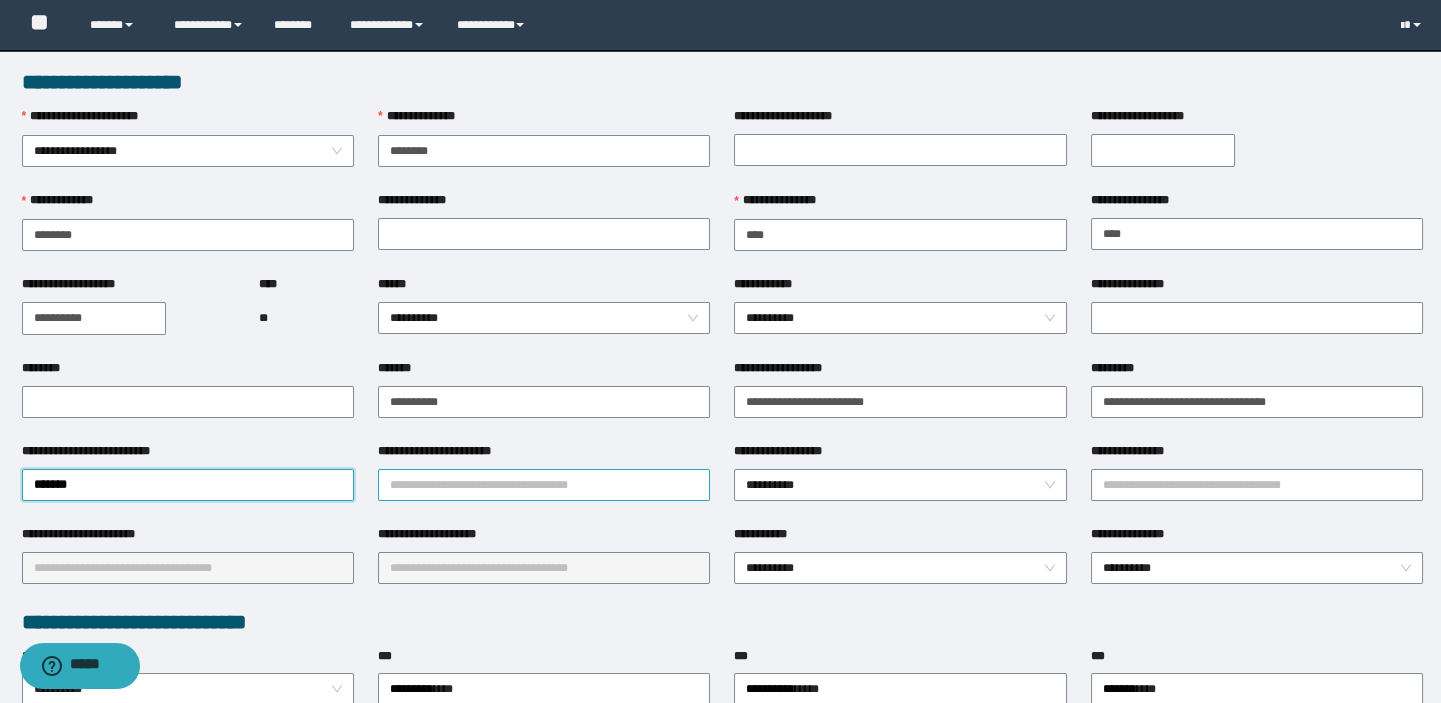 click on "**********" at bounding box center [544, 485] 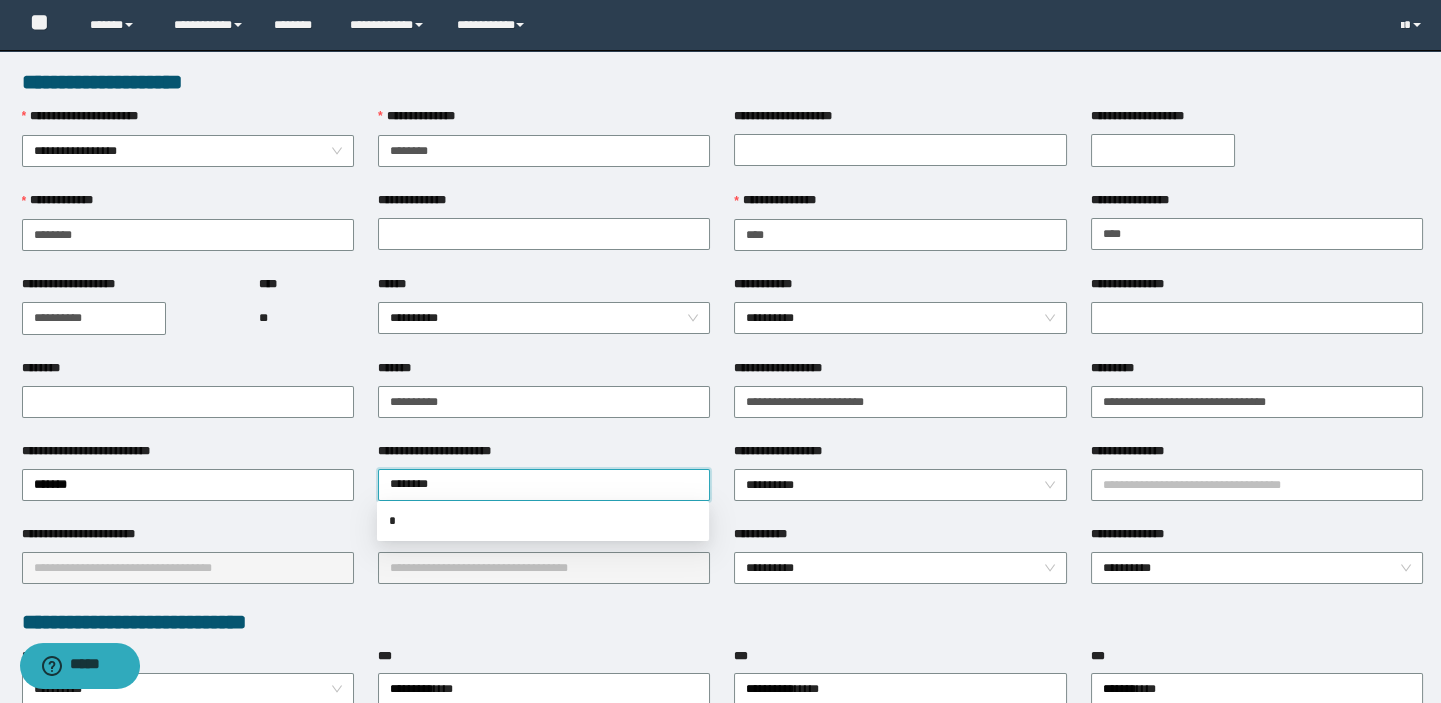 type on "*********" 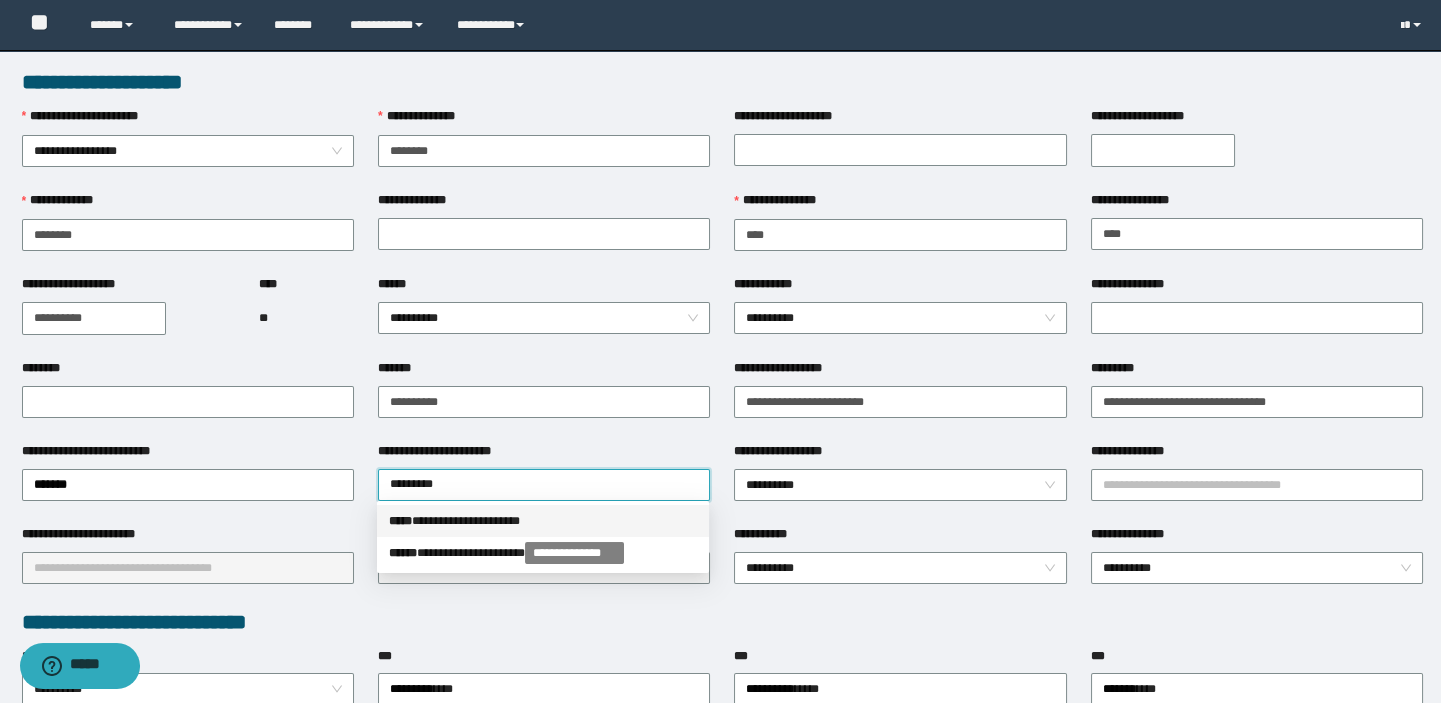 click on "**********" at bounding box center [543, 521] 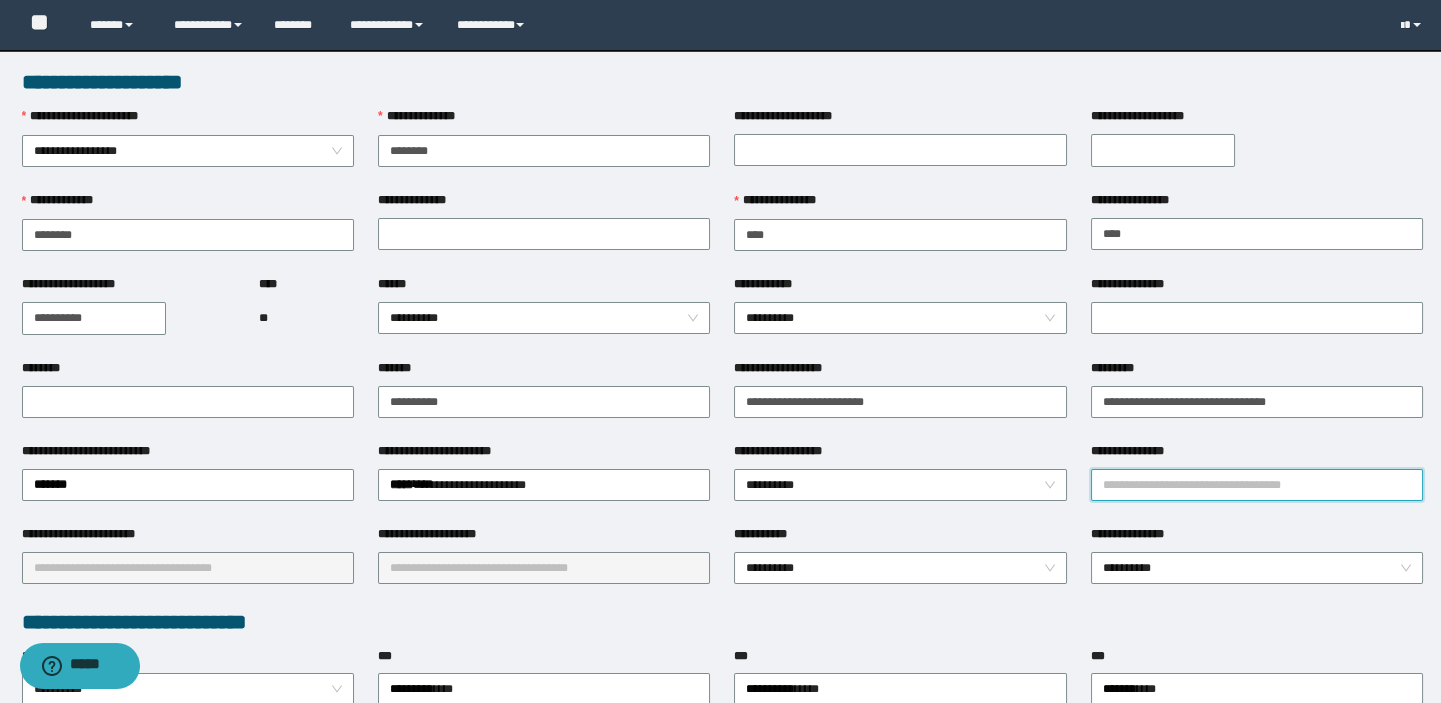 click on "**********" at bounding box center (1257, 485) 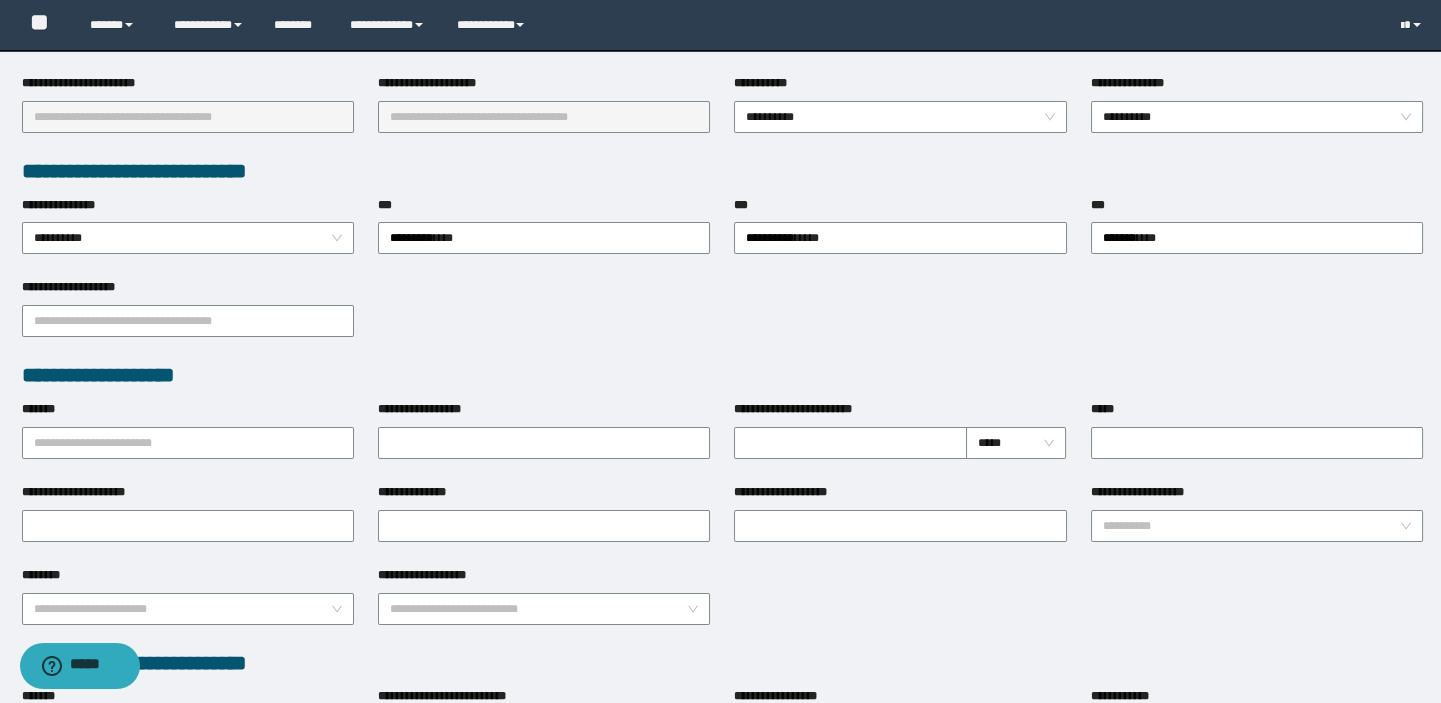 scroll, scrollTop: 454, scrollLeft: 0, axis: vertical 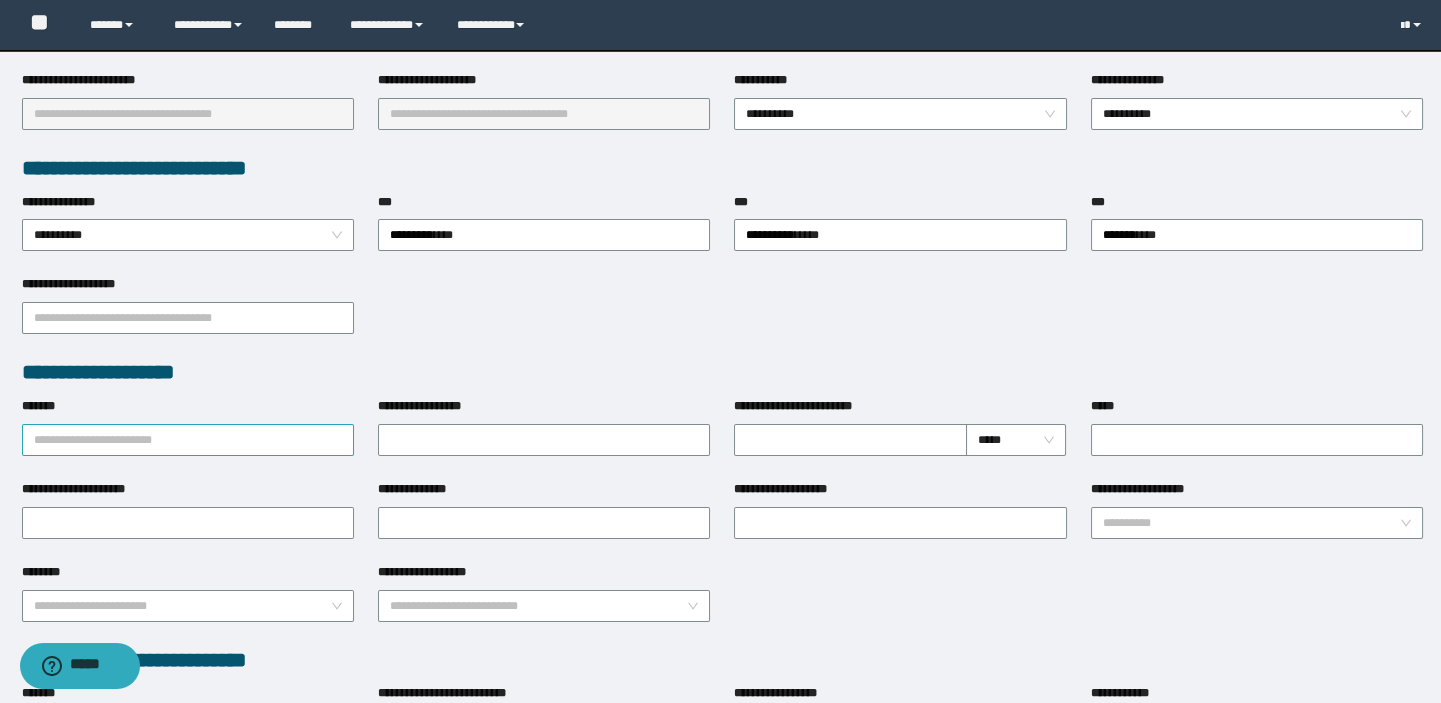 click on "**********" at bounding box center [188, 426] 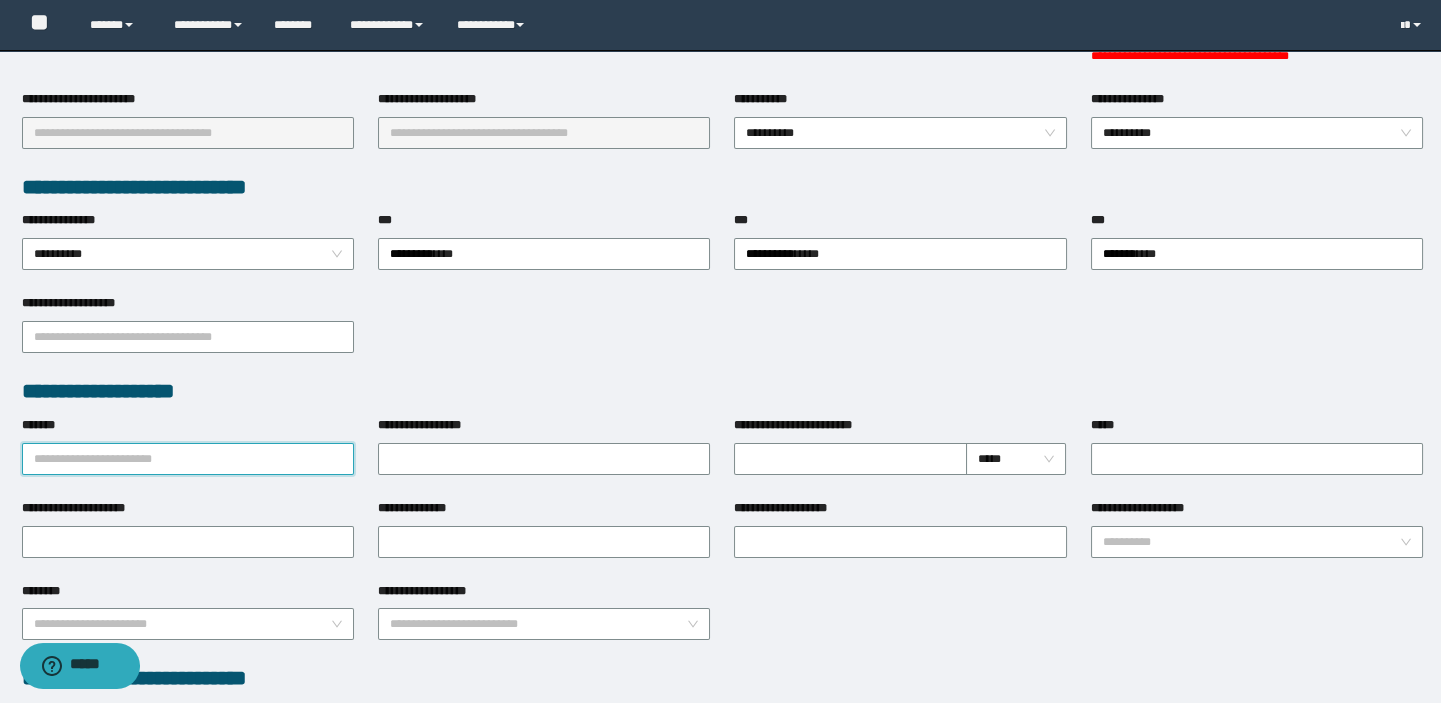 click on "**********" at bounding box center (188, 459) 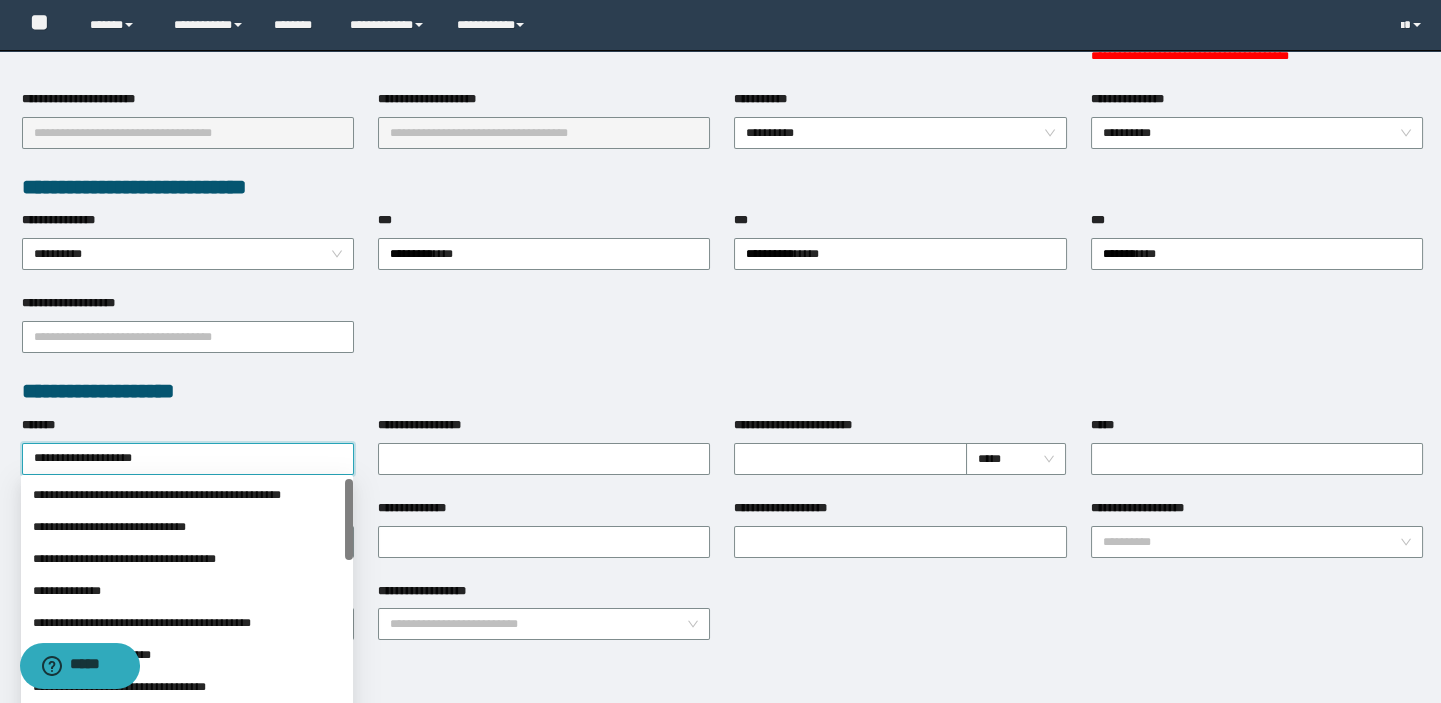 type on "**********" 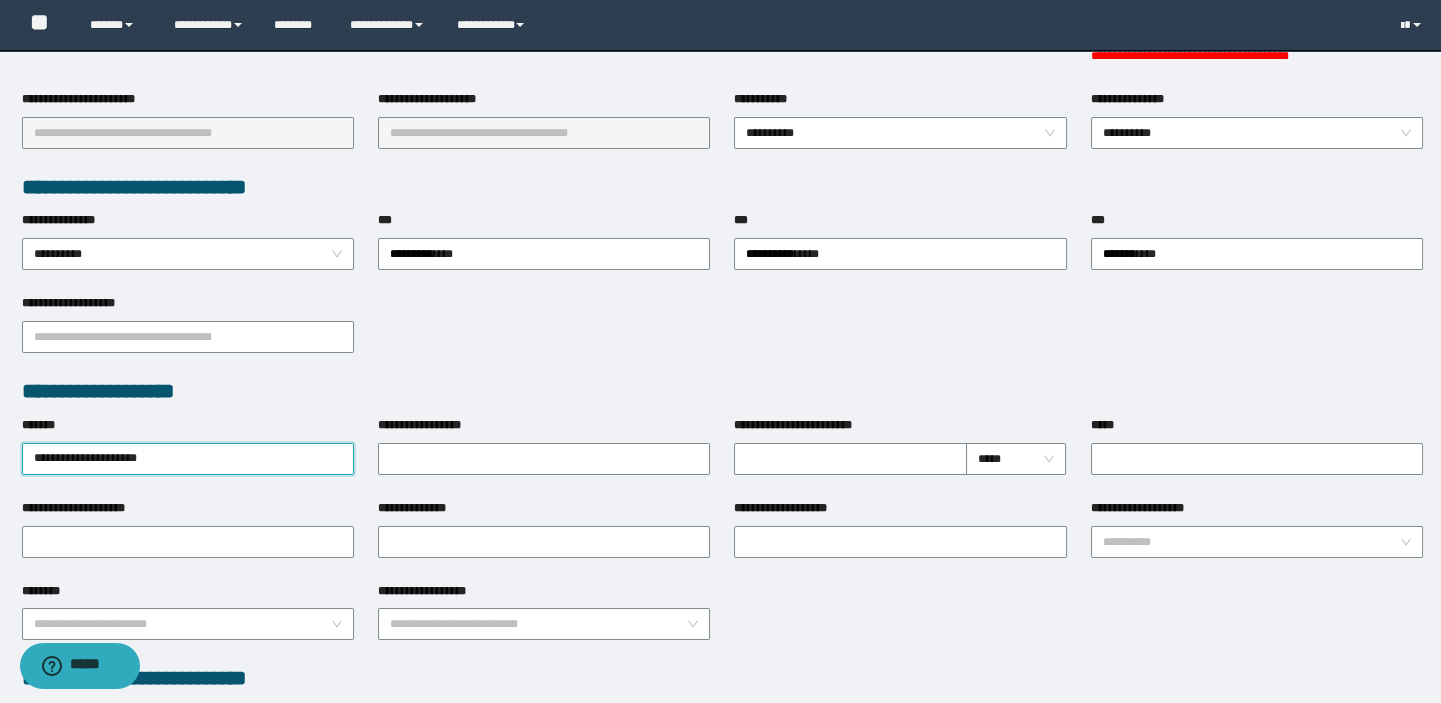 drag, startPoint x: 182, startPoint y: 455, endPoint x: 0, endPoint y: 444, distance: 182.3321 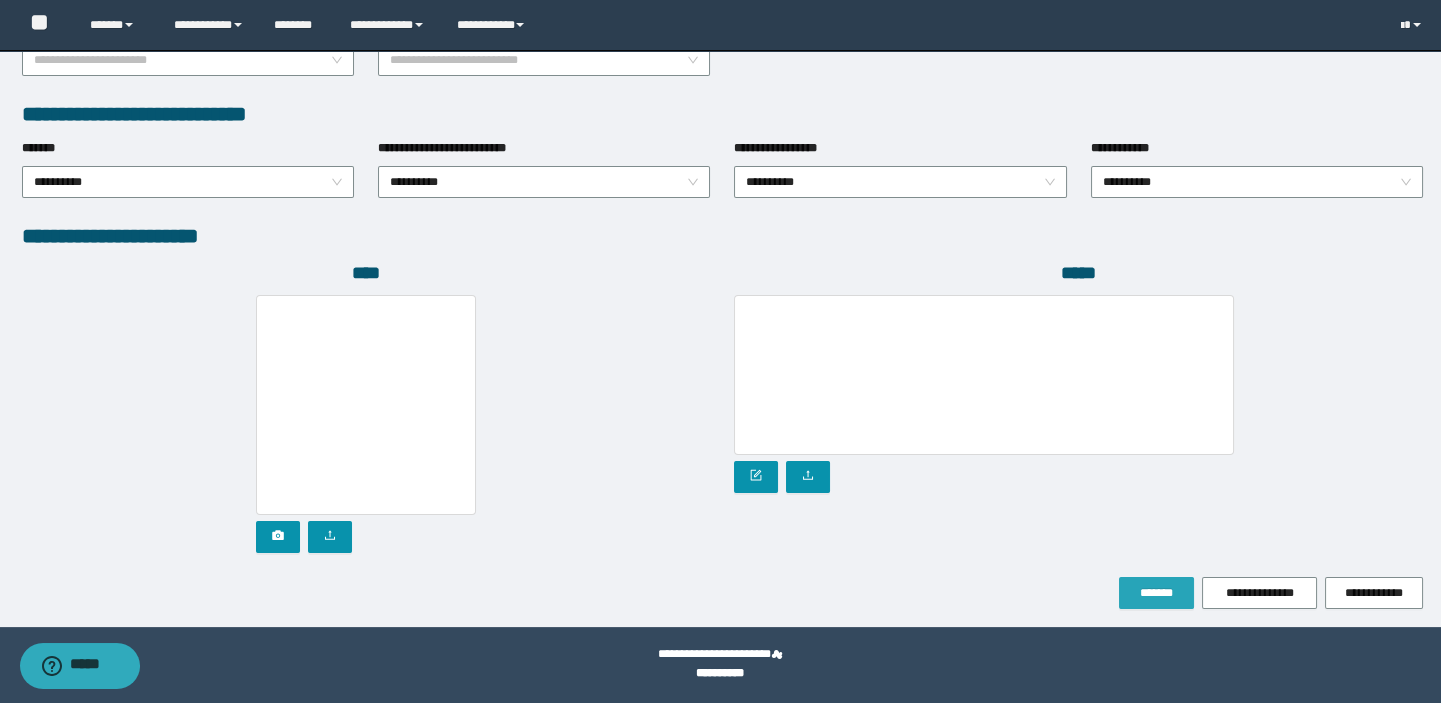 click on "*******" at bounding box center (1156, 593) 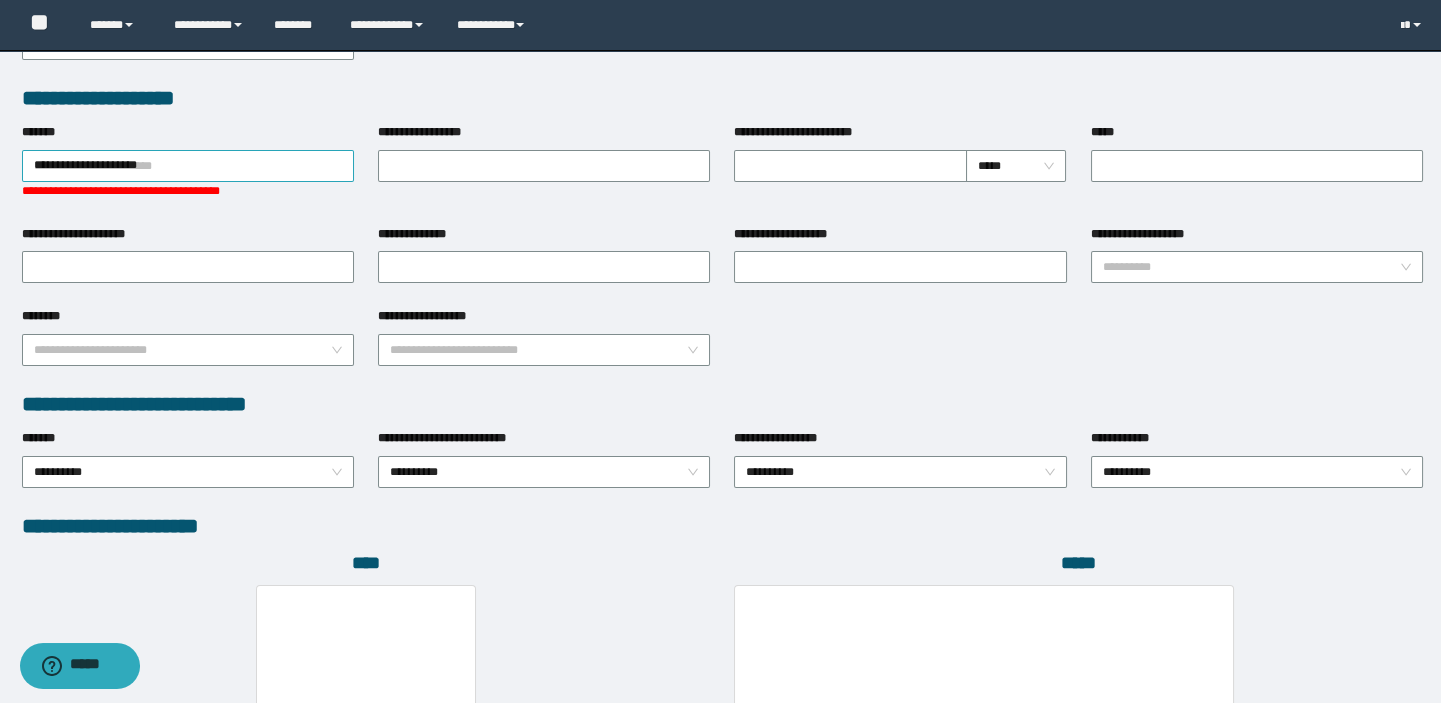 scroll, scrollTop: 544, scrollLeft: 0, axis: vertical 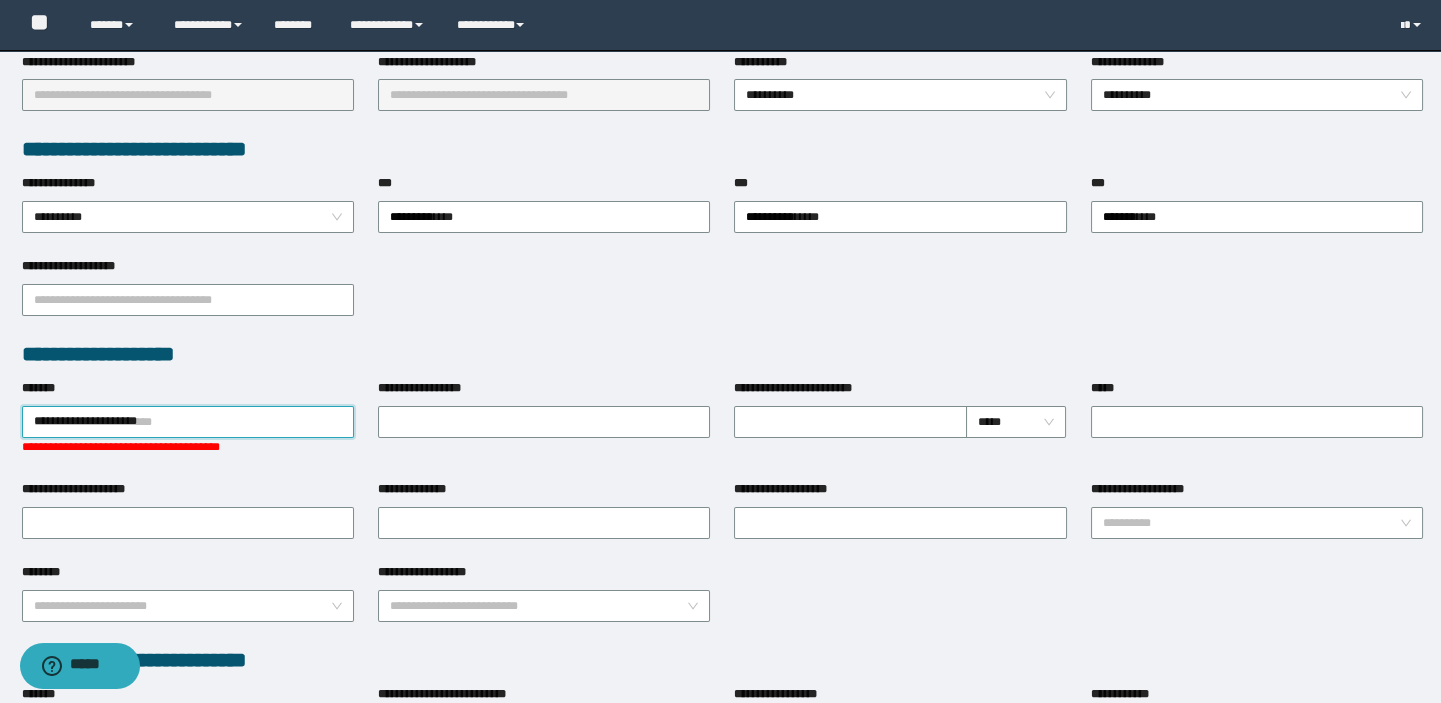 click on "**********" at bounding box center (188, 422) 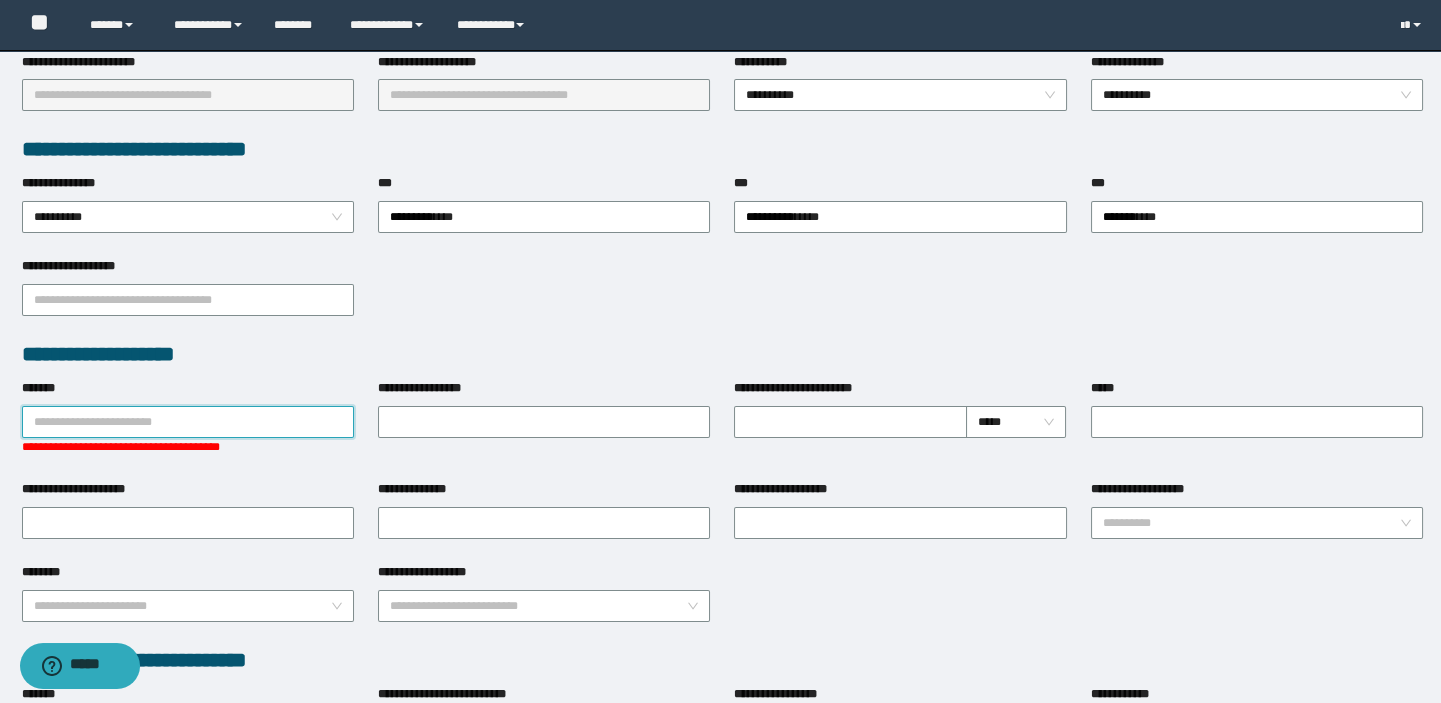 paste on "*********" 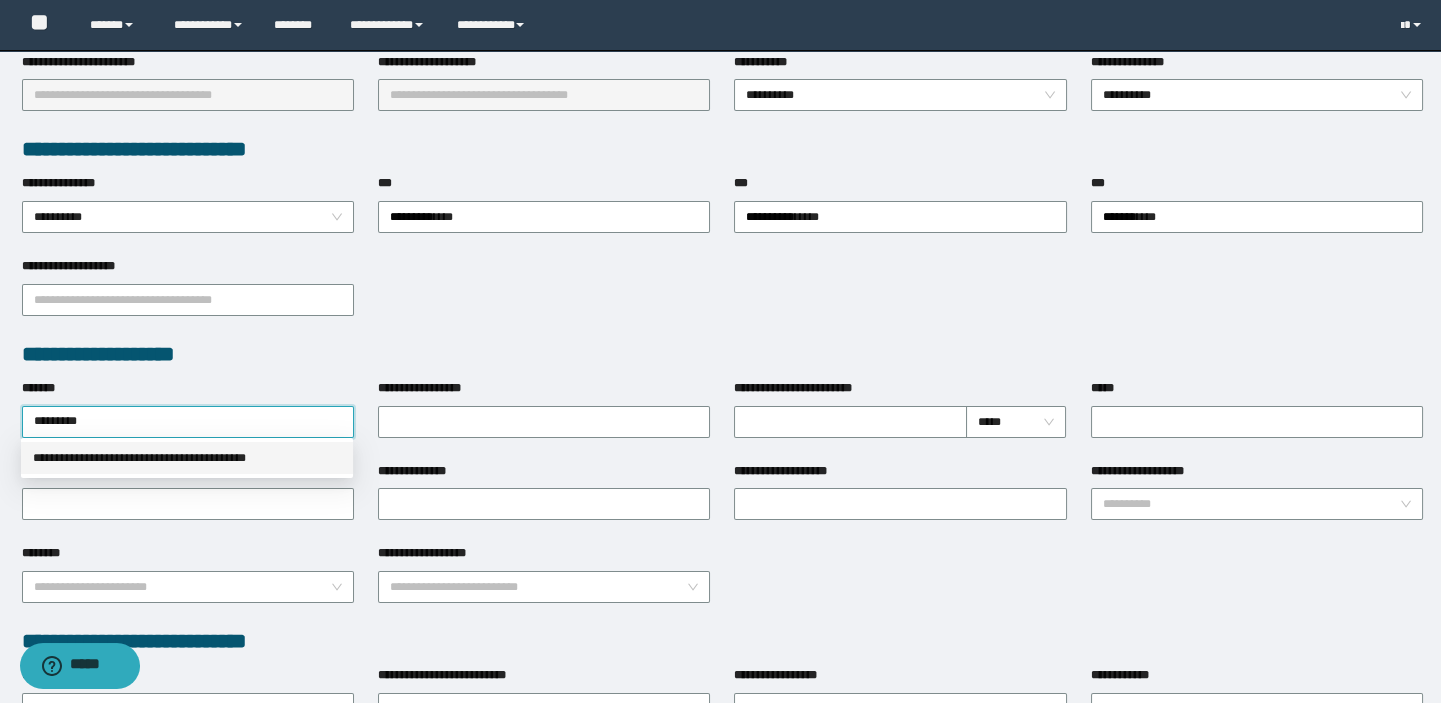 click on "**********" at bounding box center (187, 458) 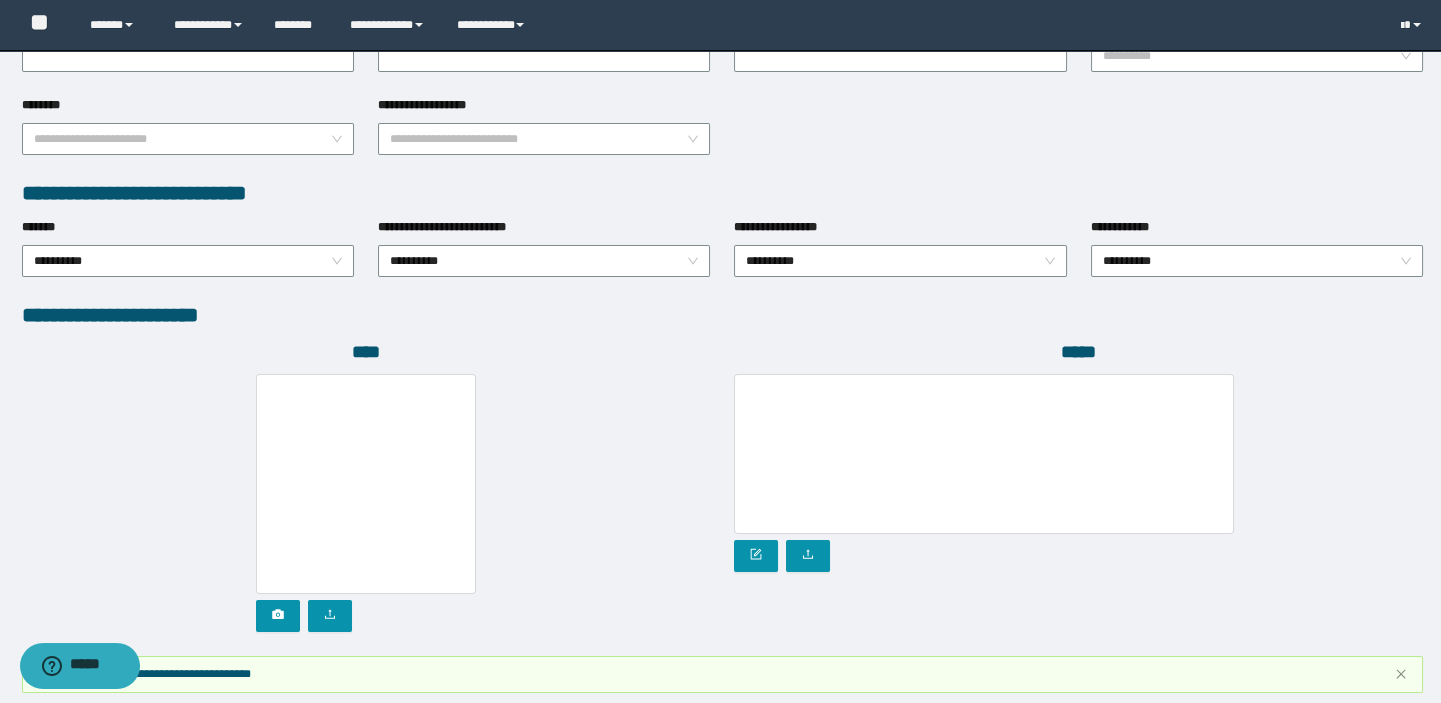 scroll, scrollTop: 1123, scrollLeft: 0, axis: vertical 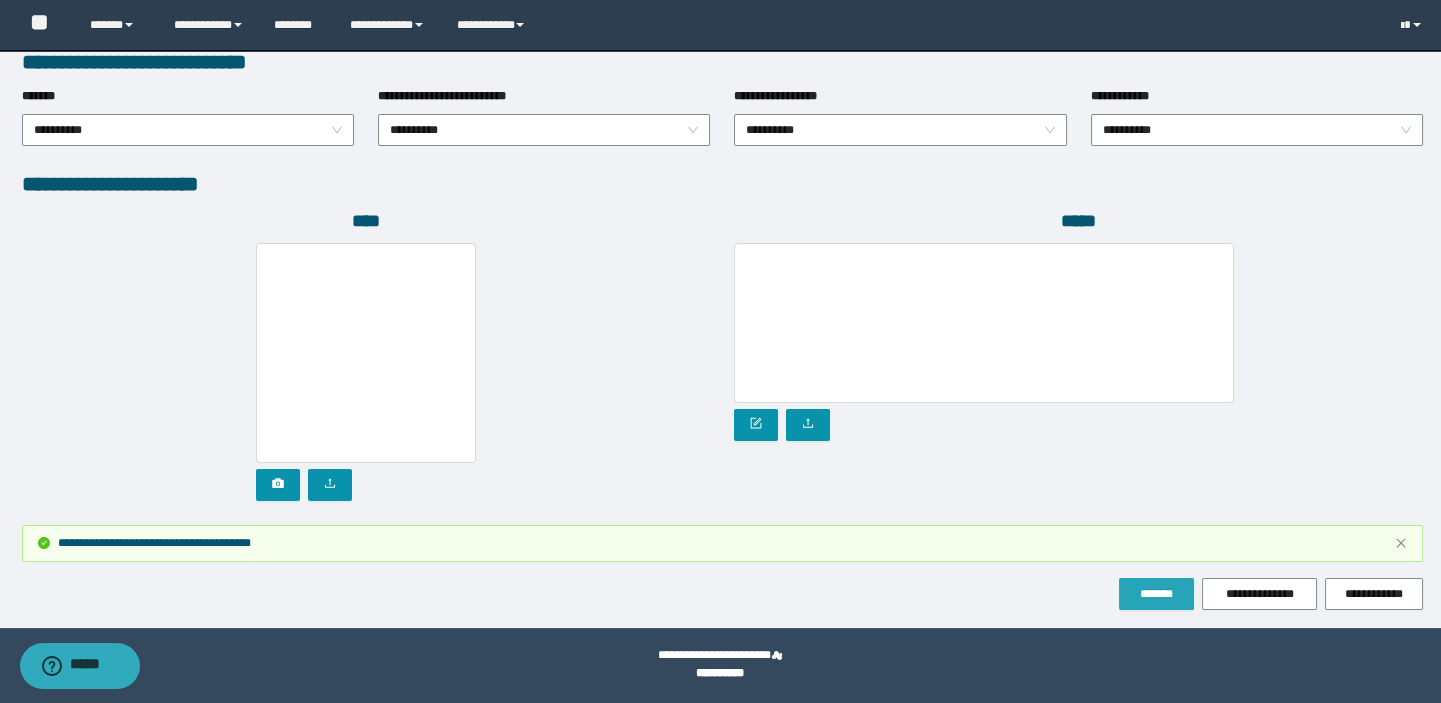 click on "*******" at bounding box center [1156, 594] 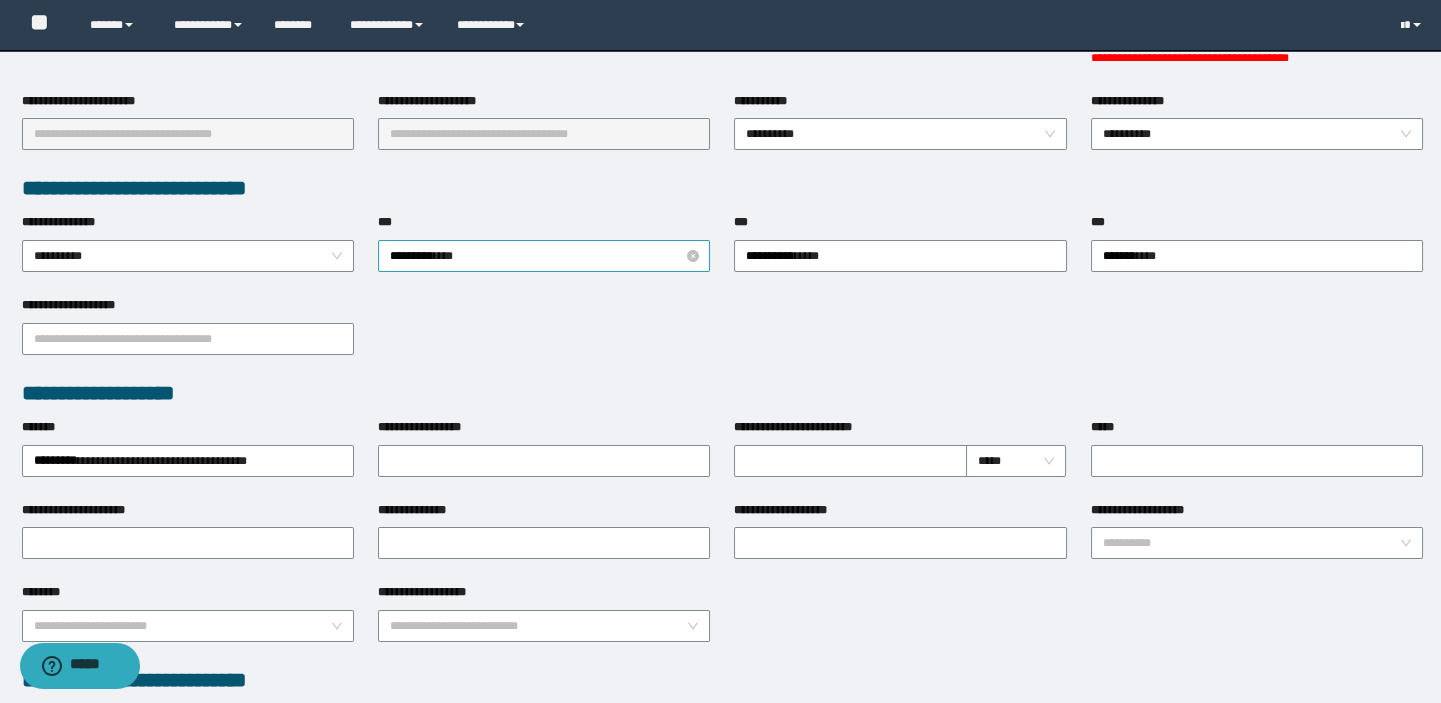scroll, scrollTop: 305, scrollLeft: 0, axis: vertical 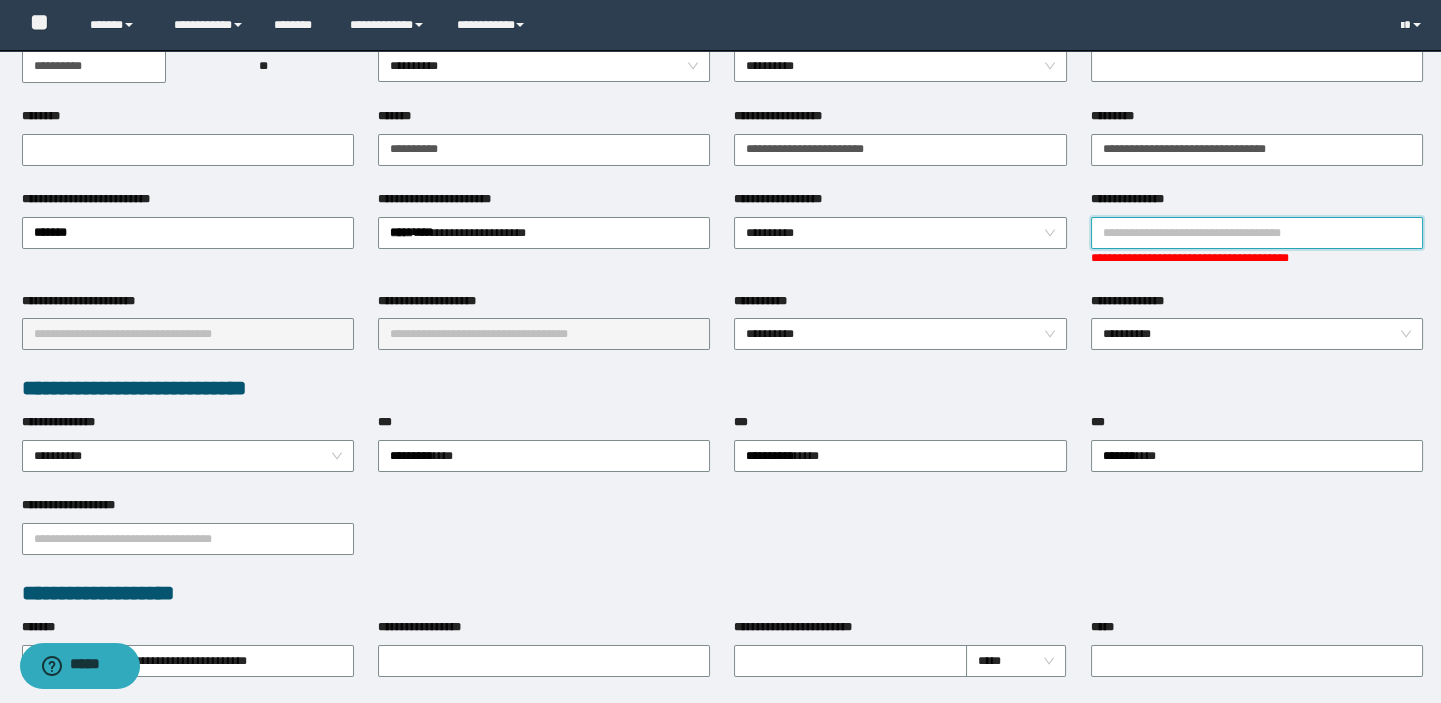 click on "**********" at bounding box center (1257, 233) 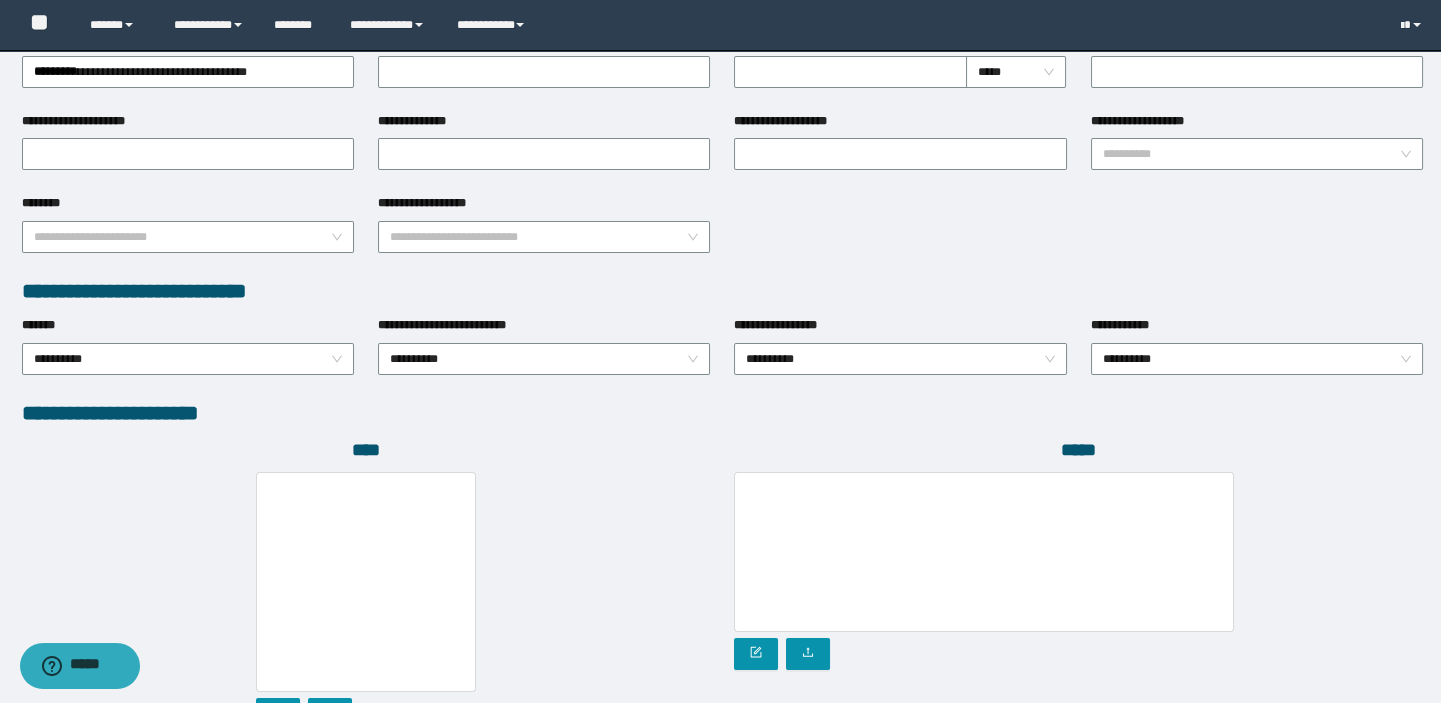 scroll, scrollTop: 1090, scrollLeft: 0, axis: vertical 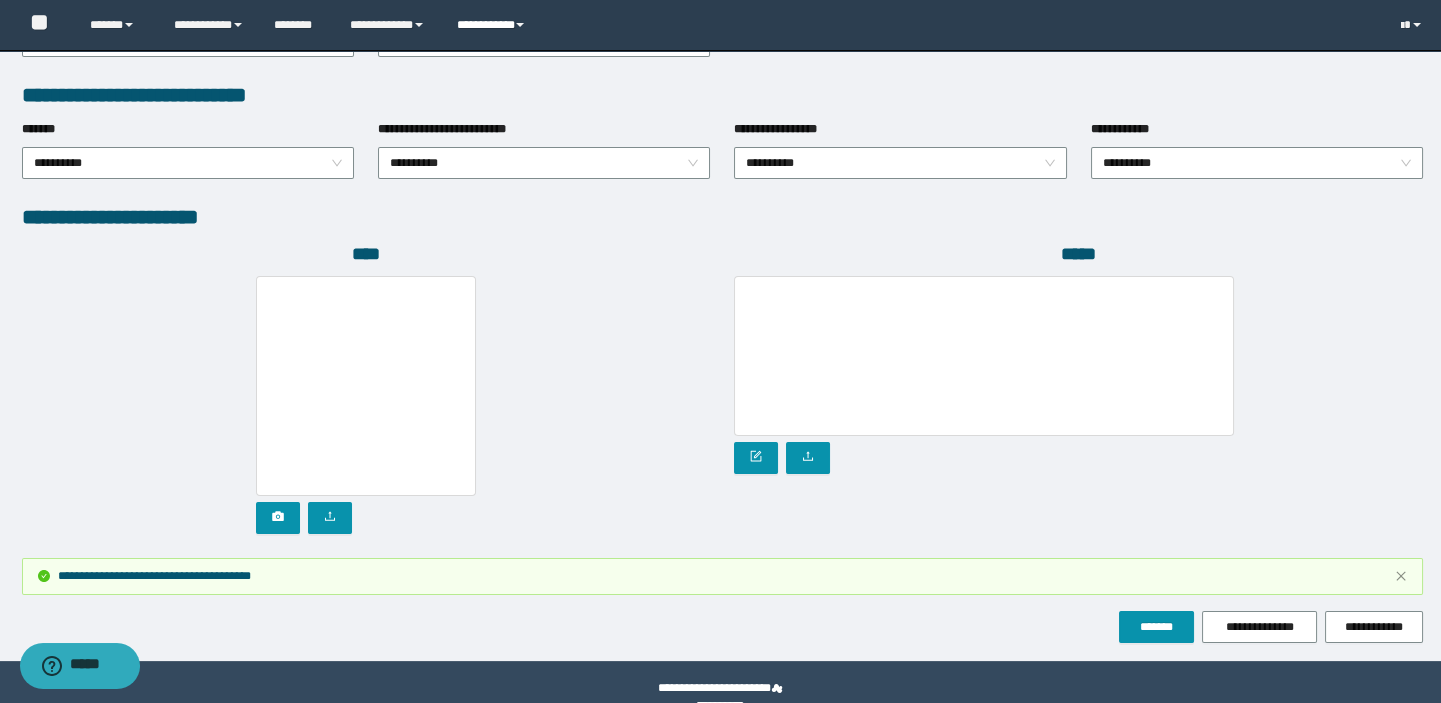 click on "**********" at bounding box center (493, 25) 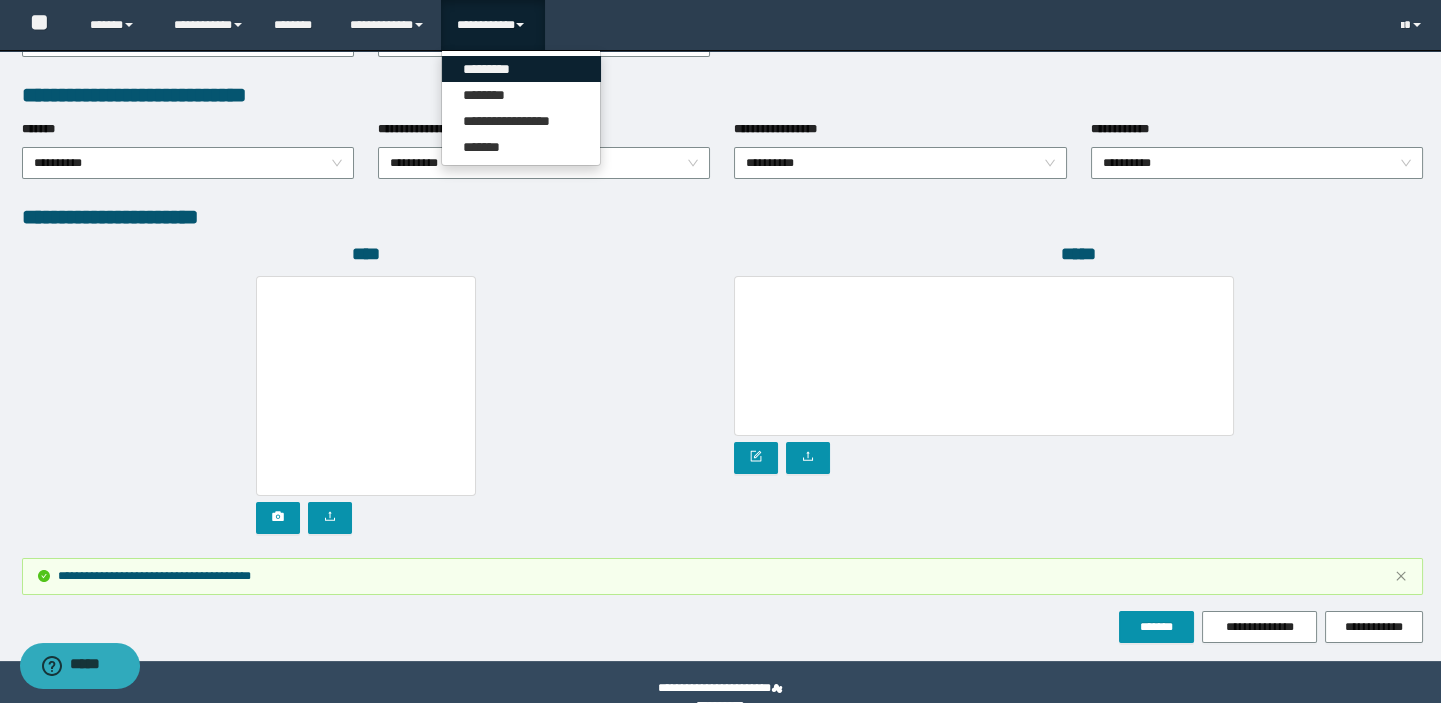 click on "*********" at bounding box center (521, 69) 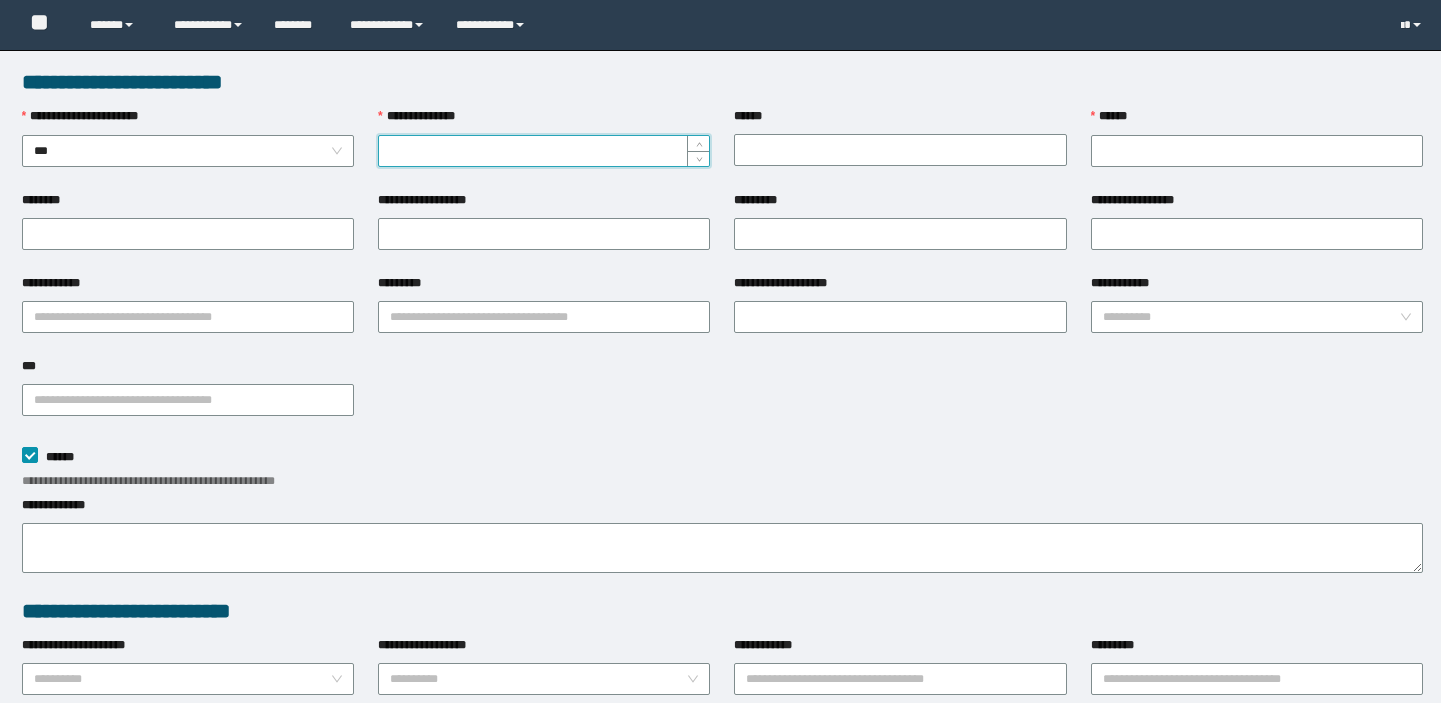 scroll, scrollTop: 0, scrollLeft: 0, axis: both 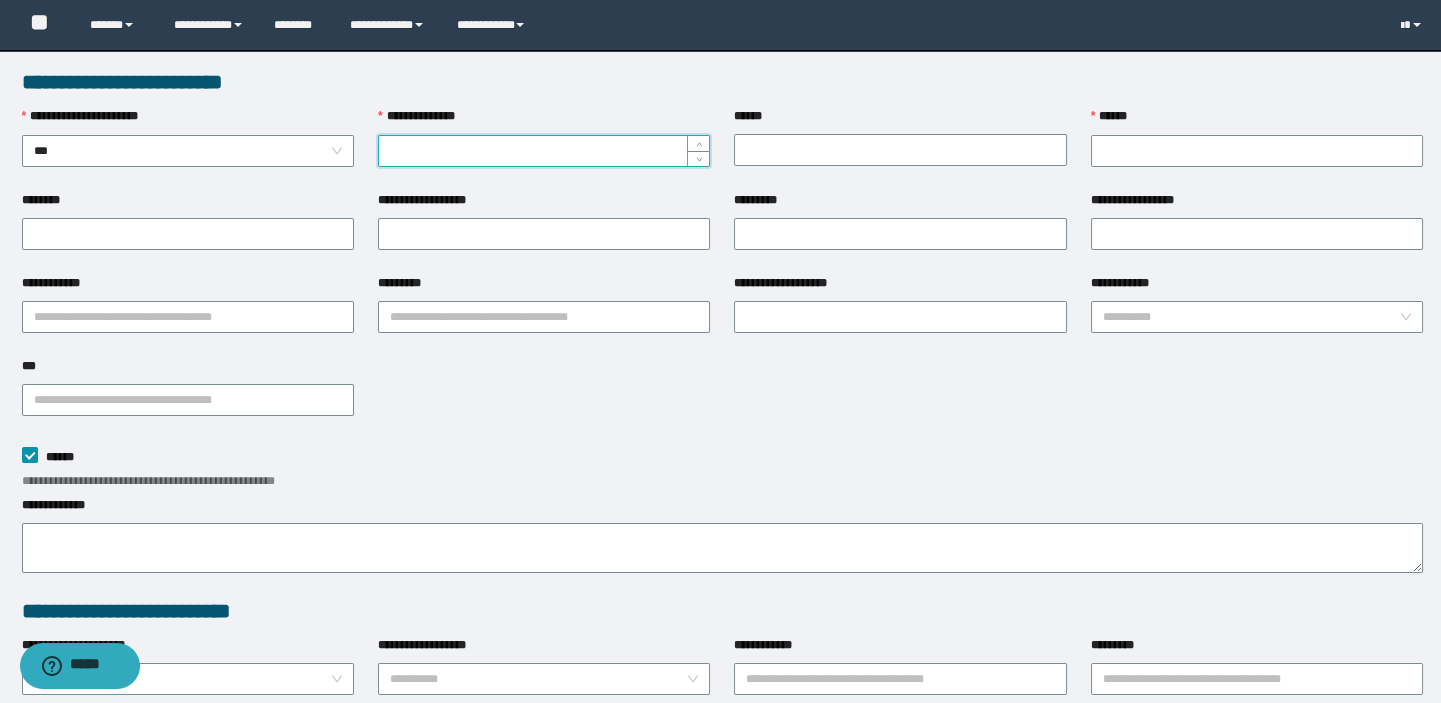 click on "**********" at bounding box center (544, 151) 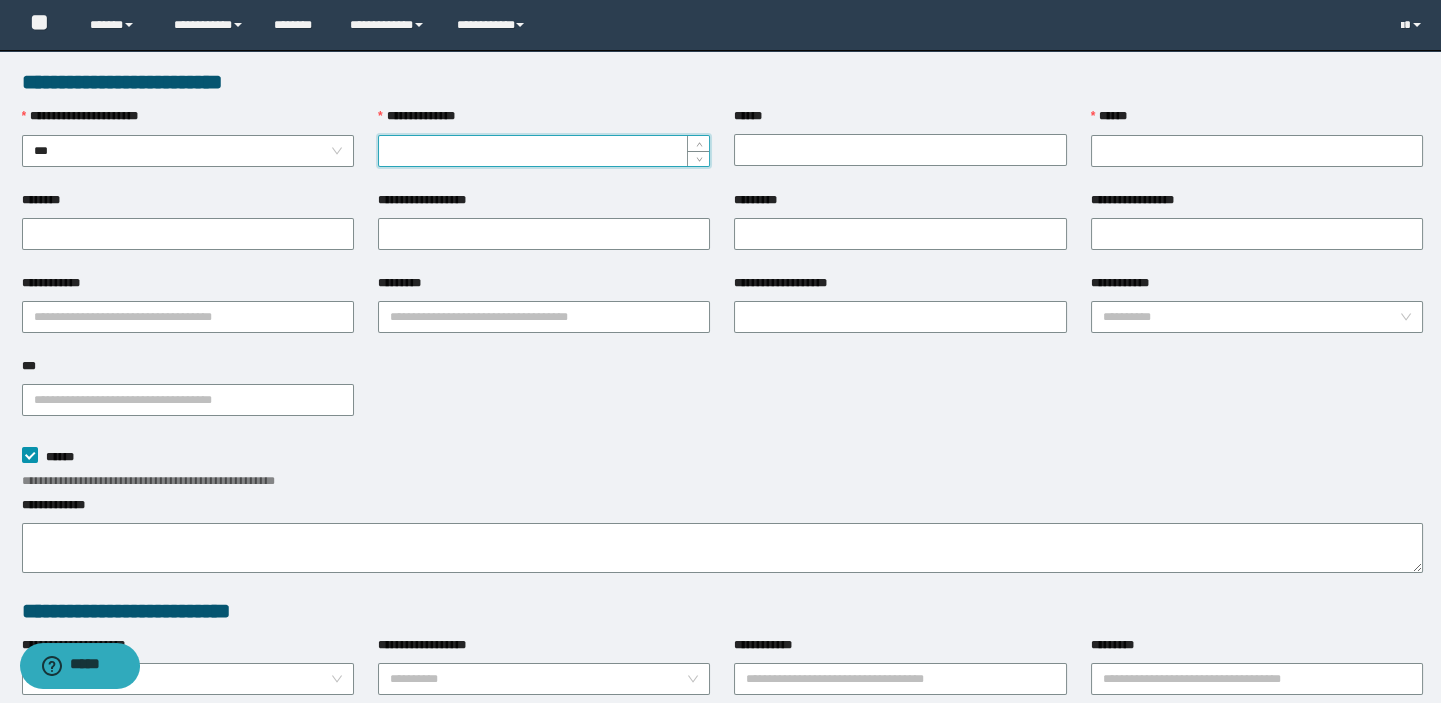 click on "**********" at bounding box center [544, 151] 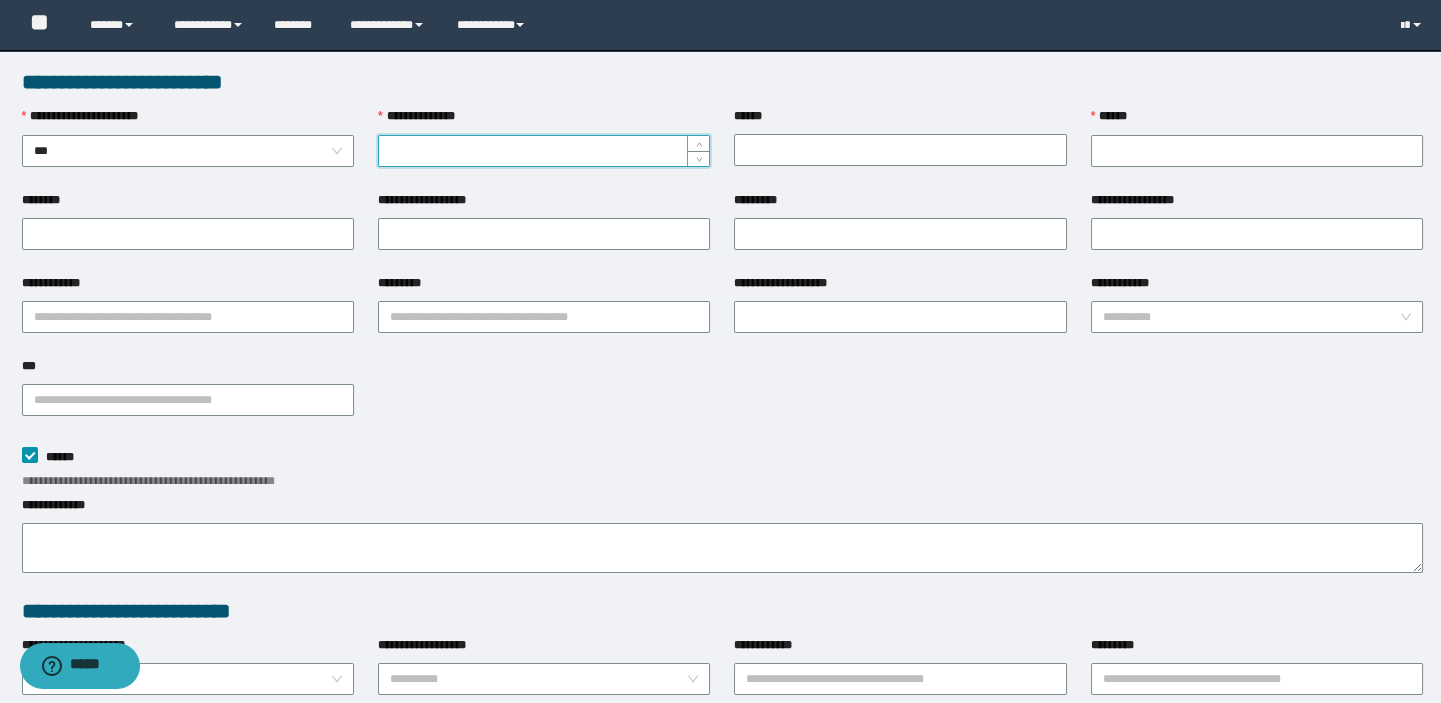 paste on "*********" 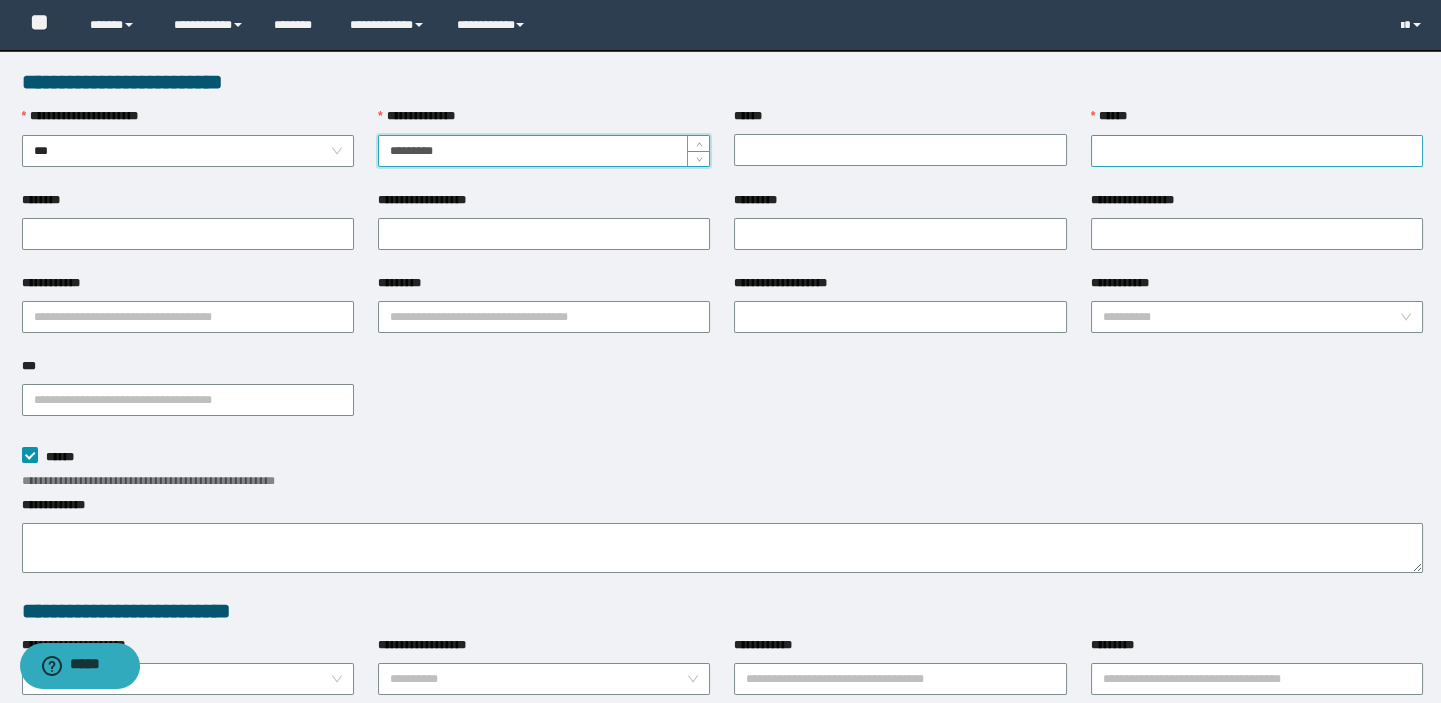 type on "*********" 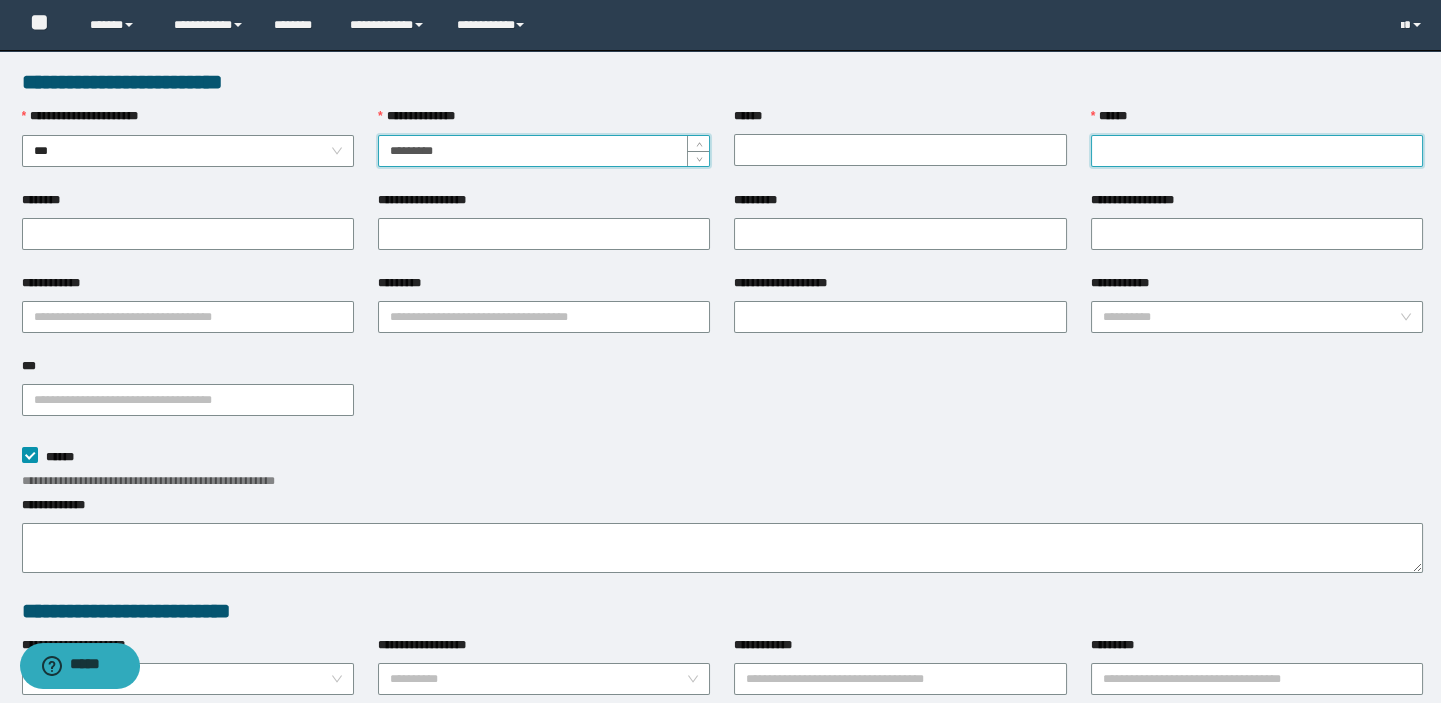 click on "******" at bounding box center [1257, 151] 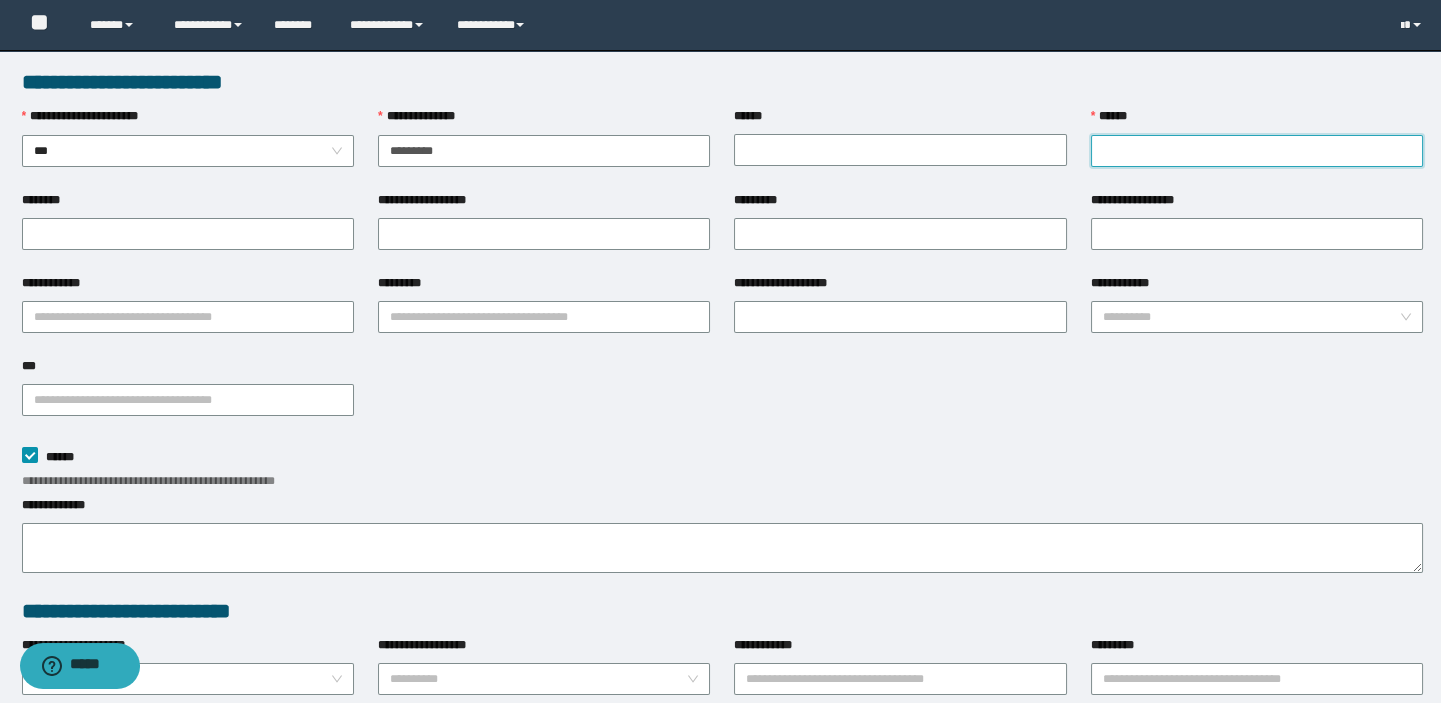 paste on "**********" 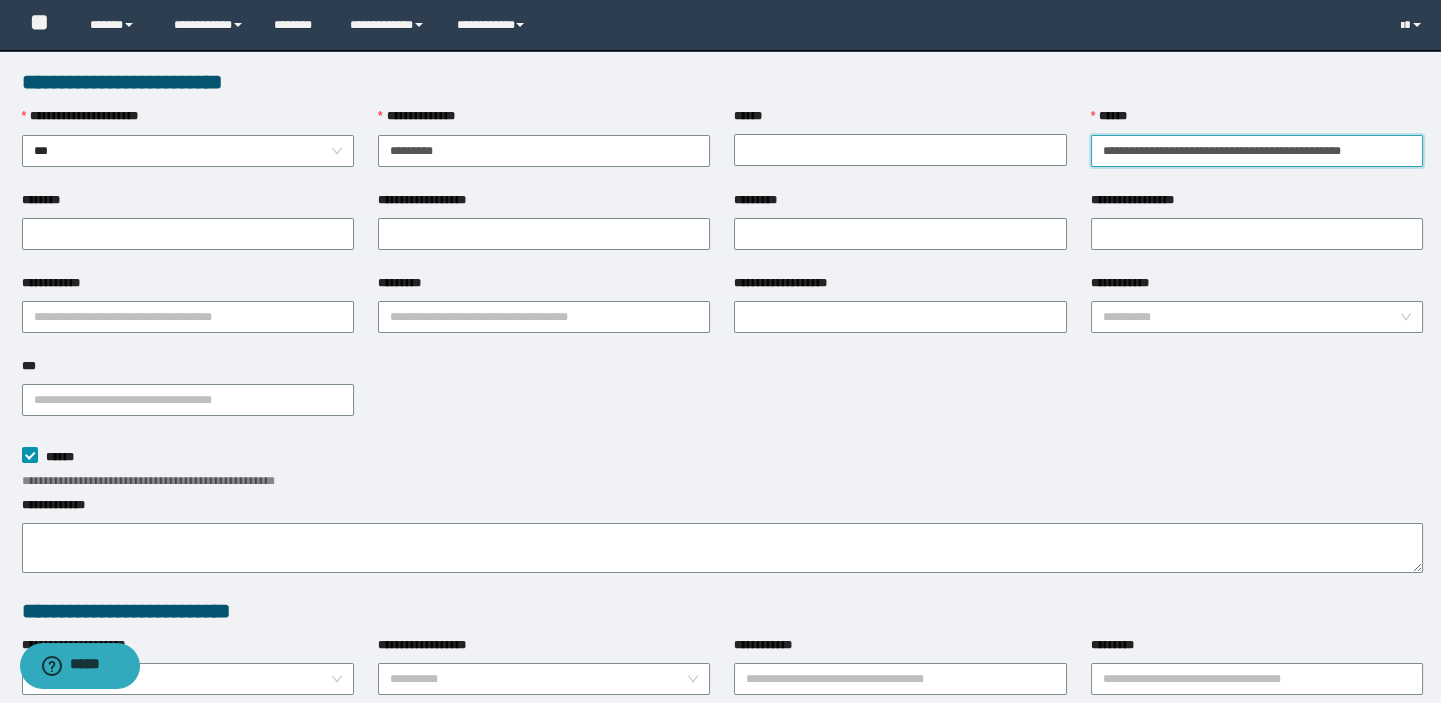 drag, startPoint x: 1338, startPoint y: 150, endPoint x: 1453, endPoint y: 150, distance: 115 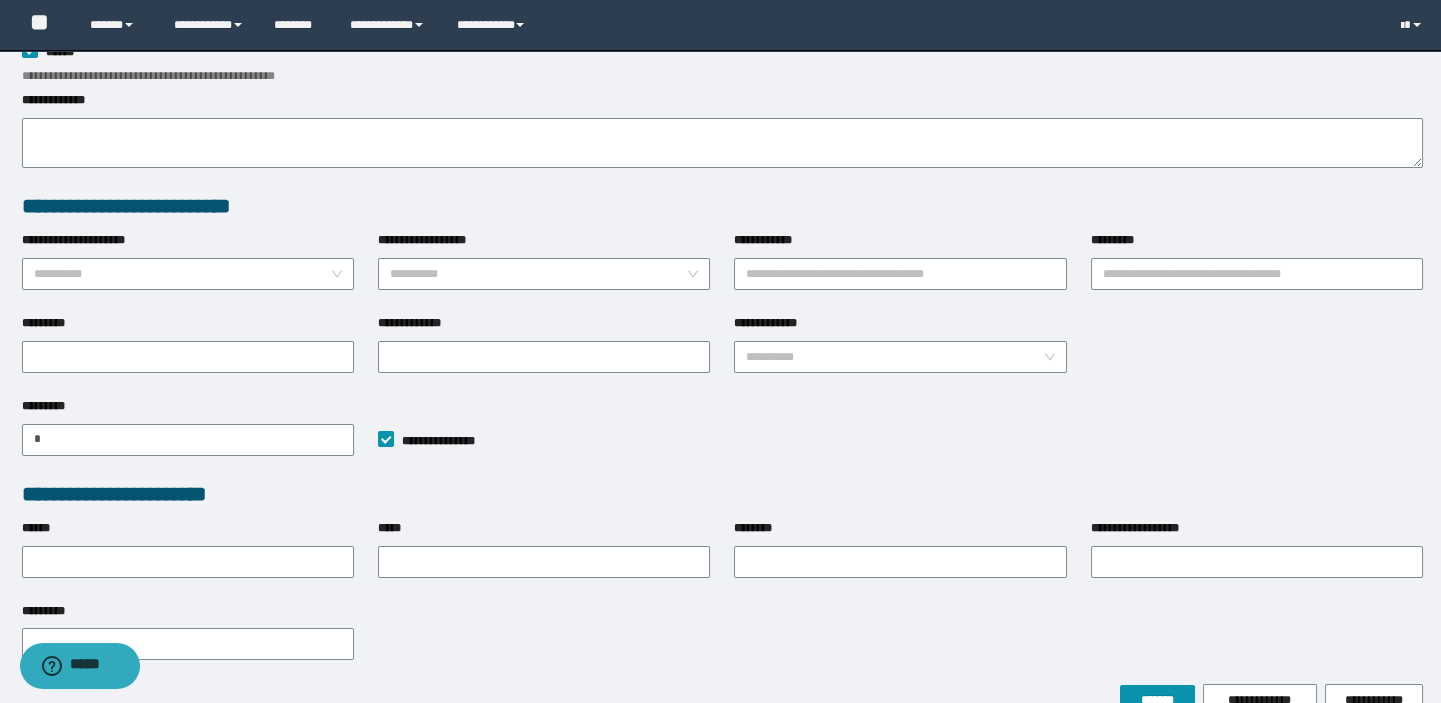 scroll, scrollTop: 513, scrollLeft: 0, axis: vertical 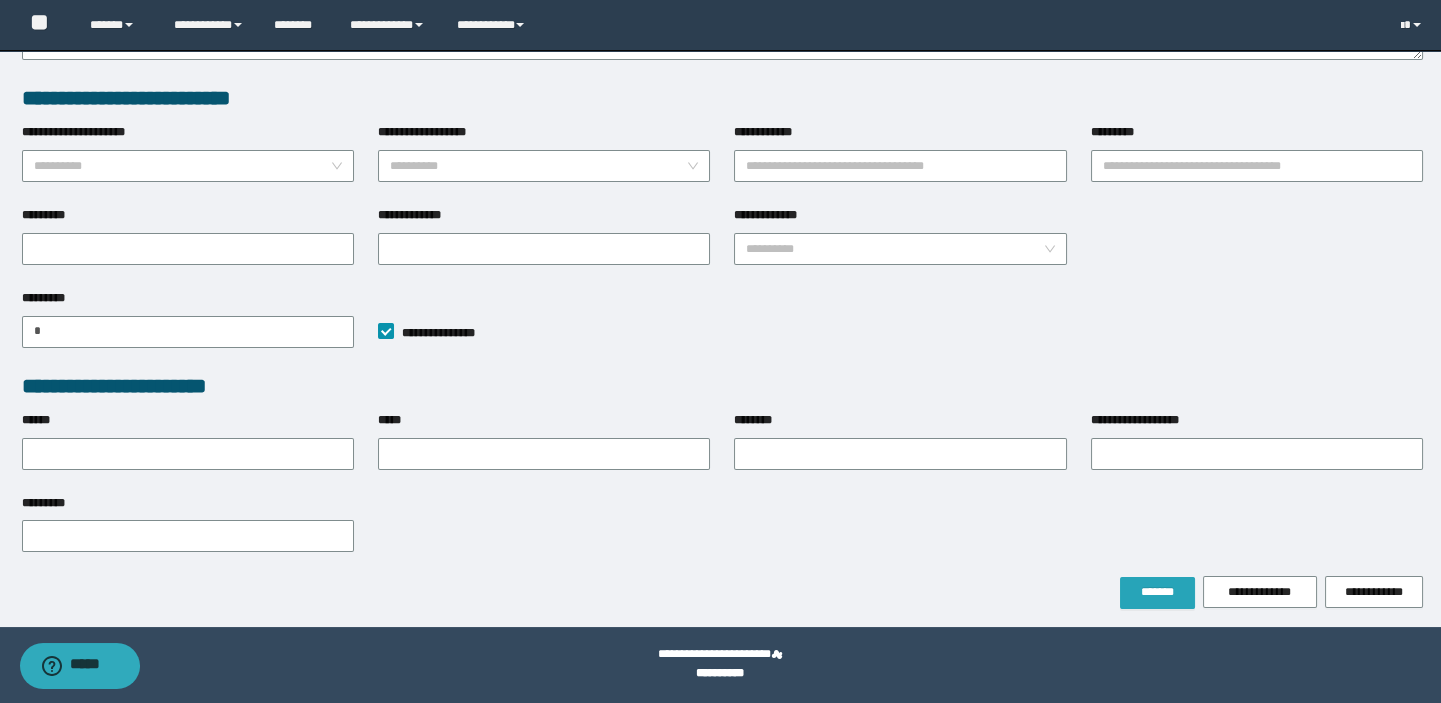 type on "**********" 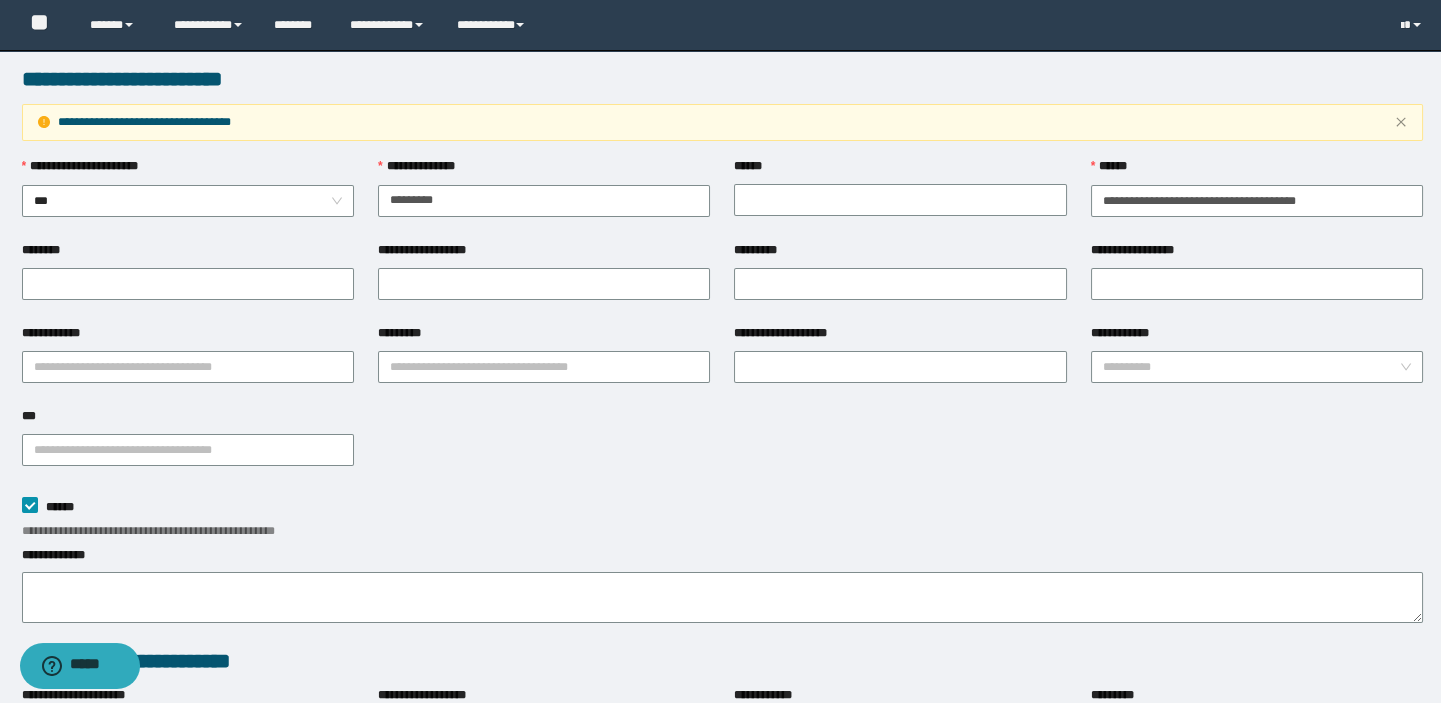 scroll, scrollTop: 0, scrollLeft: 0, axis: both 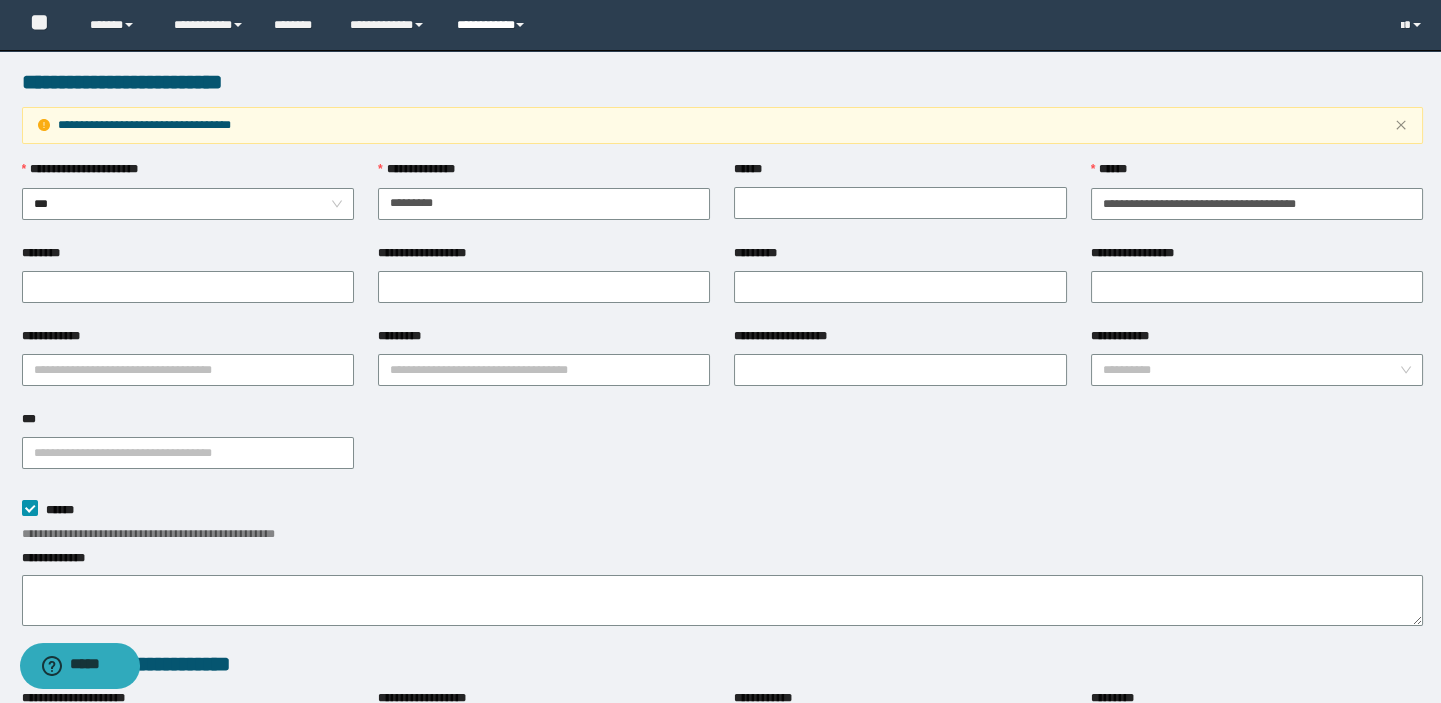 click on "**********" at bounding box center (493, 25) 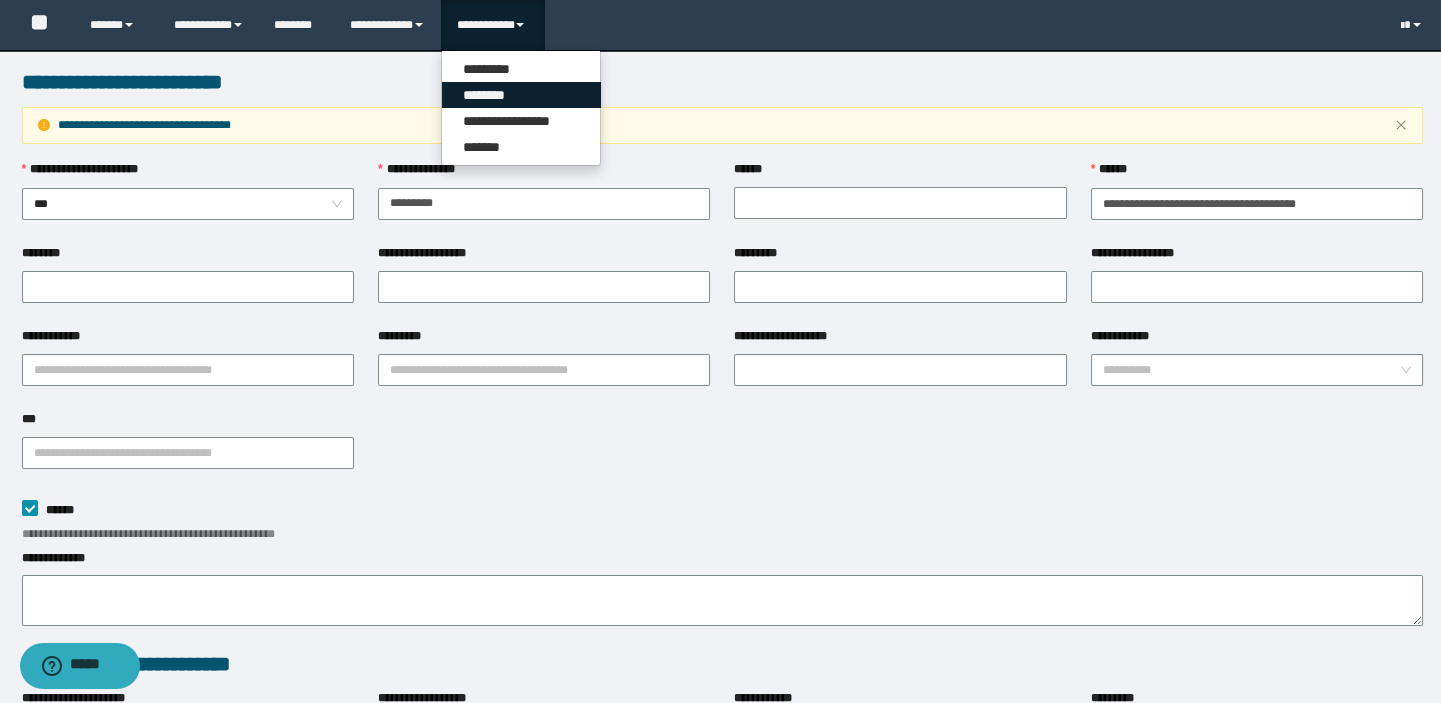 click on "********" at bounding box center (521, 95) 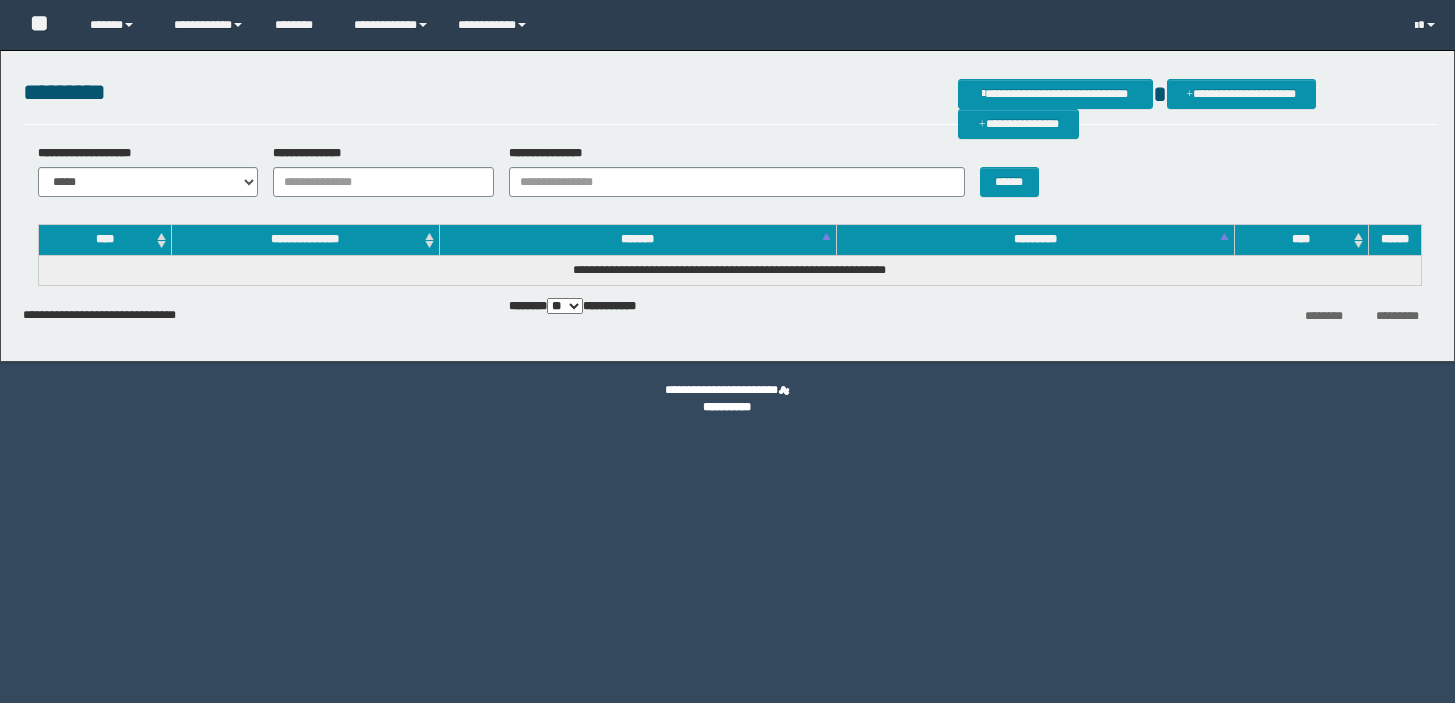 scroll, scrollTop: 0, scrollLeft: 0, axis: both 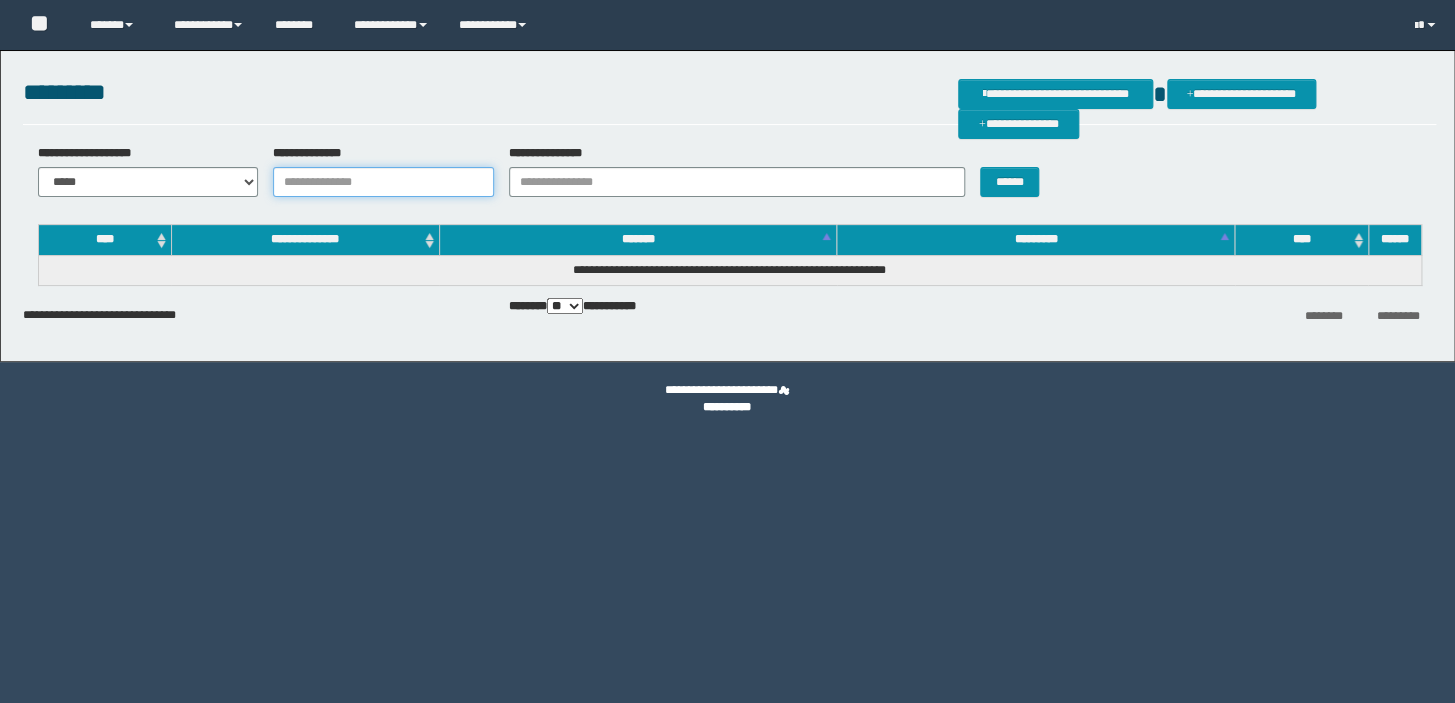 click on "**********" at bounding box center (383, 182) 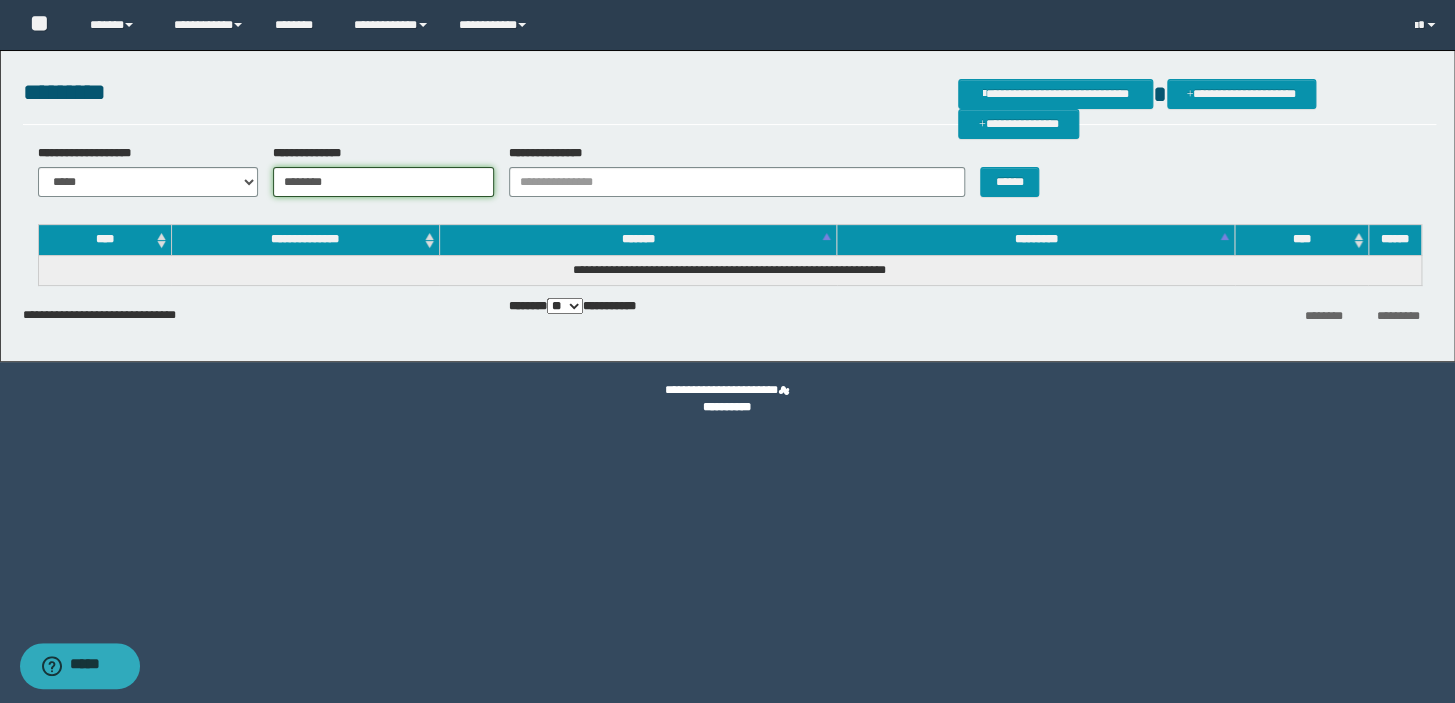 type on "********" 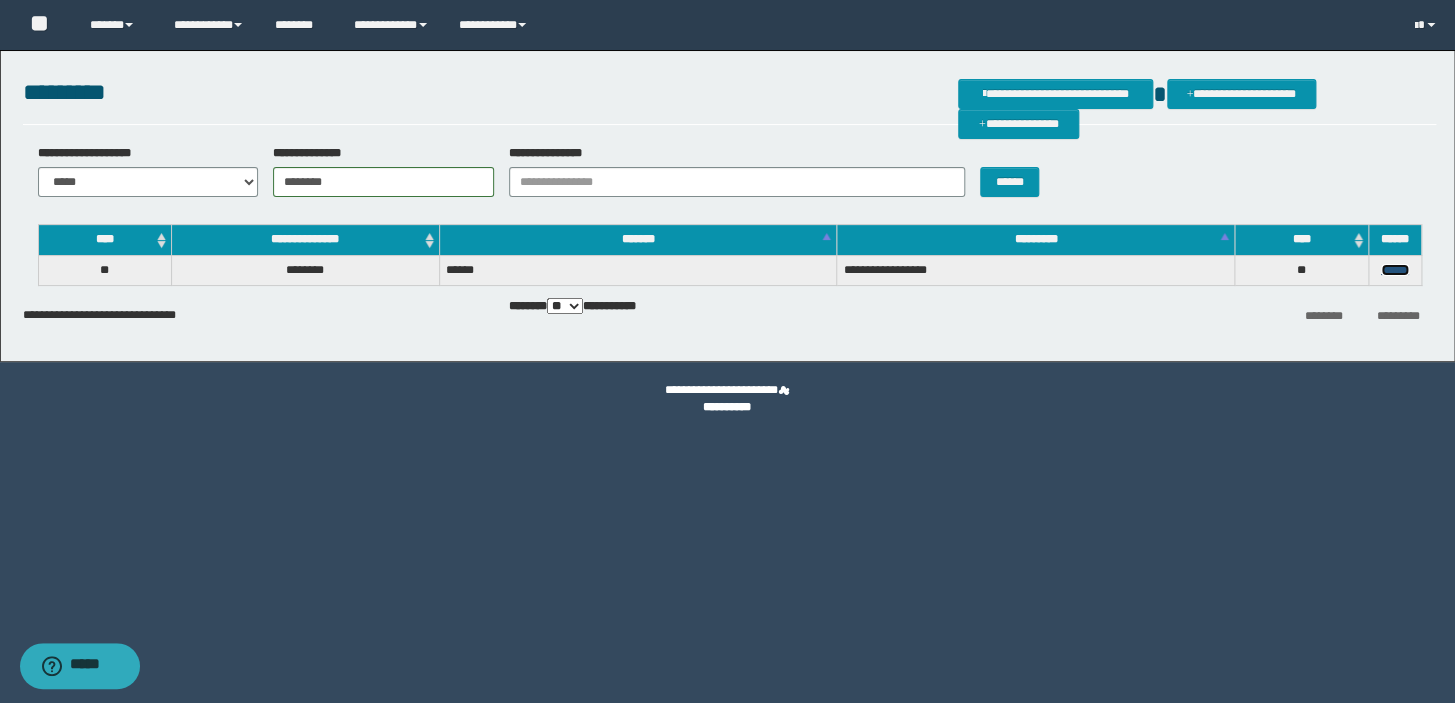 click on "******" at bounding box center (1395, 270) 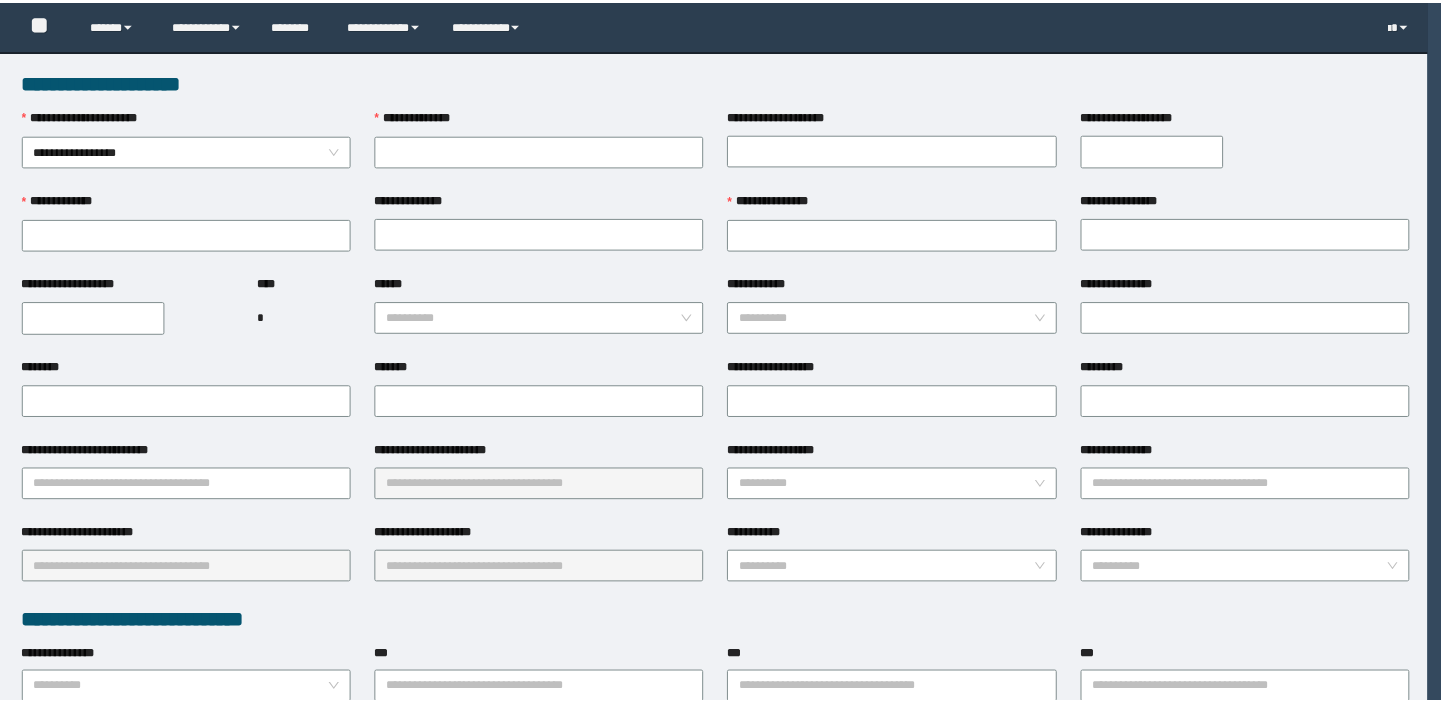 scroll, scrollTop: 0, scrollLeft: 0, axis: both 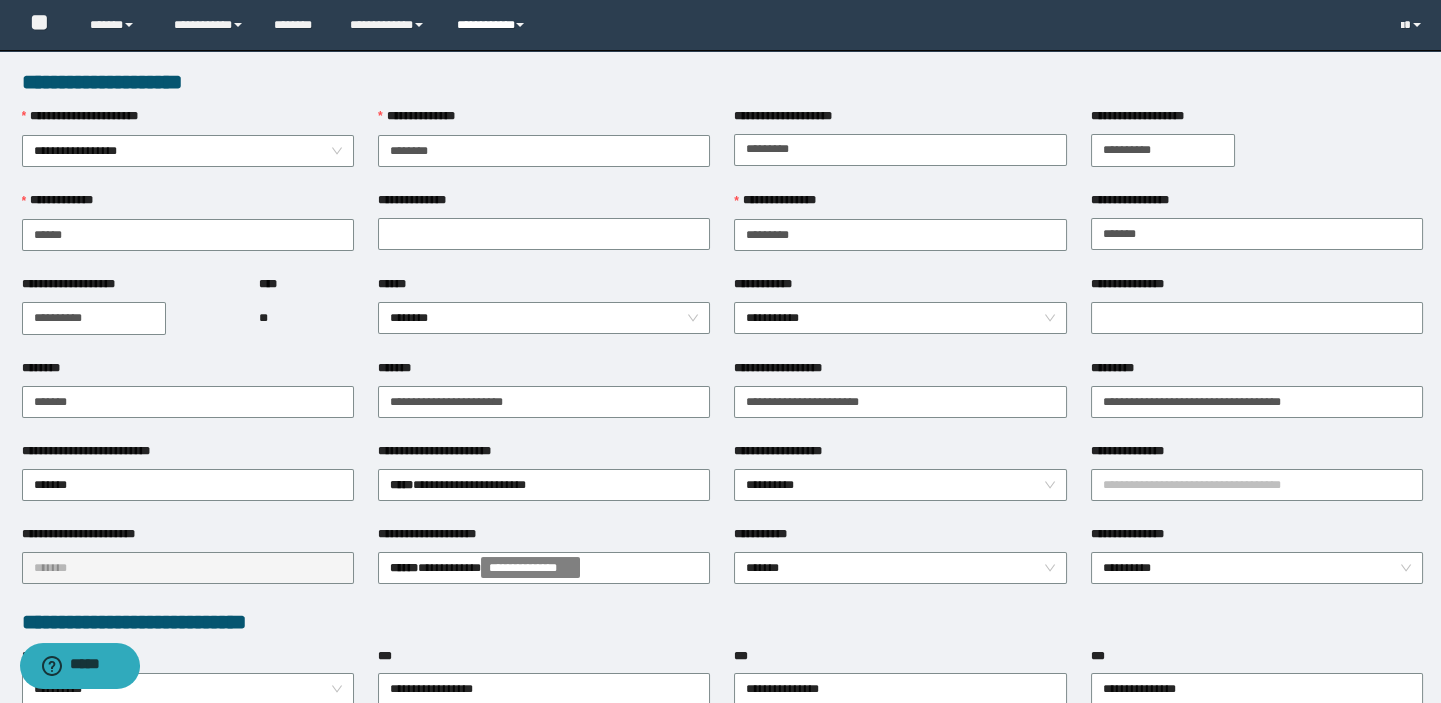 click on "**********" at bounding box center (493, 25) 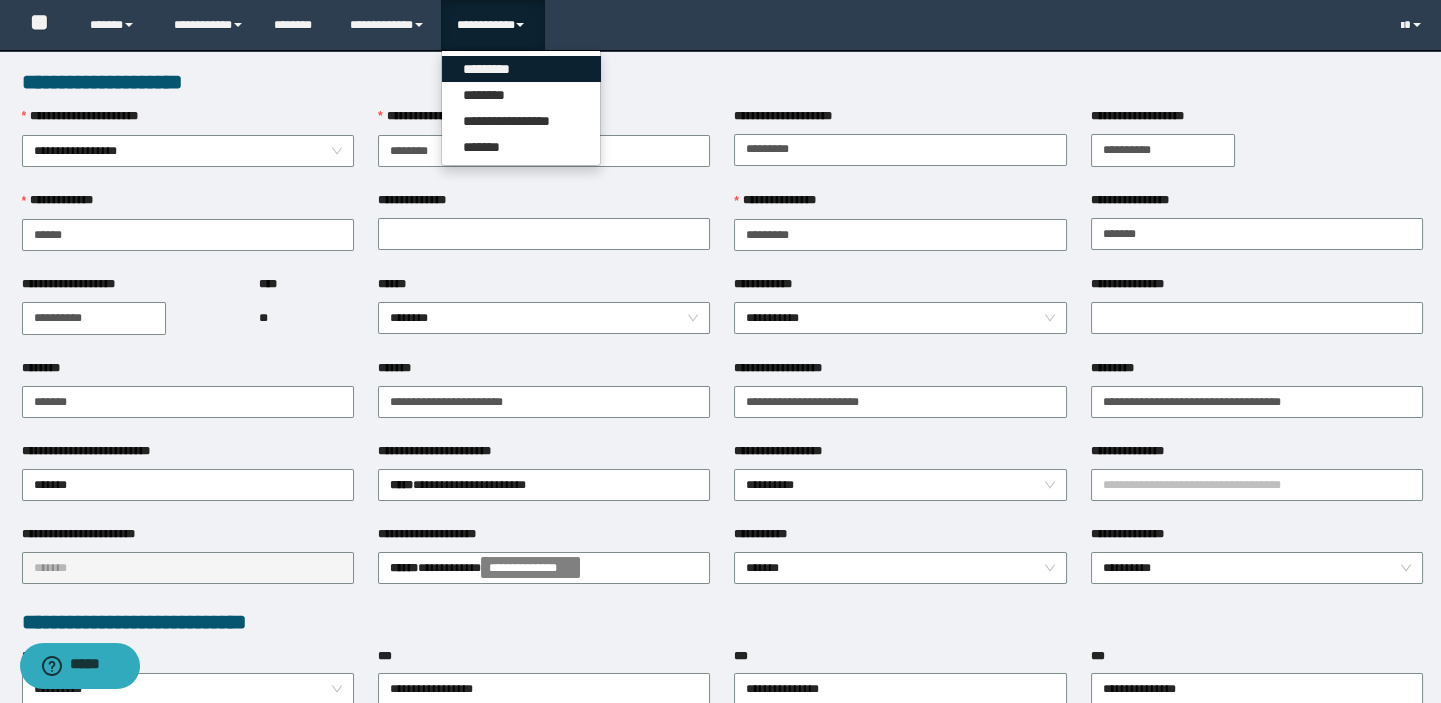 click on "*********" at bounding box center [521, 69] 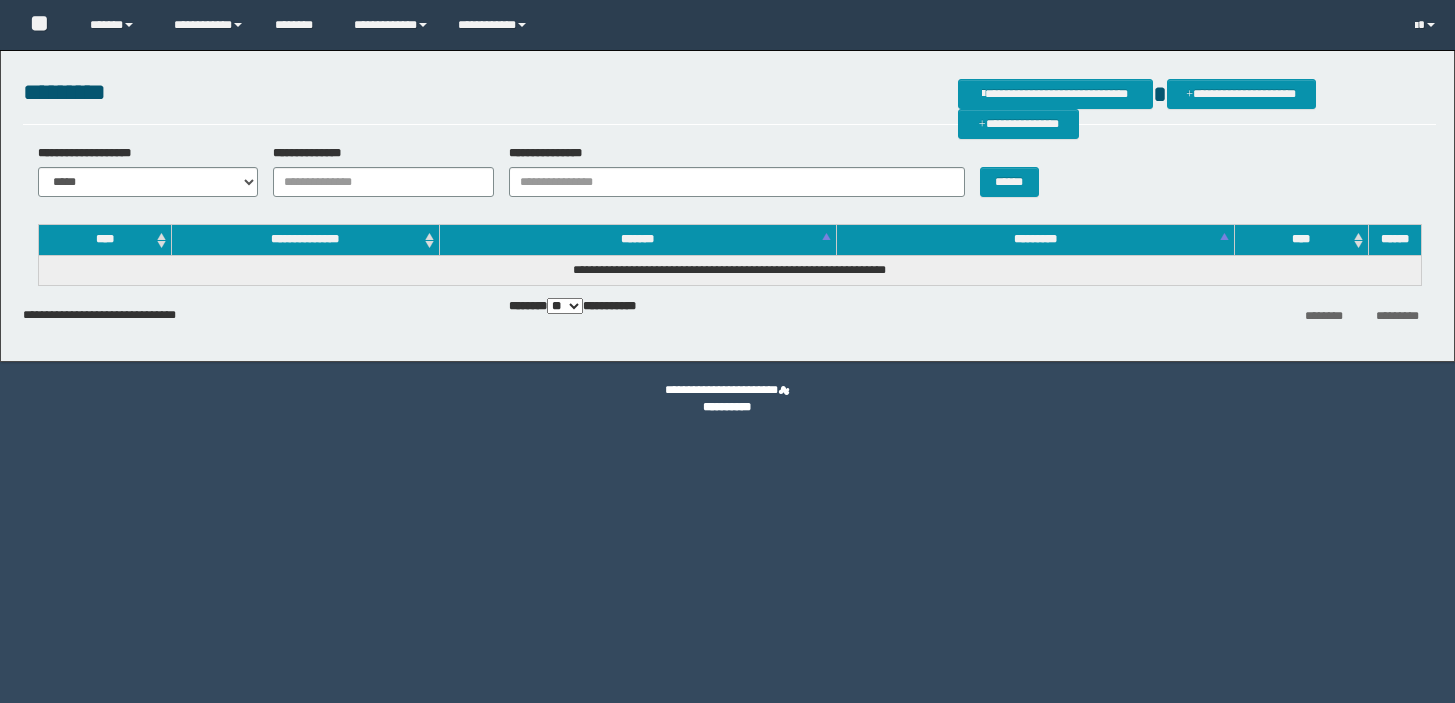 scroll, scrollTop: 0, scrollLeft: 0, axis: both 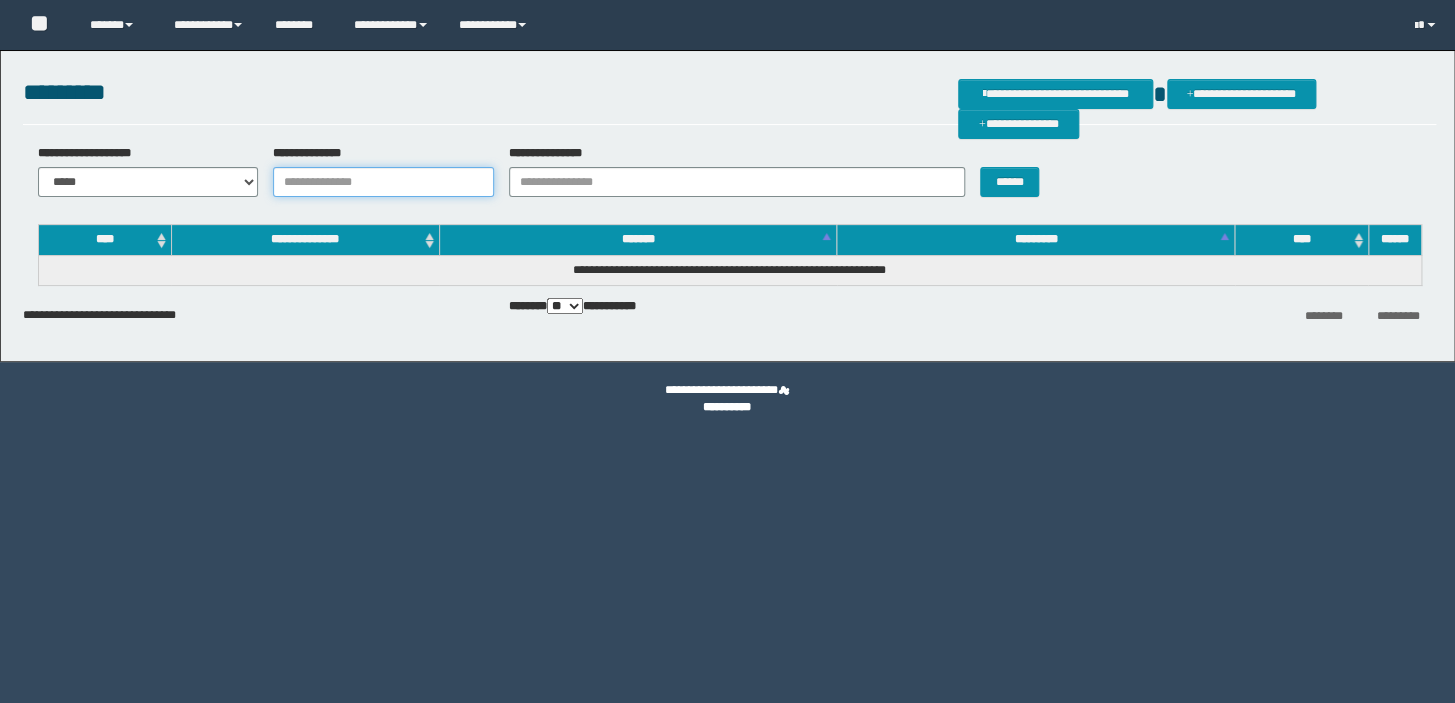 click on "**********" at bounding box center [383, 182] 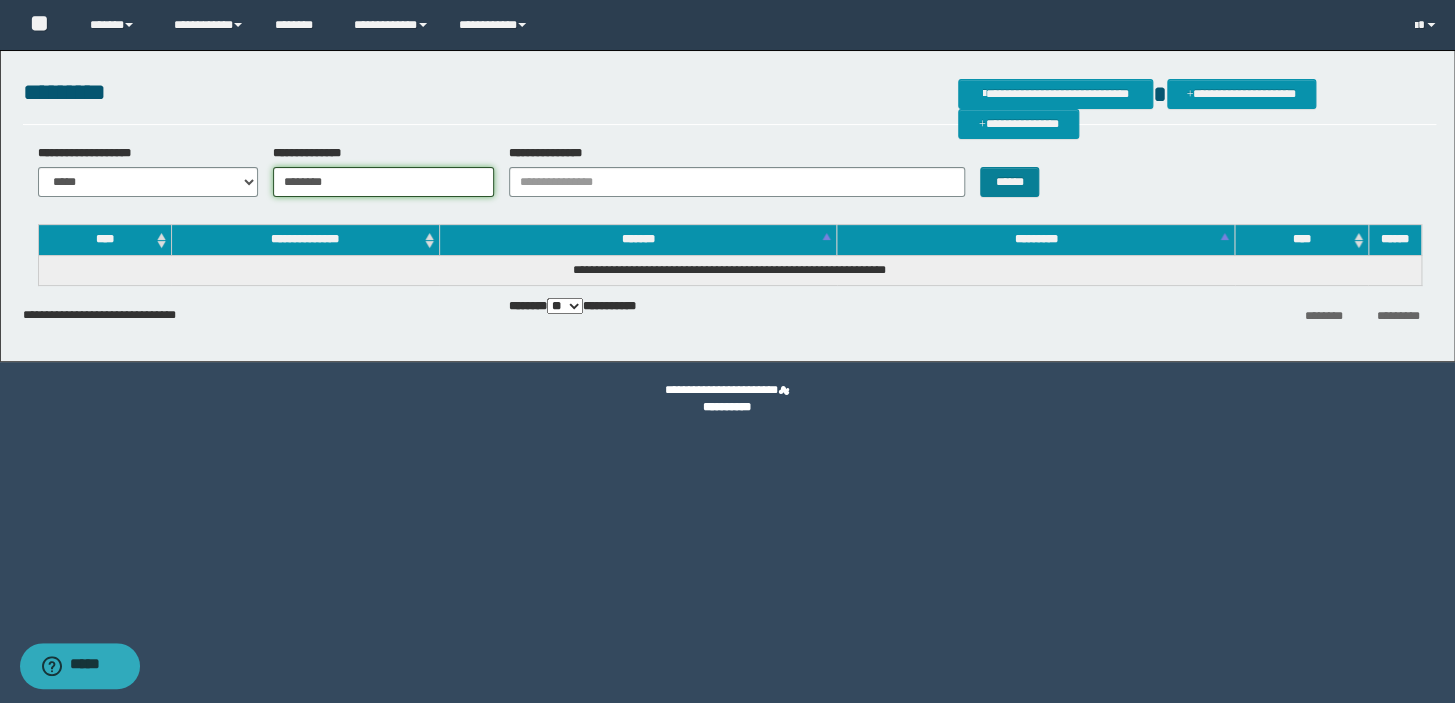type on "********" 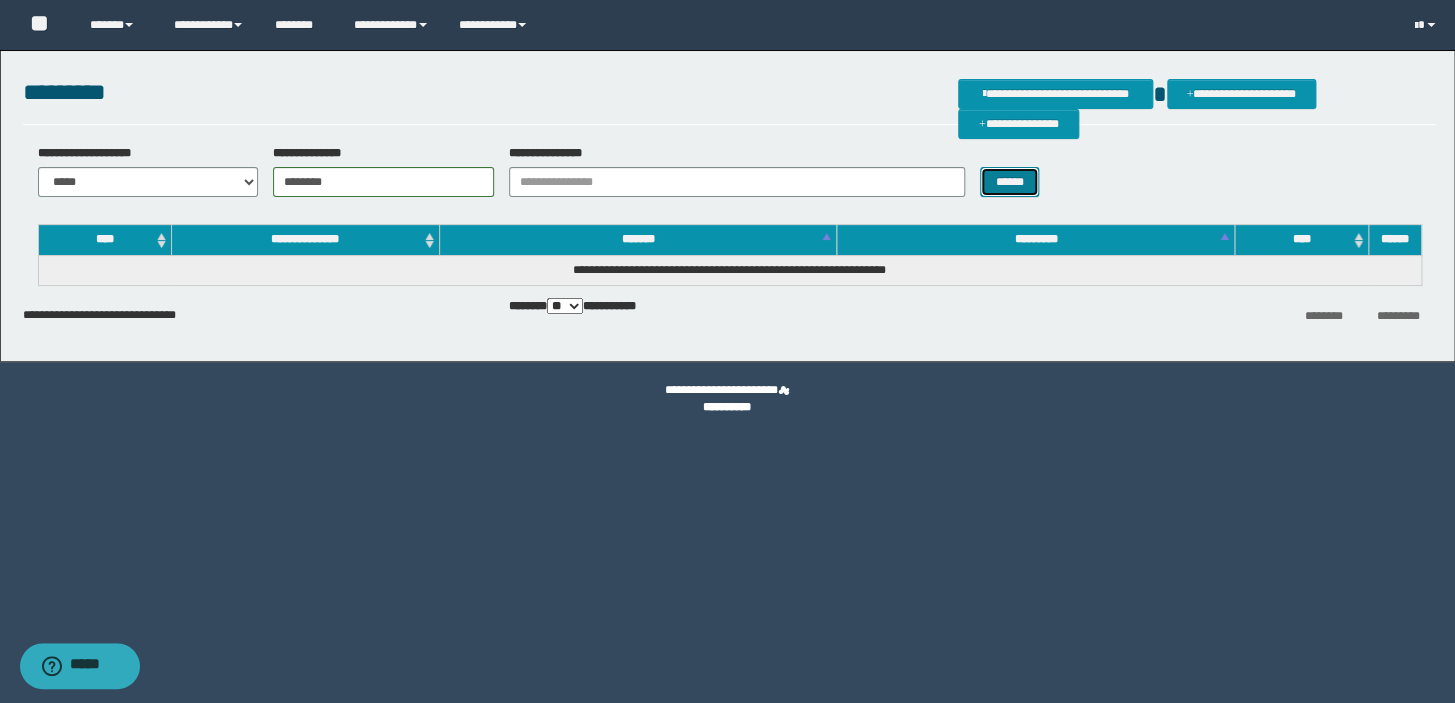 click on "******" at bounding box center [1009, 182] 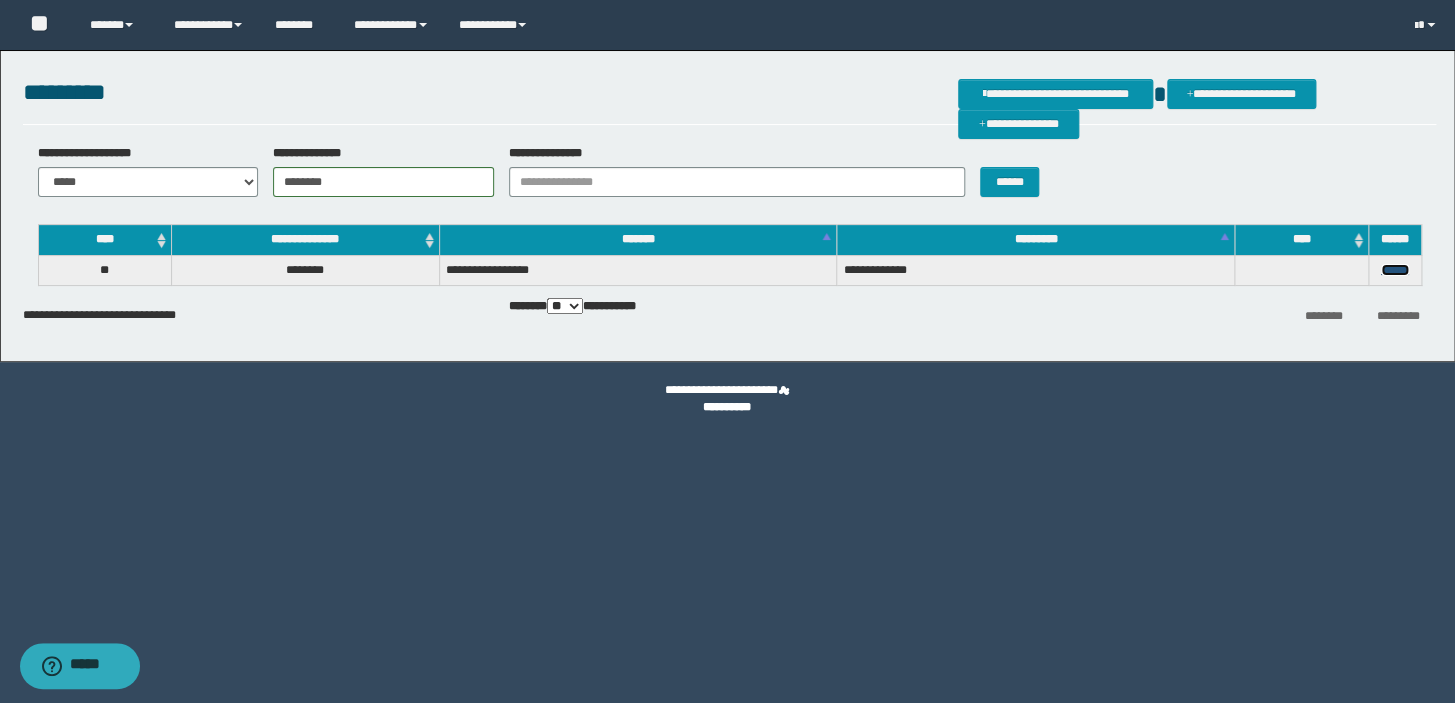 click on "******" at bounding box center [1395, 270] 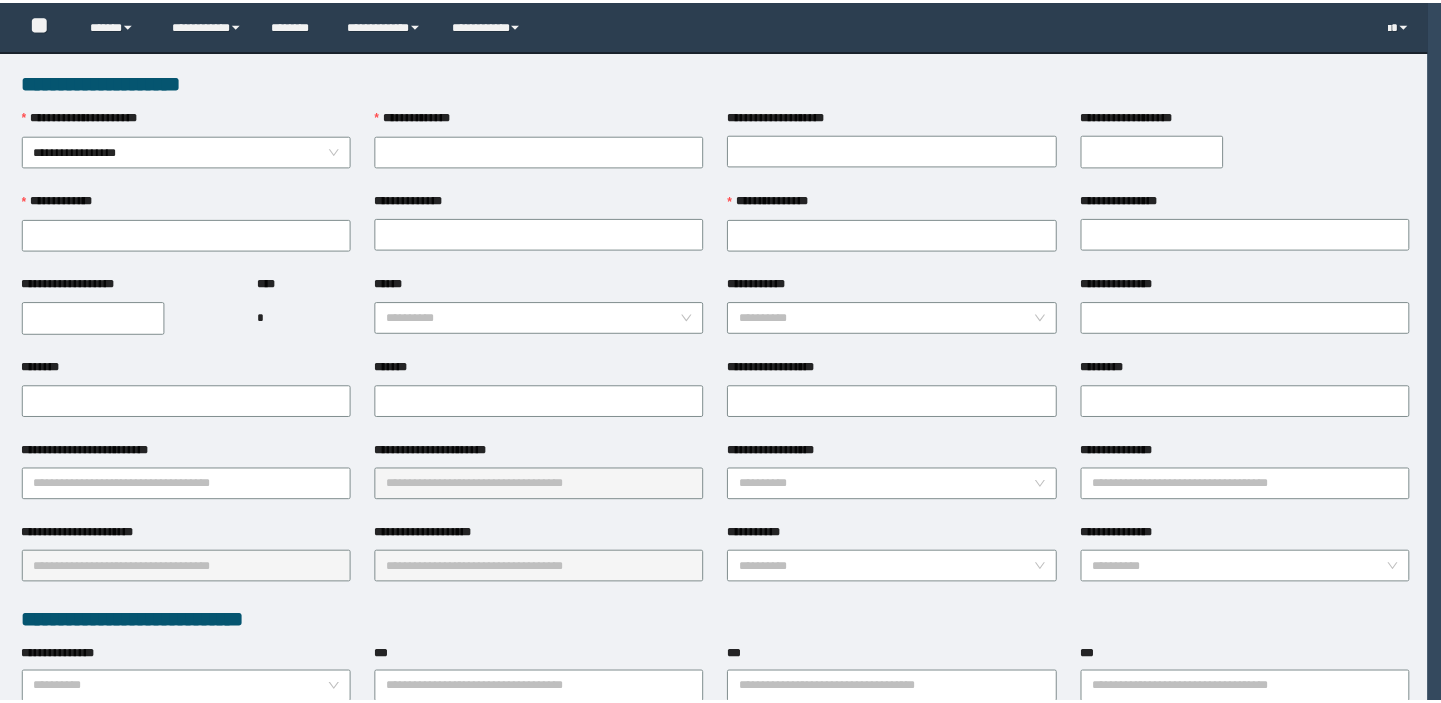 scroll, scrollTop: 0, scrollLeft: 0, axis: both 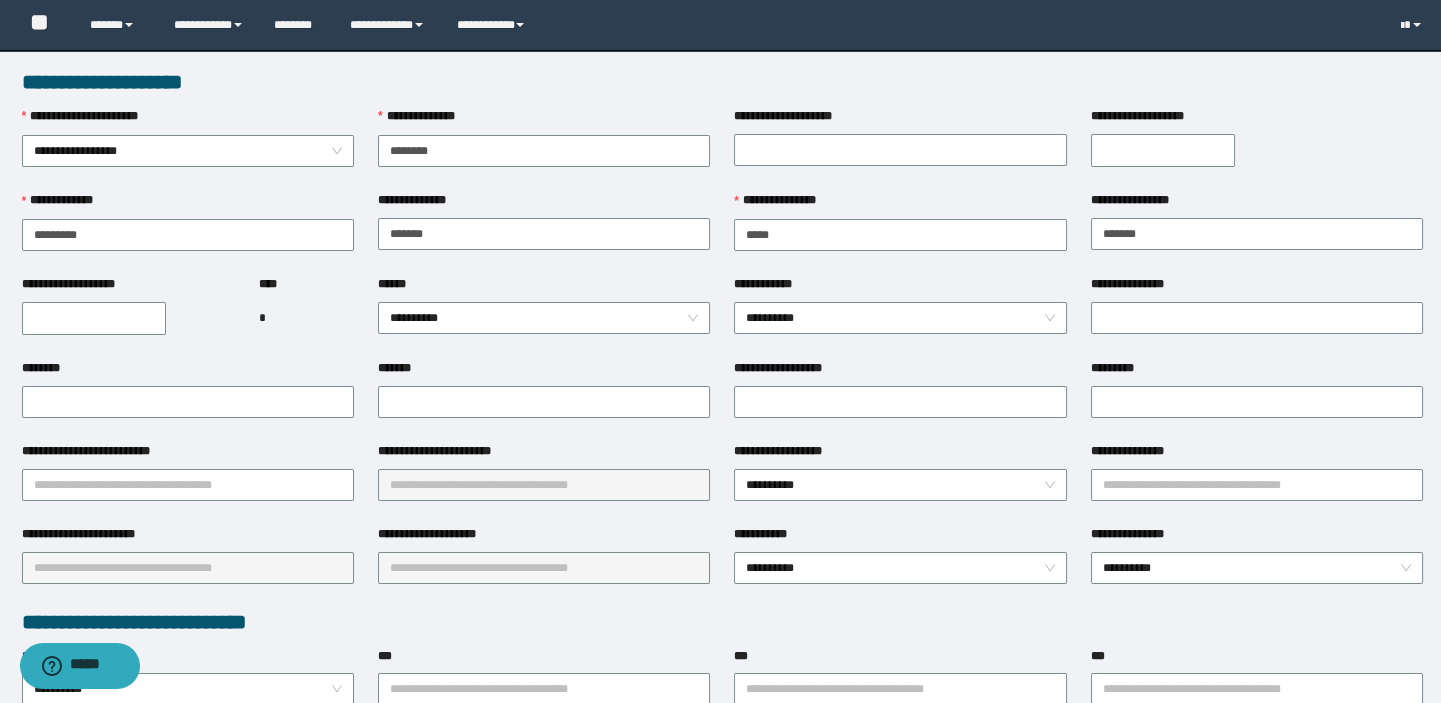 click on "**********" at bounding box center (94, 318) 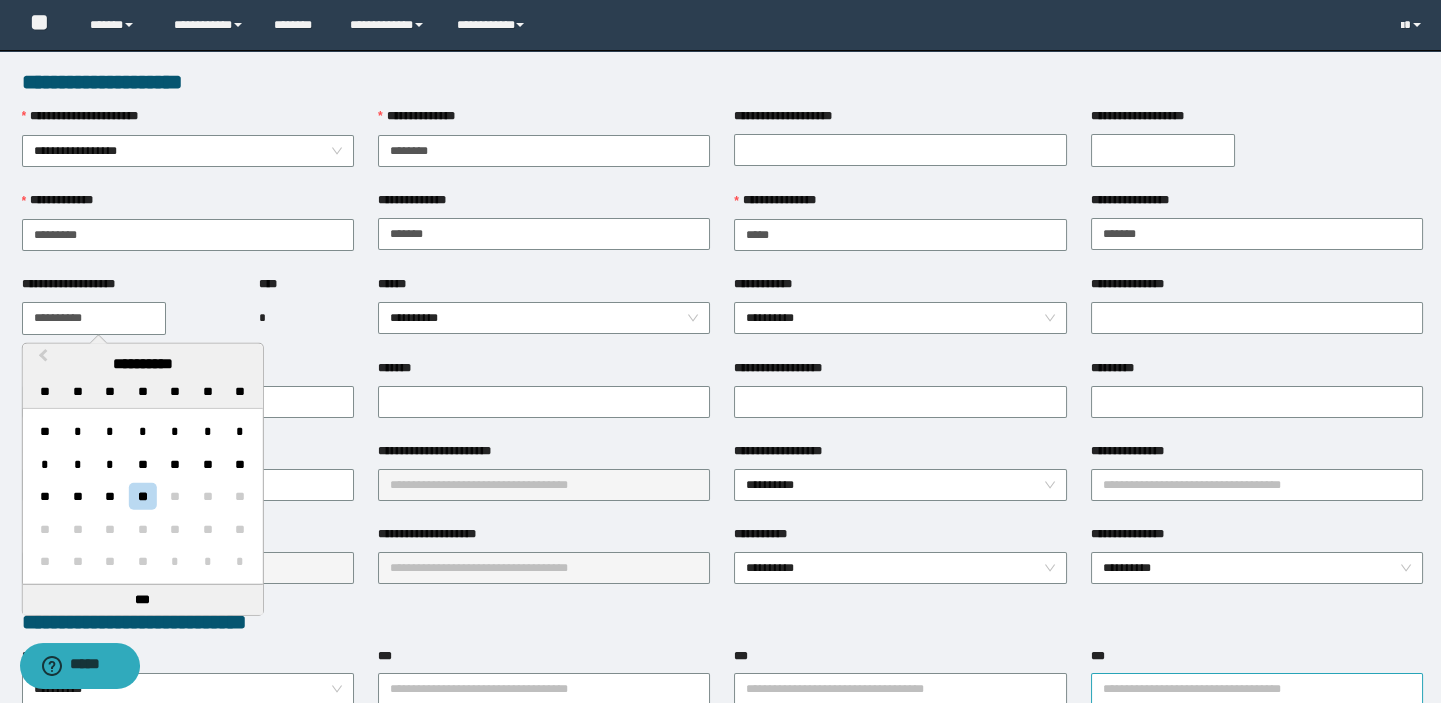 click on "***" at bounding box center [1257, 689] 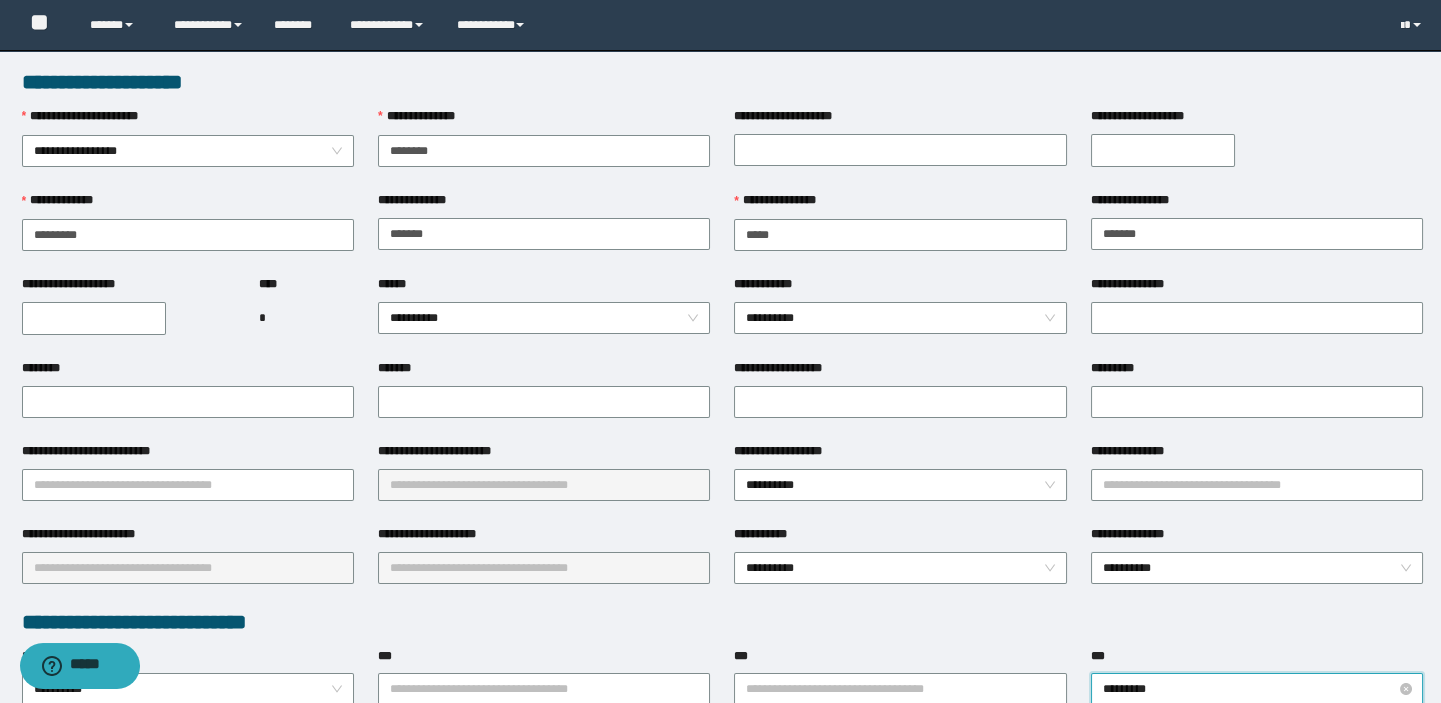 type on "**********" 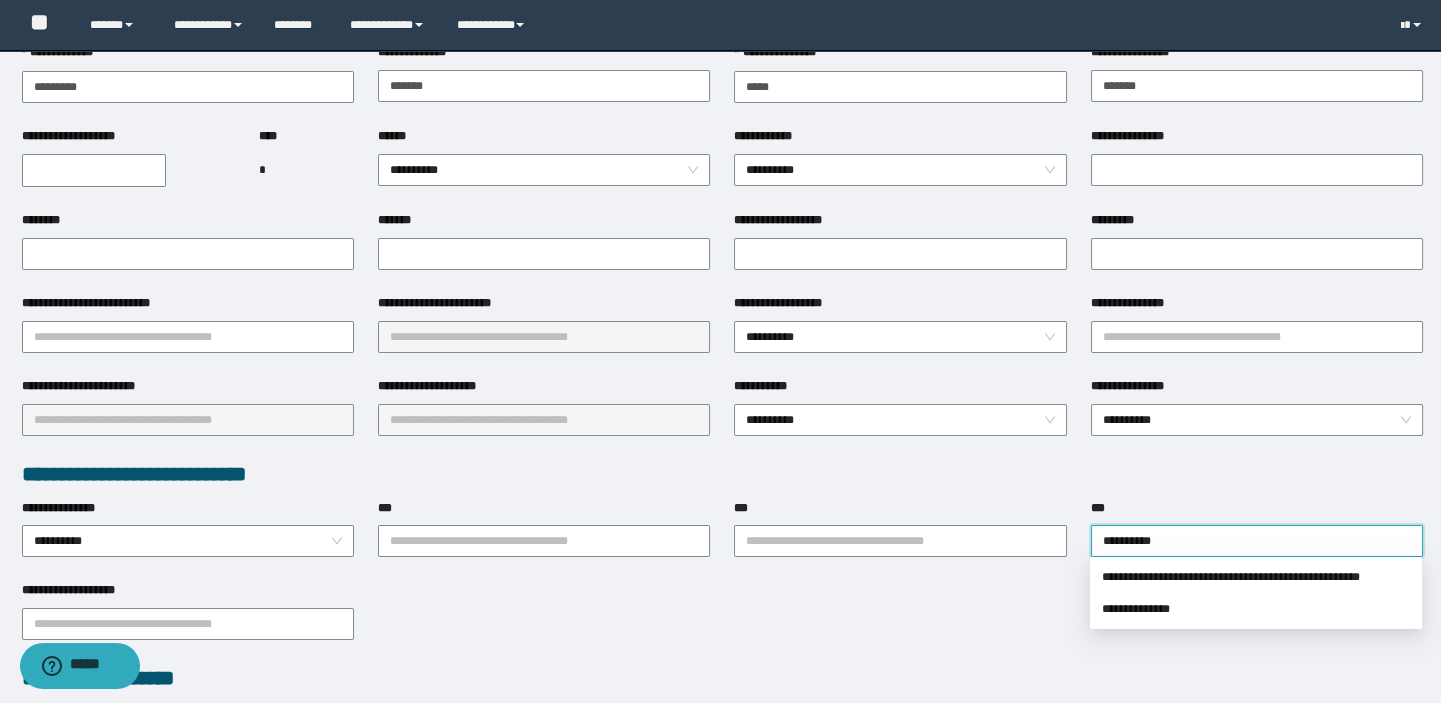 scroll, scrollTop: 454, scrollLeft: 0, axis: vertical 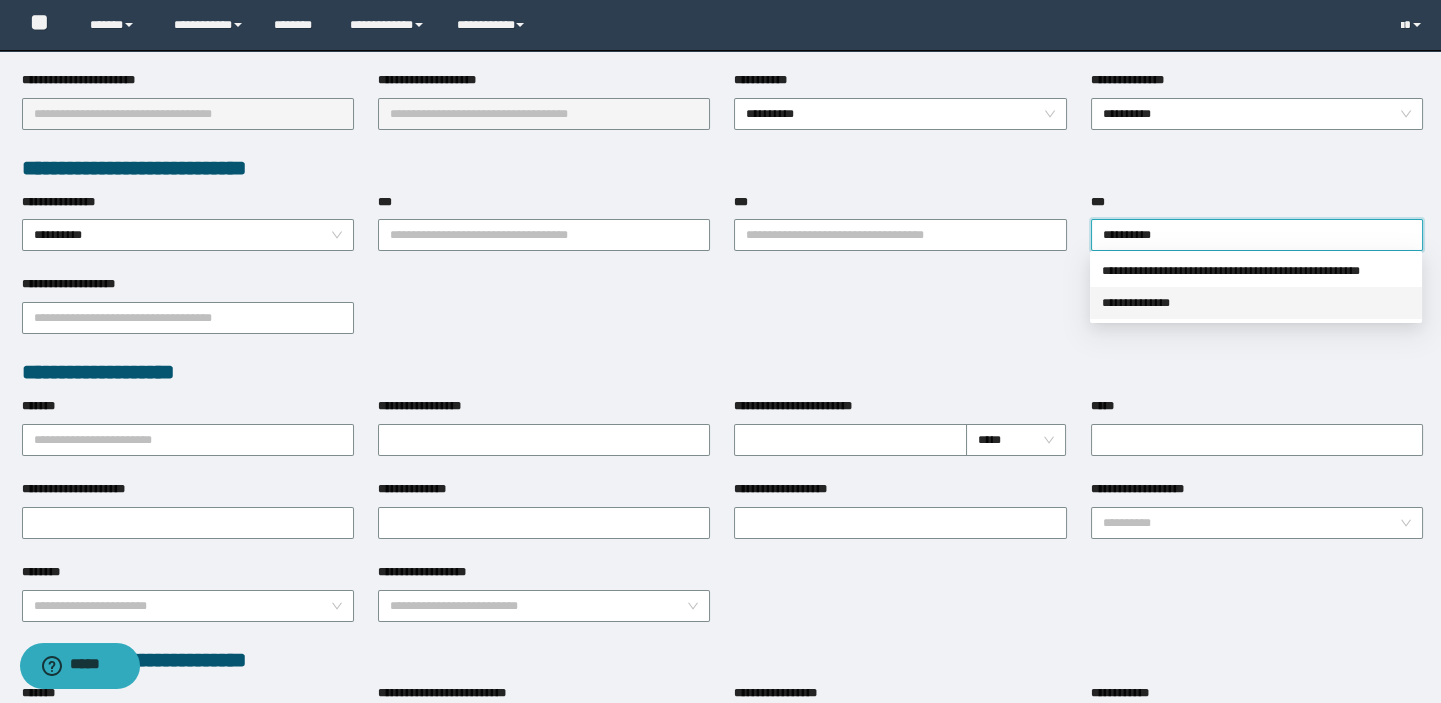 click on "**********" at bounding box center [1256, 303] 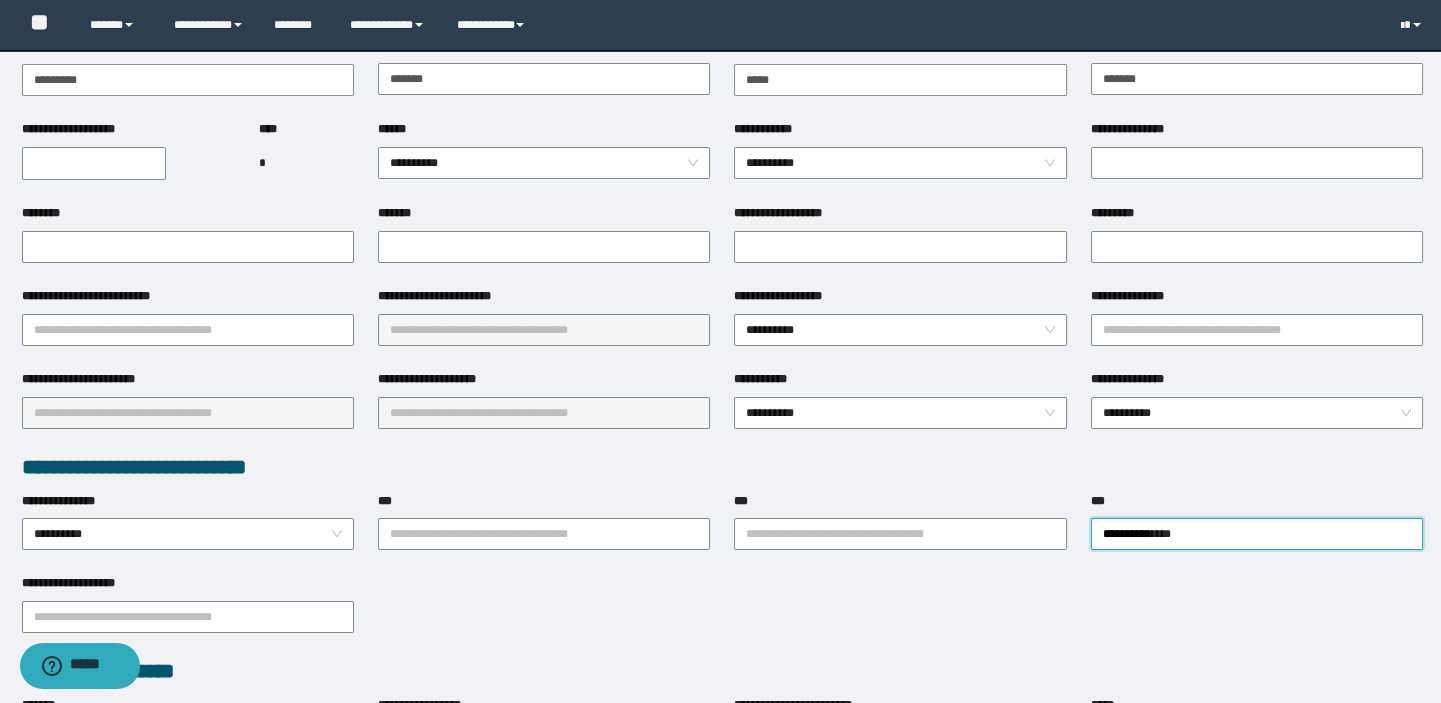 scroll, scrollTop: 0, scrollLeft: 0, axis: both 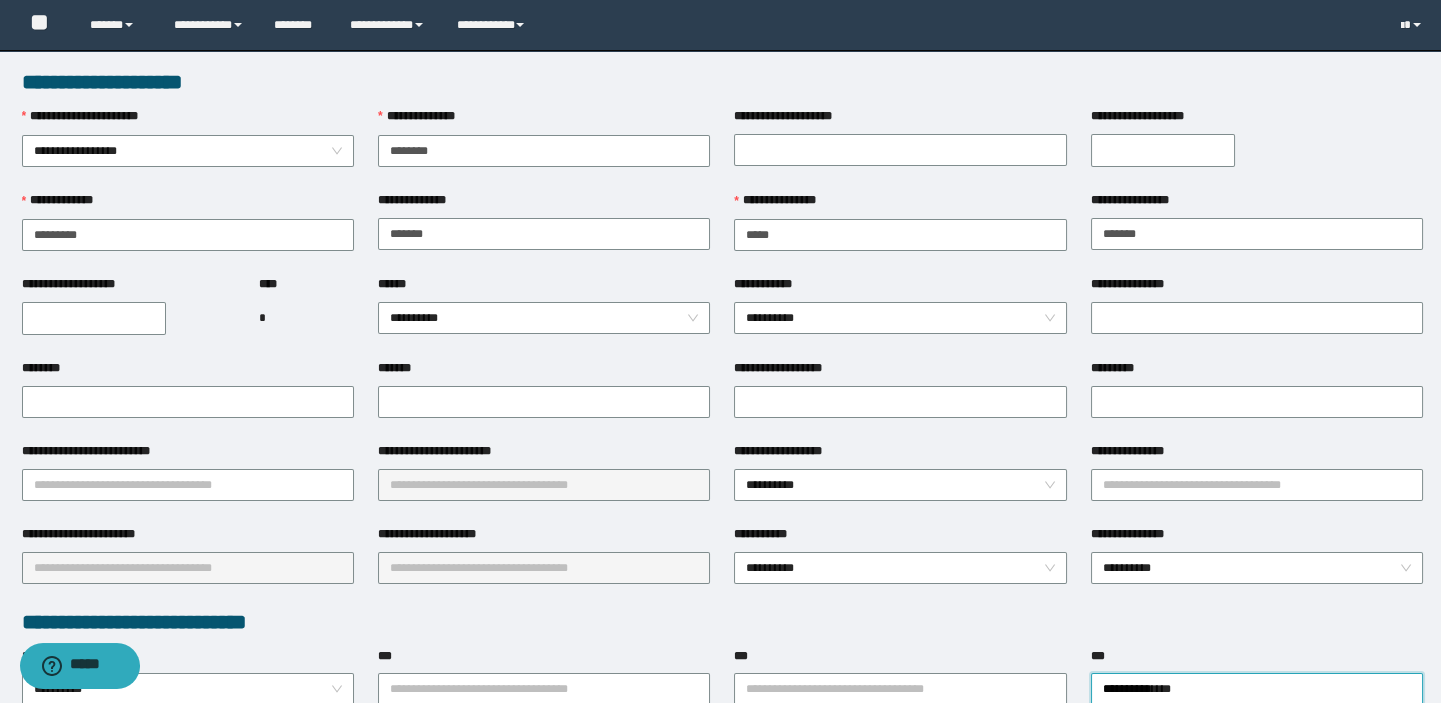 click on "**********" at bounding box center [94, 318] 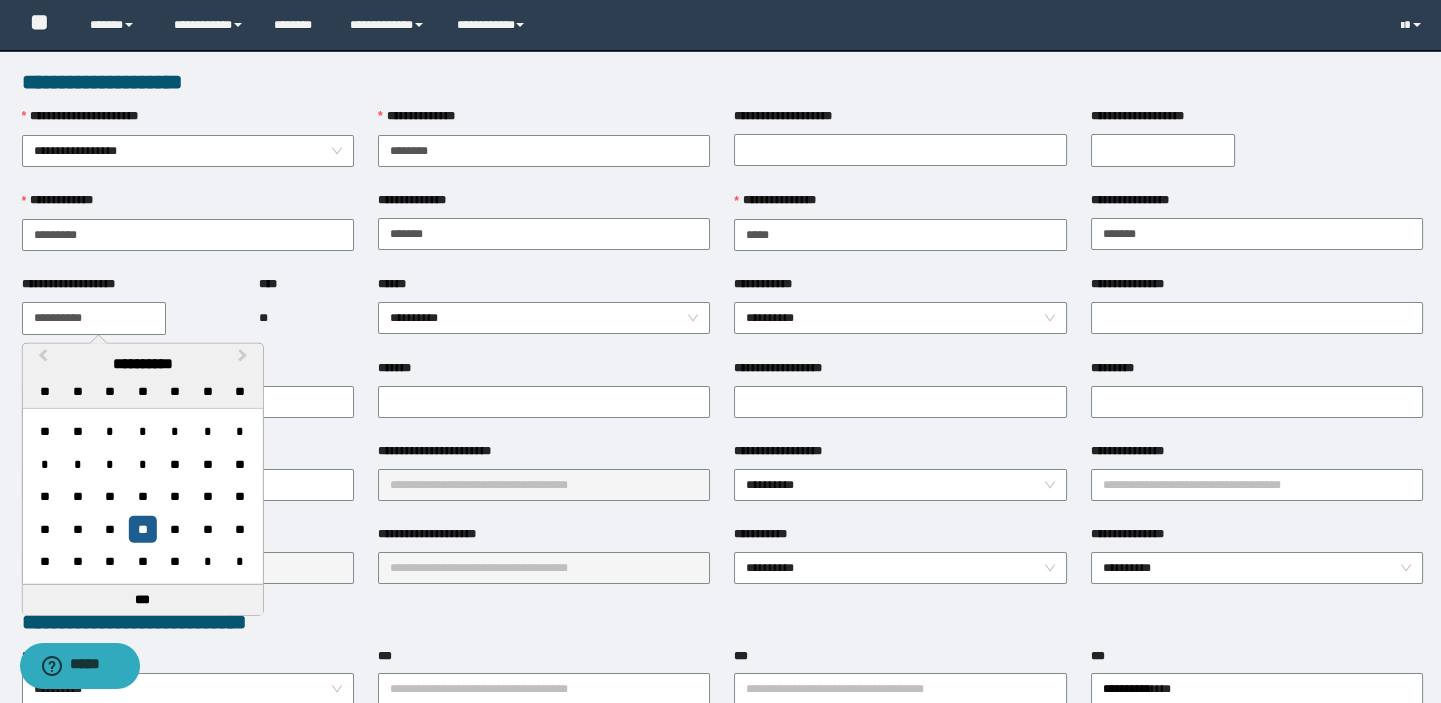 type on "**********" 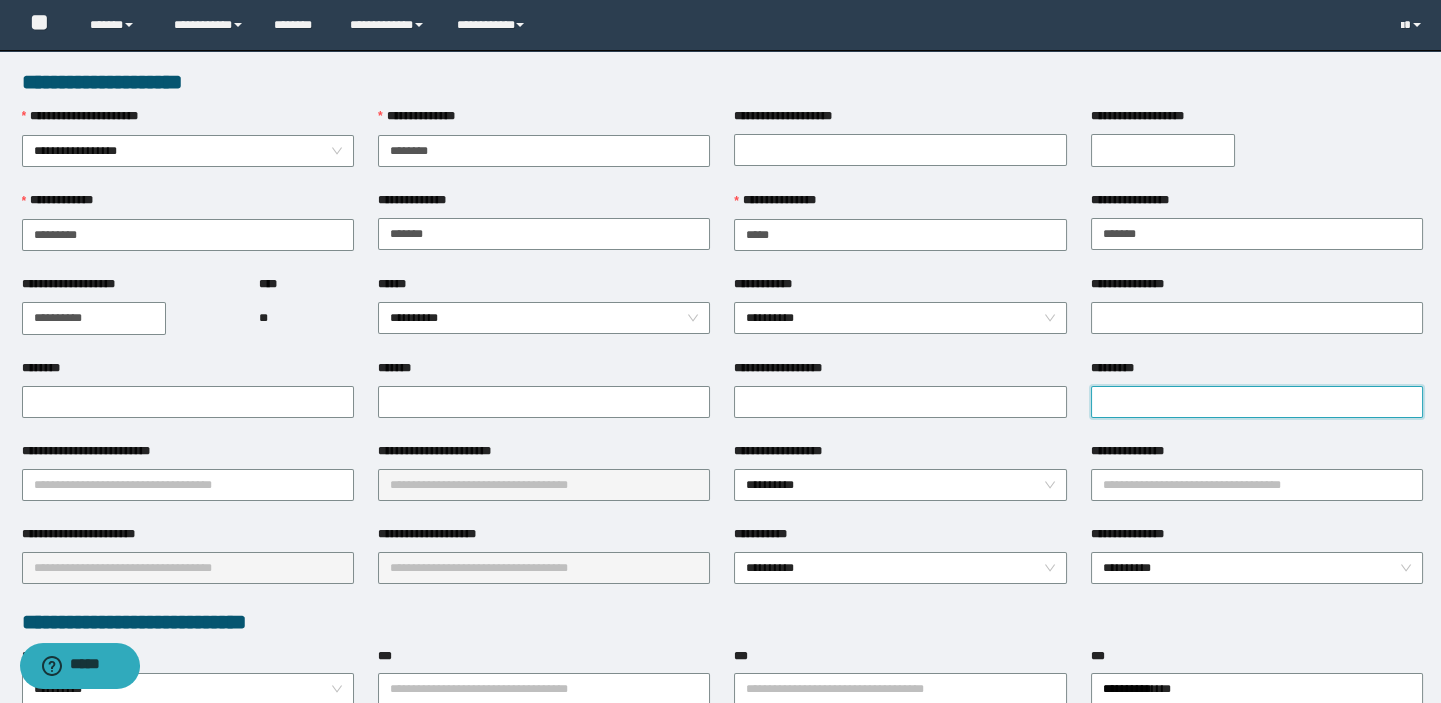 click on "*********" at bounding box center (1257, 402) 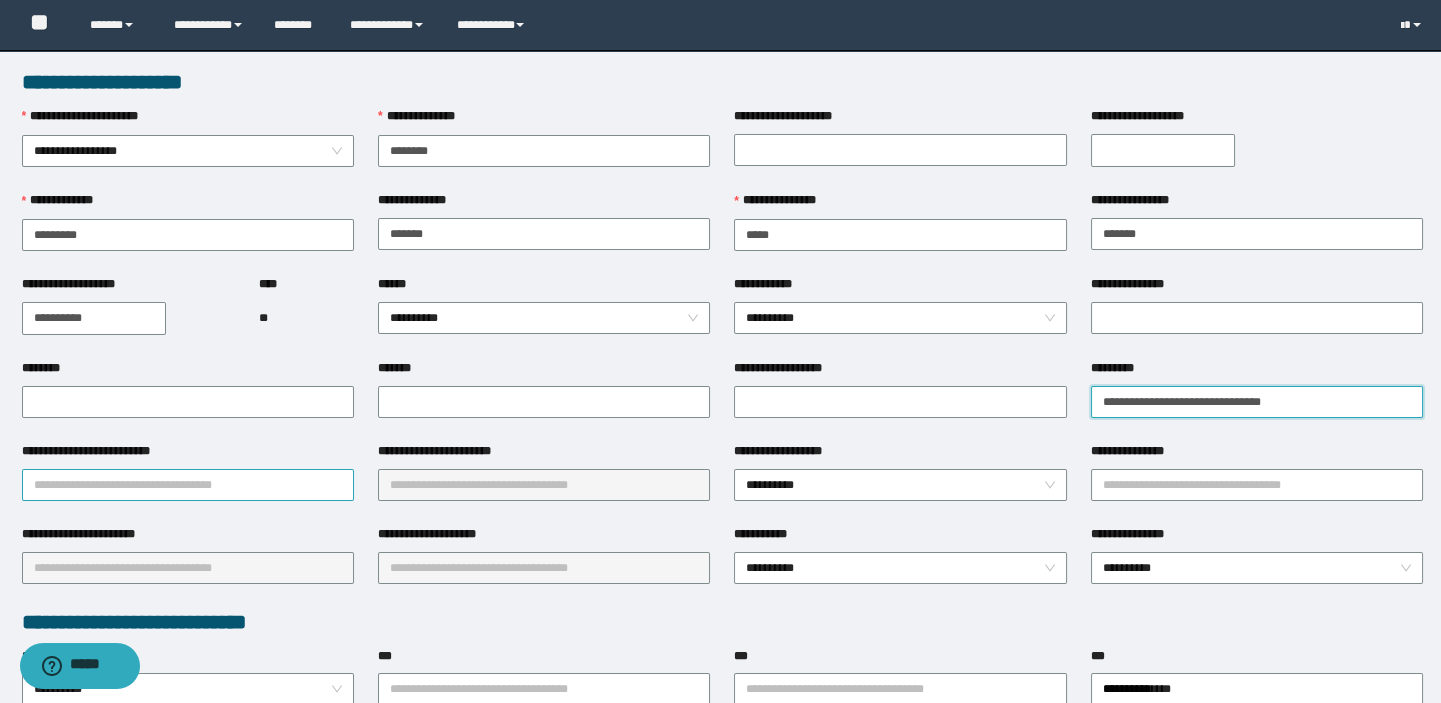 click on "**********" at bounding box center [188, 485] 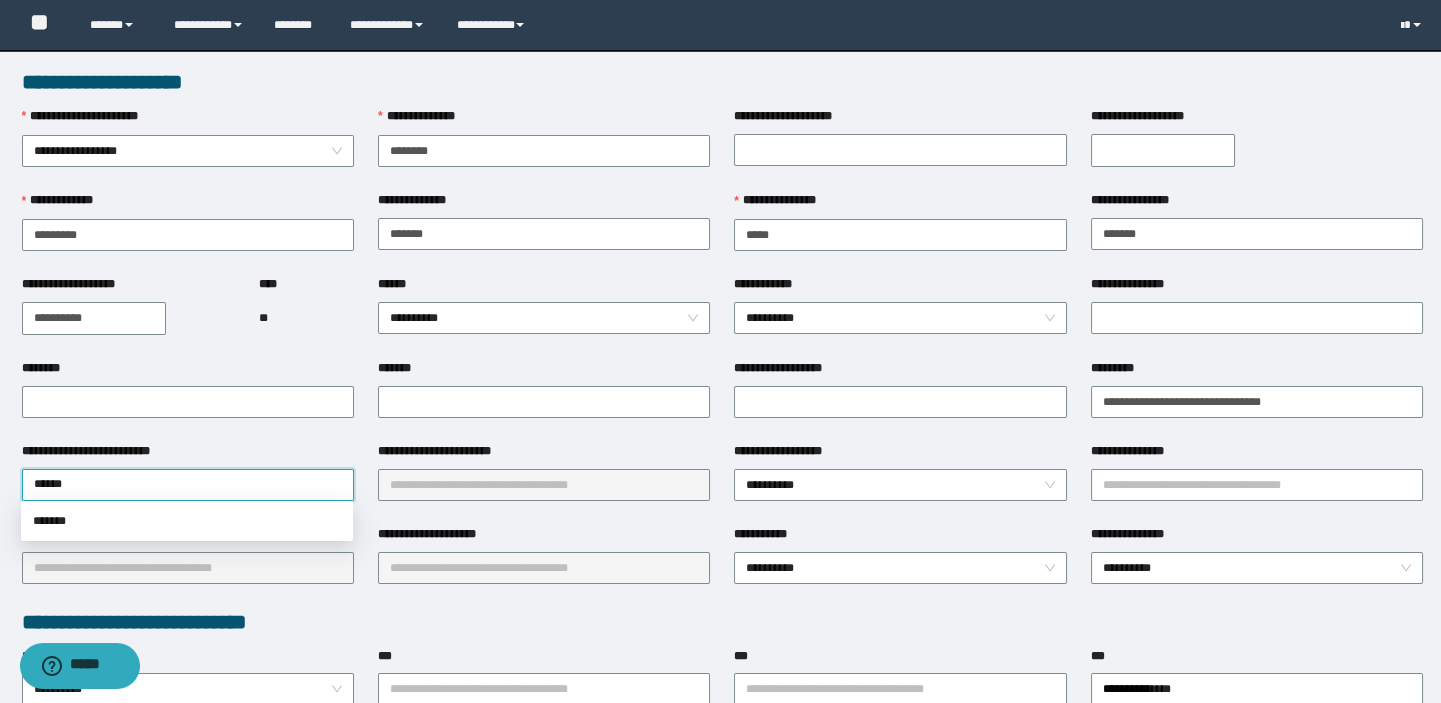 type on "*******" 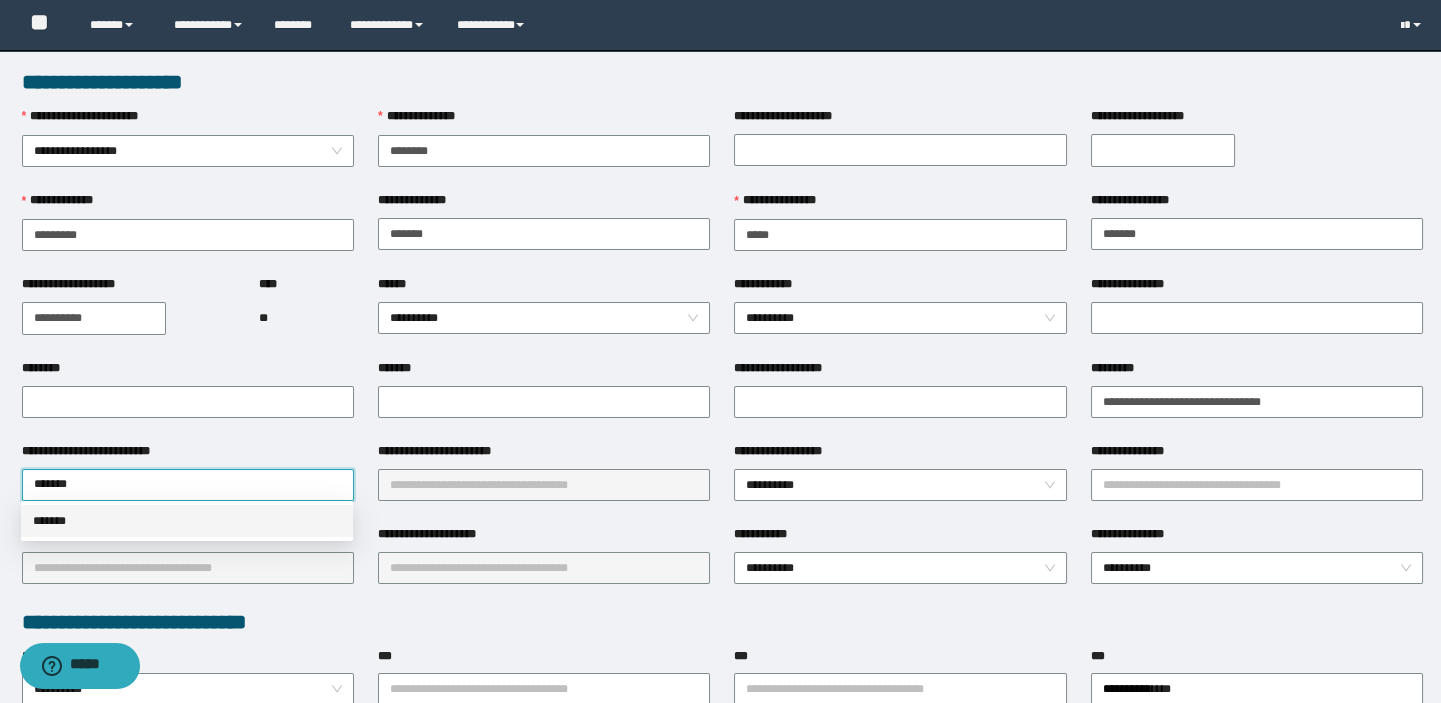 click on "*******" at bounding box center [187, 521] 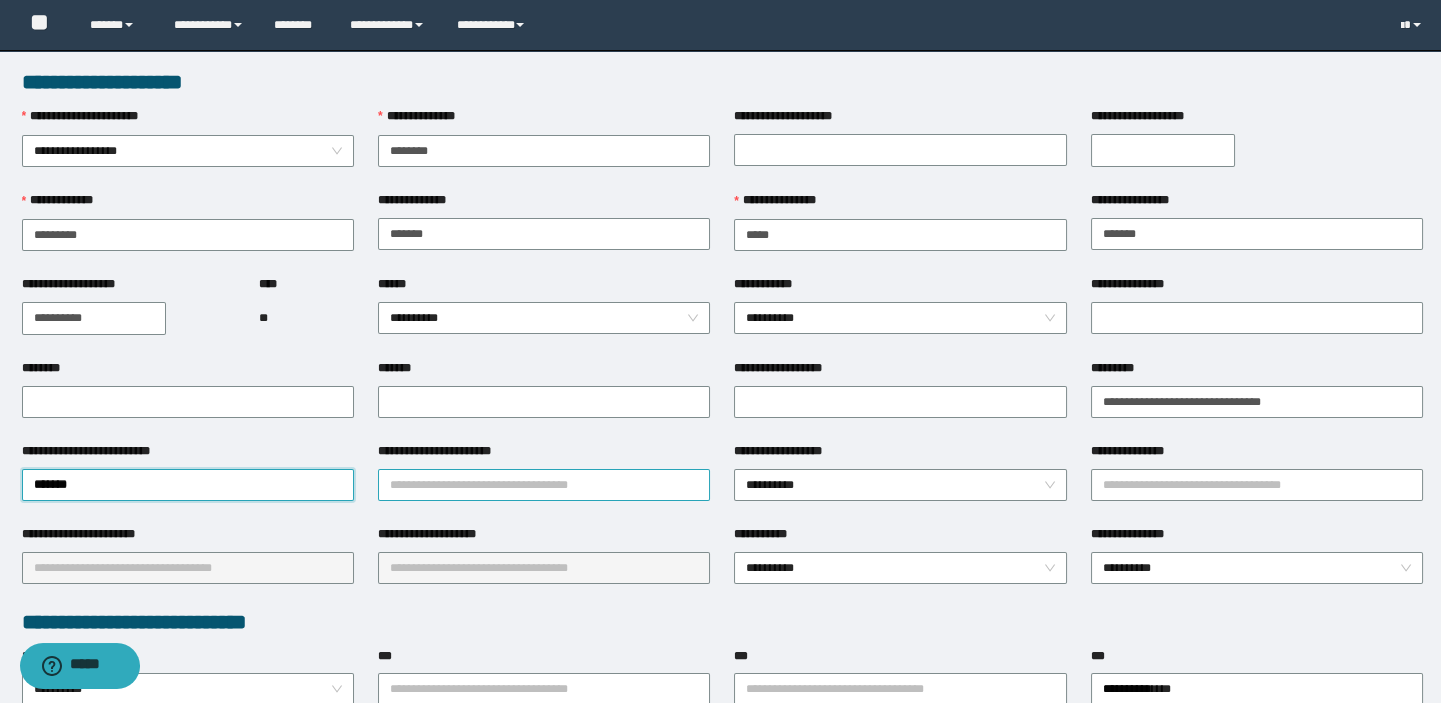 click on "**********" at bounding box center [544, 485] 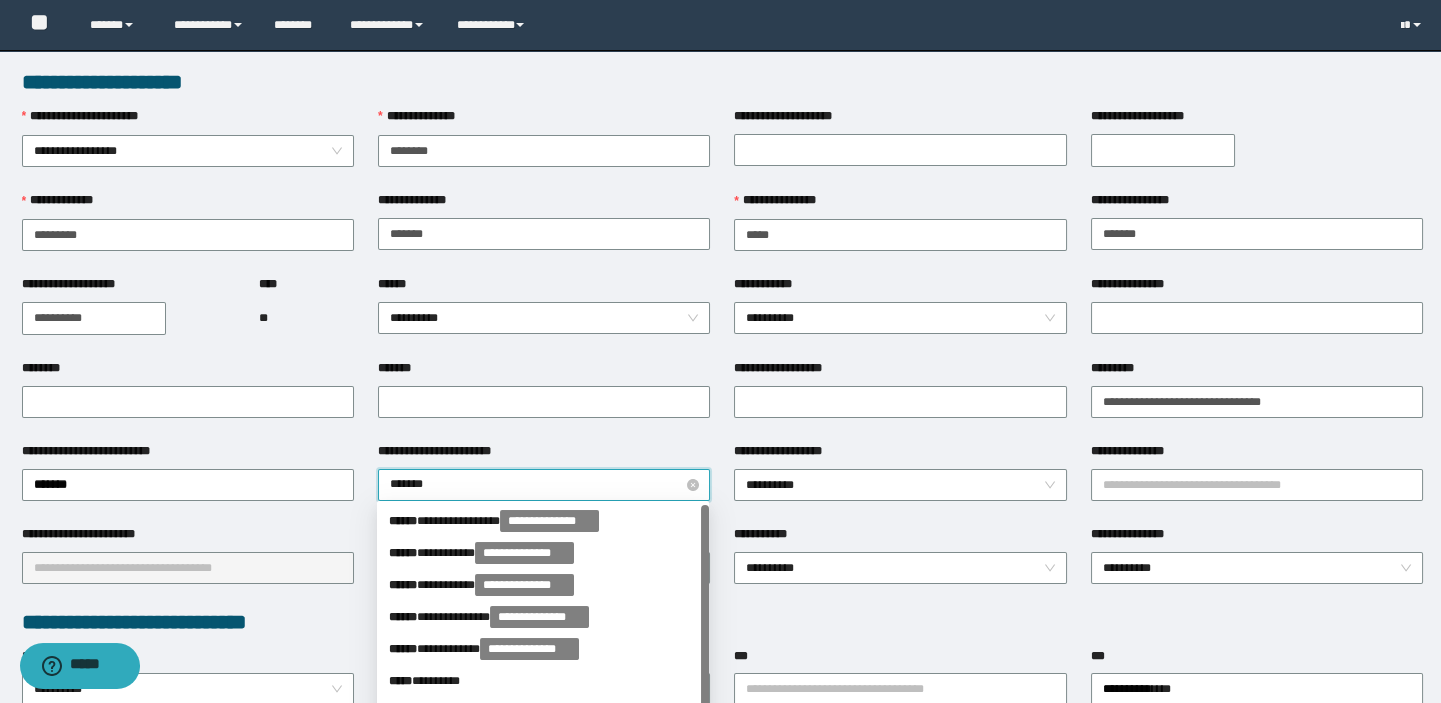 type on "********" 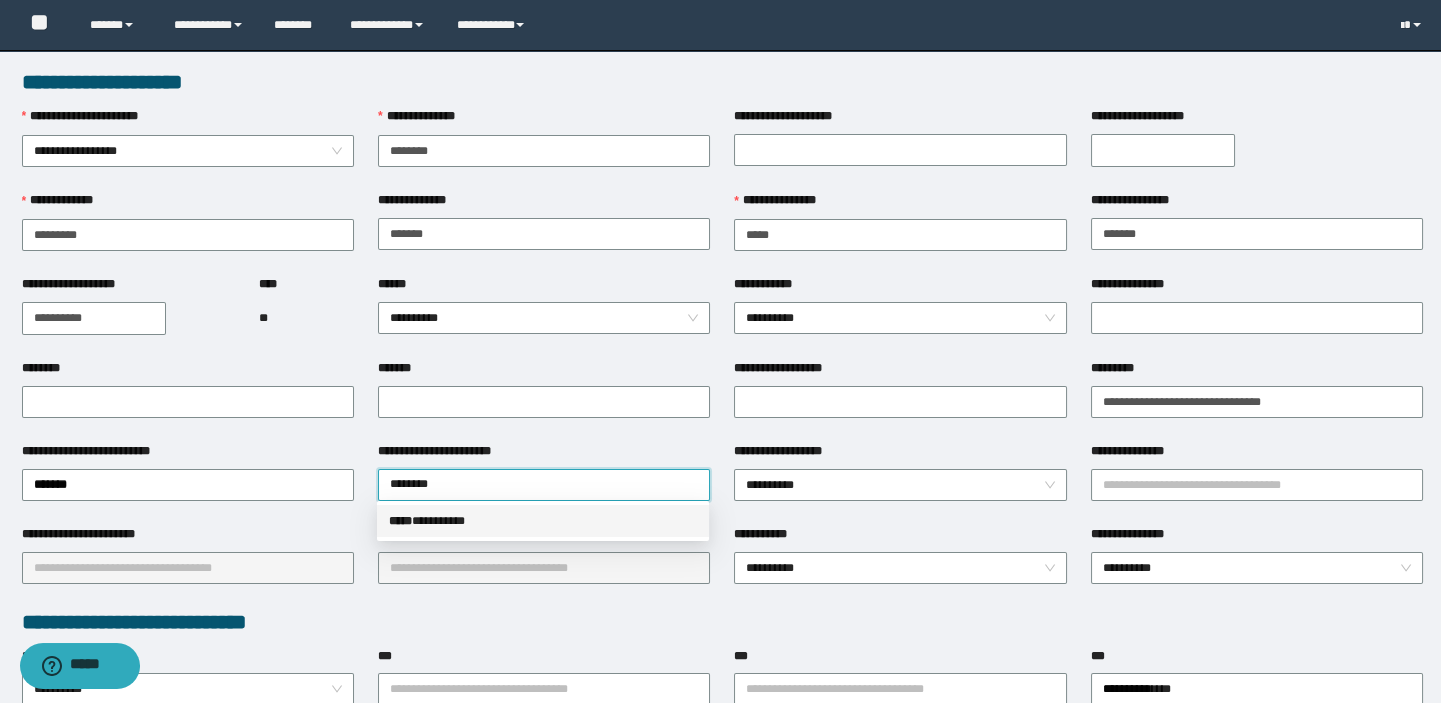 click on "***** * ********" at bounding box center (543, 521) 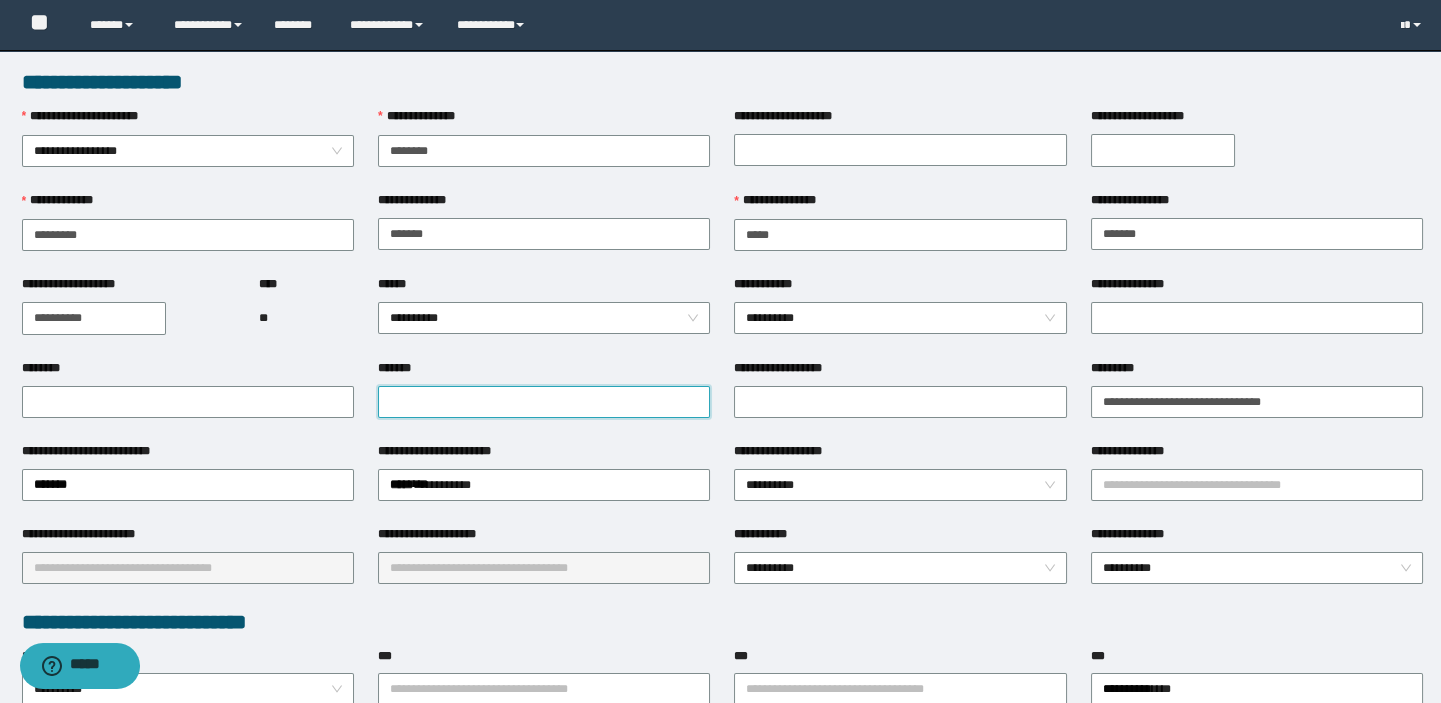 click on "*******" at bounding box center [544, 402] 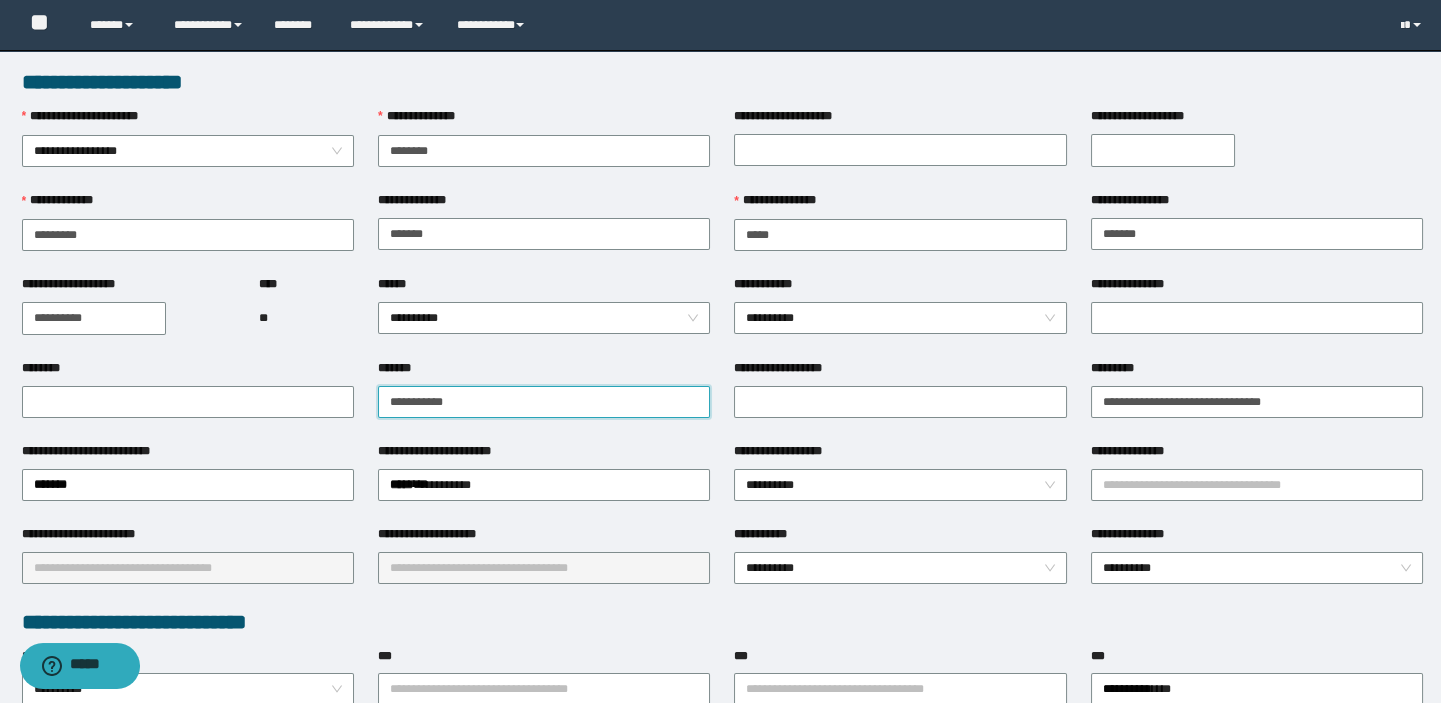 click on "**********" at bounding box center [544, 402] 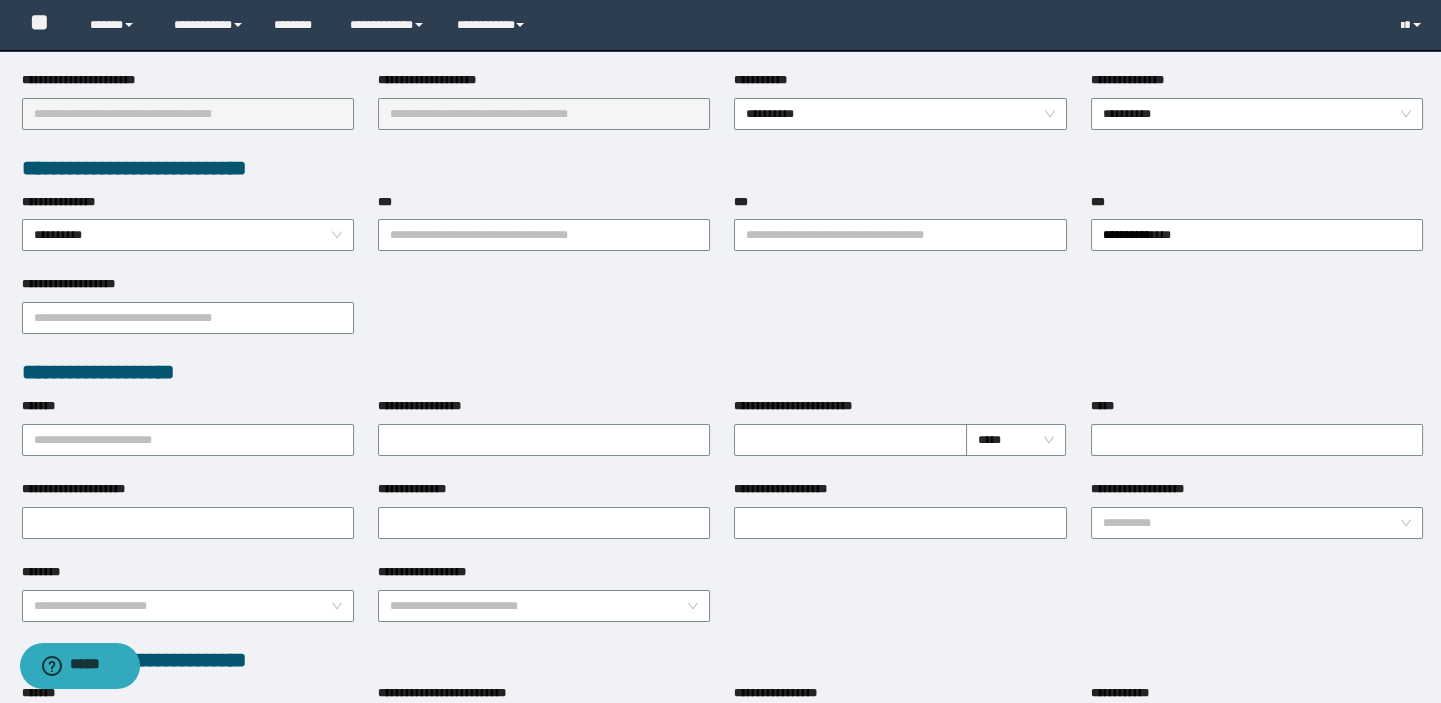 scroll, scrollTop: 909, scrollLeft: 0, axis: vertical 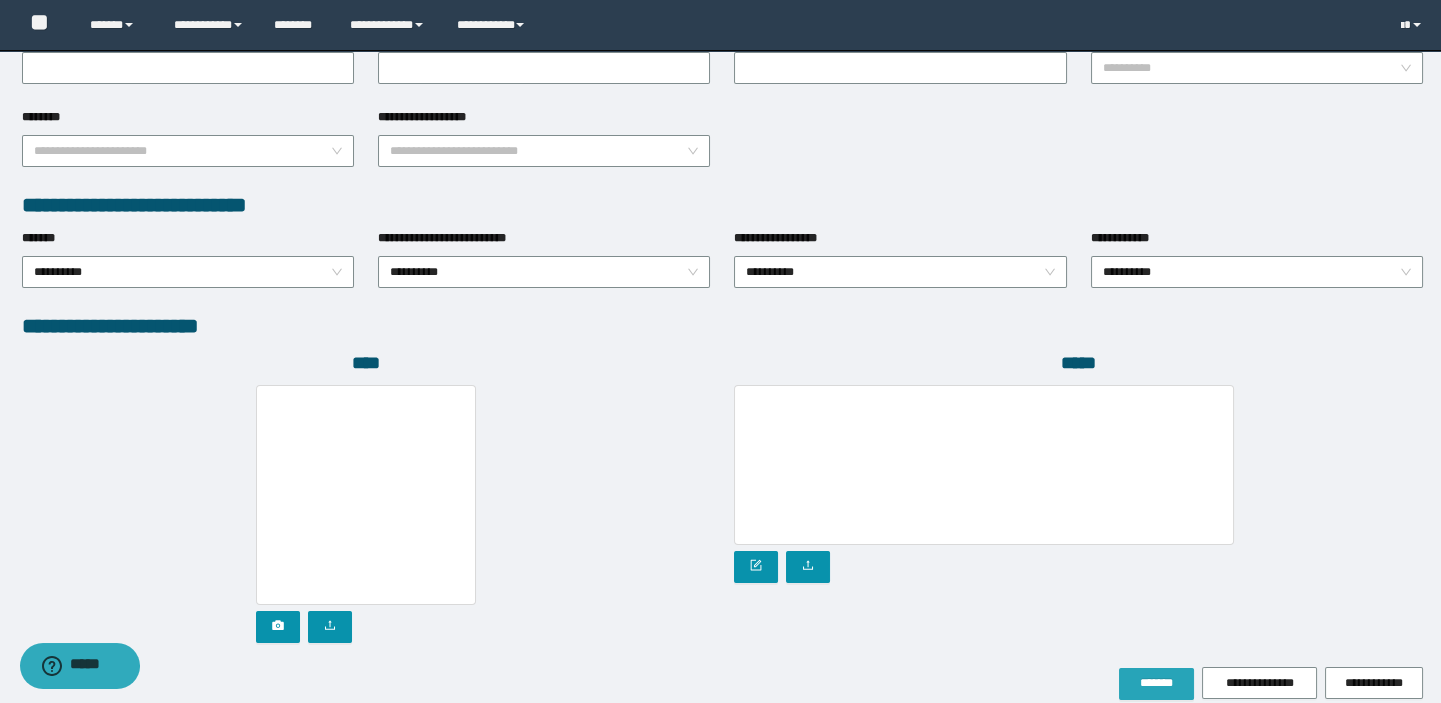 type on "**********" 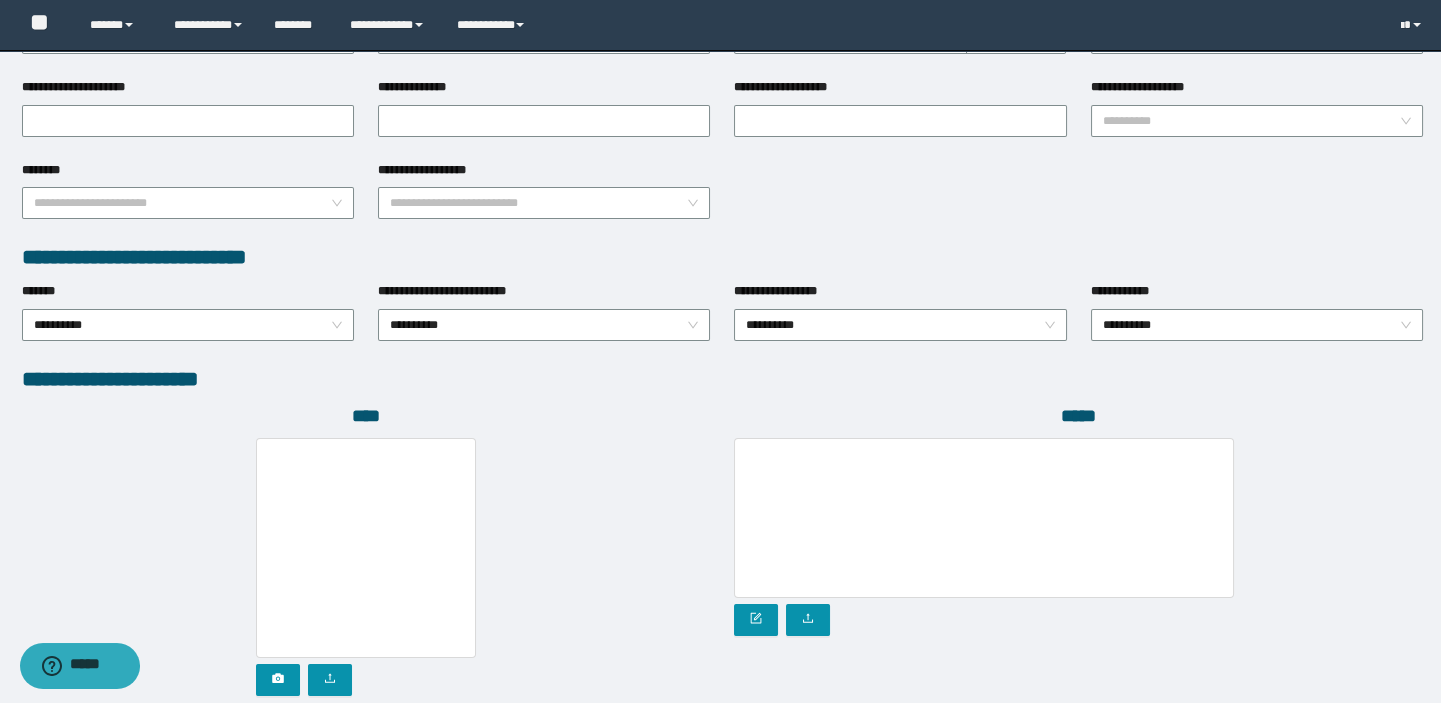 scroll, scrollTop: 960, scrollLeft: 0, axis: vertical 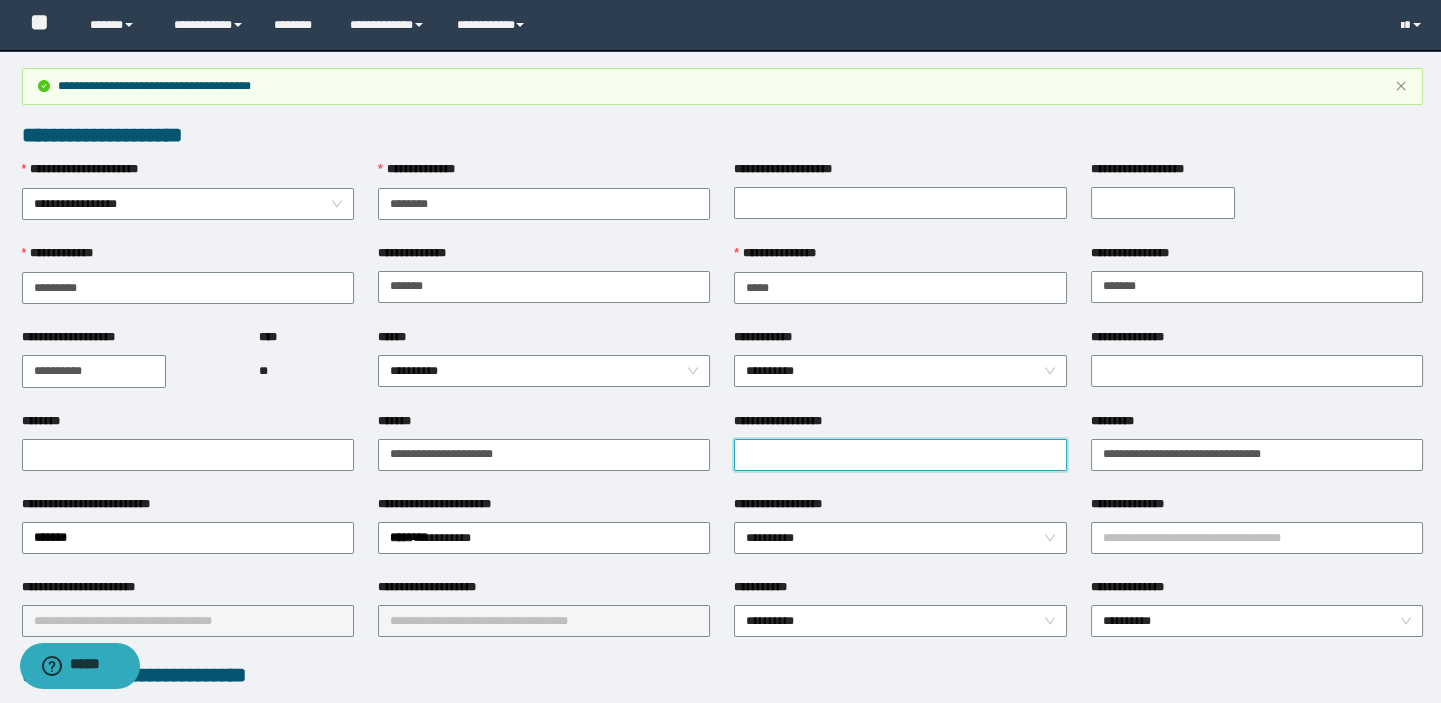 click on "**********" at bounding box center [900, 455] 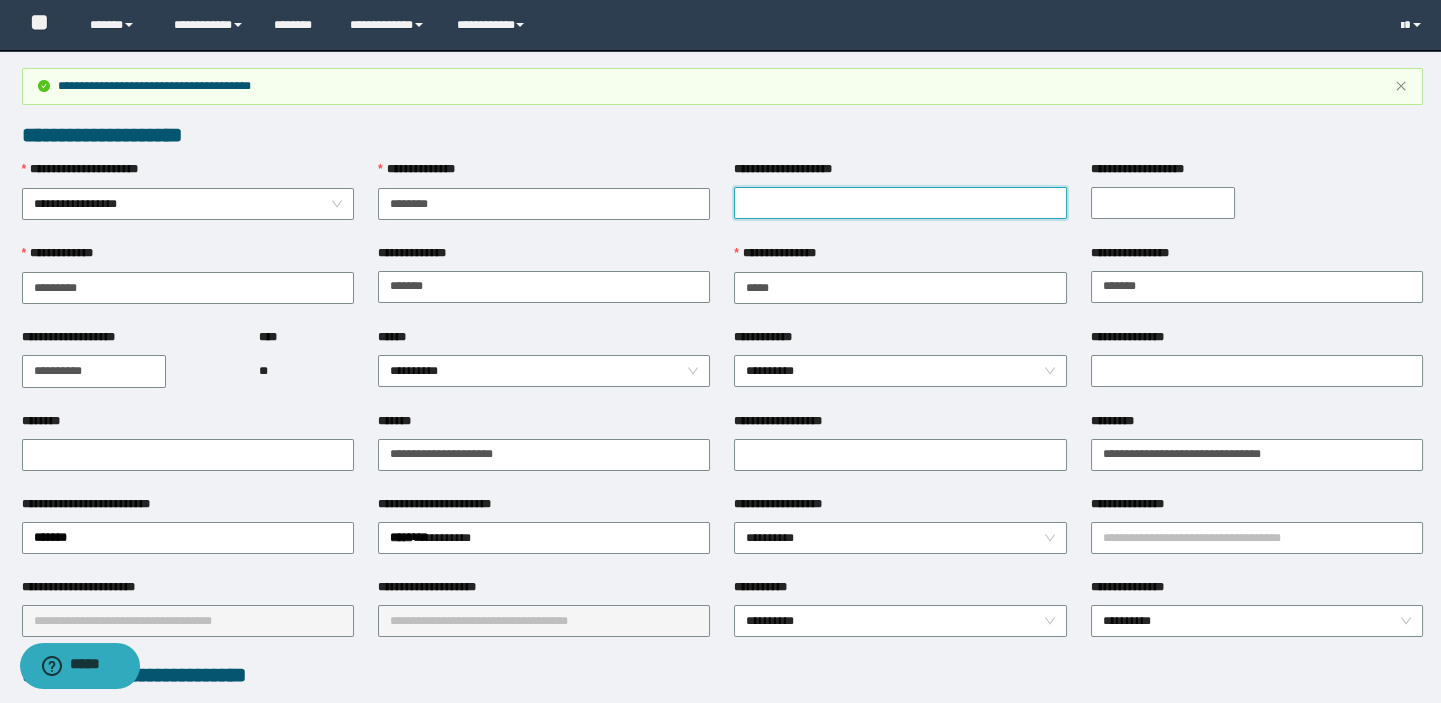 click on "**********" at bounding box center (900, 203) 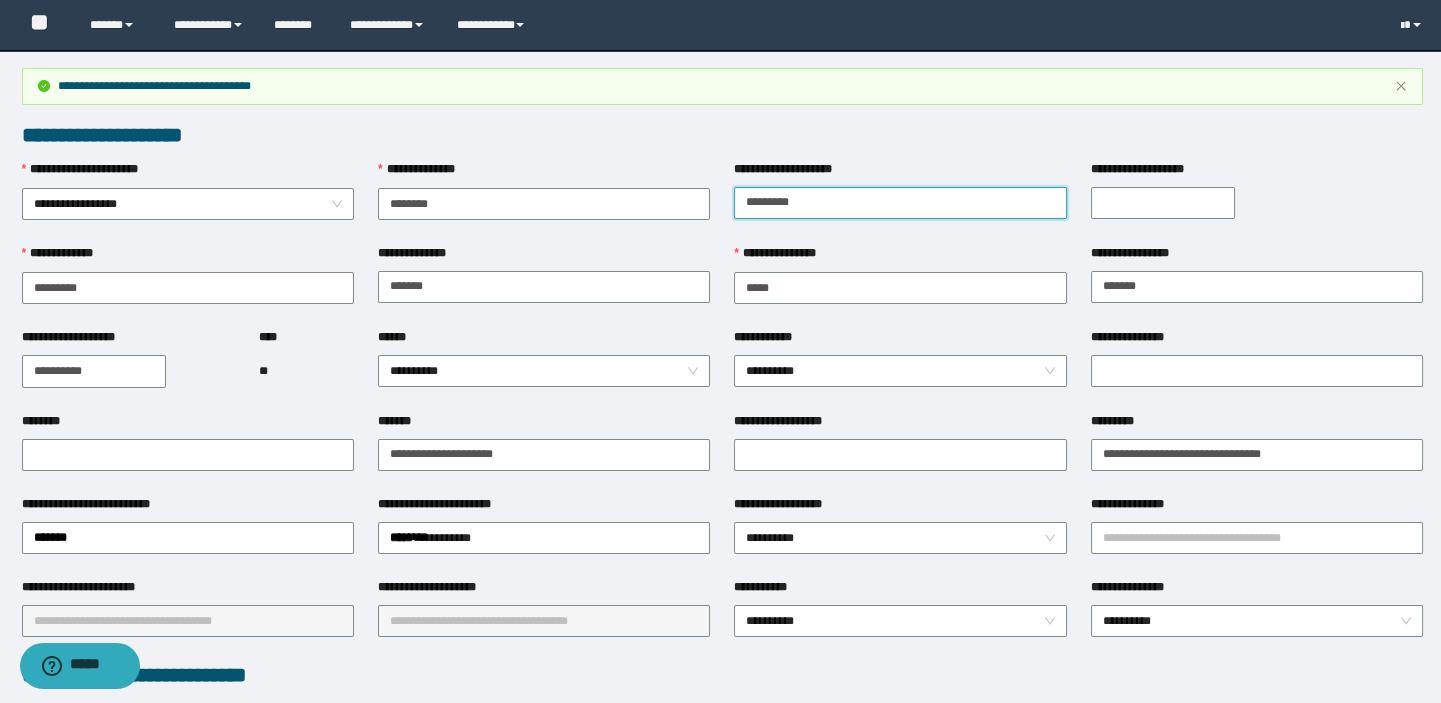 type on "*********" 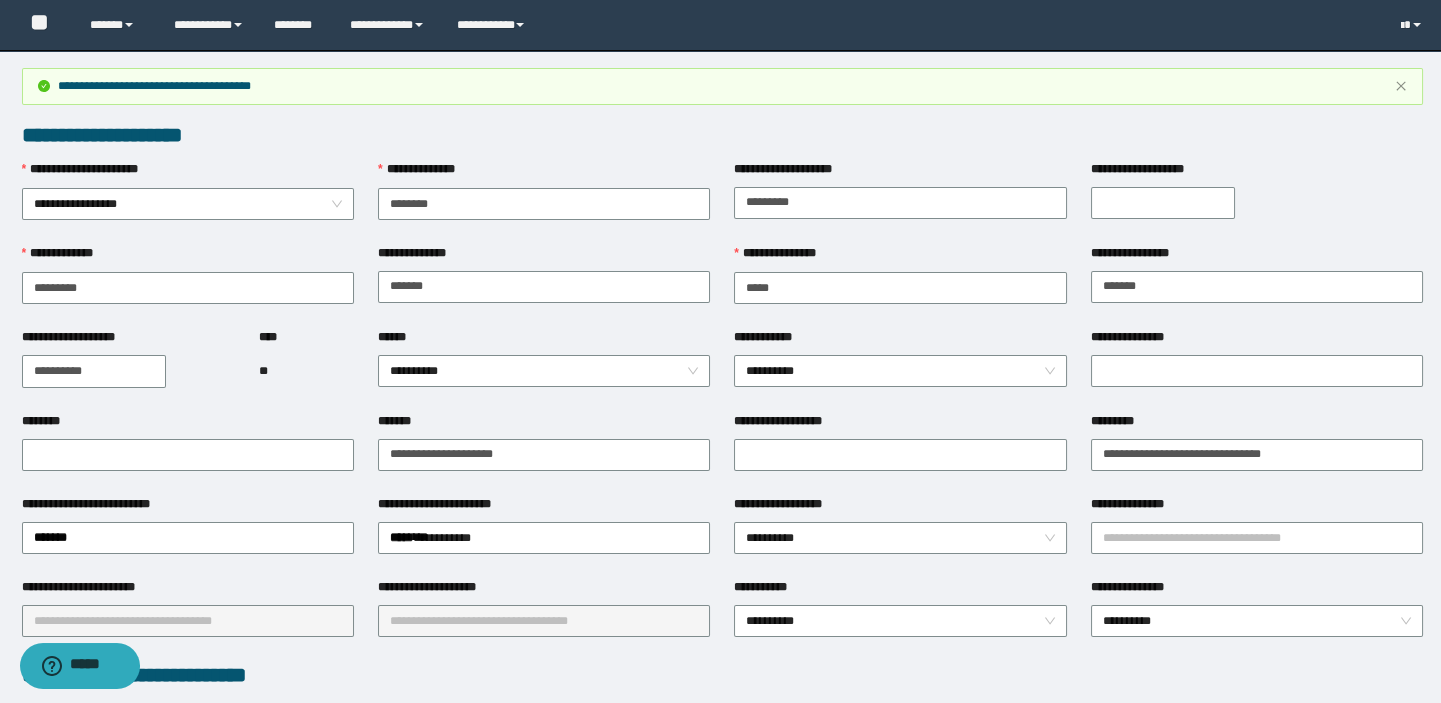 drag, startPoint x: 1081, startPoint y: 190, endPoint x: 1097, endPoint y: 190, distance: 16 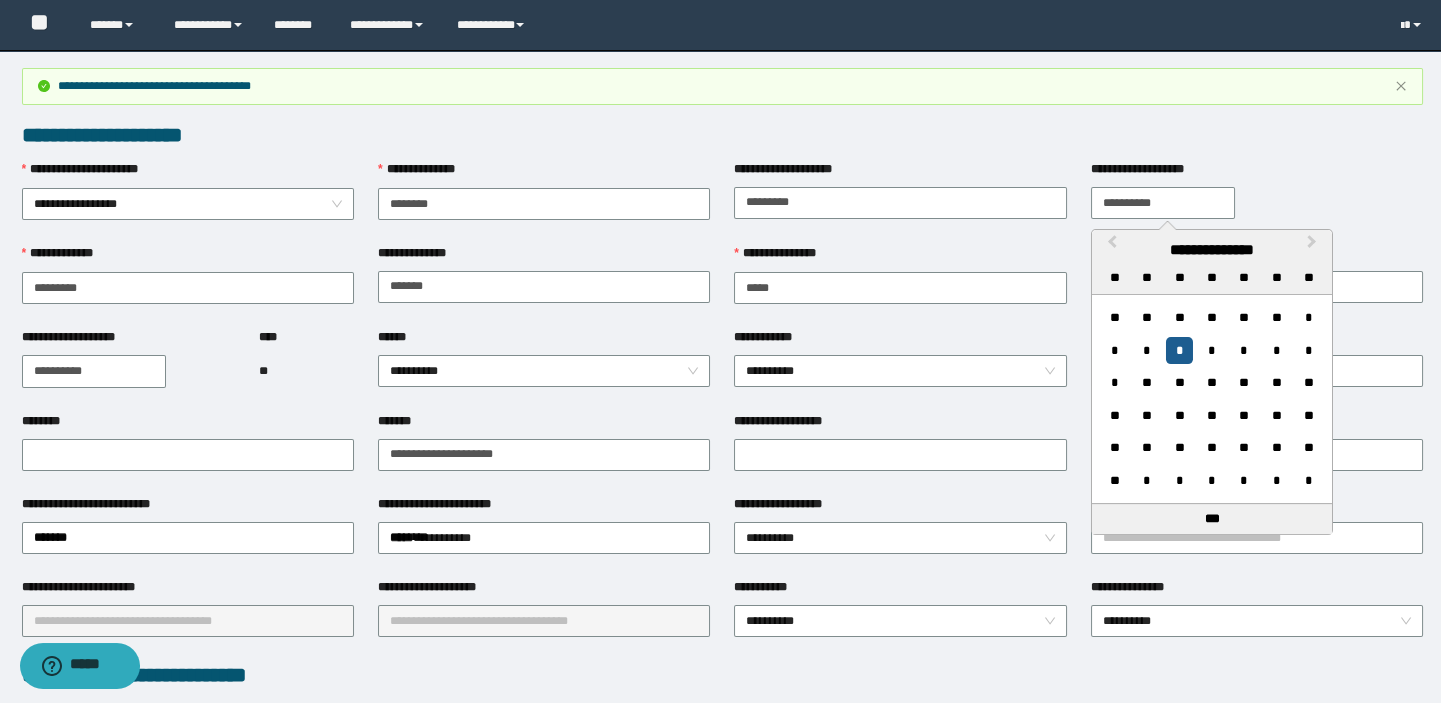 type on "**********" 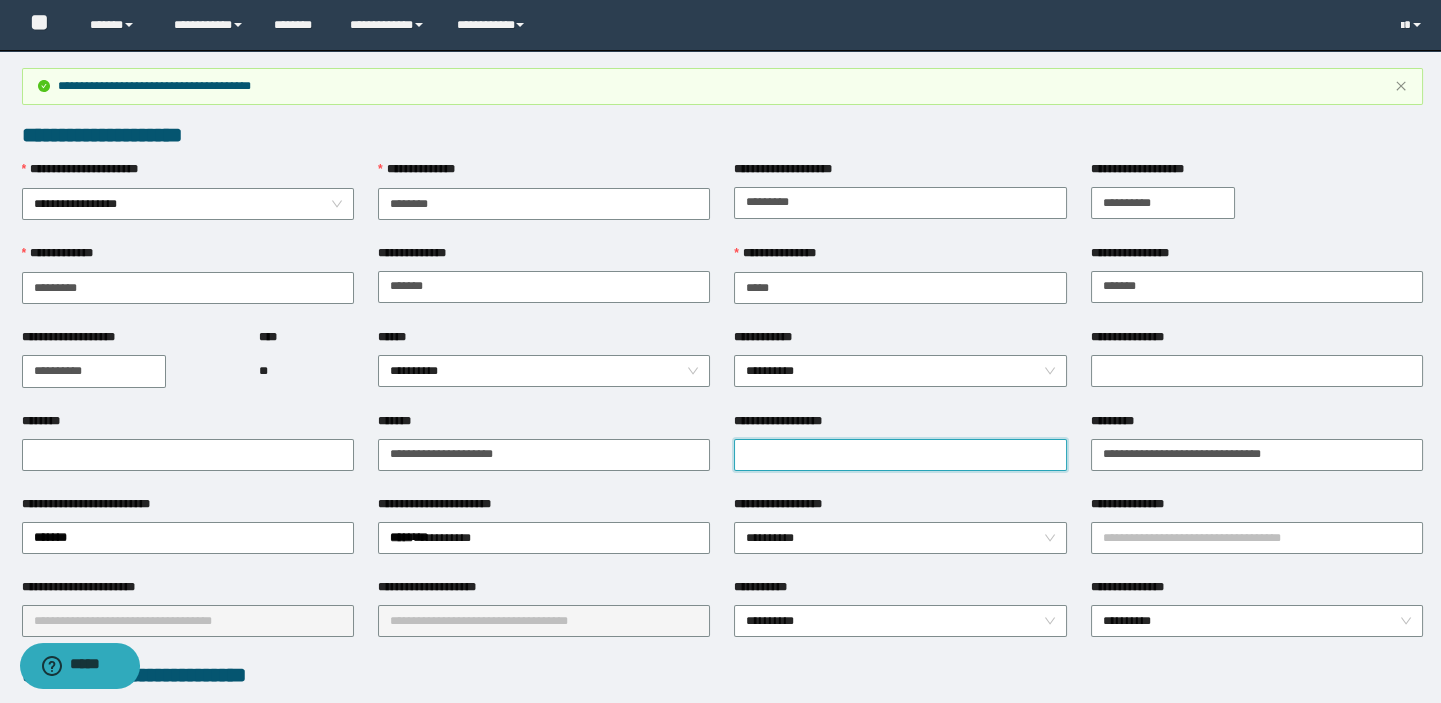 click on "**********" at bounding box center [900, 455] 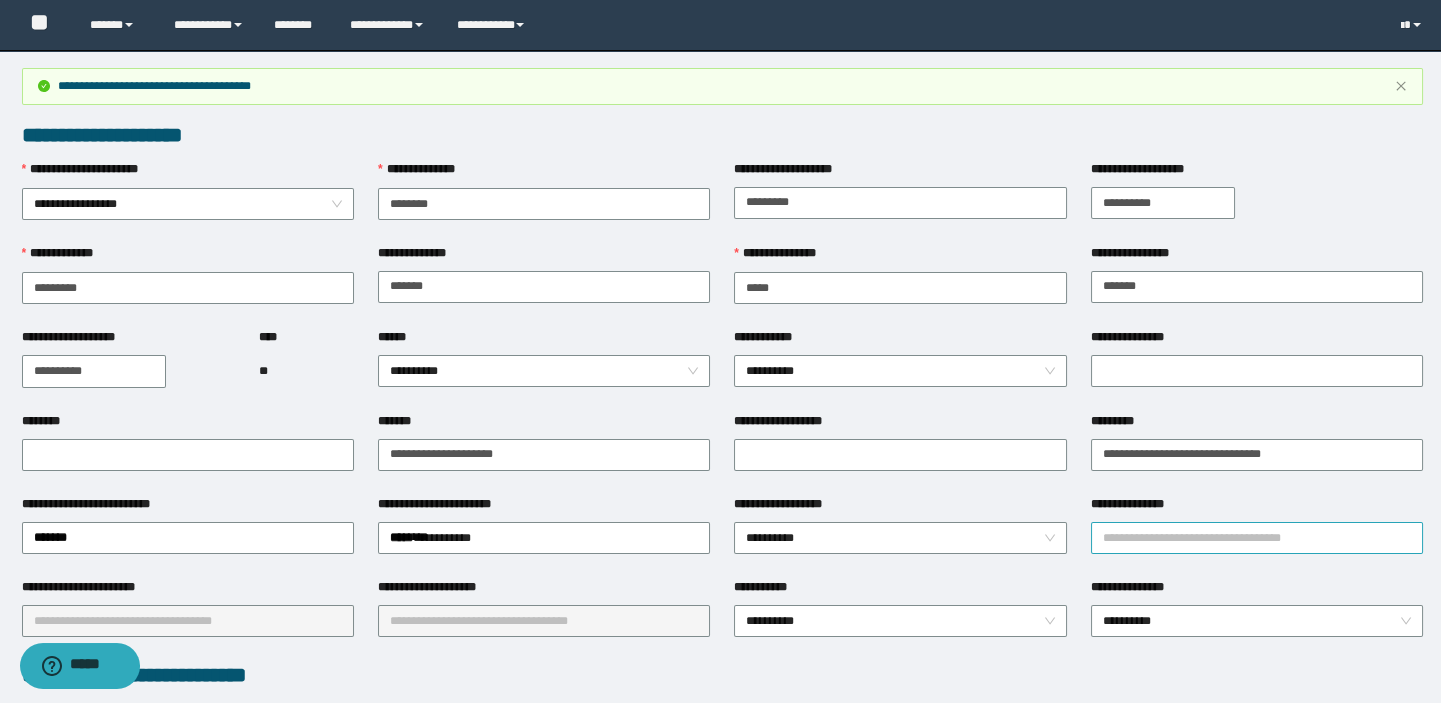 click on "**********" at bounding box center [1257, 538] 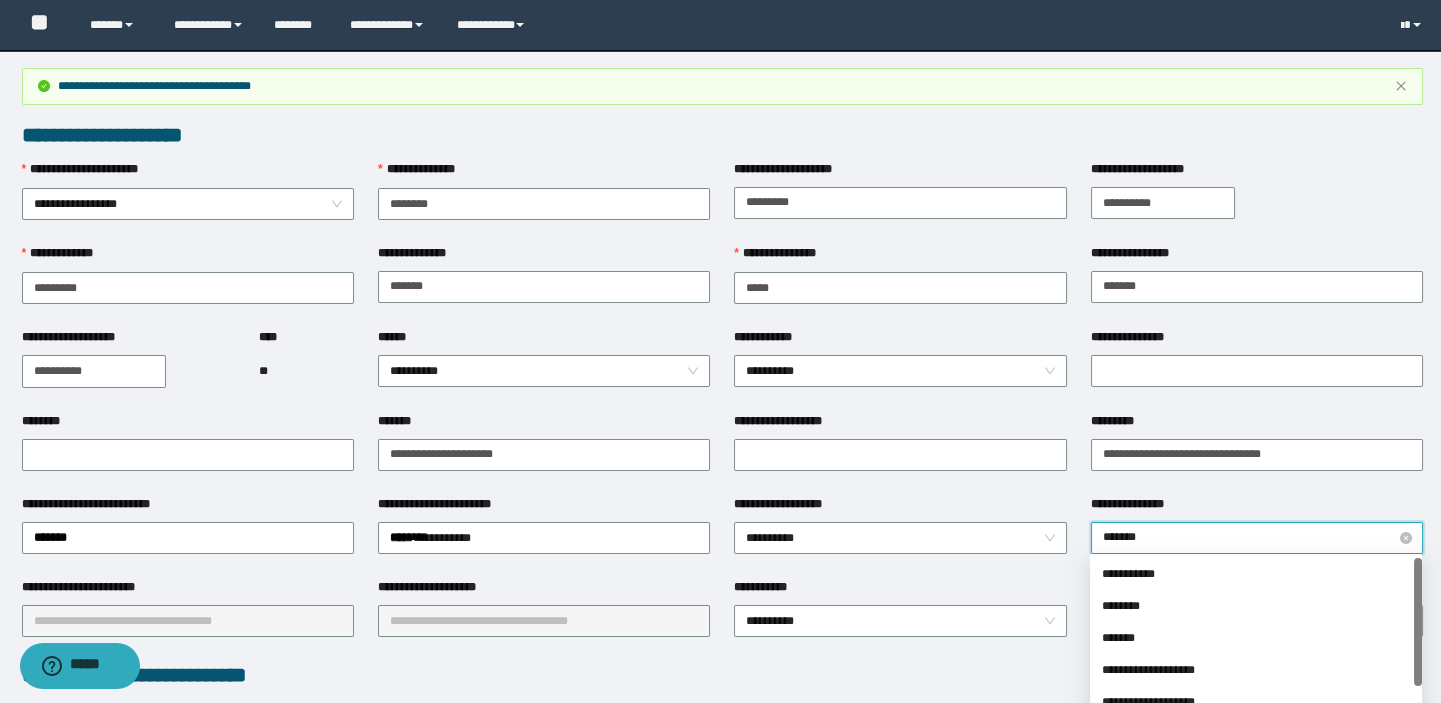 type on "********" 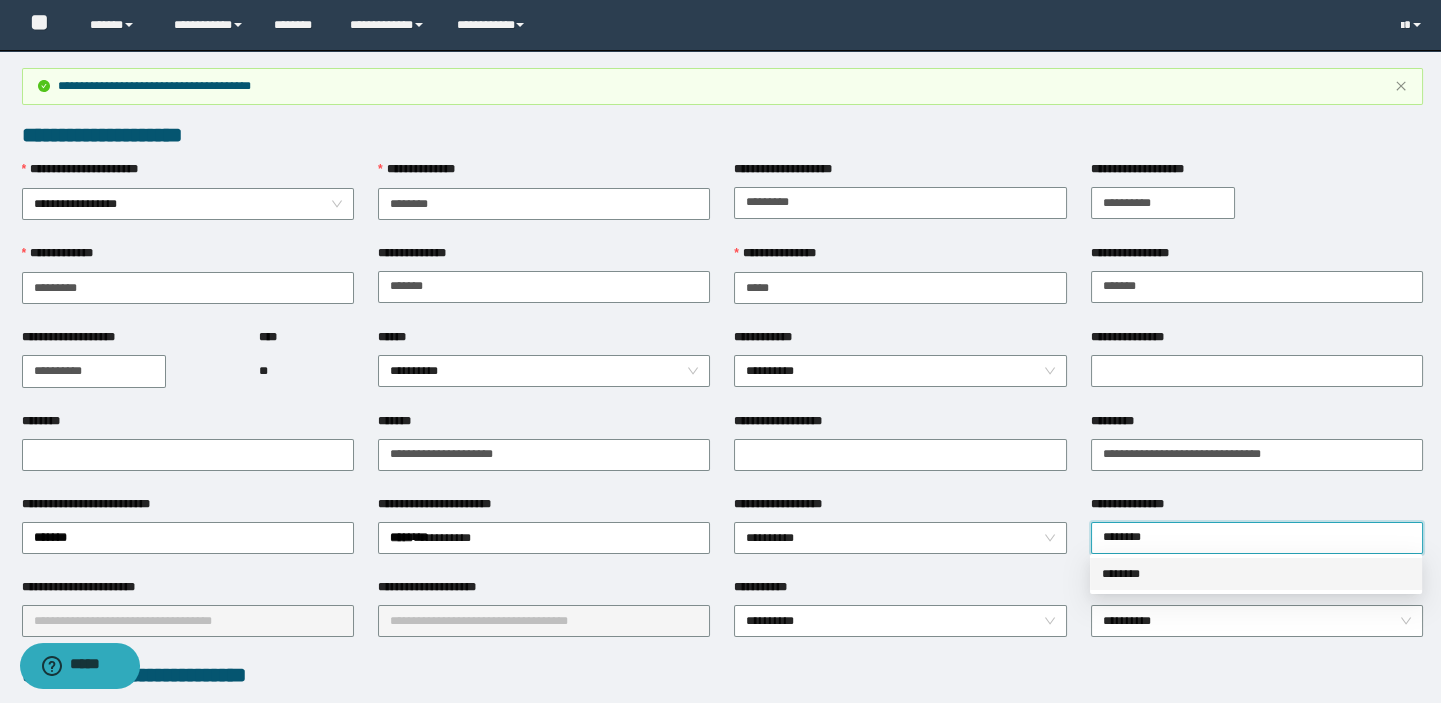 click on "********" at bounding box center (1256, 574) 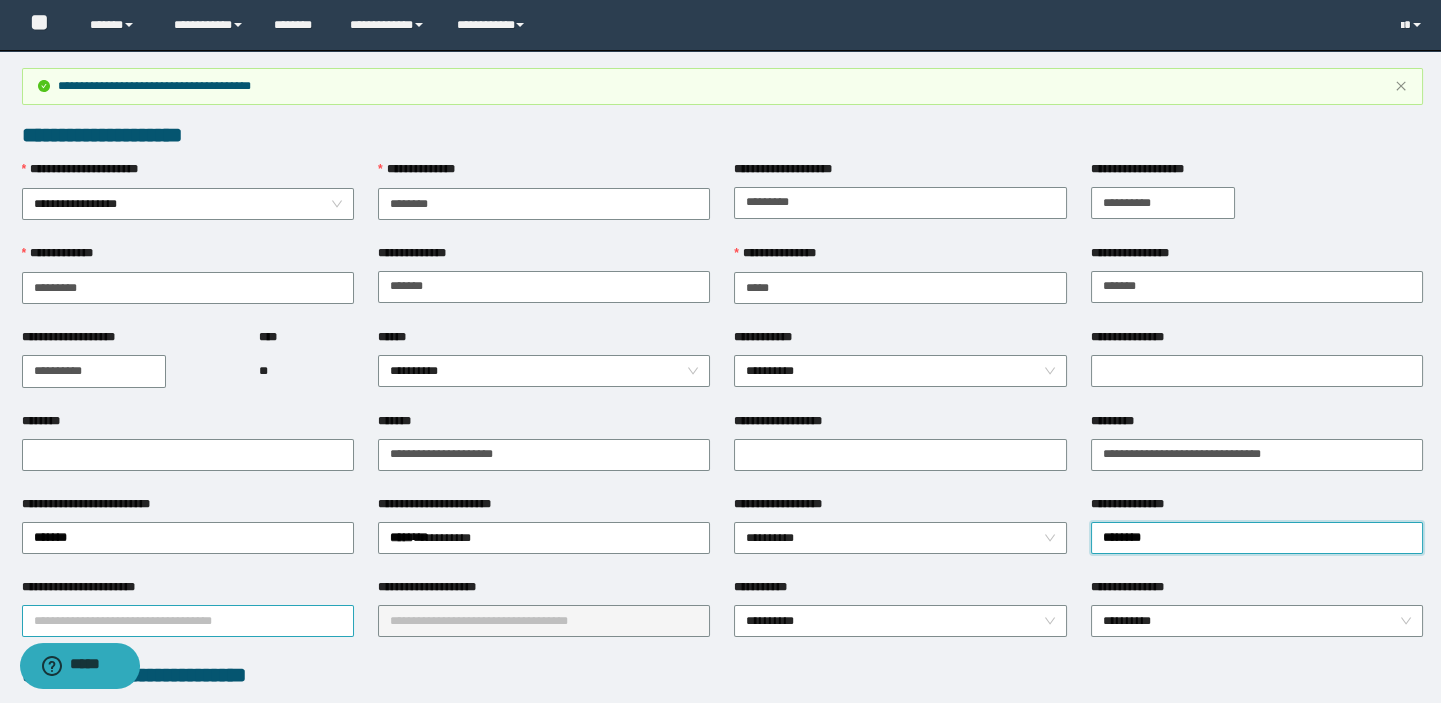 click on "**********" at bounding box center (188, 621) 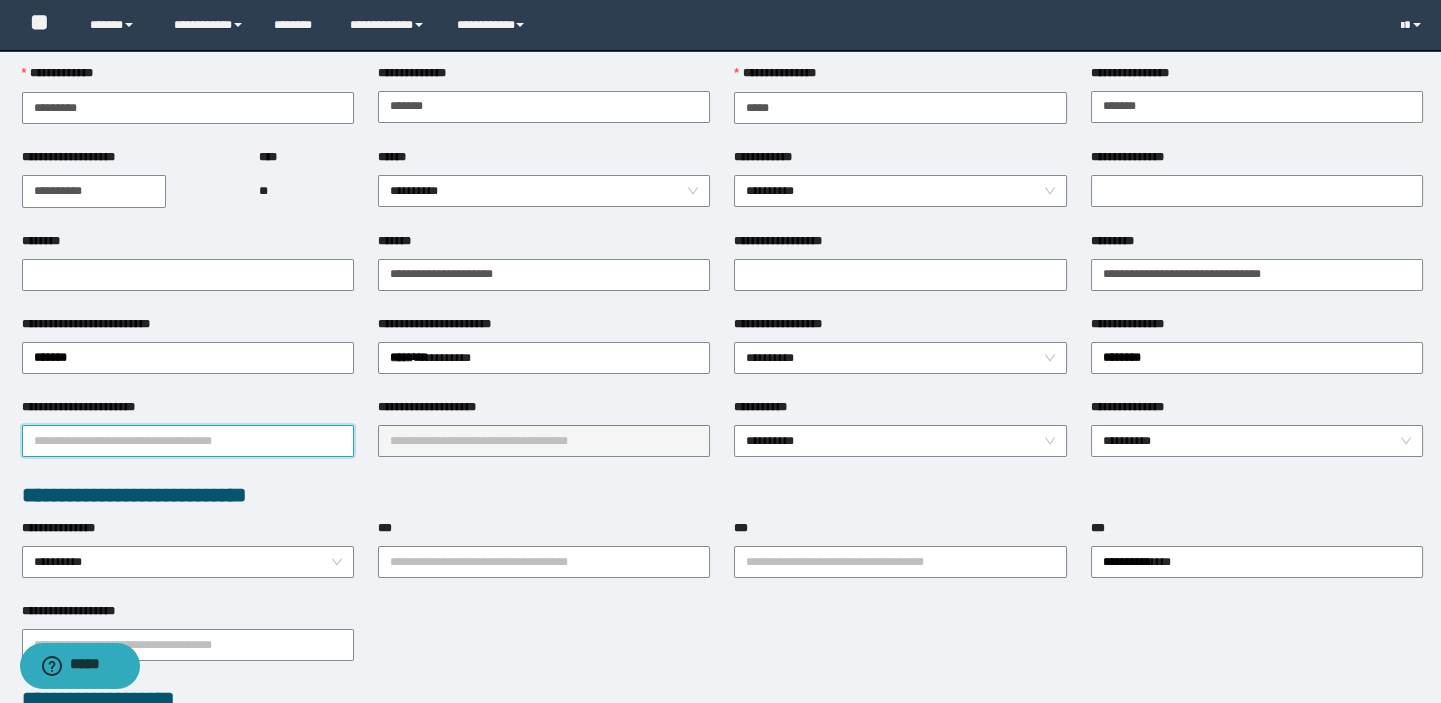 scroll, scrollTop: 181, scrollLeft: 0, axis: vertical 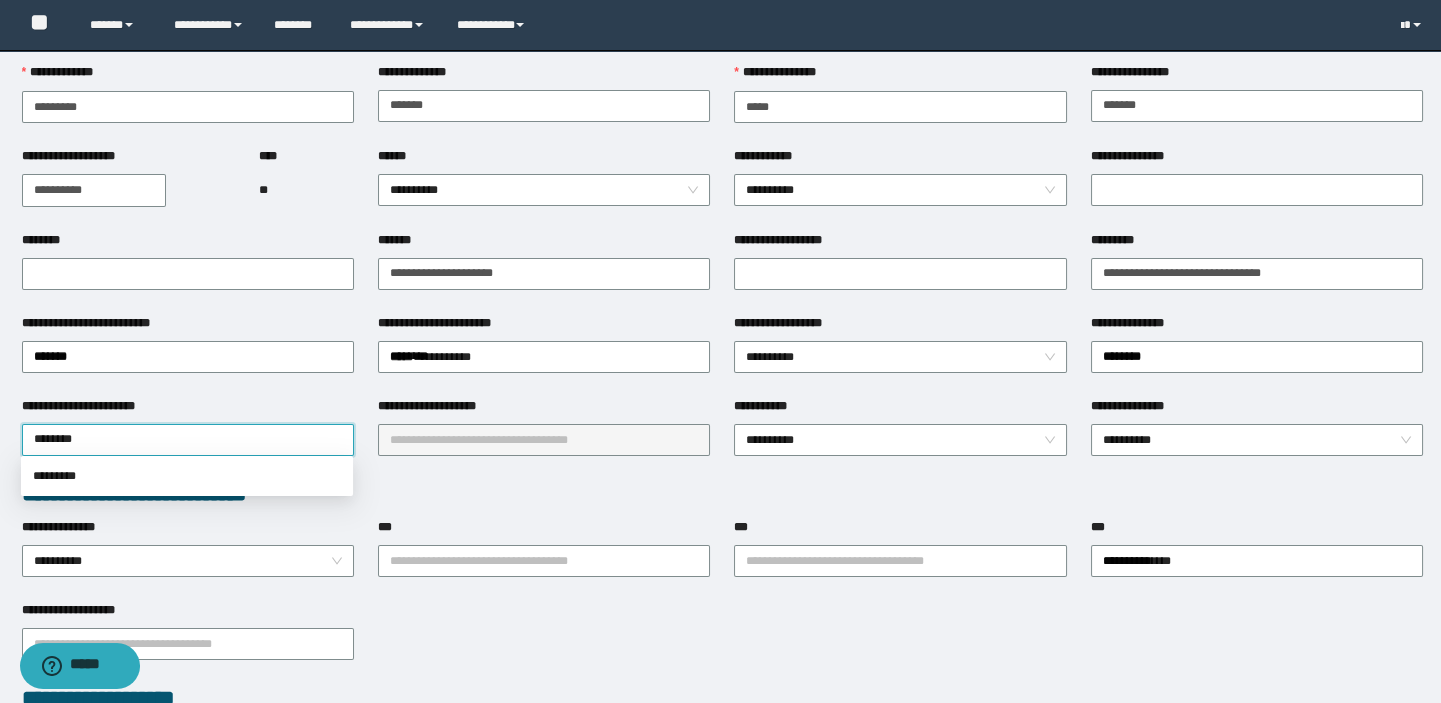 type on "*********" 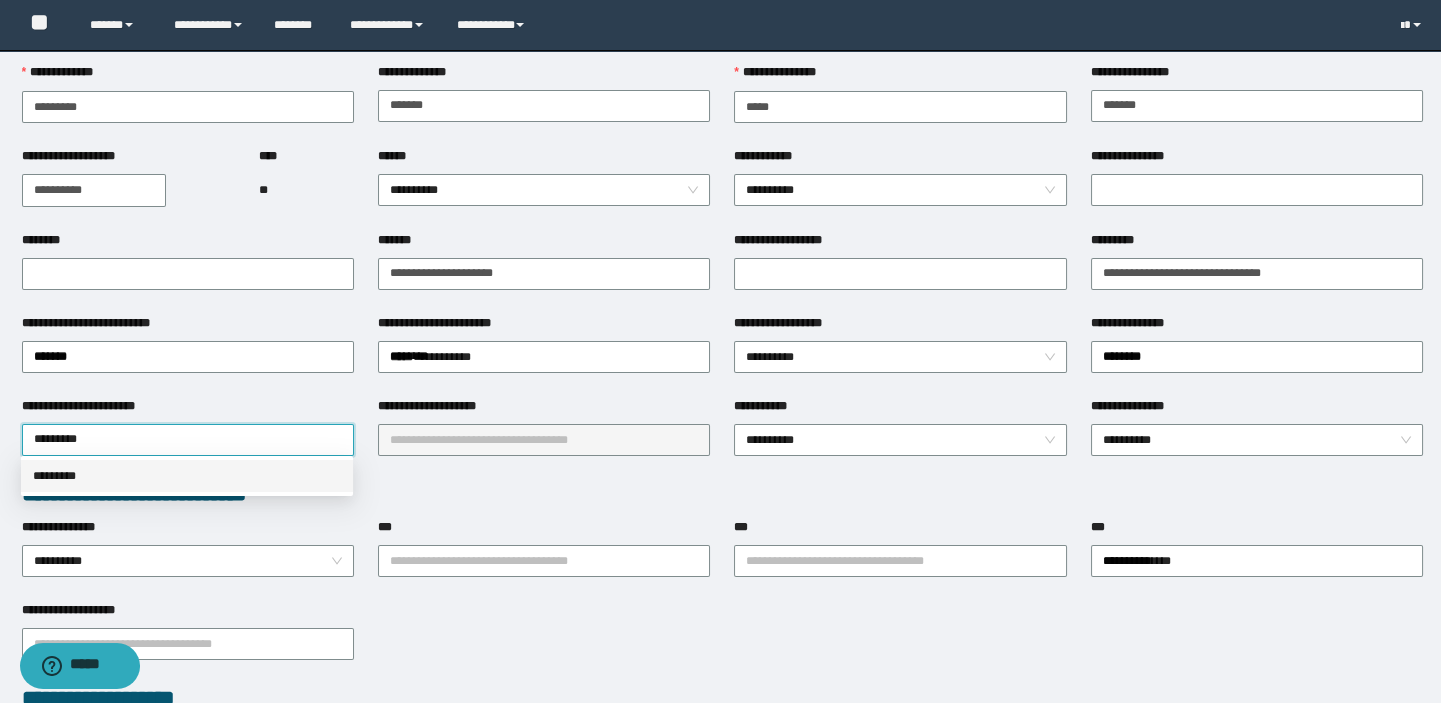 click on "*********" at bounding box center (187, 476) 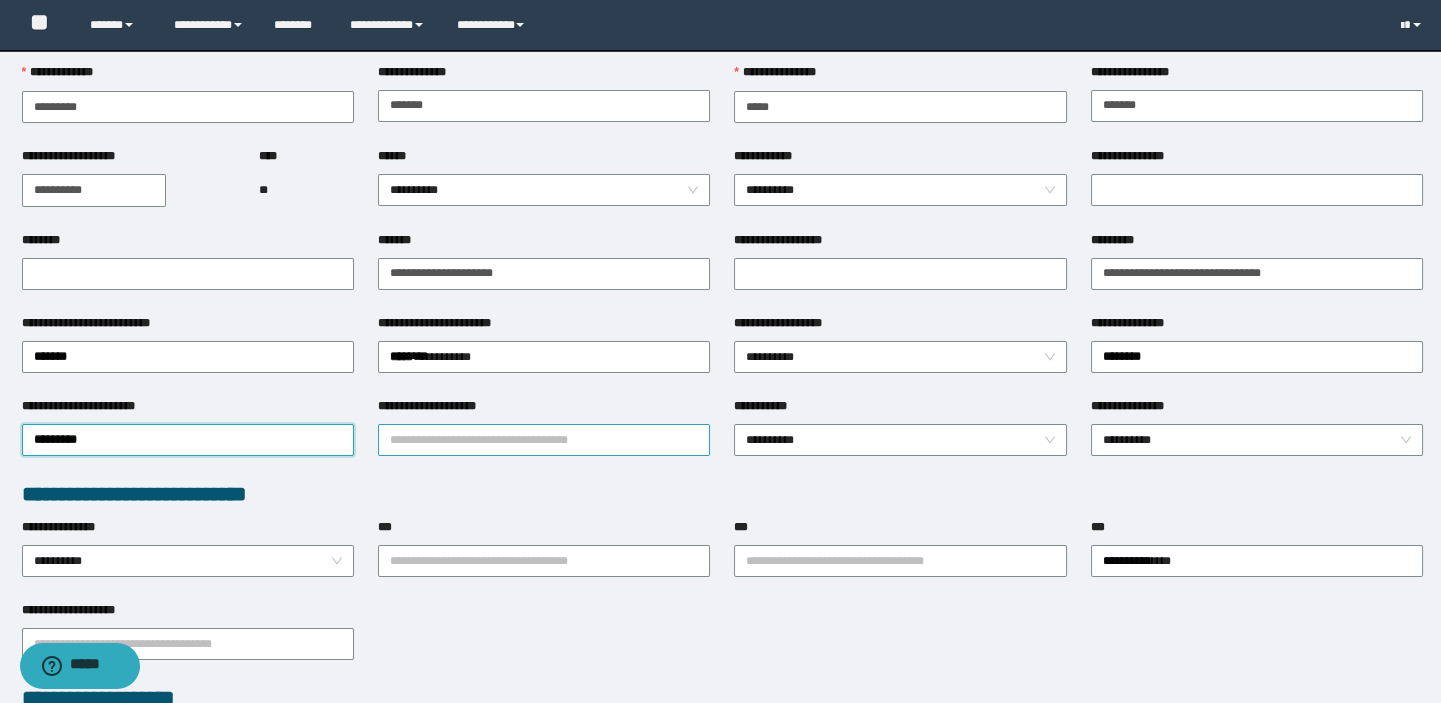 click on "**********" at bounding box center [544, 440] 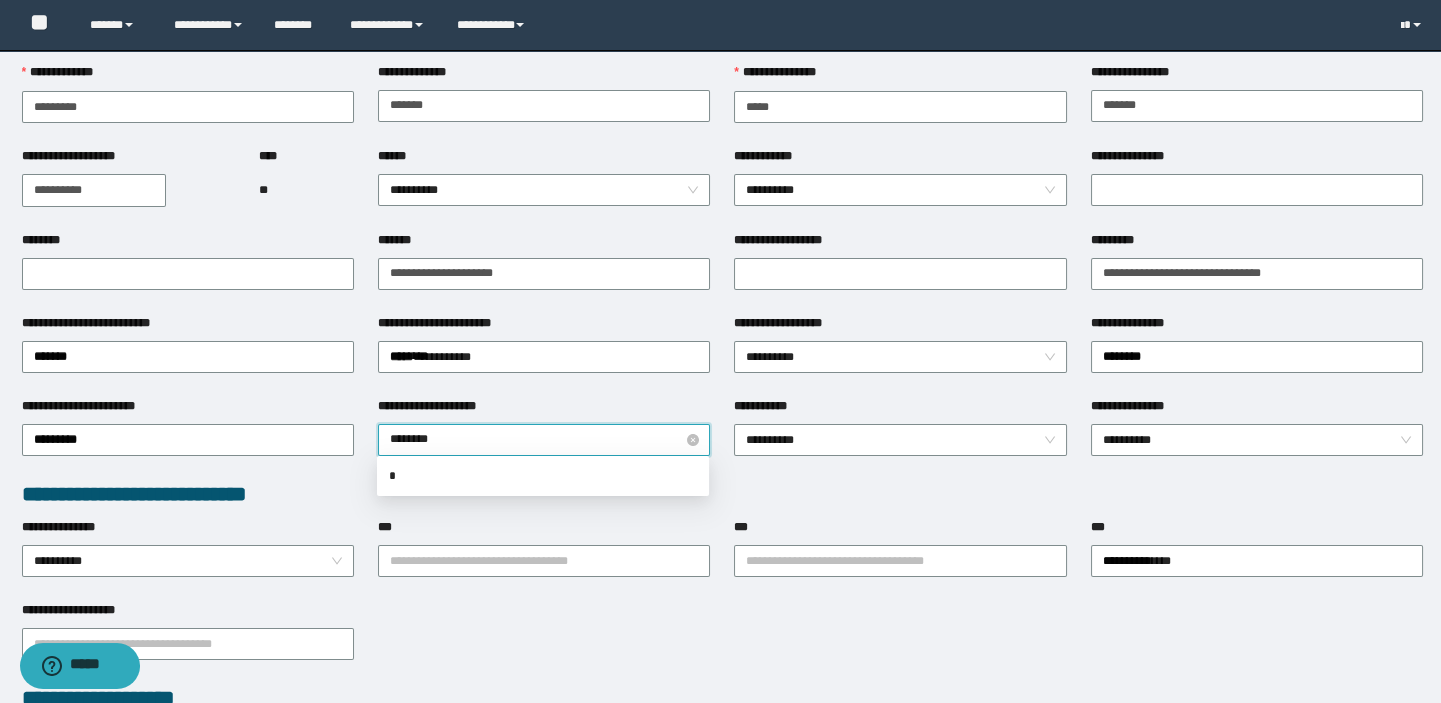 type on "*********" 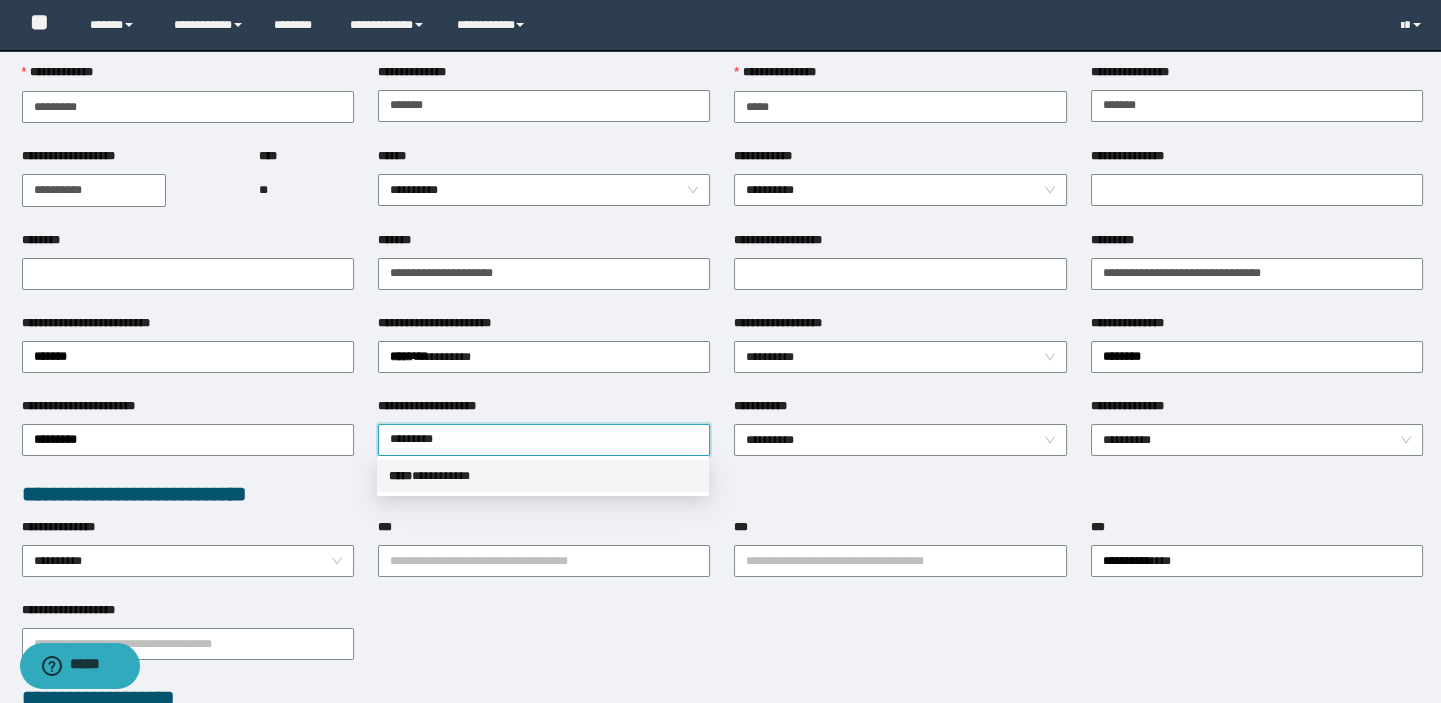 click on "***** * *********" at bounding box center (543, 476) 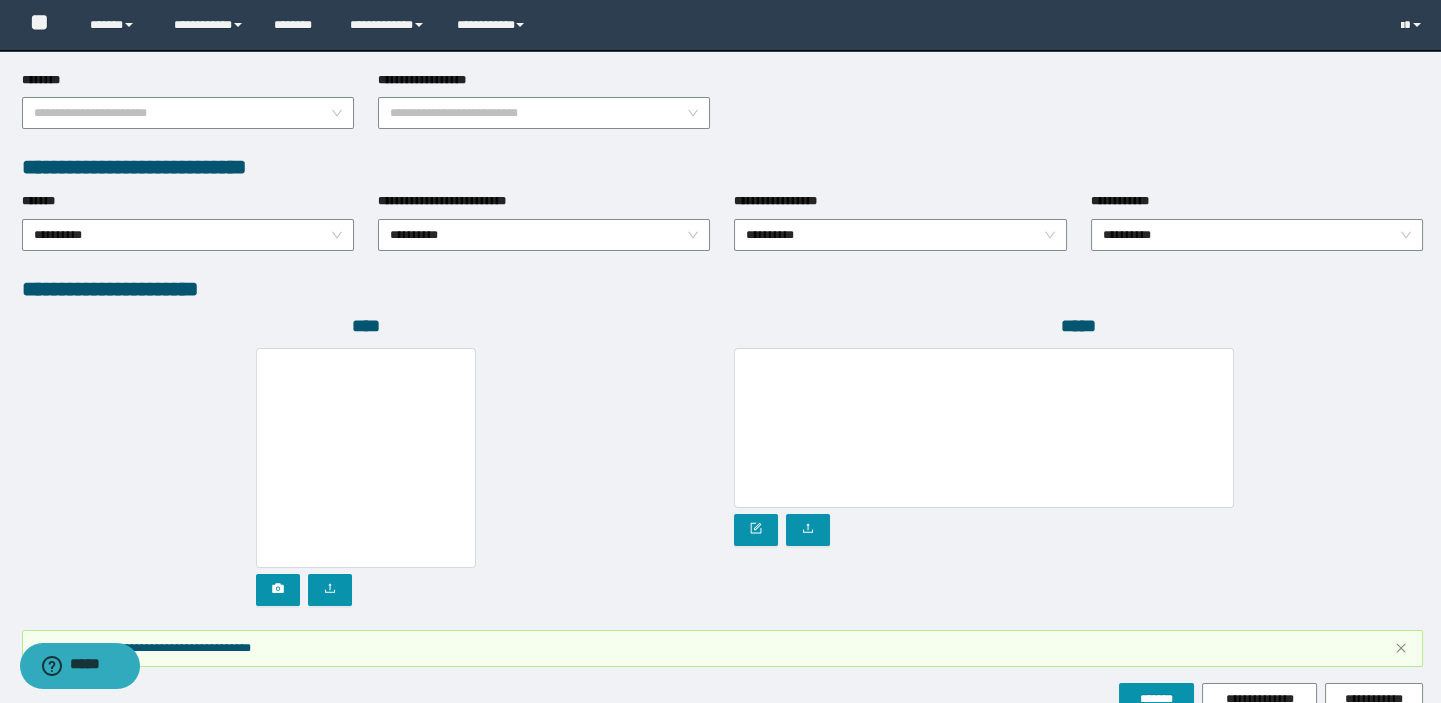 scroll, scrollTop: 1104, scrollLeft: 0, axis: vertical 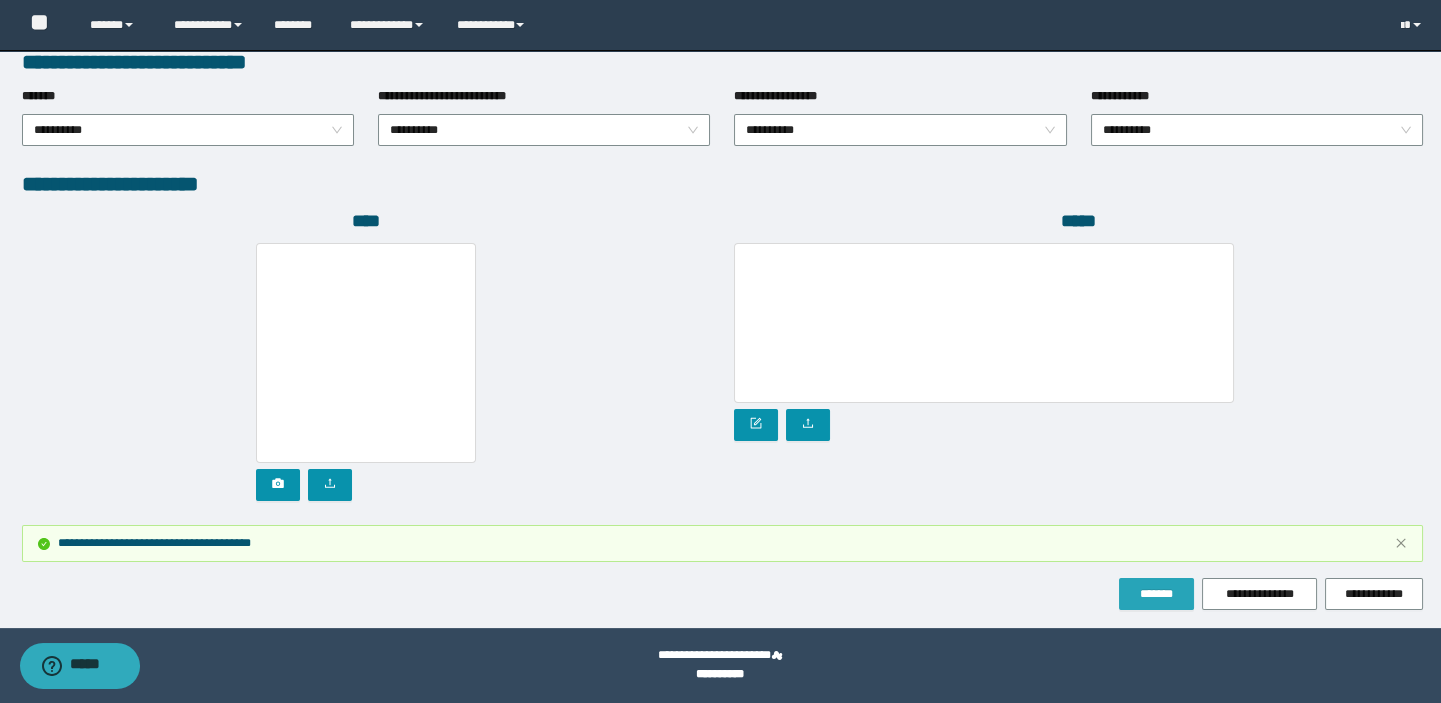 click on "*******" at bounding box center (1156, 594) 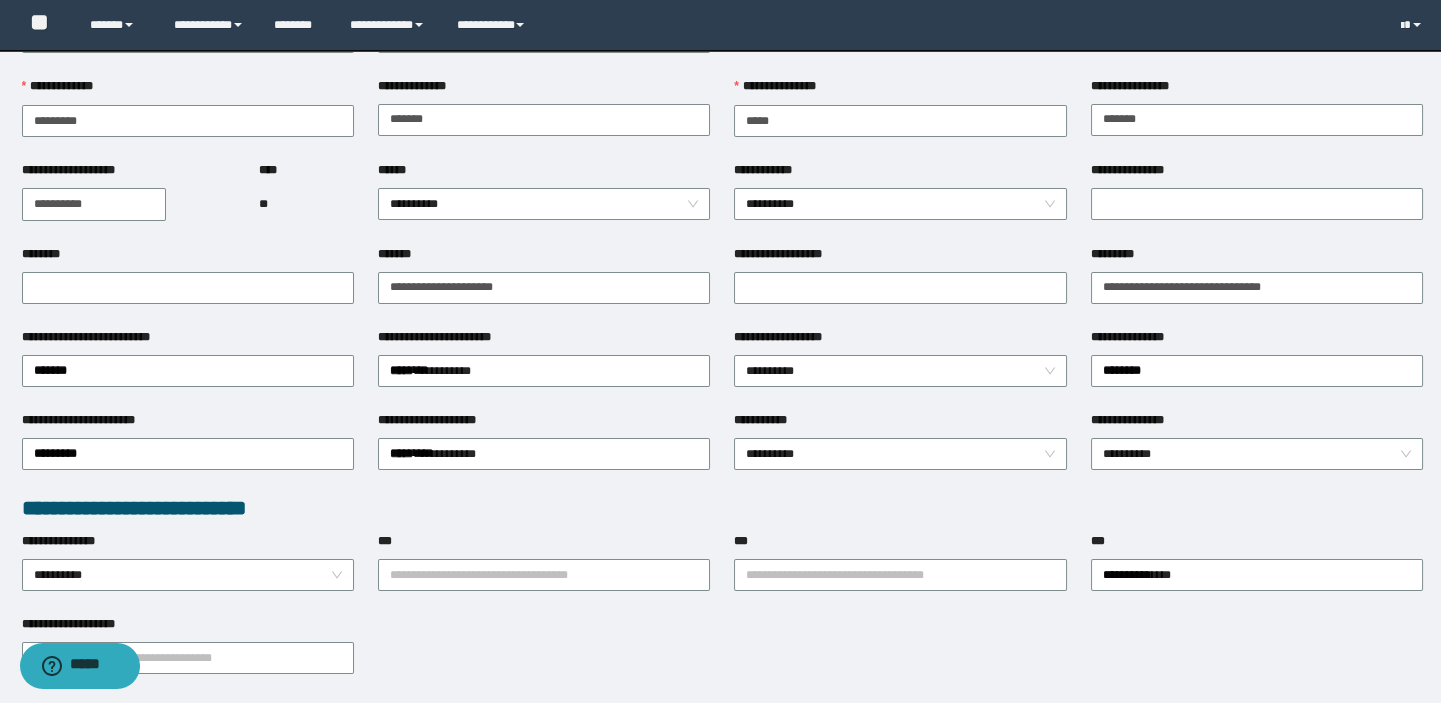 scroll, scrollTop: 104, scrollLeft: 0, axis: vertical 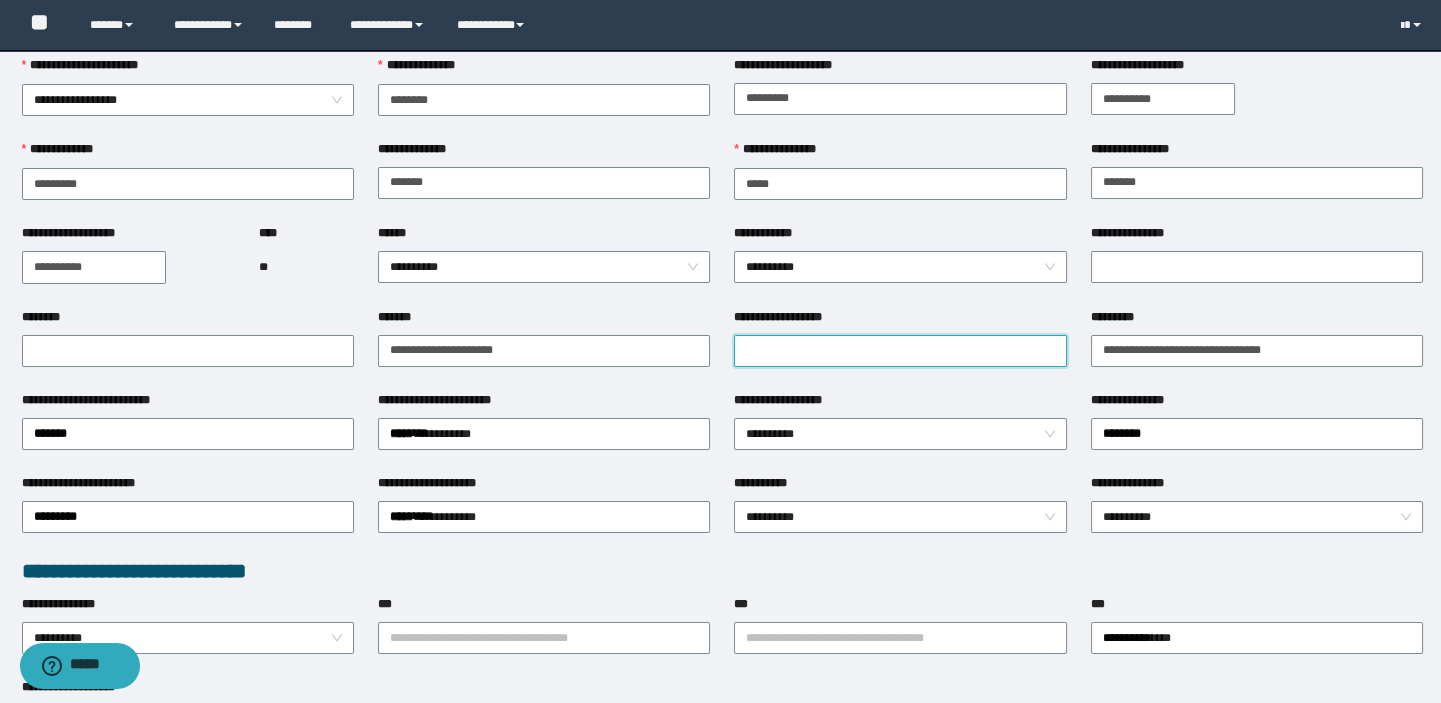 click on "**********" at bounding box center (900, 351) 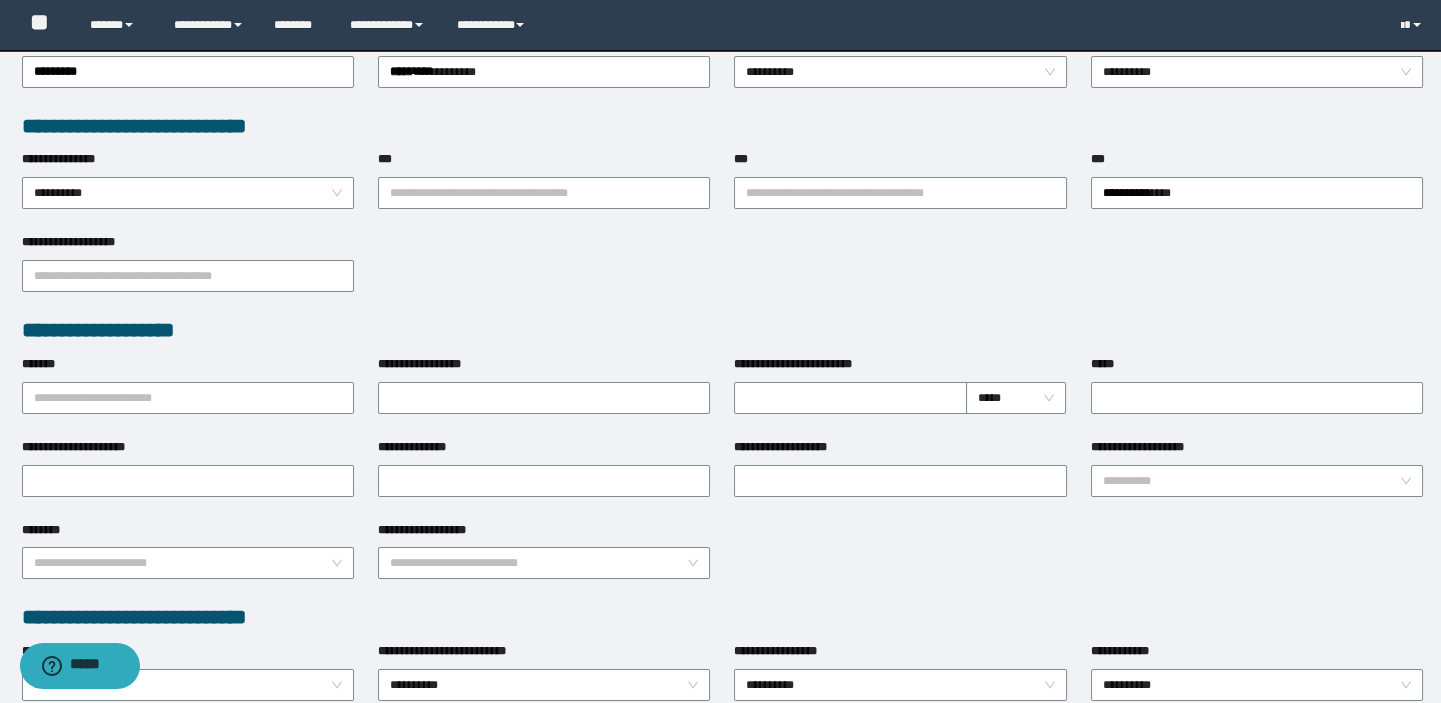 scroll, scrollTop: 559, scrollLeft: 0, axis: vertical 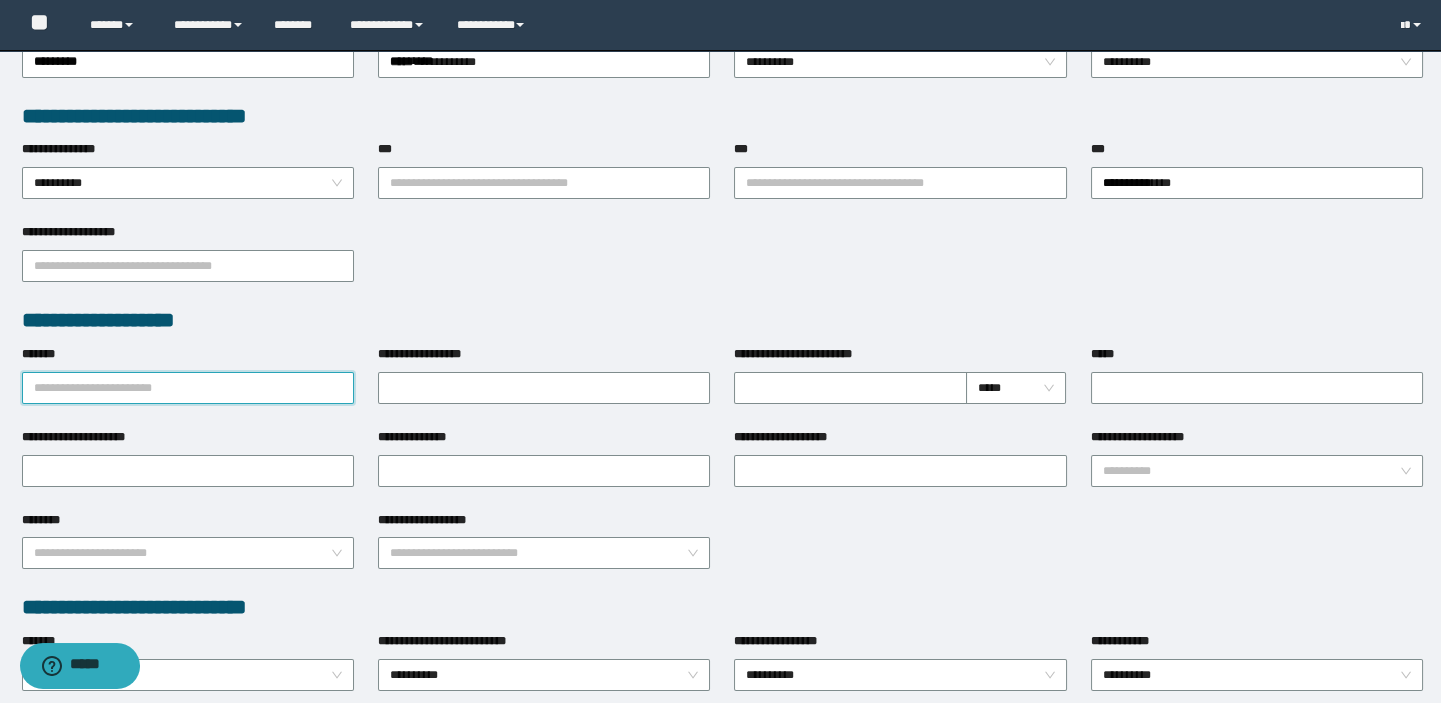 click on "*******" at bounding box center (188, 388) 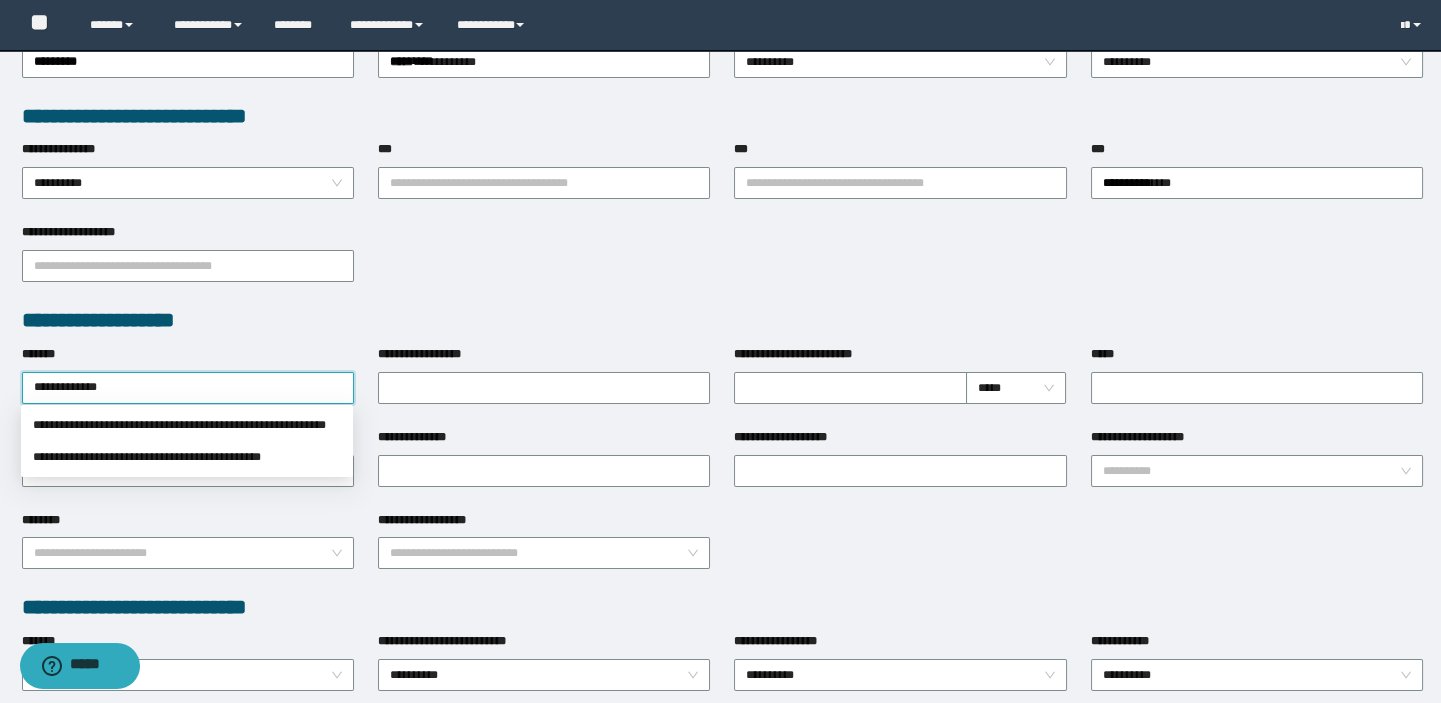 type on "**********" 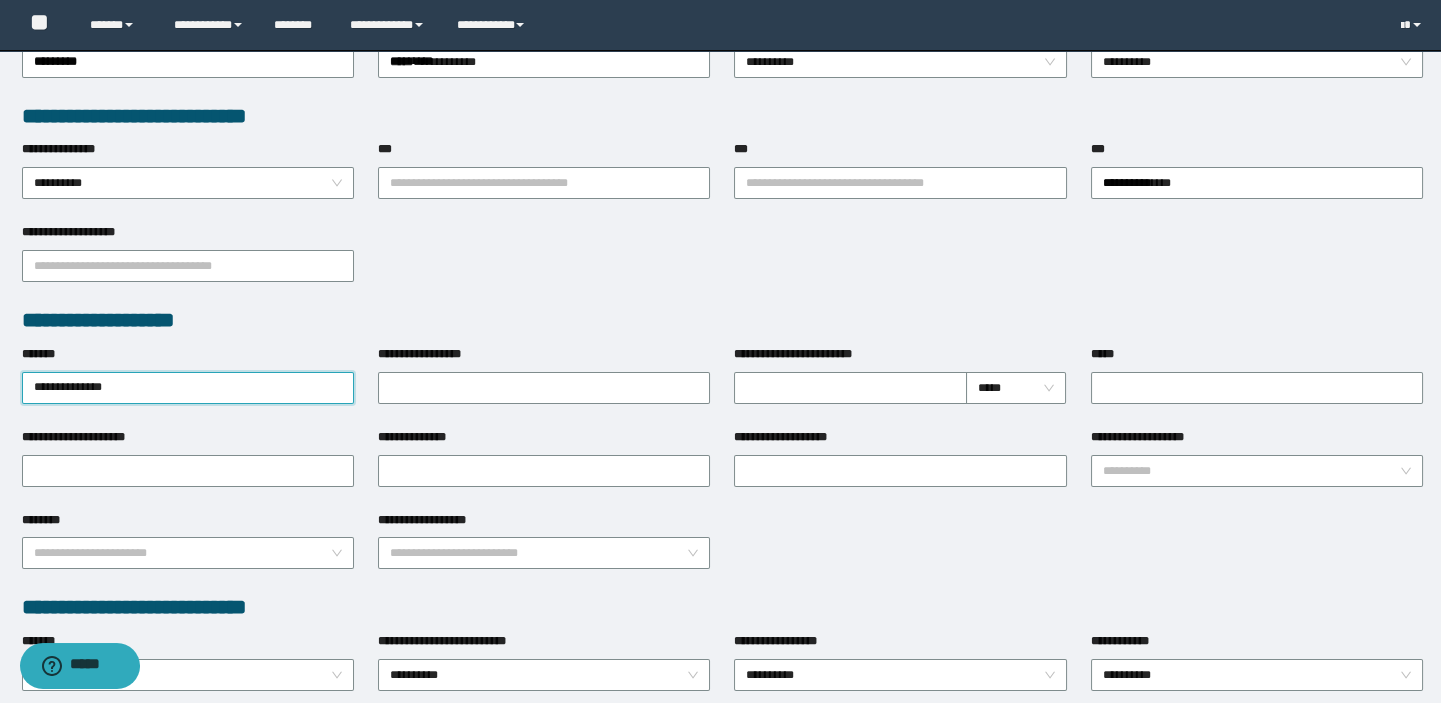 drag, startPoint x: 149, startPoint y: 390, endPoint x: 0, endPoint y: 383, distance: 149.16434 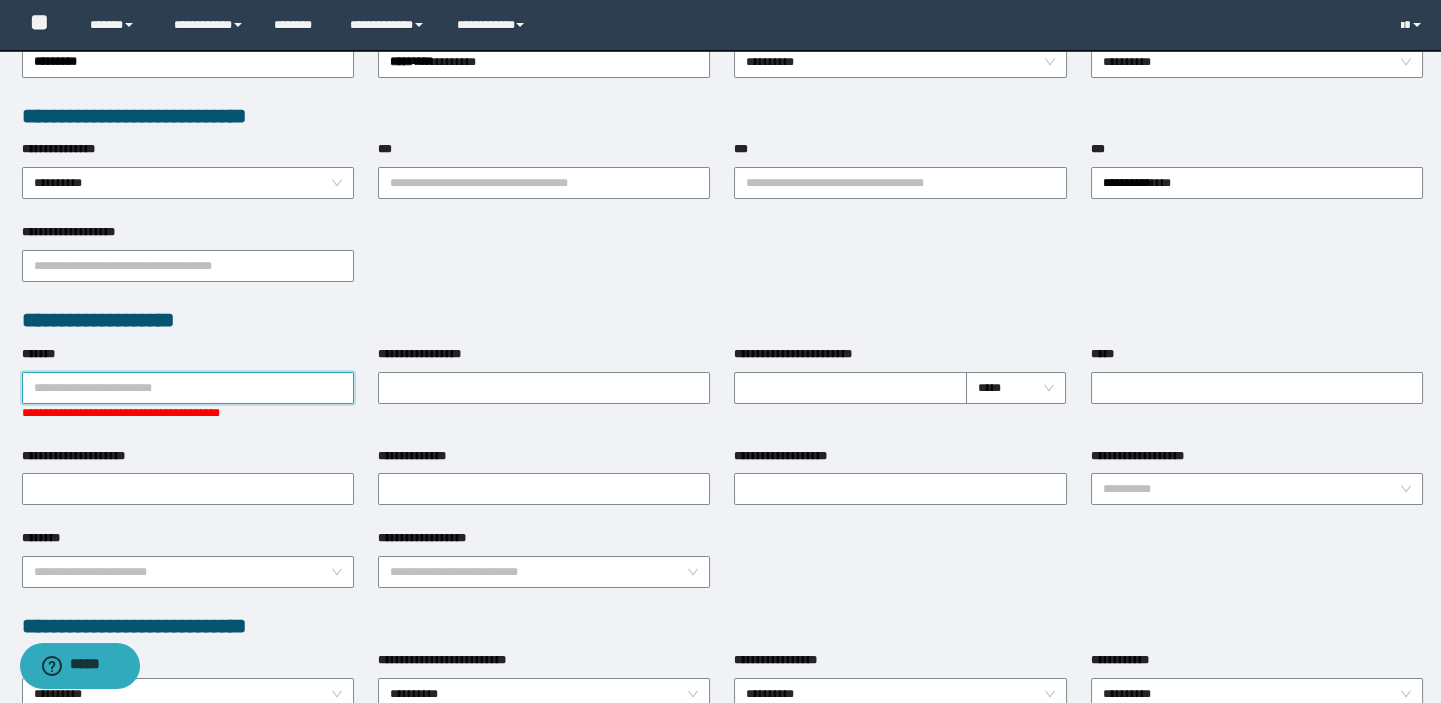 click on "*******" at bounding box center (188, 388) 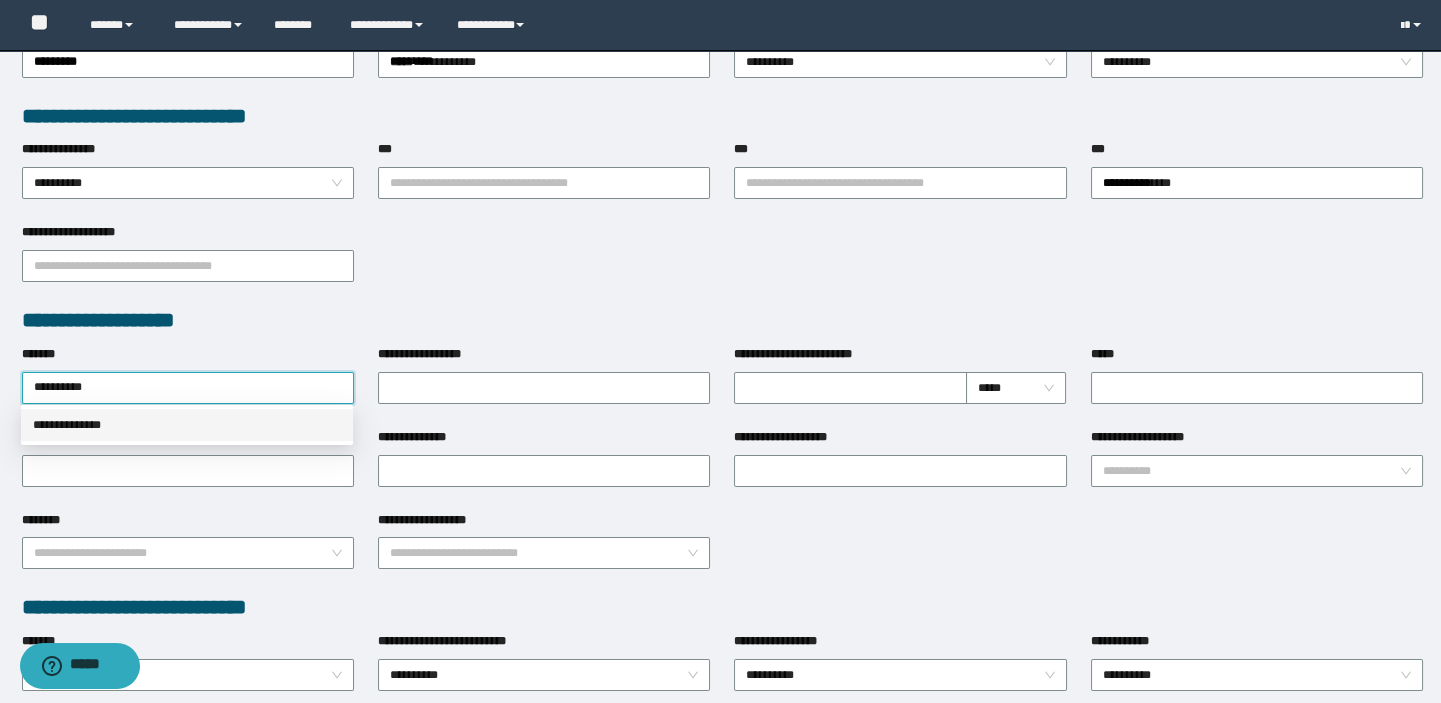click on "**********" at bounding box center [187, 425] 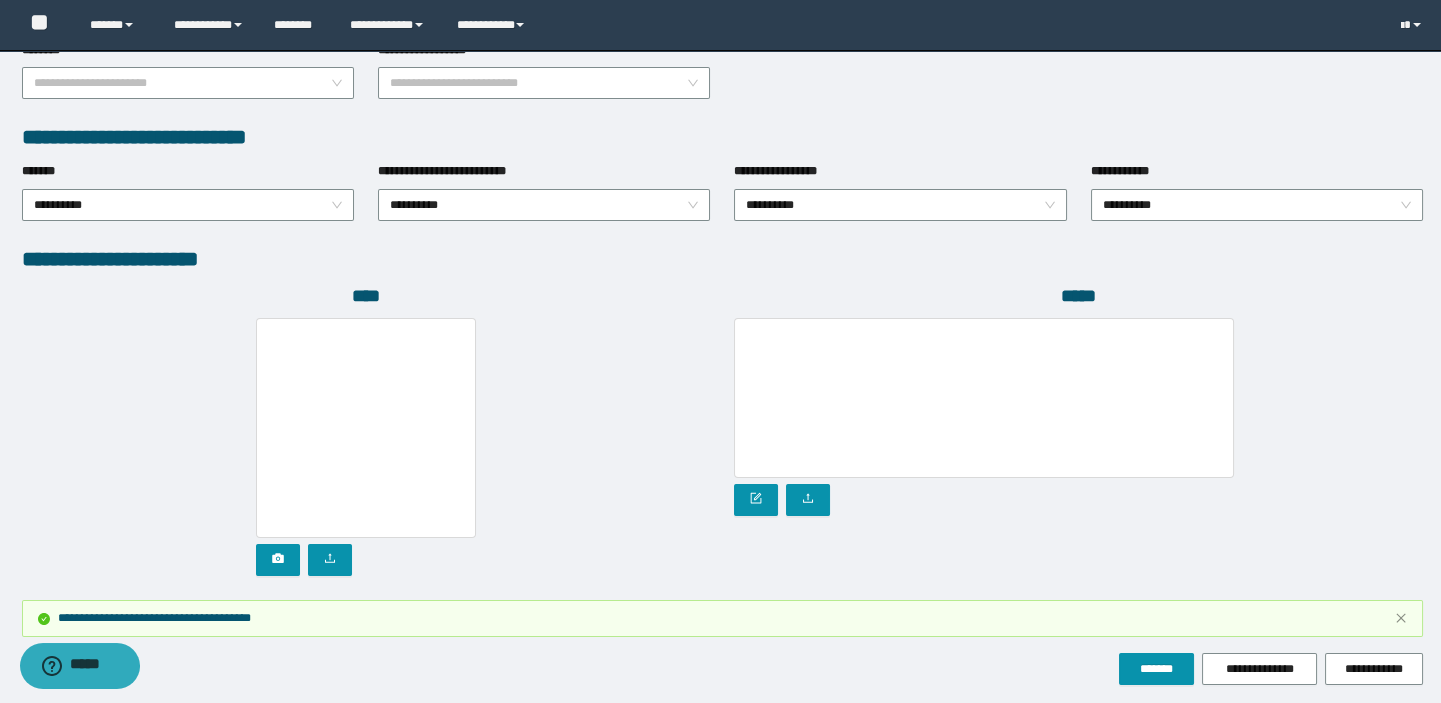 scroll, scrollTop: 1104, scrollLeft: 0, axis: vertical 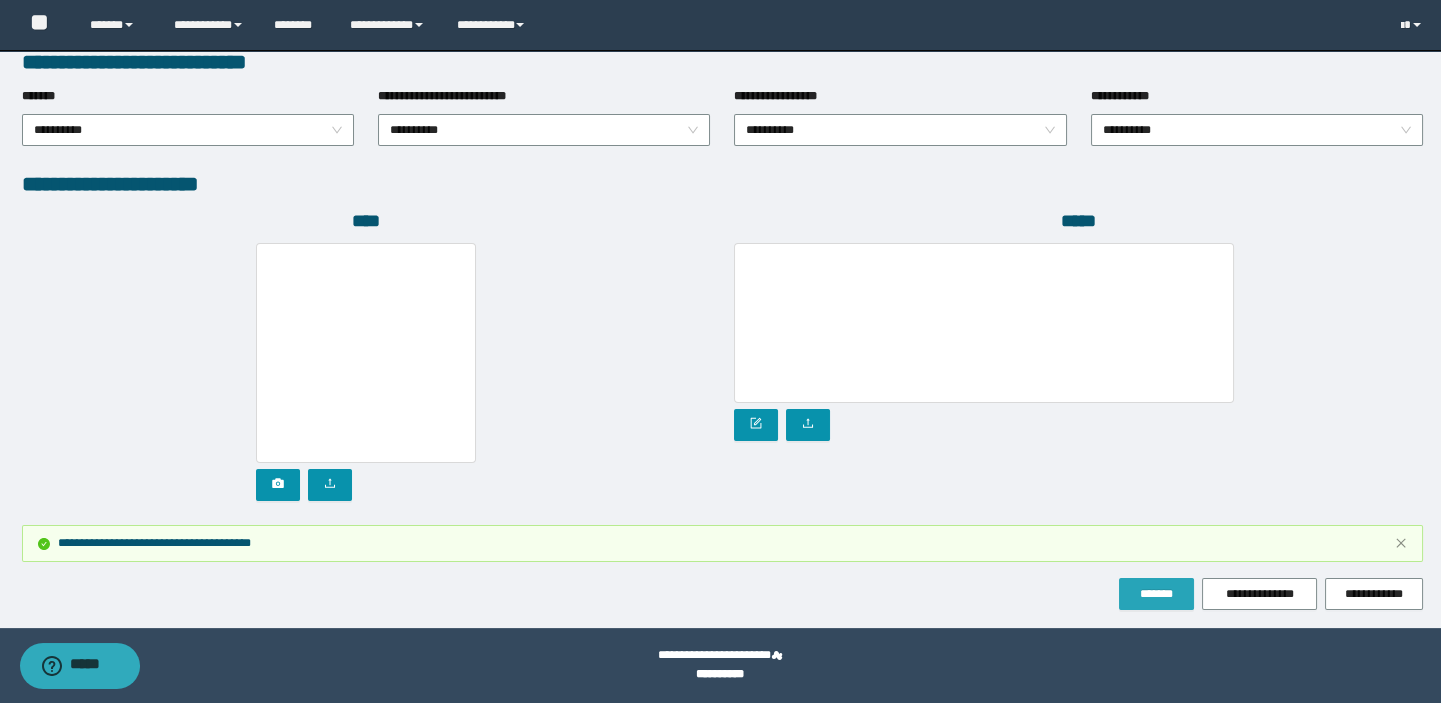 click on "*******" at bounding box center (1156, 594) 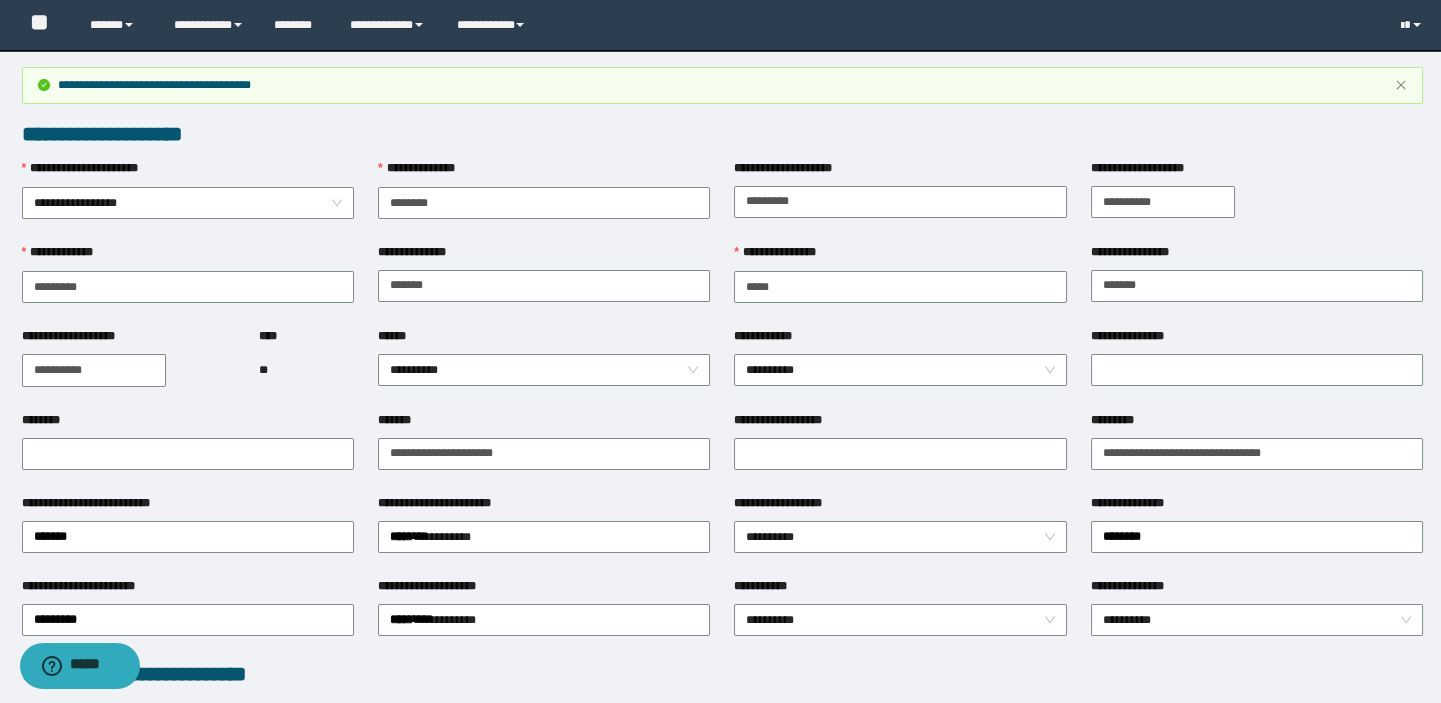 scroll, scrollTop: 0, scrollLeft: 0, axis: both 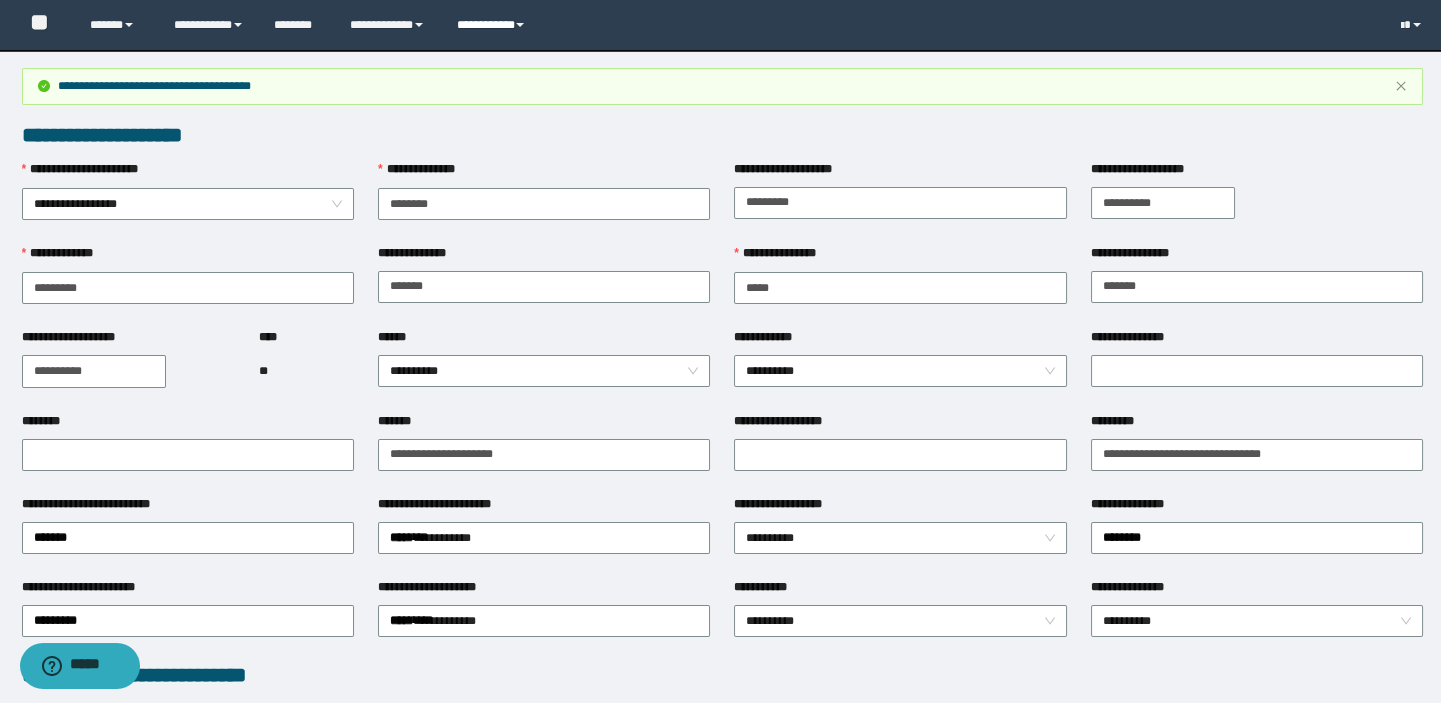 click on "**********" at bounding box center (493, 25) 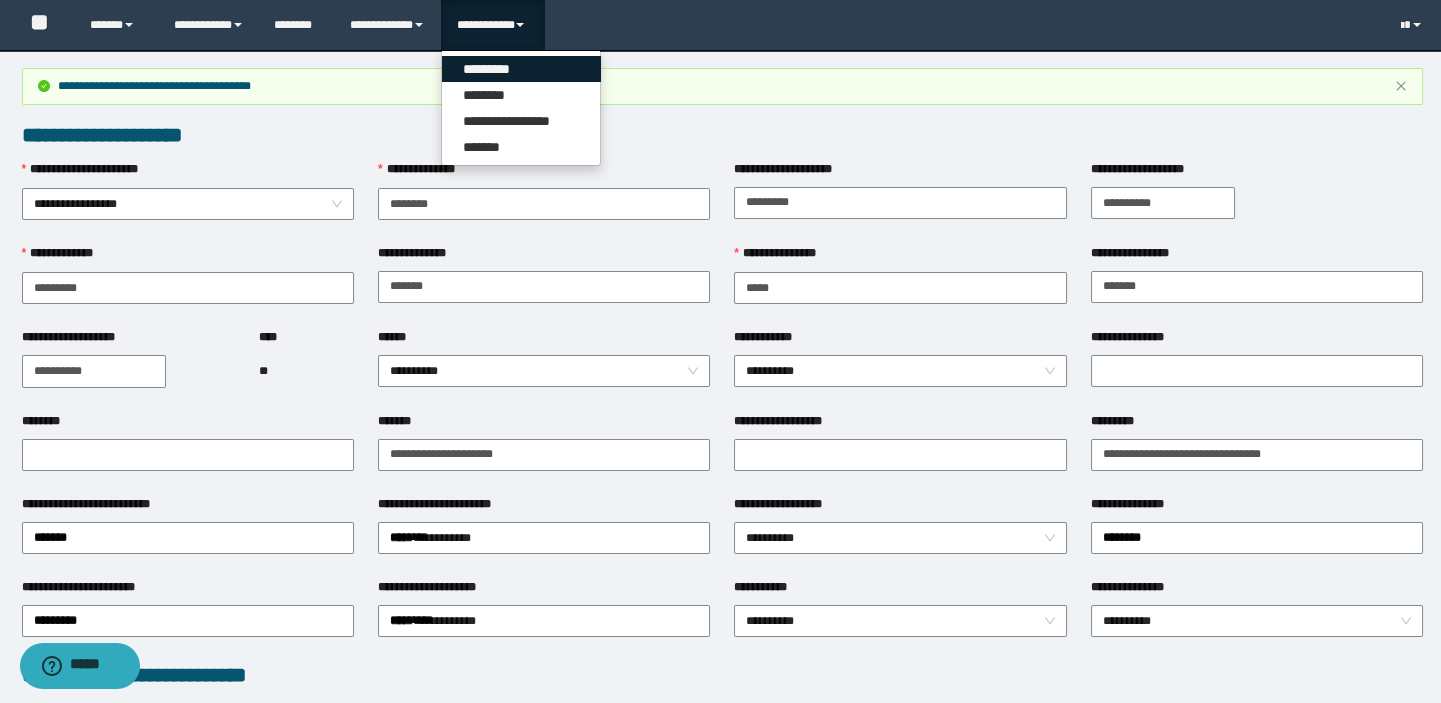 click on "*********" at bounding box center (521, 69) 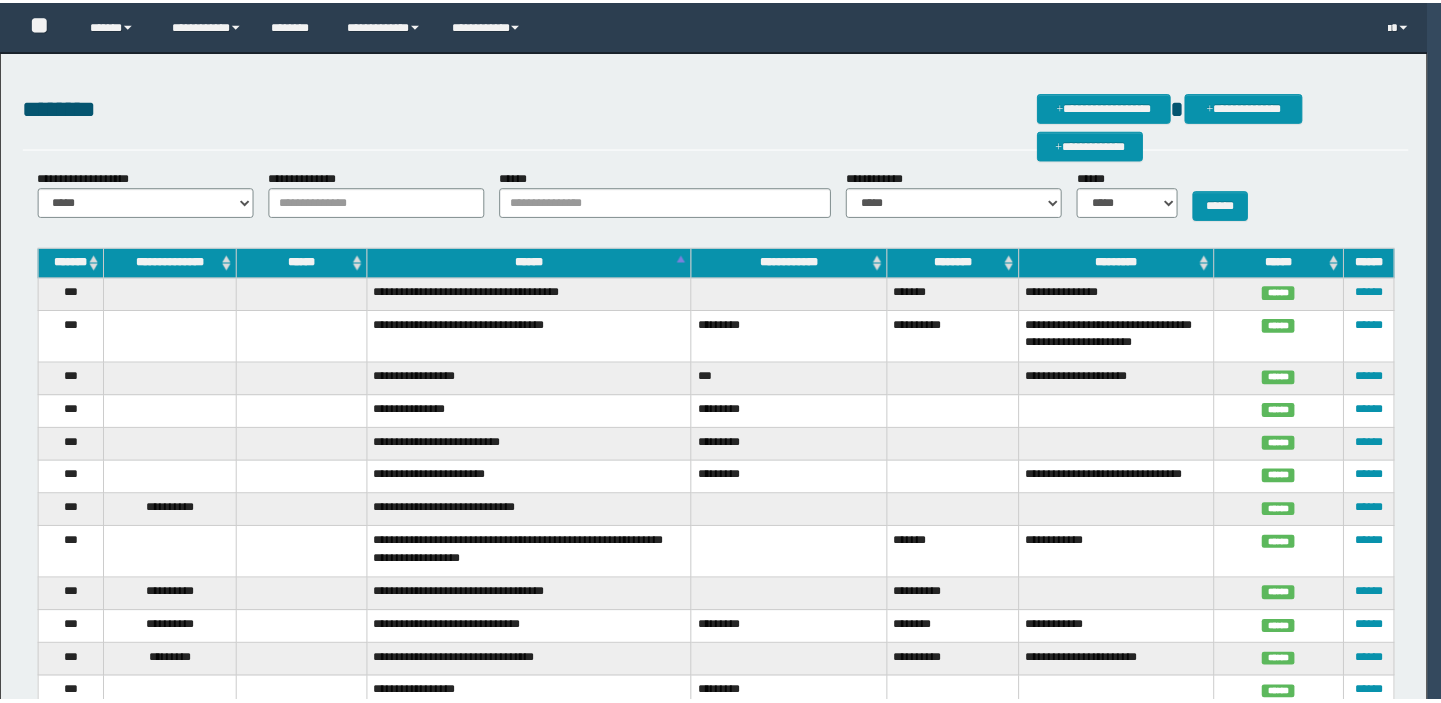 scroll, scrollTop: 0, scrollLeft: 0, axis: both 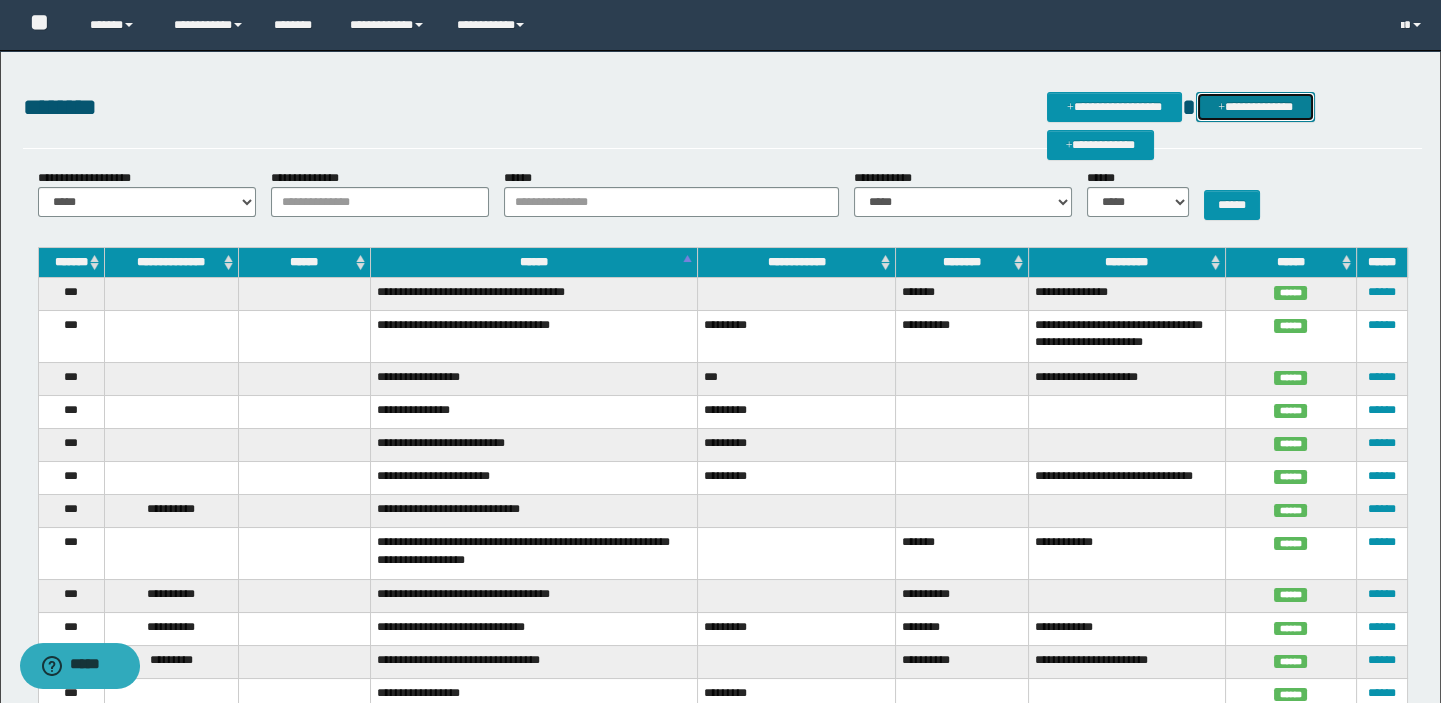 click on "**********" at bounding box center (1256, 107) 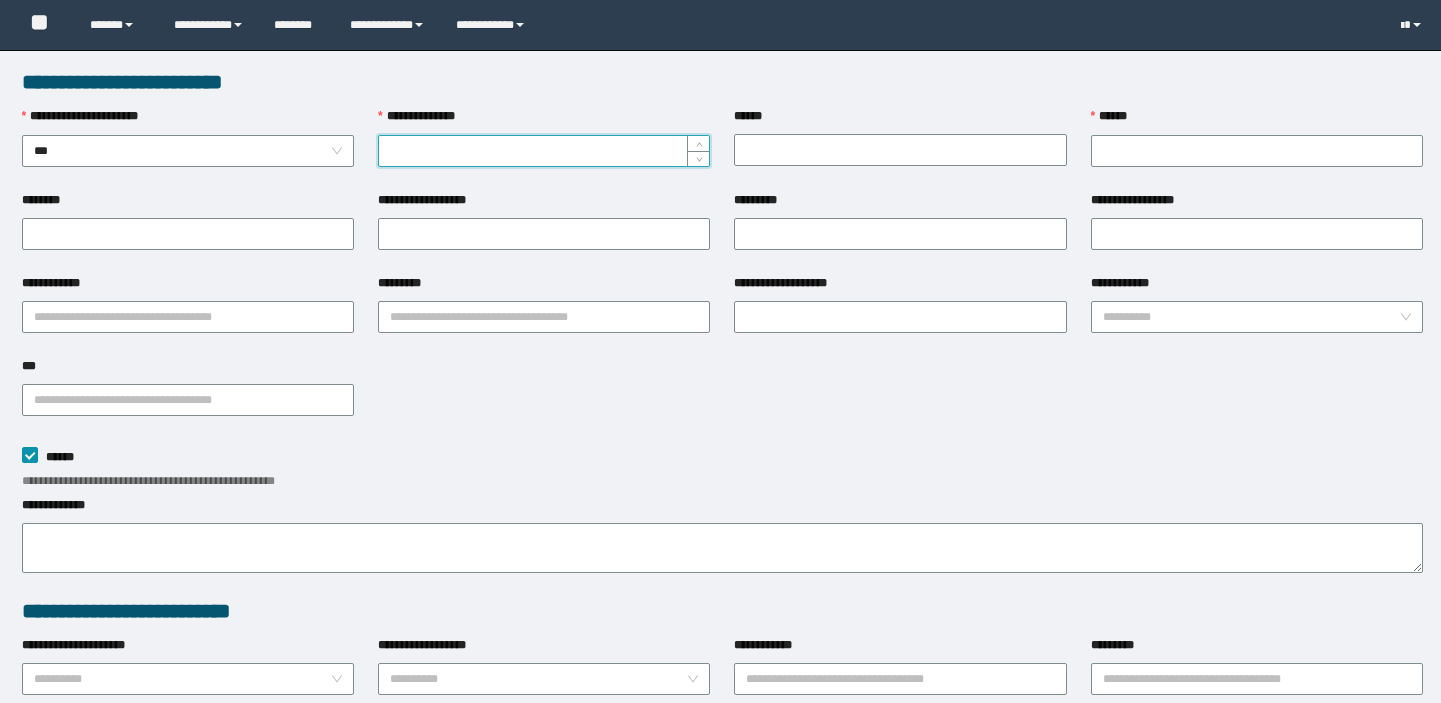 scroll, scrollTop: 0, scrollLeft: 0, axis: both 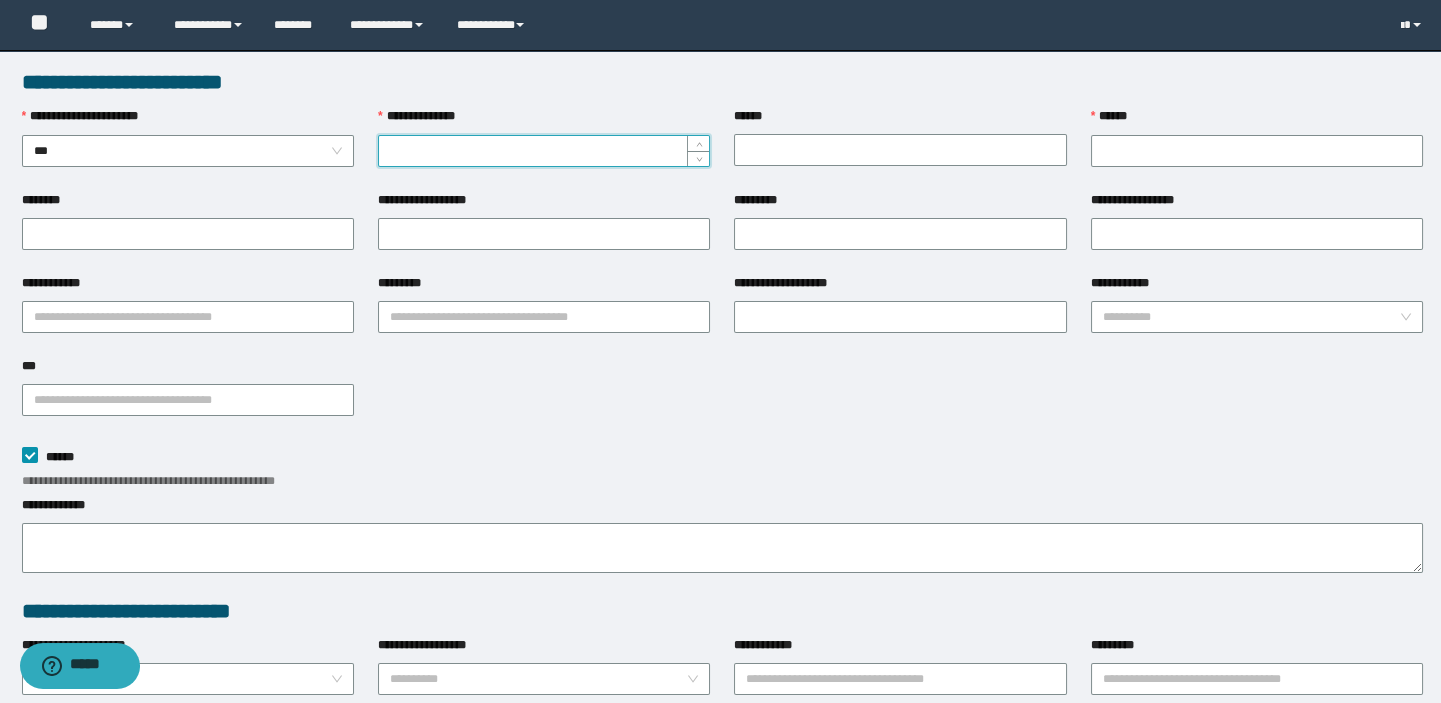 click on "**********" at bounding box center (544, 151) 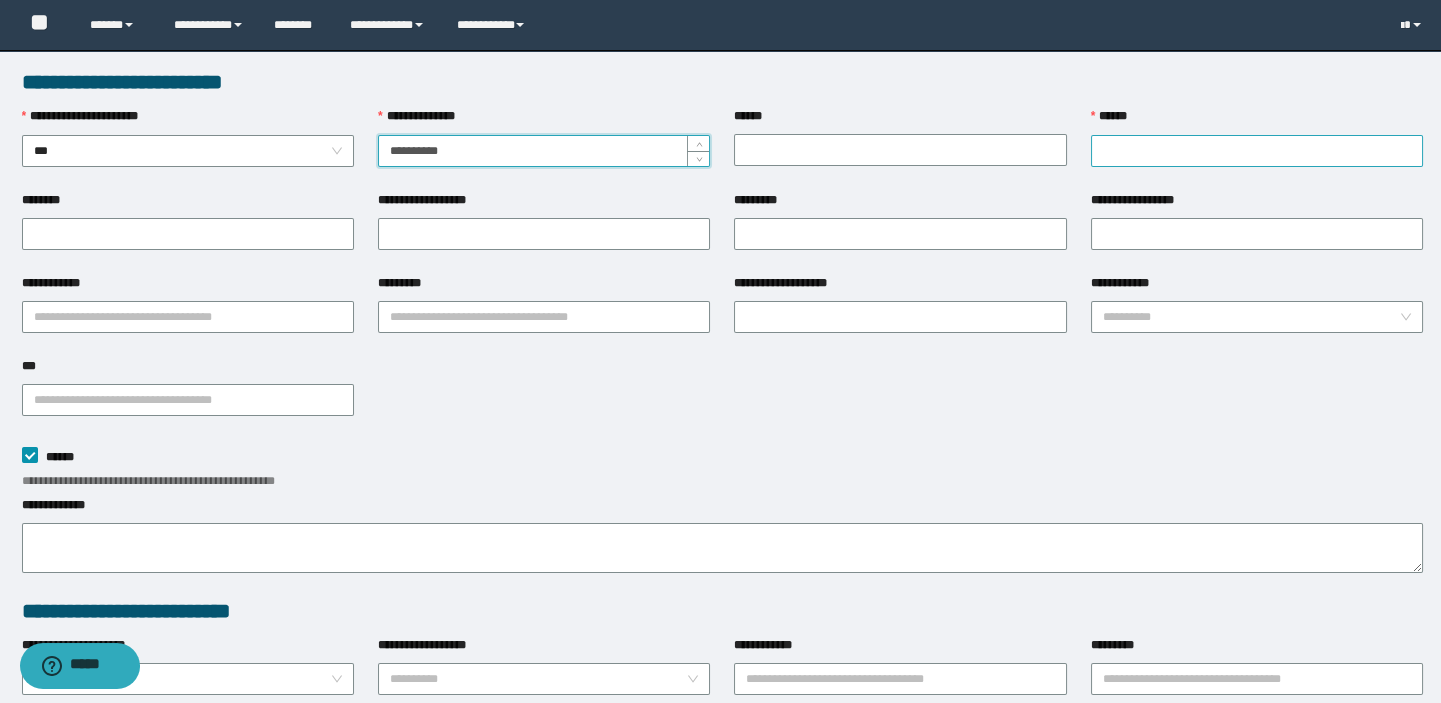 type on "**********" 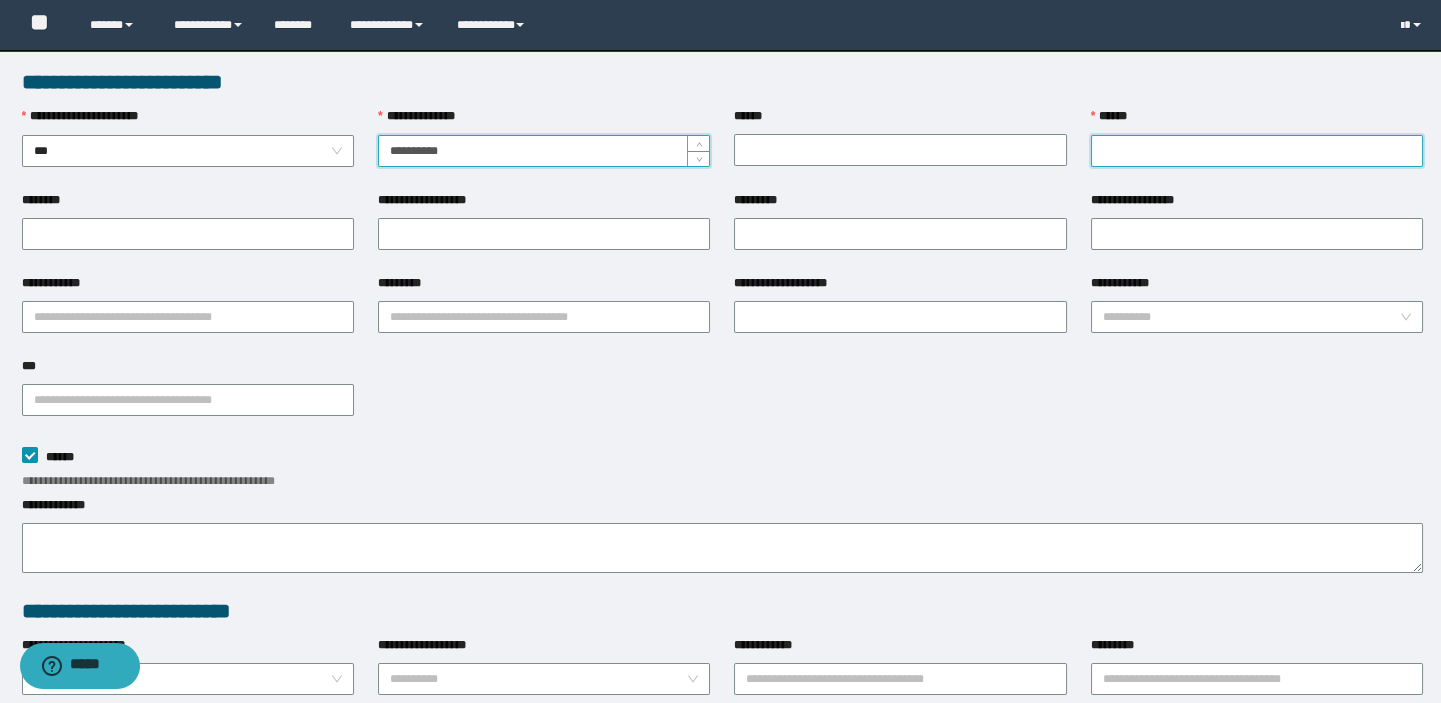 click on "******" at bounding box center (1257, 151) 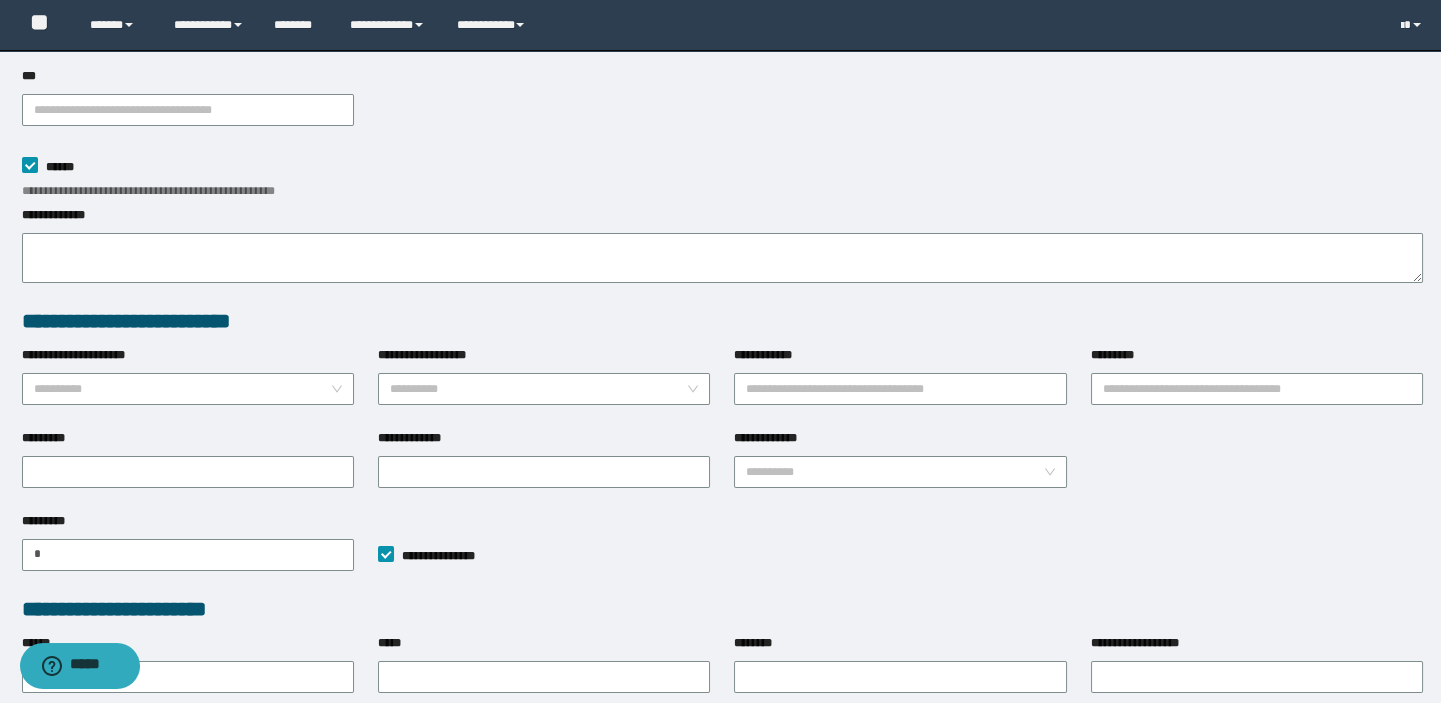 scroll, scrollTop: 90, scrollLeft: 0, axis: vertical 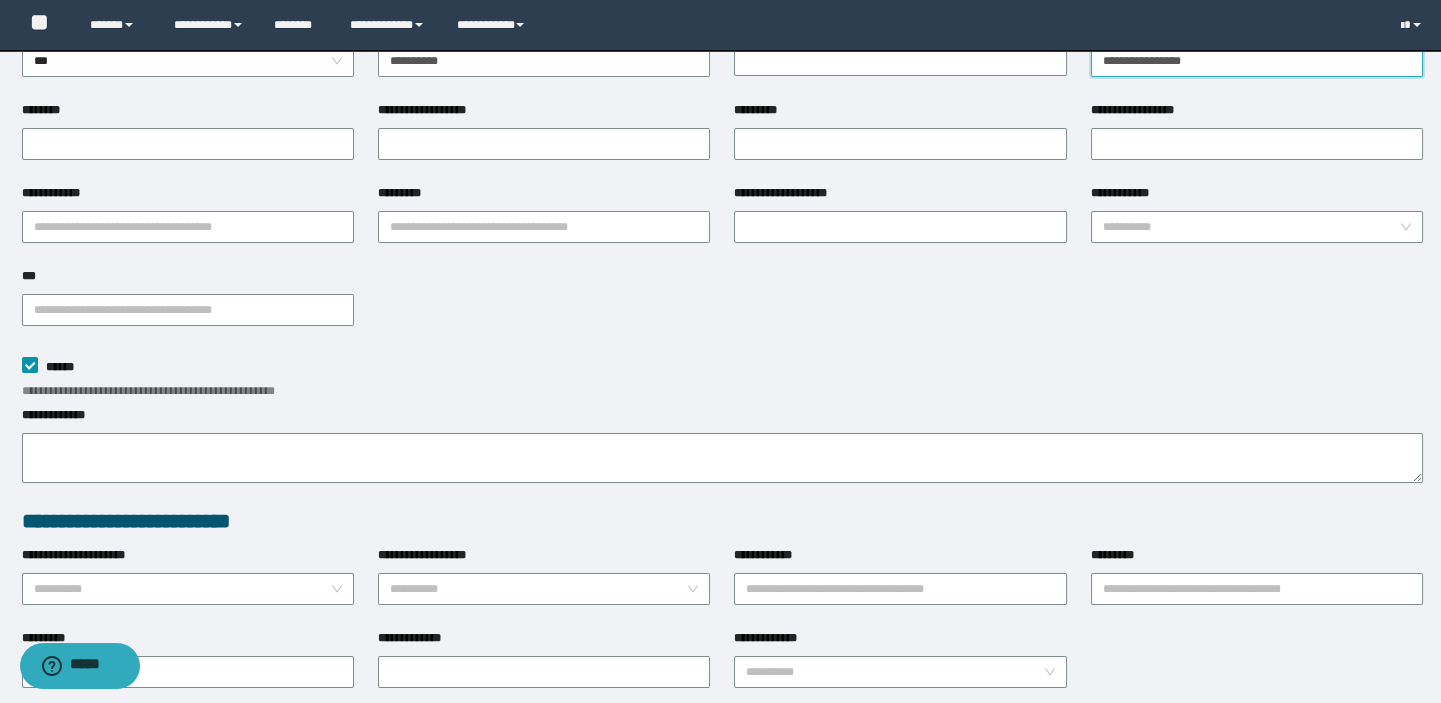 click on "**********" at bounding box center (1257, 61) 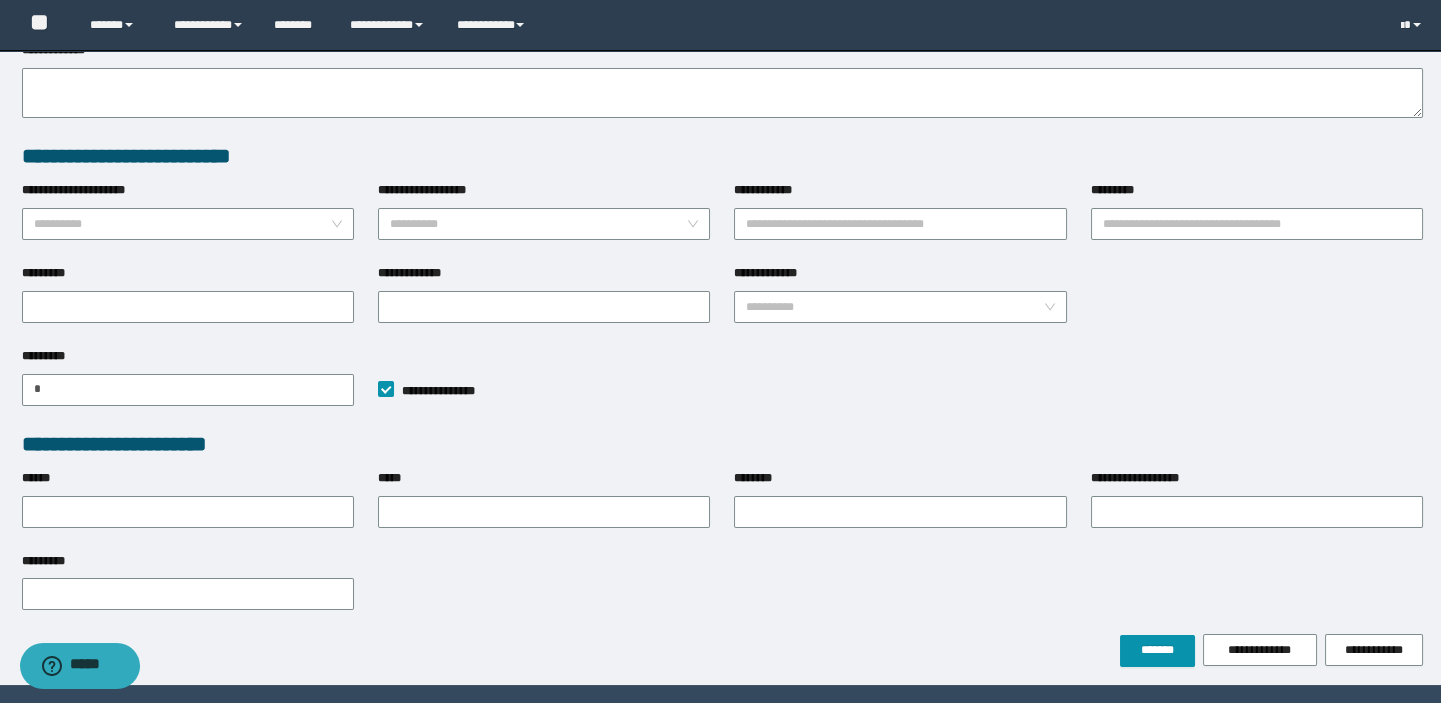 scroll, scrollTop: 513, scrollLeft: 0, axis: vertical 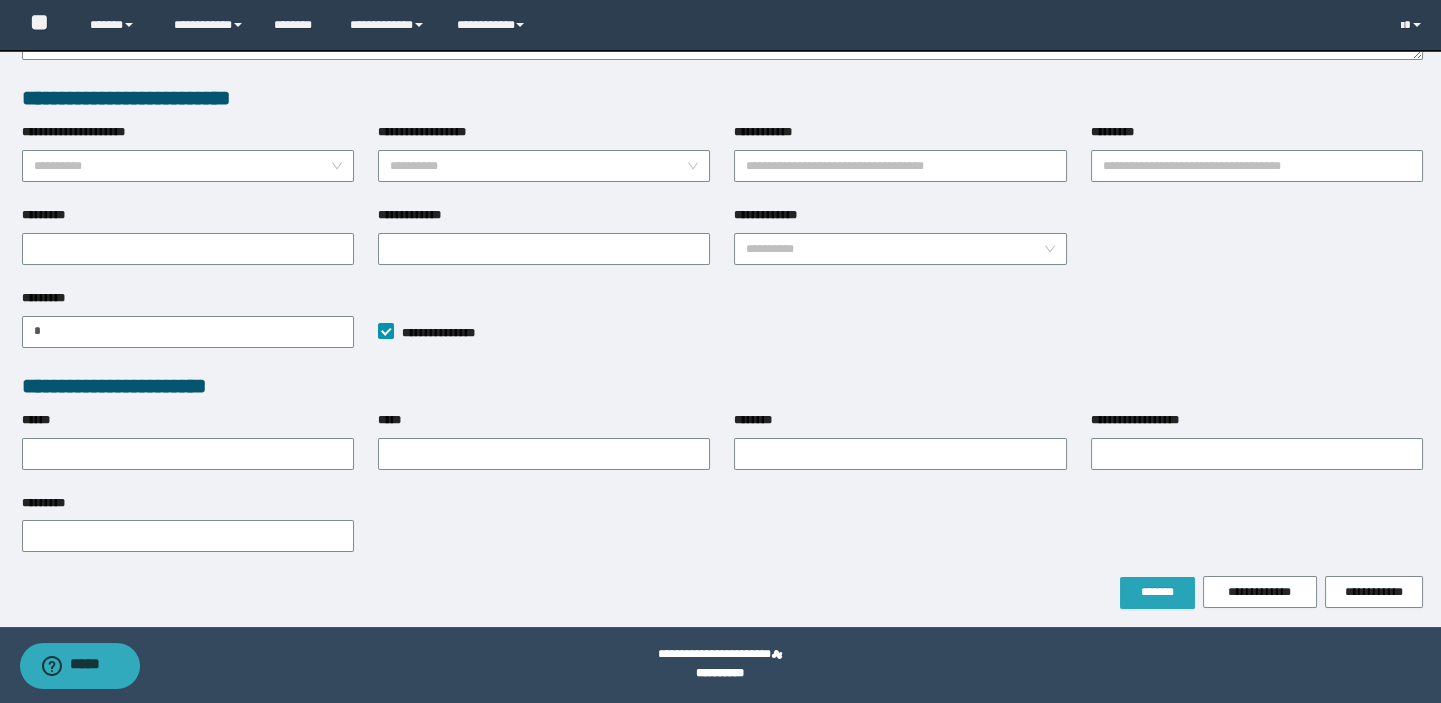 type on "**********" 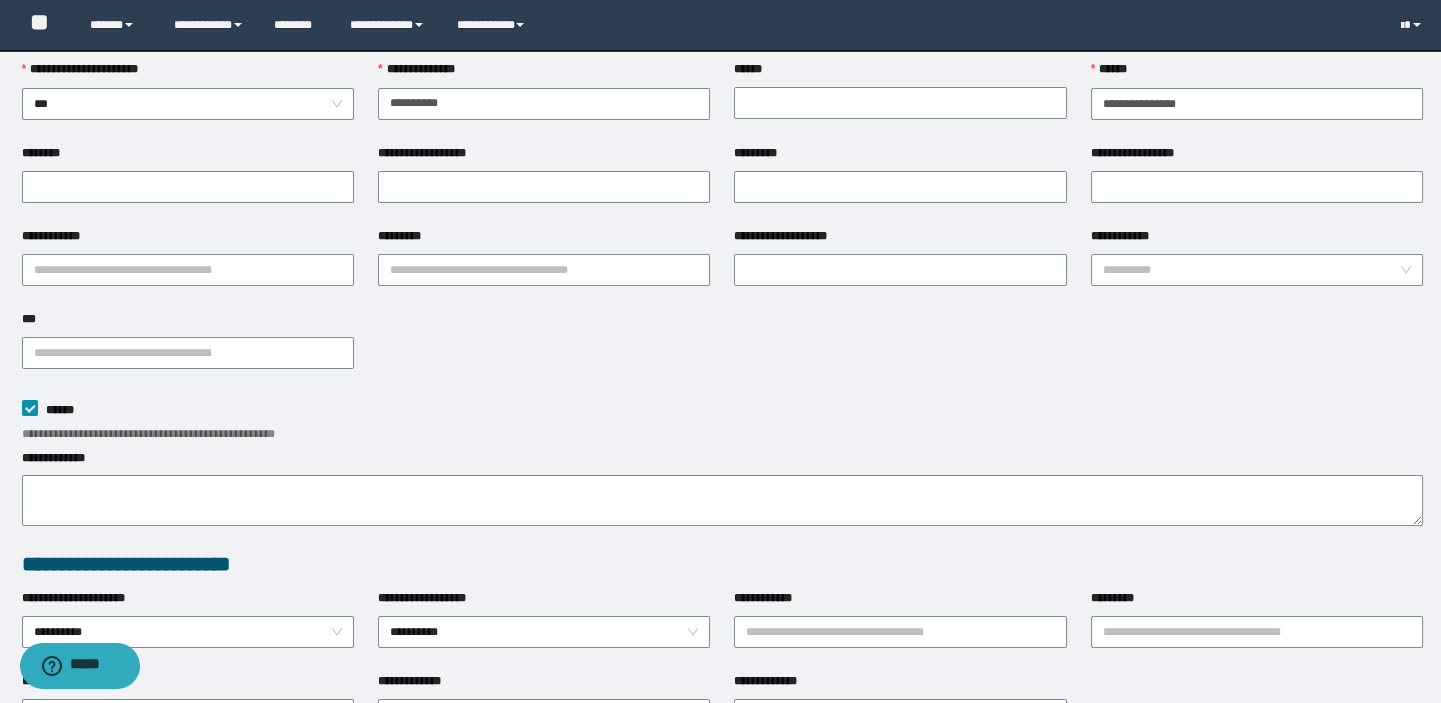 scroll, scrollTop: 0, scrollLeft: 0, axis: both 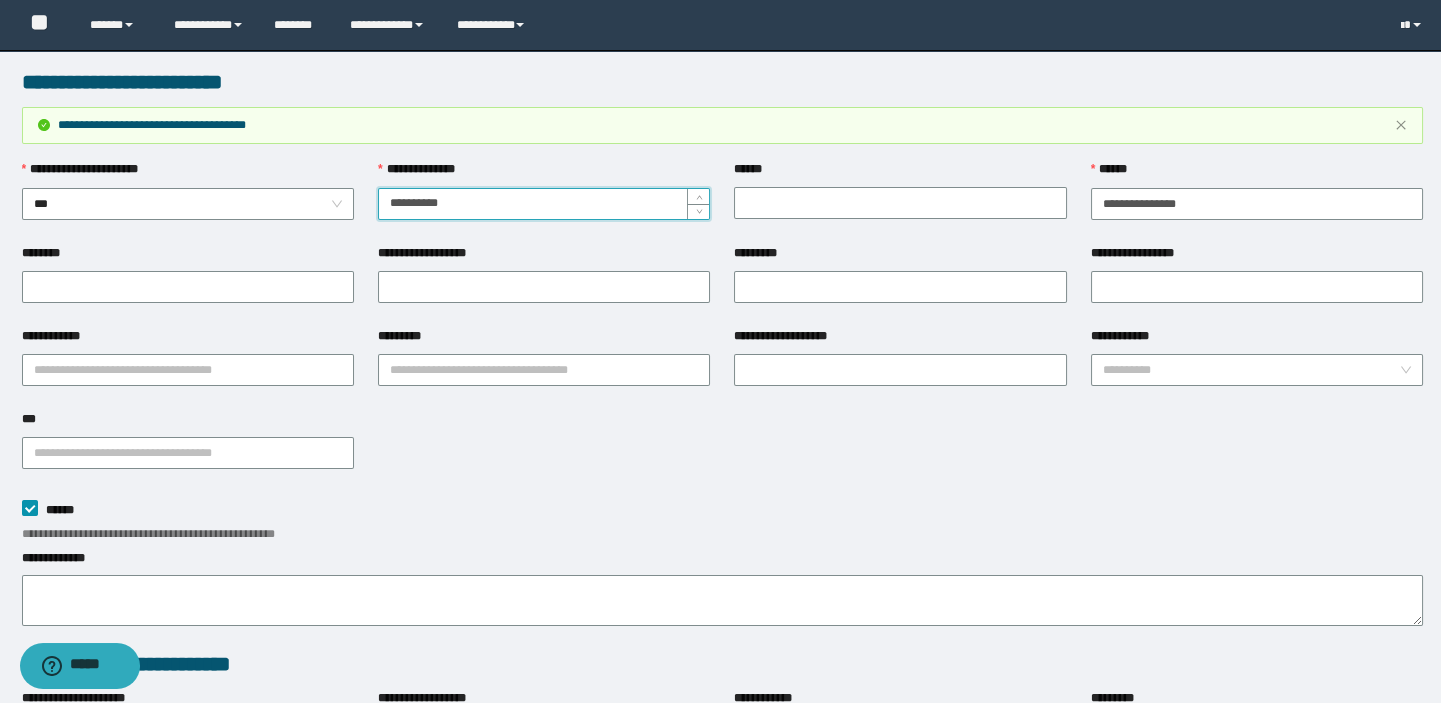 drag, startPoint x: 457, startPoint y: 205, endPoint x: 372, endPoint y: 190, distance: 86.313385 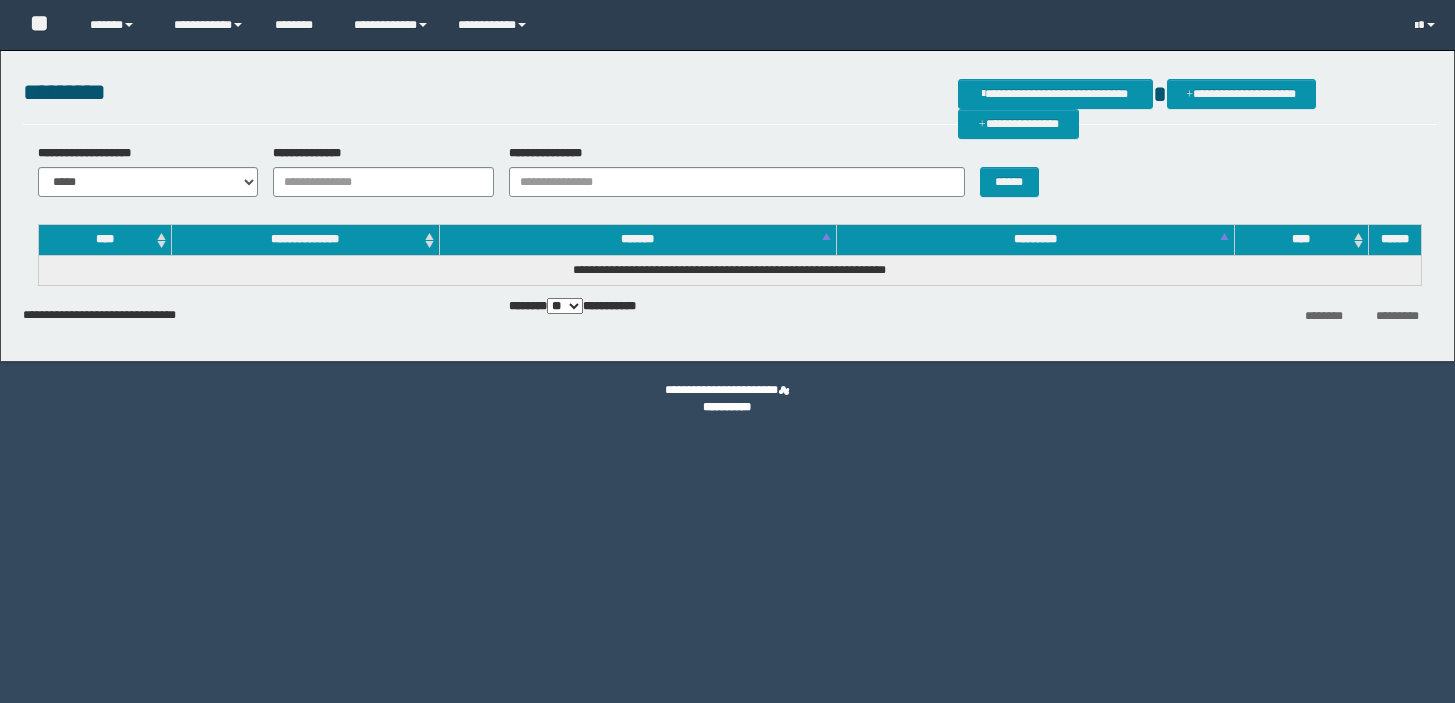 scroll, scrollTop: 0, scrollLeft: 0, axis: both 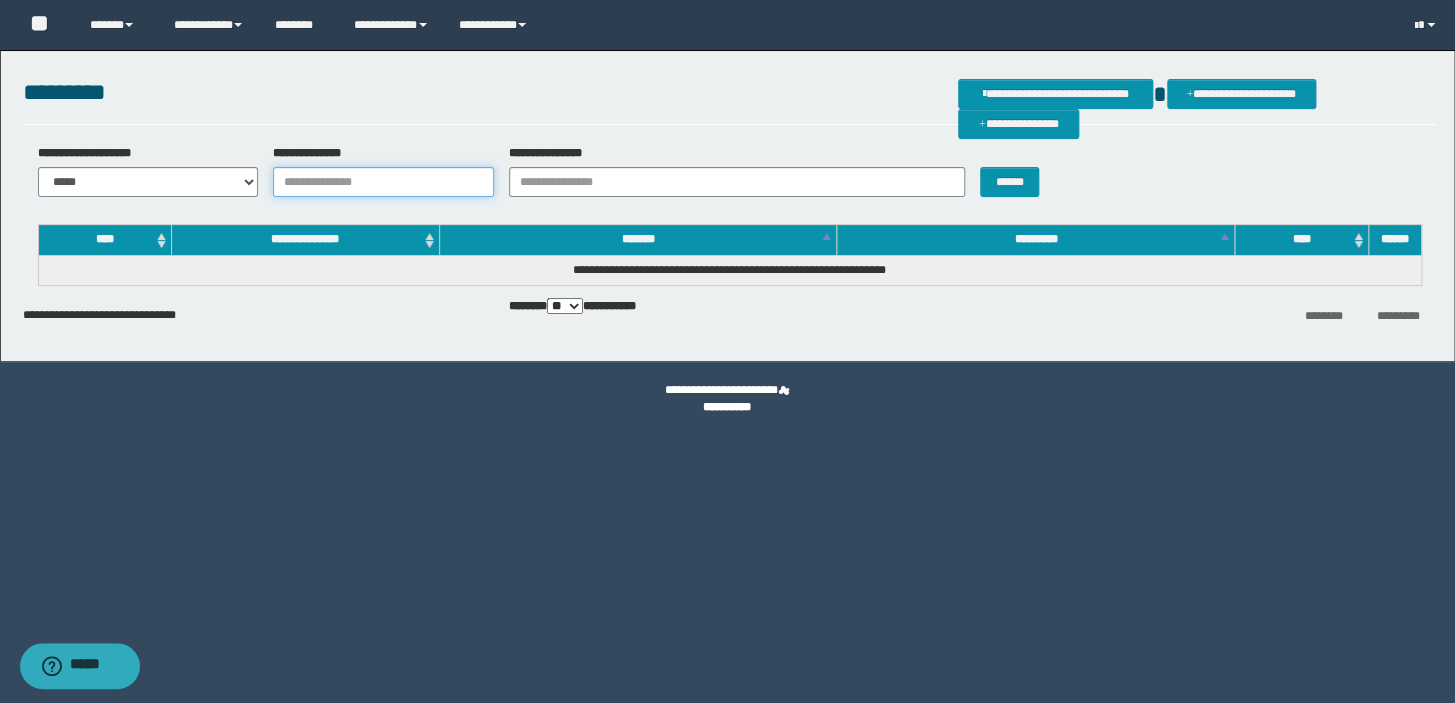 click on "**********" at bounding box center (383, 182) 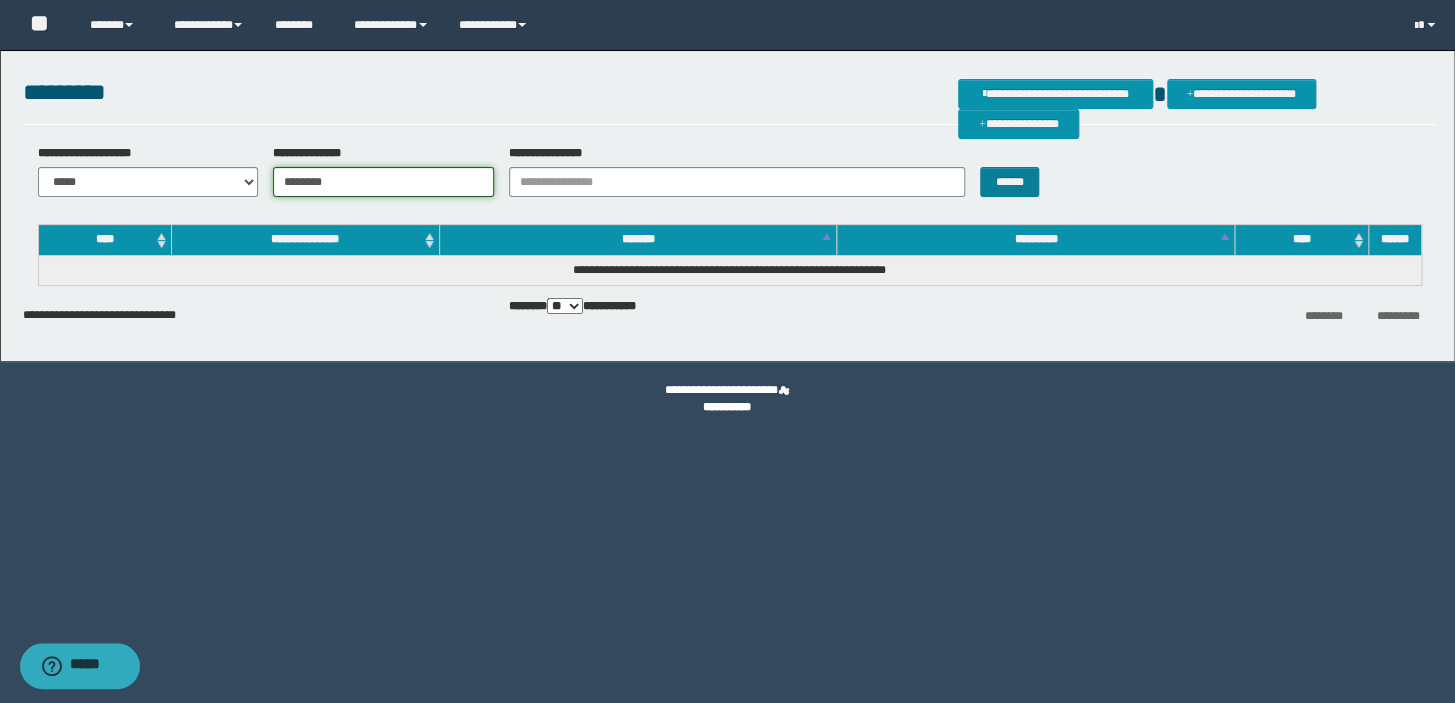 type on "********" 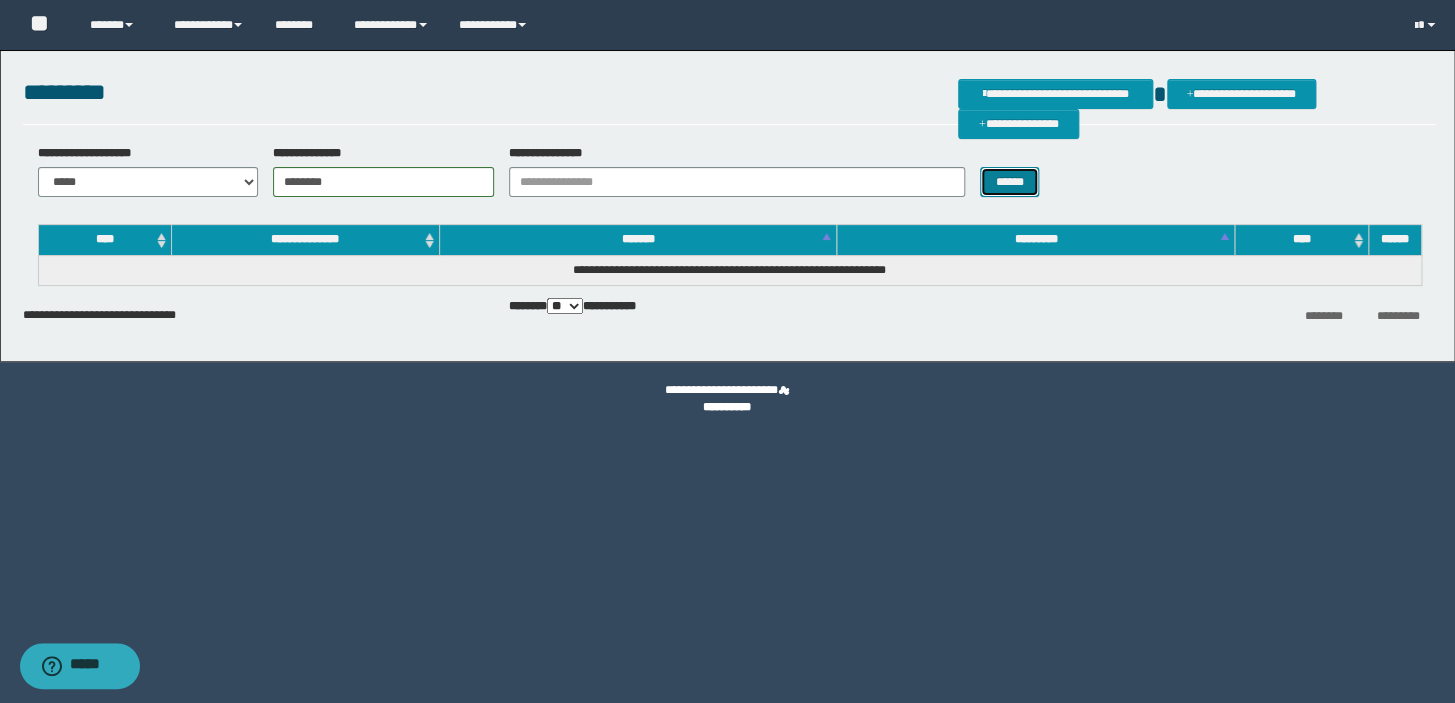 click on "******" at bounding box center (1009, 182) 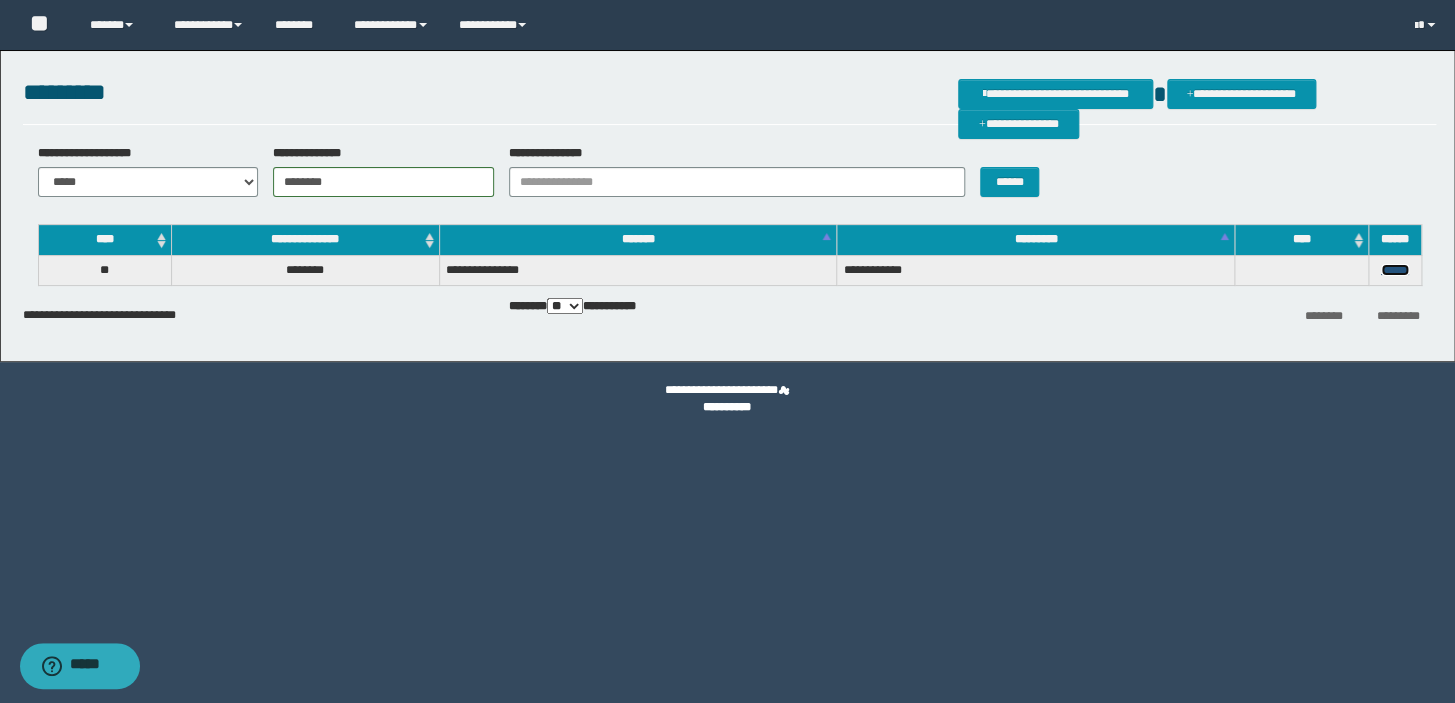 click on "******" at bounding box center (1395, 270) 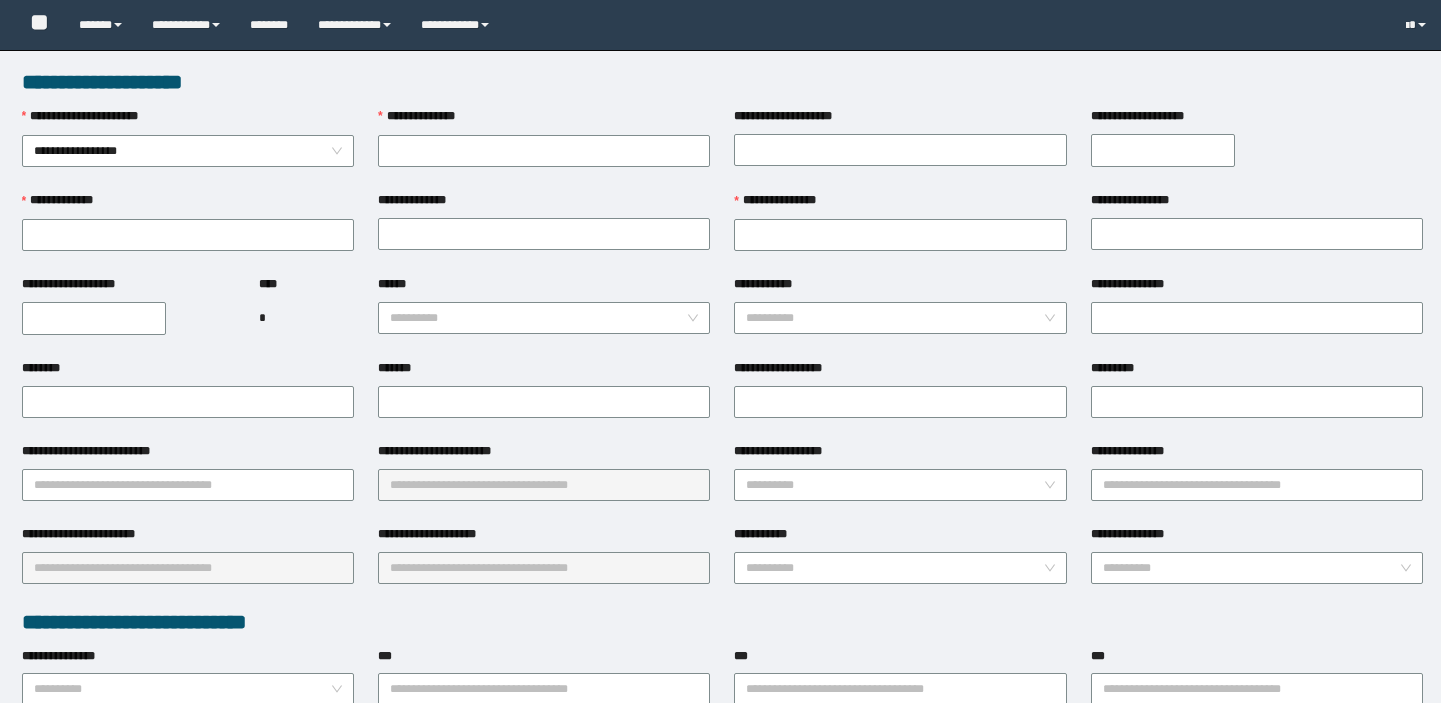 scroll, scrollTop: 0, scrollLeft: 0, axis: both 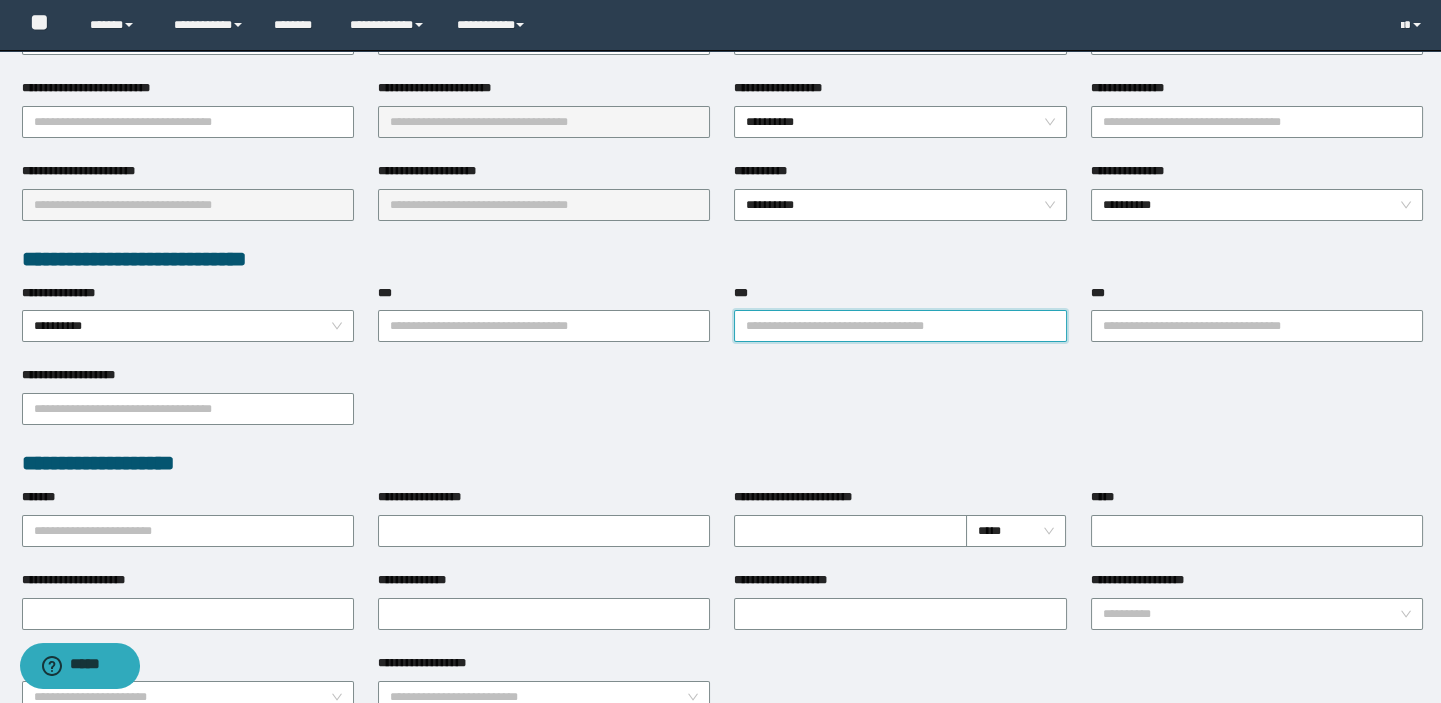 click on "***" at bounding box center [900, 326] 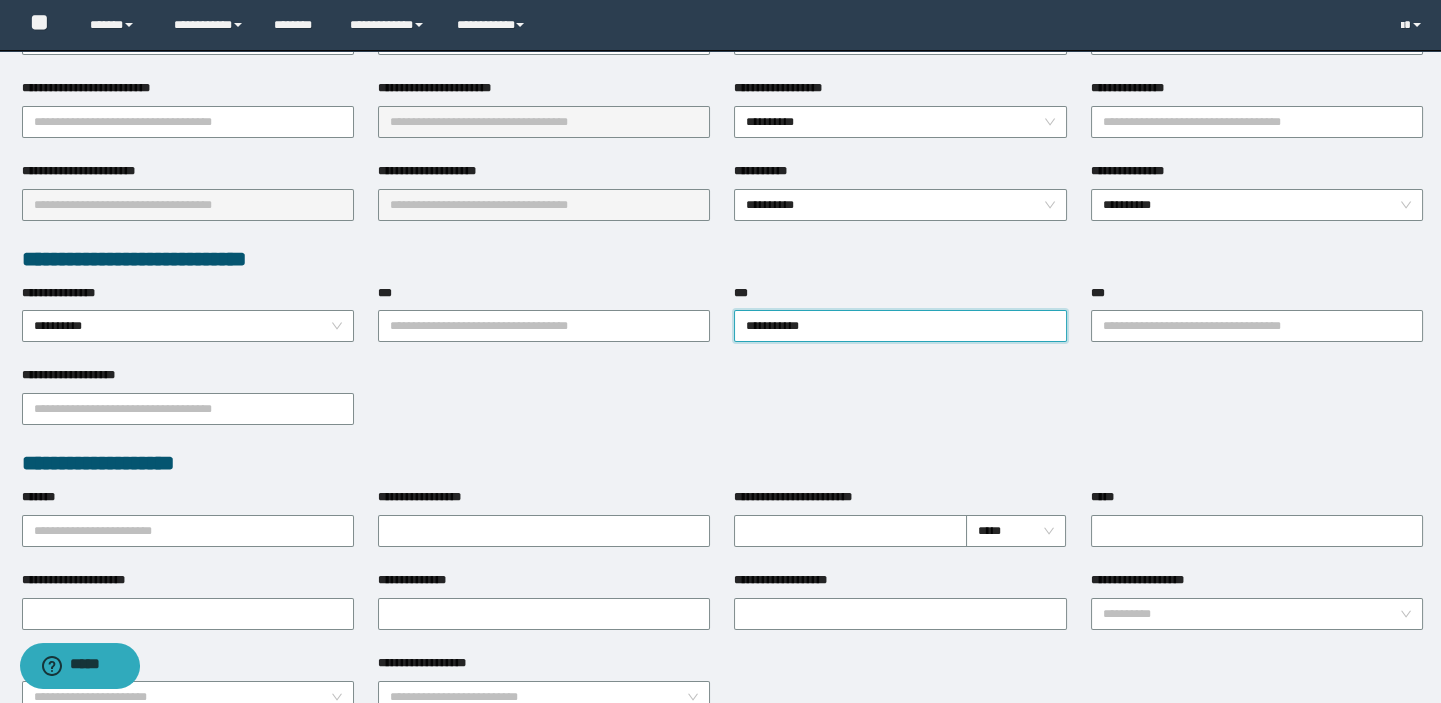 type on "**********" 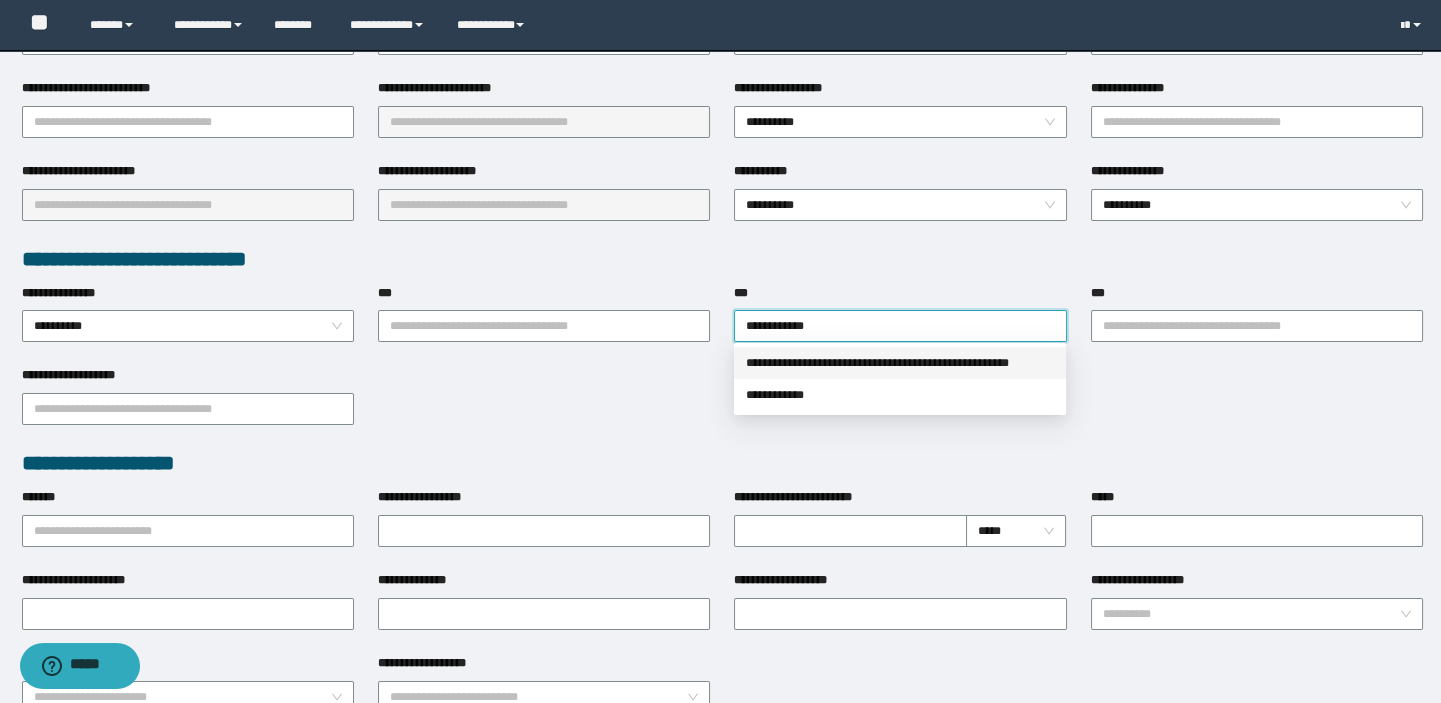 click on "**********" at bounding box center [900, 363] 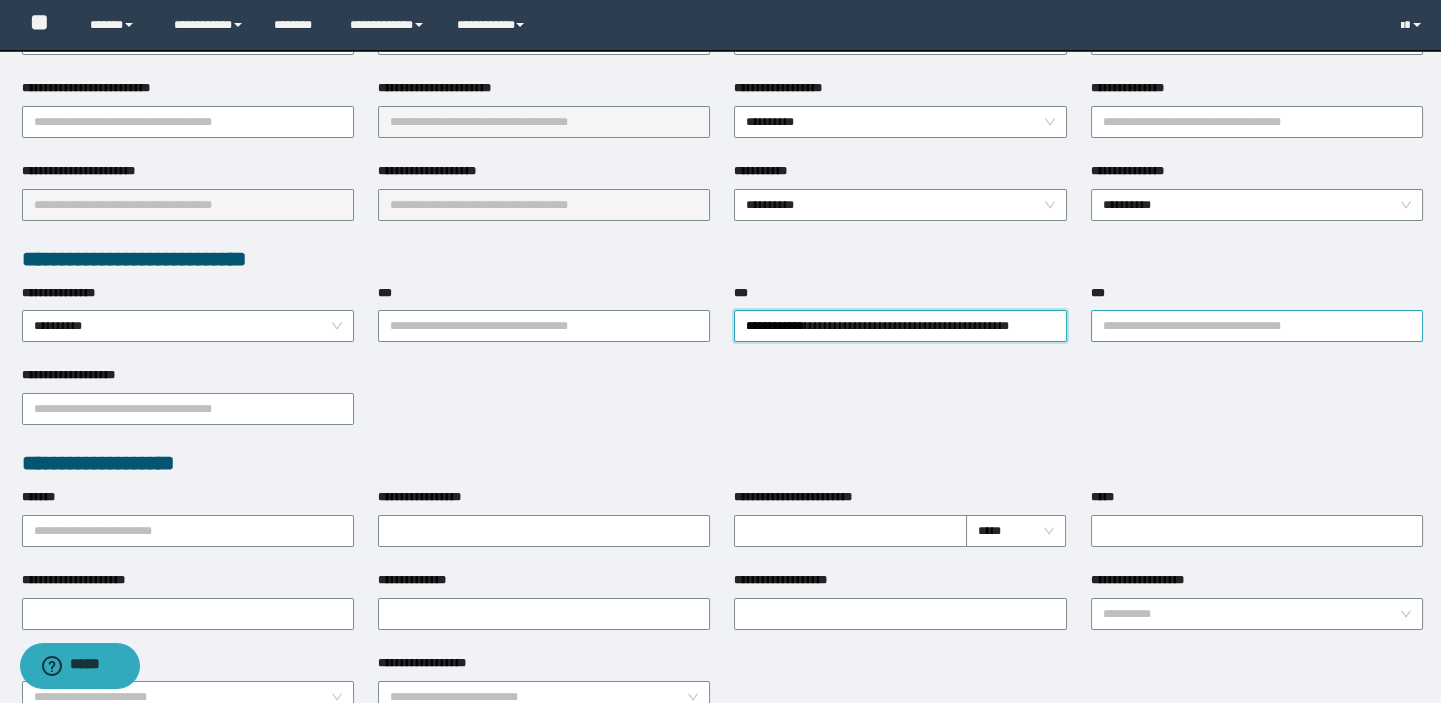 click on "***" at bounding box center (1257, 326) 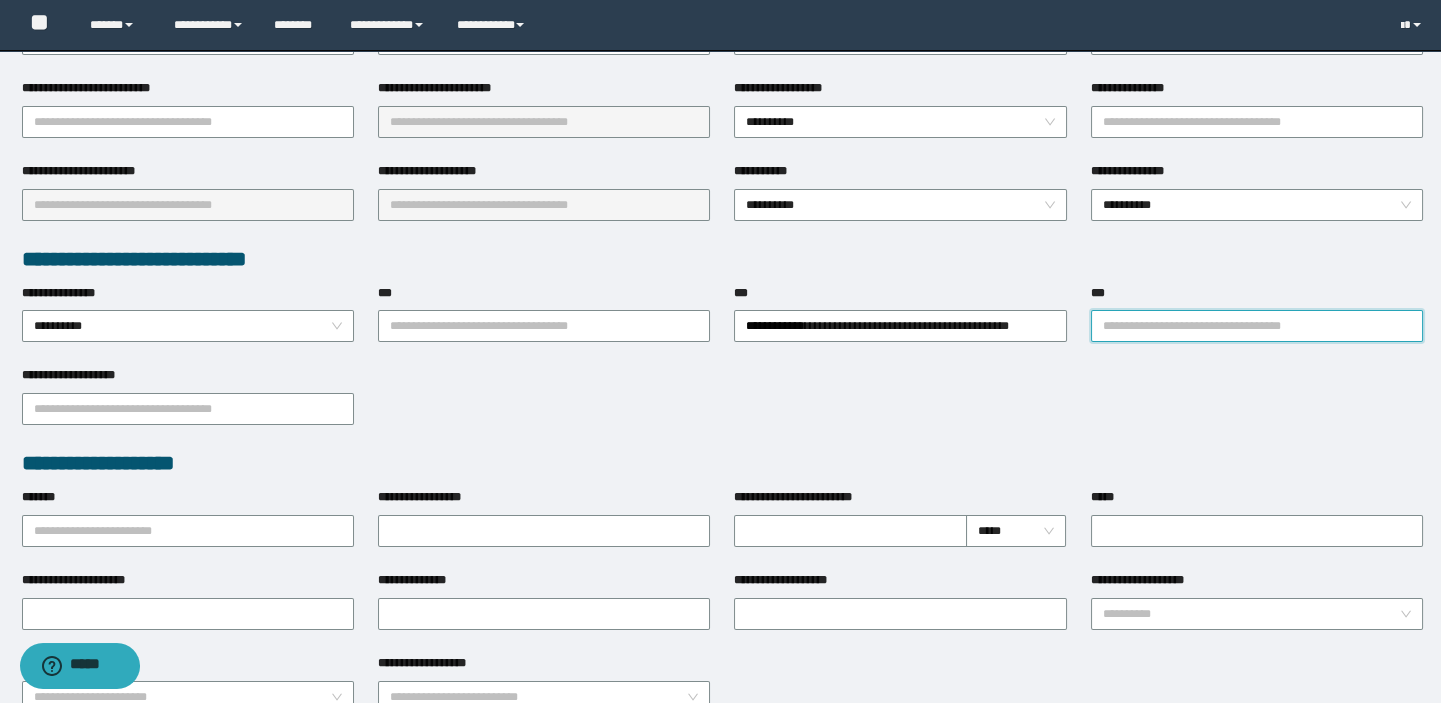 click on "***" at bounding box center (1257, 326) 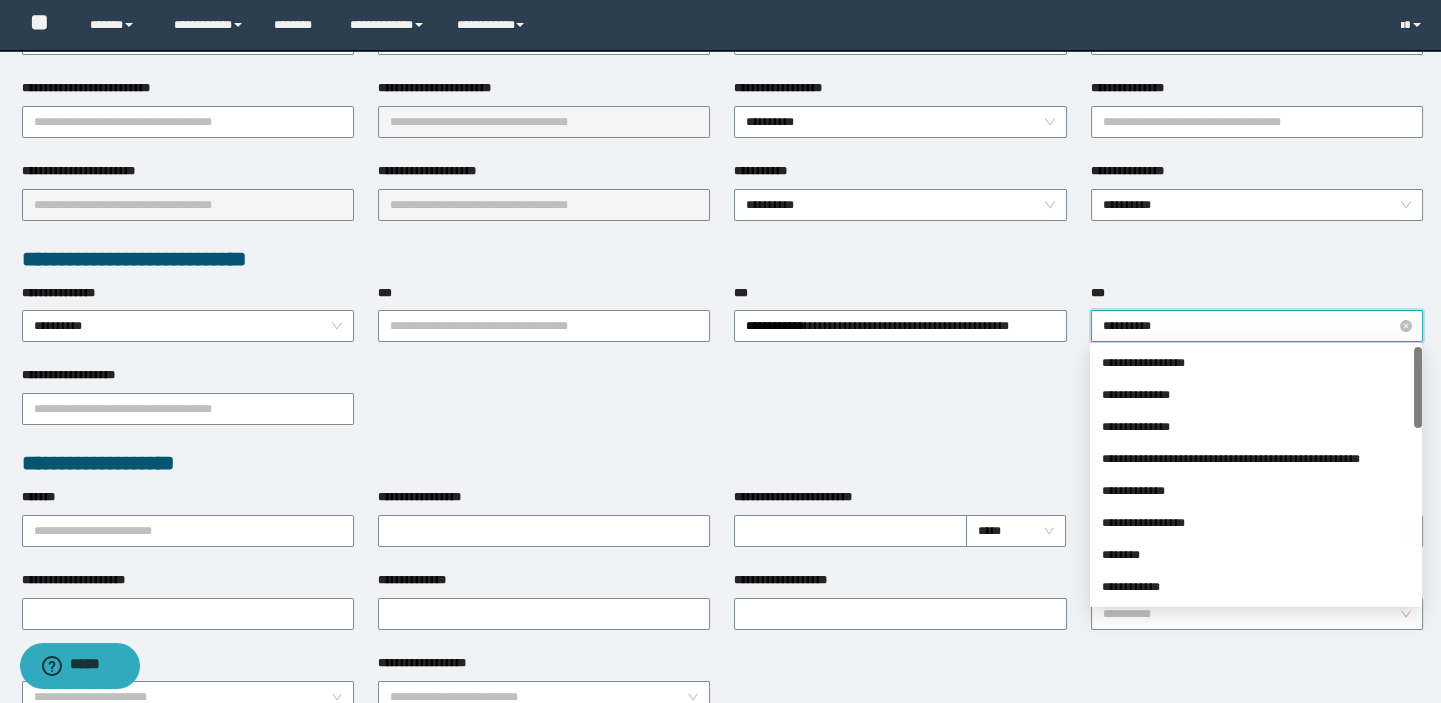 type on "**********" 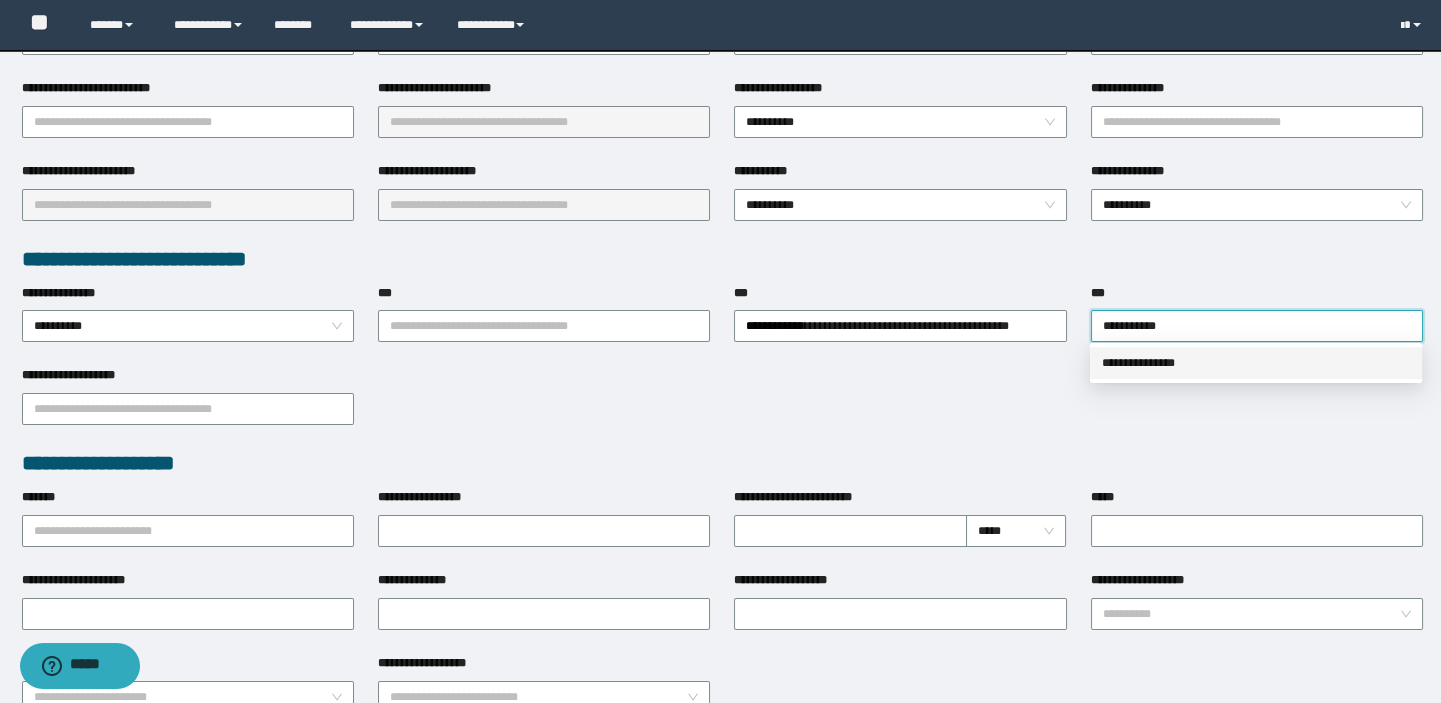 click on "**********" at bounding box center [1256, 363] 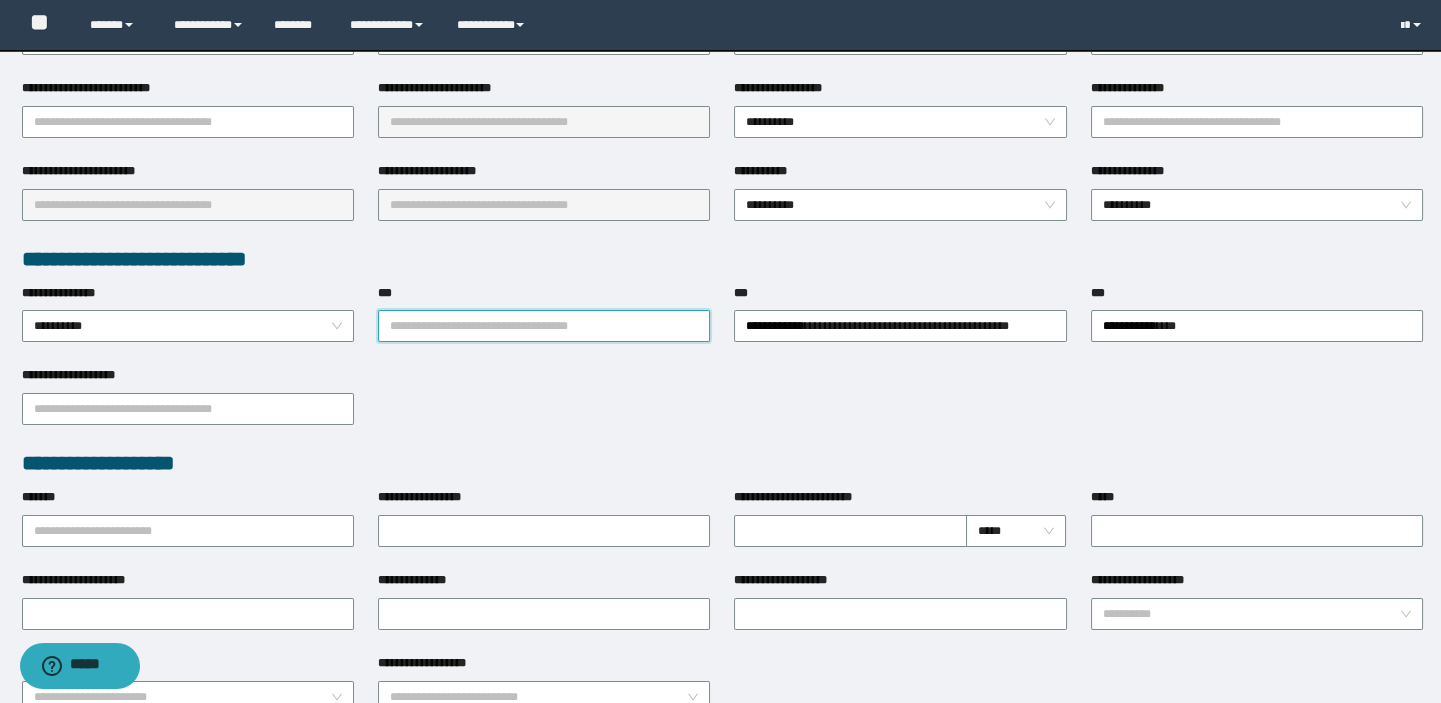click on "***" at bounding box center [544, 326] 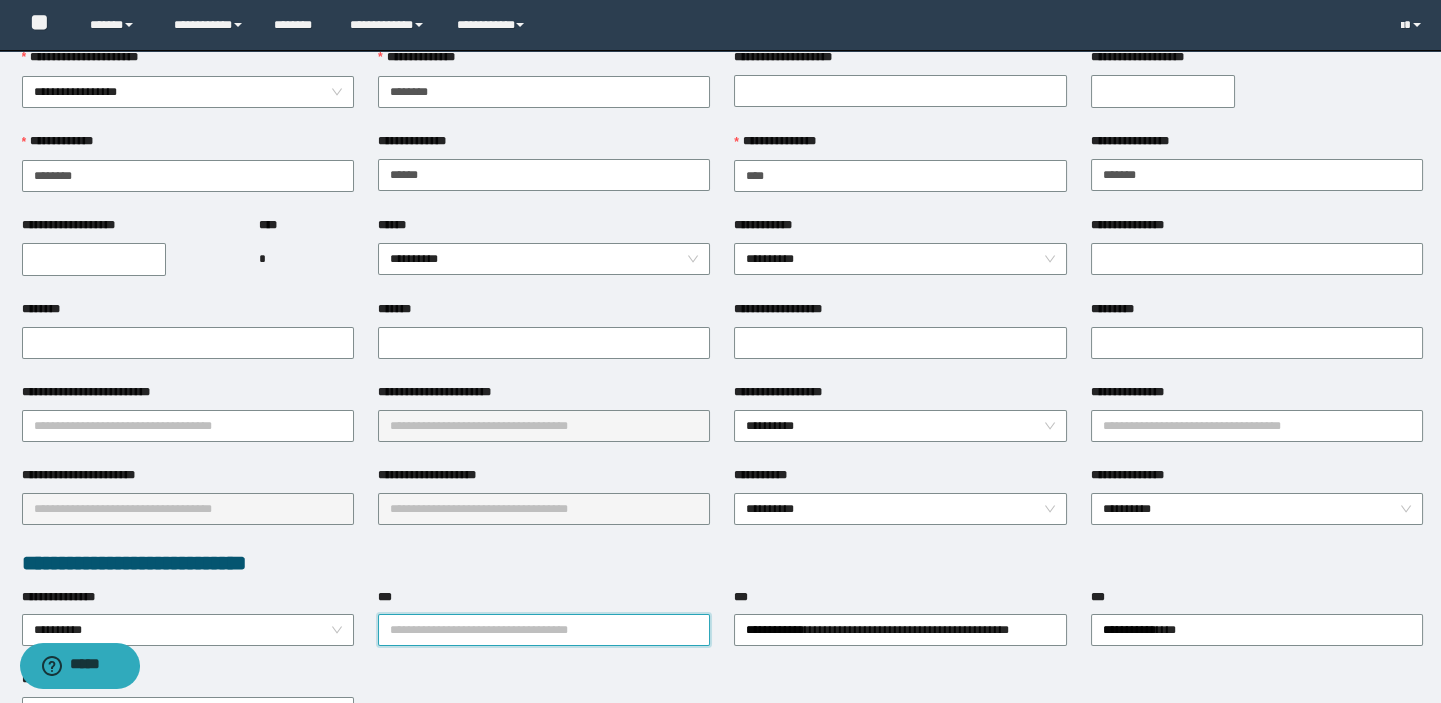 scroll, scrollTop: 0, scrollLeft: 0, axis: both 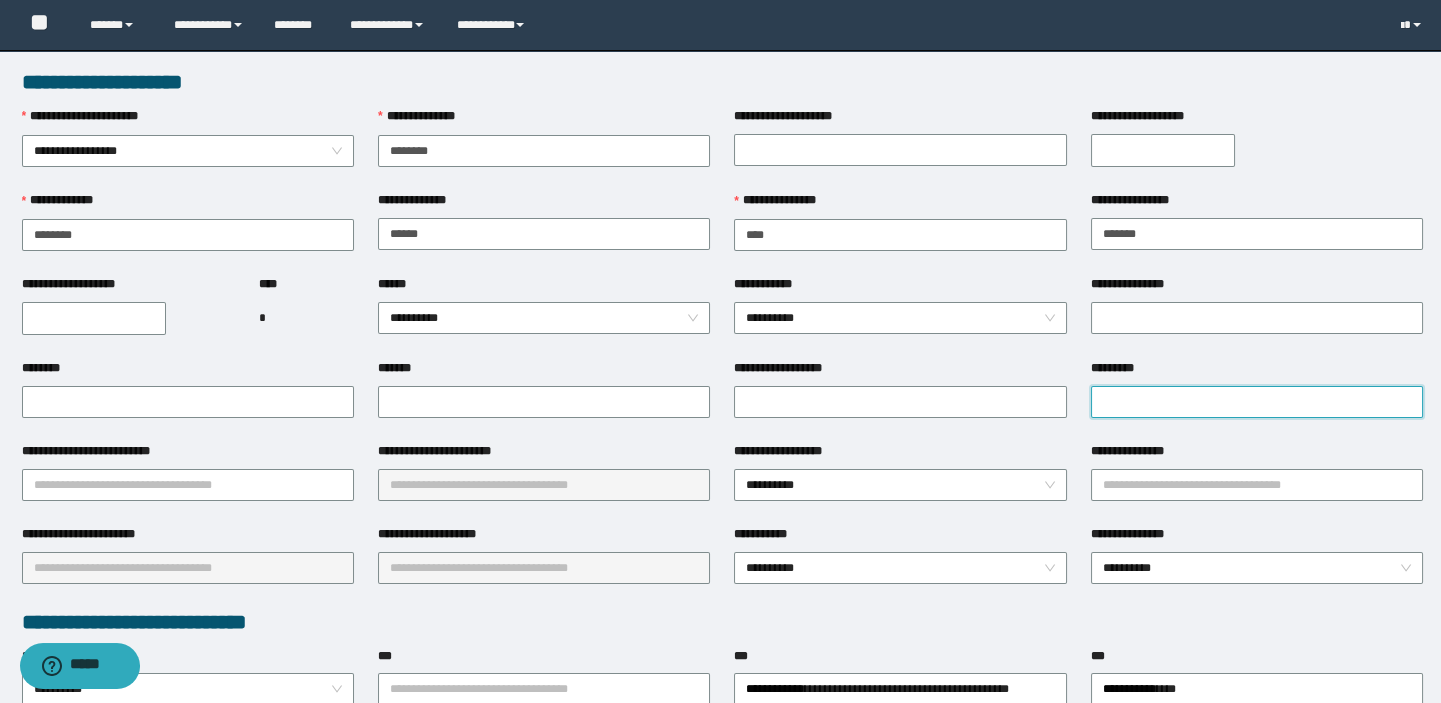 click on "*********" at bounding box center [1257, 402] 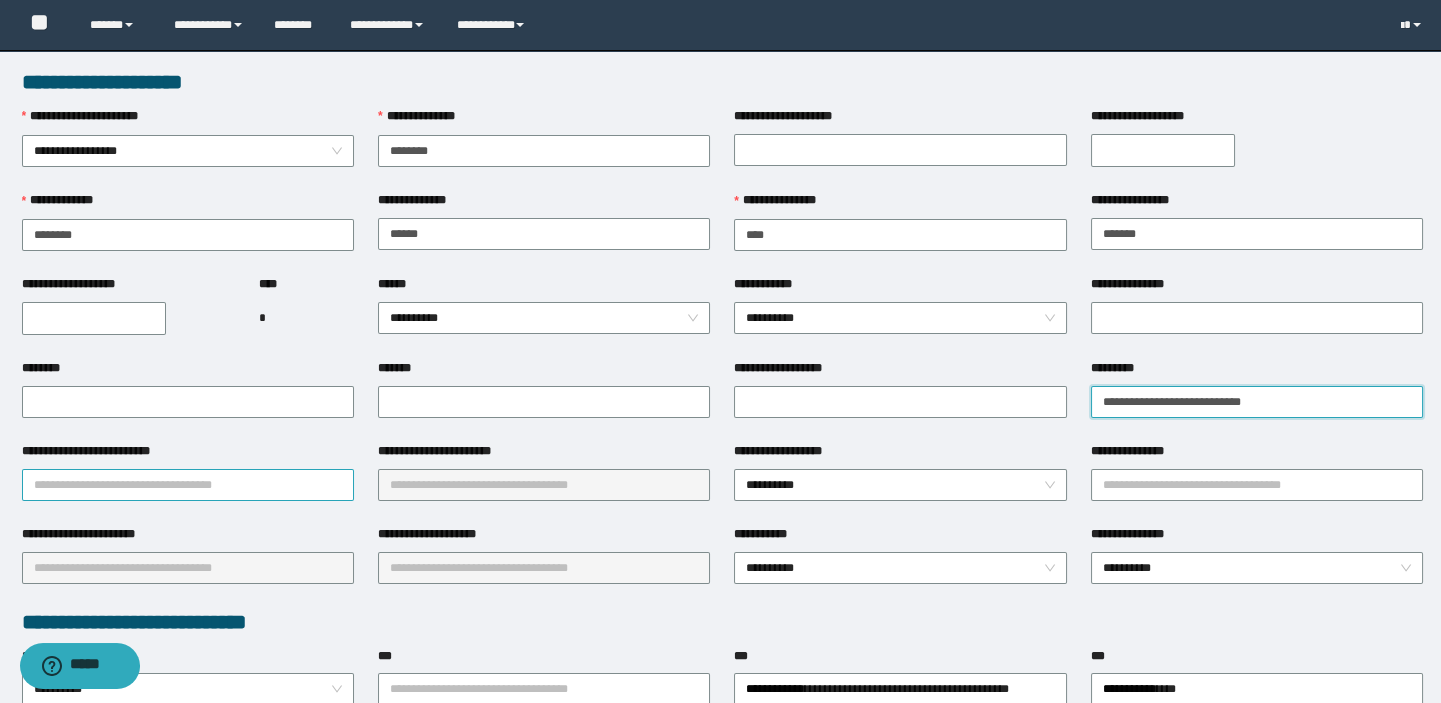 type on "**********" 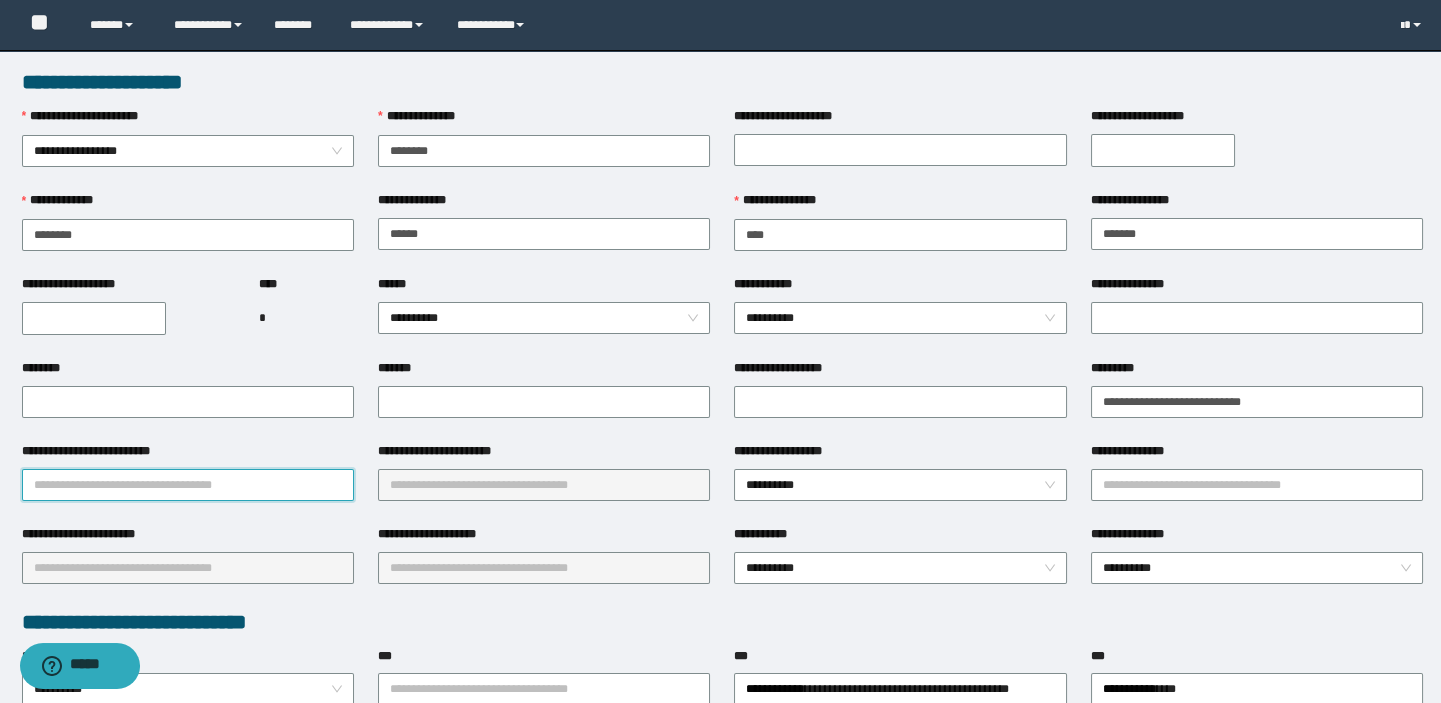 click on "**********" at bounding box center [188, 485] 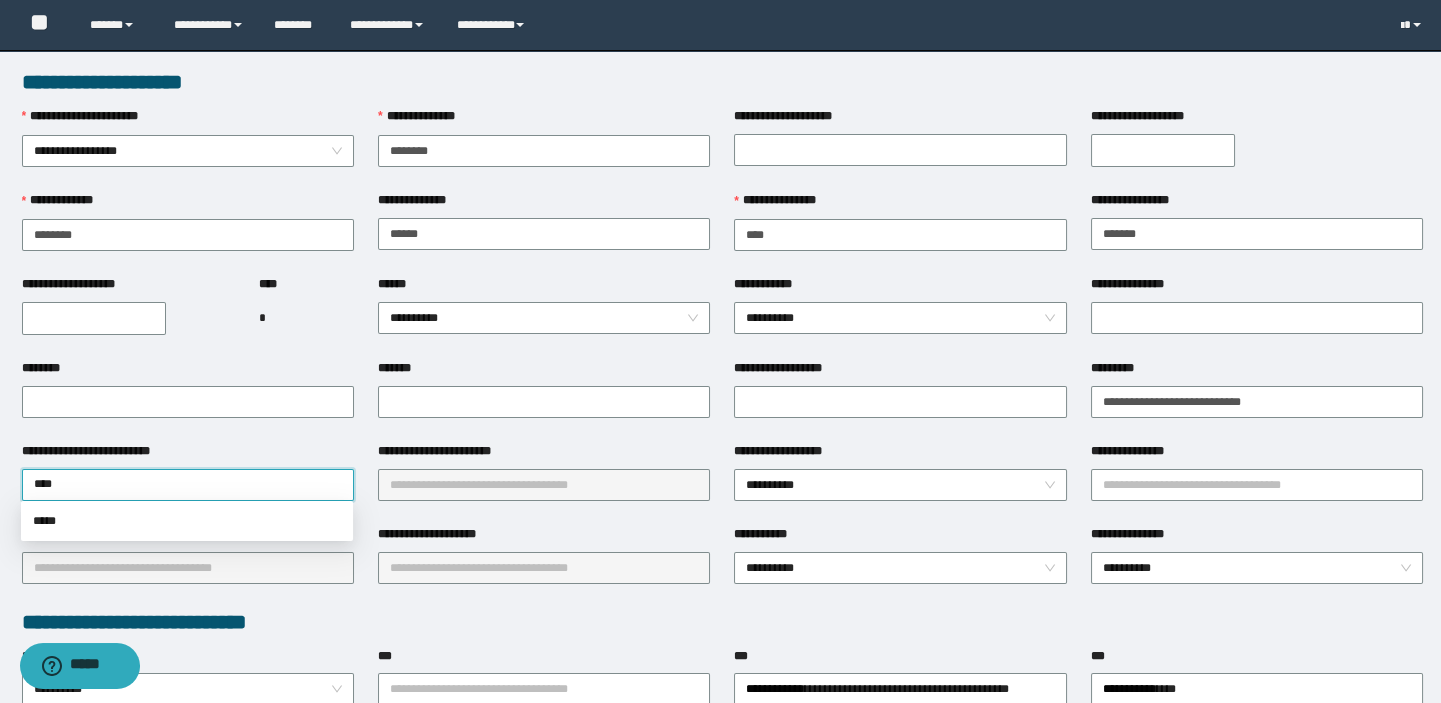 type on "*****" 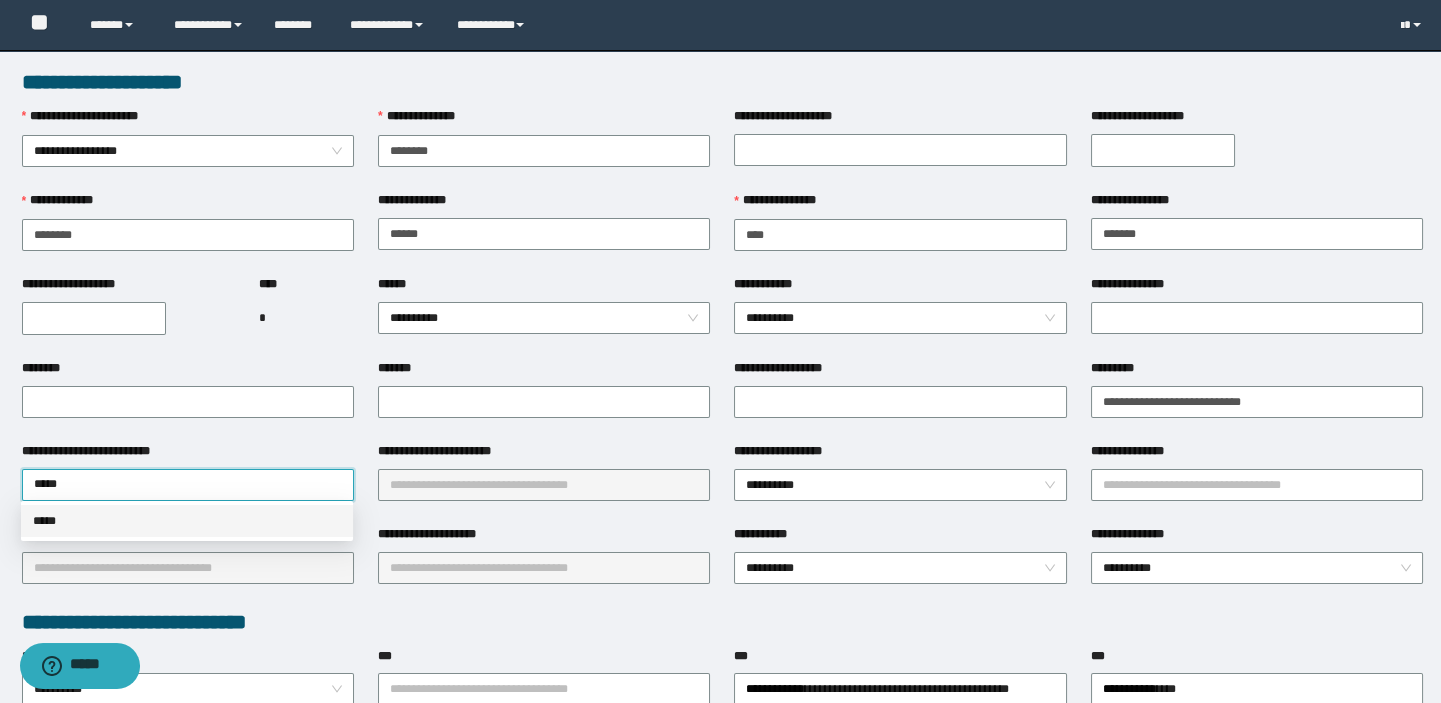 click on "*****" at bounding box center (187, 521) 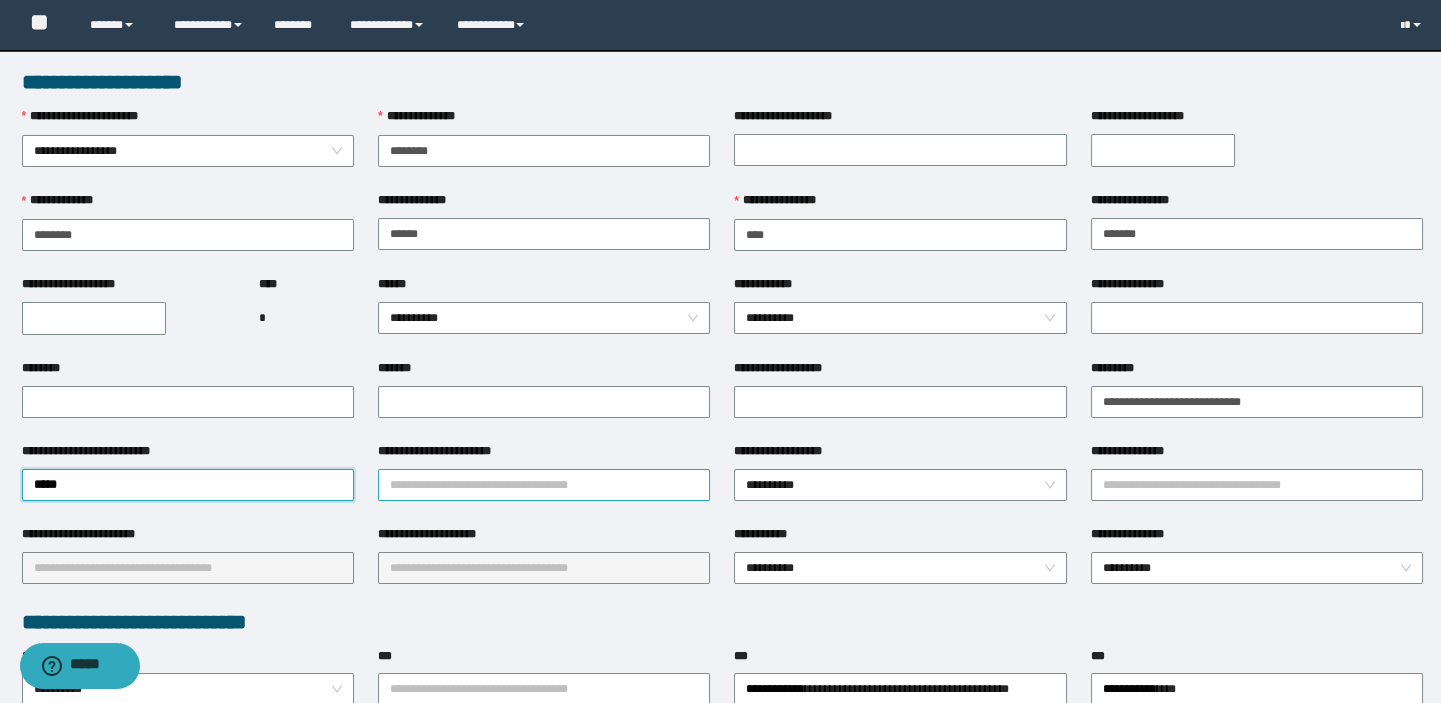 click on "**********" at bounding box center [544, 485] 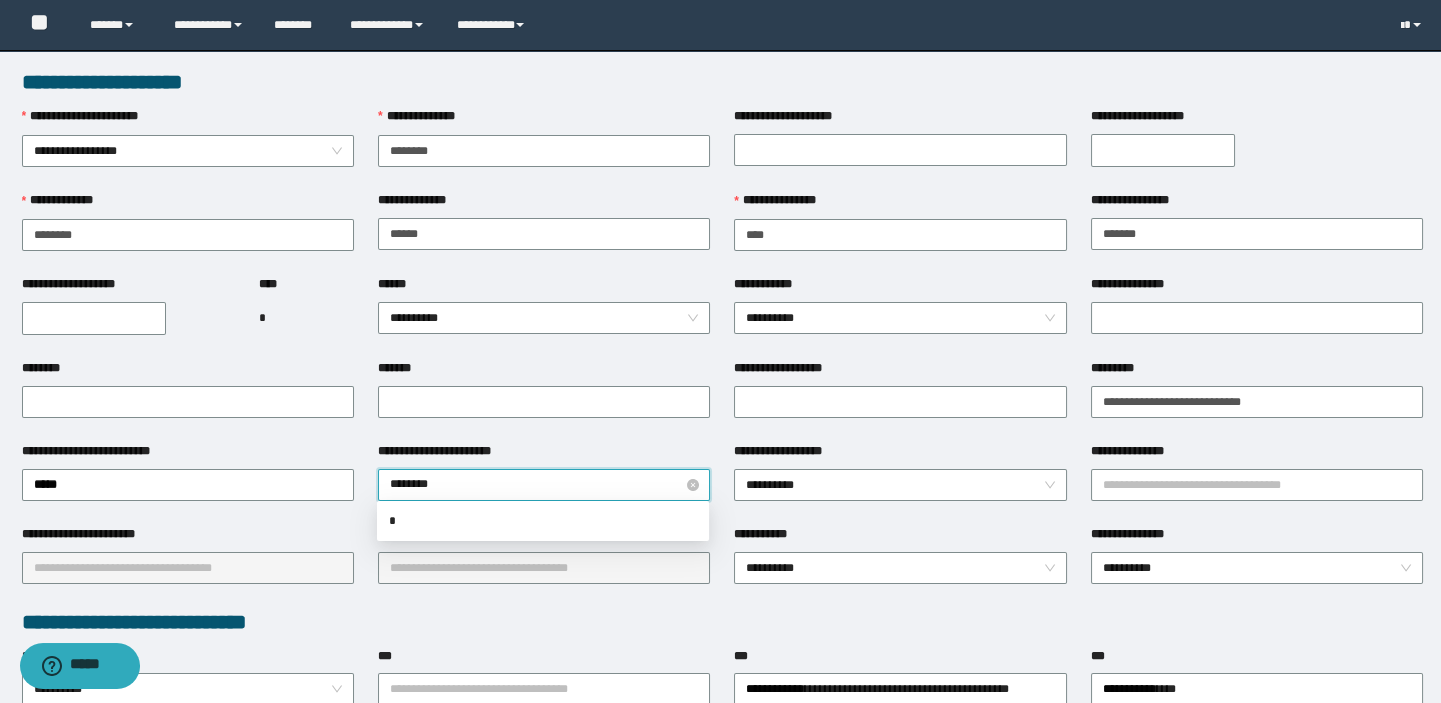 type on "*********" 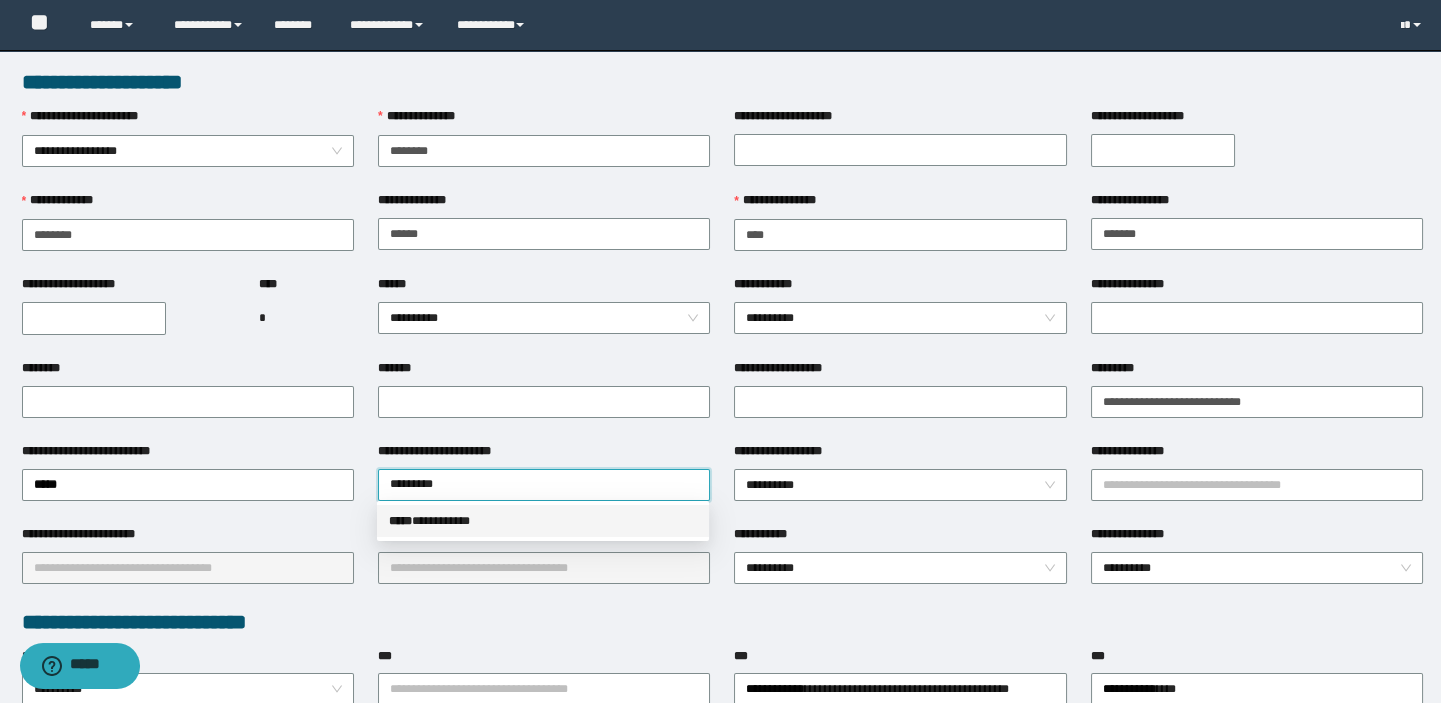 click on "***** * *********" at bounding box center [543, 521] 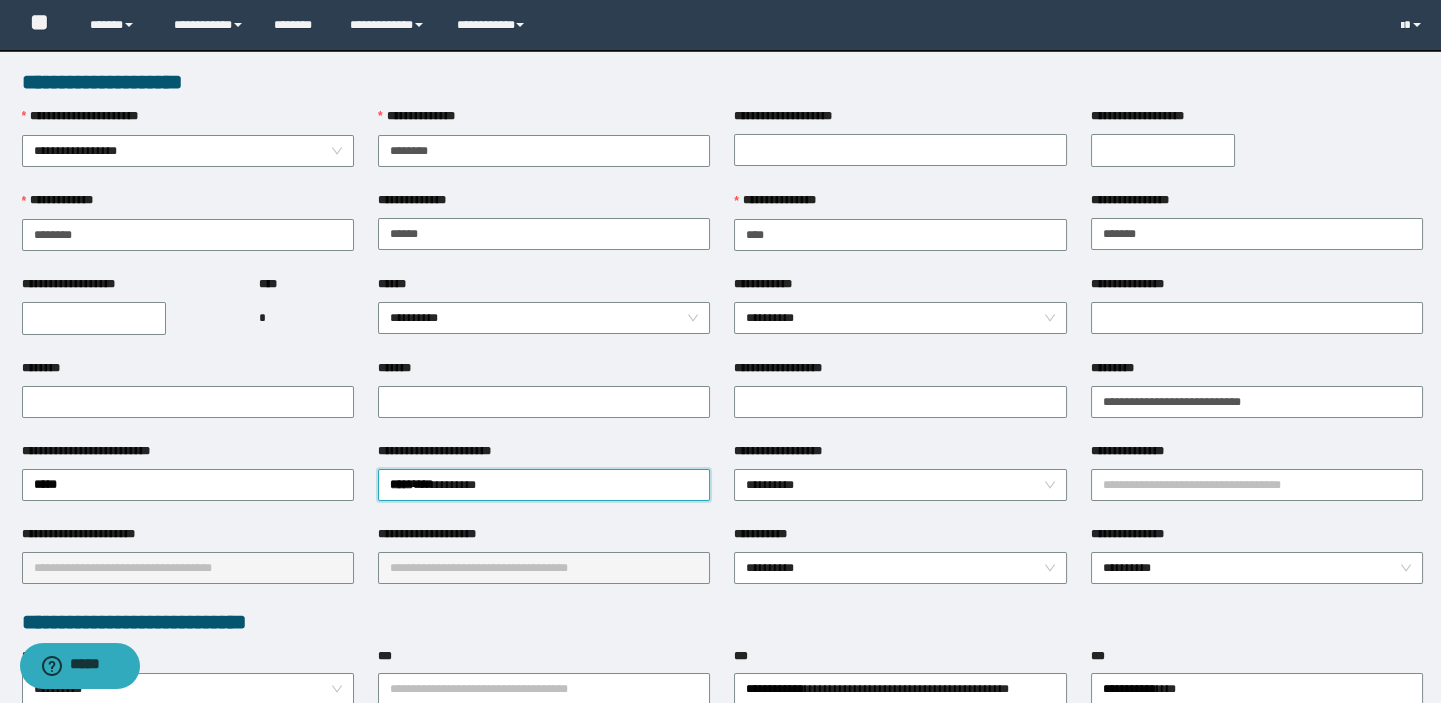 click on "**********" at bounding box center [94, 318] 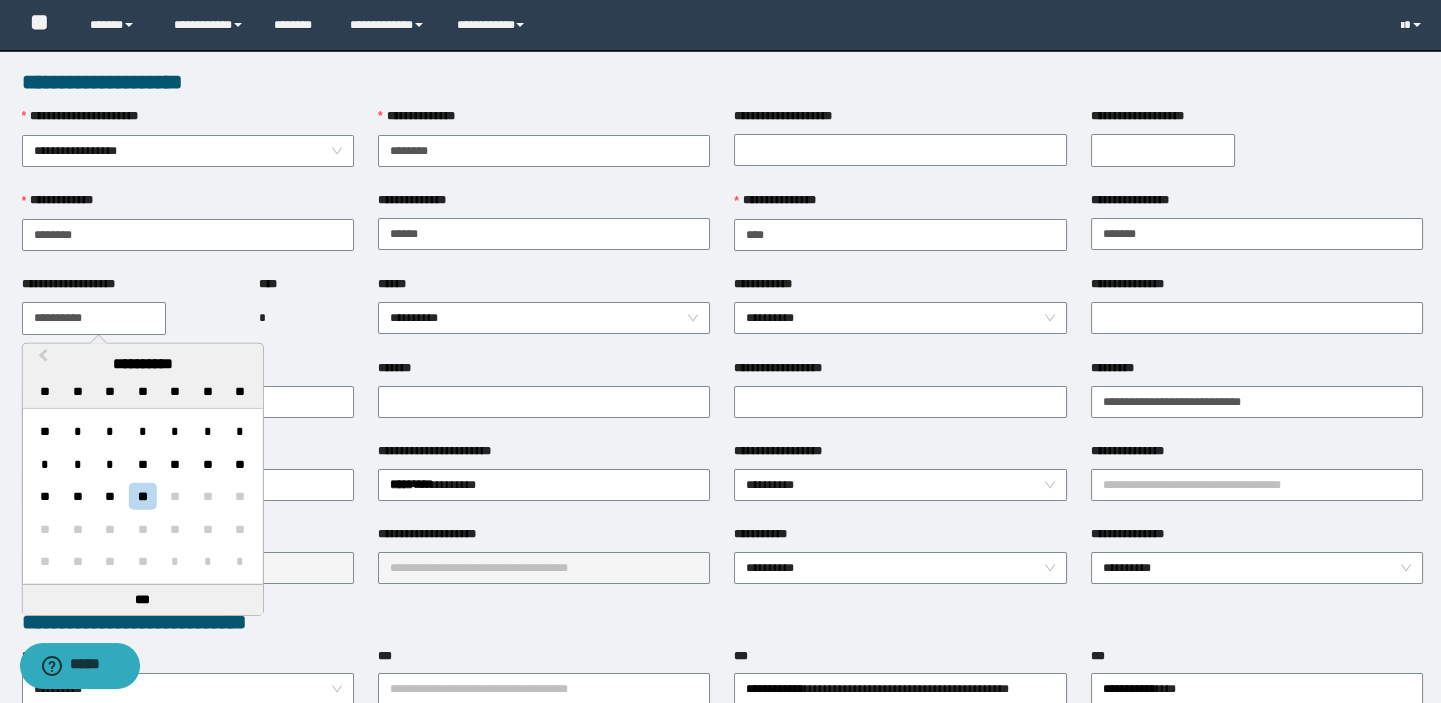 click on "**********" at bounding box center (900, 400) 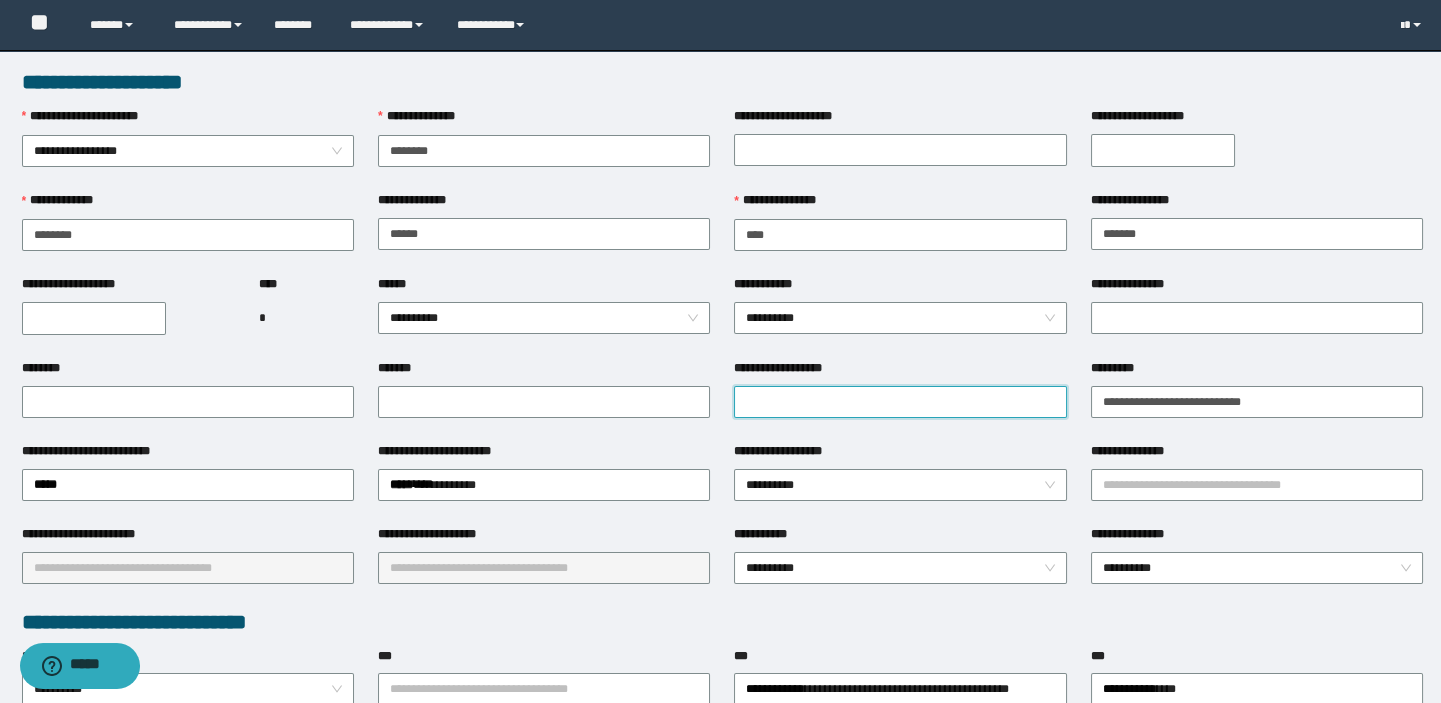 click on "**********" at bounding box center (900, 402) 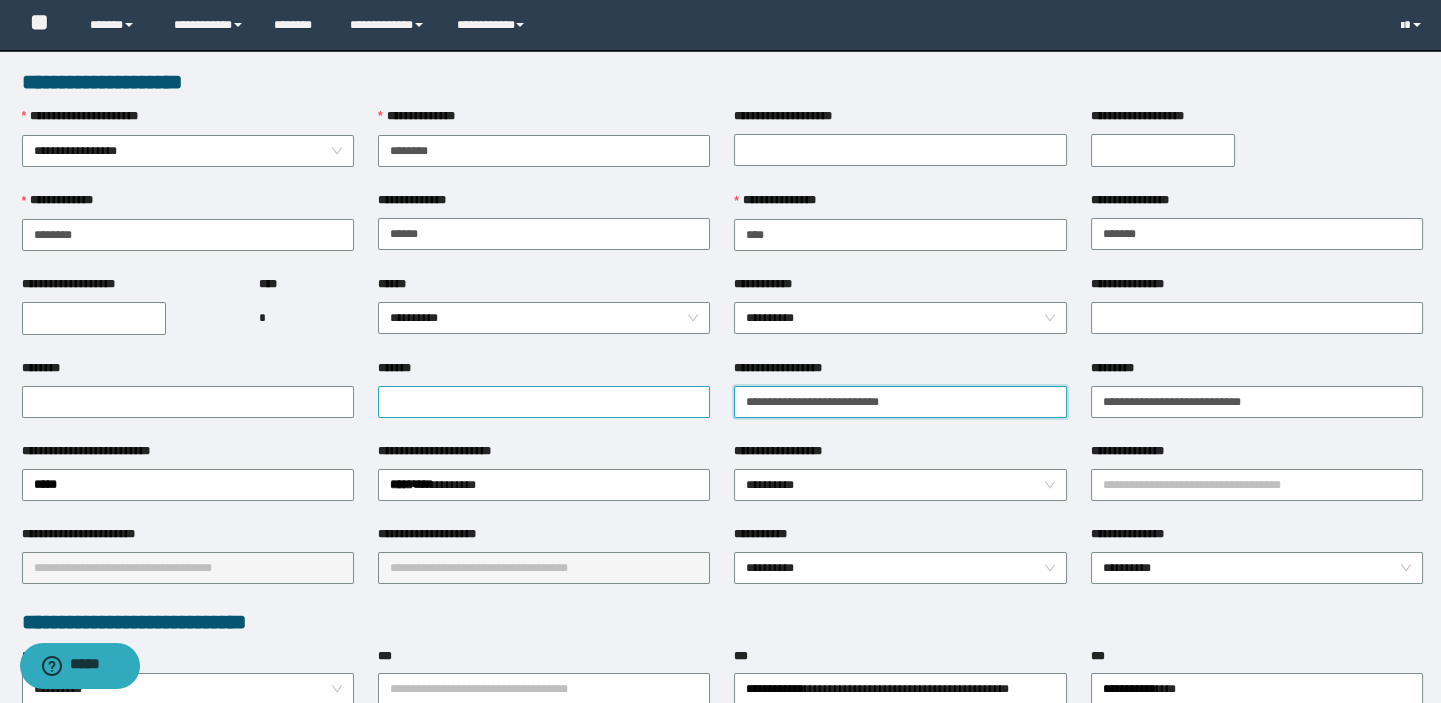 type on "**********" 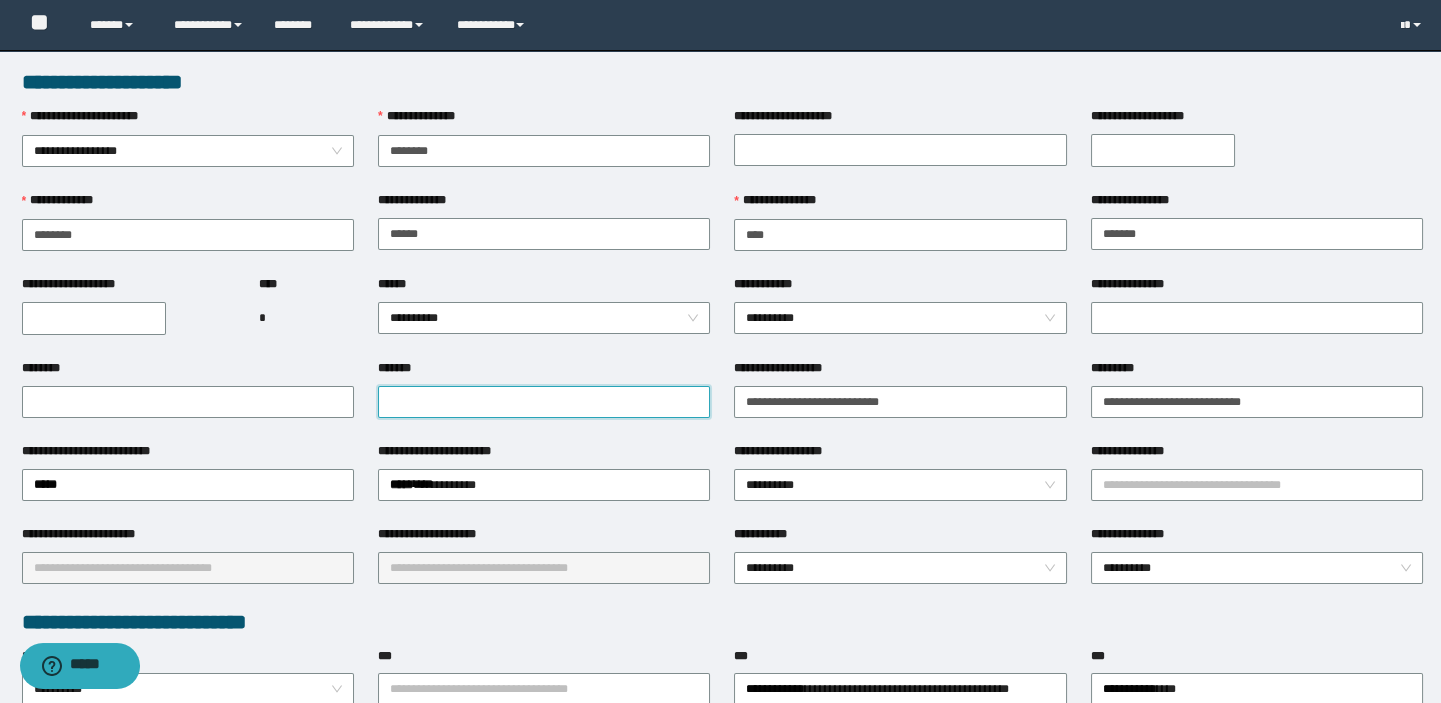 click on "*******" at bounding box center [544, 402] 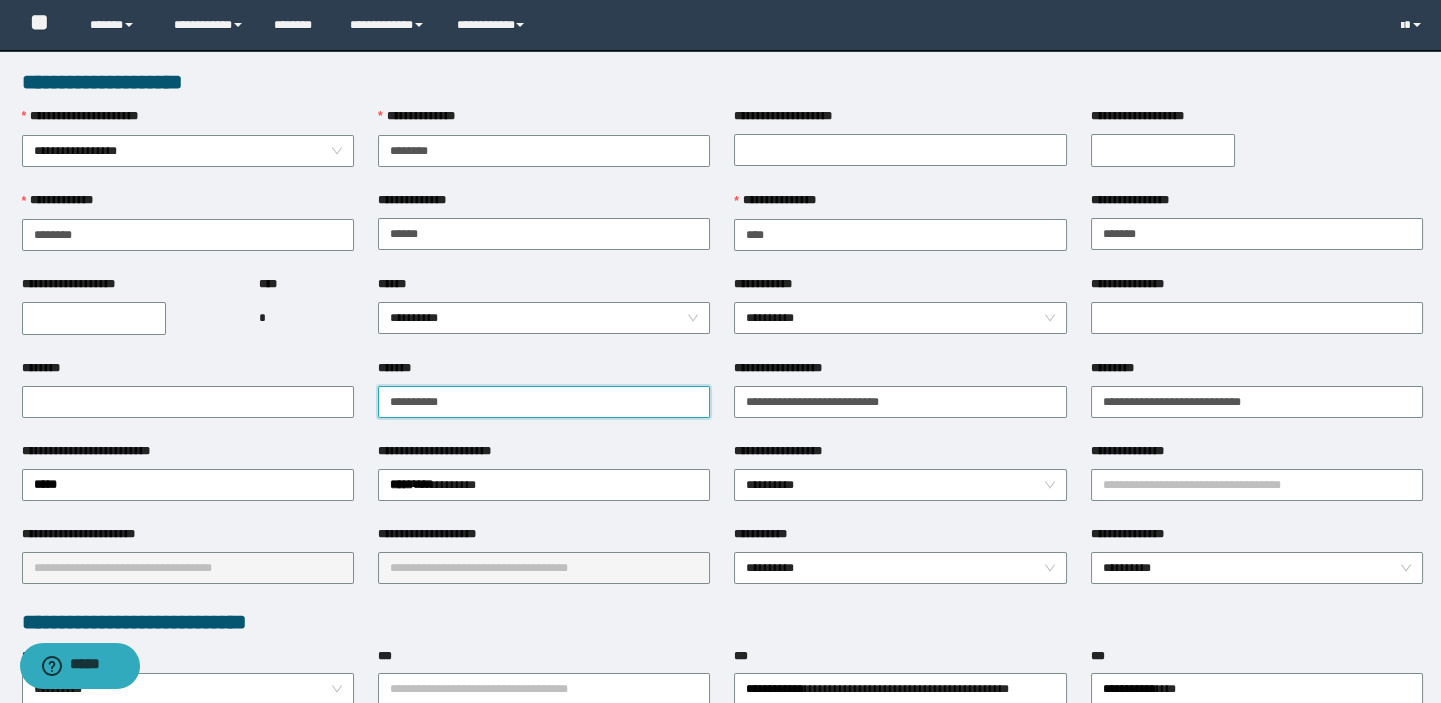 type on "**********" 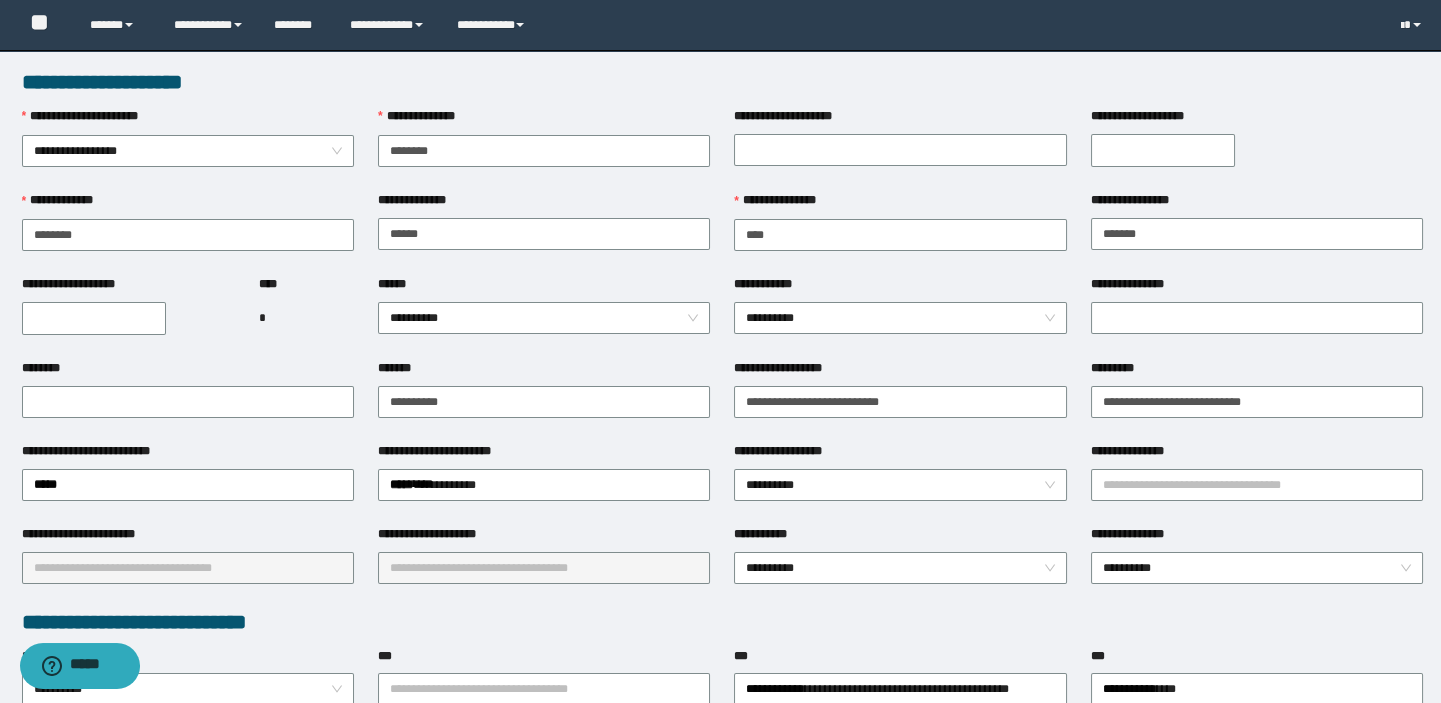 click on "**********" at bounding box center [94, 318] 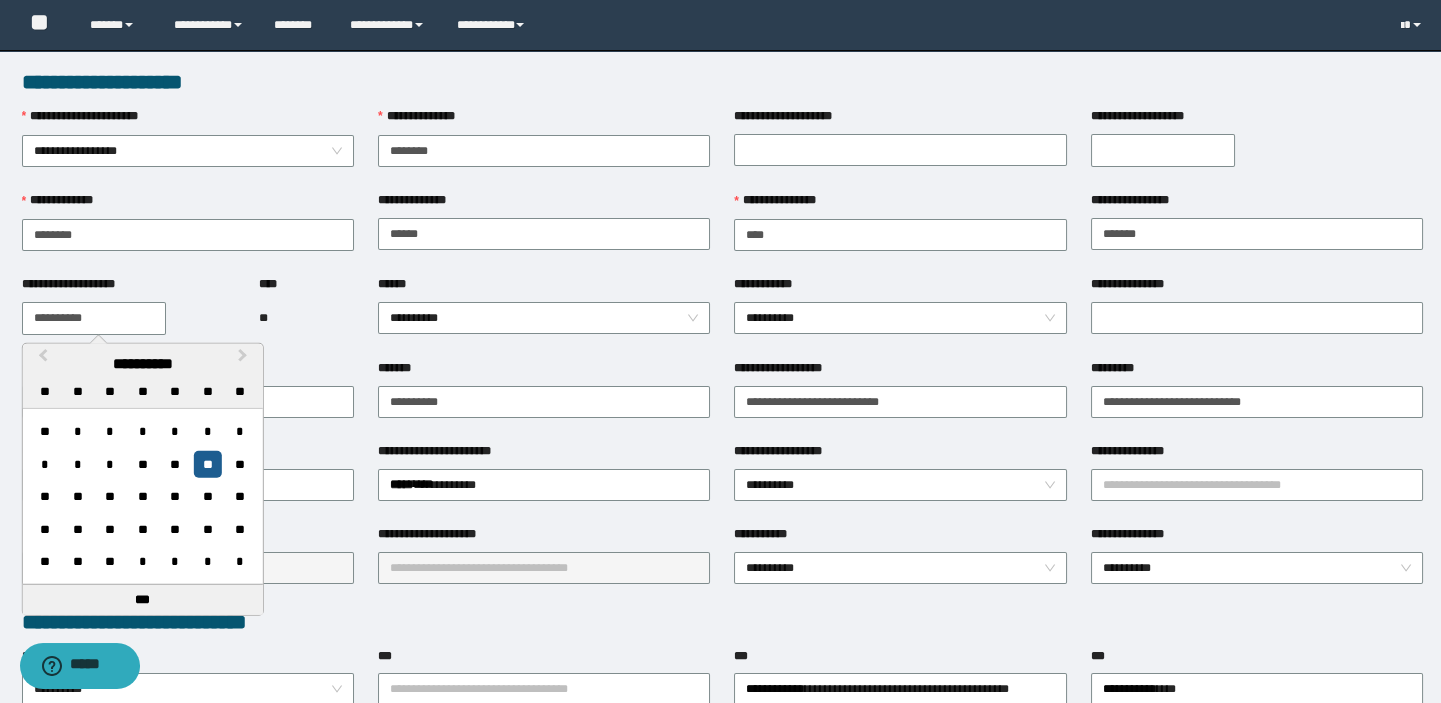 type on "**********" 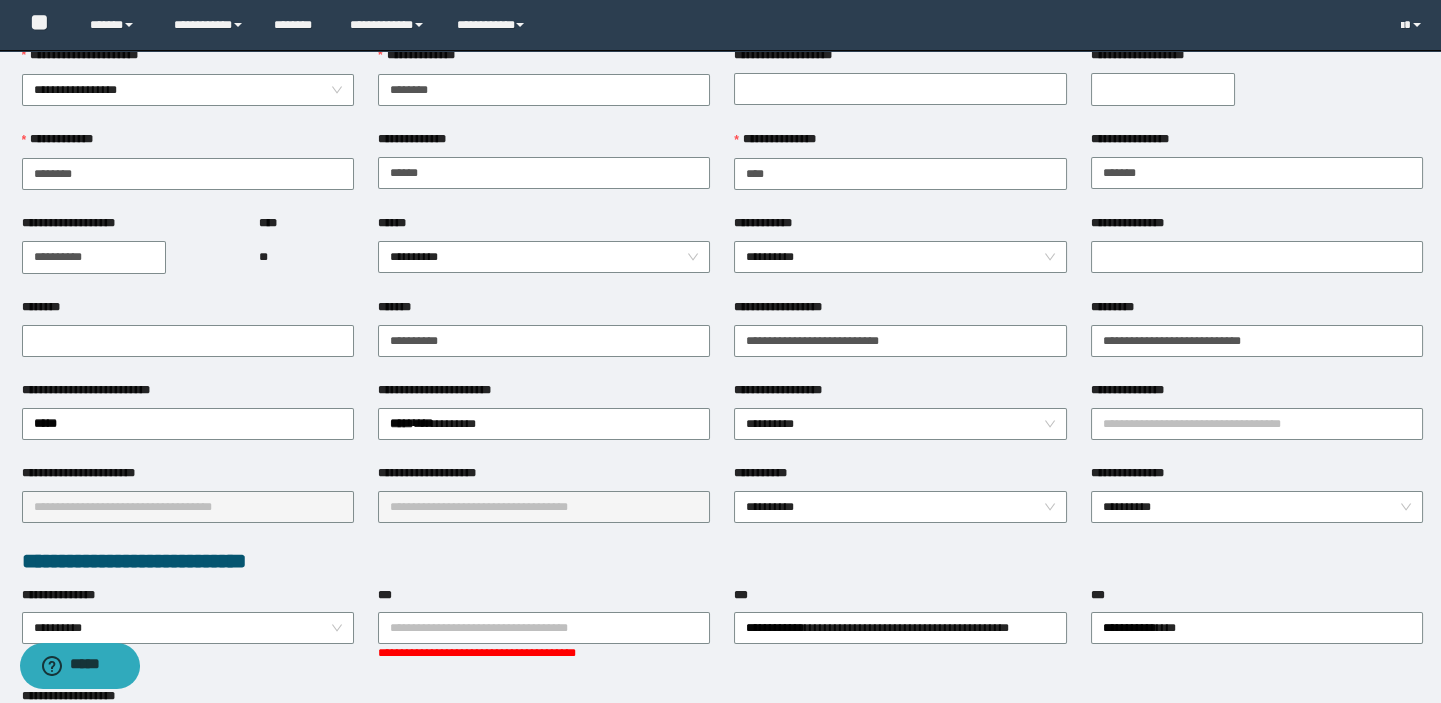 scroll, scrollTop: 181, scrollLeft: 0, axis: vertical 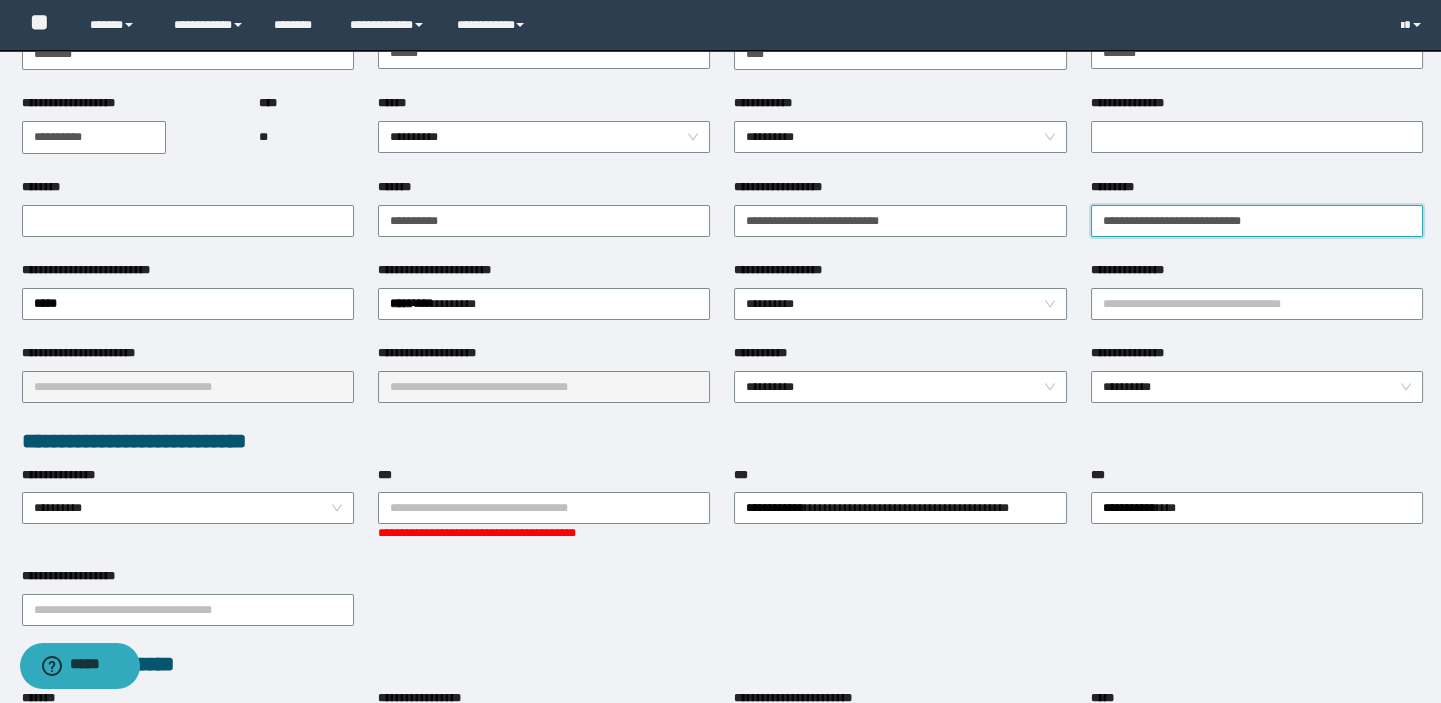 click on "**********" at bounding box center [1257, 221] 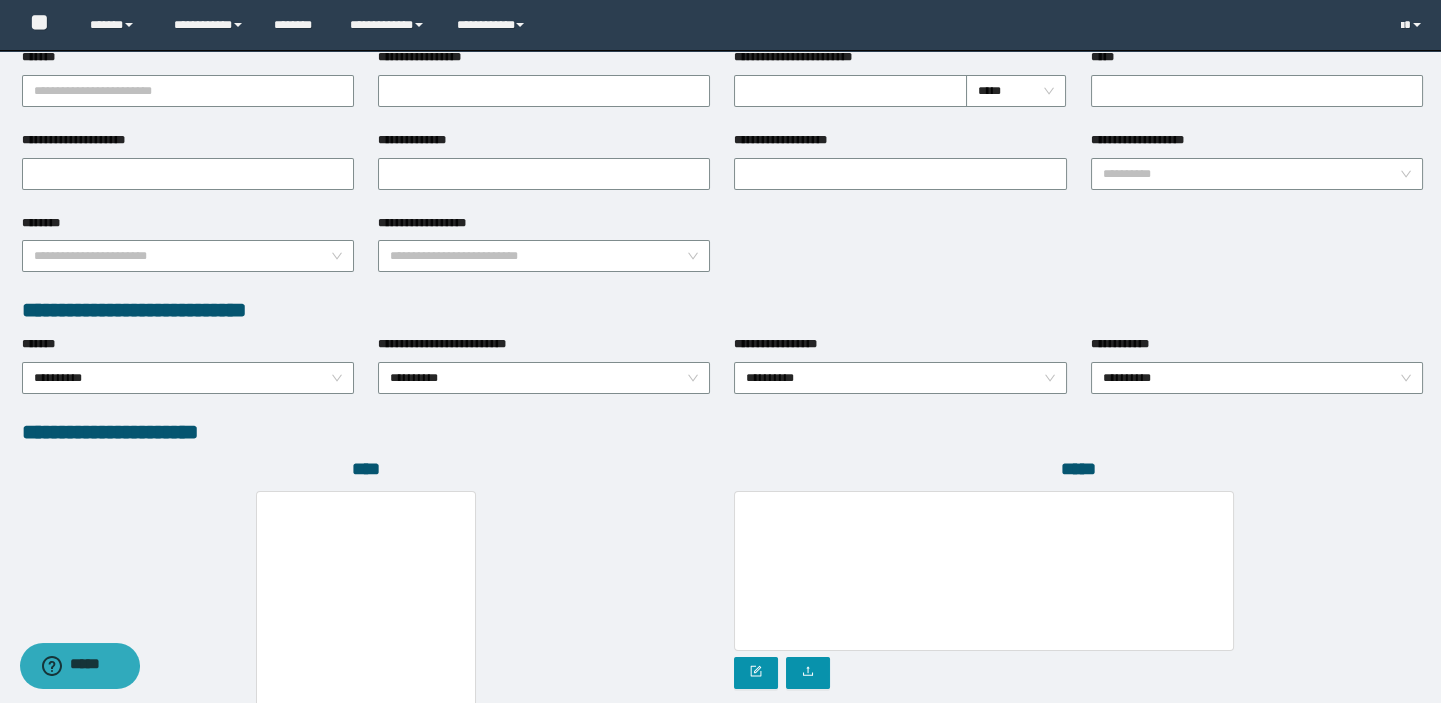 scroll, scrollTop: 1000, scrollLeft: 0, axis: vertical 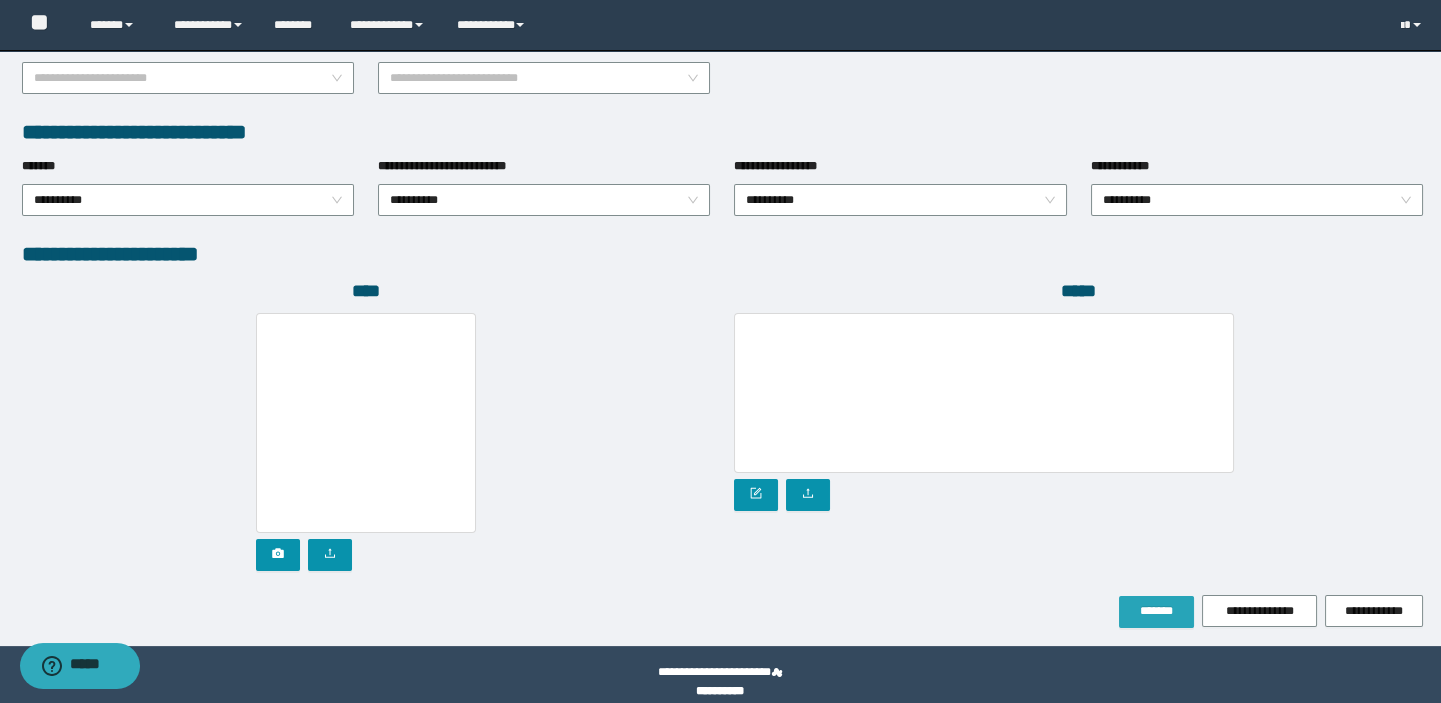 type on "**********" 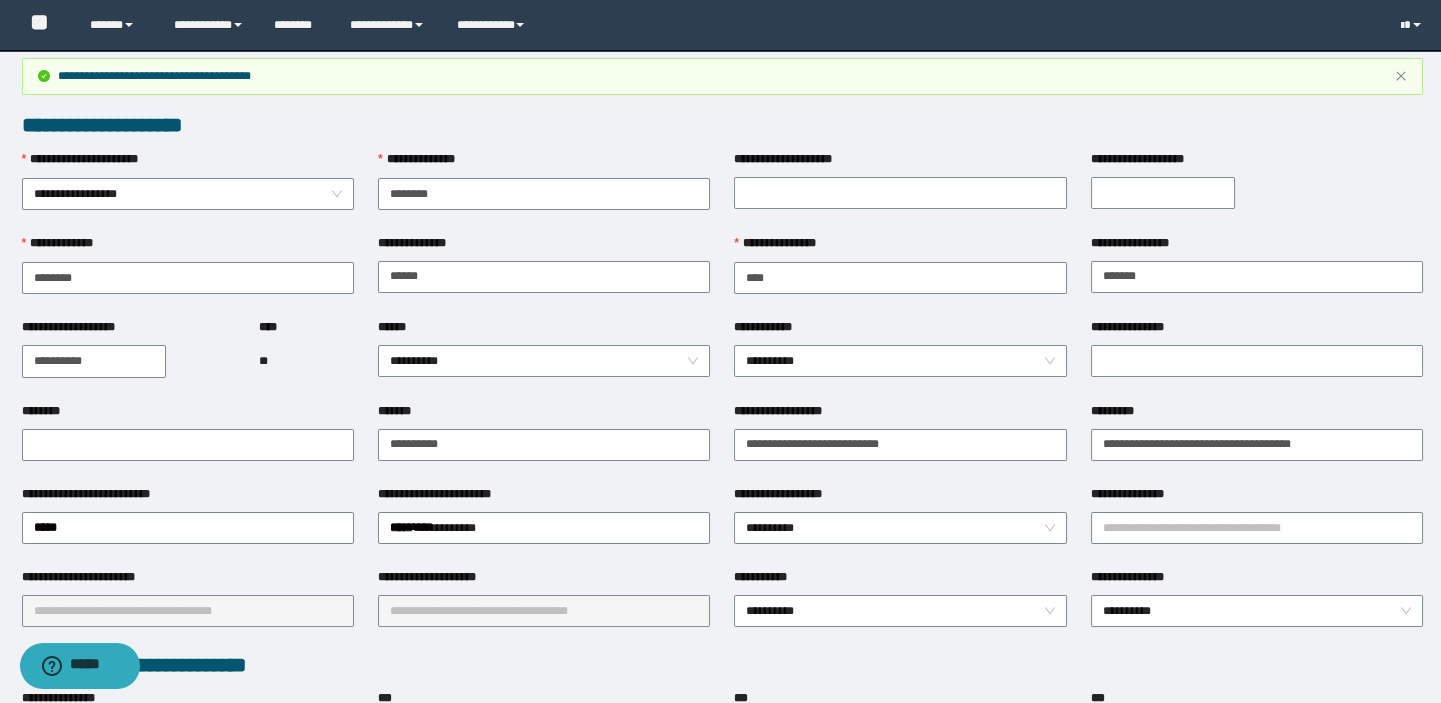 scroll, scrollTop: 0, scrollLeft: 0, axis: both 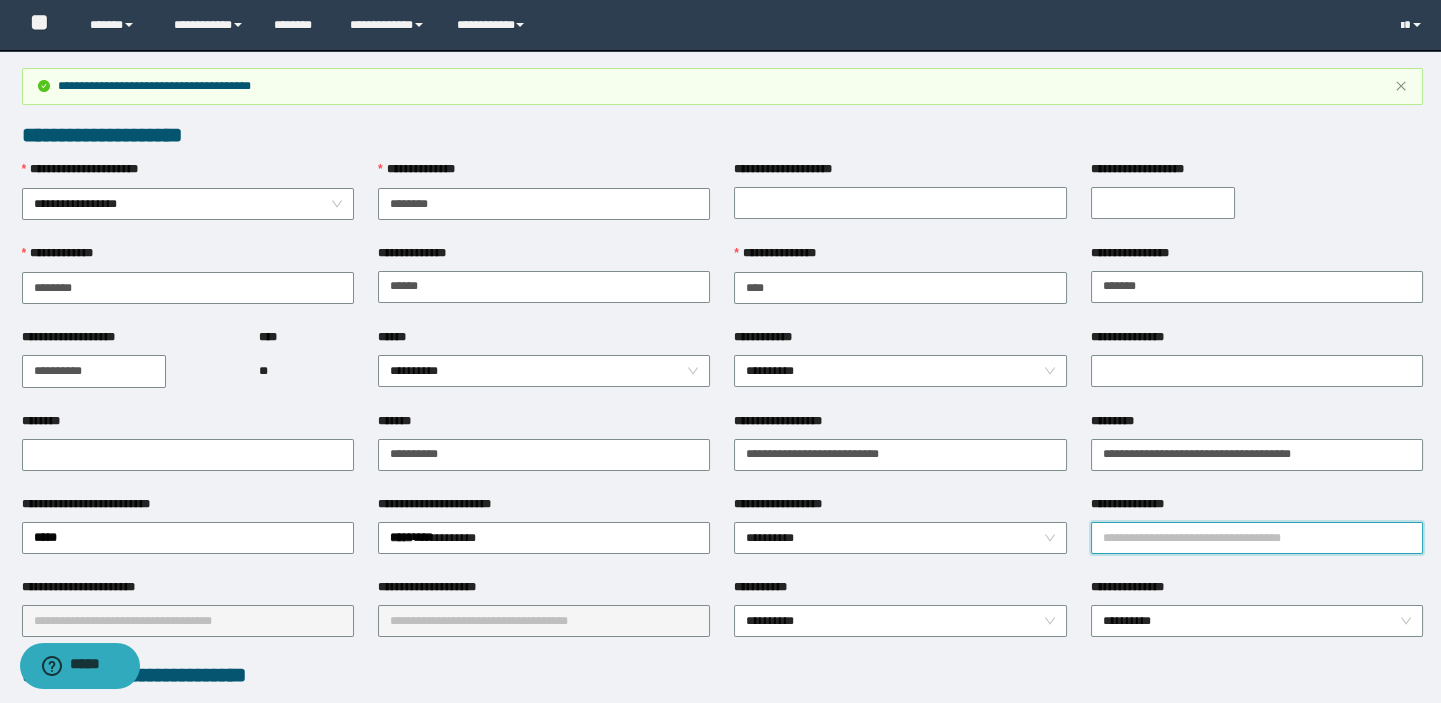 click on "**********" at bounding box center [1257, 538] 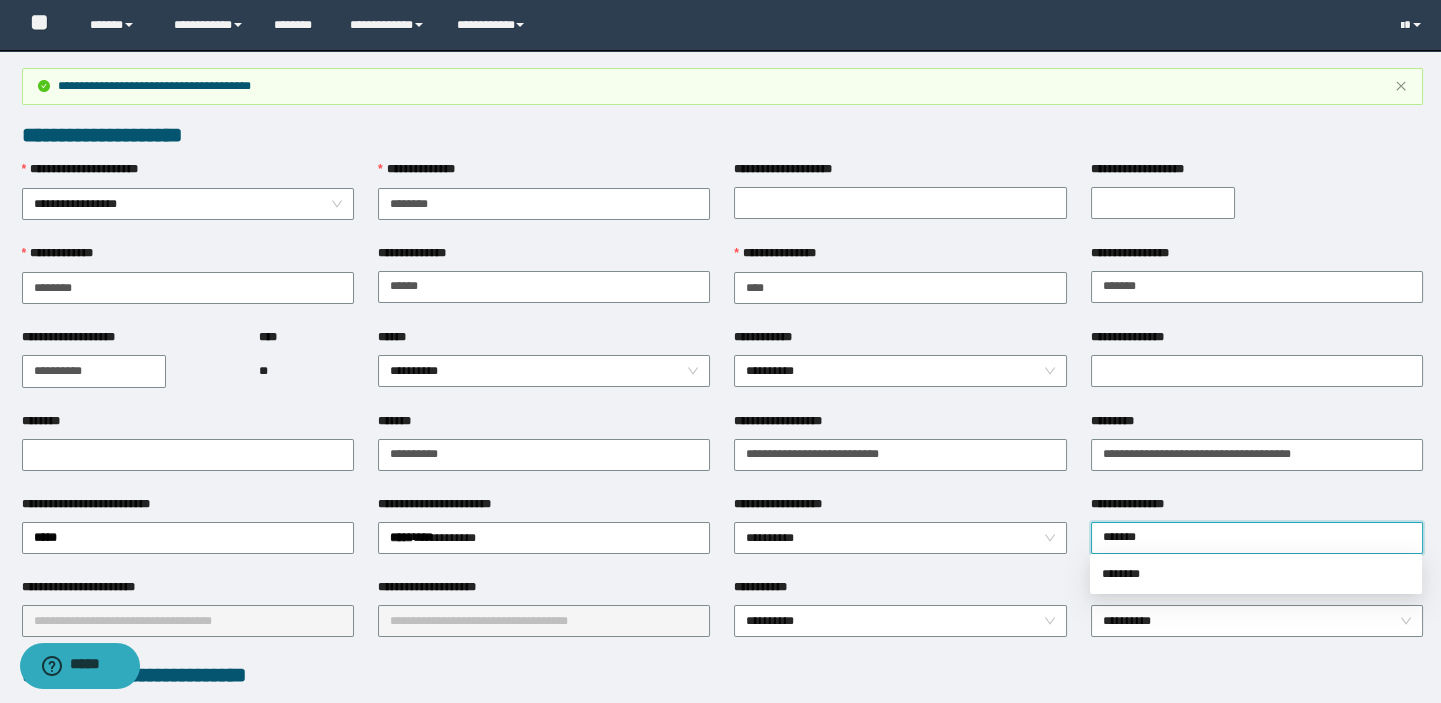 type on "********" 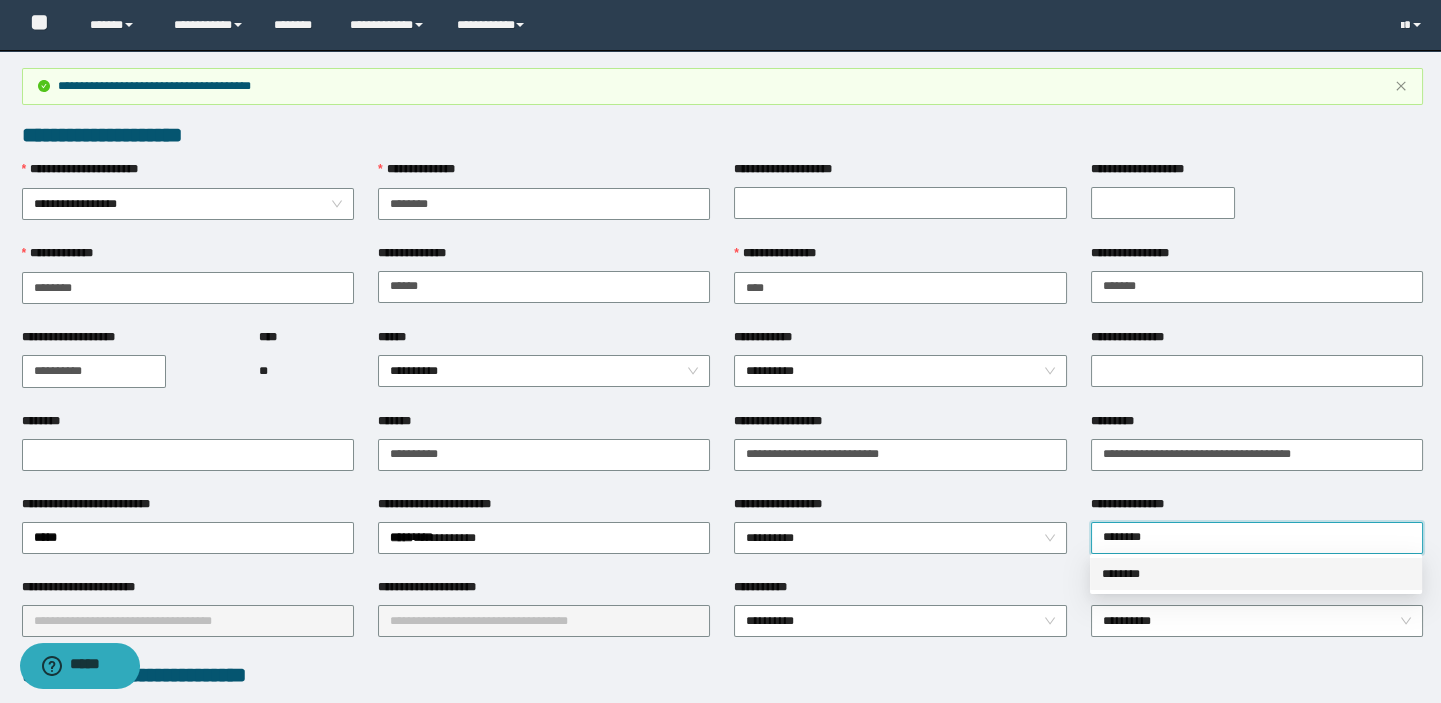 click on "********" at bounding box center [1256, 574] 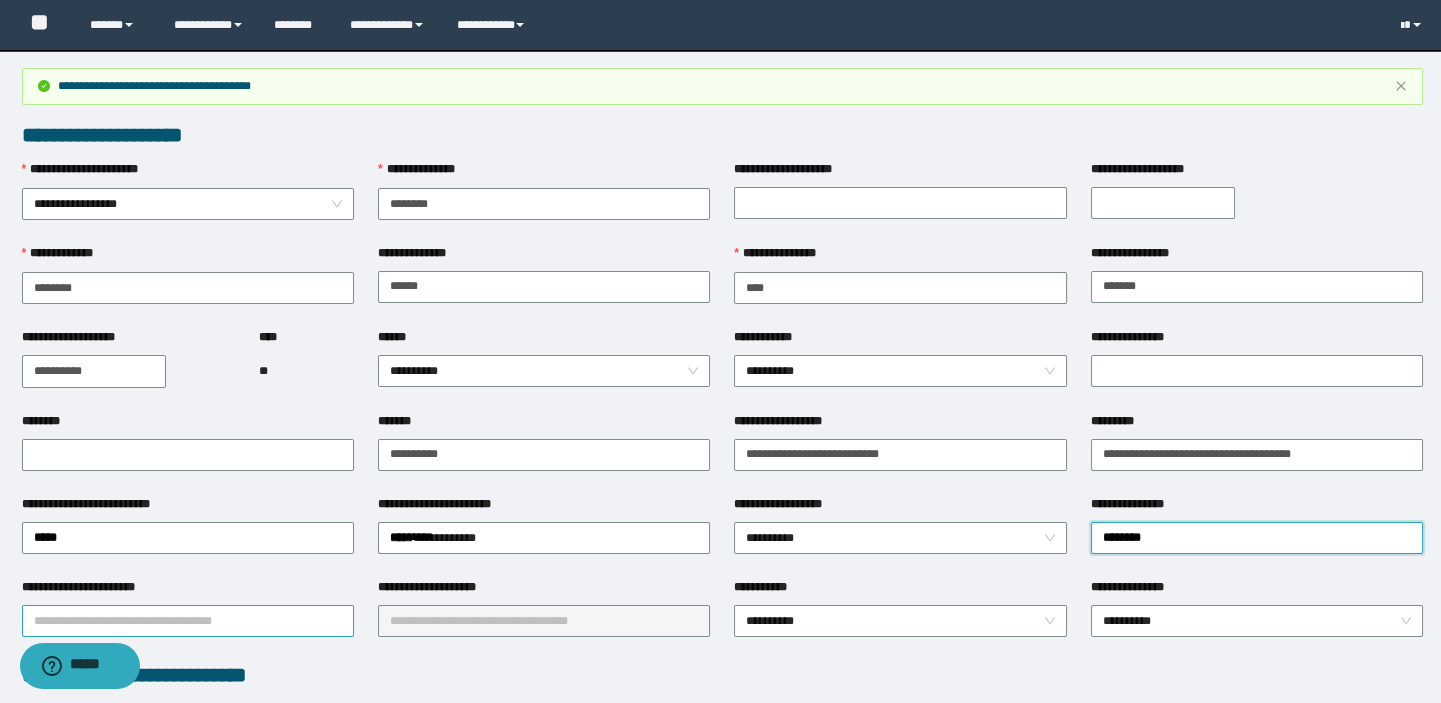 click on "**********" at bounding box center (188, 621) 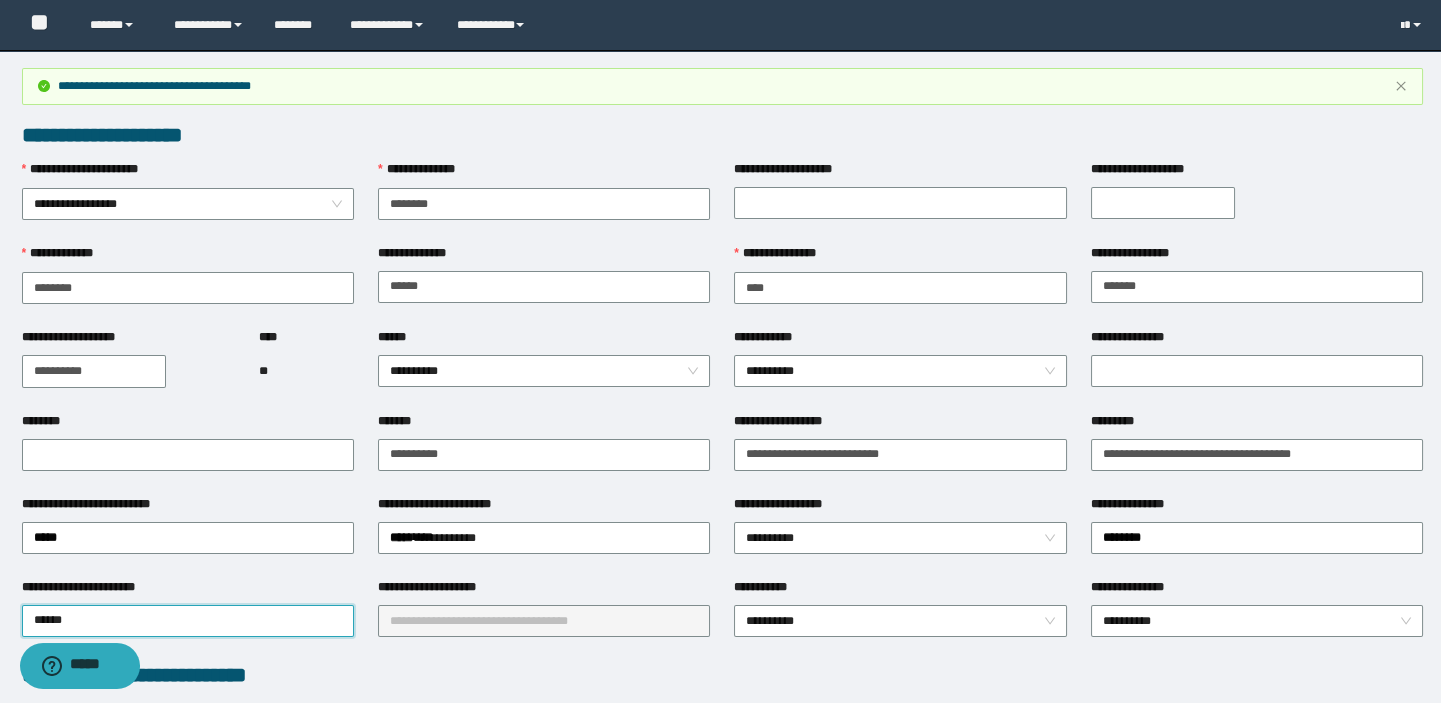 type on "*******" 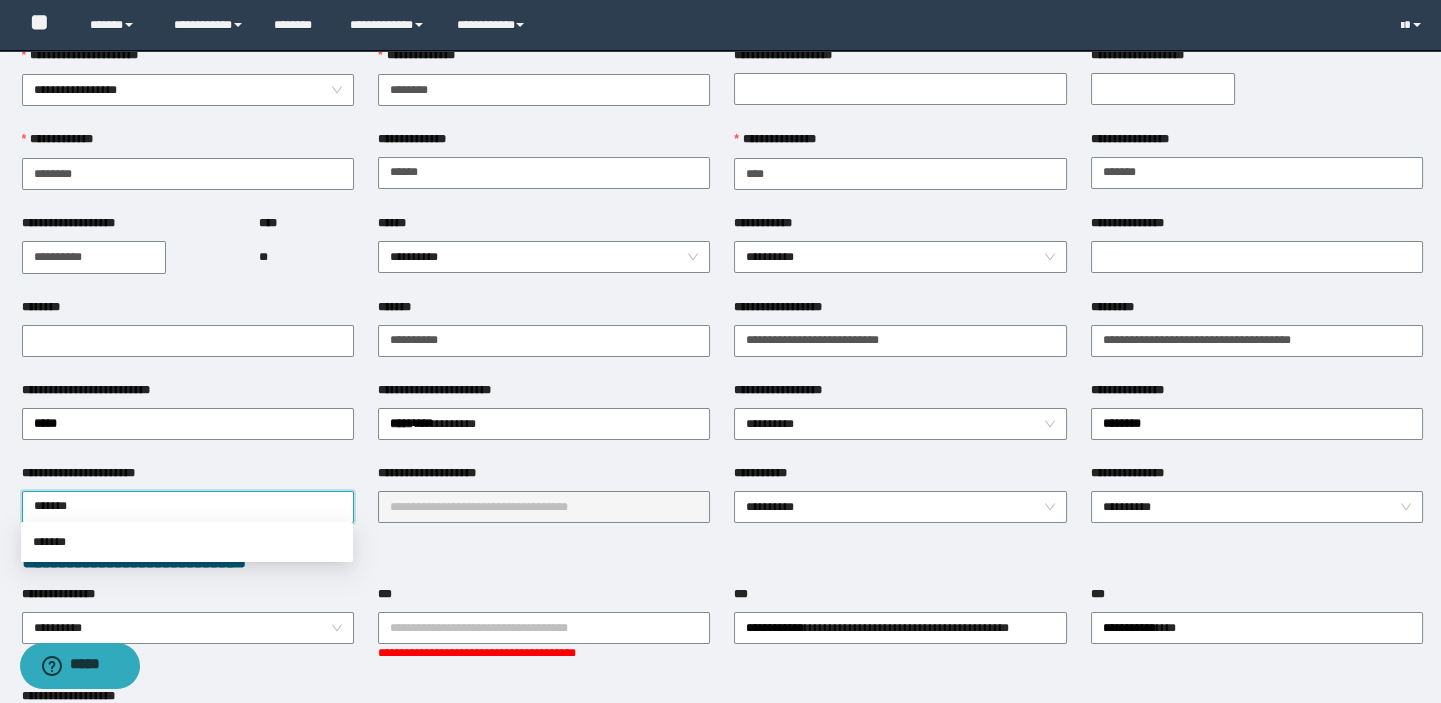 scroll, scrollTop: 181, scrollLeft: 0, axis: vertical 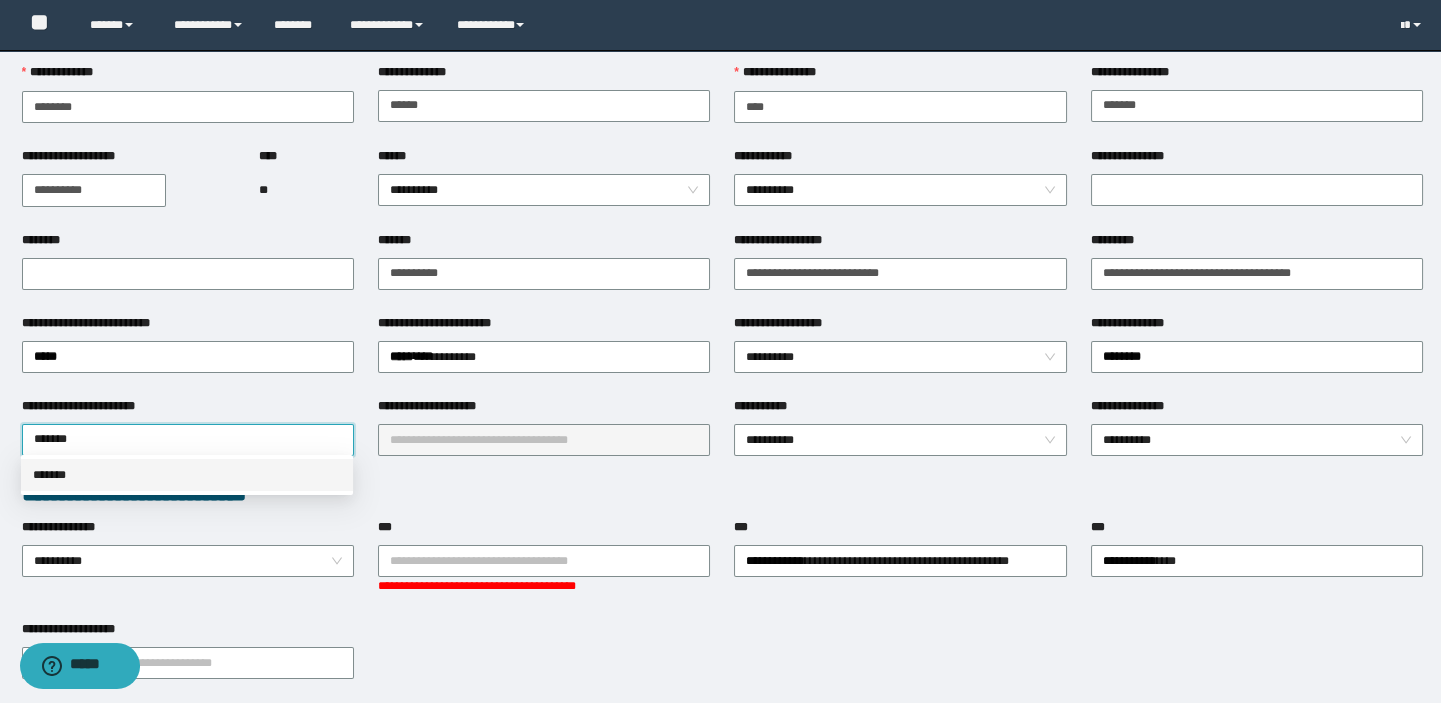 click on "*******" at bounding box center (187, 475) 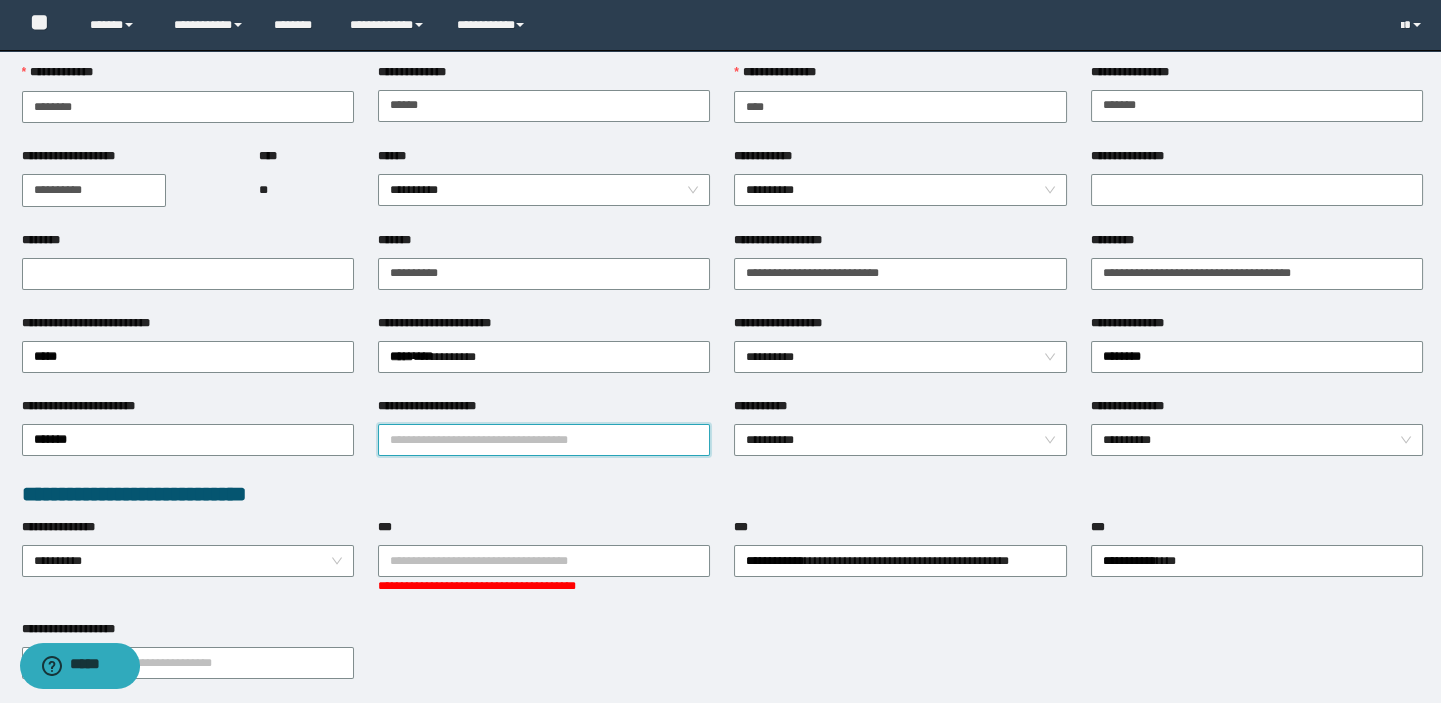 click on "**********" at bounding box center [544, 440] 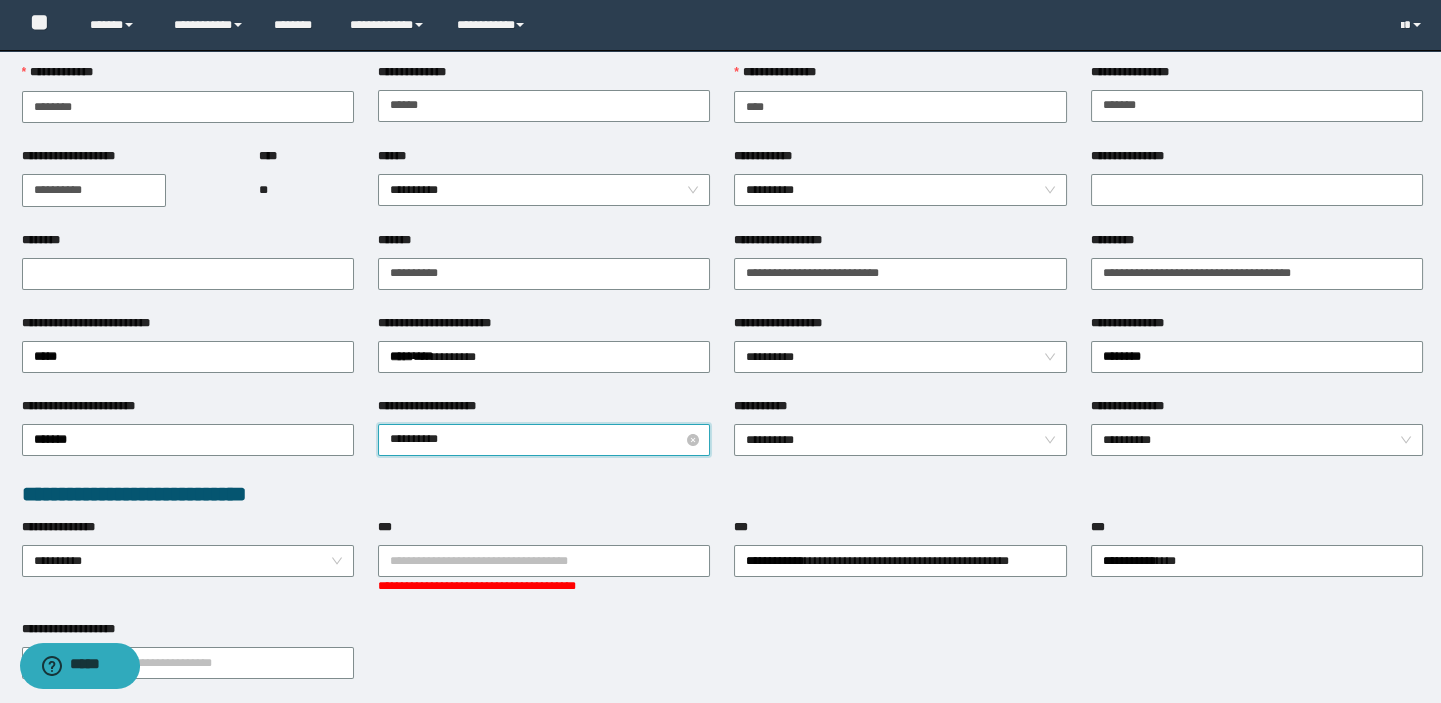 click on "**********" at bounding box center [544, 440] 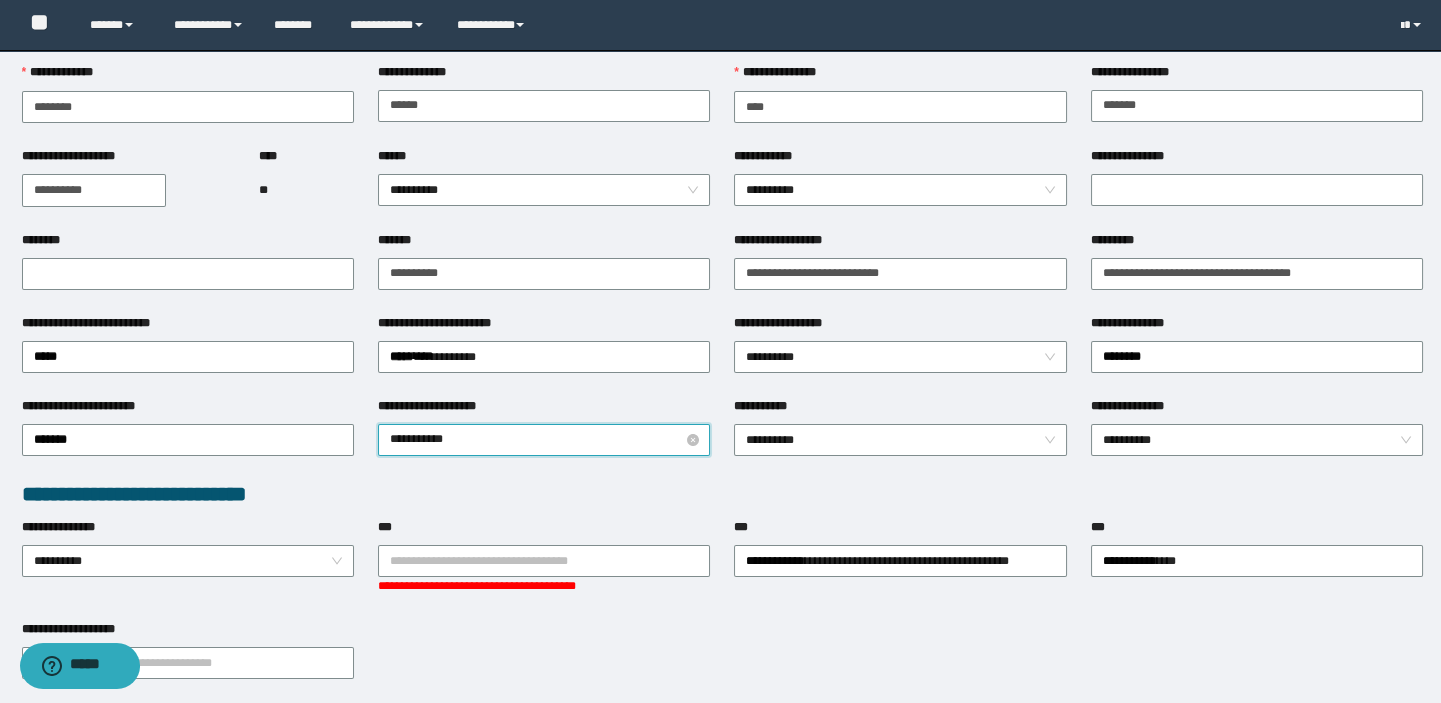 type on "**********" 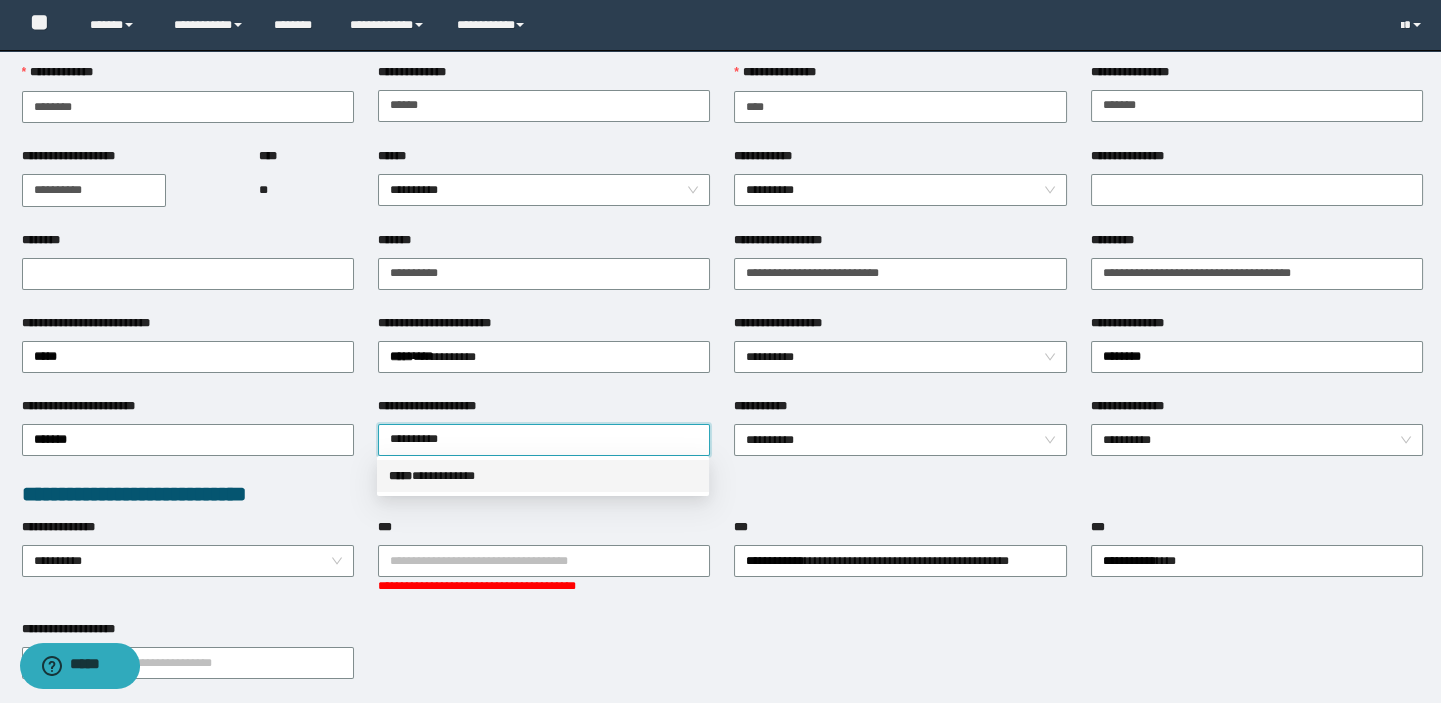 click on "**********" at bounding box center (543, 476) 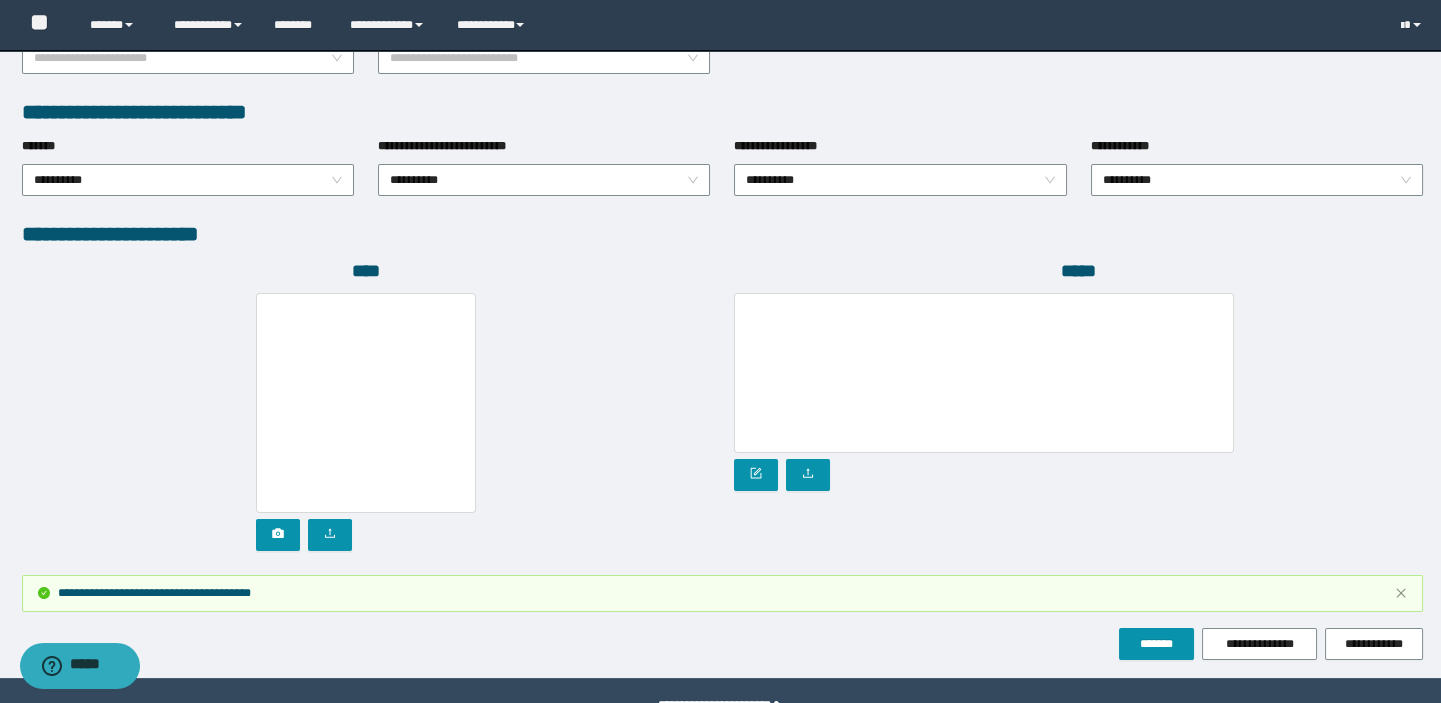scroll, scrollTop: 1123, scrollLeft: 0, axis: vertical 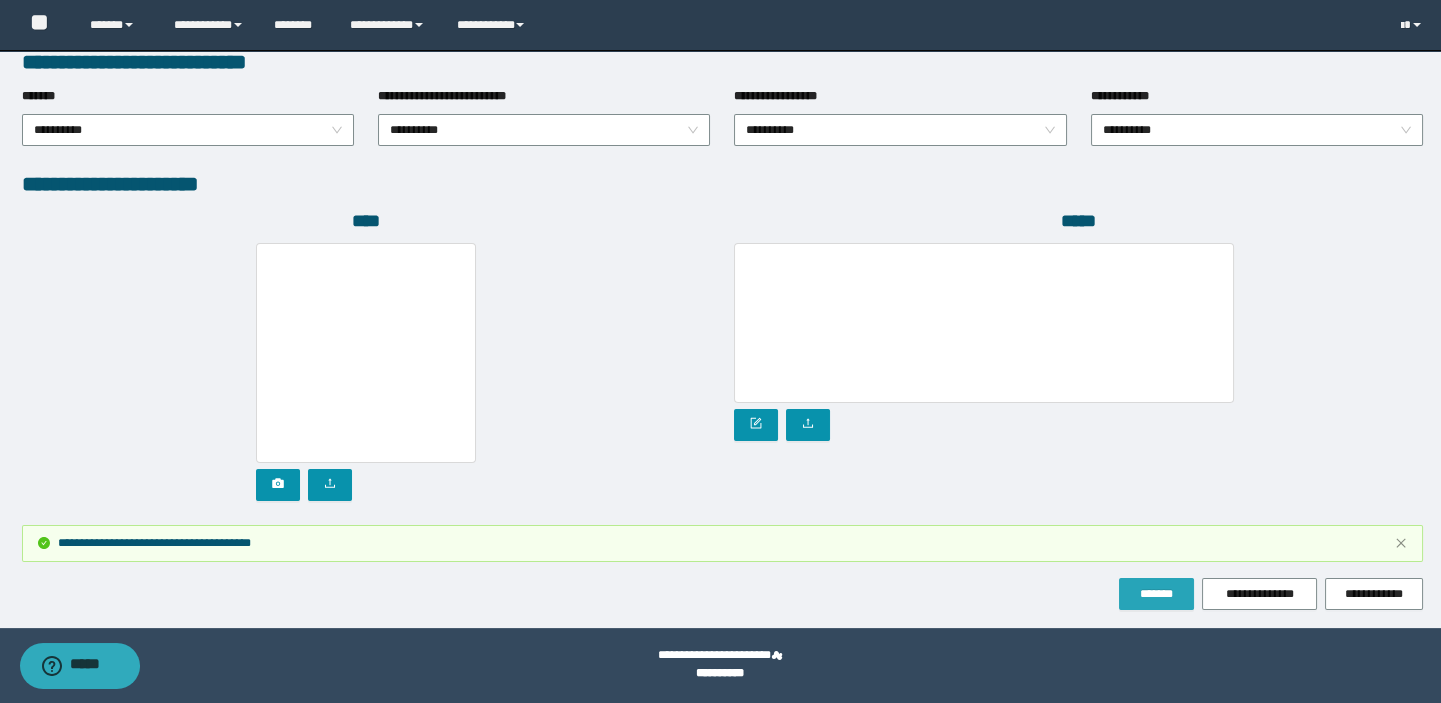 click on "*******" at bounding box center [1156, 594] 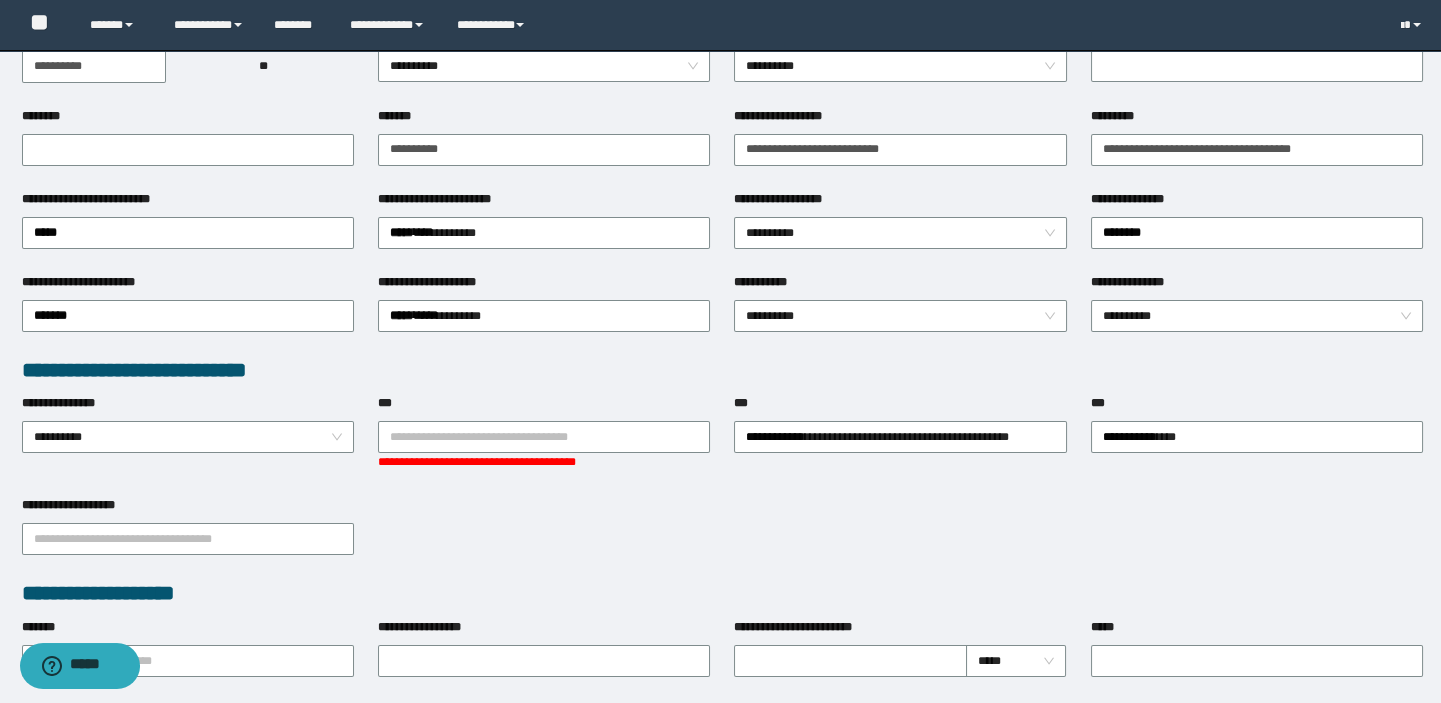 scroll, scrollTop: 0, scrollLeft: 0, axis: both 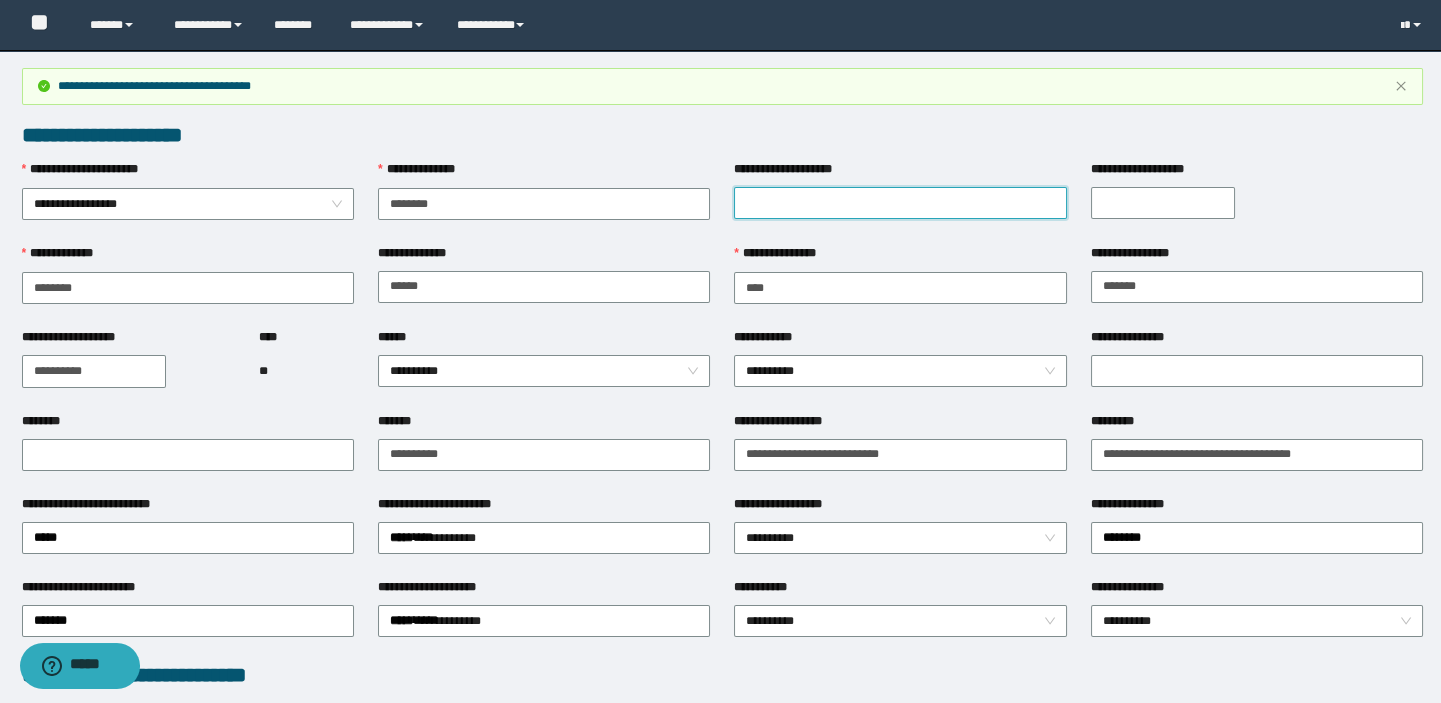 click on "**********" at bounding box center [900, 203] 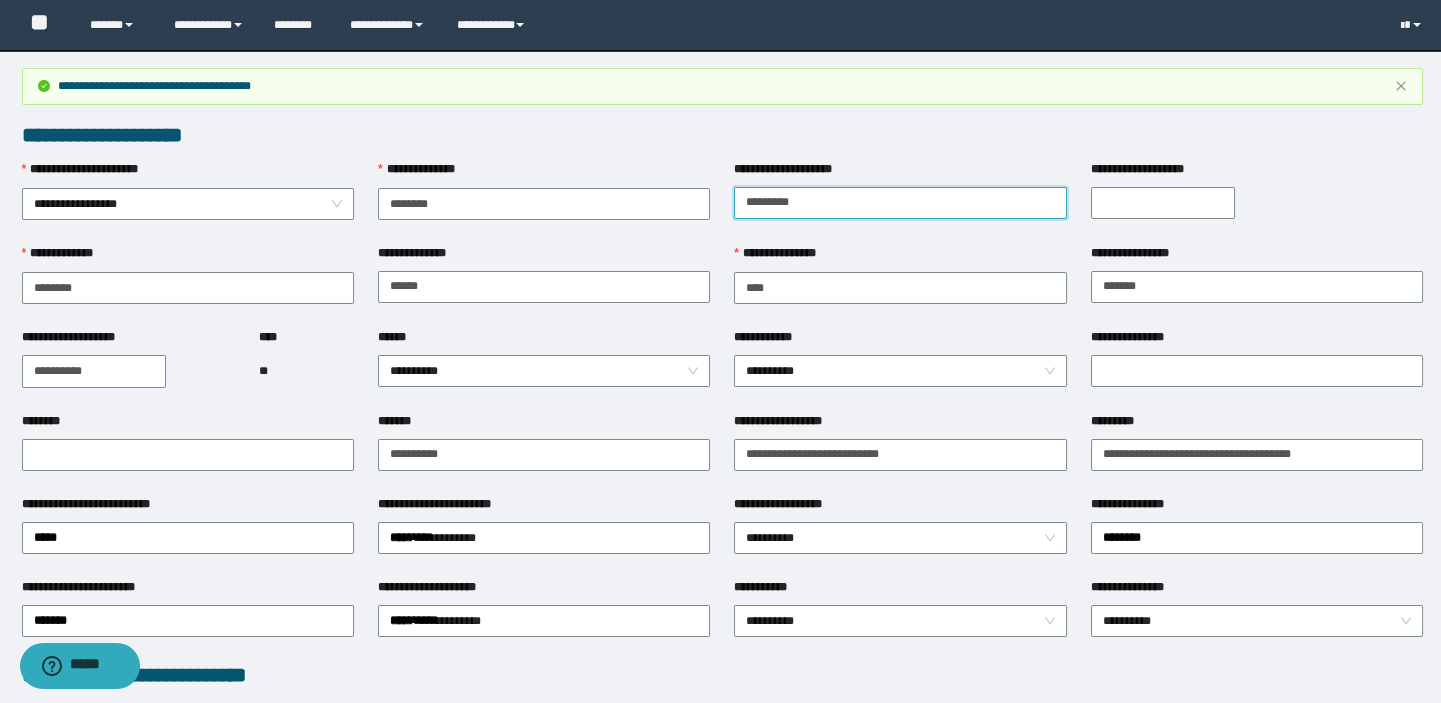 type on "*********" 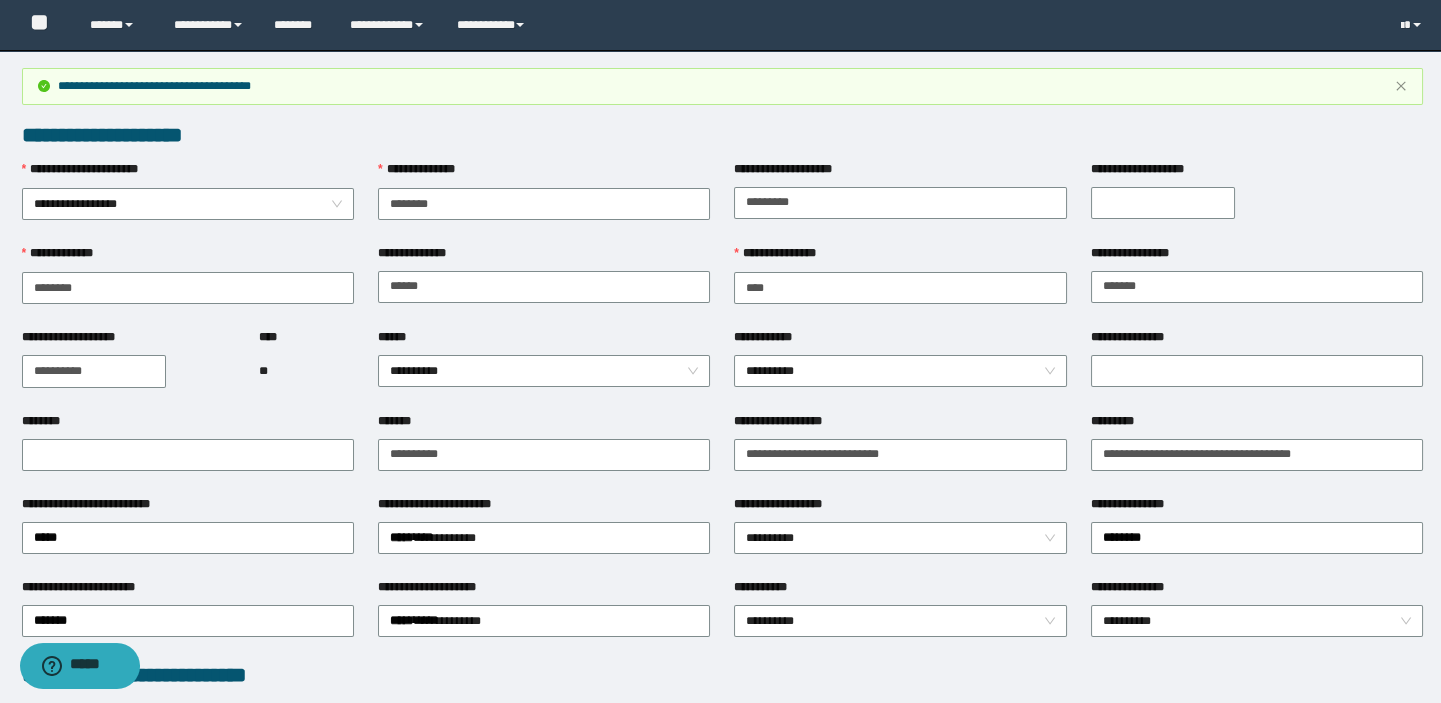 click on "**********" at bounding box center (1163, 203) 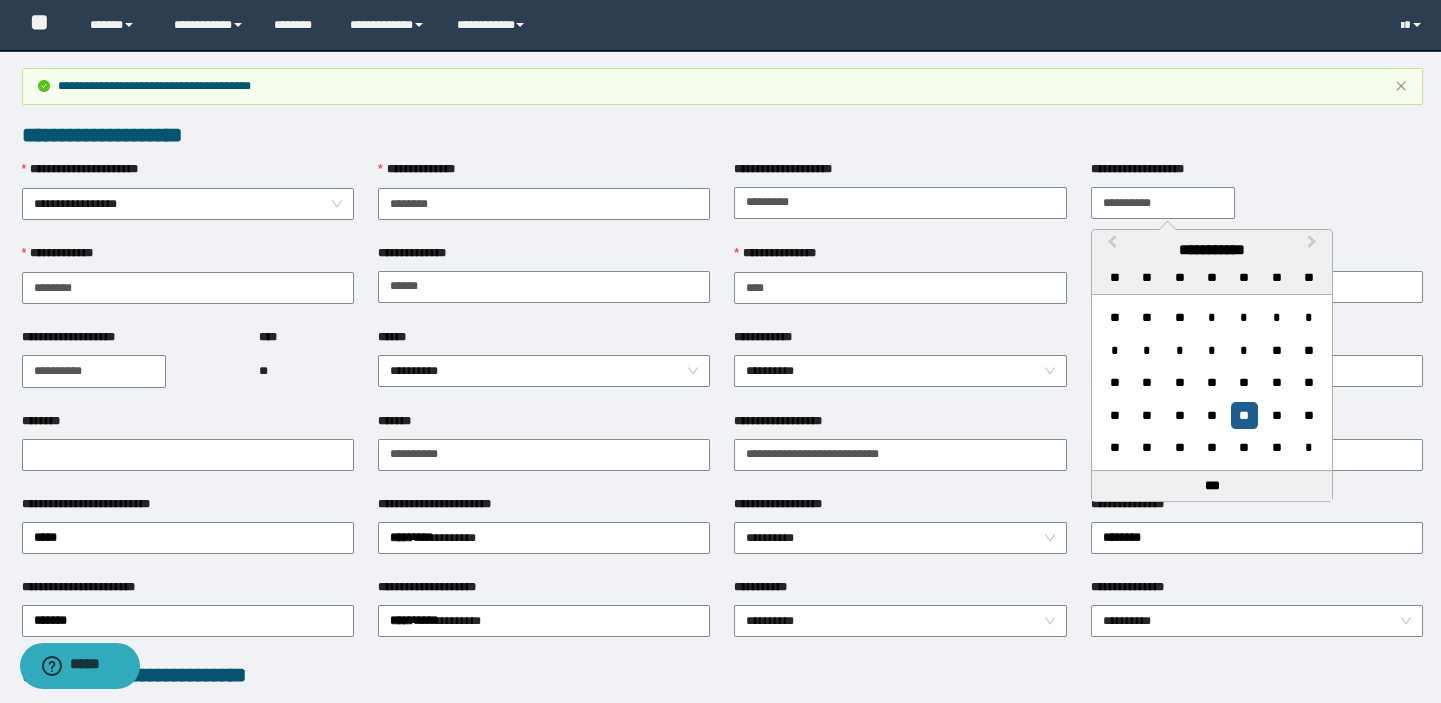 type on "**********" 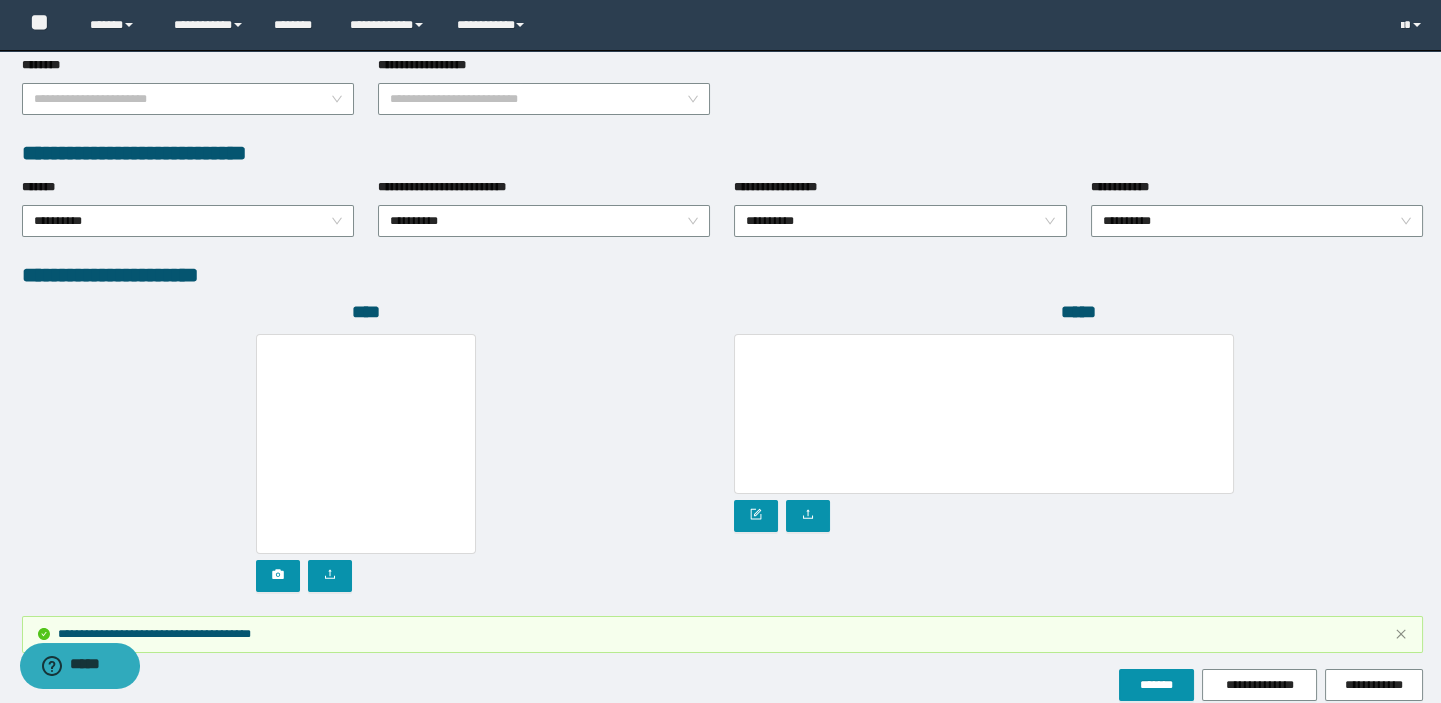 scroll, scrollTop: 1123, scrollLeft: 0, axis: vertical 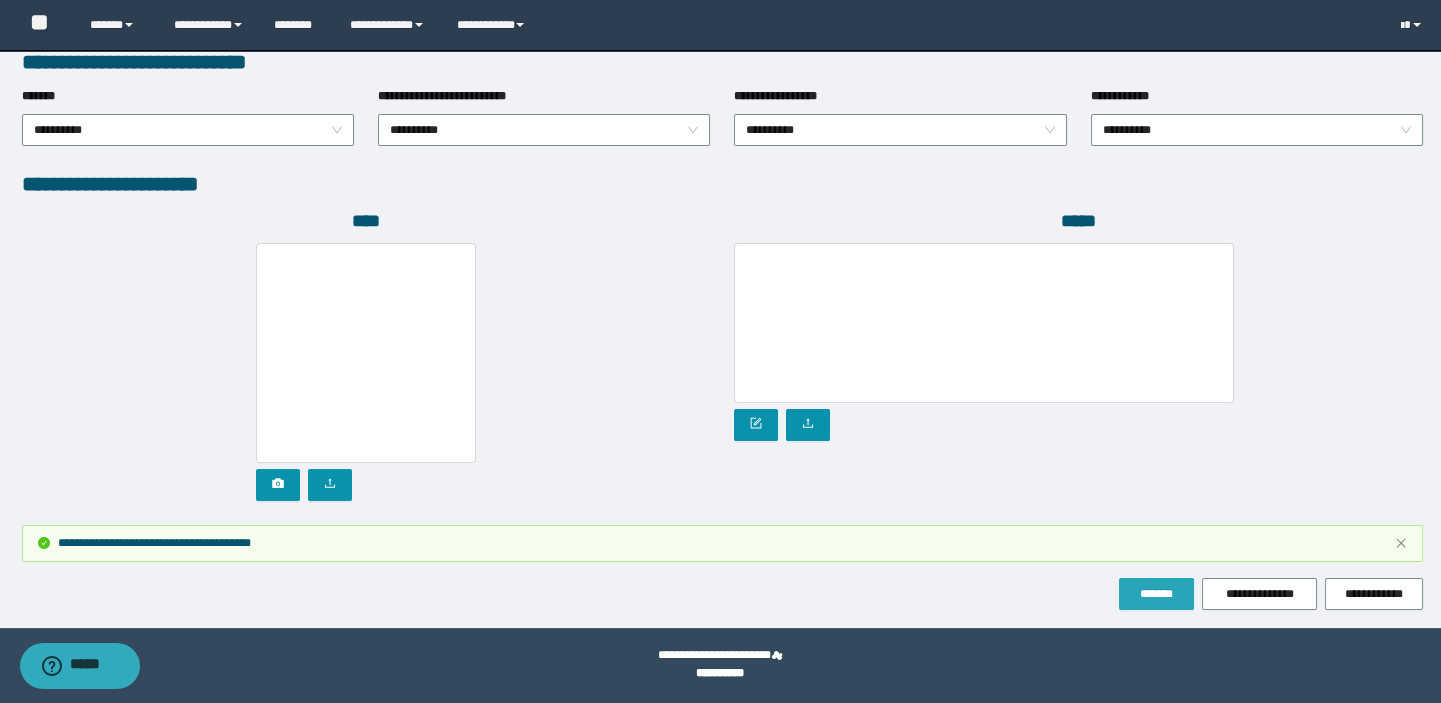 click on "*******" at bounding box center [1156, 594] 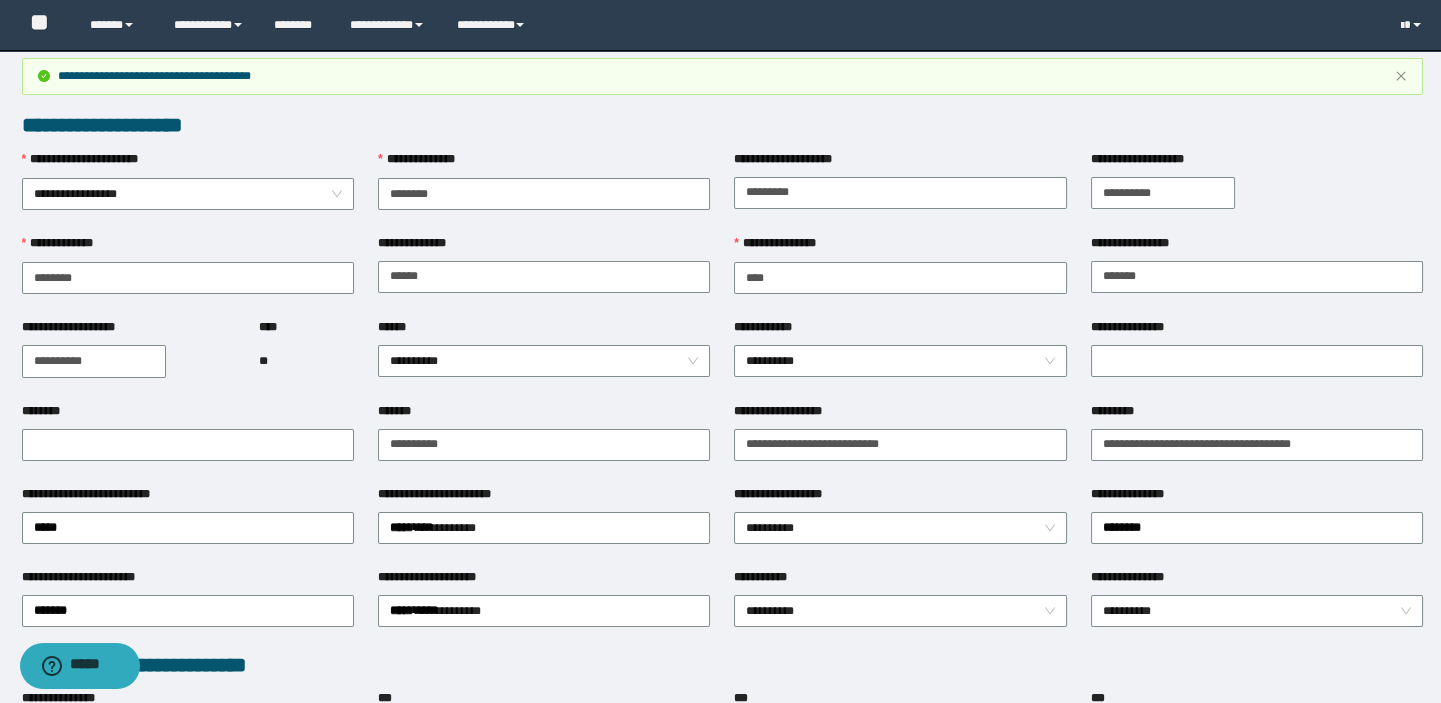 scroll, scrollTop: 0, scrollLeft: 0, axis: both 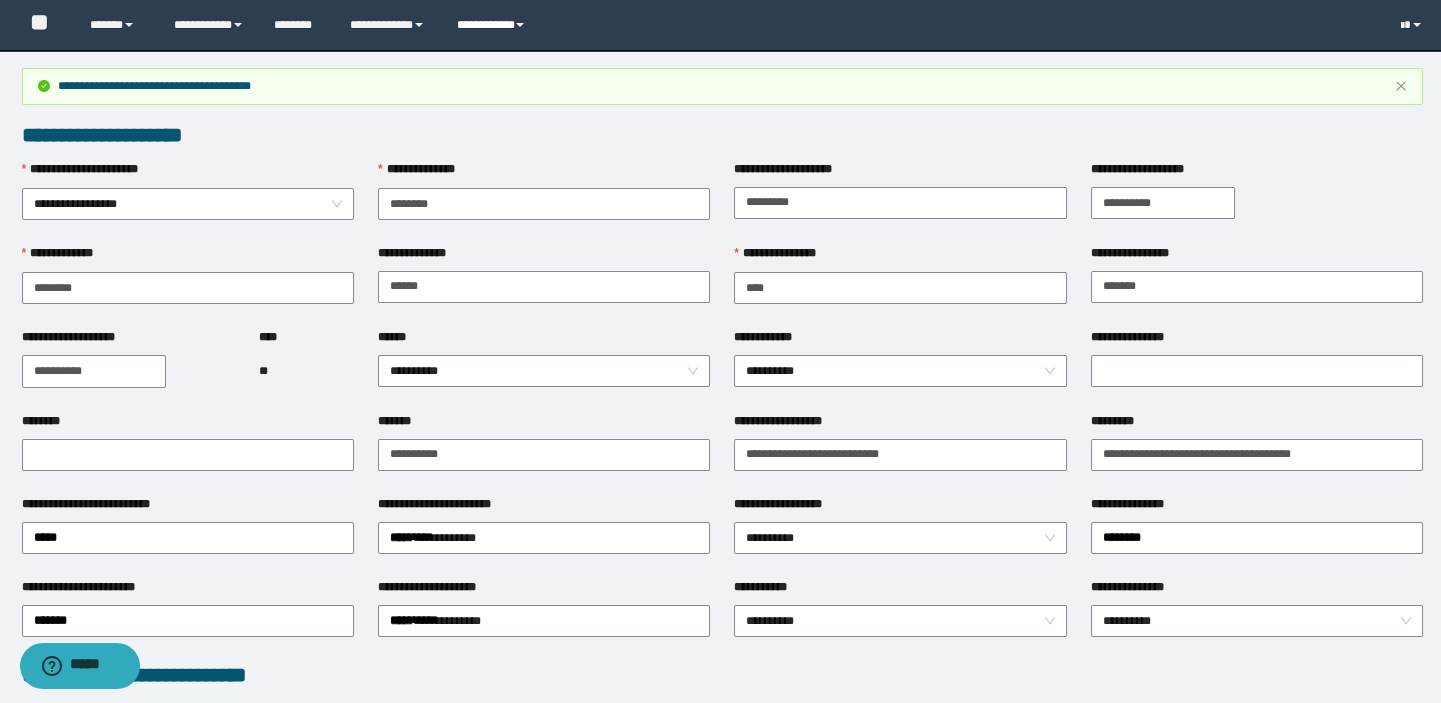 click on "**********" at bounding box center (493, 25) 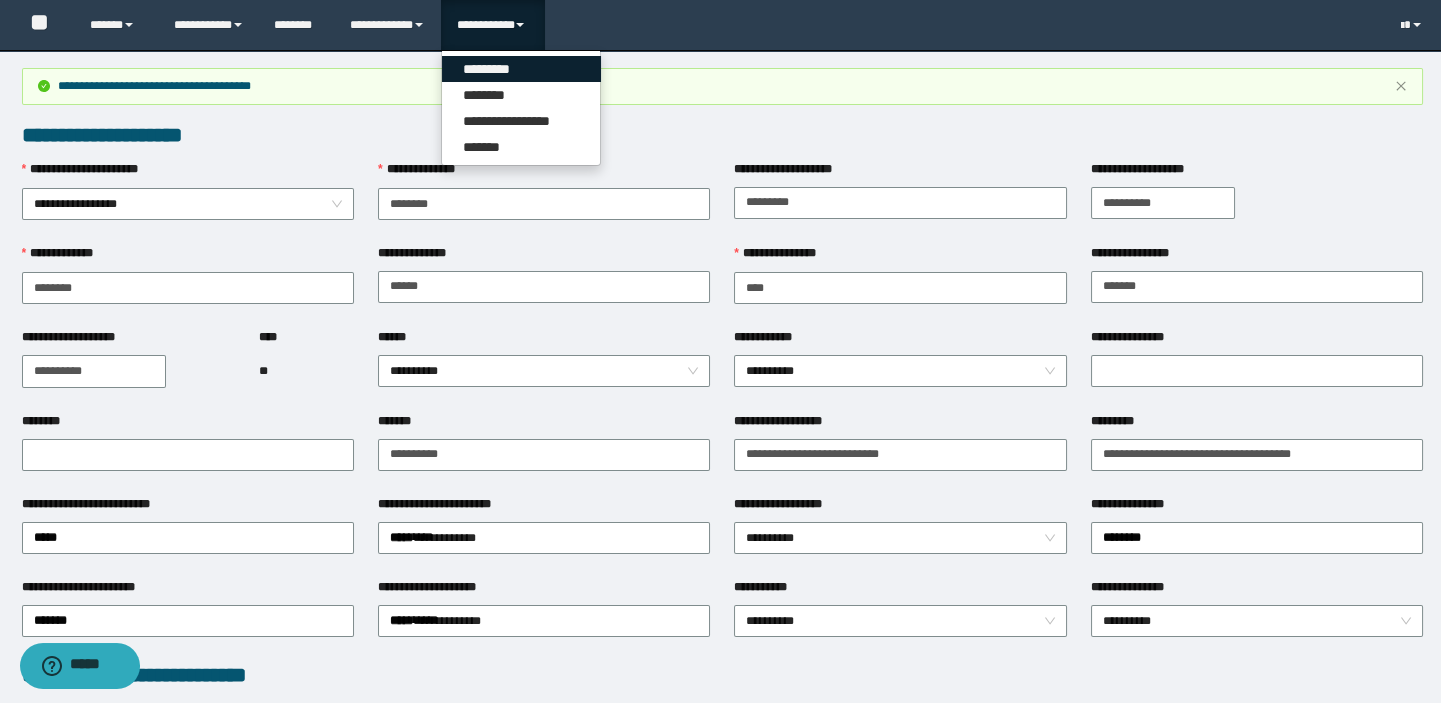 click on "*********" at bounding box center [521, 69] 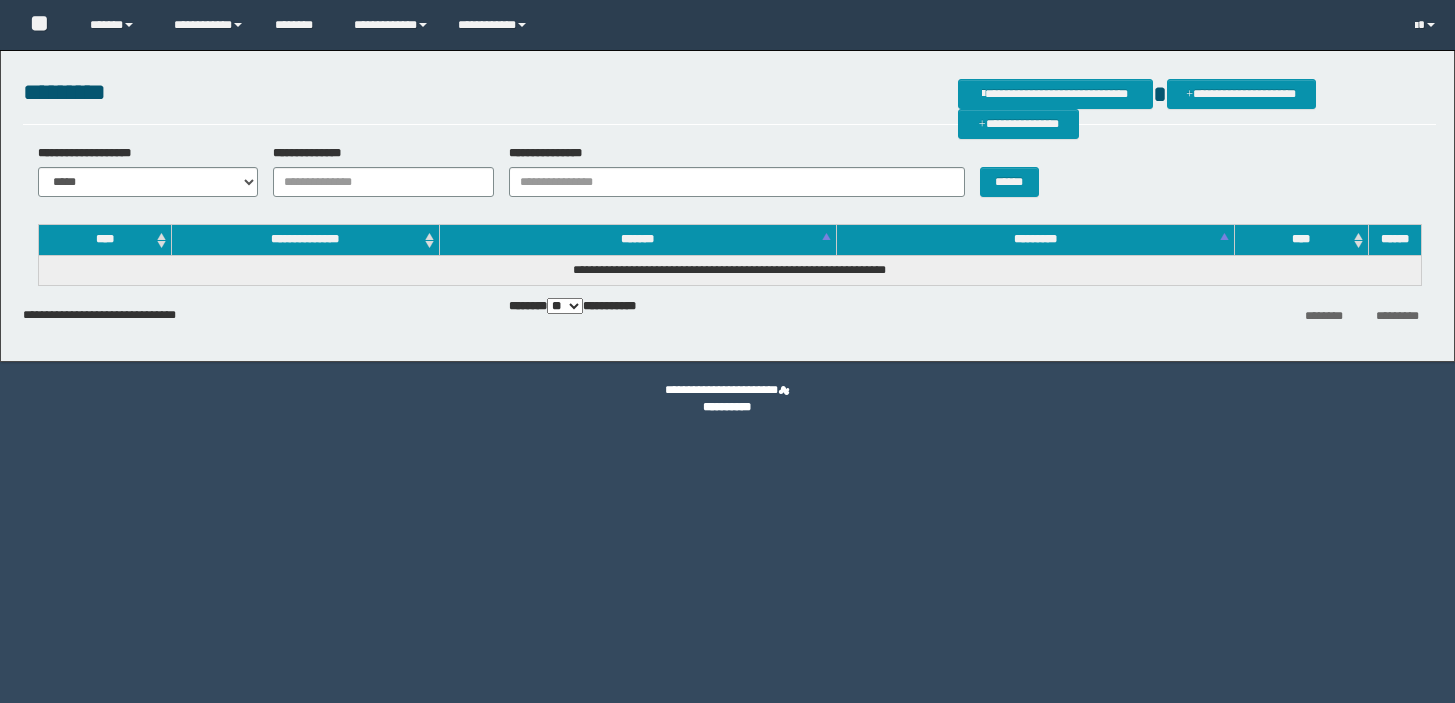 scroll, scrollTop: 0, scrollLeft: 0, axis: both 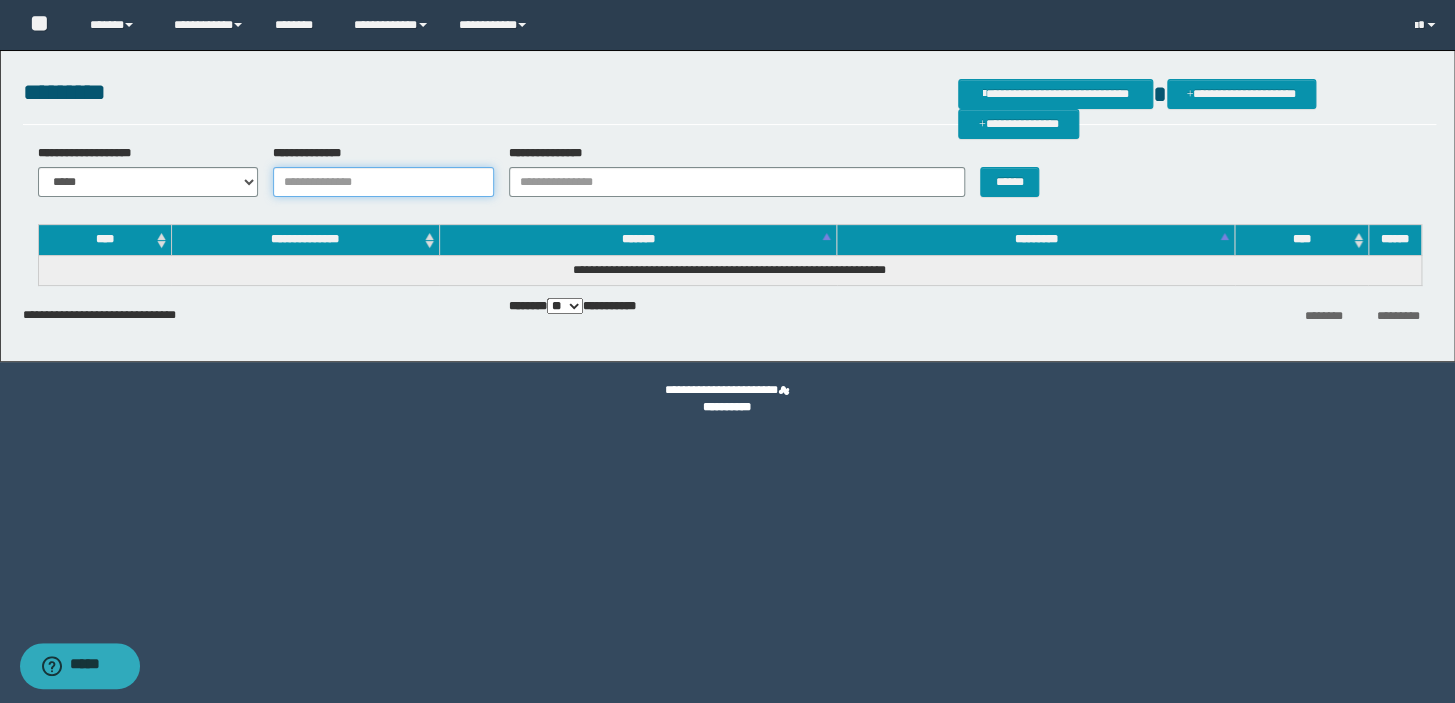 click on "**********" at bounding box center [383, 182] 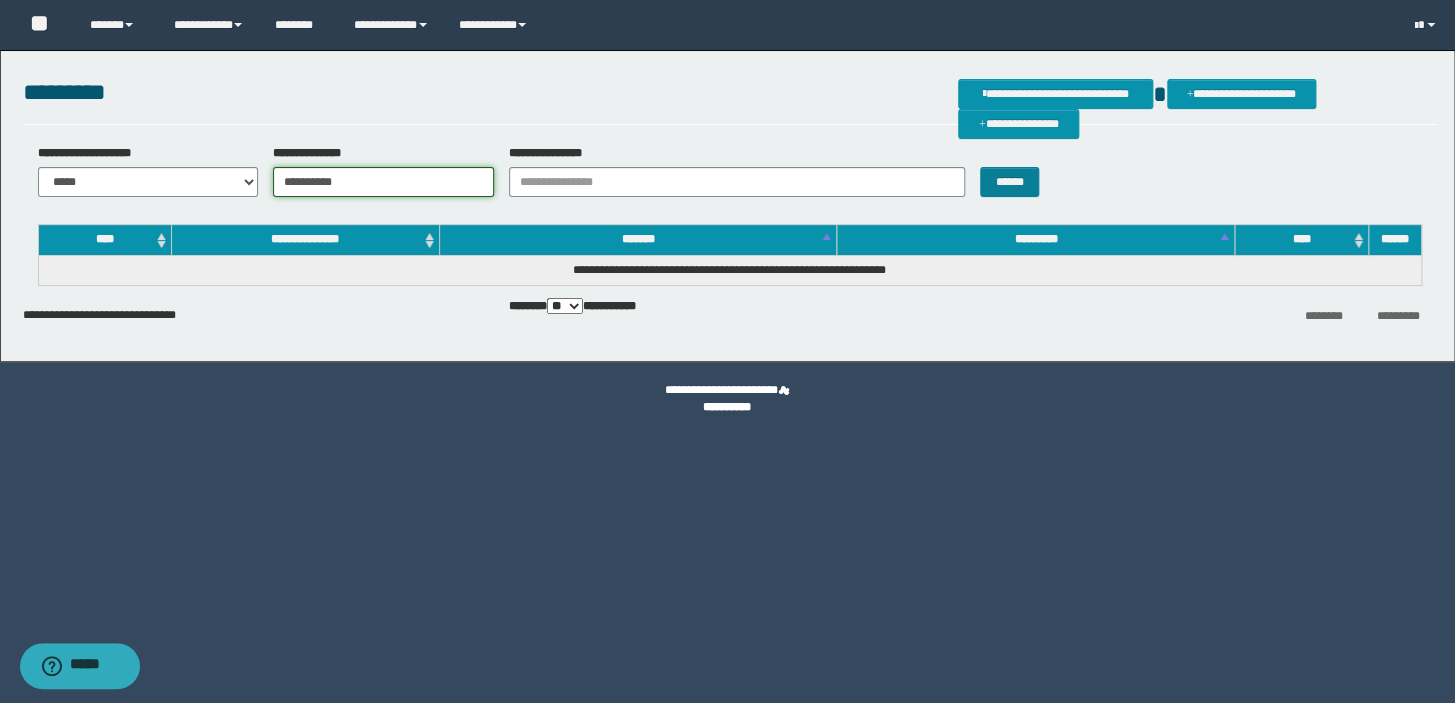 type on "**********" 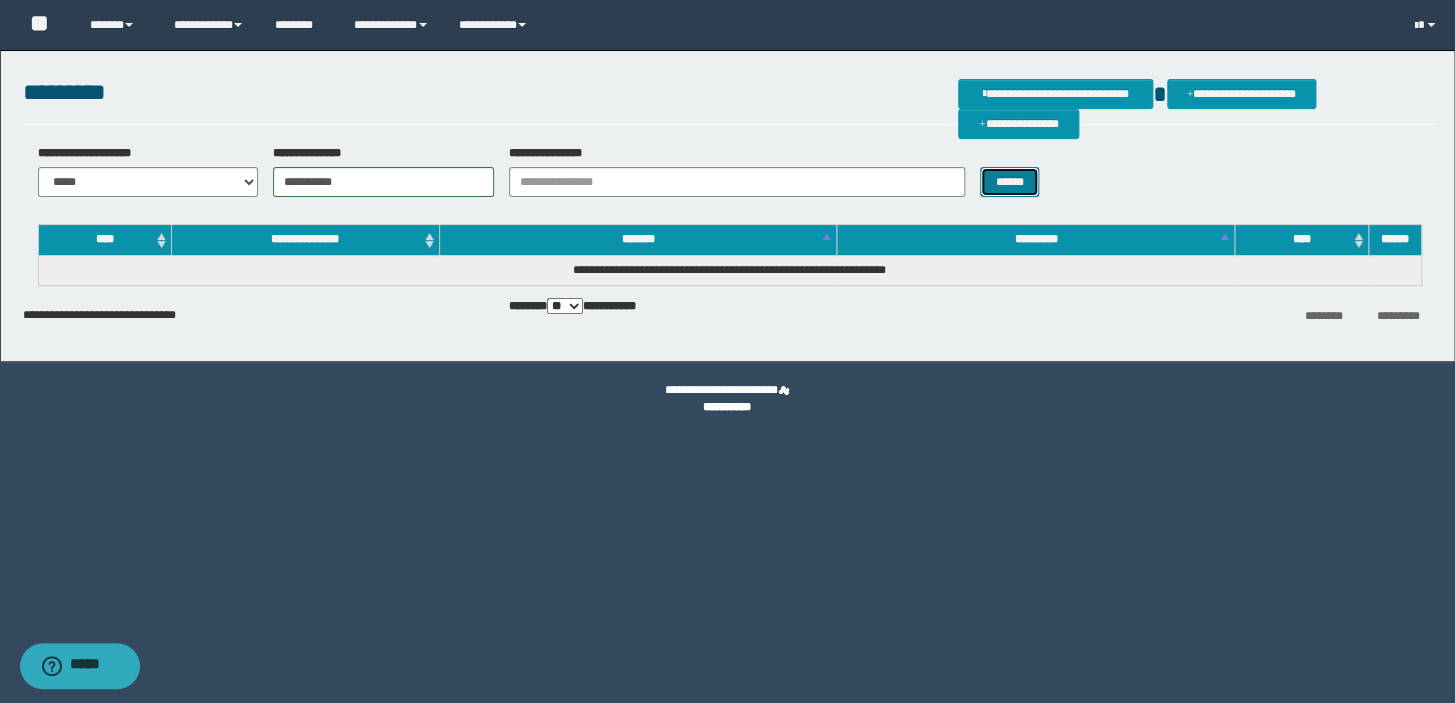 click on "******" at bounding box center (1009, 182) 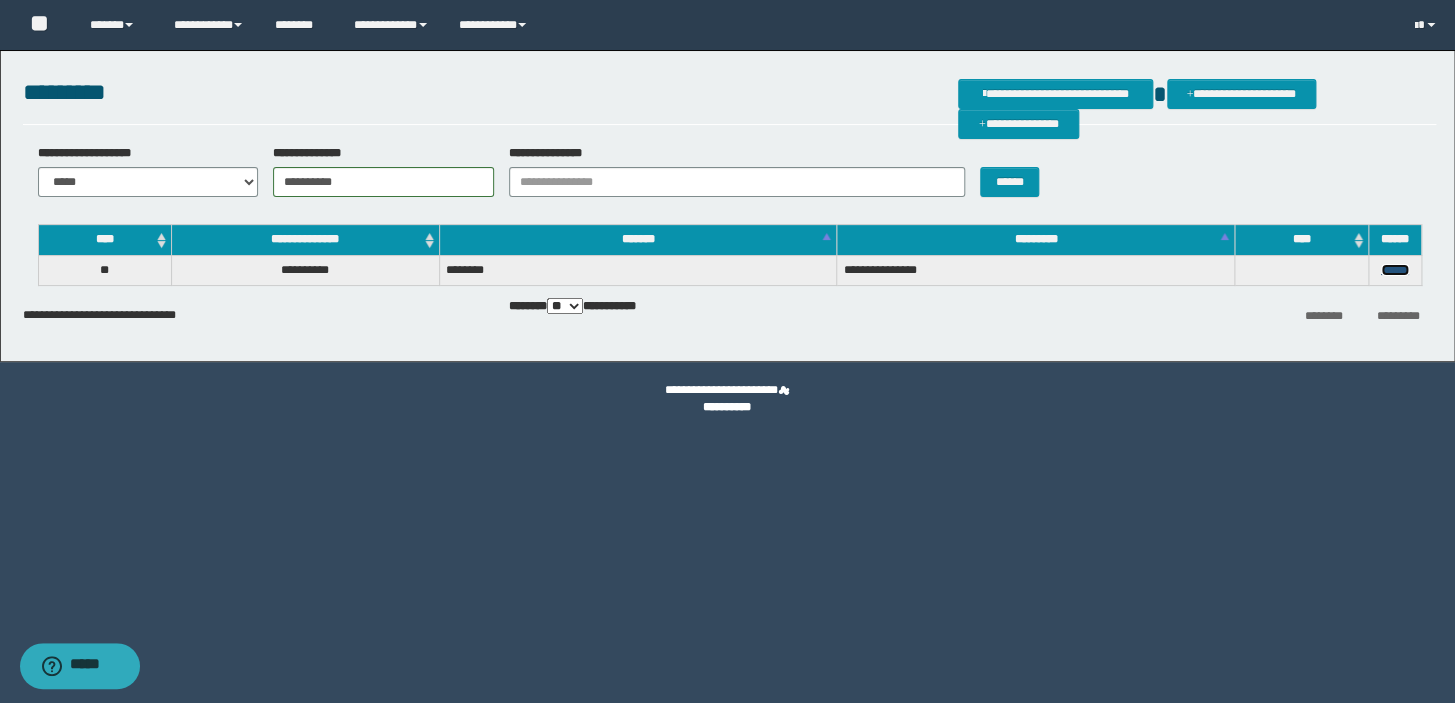 click on "******" at bounding box center [1395, 270] 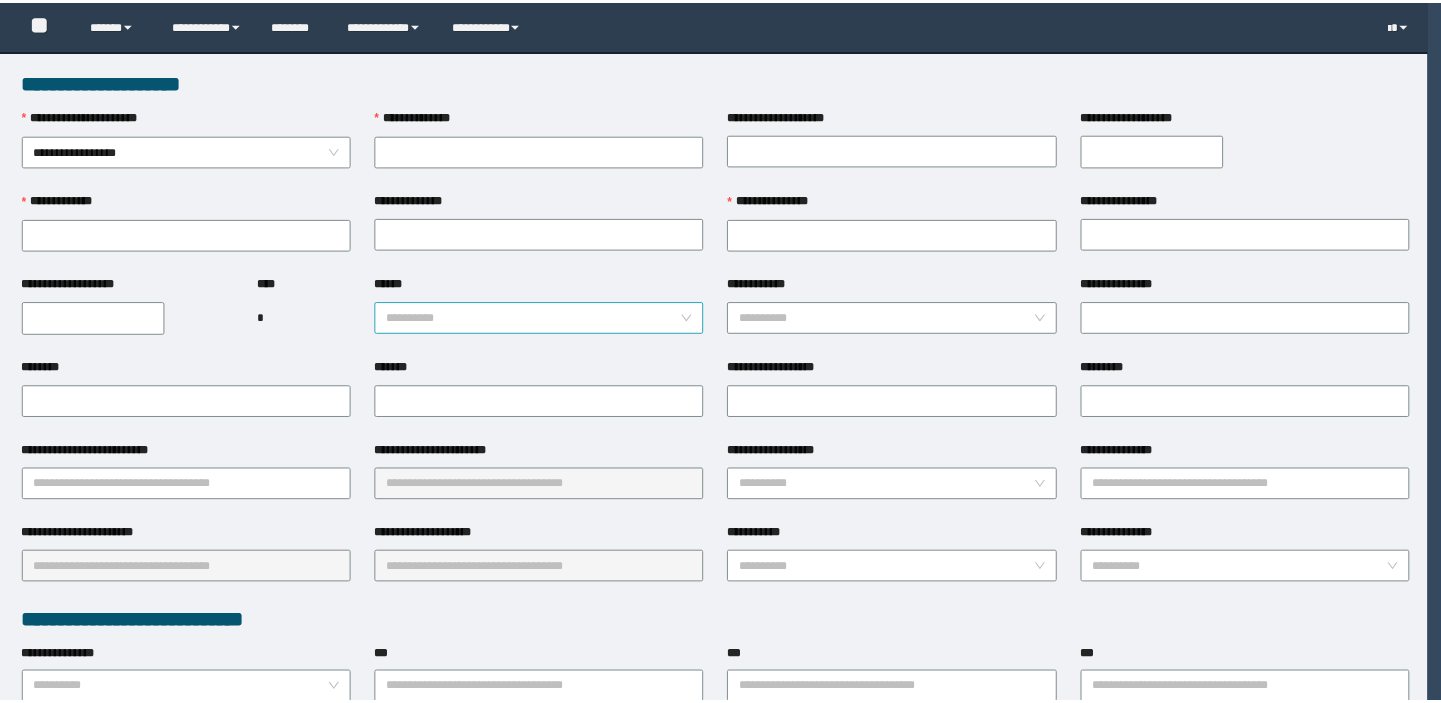 scroll, scrollTop: 0, scrollLeft: 0, axis: both 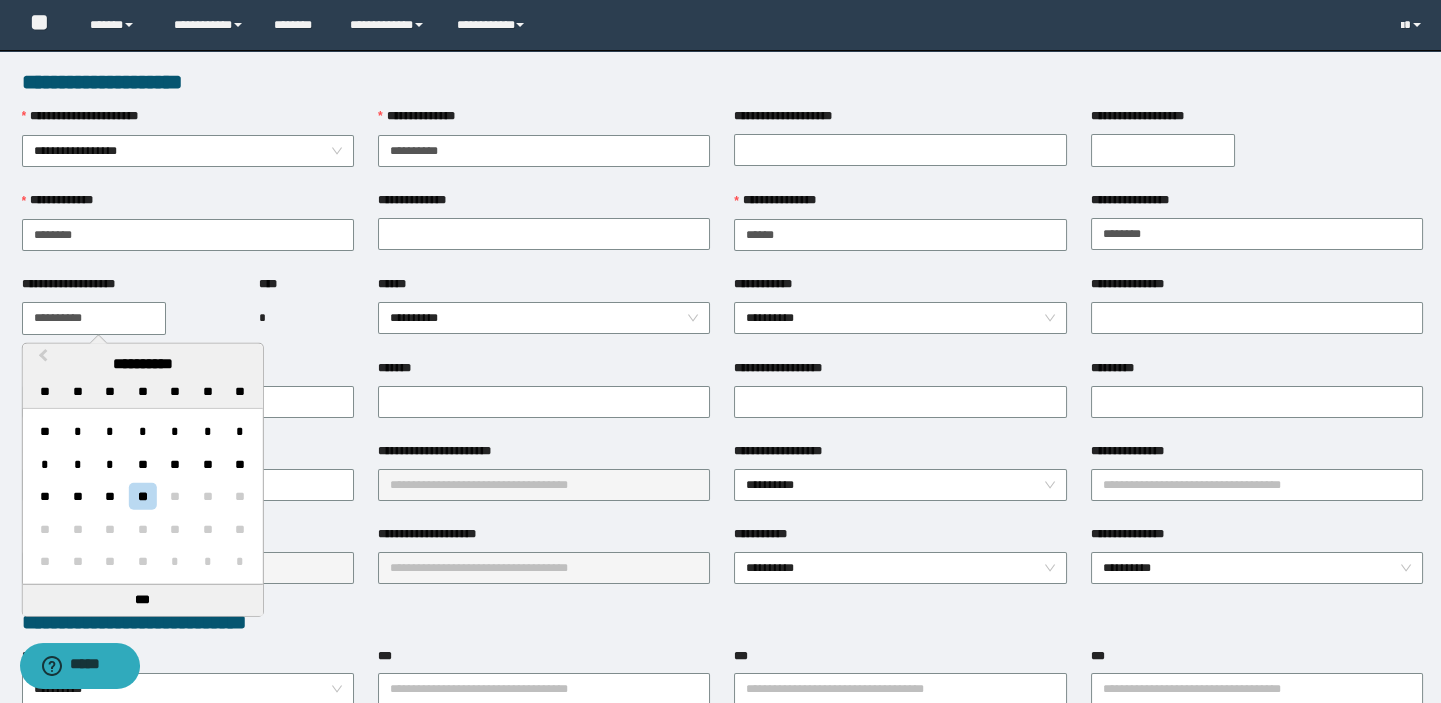 click on "**********" at bounding box center (94, 318) 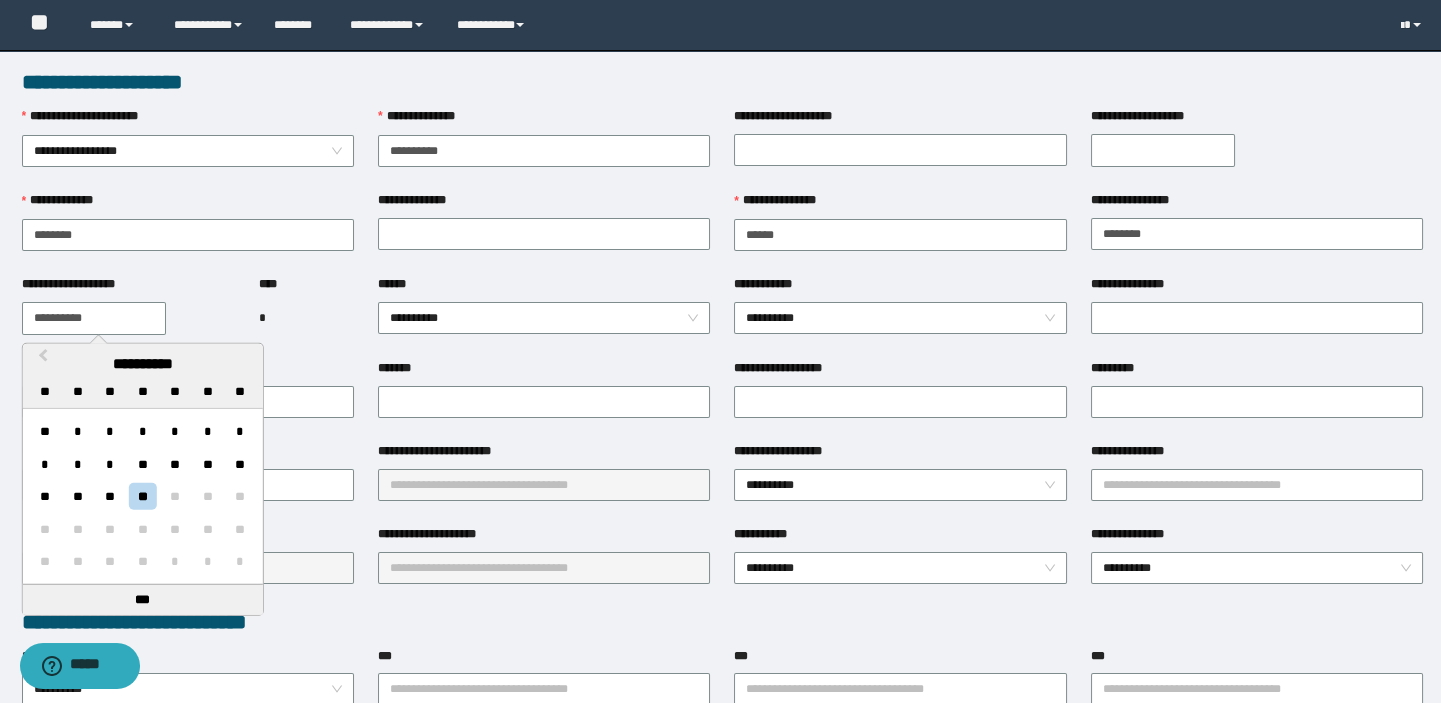 click on "*" at bounding box center [306, 318] 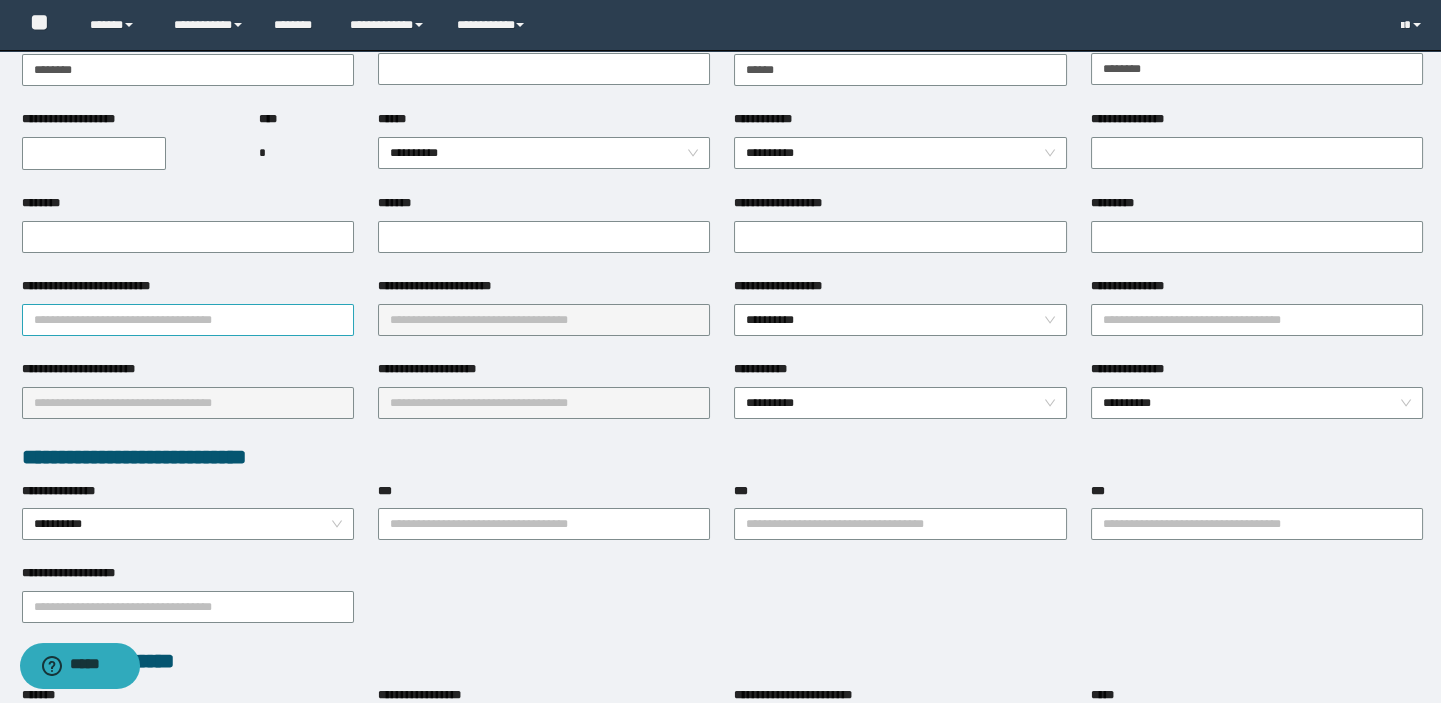 scroll, scrollTop: 363, scrollLeft: 0, axis: vertical 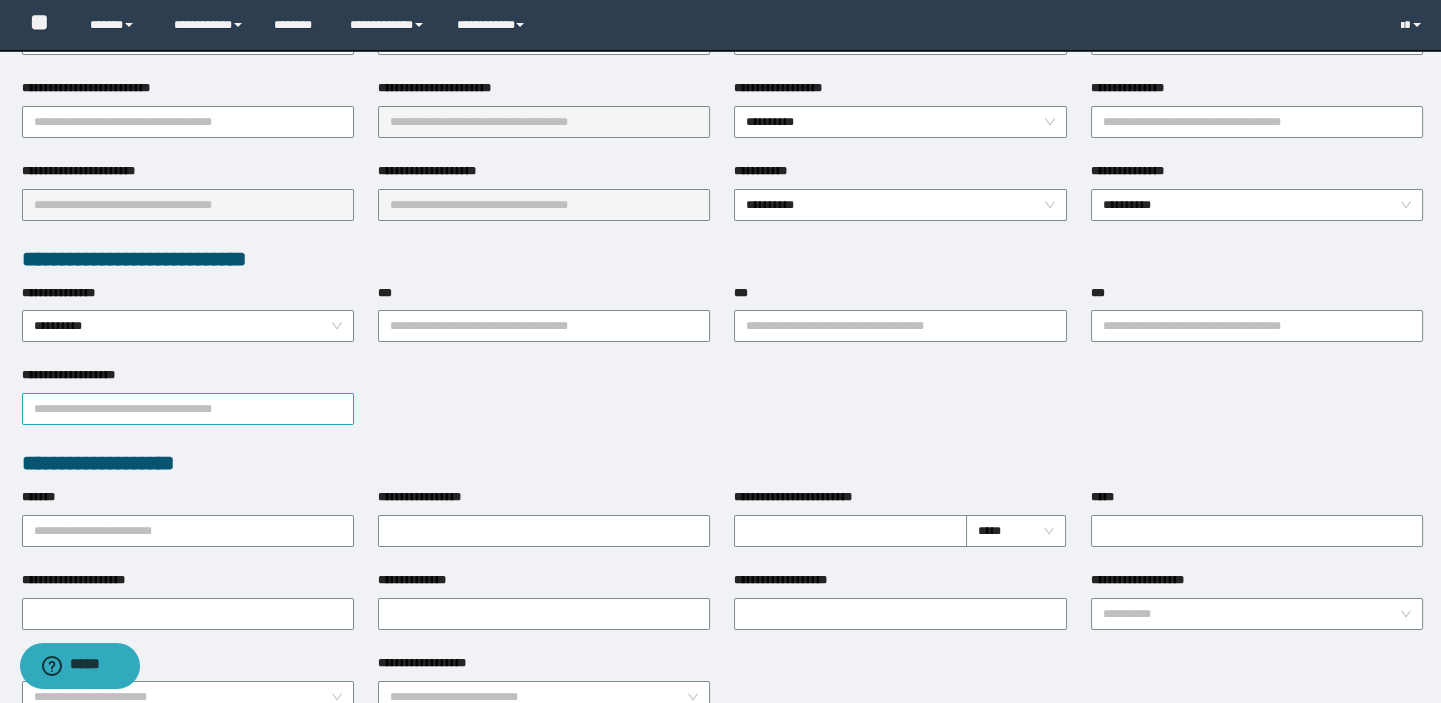 click on "**********" at bounding box center [188, 409] 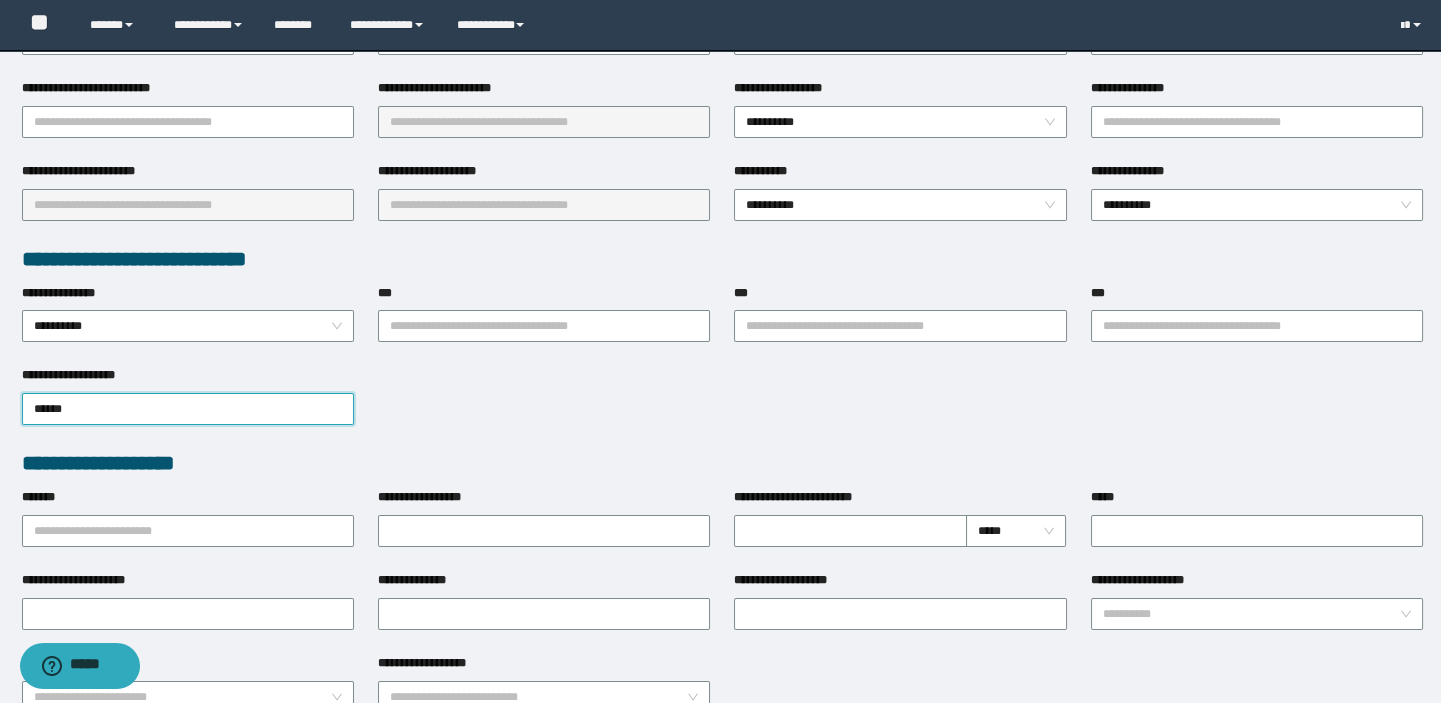 type on "*******" 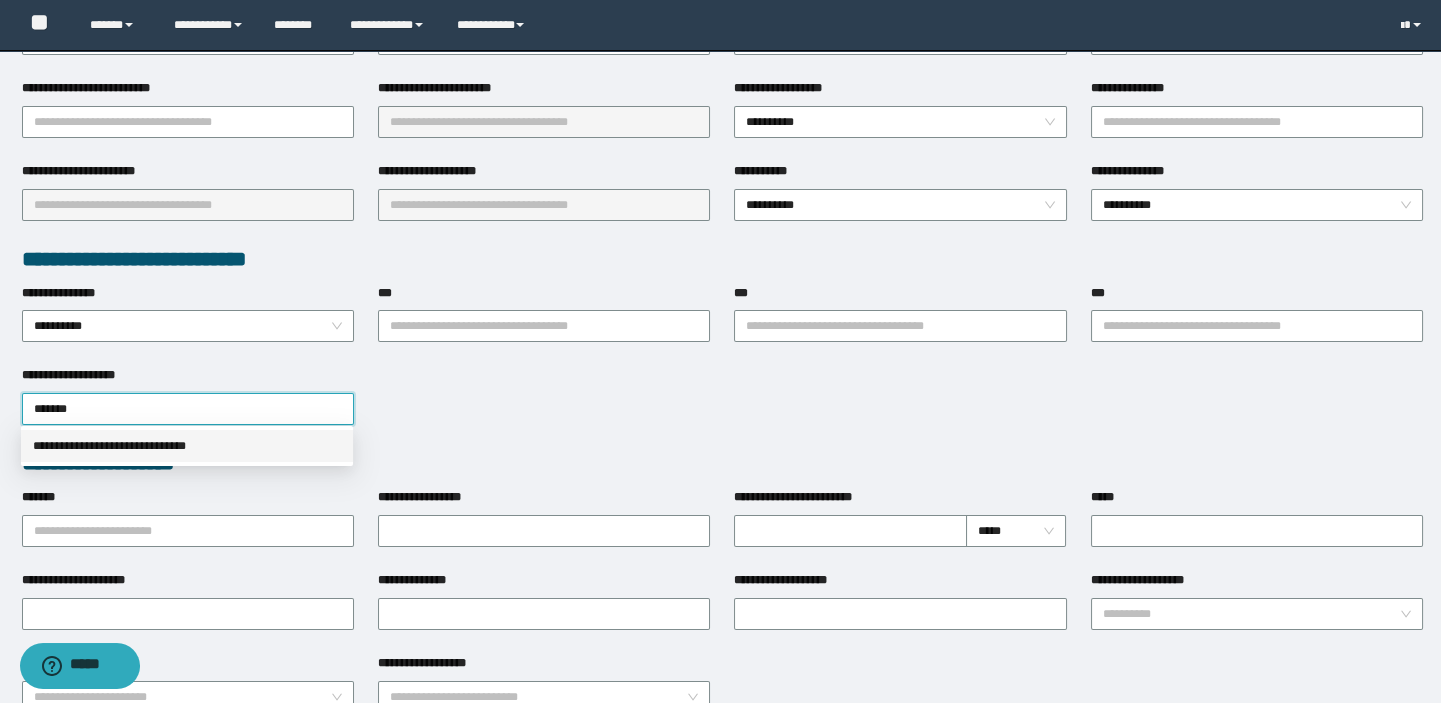 click on "**********" at bounding box center (187, 446) 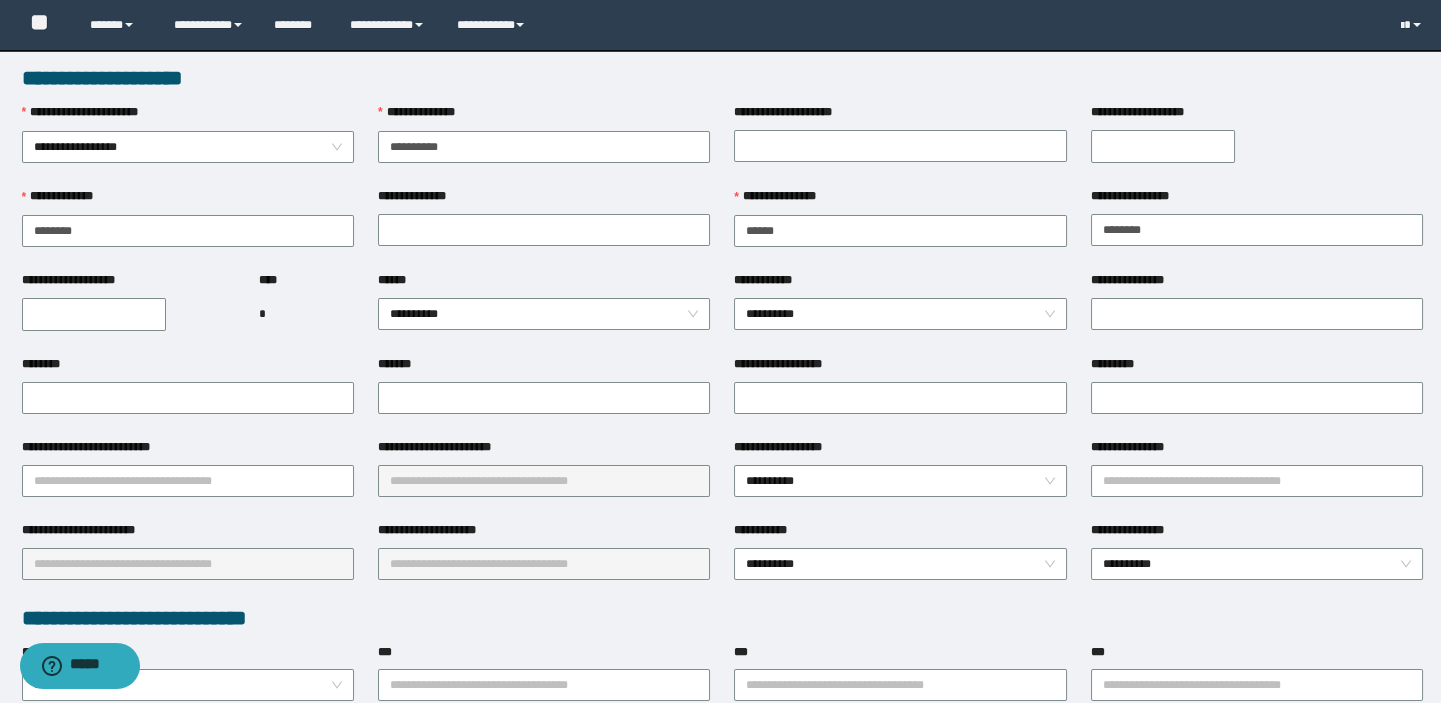 scroll, scrollTop: 0, scrollLeft: 0, axis: both 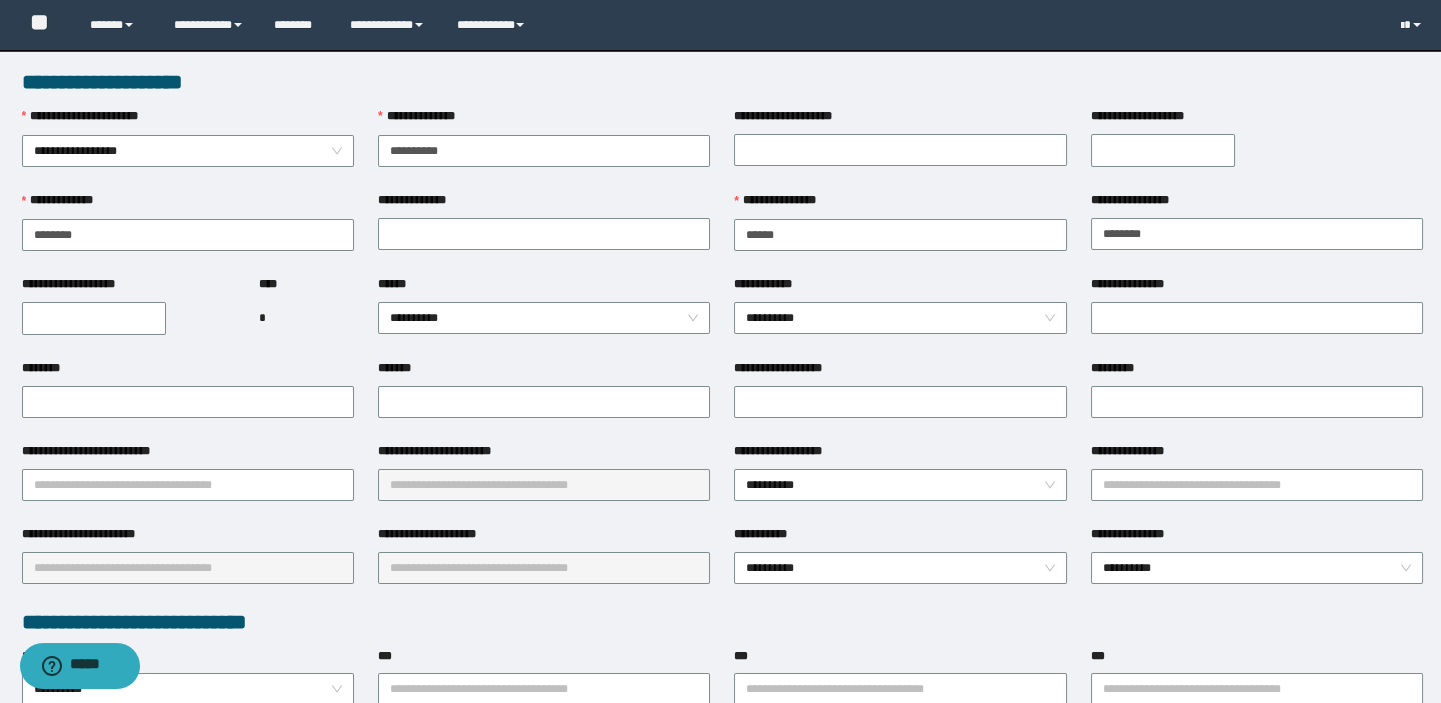 click on "**********" at bounding box center [94, 318] 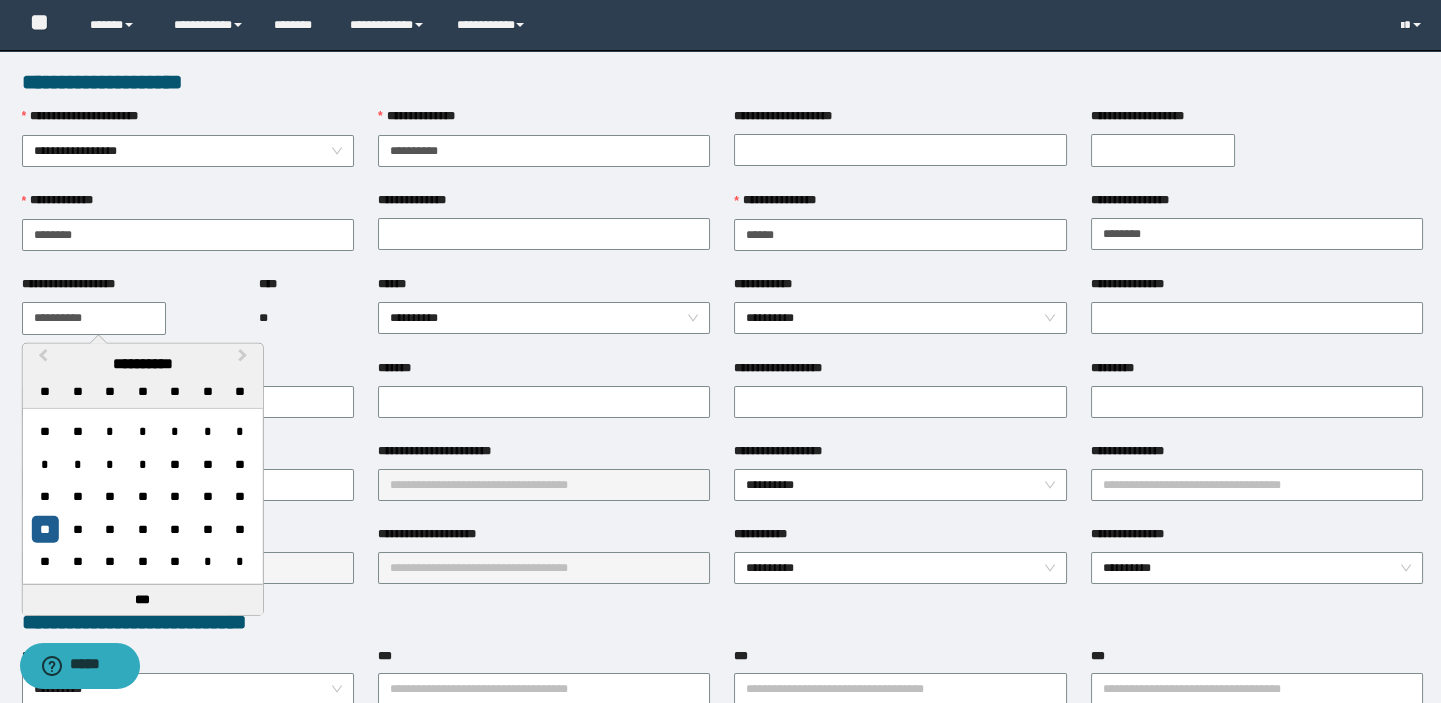 type on "**********" 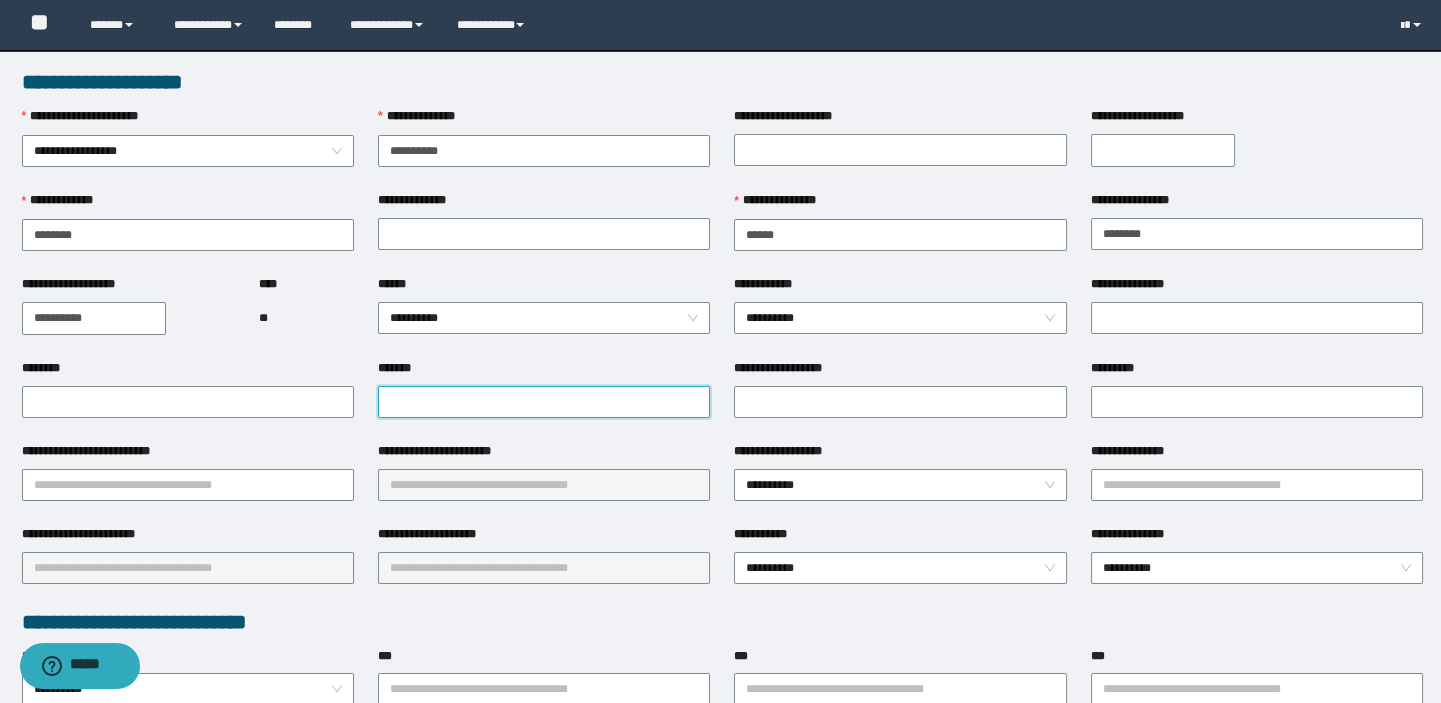 click on "*******" at bounding box center (544, 402) 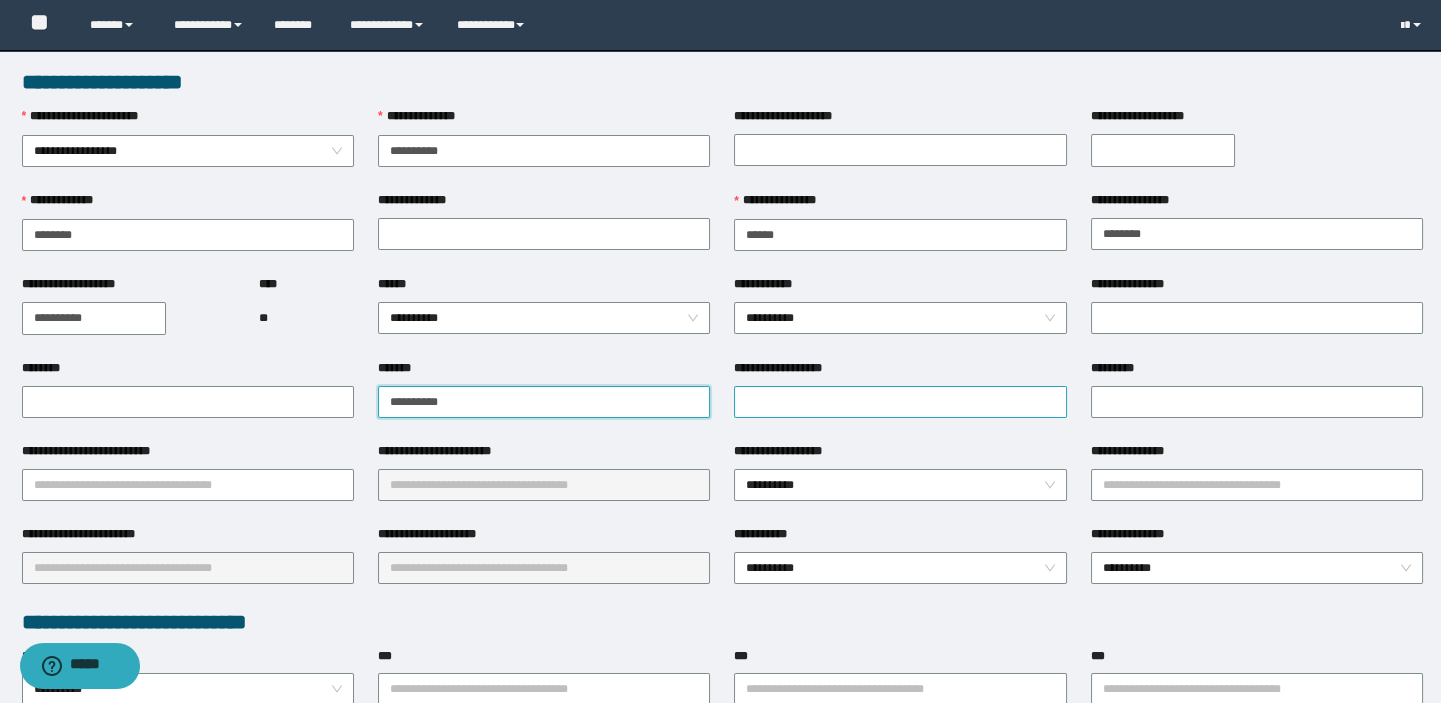 type on "**********" 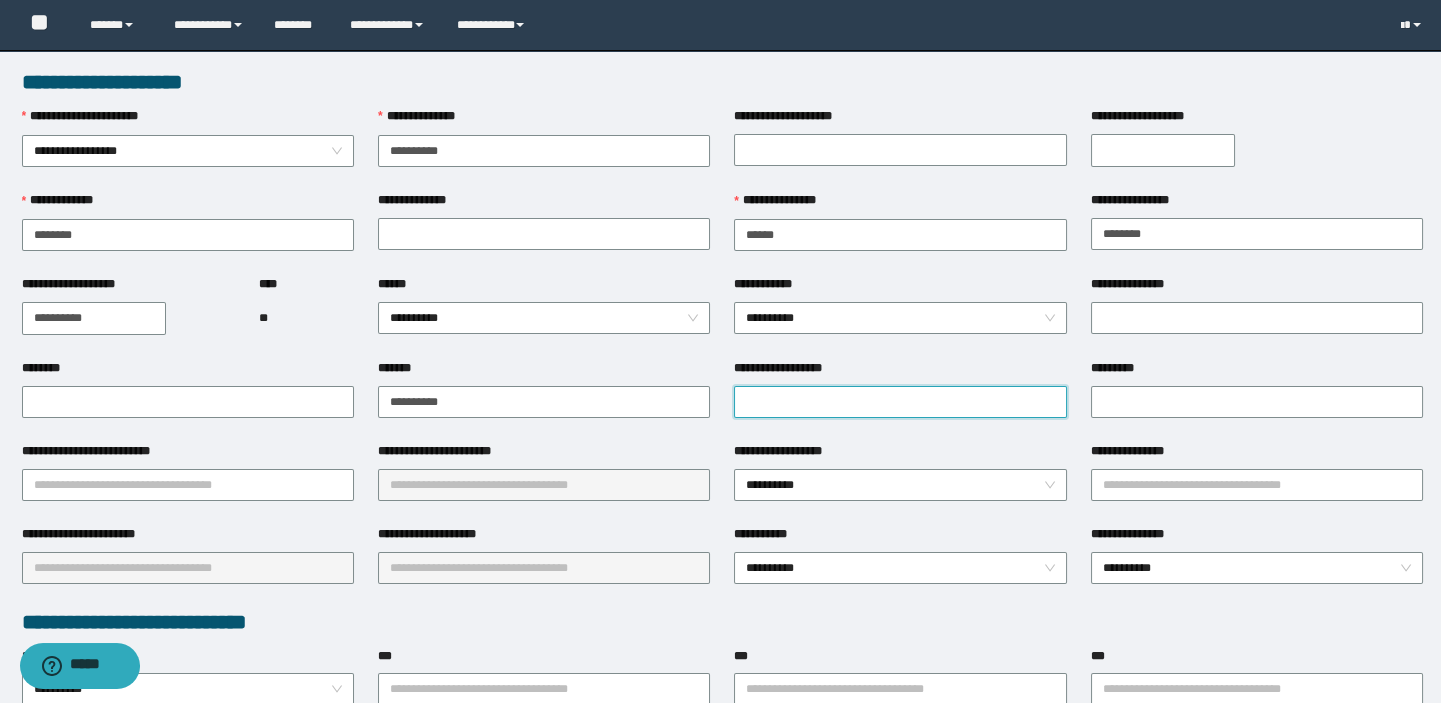 click on "**********" at bounding box center (900, 402) 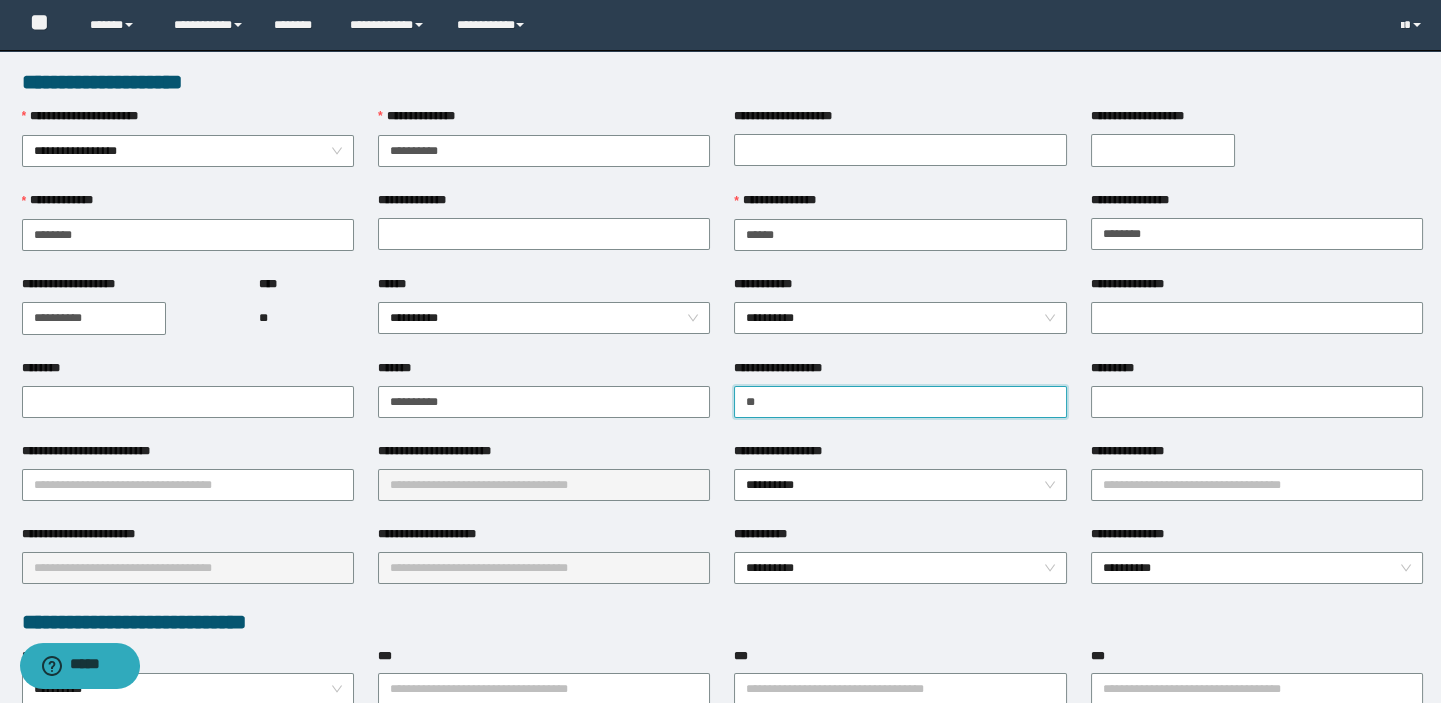 type on "**********" 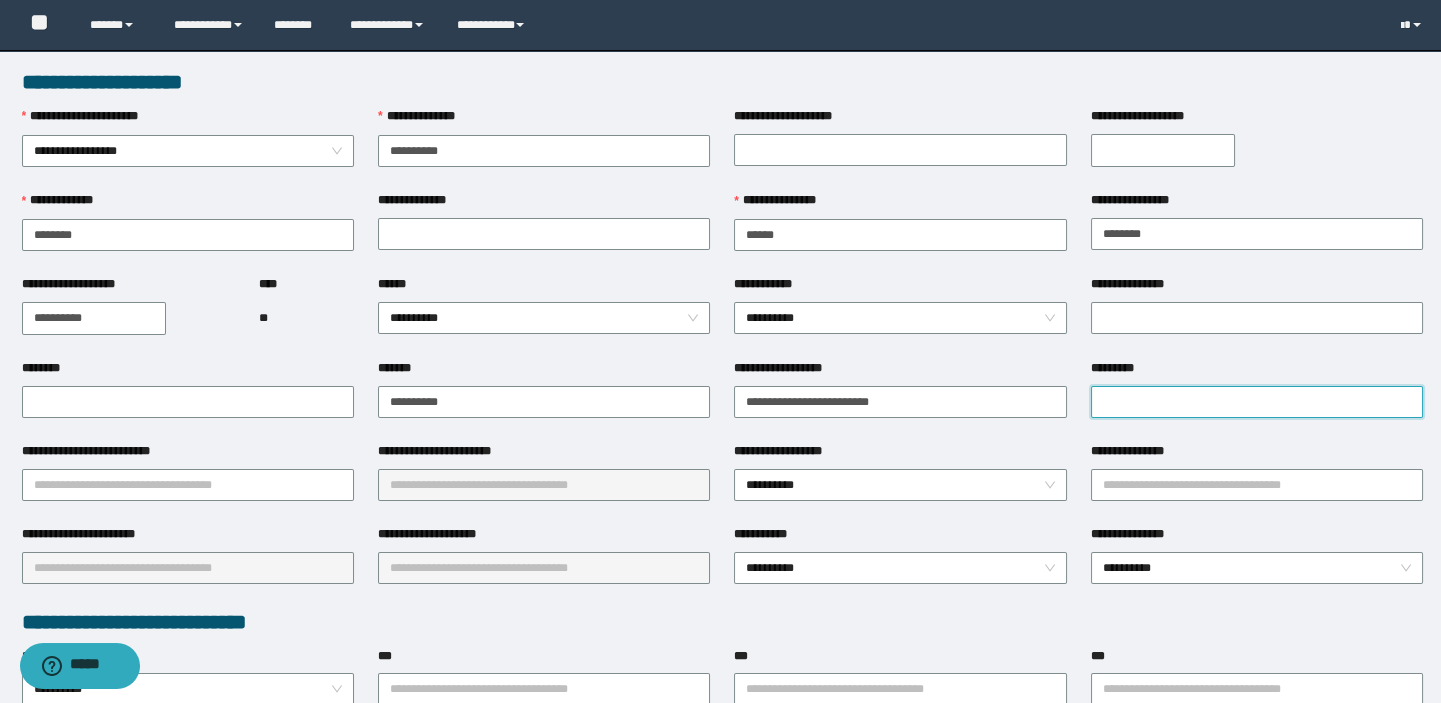 click on "*********" at bounding box center (1257, 402) 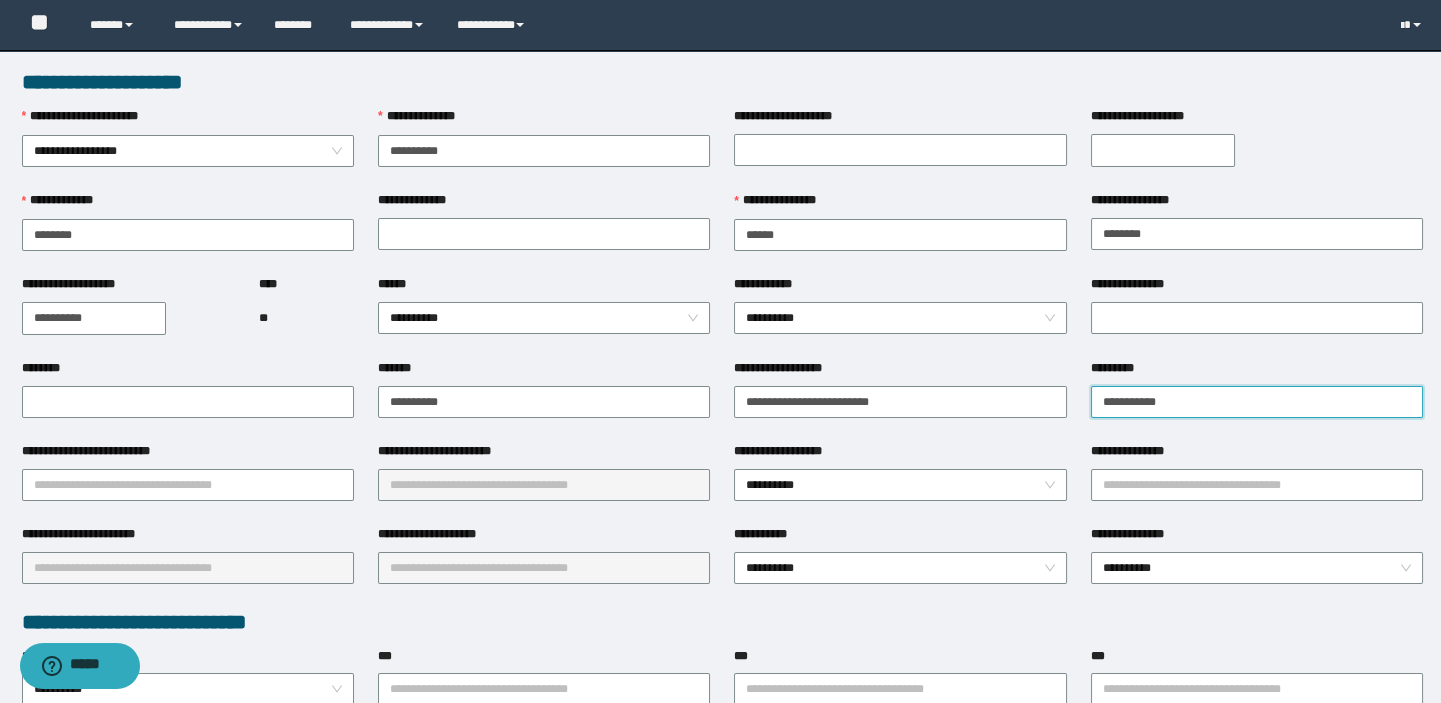 type on "**********" 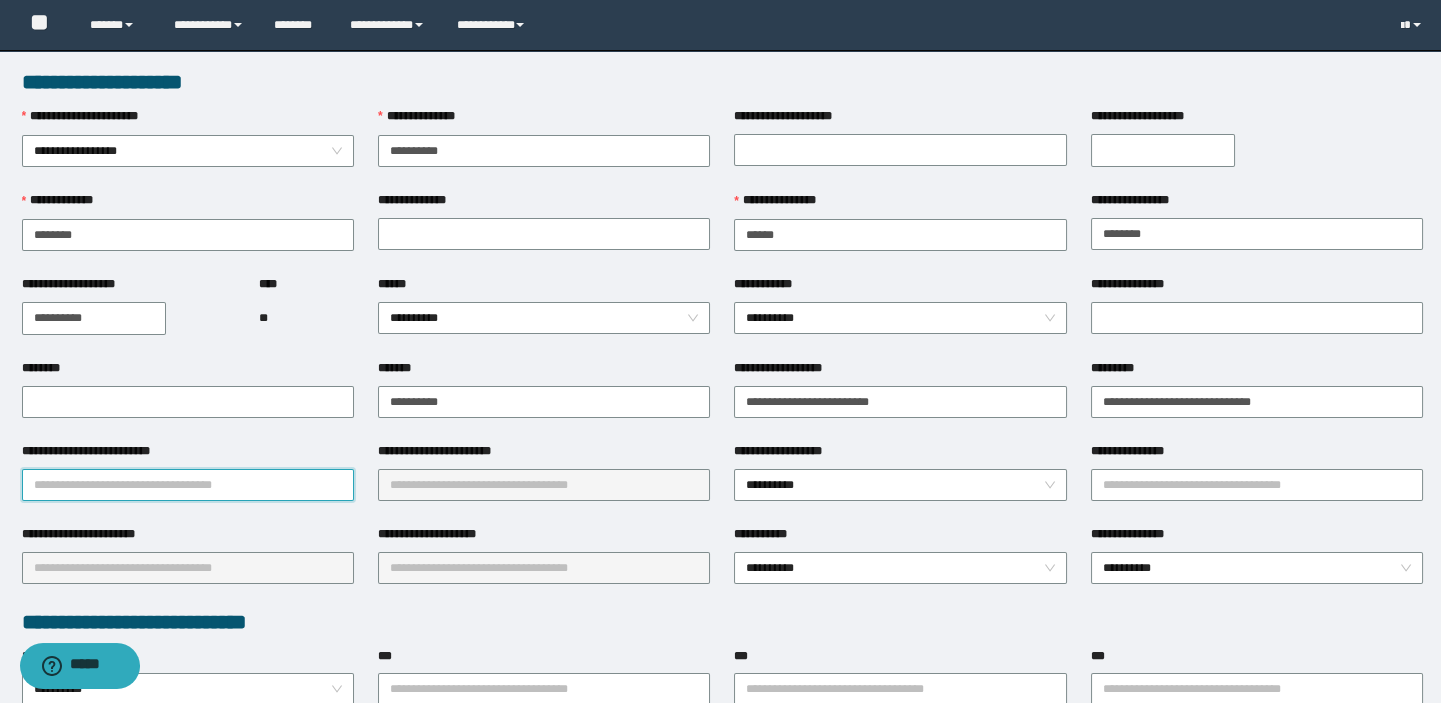 click on "**********" at bounding box center [188, 485] 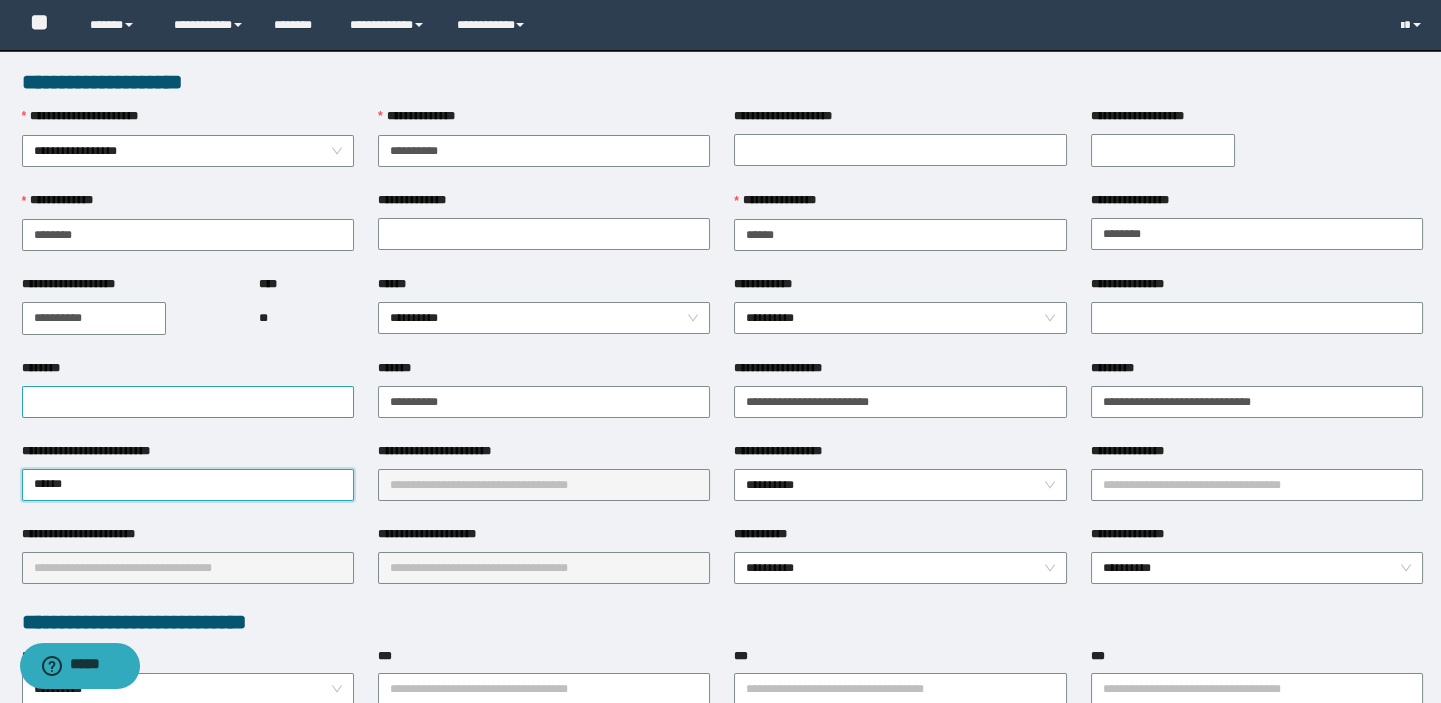 type on "*******" 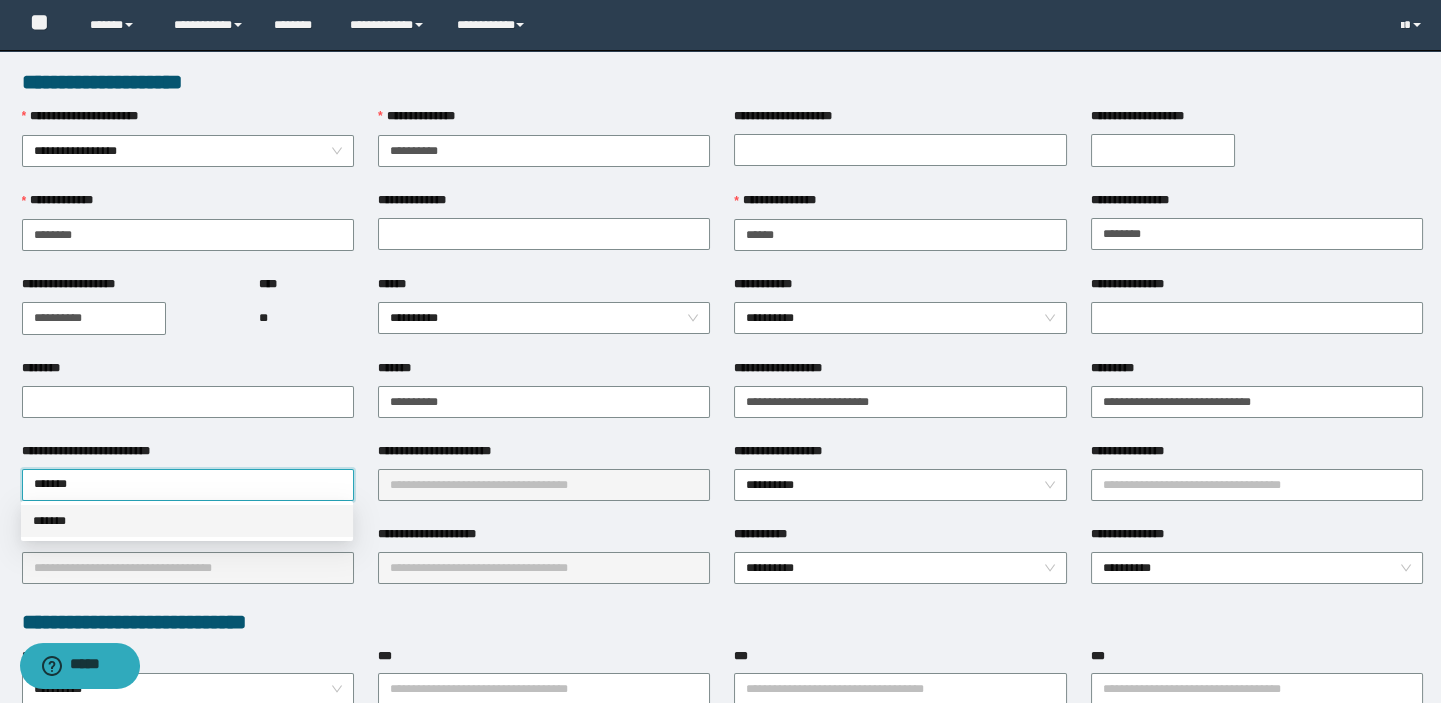 click on "*******" at bounding box center (187, 521) 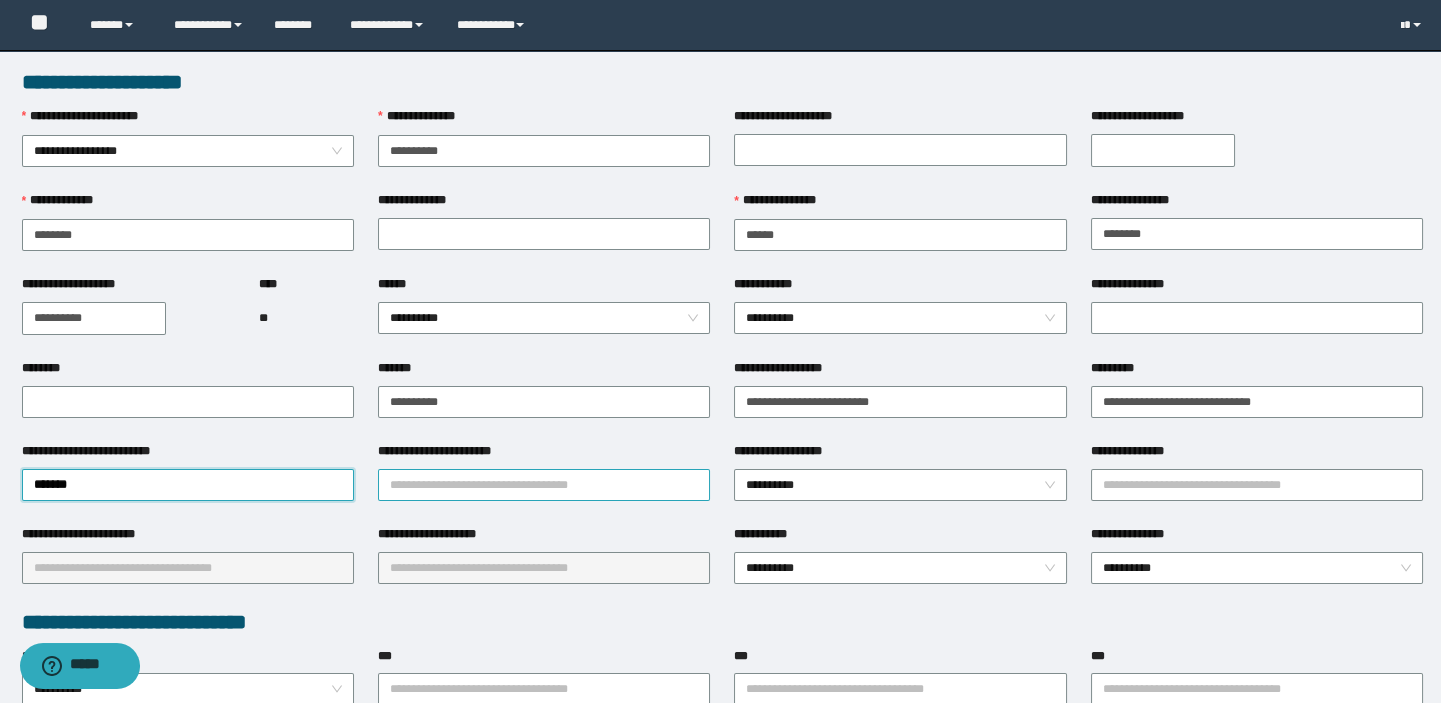 click on "**********" at bounding box center (544, 485) 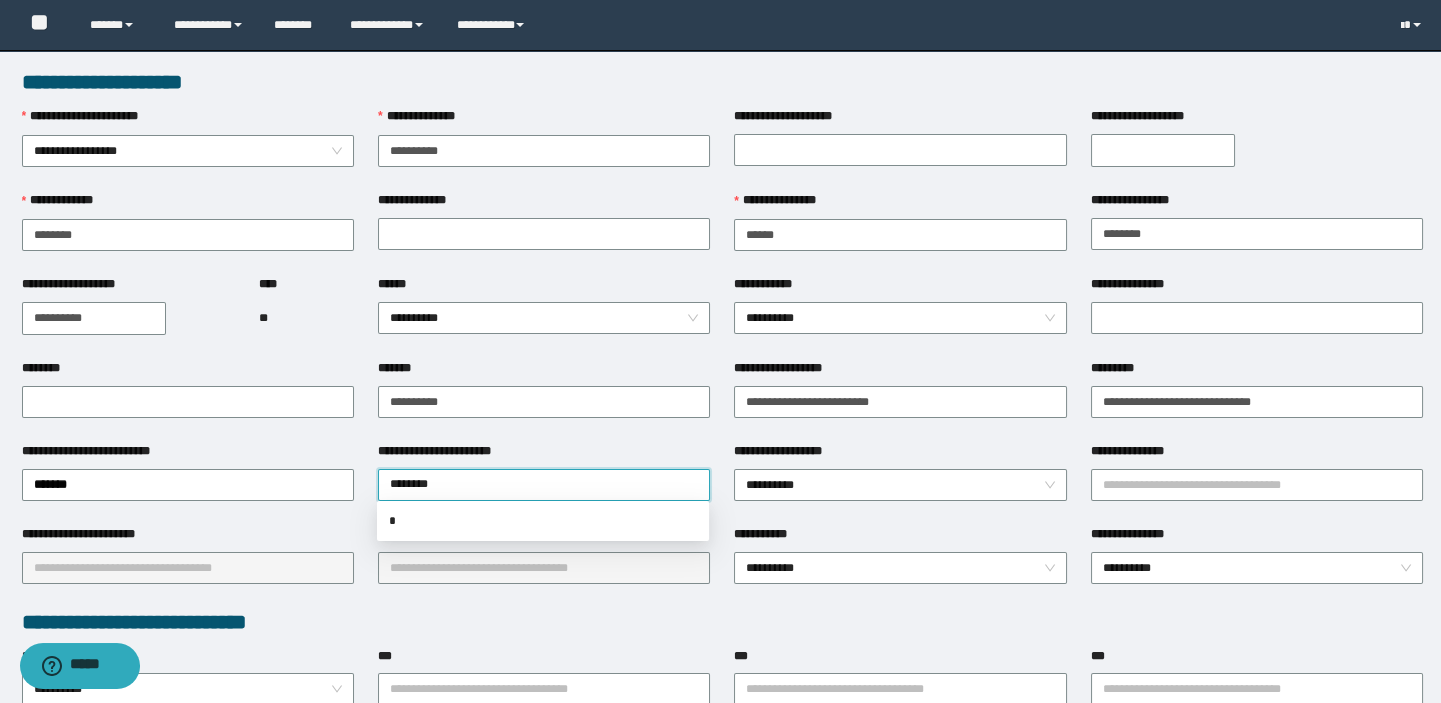 type on "*********" 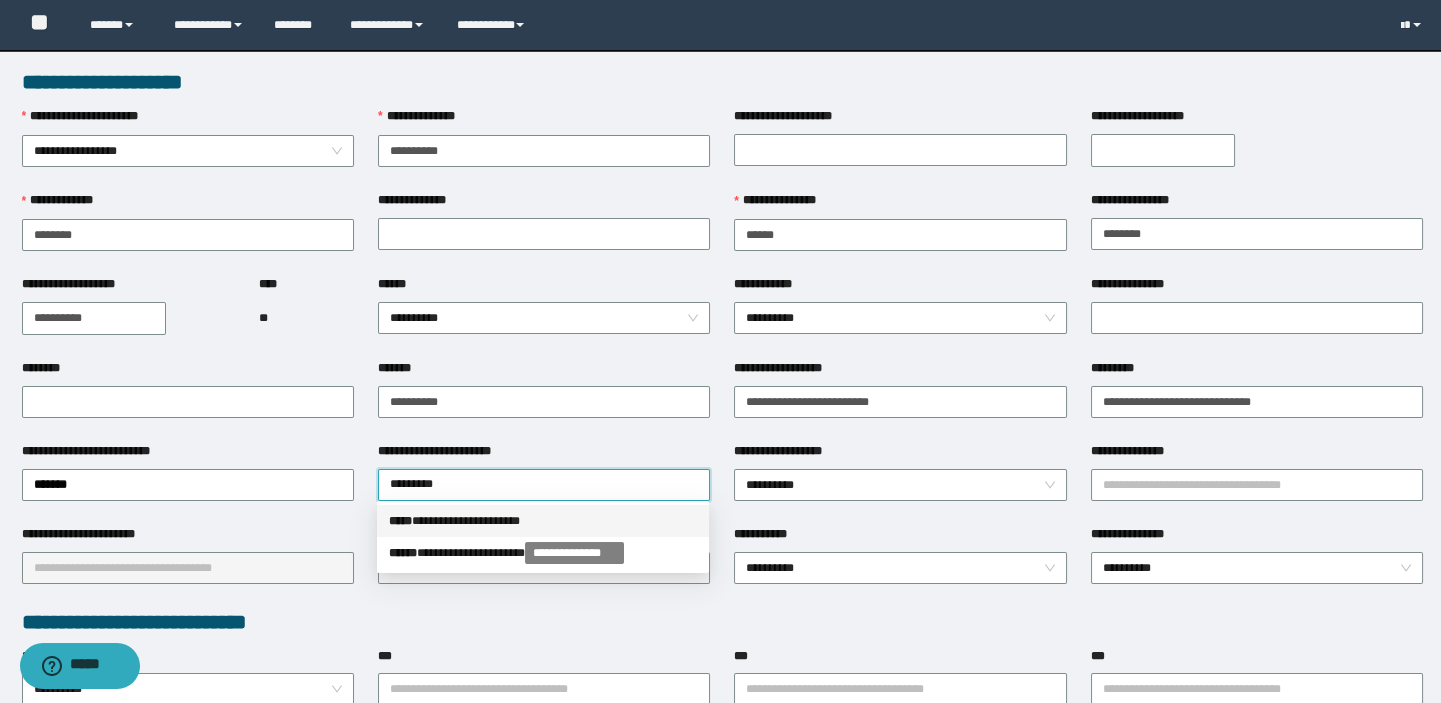 click on "**********" at bounding box center [543, 521] 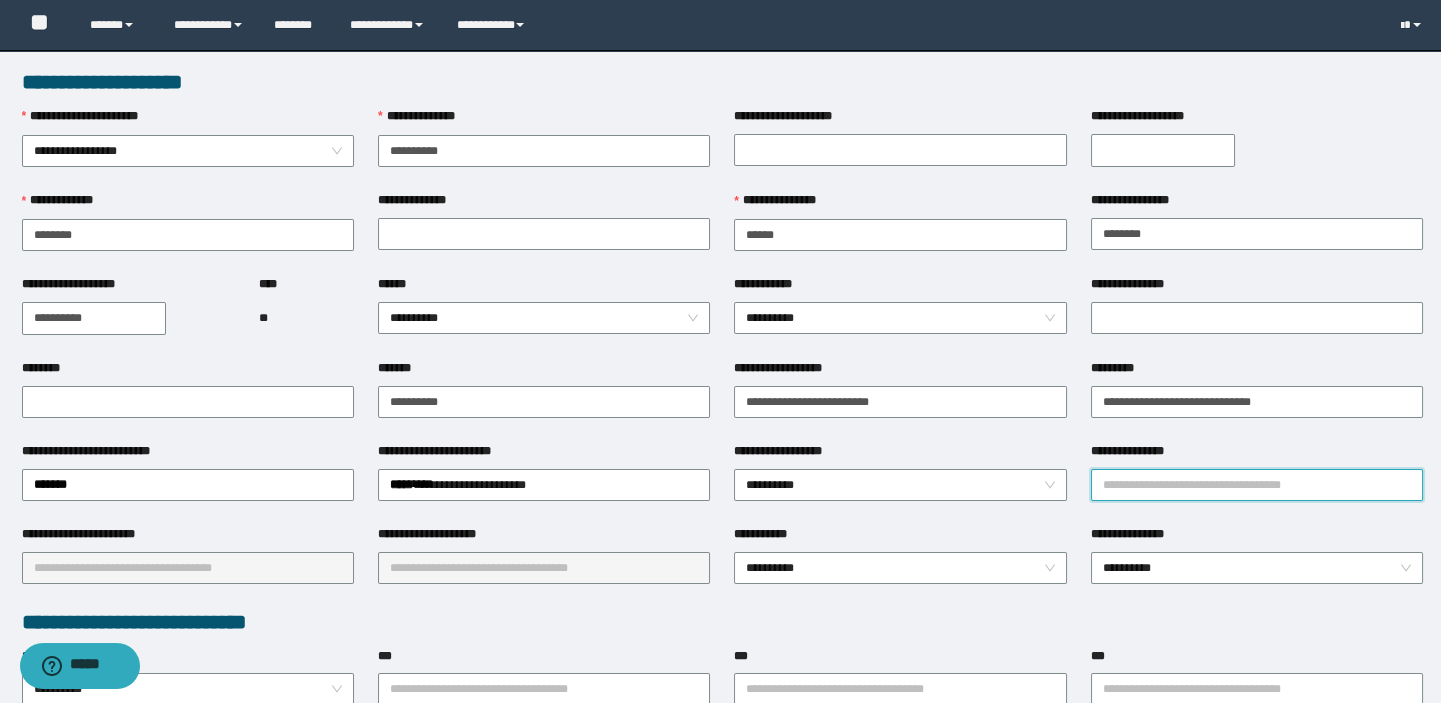 click on "**********" at bounding box center [1257, 485] 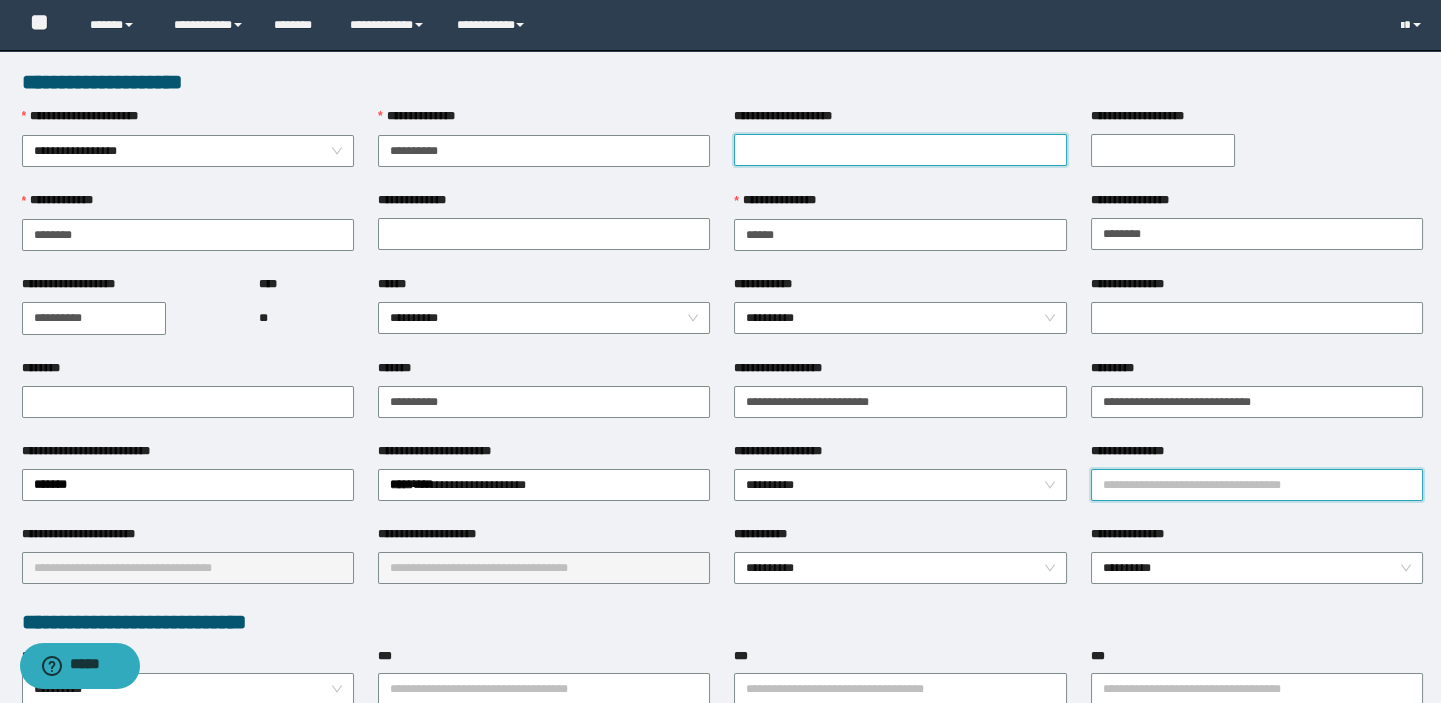click on "**********" at bounding box center [900, 150] 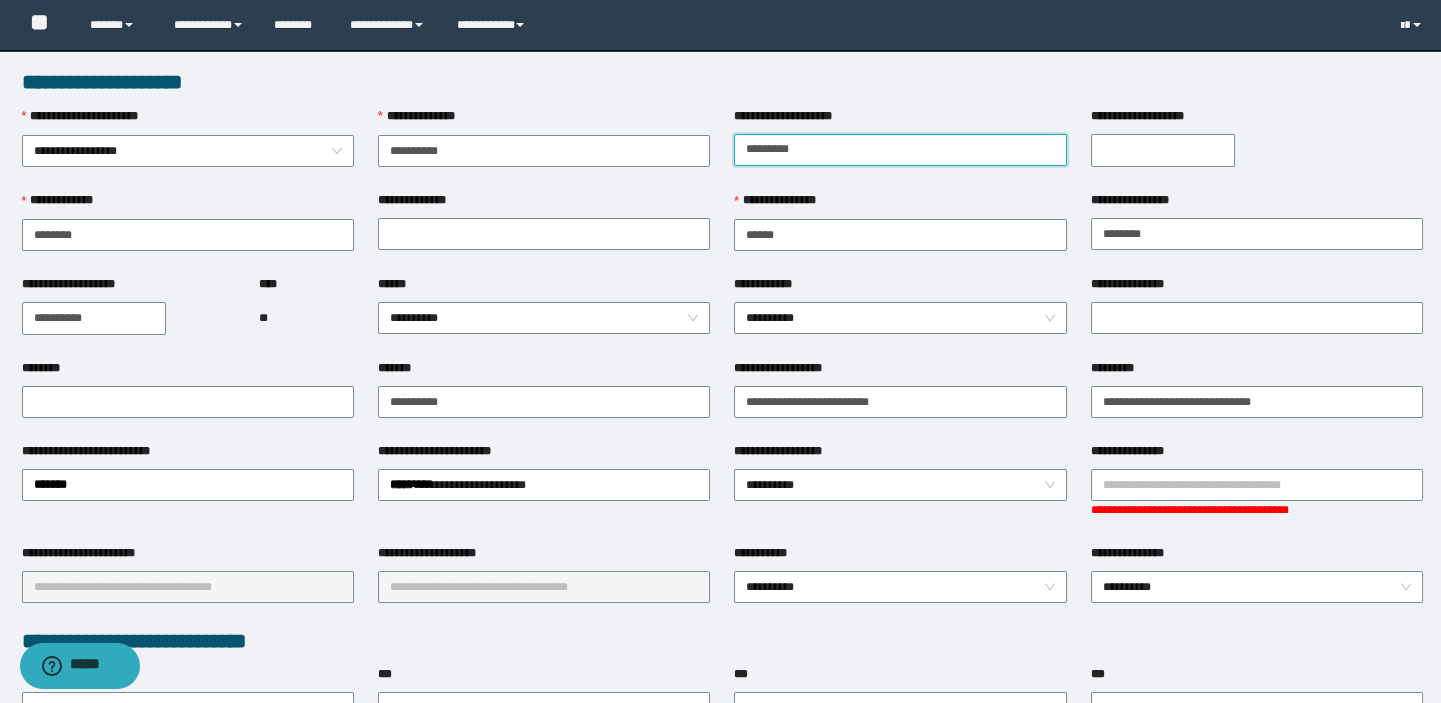 type on "*********" 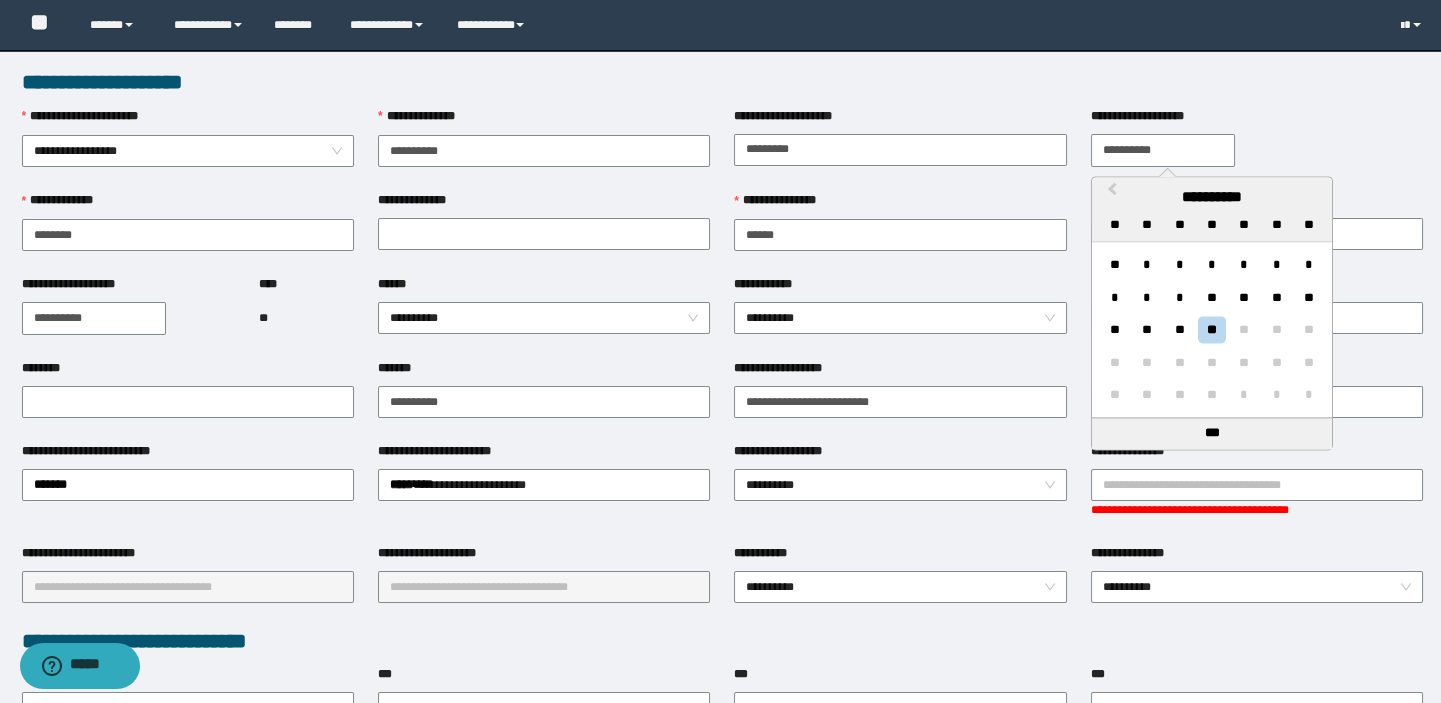 click on "**********" at bounding box center [1163, 150] 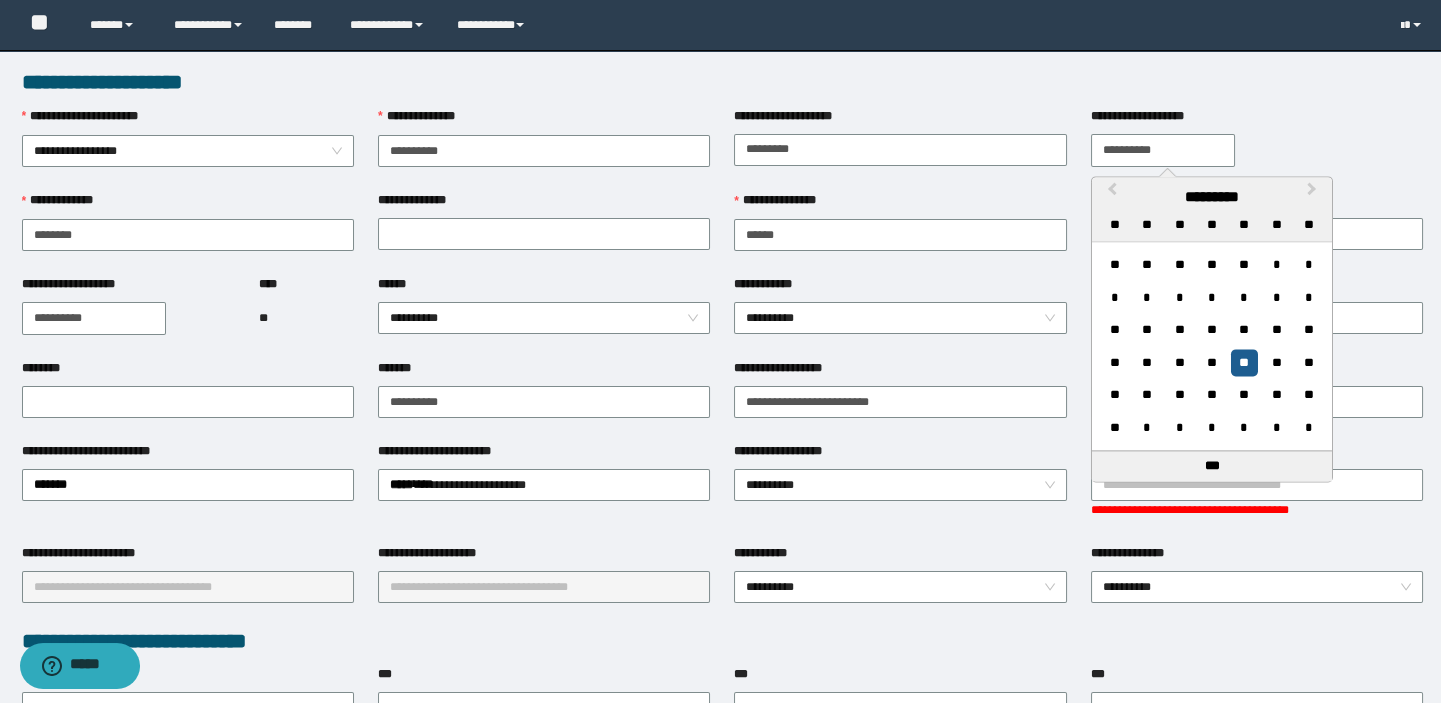 type on "**********" 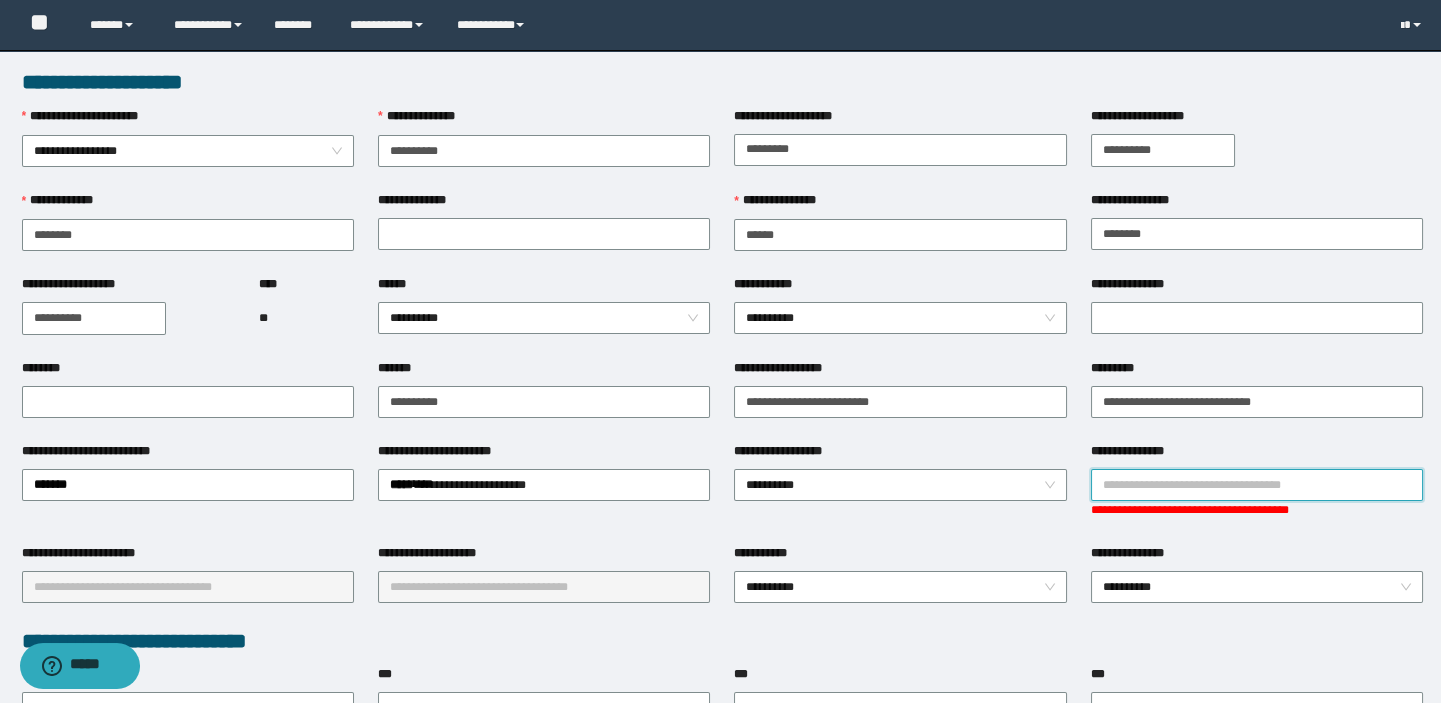 click on "**********" at bounding box center [1257, 485] 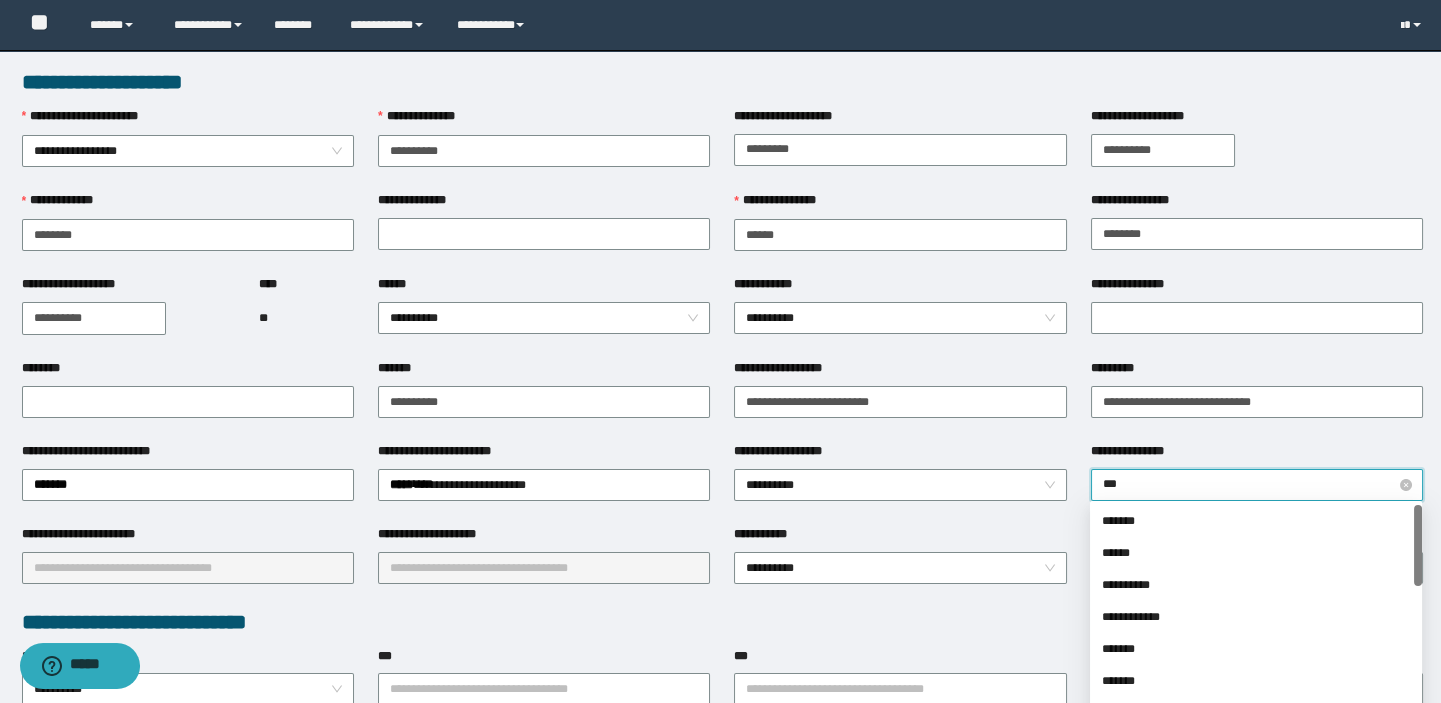 type on "****" 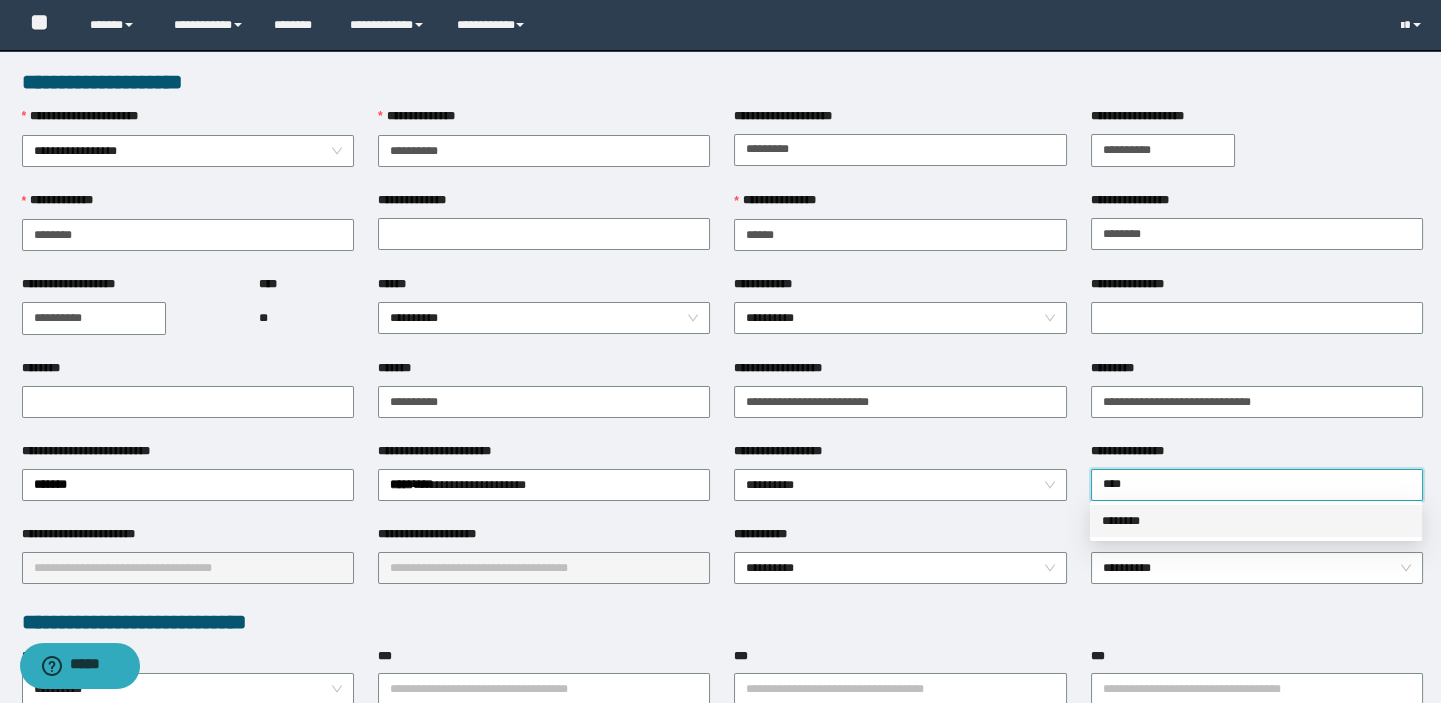 click on "********" at bounding box center (1256, 521) 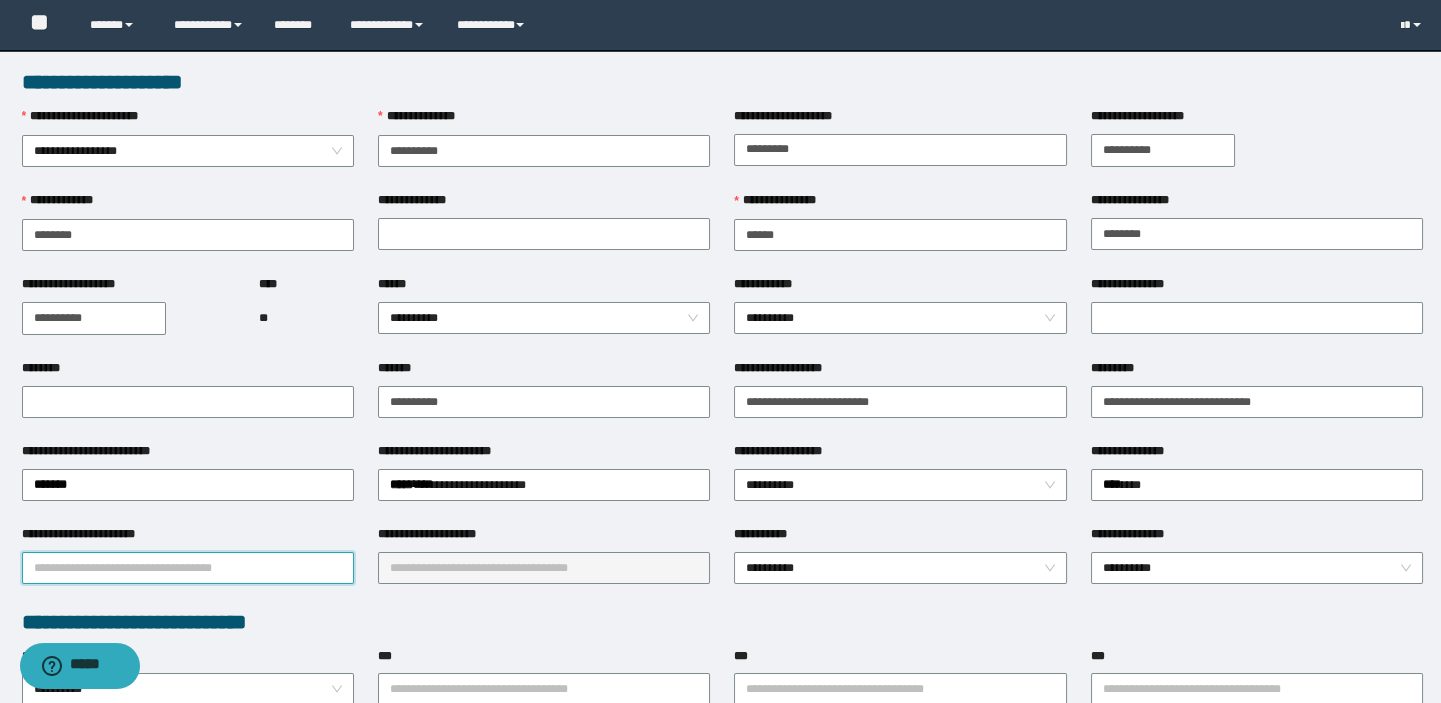click on "**********" at bounding box center (188, 568) 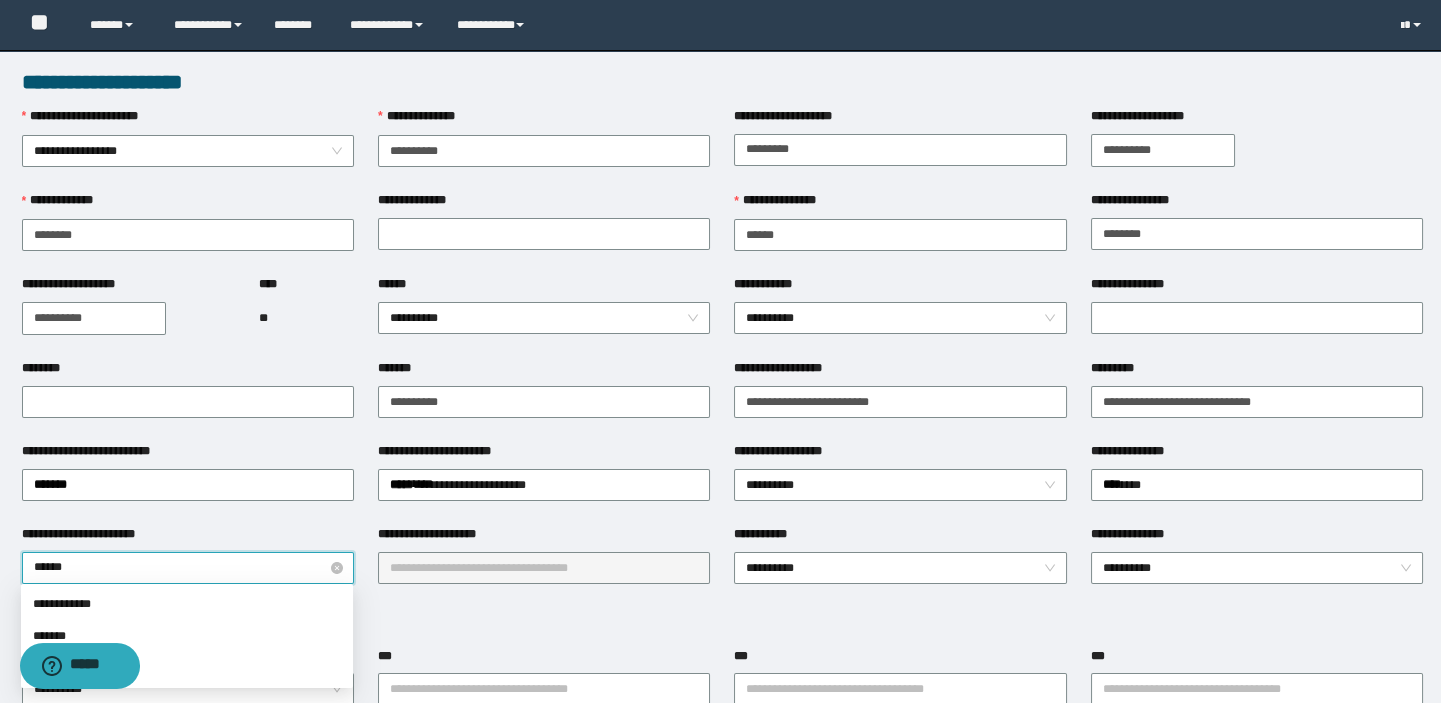 type on "*******" 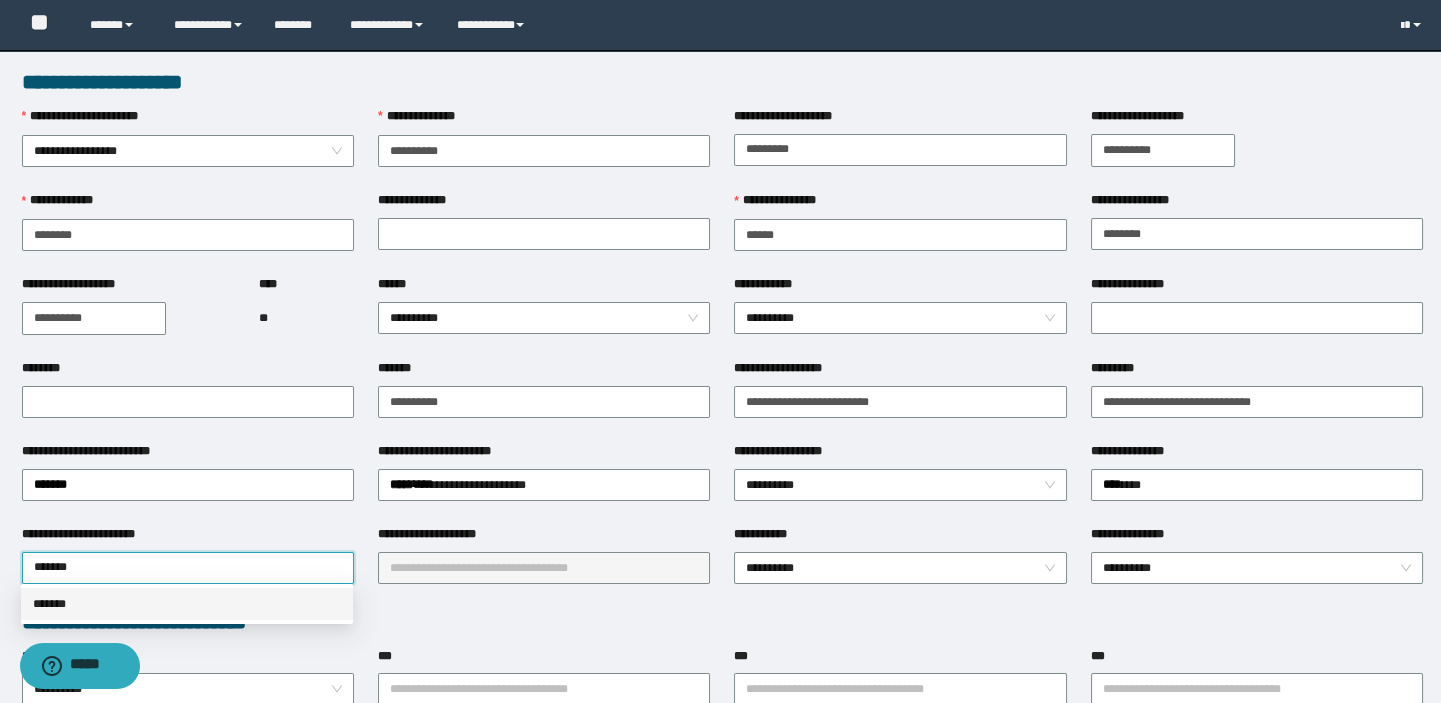click on "*******" at bounding box center (187, 604) 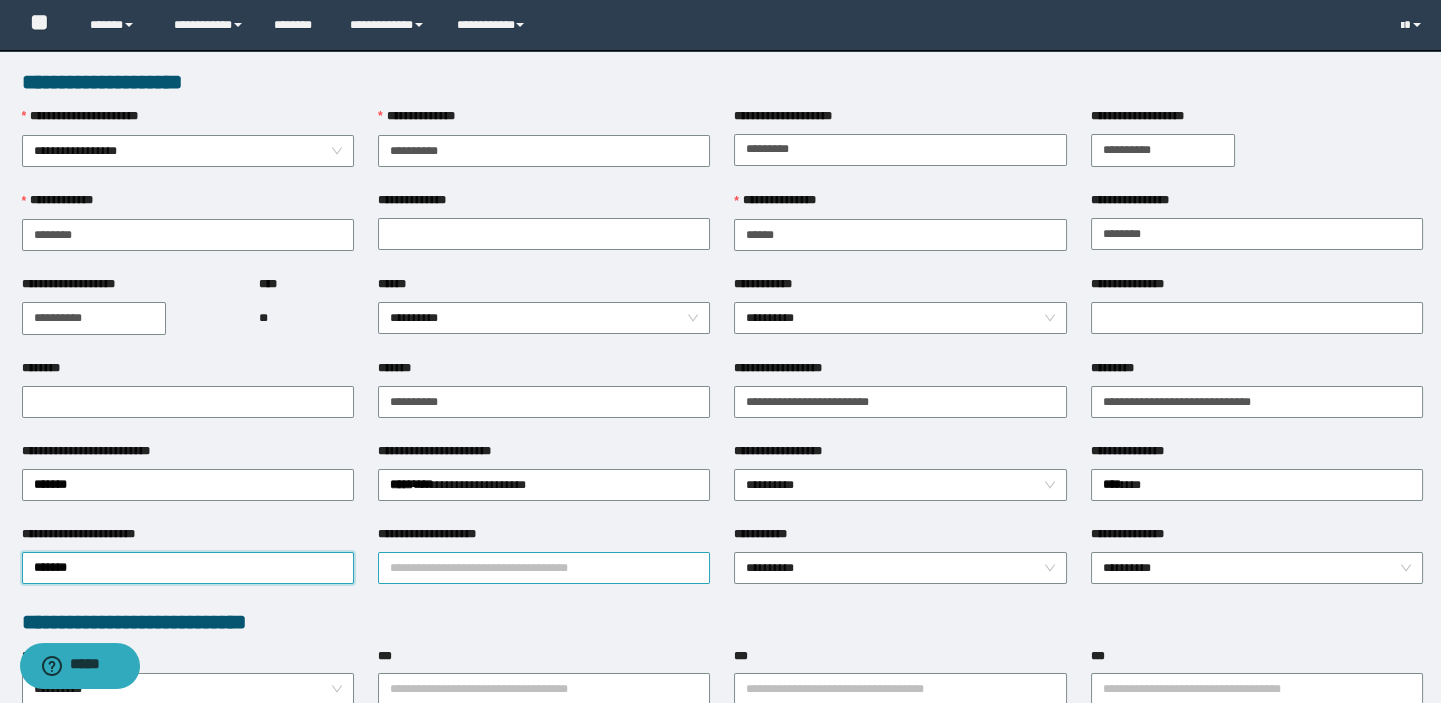 click on "**********" at bounding box center [544, 568] 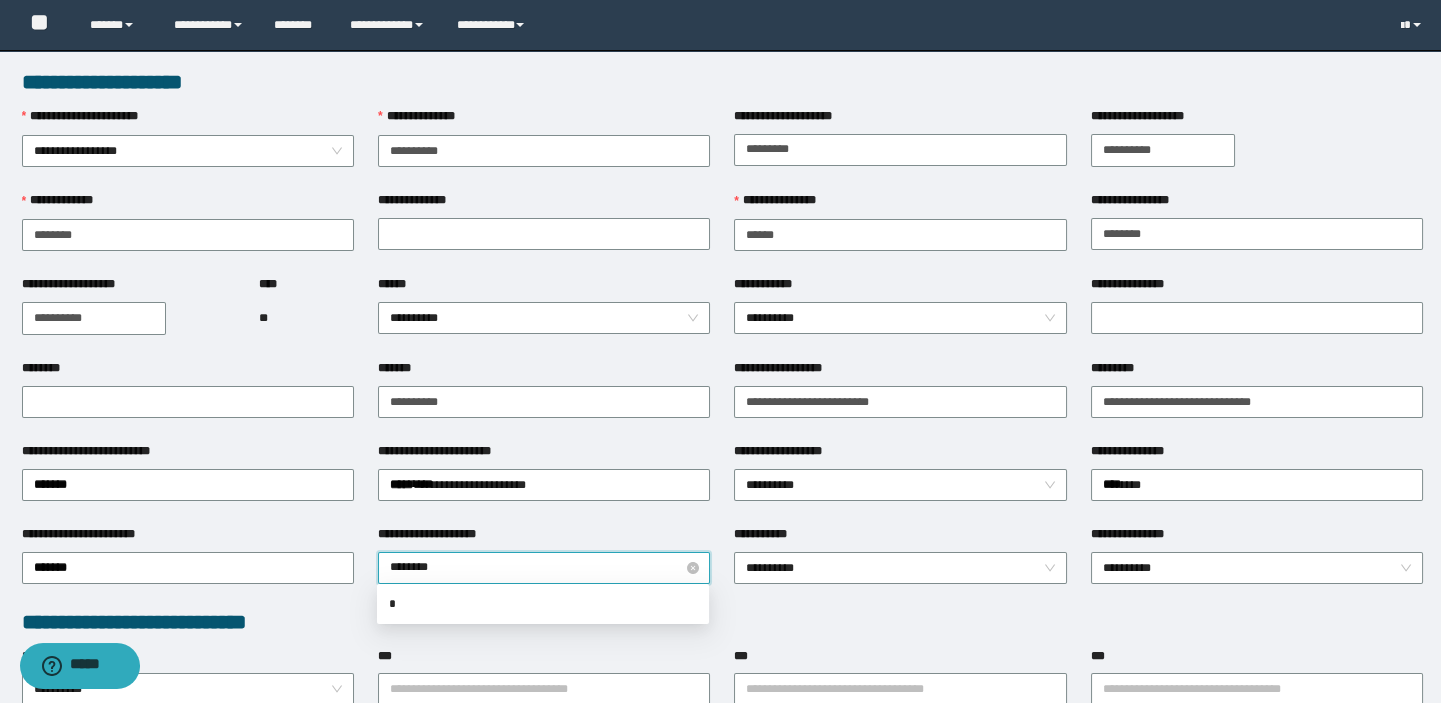 type on "*********" 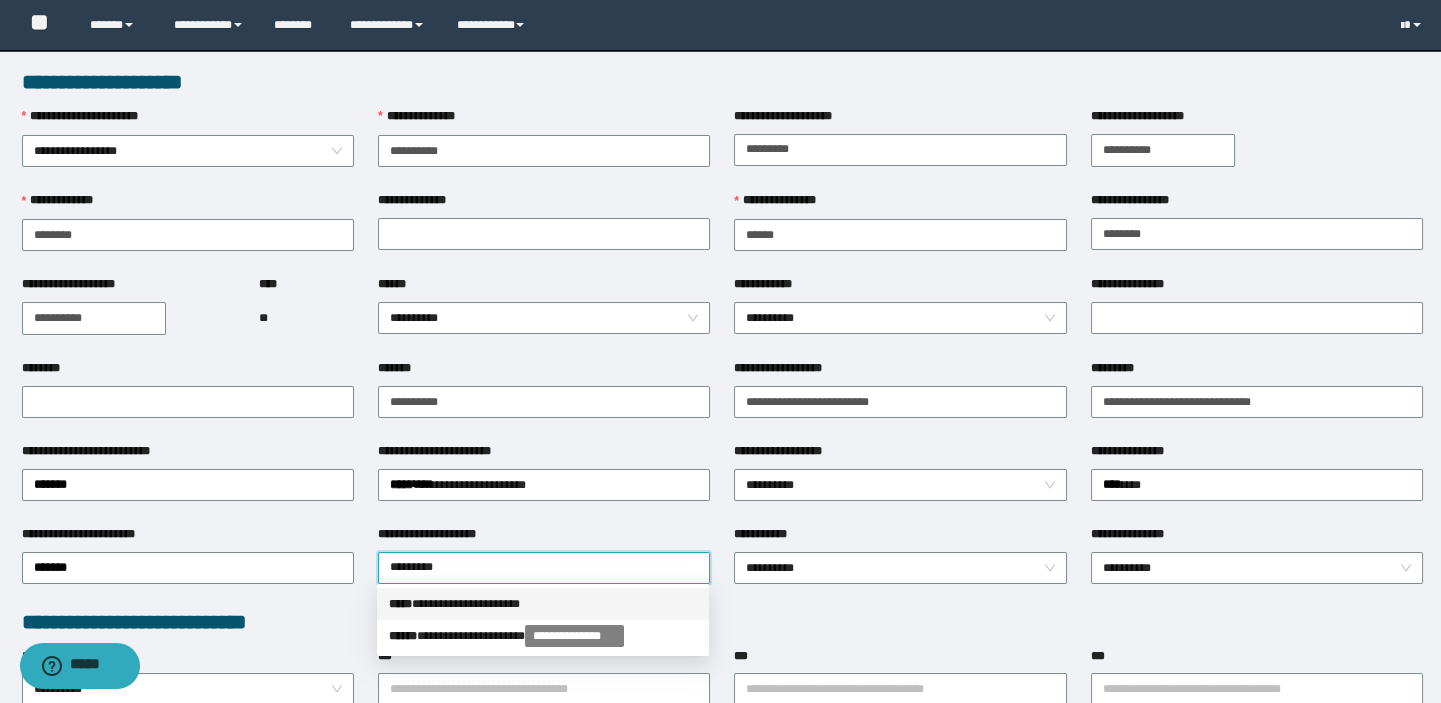 click on "**********" at bounding box center [543, 604] 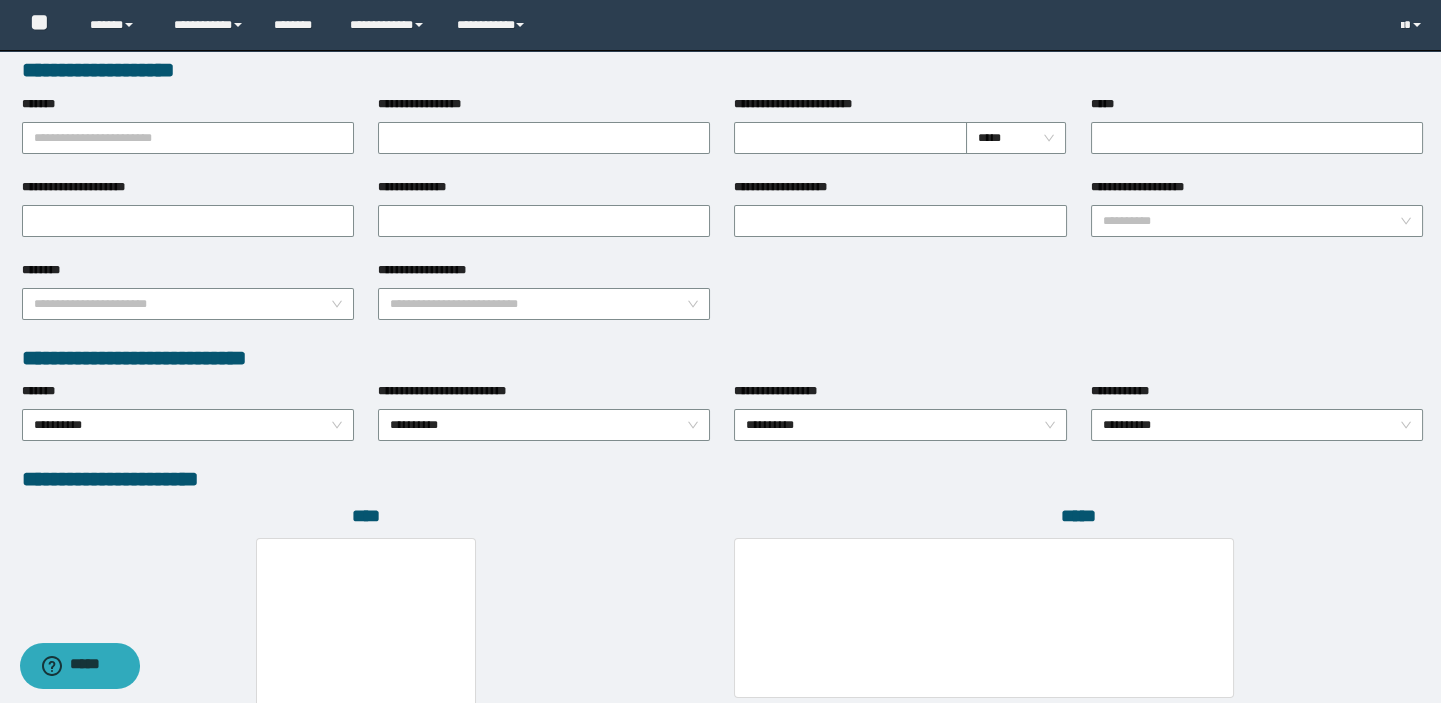 scroll, scrollTop: 909, scrollLeft: 0, axis: vertical 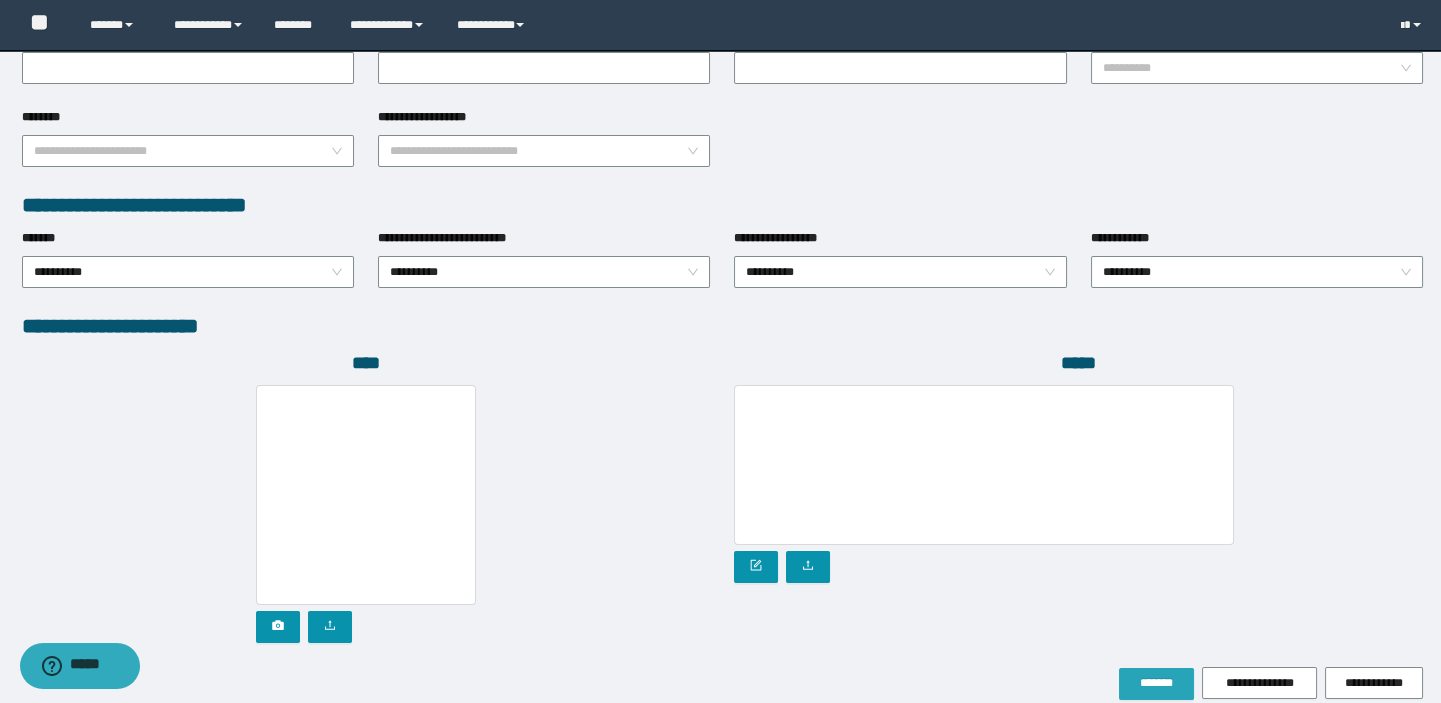 drag, startPoint x: 1137, startPoint y: 680, endPoint x: 1008, endPoint y: 620, distance: 142.27087 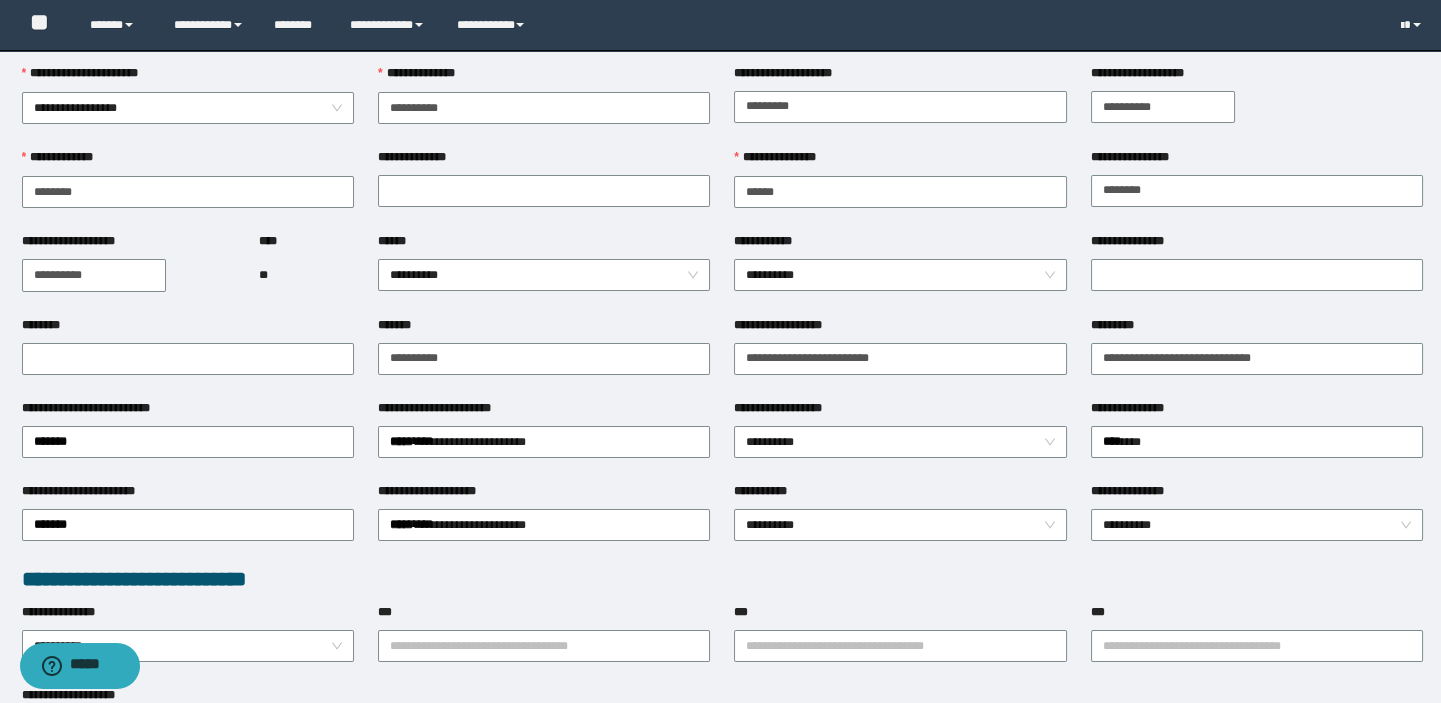 scroll, scrollTop: 0, scrollLeft: 0, axis: both 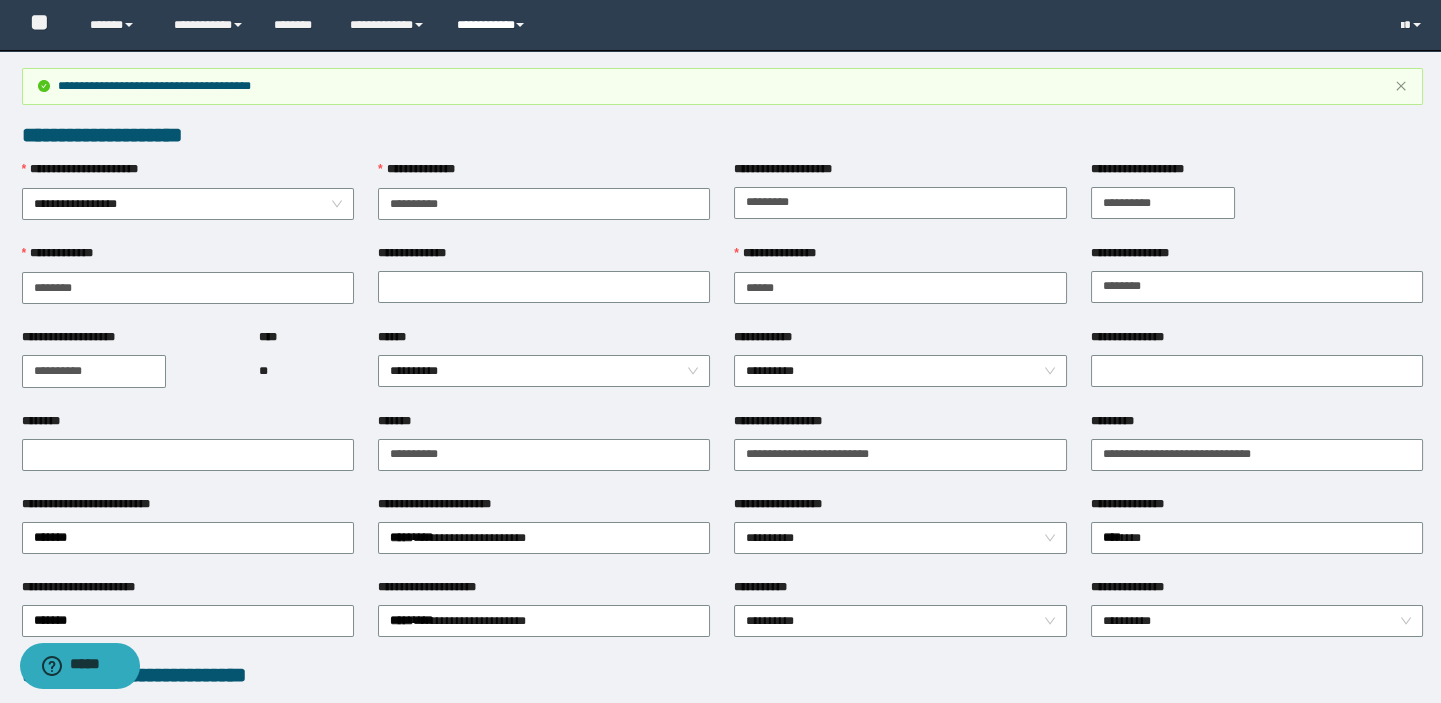 click on "**********" at bounding box center (493, 25) 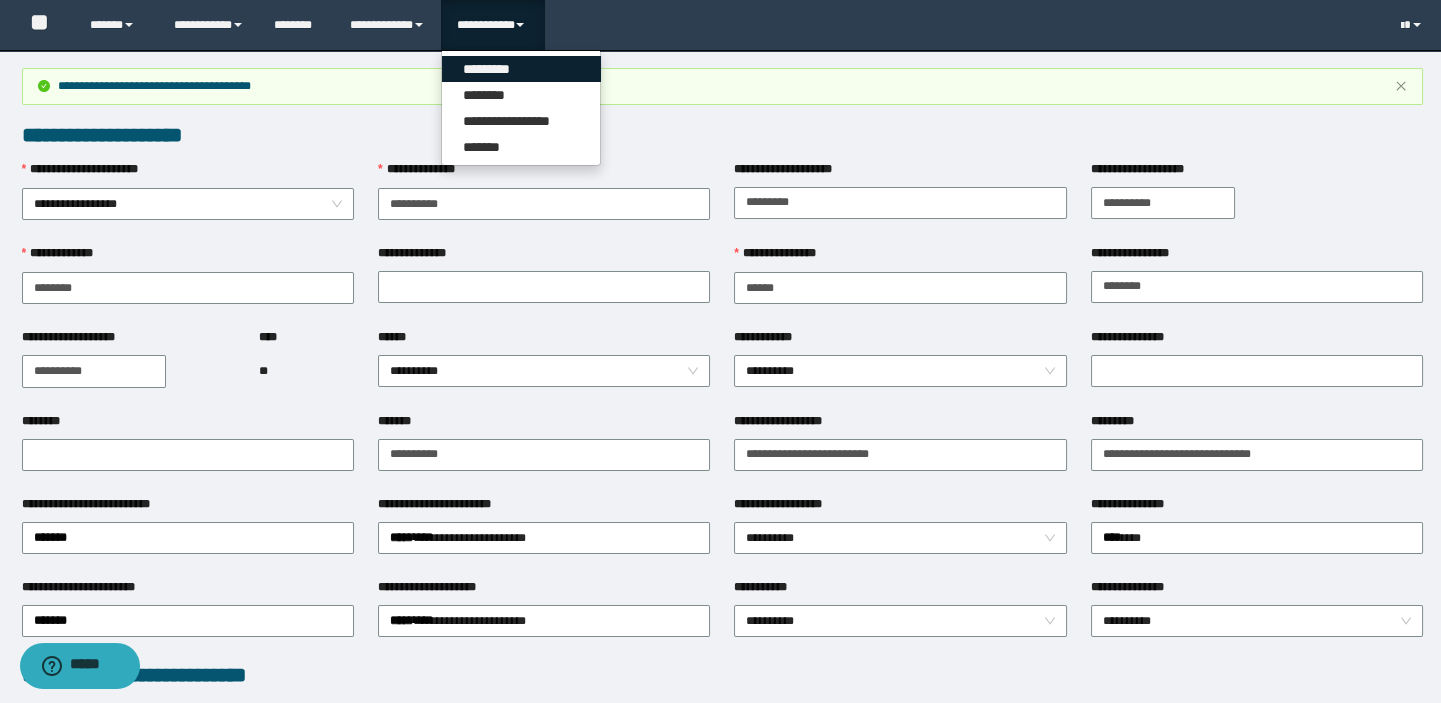 click on "*********" at bounding box center (521, 69) 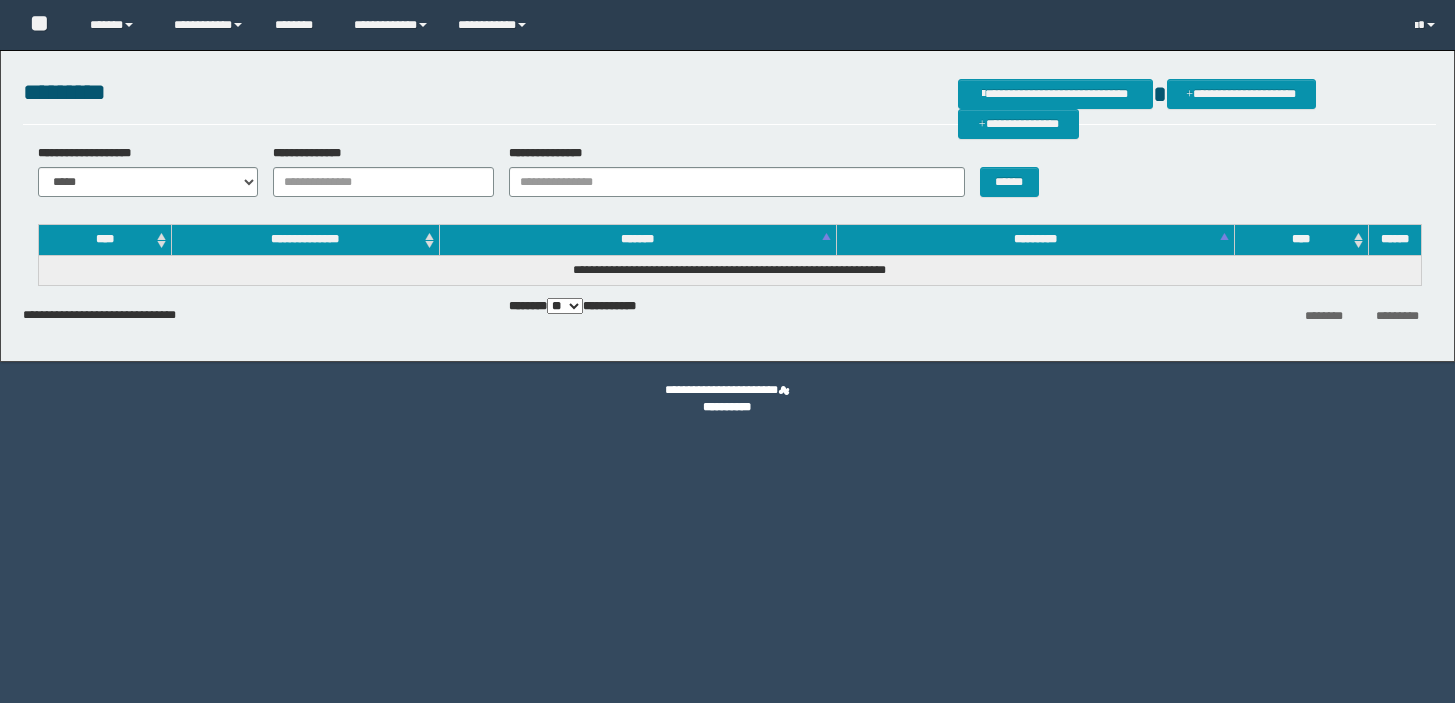 scroll, scrollTop: 0, scrollLeft: 0, axis: both 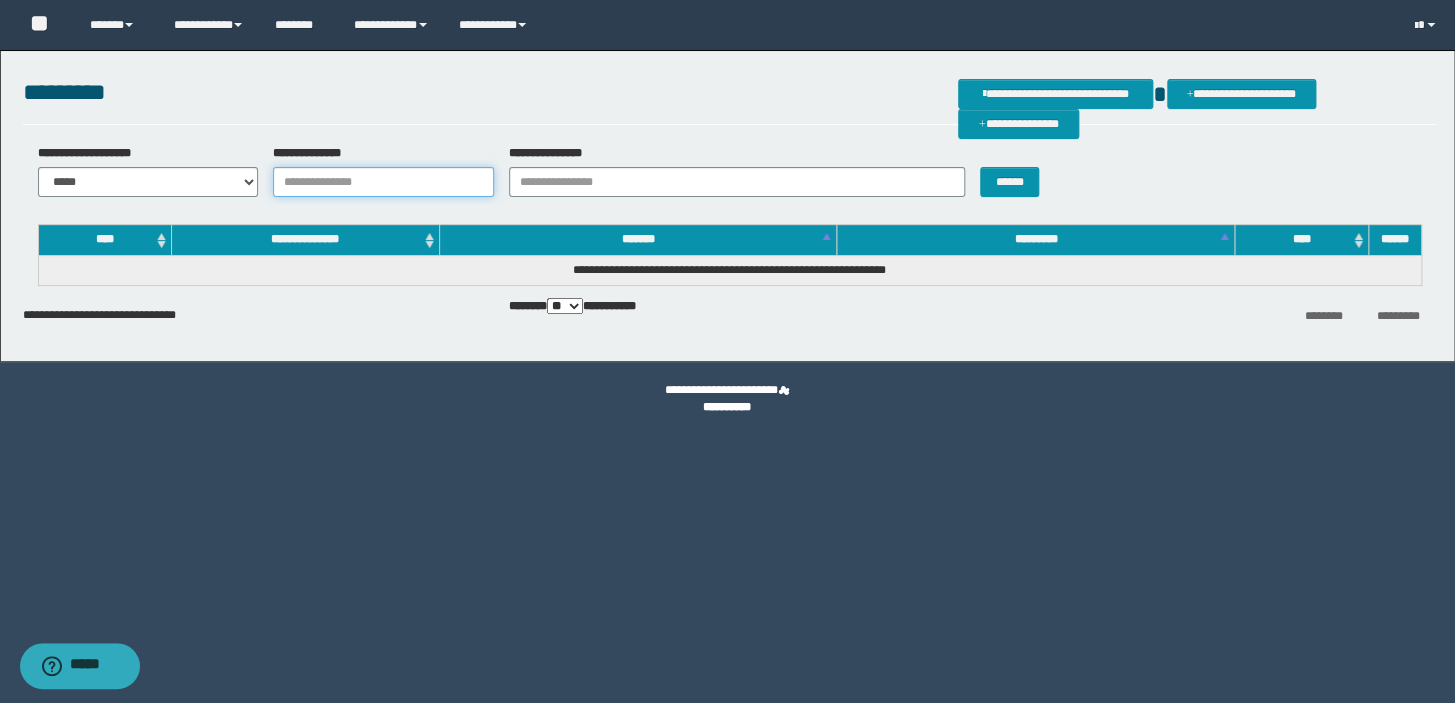 click on "**********" at bounding box center (383, 182) 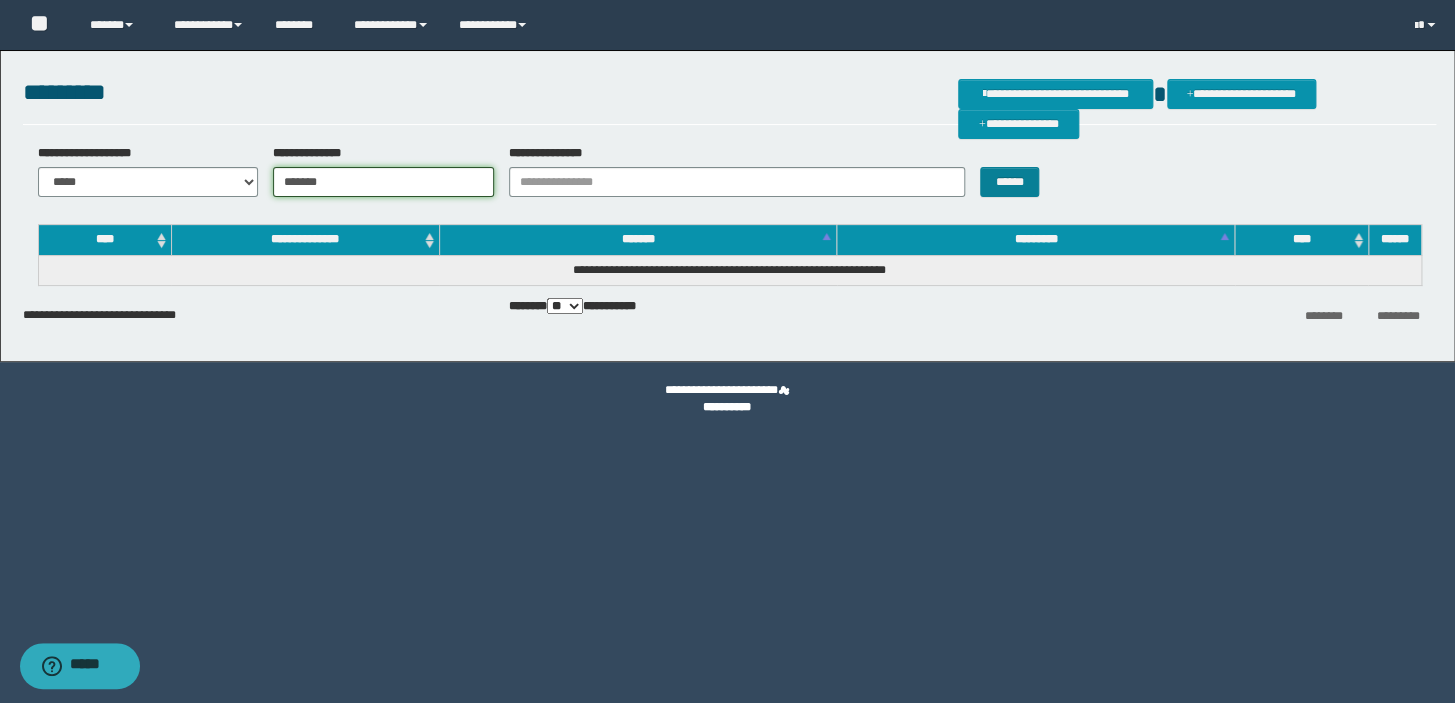 type on "*******" 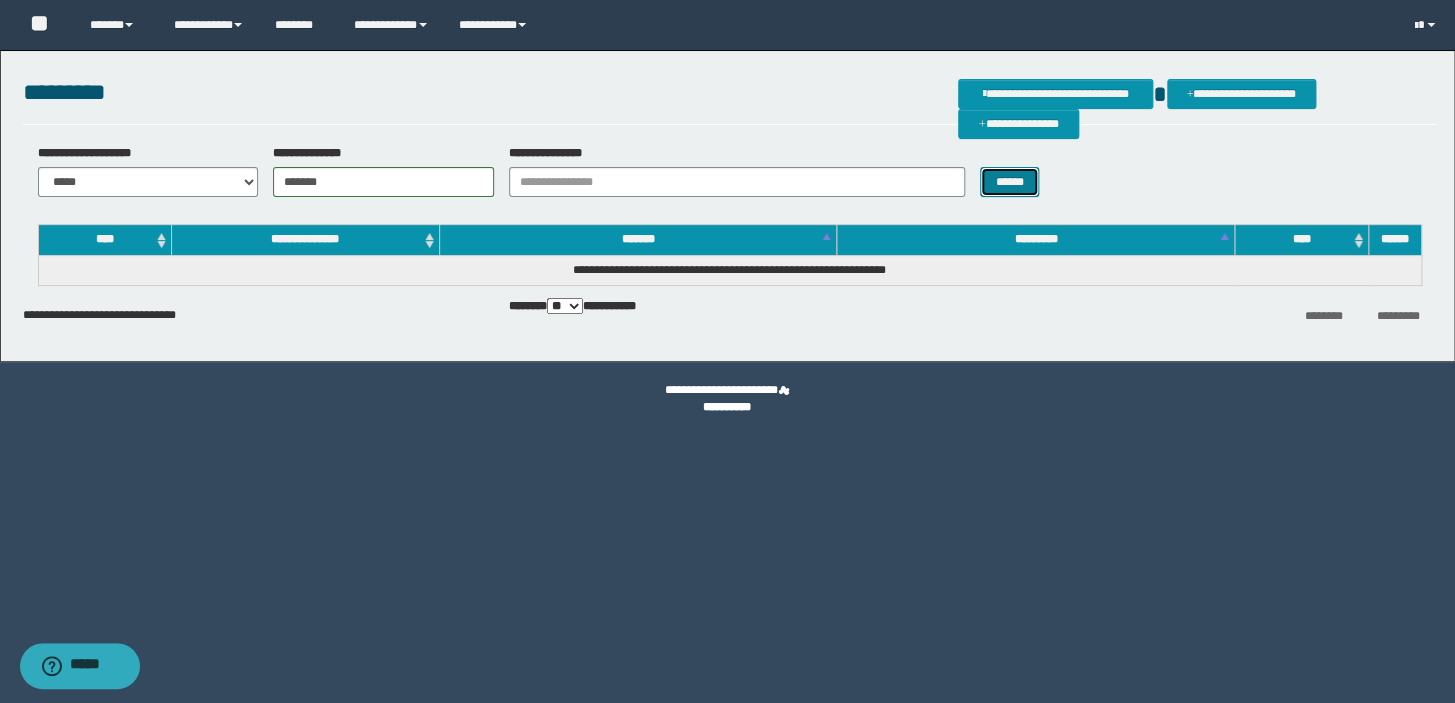 click on "******" at bounding box center [1009, 182] 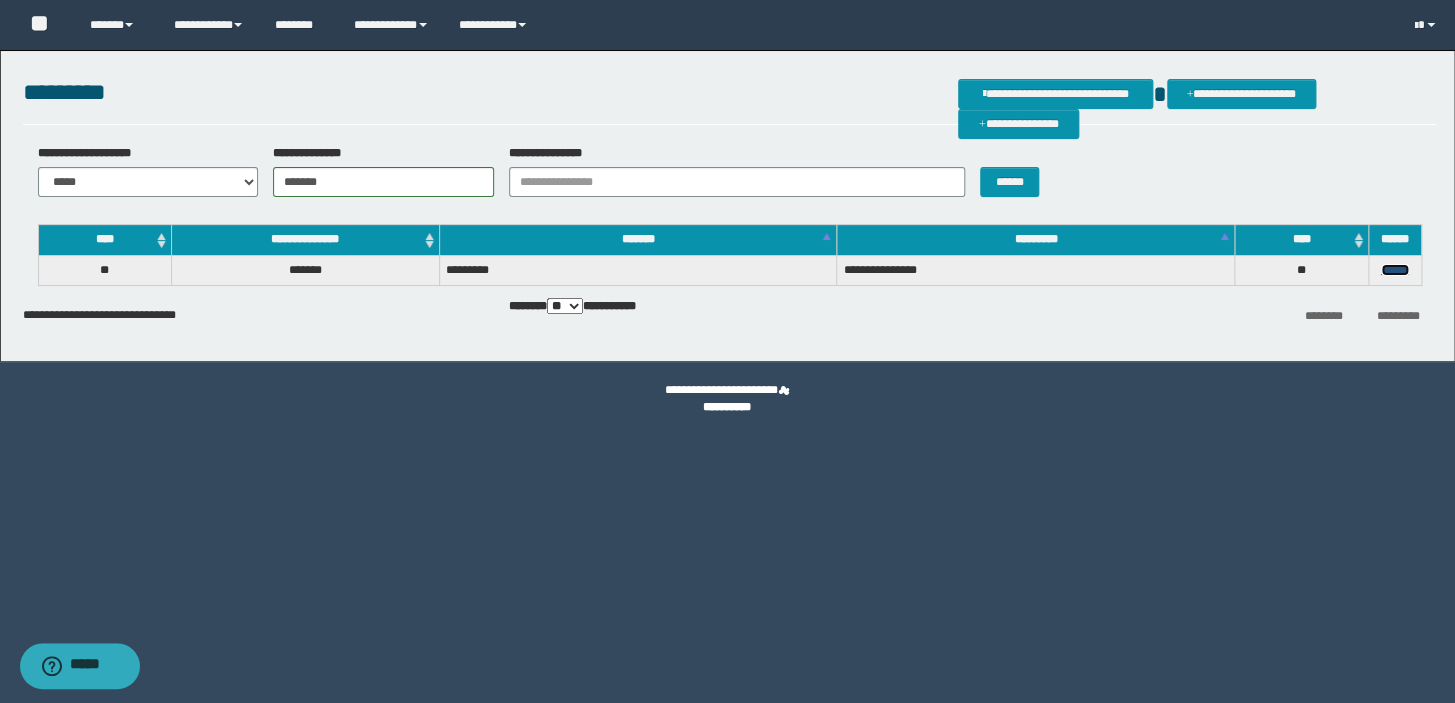 click on "******" at bounding box center [1395, 270] 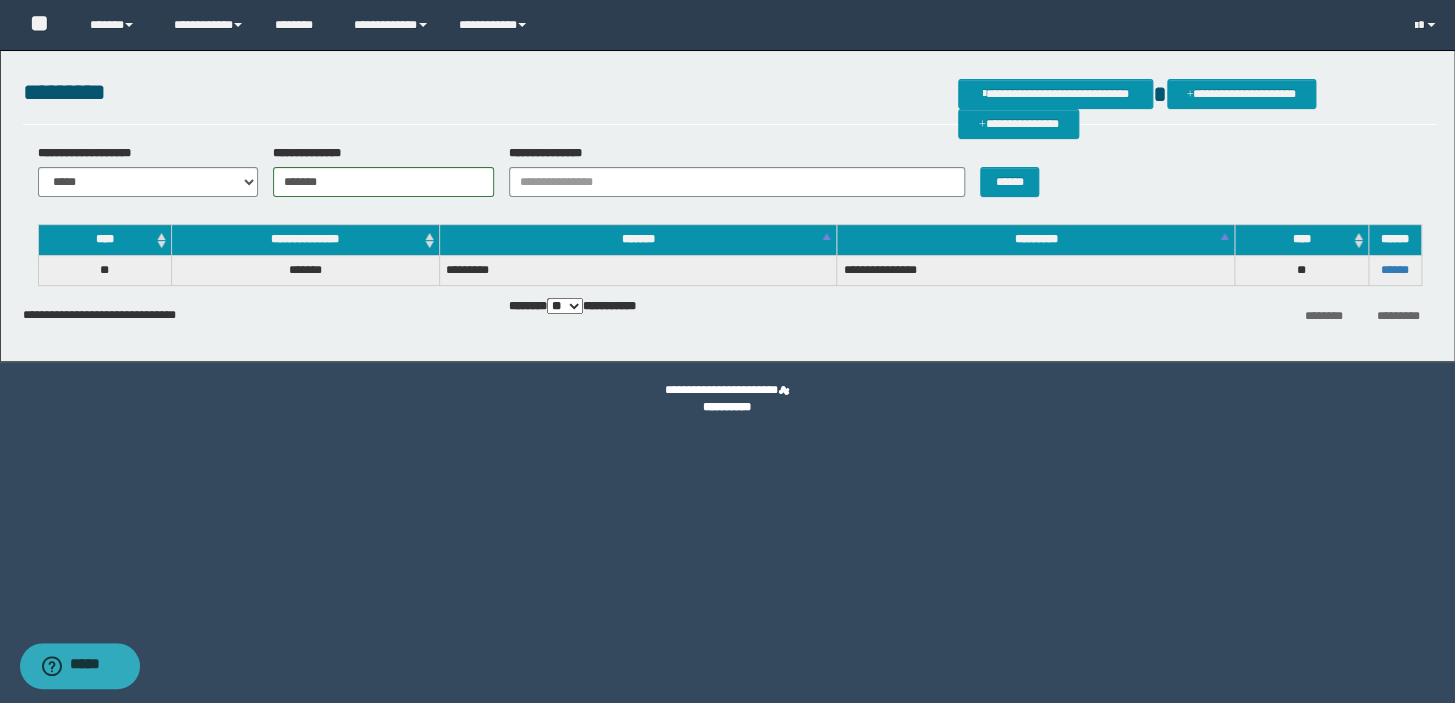 click on "******" at bounding box center [1394, 270] 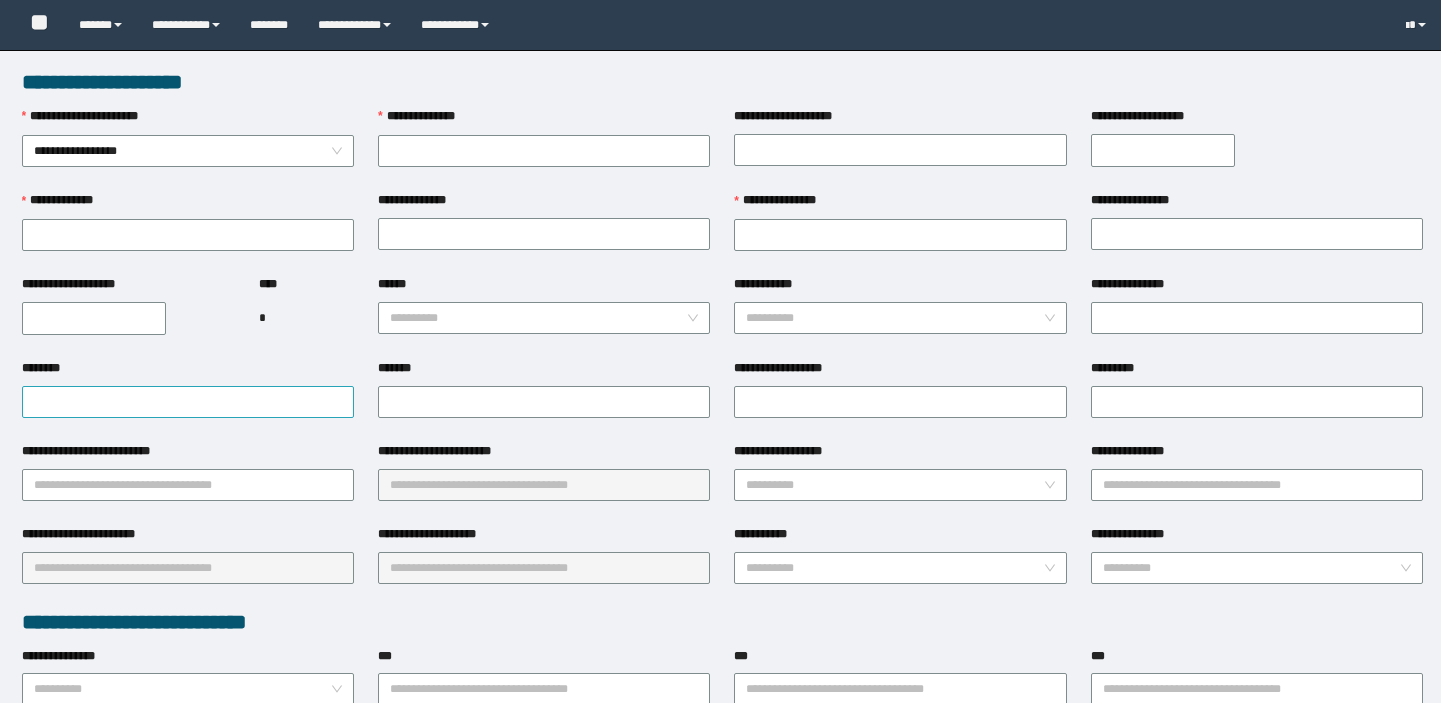 scroll, scrollTop: 0, scrollLeft: 0, axis: both 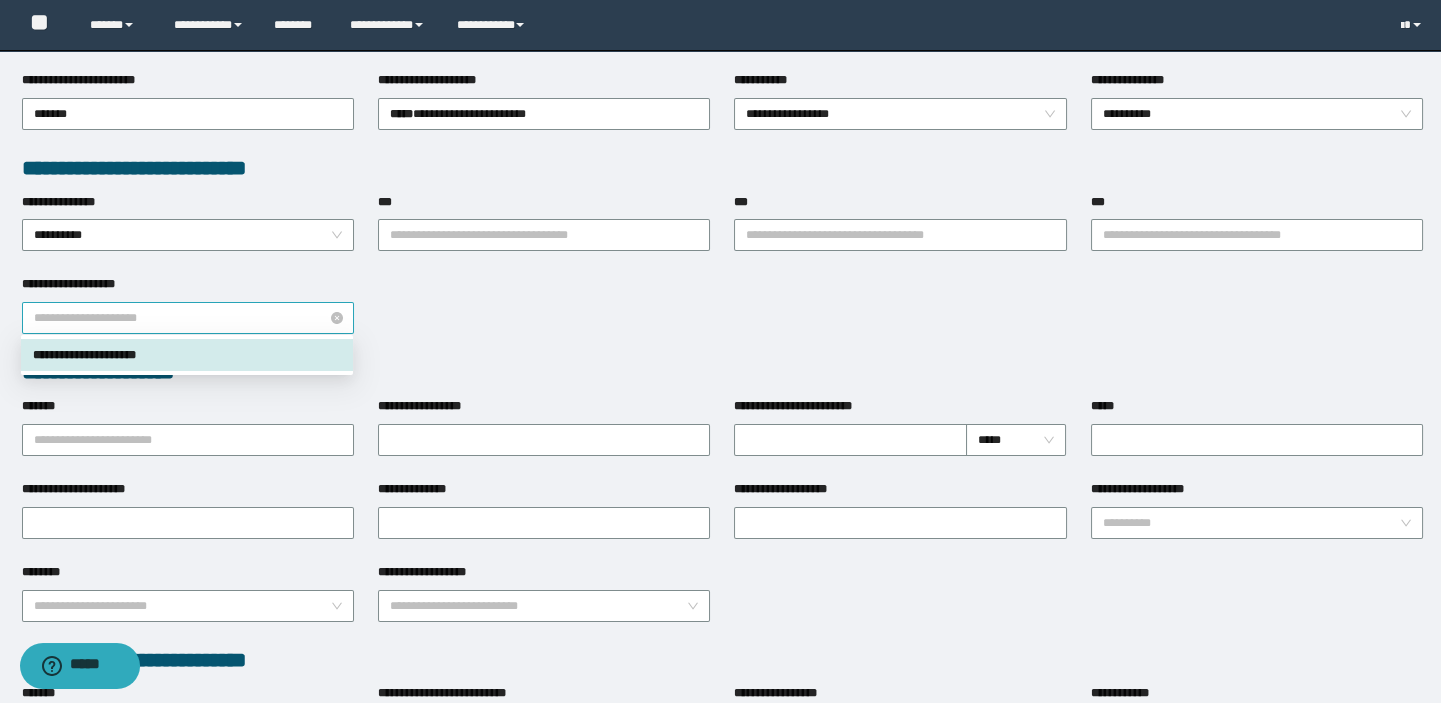 click on "**********" at bounding box center [188, 318] 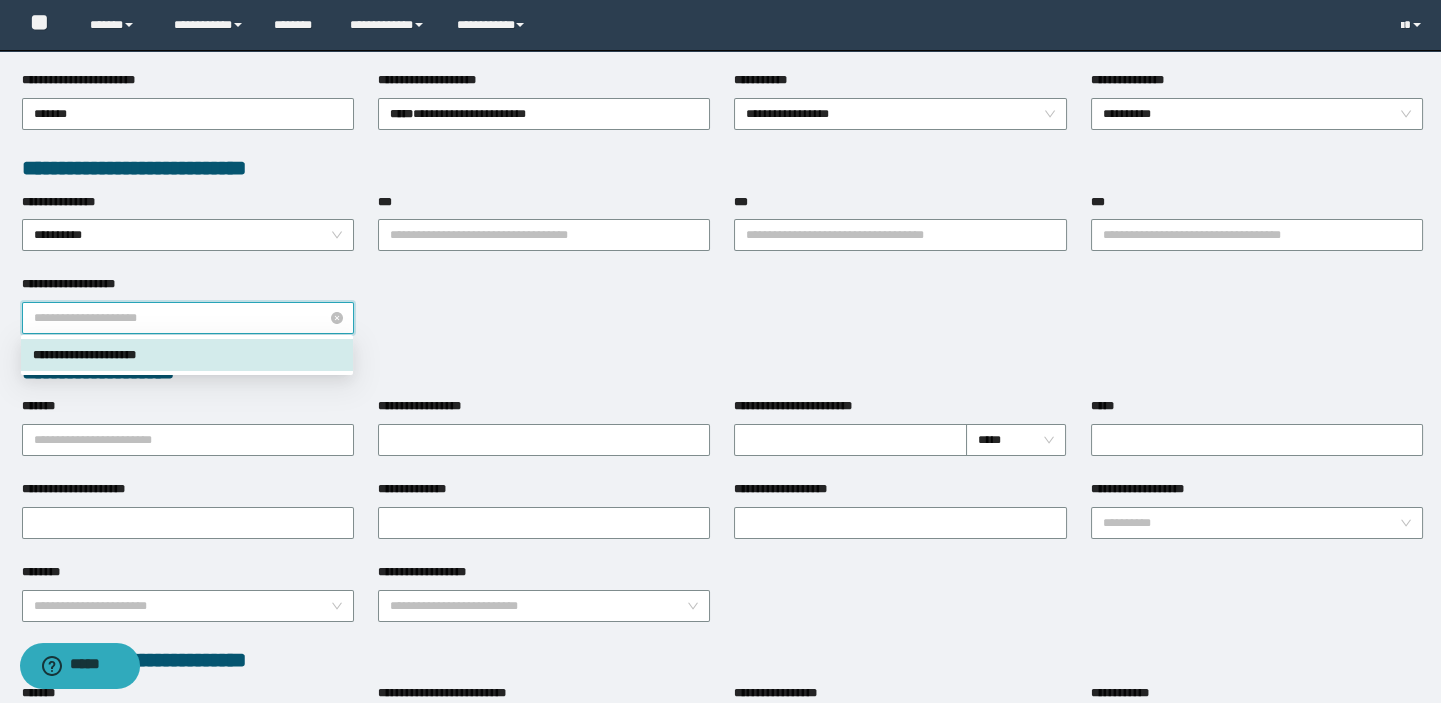 click on "**********" at bounding box center (188, 318) 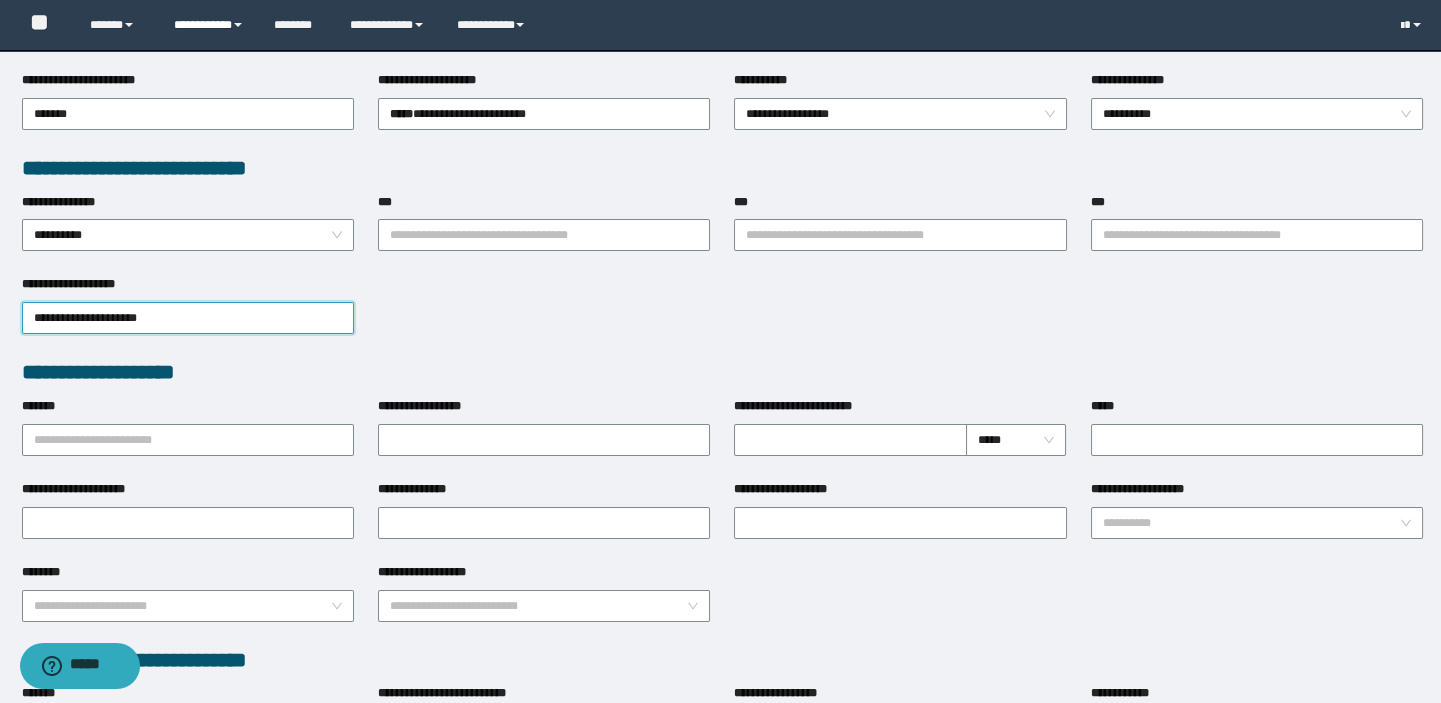click on "**********" at bounding box center [209, 25] 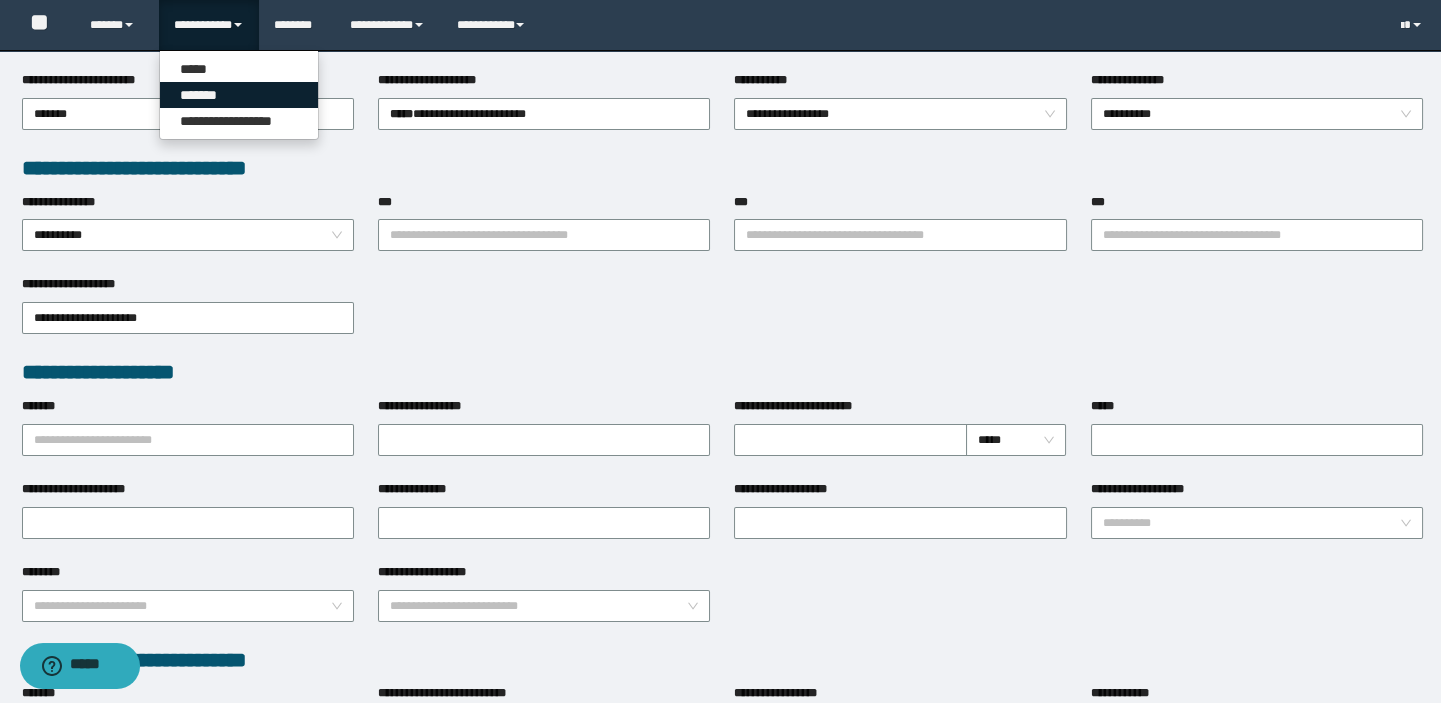 click on "*******" at bounding box center (239, 95) 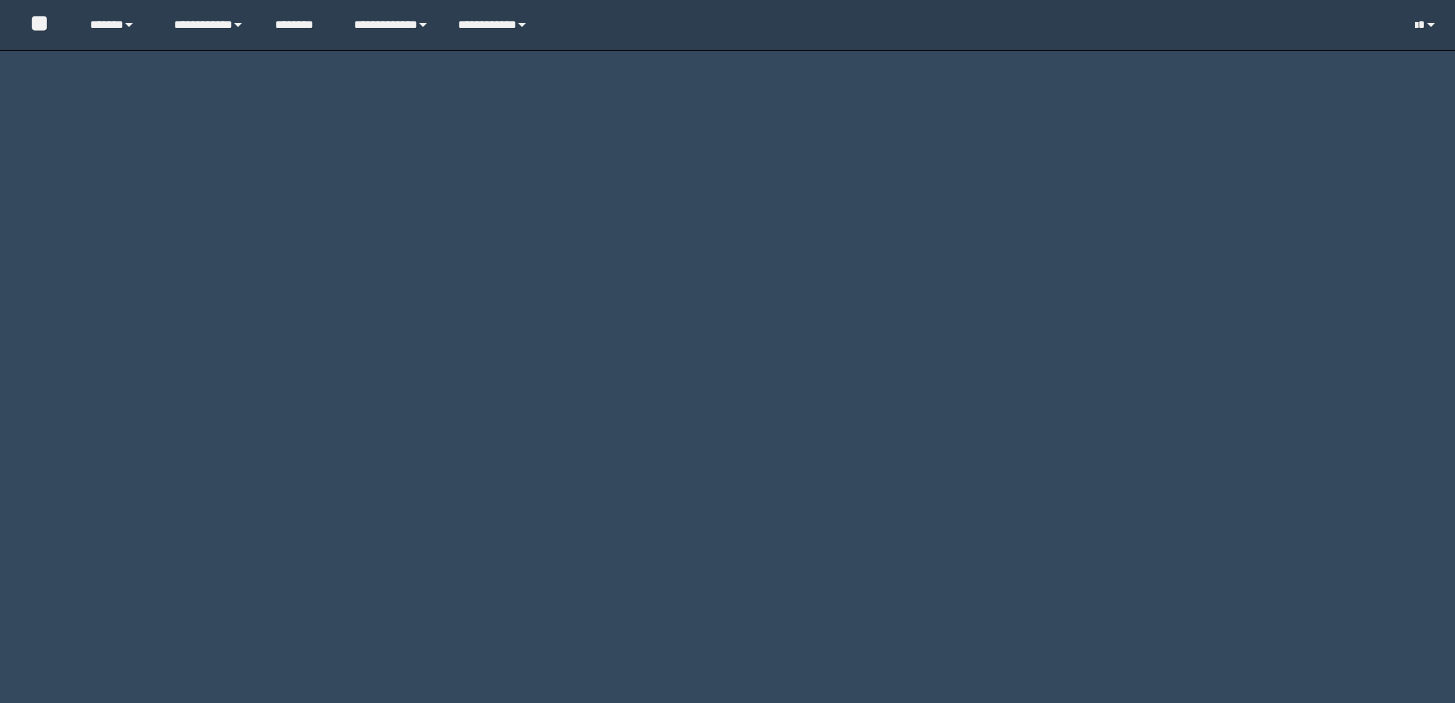 scroll, scrollTop: 0, scrollLeft: 0, axis: both 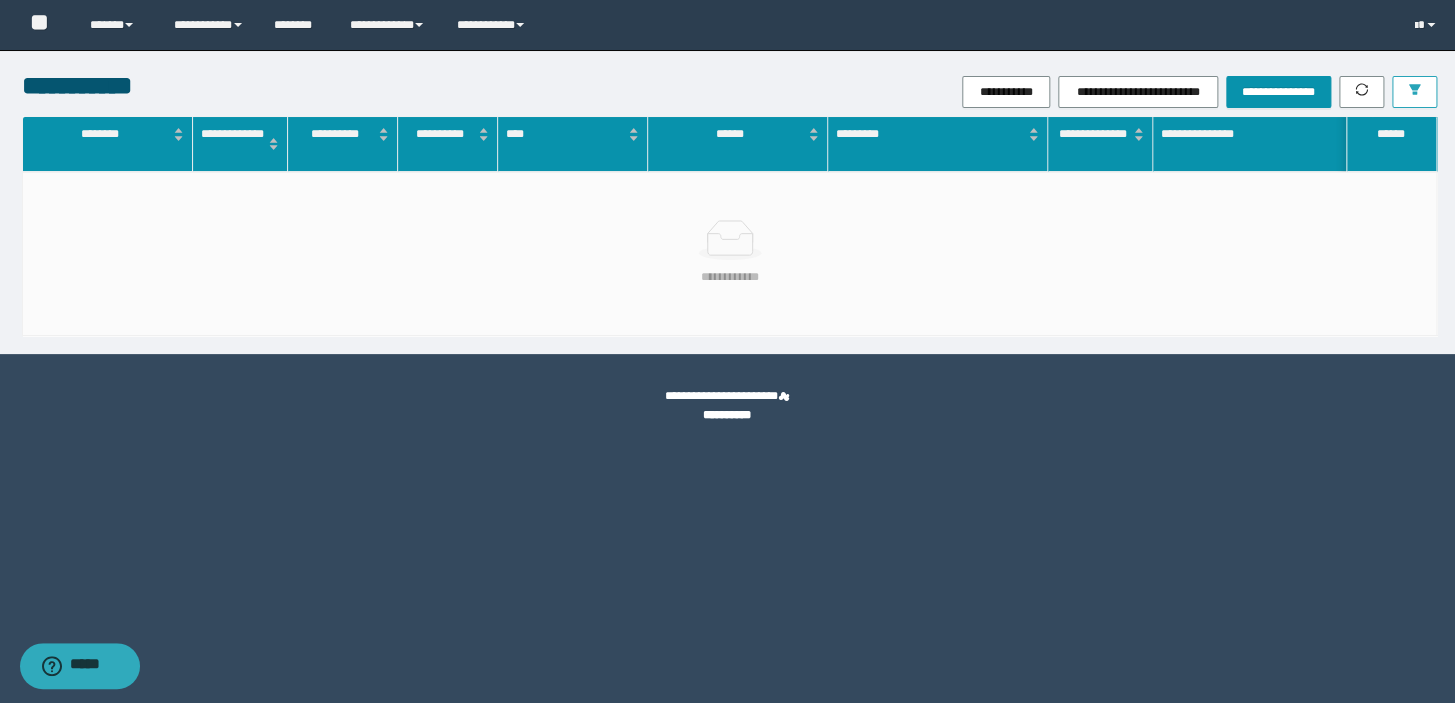 click at bounding box center (1414, 92) 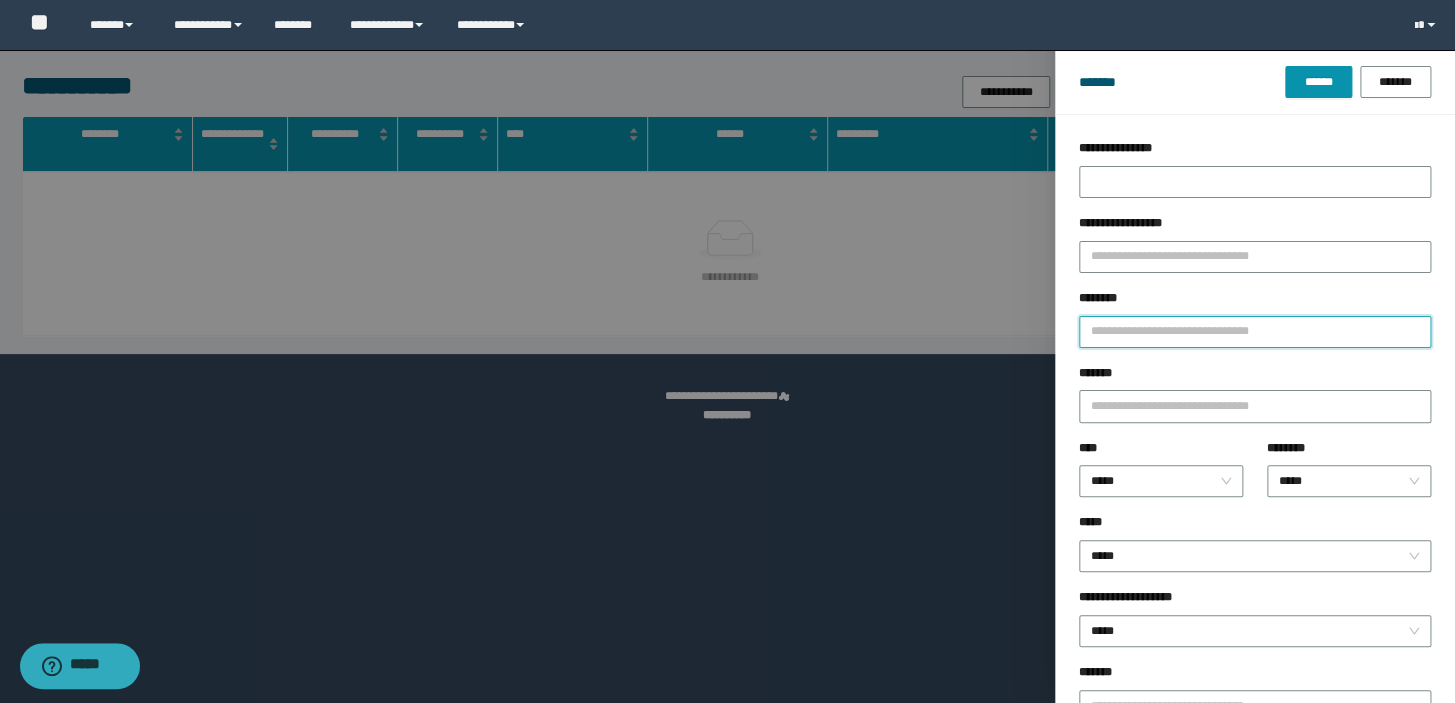 click on "********" at bounding box center [1255, 332] 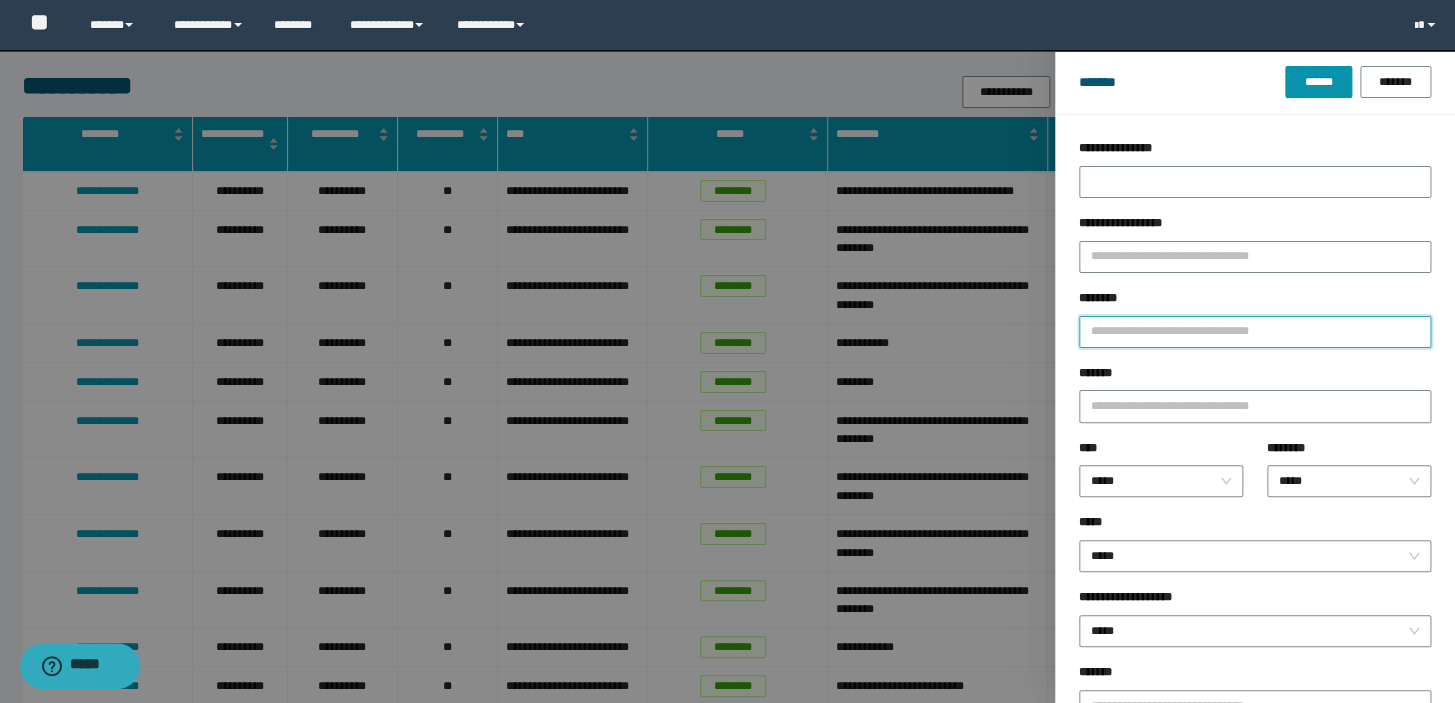 type on "*" 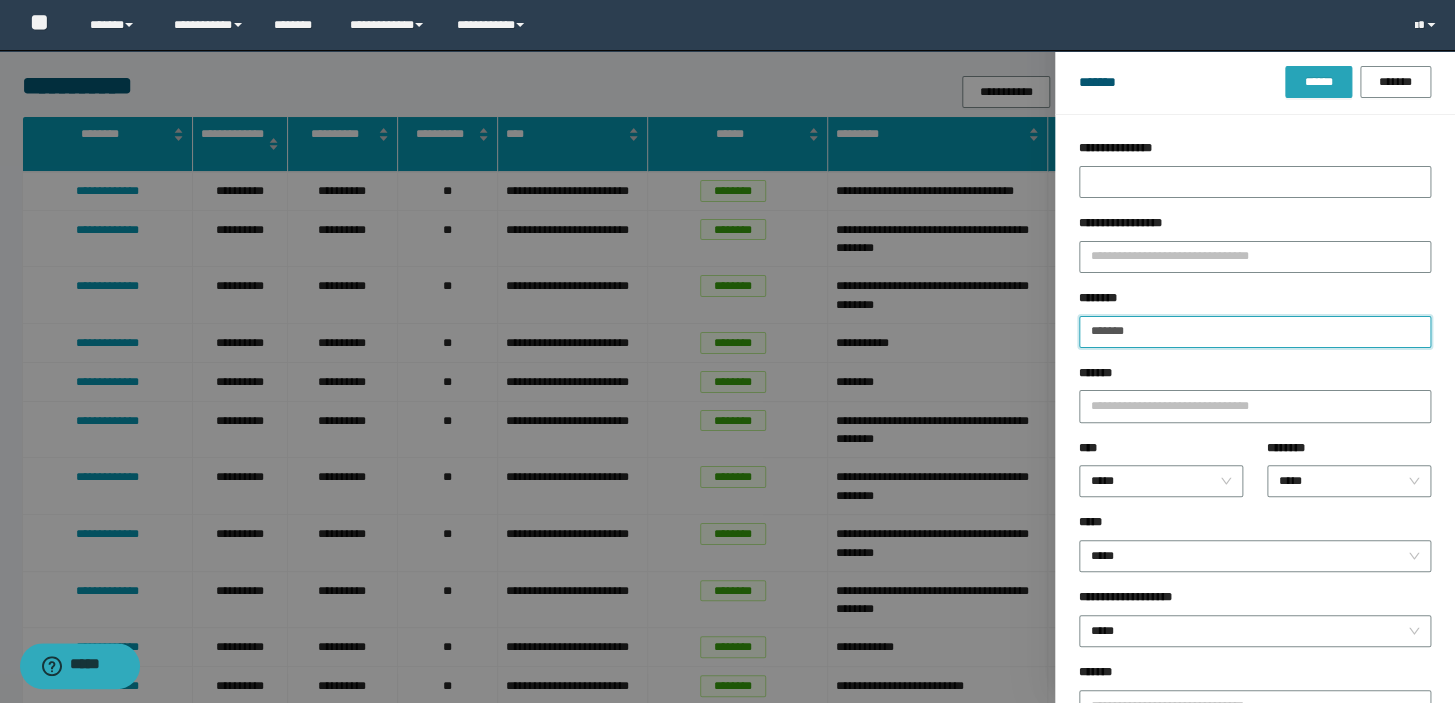 type on "*******" 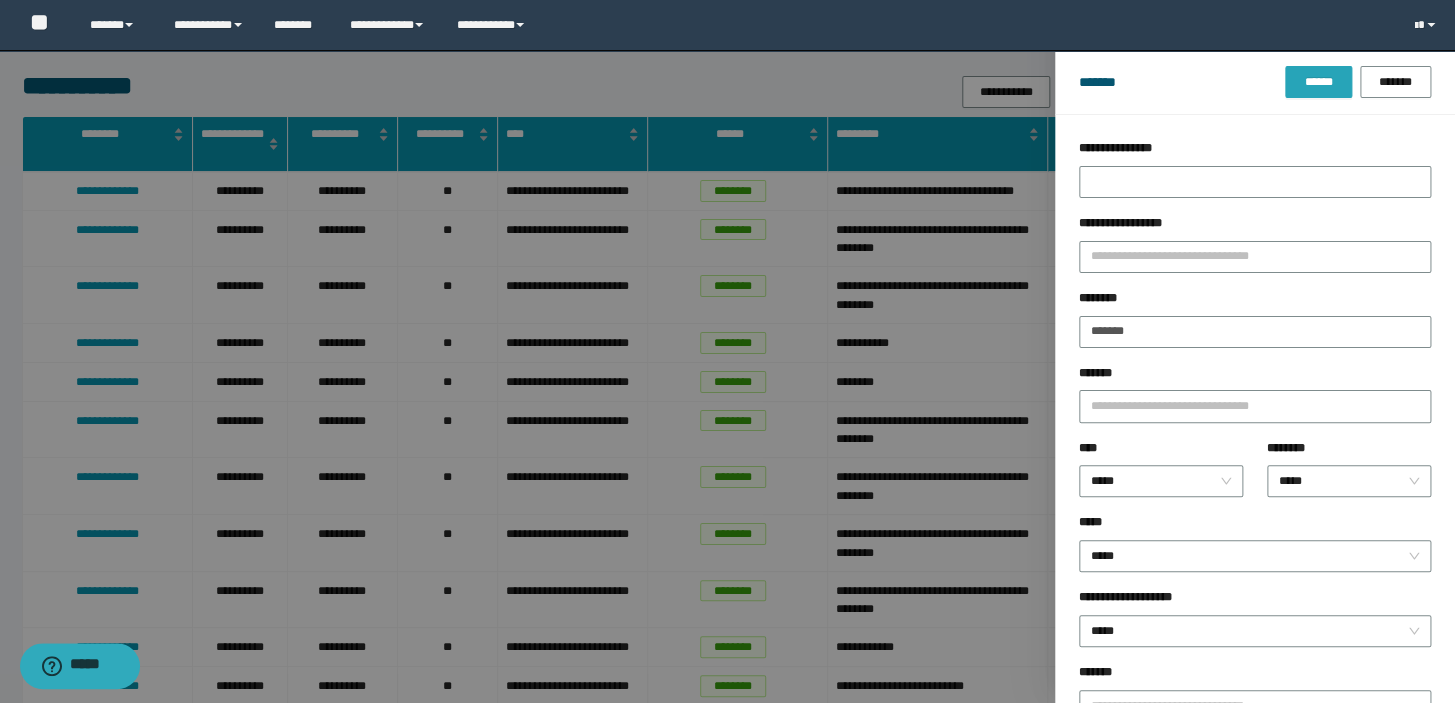 click on "******" at bounding box center (1318, 82) 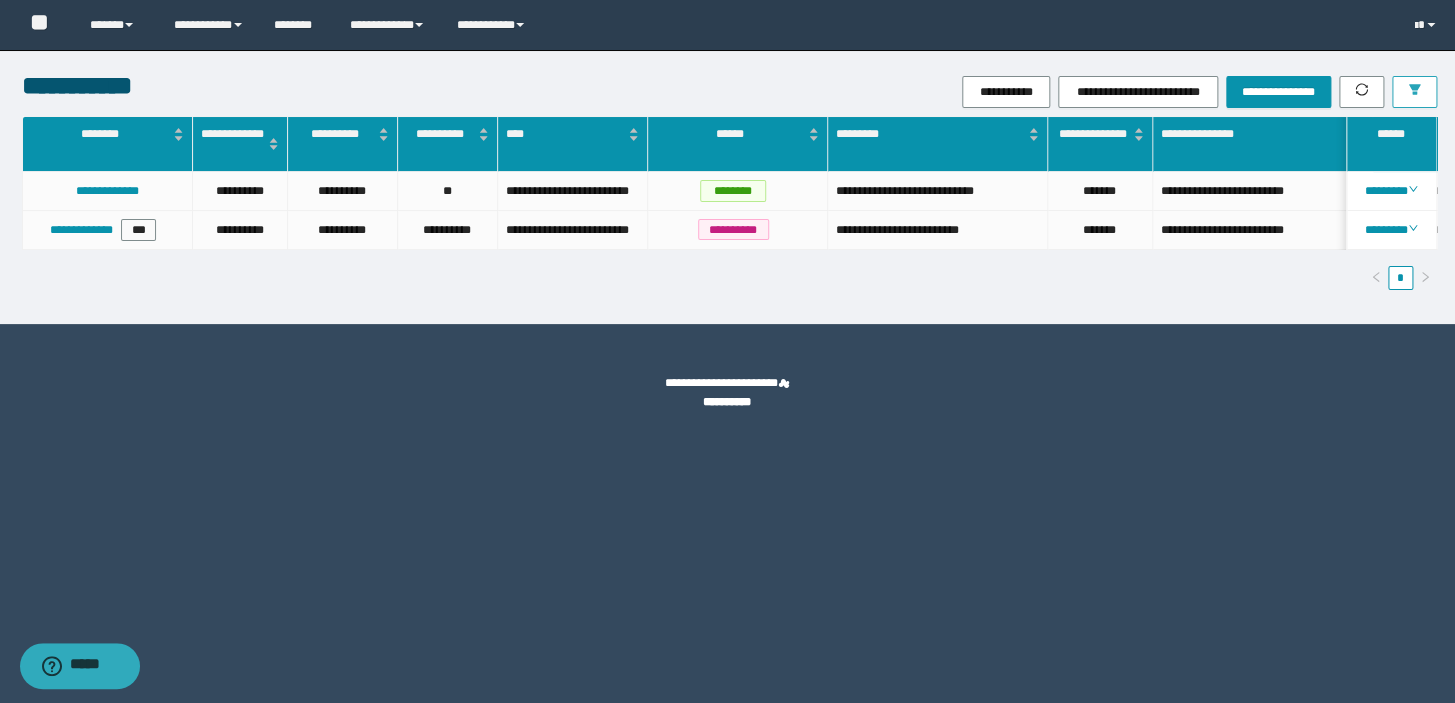 scroll, scrollTop: 0, scrollLeft: 53, axis: horizontal 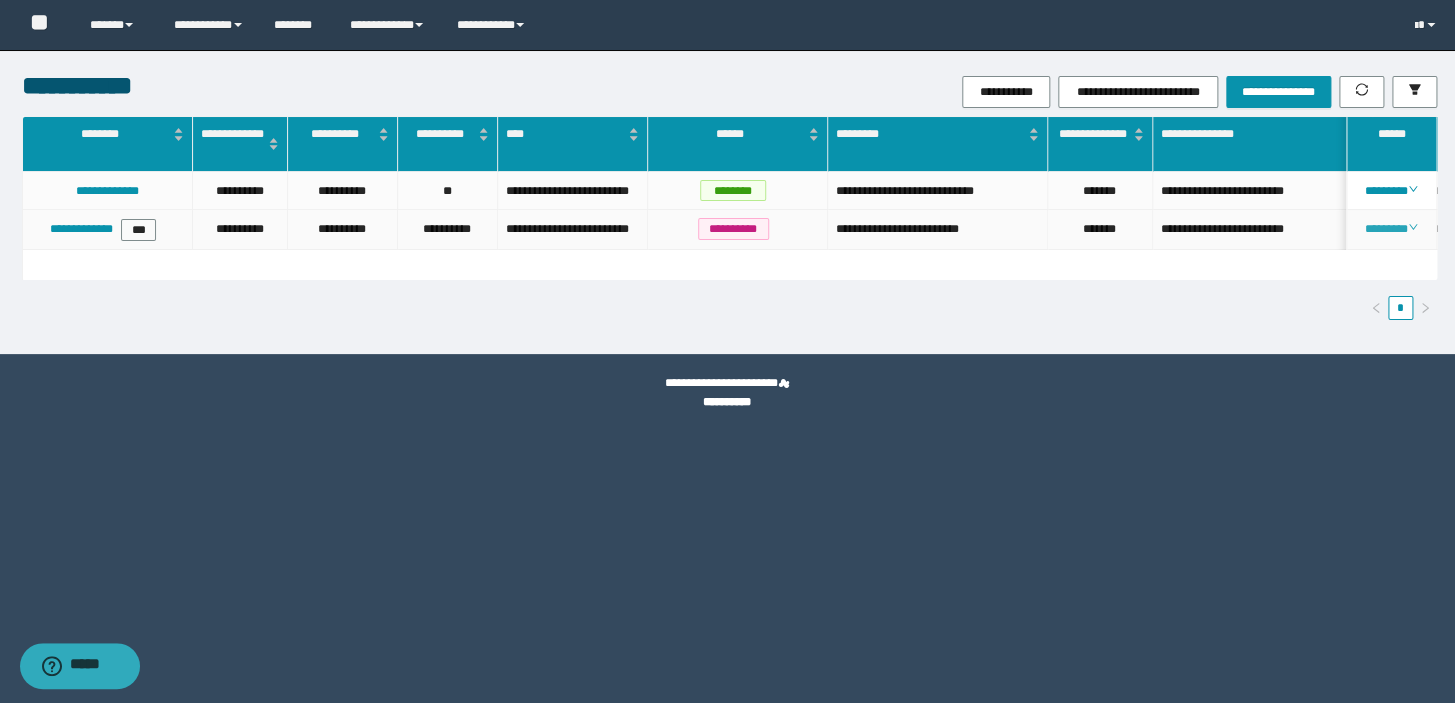 click on "********" at bounding box center (1391, 229) 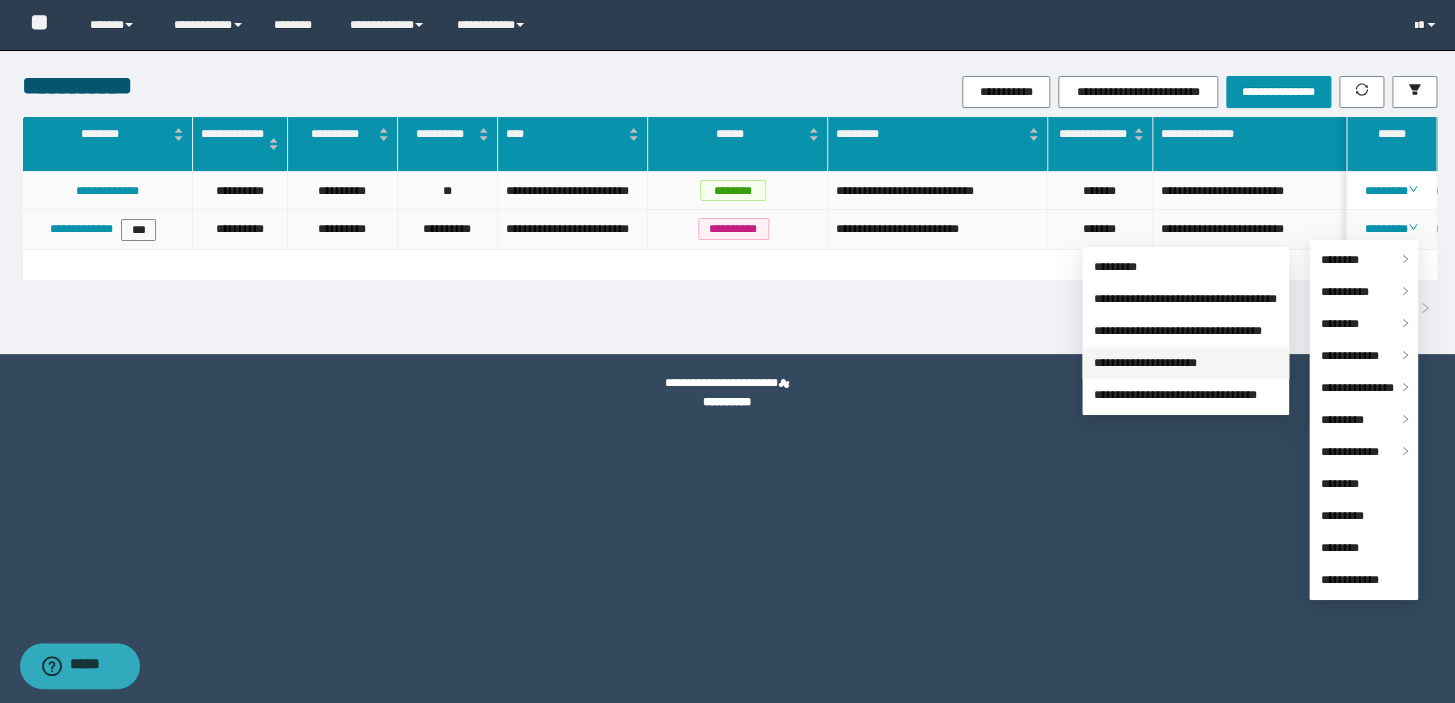 click on "**********" at bounding box center [1145, 363] 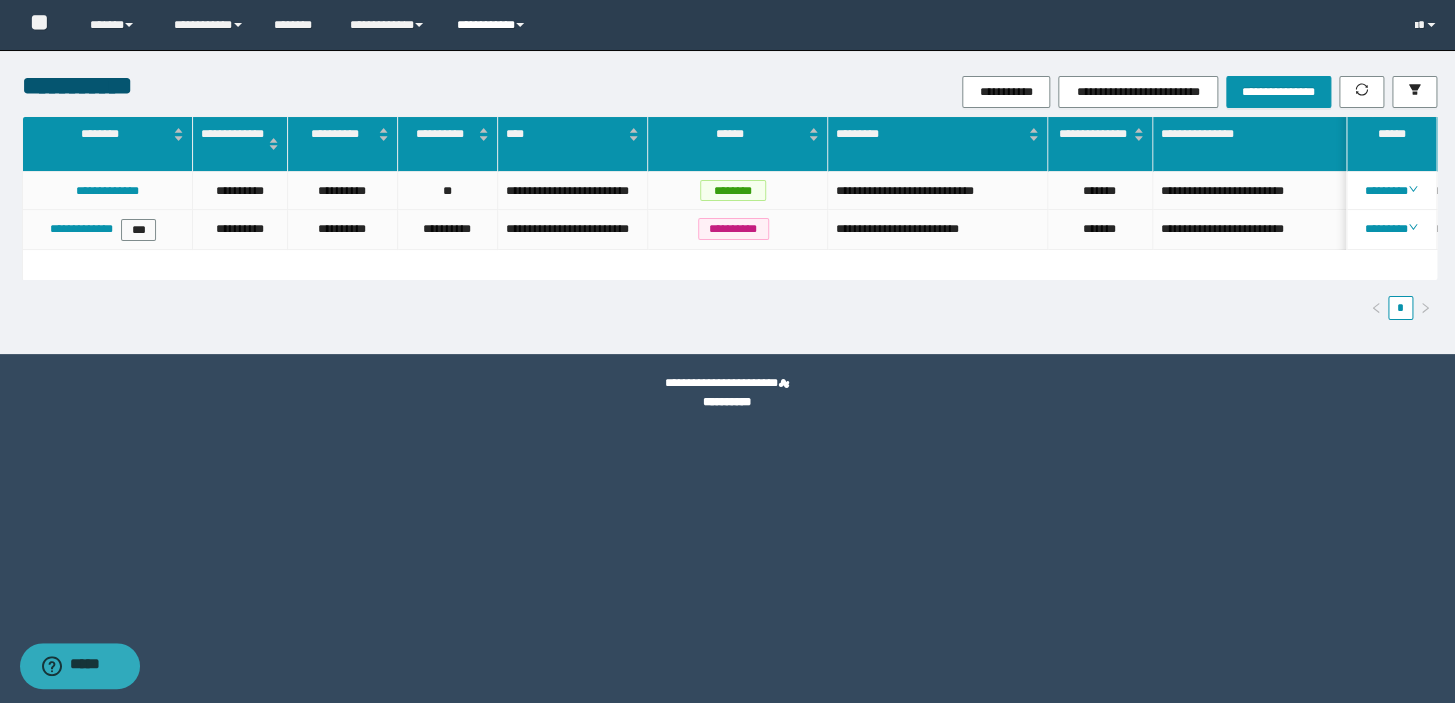 click on "**********" at bounding box center (493, 25) 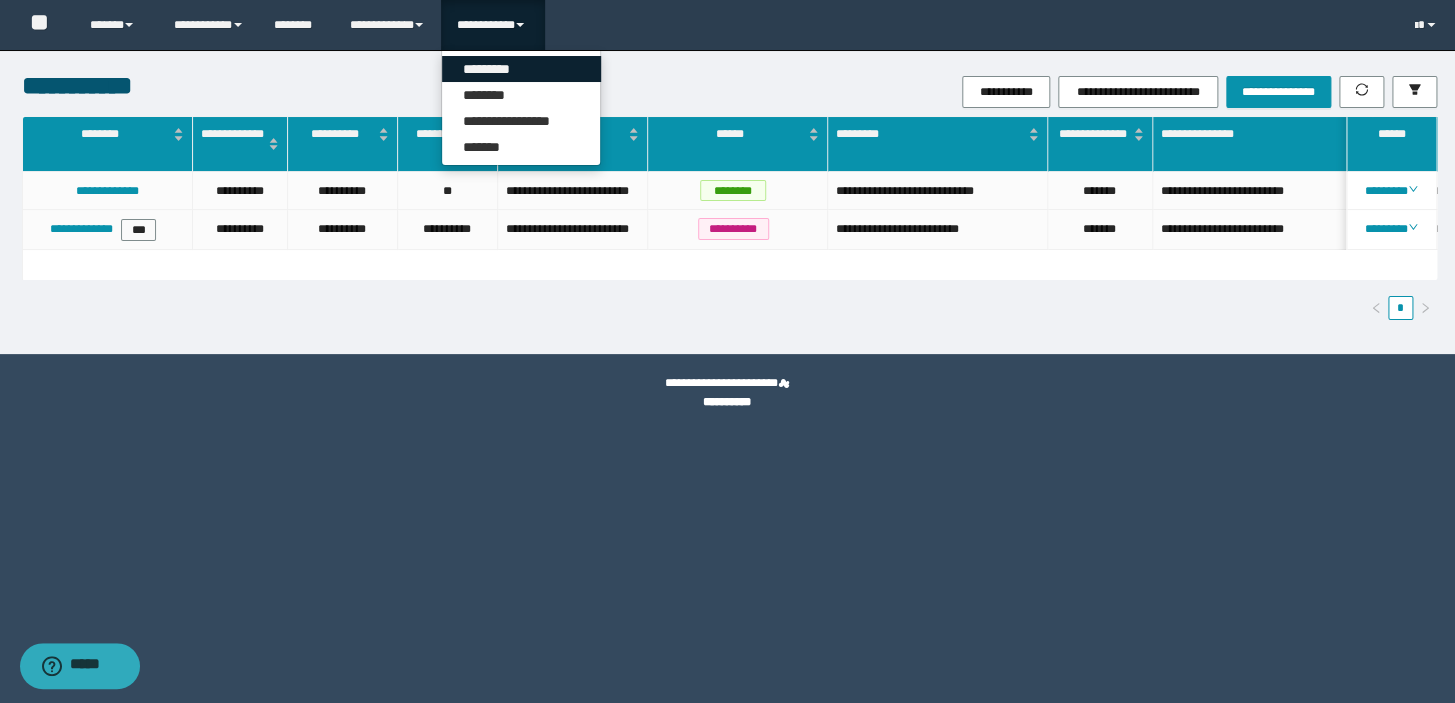 click on "*********" at bounding box center [521, 69] 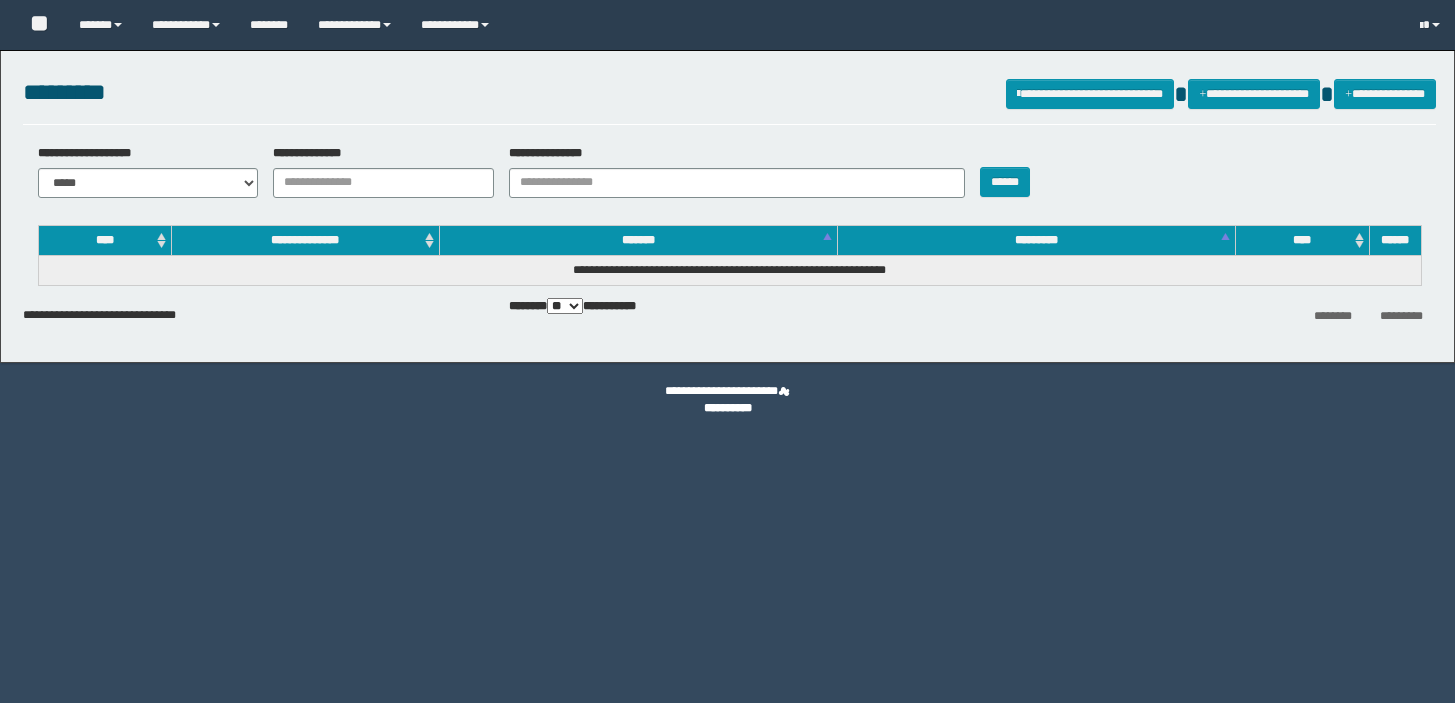 scroll, scrollTop: 0, scrollLeft: 0, axis: both 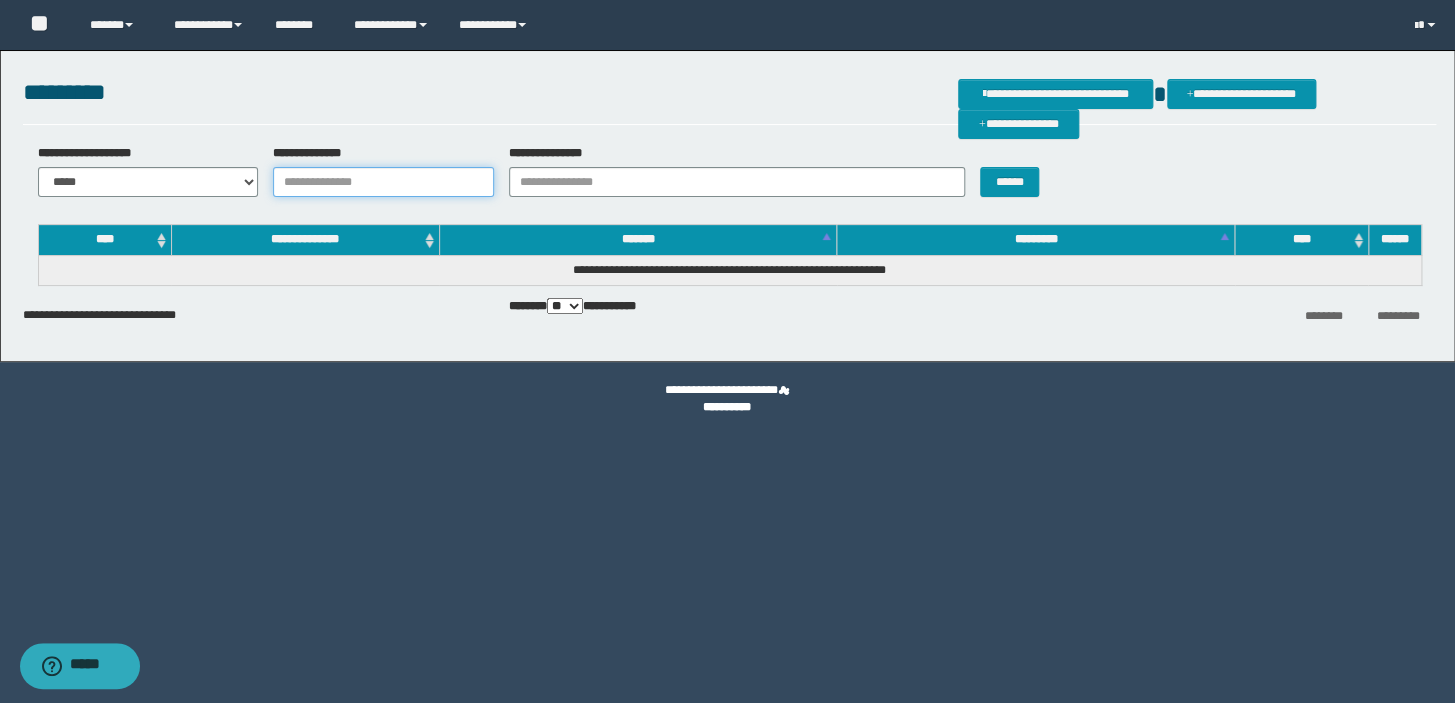 click on "**********" at bounding box center (383, 182) 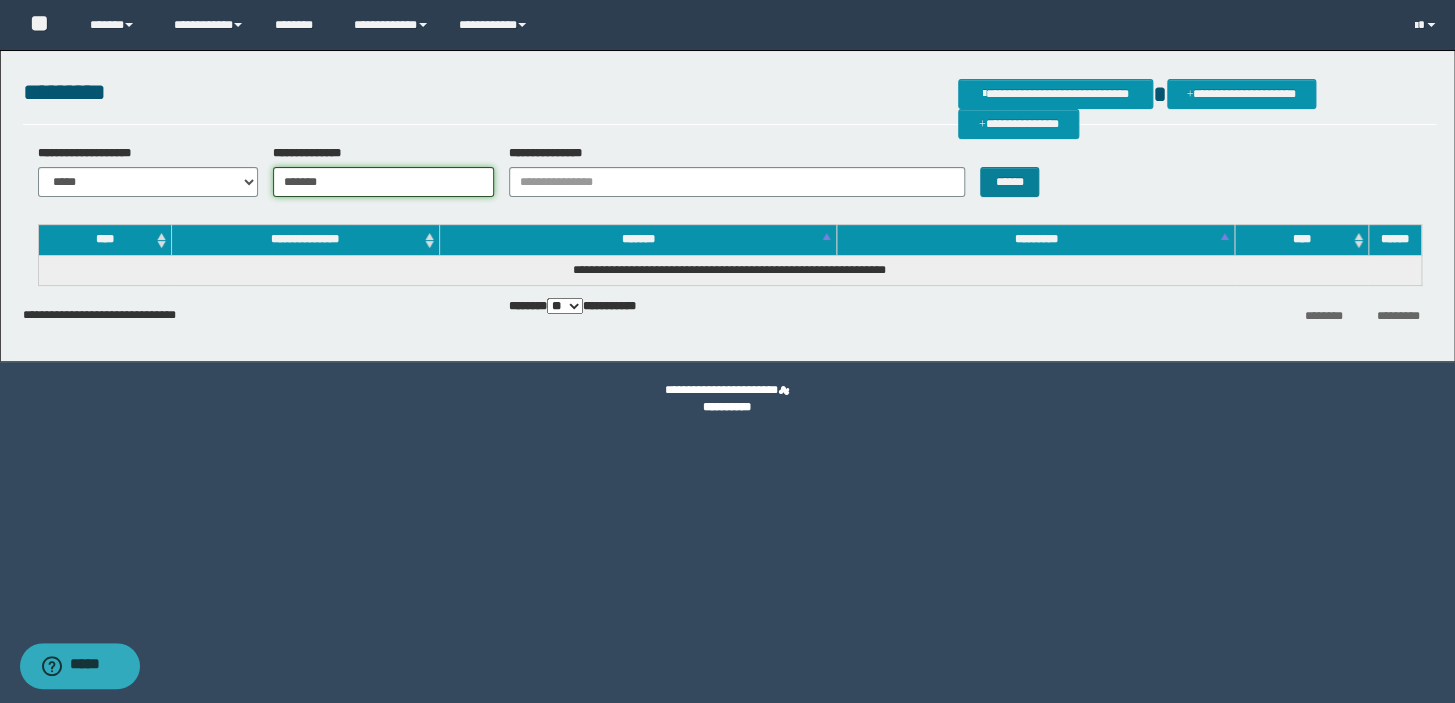 type on "*******" 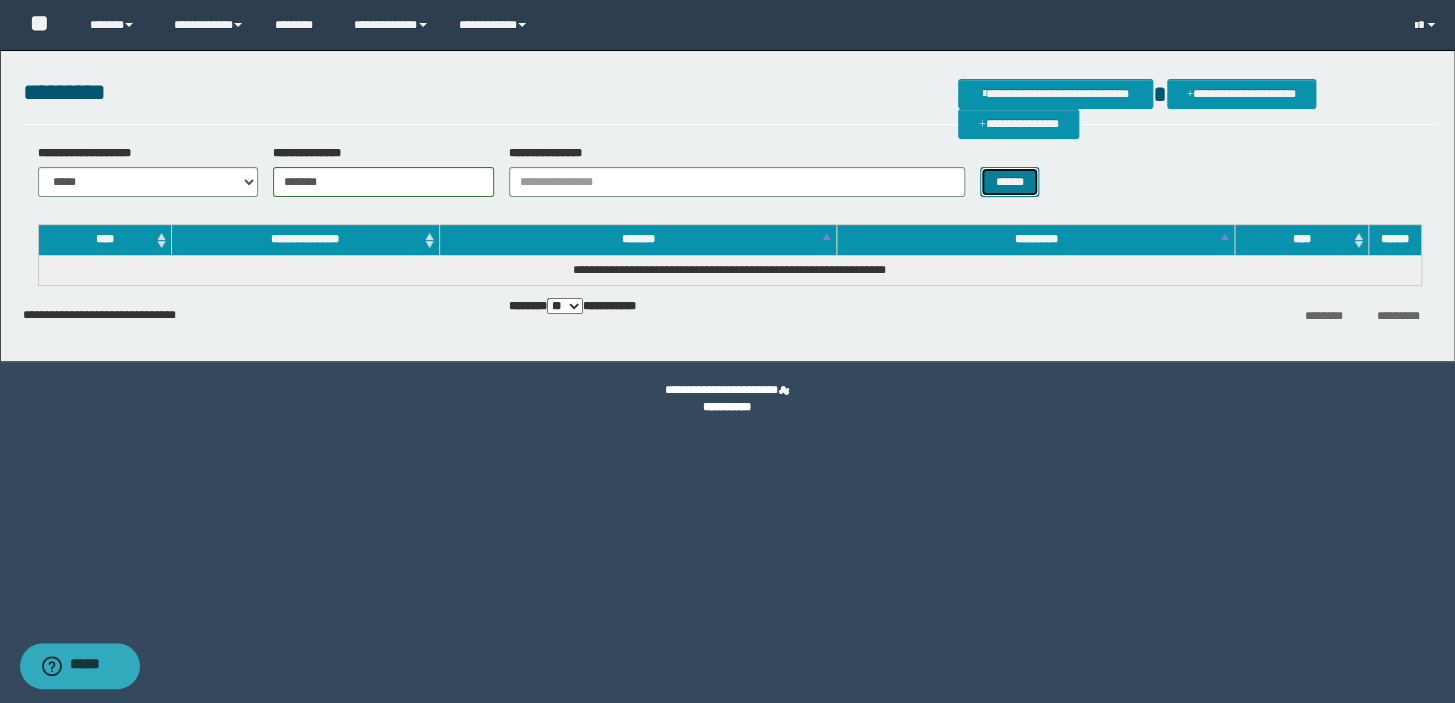 click on "******" at bounding box center [1009, 182] 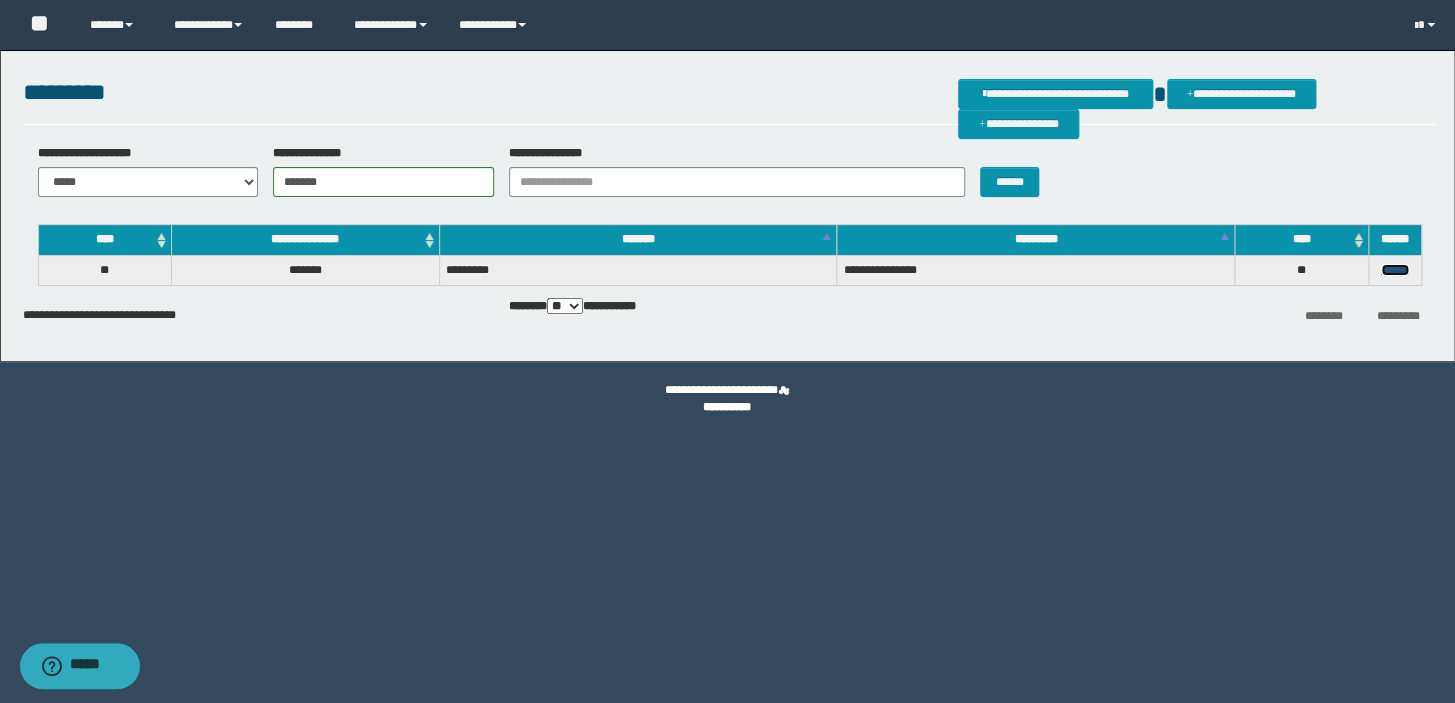 click on "******" at bounding box center [1395, 270] 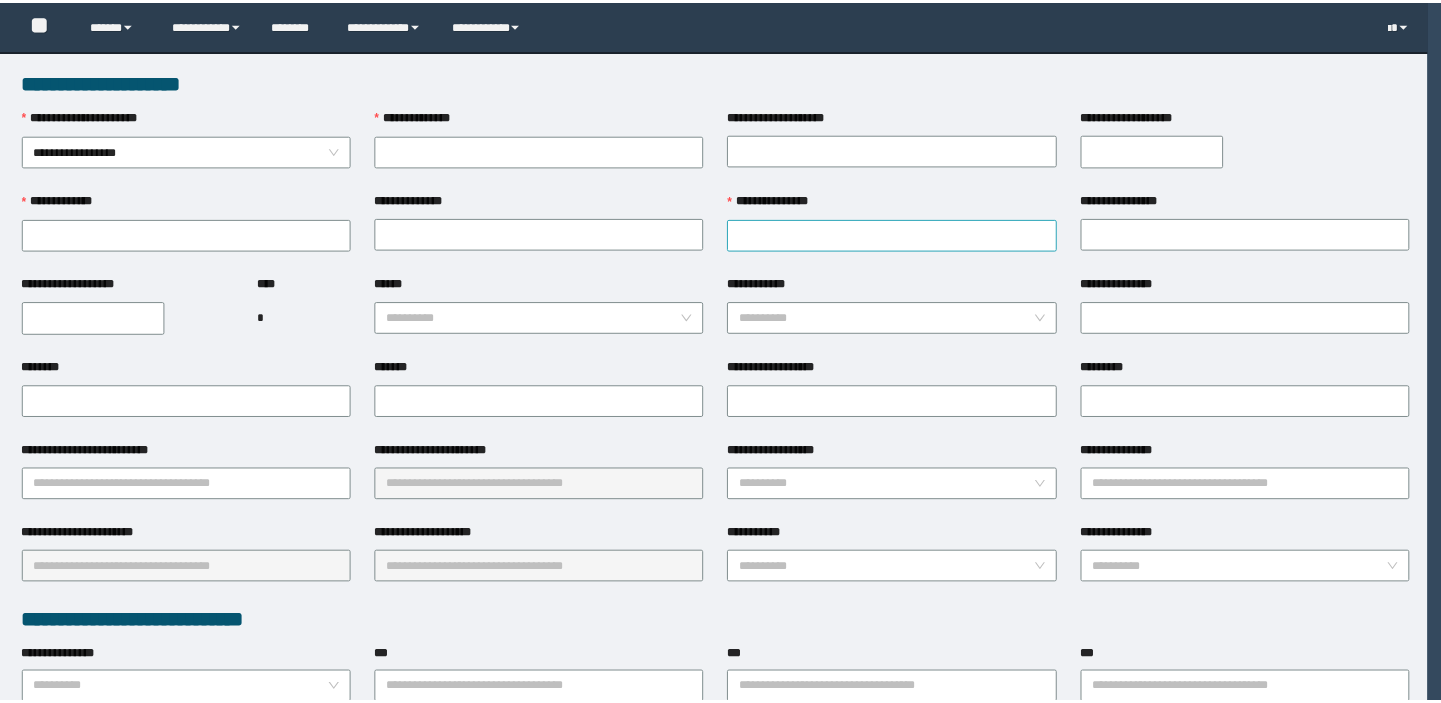 scroll, scrollTop: 0, scrollLeft: 0, axis: both 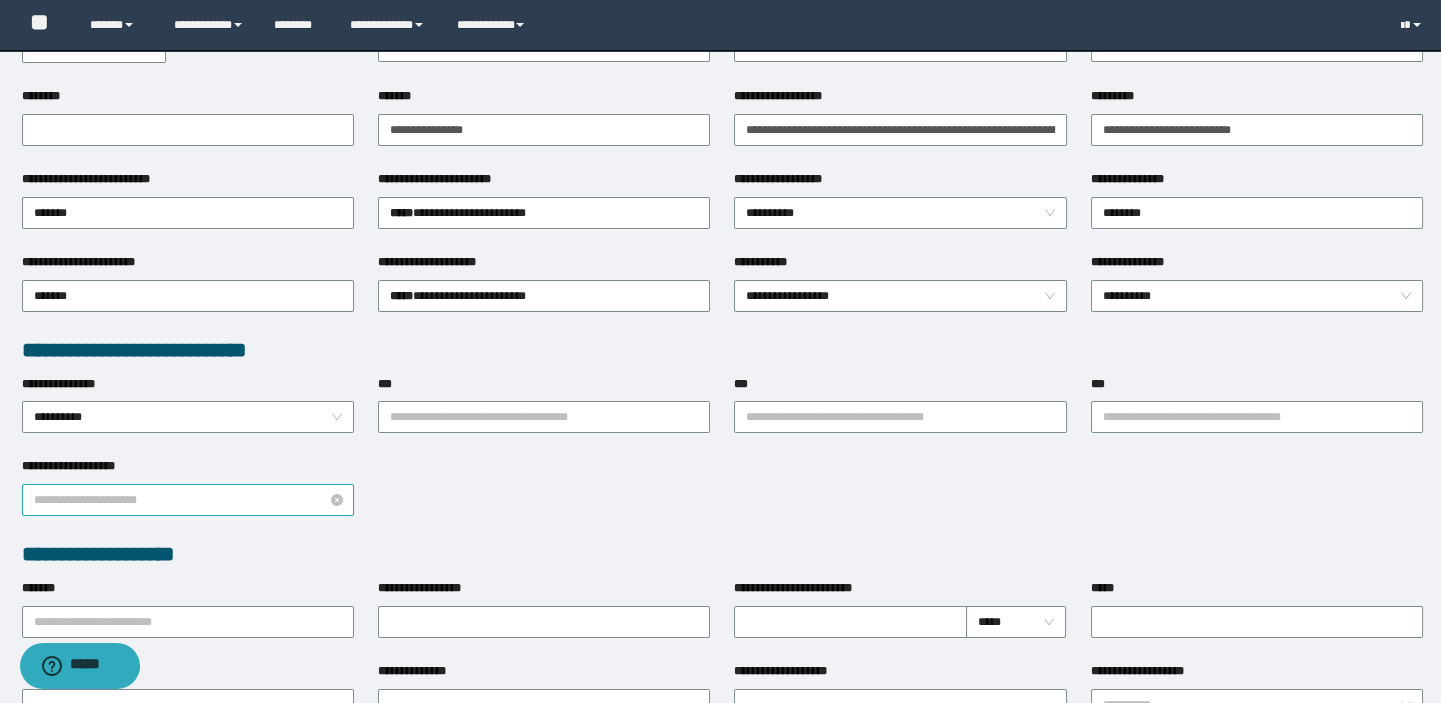 click on "**********" at bounding box center [188, 500] 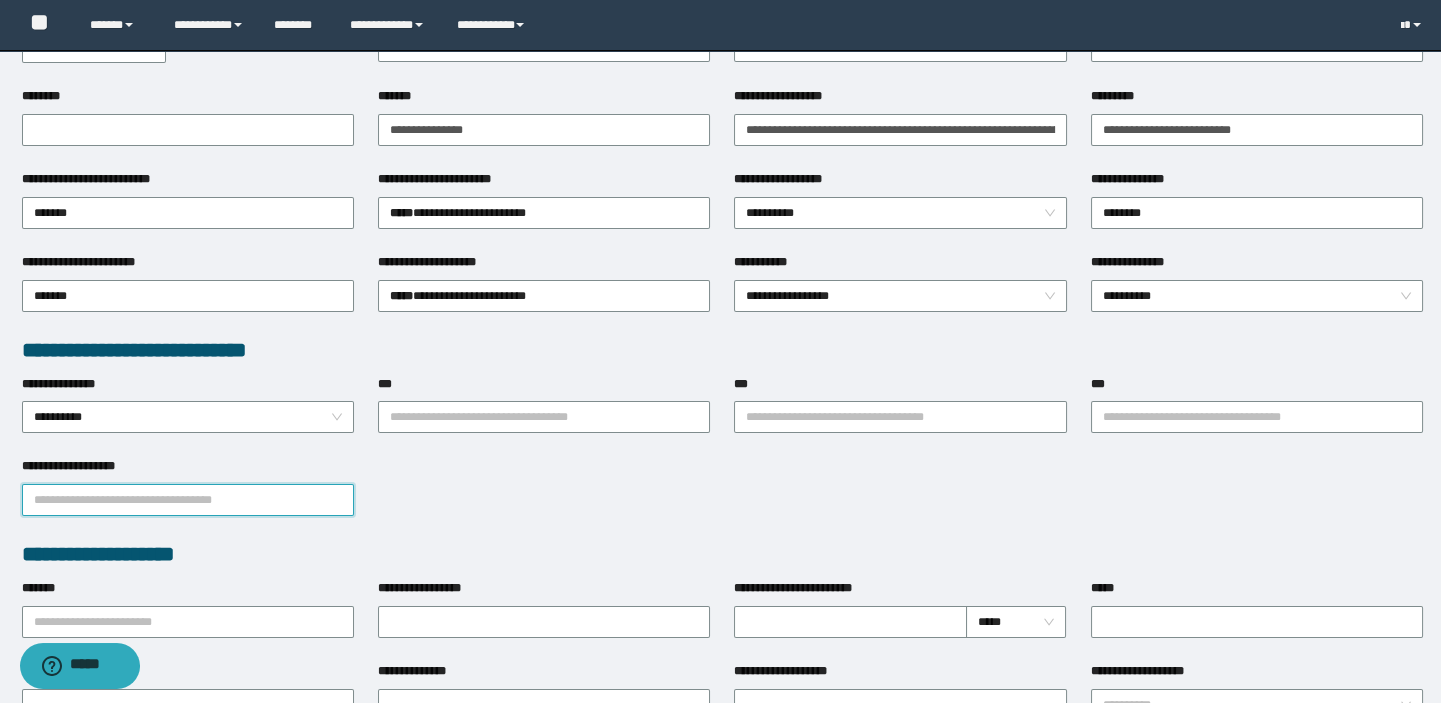 click on "**********" at bounding box center [188, 500] 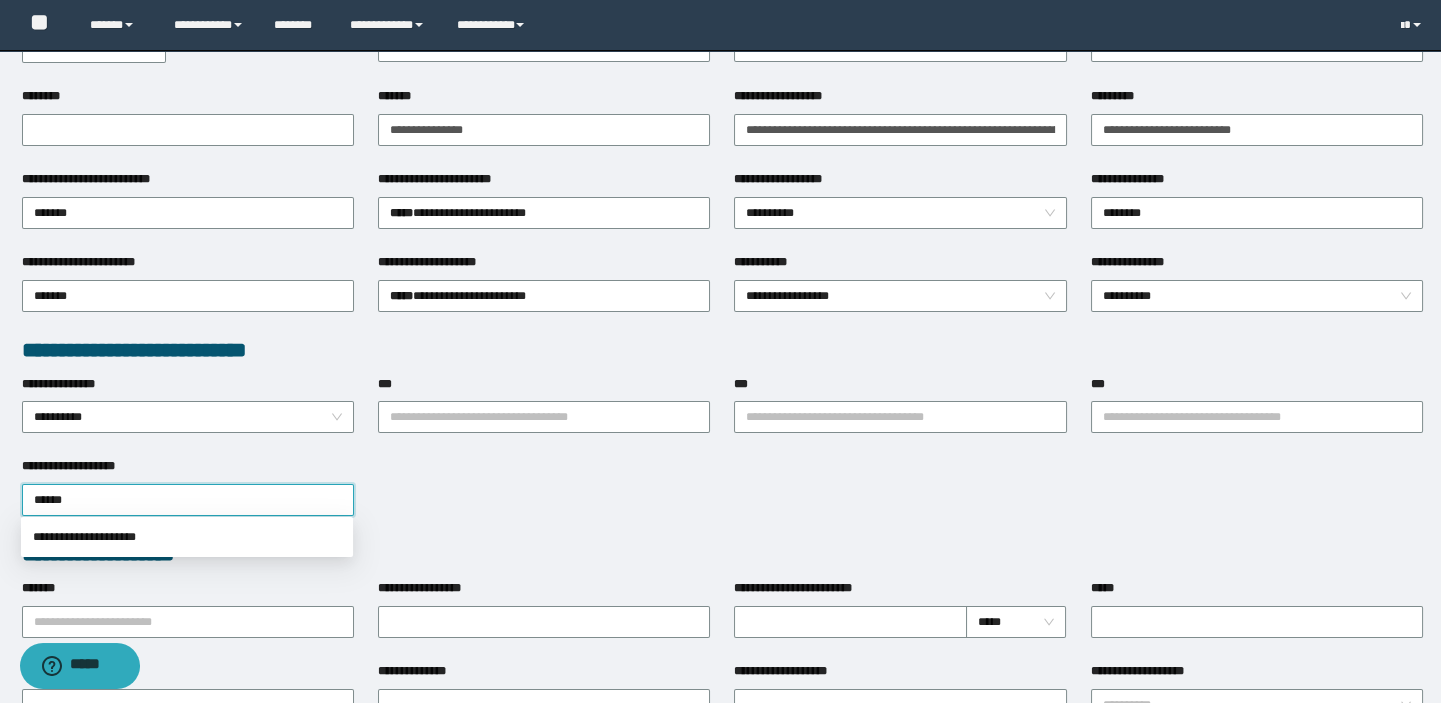 type on "*******" 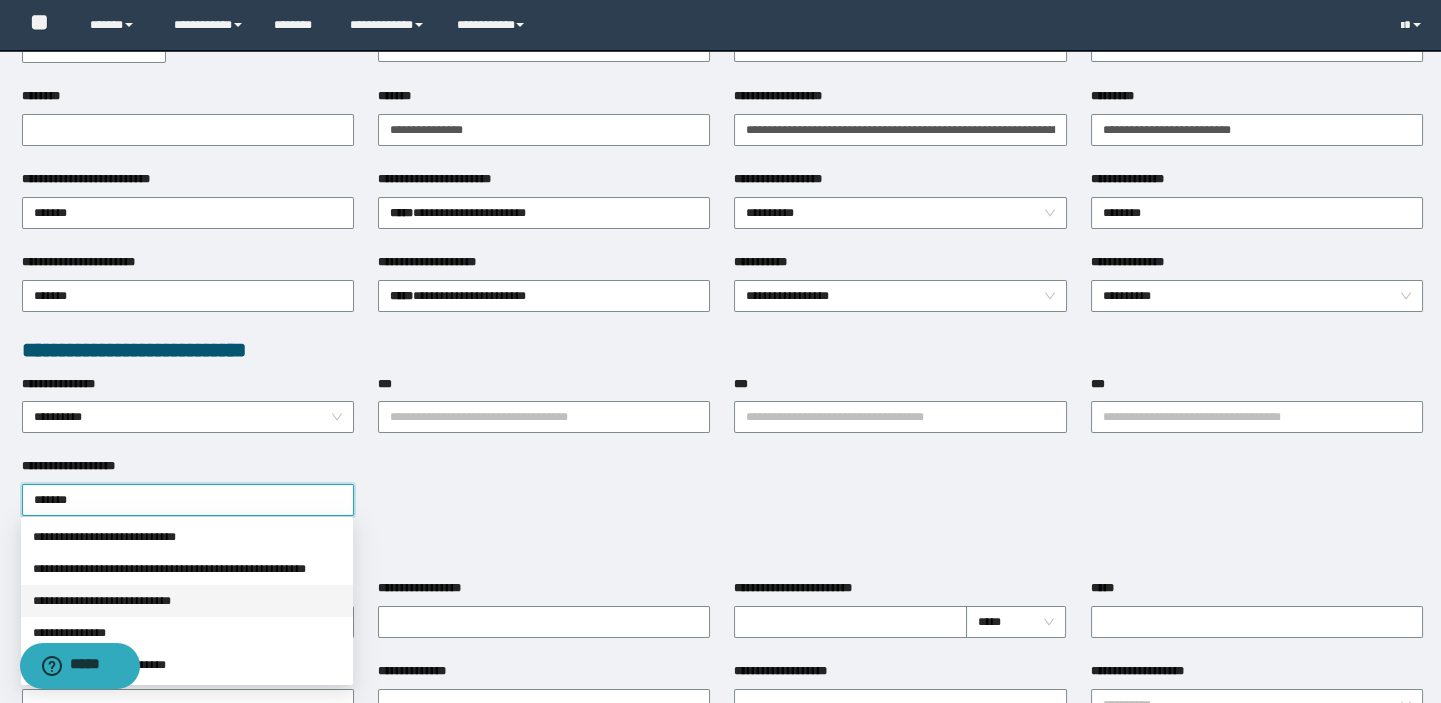 click on "**********" at bounding box center [187, 601] 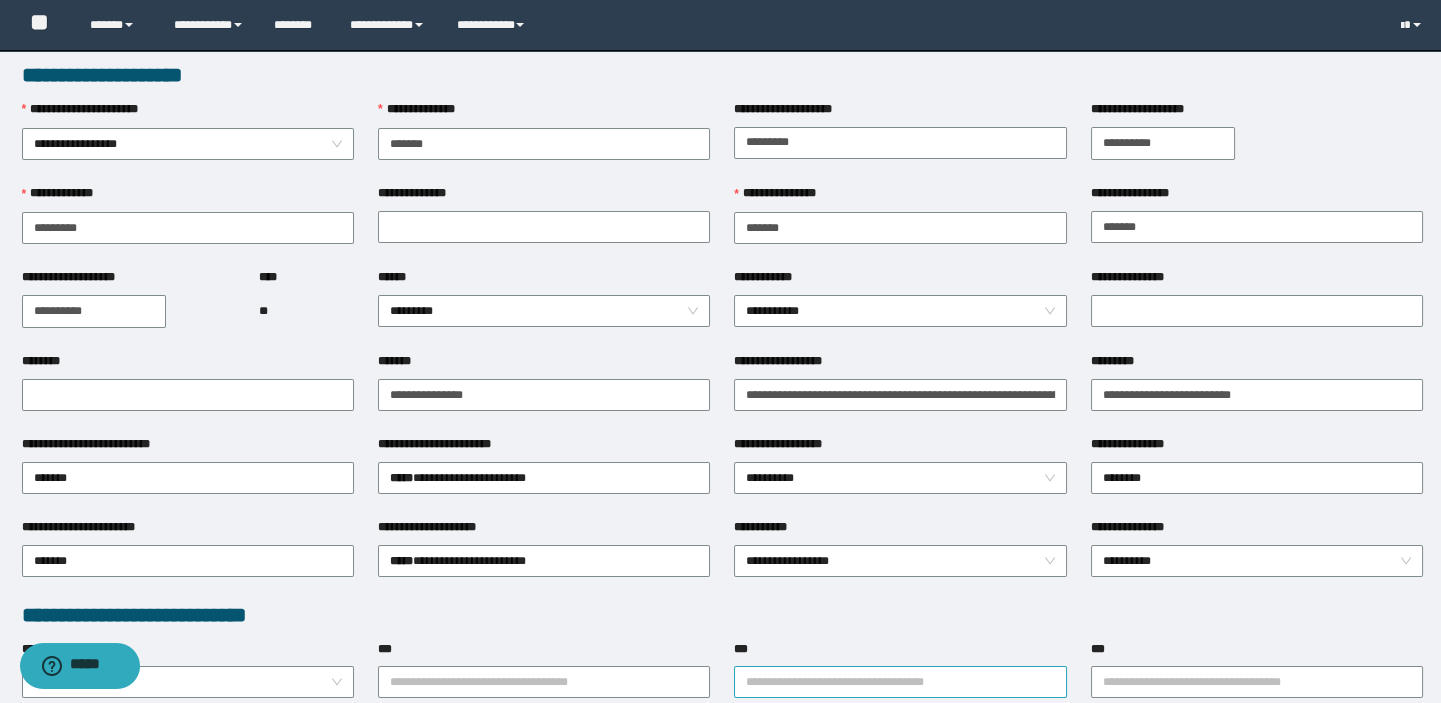 scroll, scrollTop: 0, scrollLeft: 0, axis: both 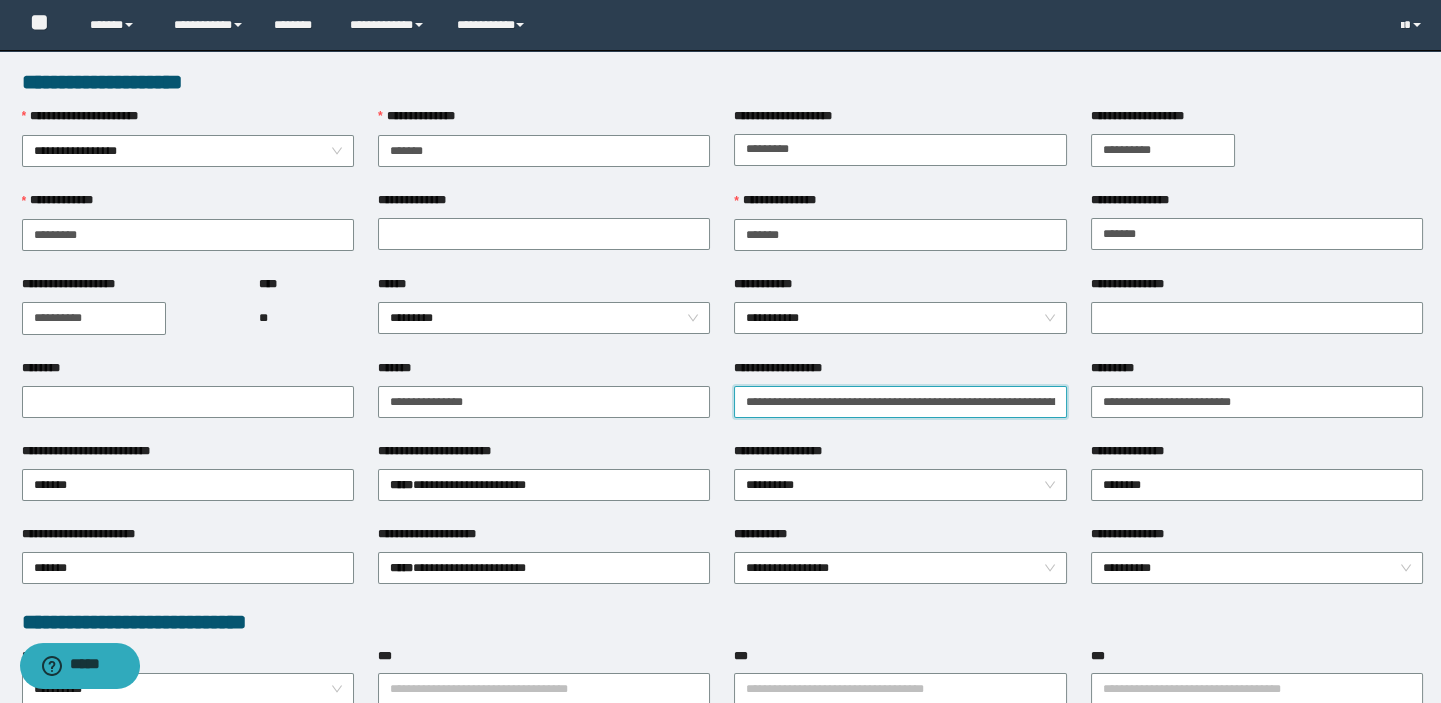 click on "**********" at bounding box center [900, 402] 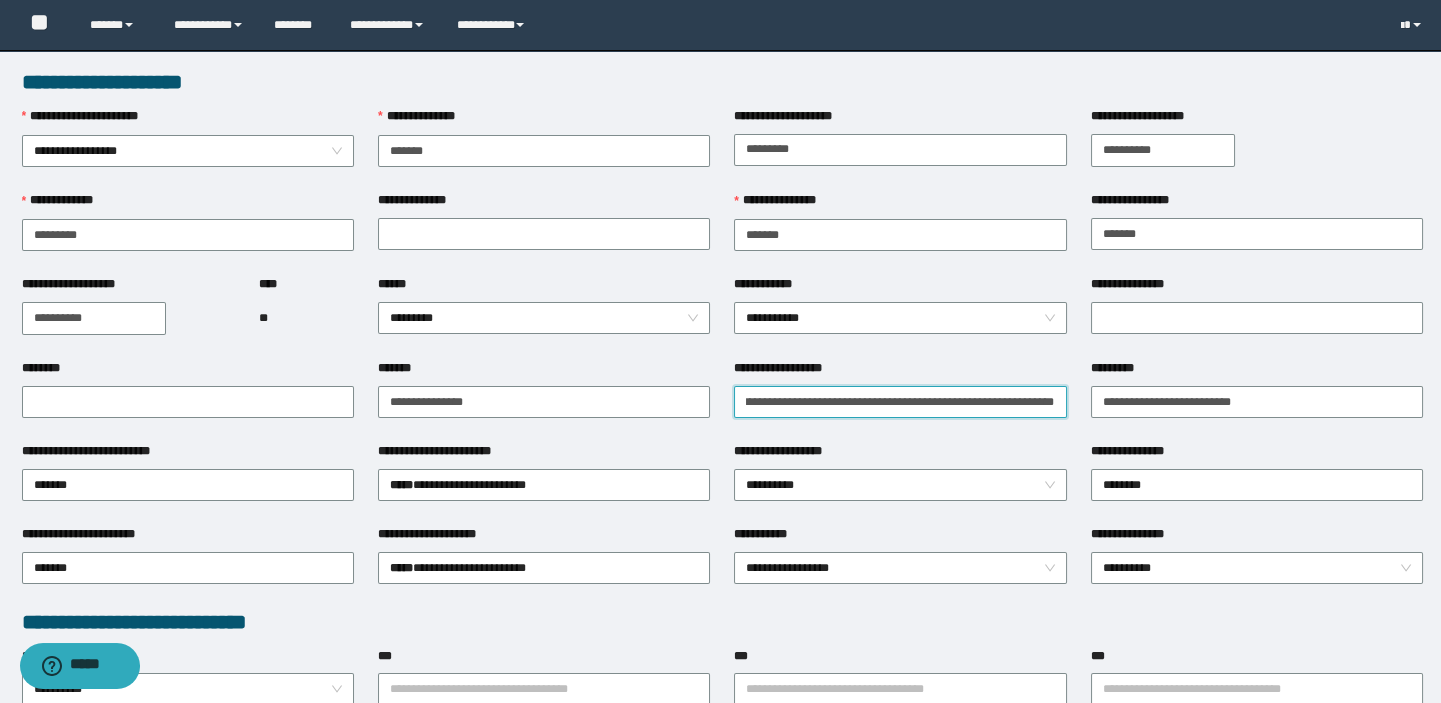 scroll, scrollTop: 0, scrollLeft: 97, axis: horizontal 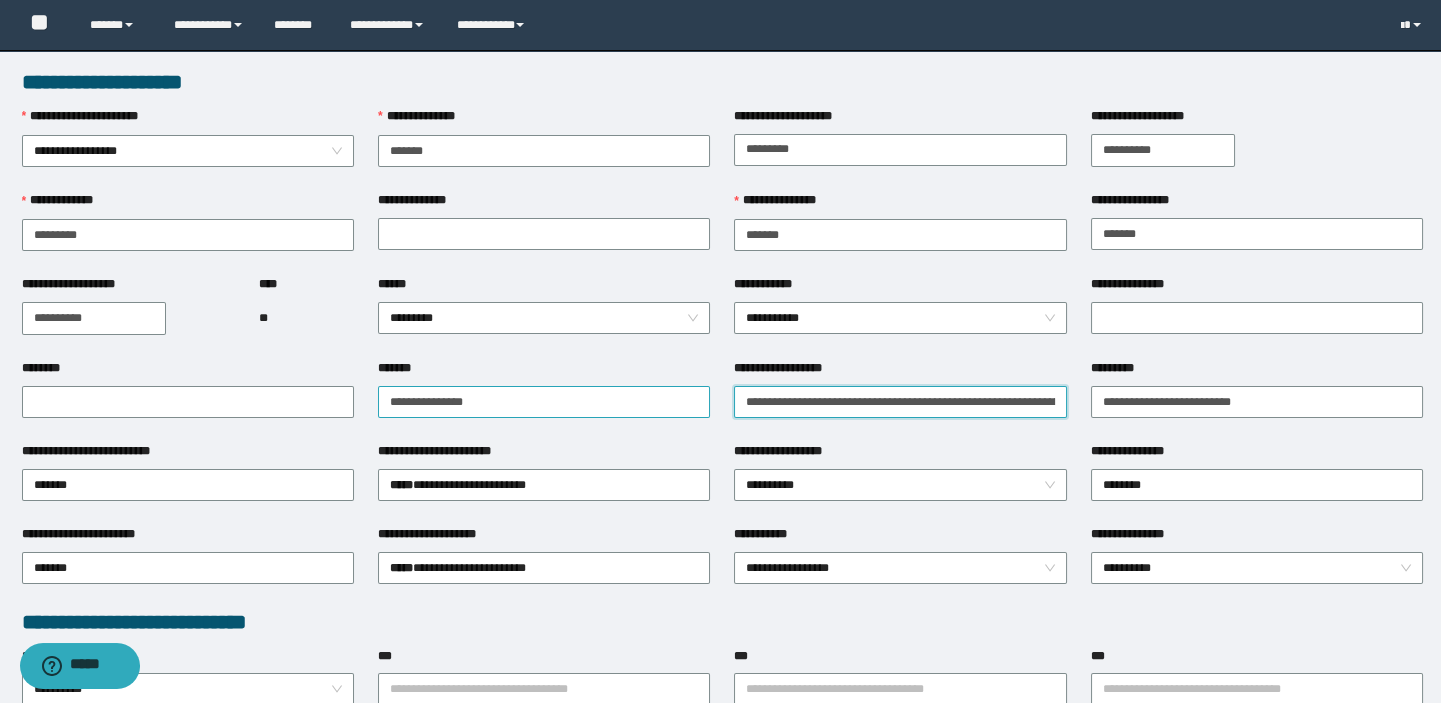 drag, startPoint x: 786, startPoint y: 406, endPoint x: 640, endPoint y: 408, distance: 146.0137 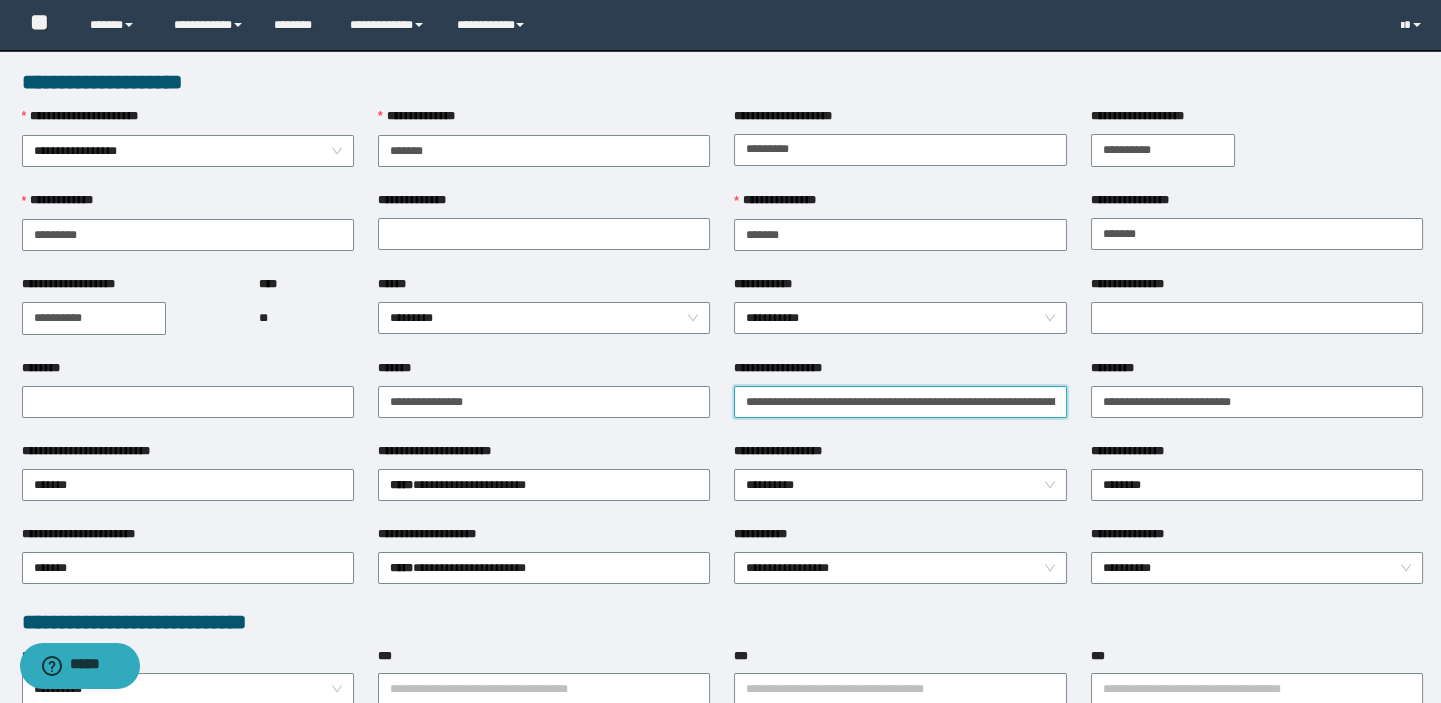 click on "**********" at bounding box center (900, 402) 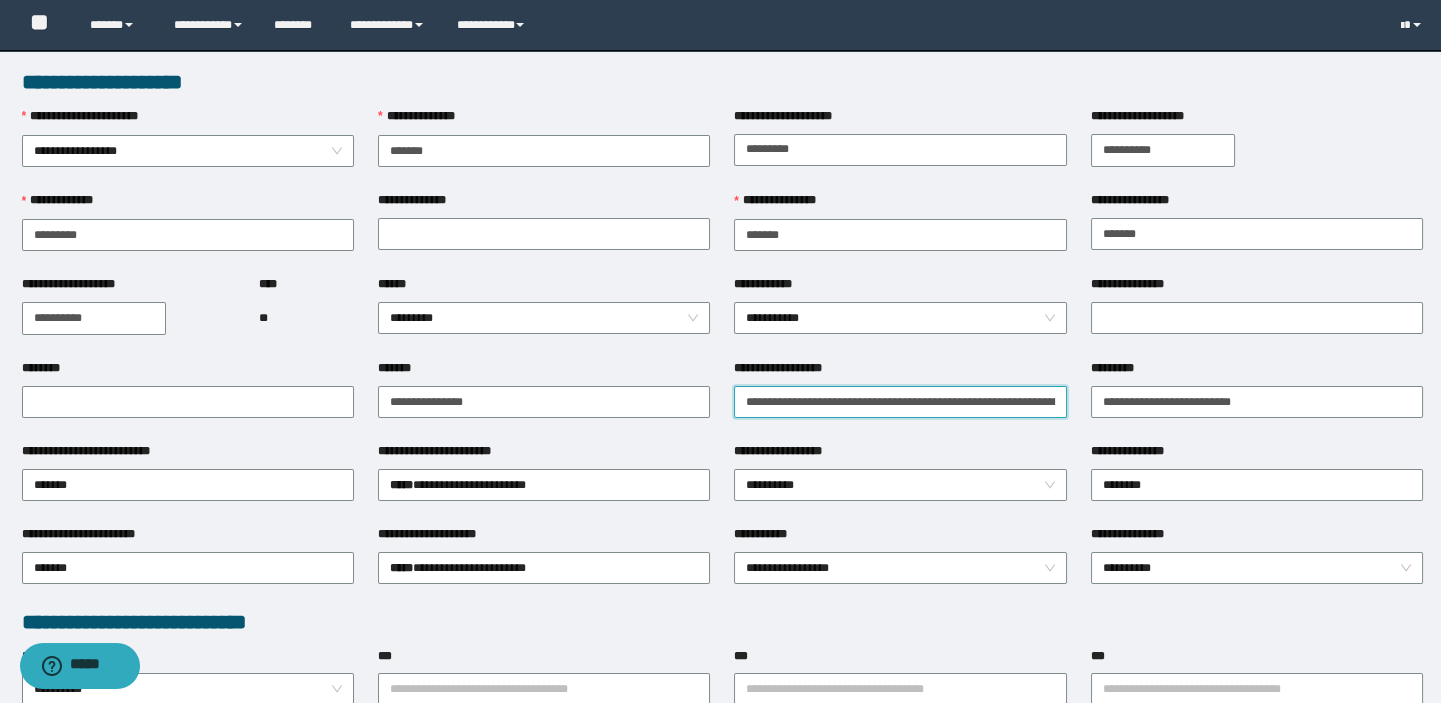 click on "**********" at bounding box center (900, 402) 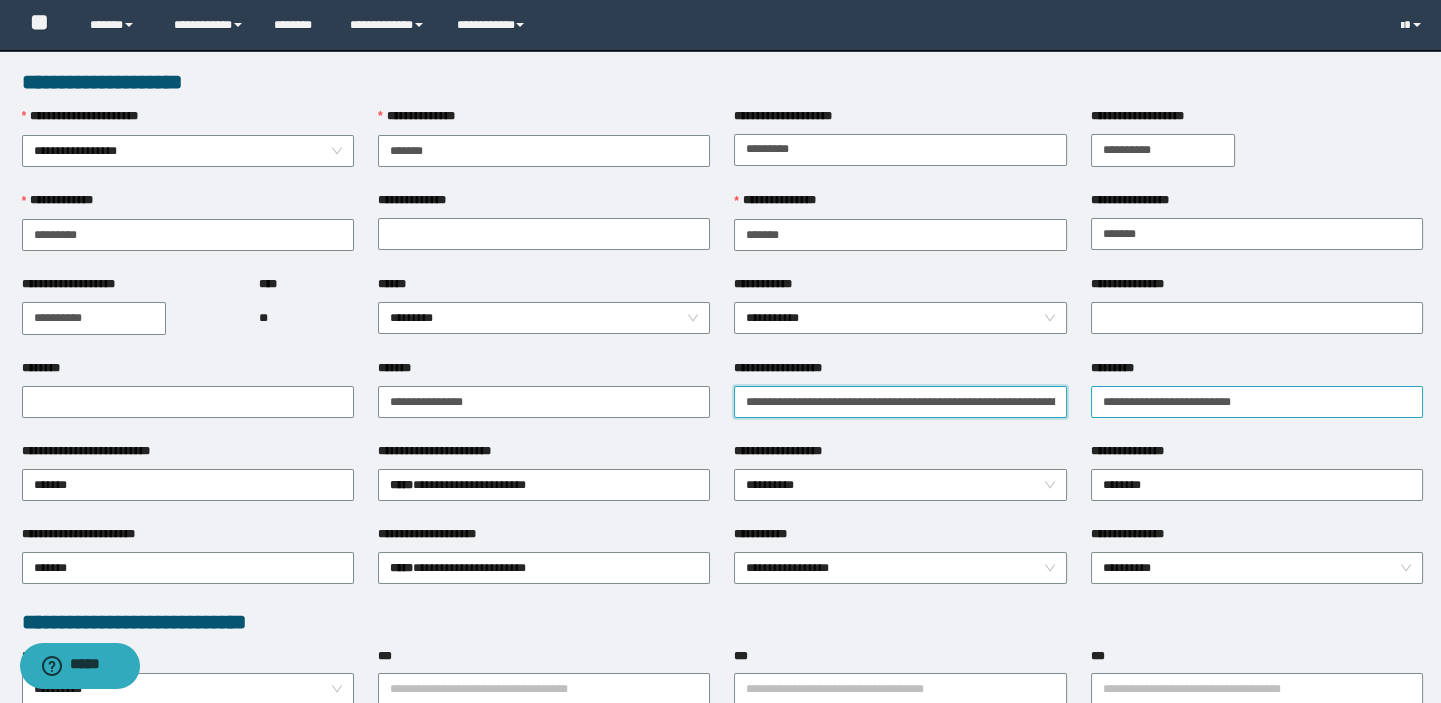 scroll, scrollTop: 0, scrollLeft: 87, axis: horizontal 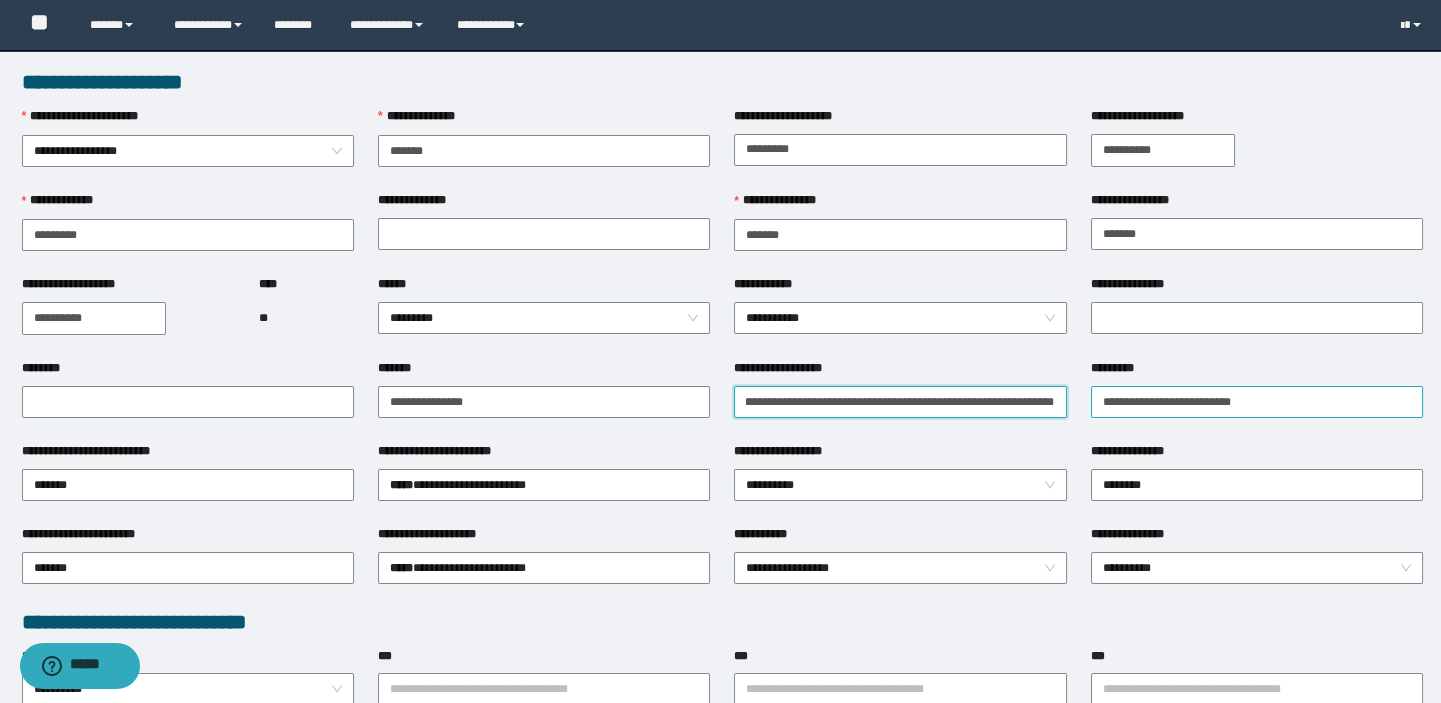 drag, startPoint x: 906, startPoint y: 398, endPoint x: 1138, endPoint y: 411, distance: 232.36394 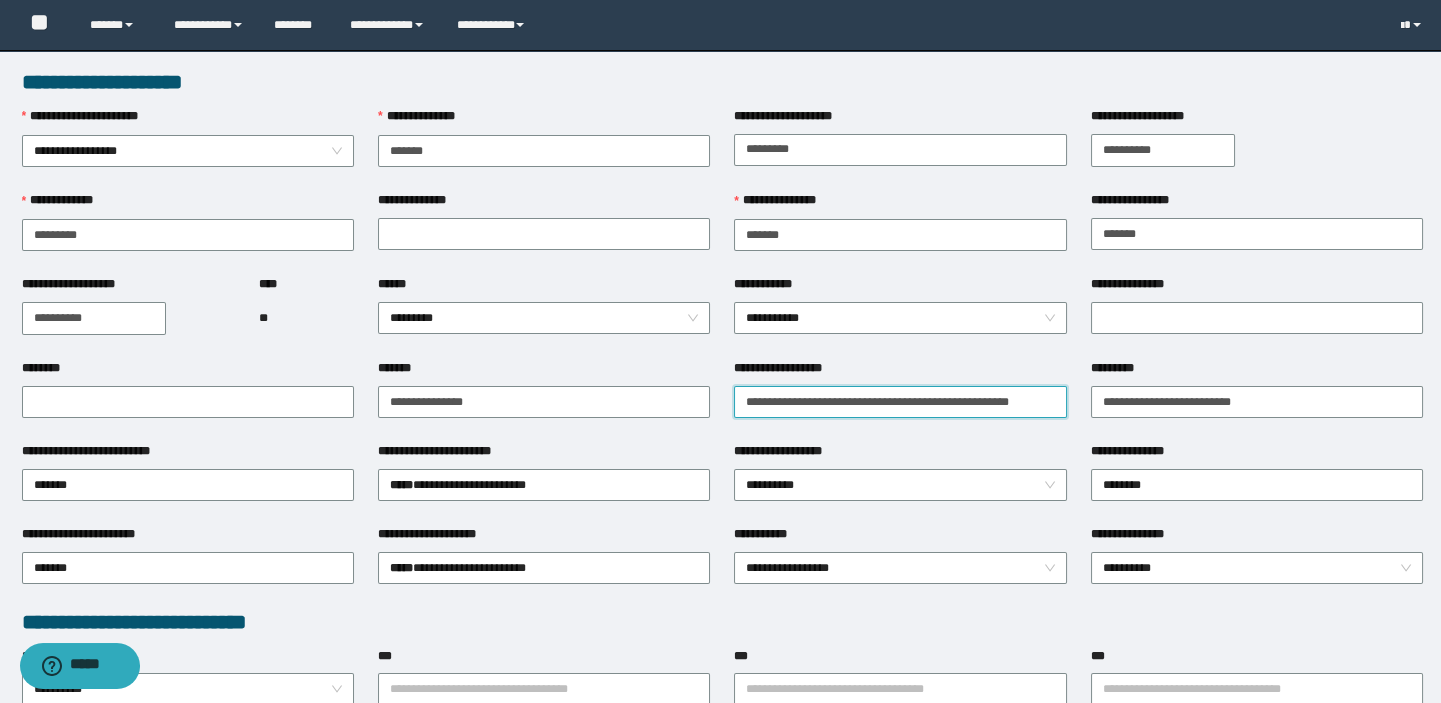 scroll, scrollTop: 0, scrollLeft: 13, axis: horizontal 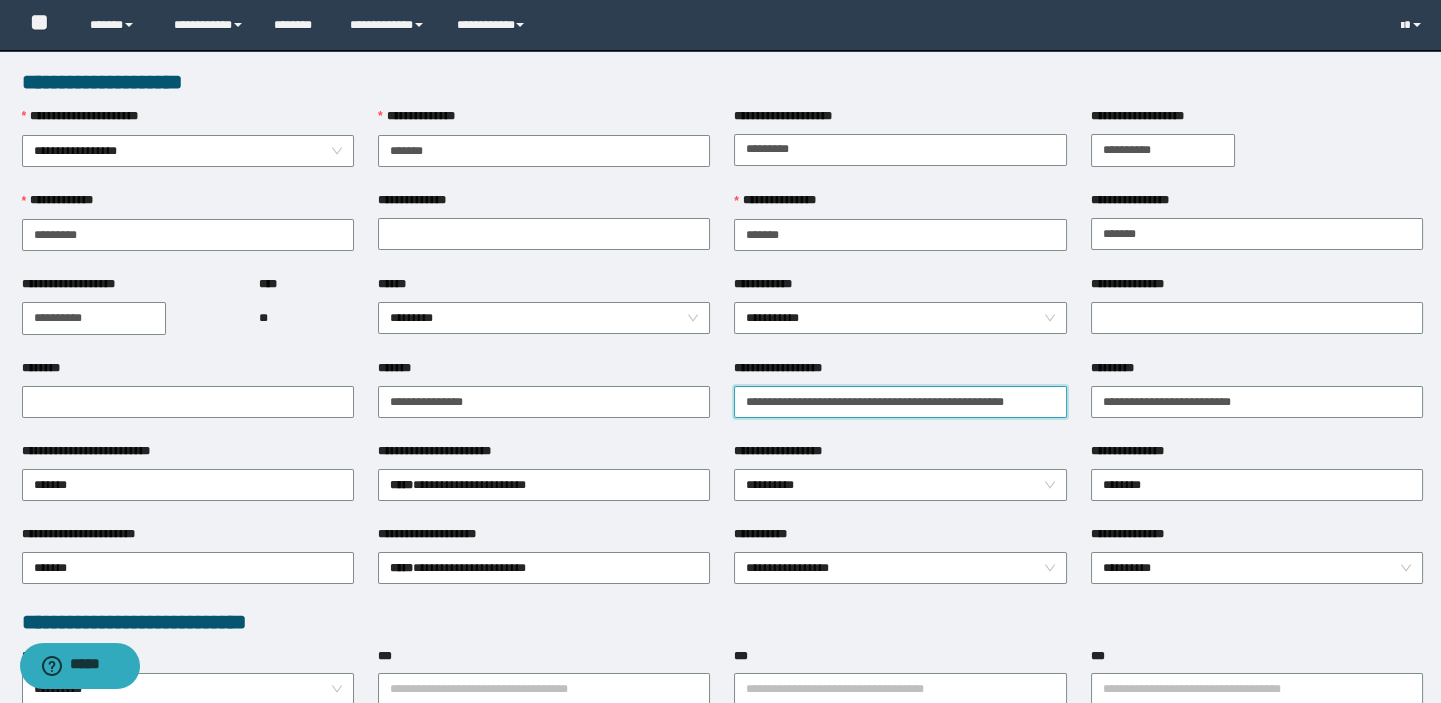 click on "**********" at bounding box center (900, 402) 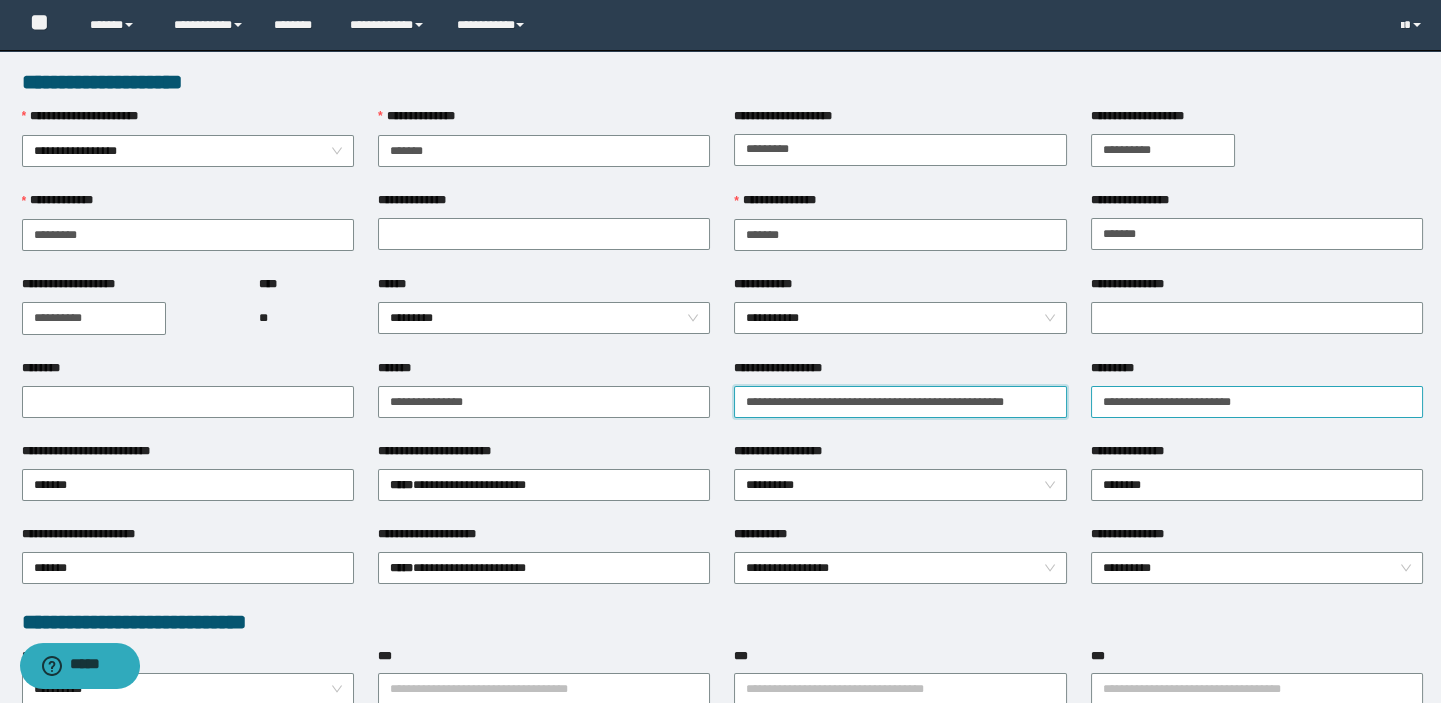 type on "**********" 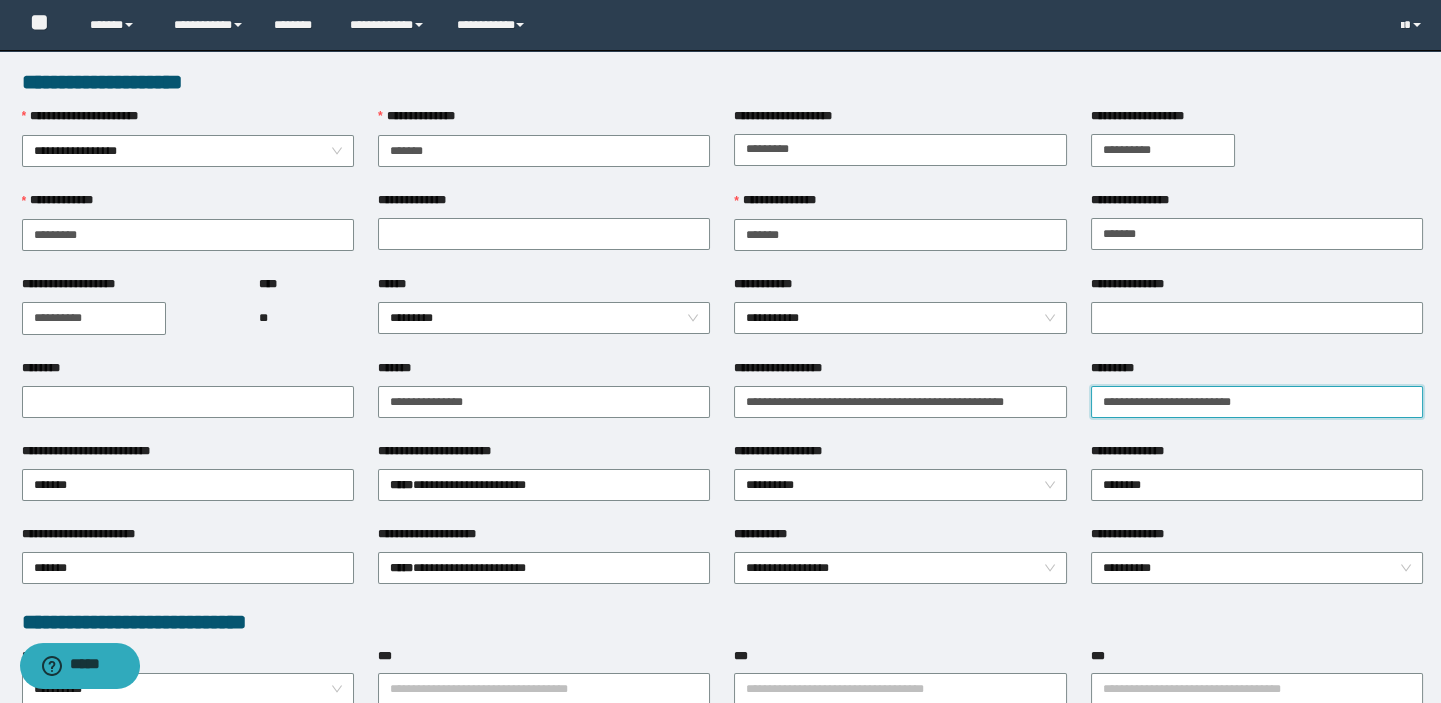 scroll, scrollTop: 0, scrollLeft: 0, axis: both 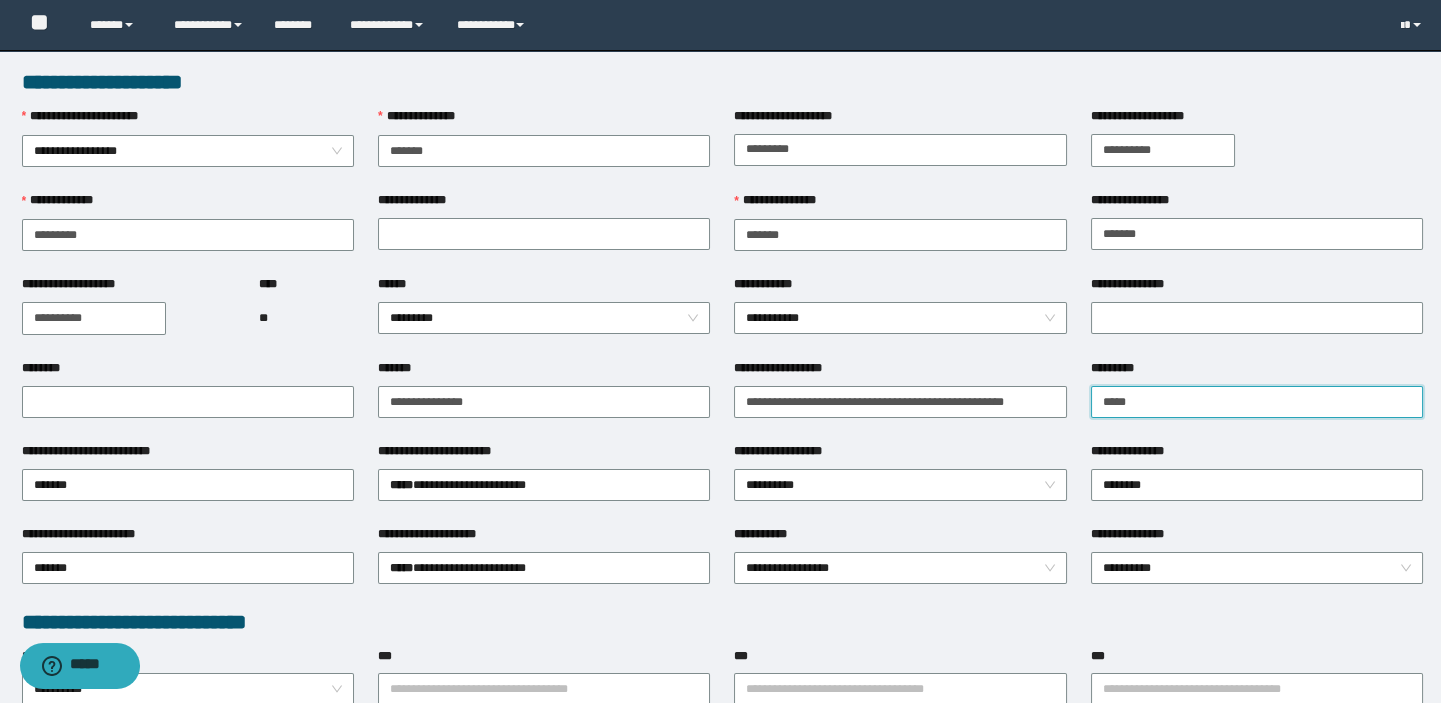 type on "**********" 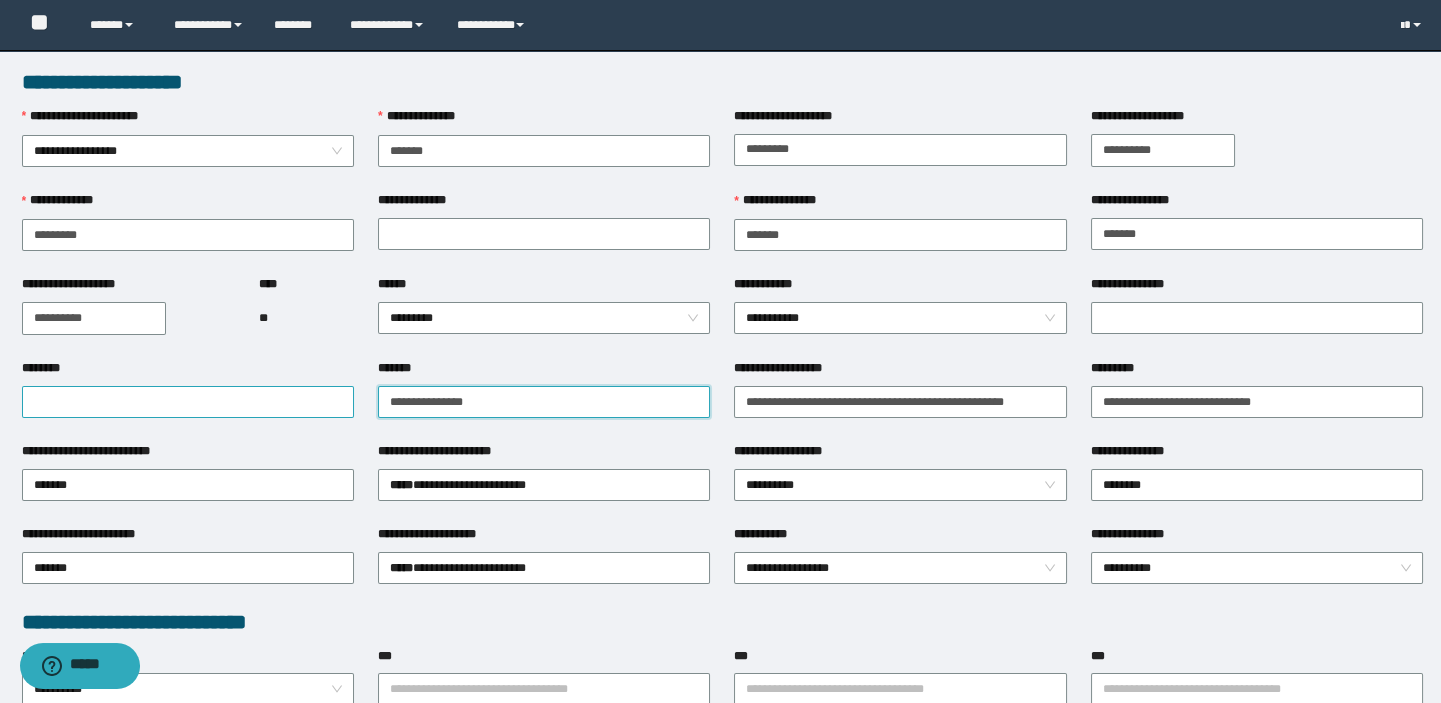 drag, startPoint x: 511, startPoint y: 390, endPoint x: 93, endPoint y: 387, distance: 418.01077 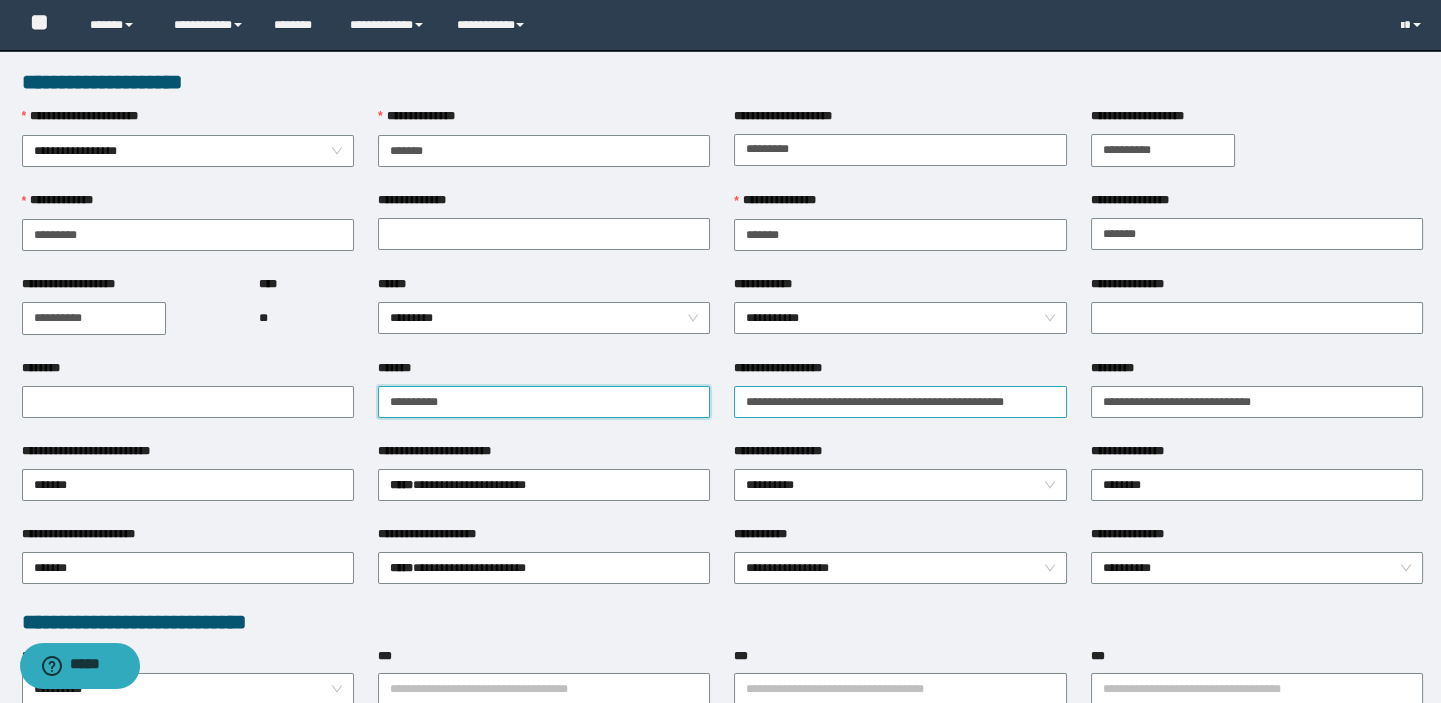 type on "**********" 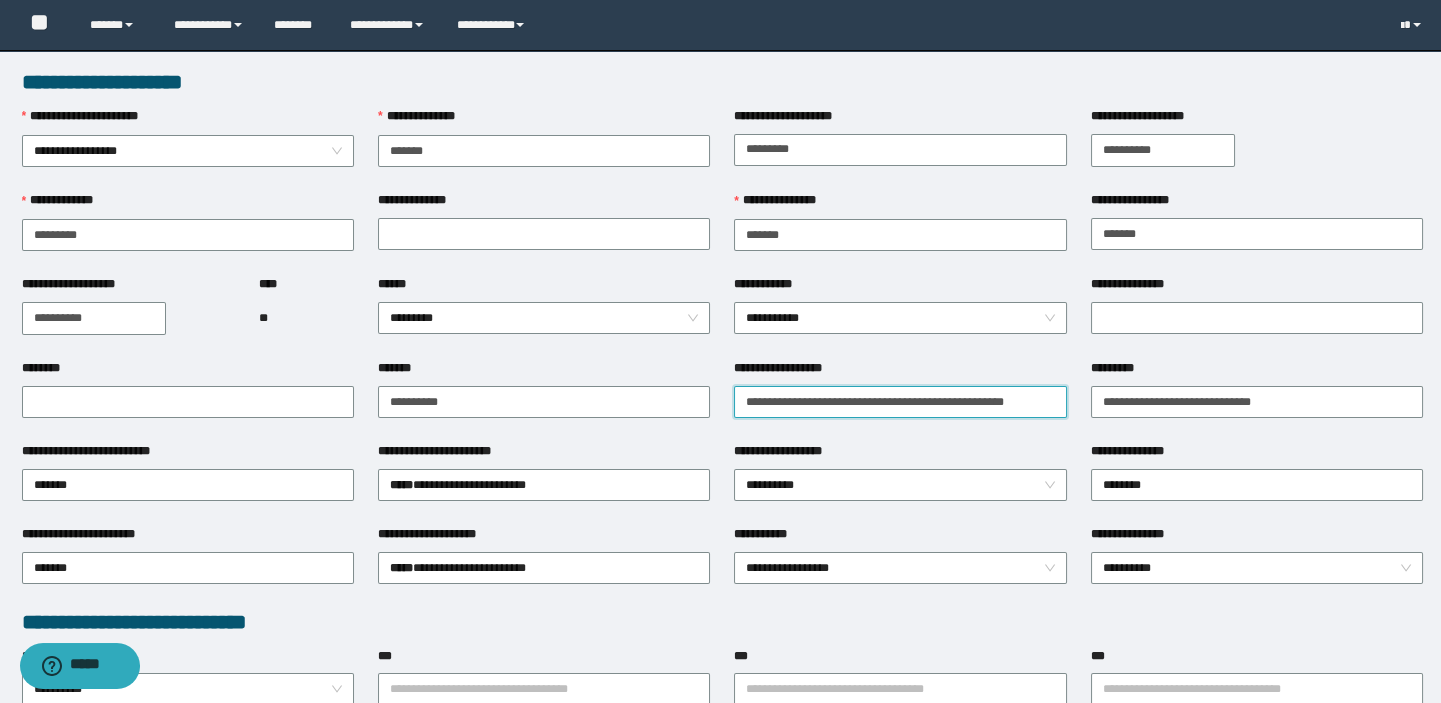click on "**********" at bounding box center [900, 402] 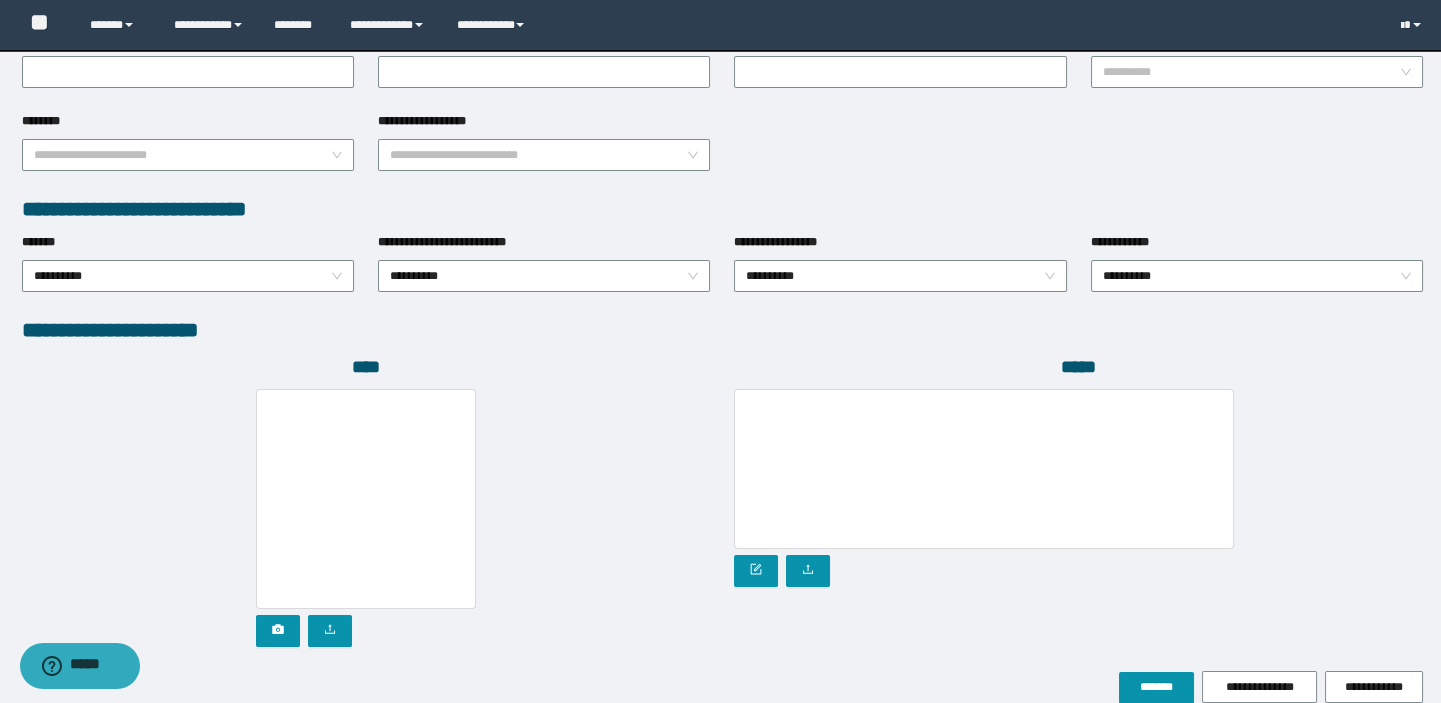 scroll, scrollTop: 999, scrollLeft: 0, axis: vertical 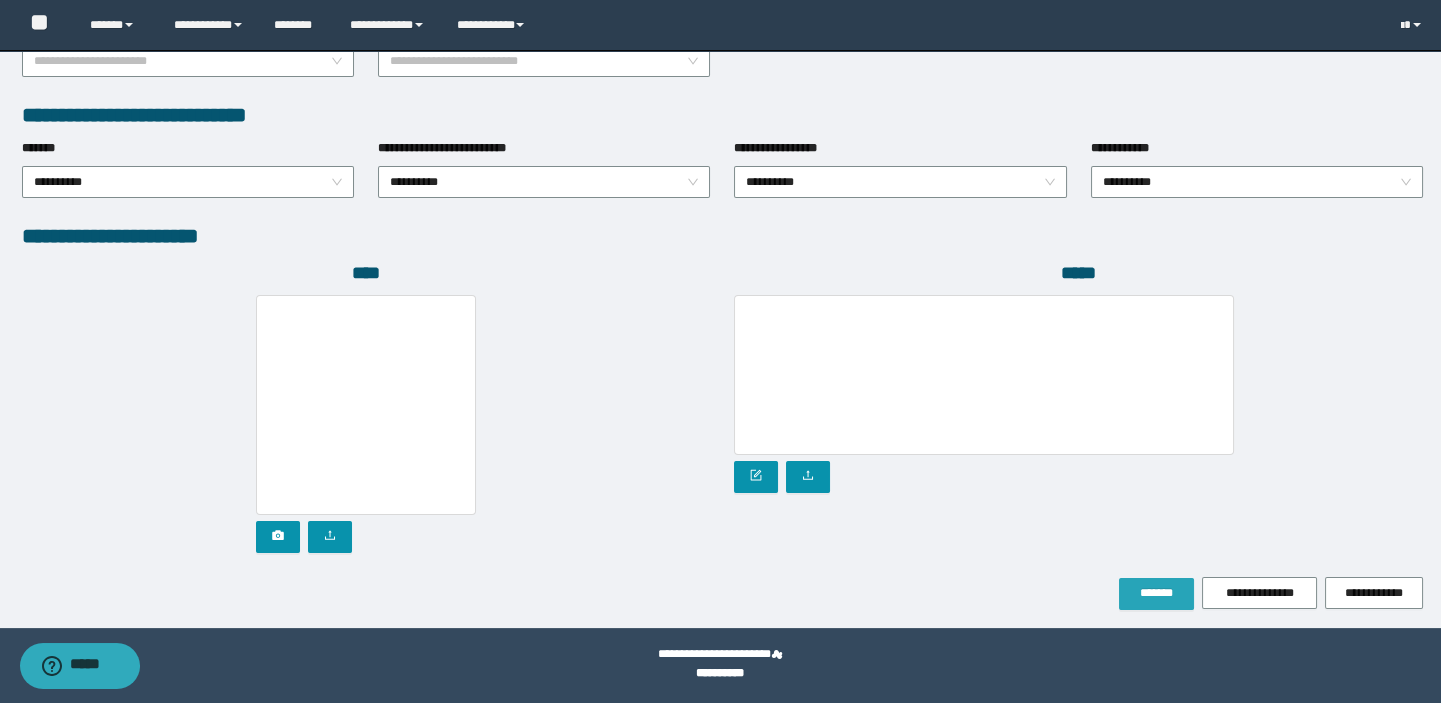 type on "**********" 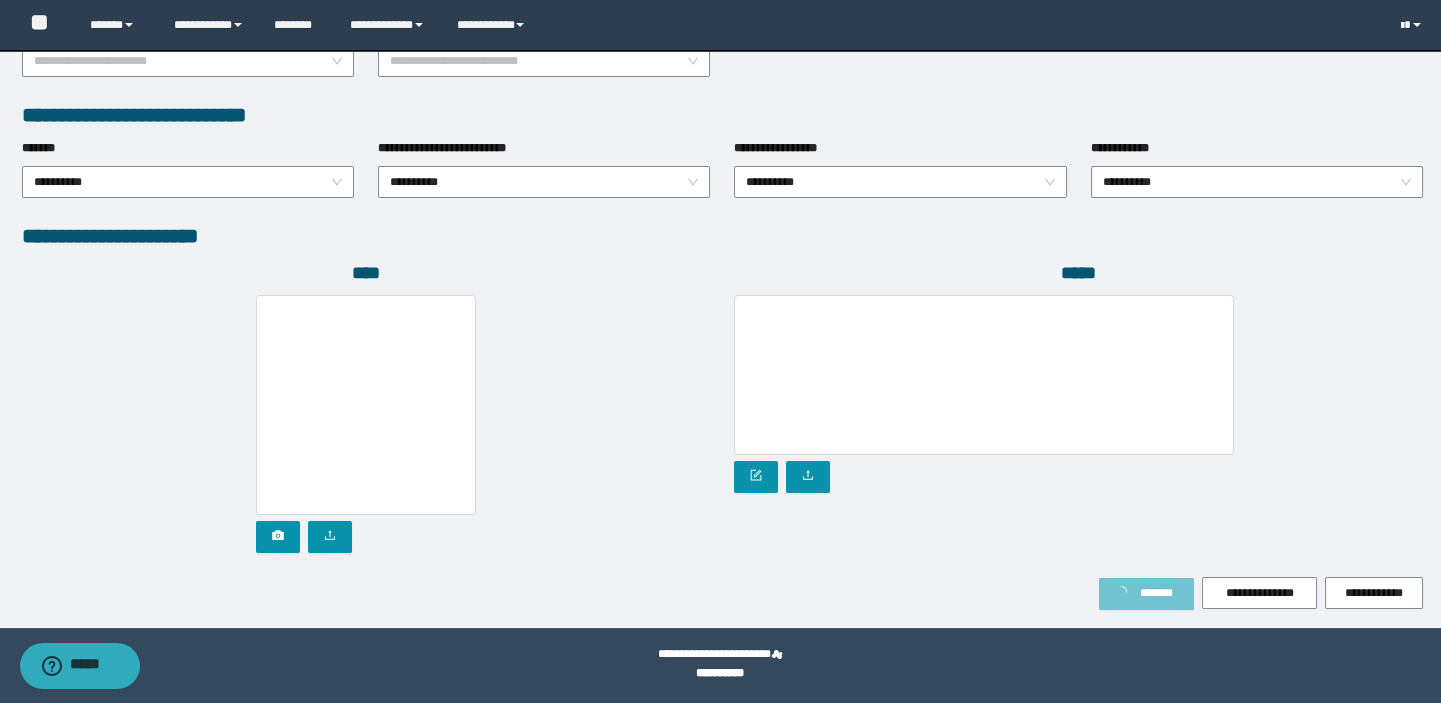 scroll, scrollTop: 1051, scrollLeft: 0, axis: vertical 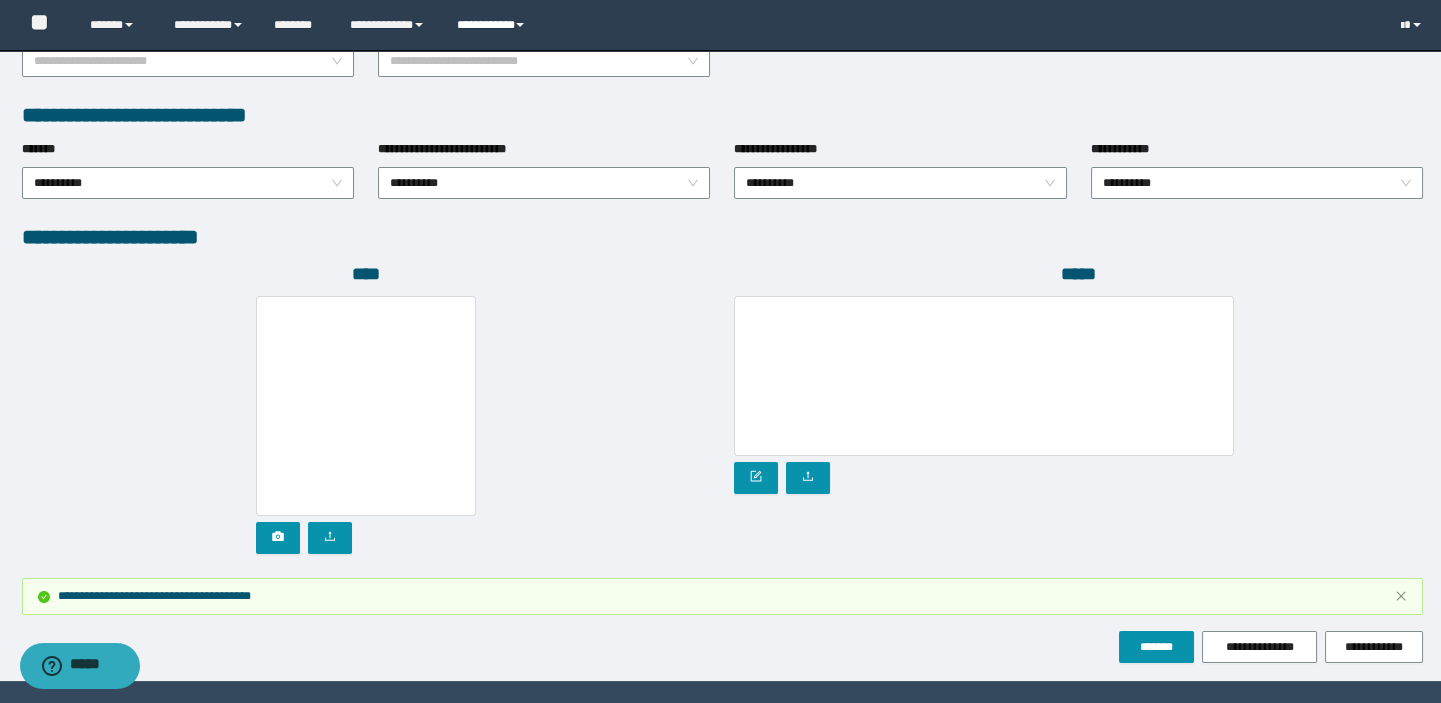 click on "**********" at bounding box center (493, 25) 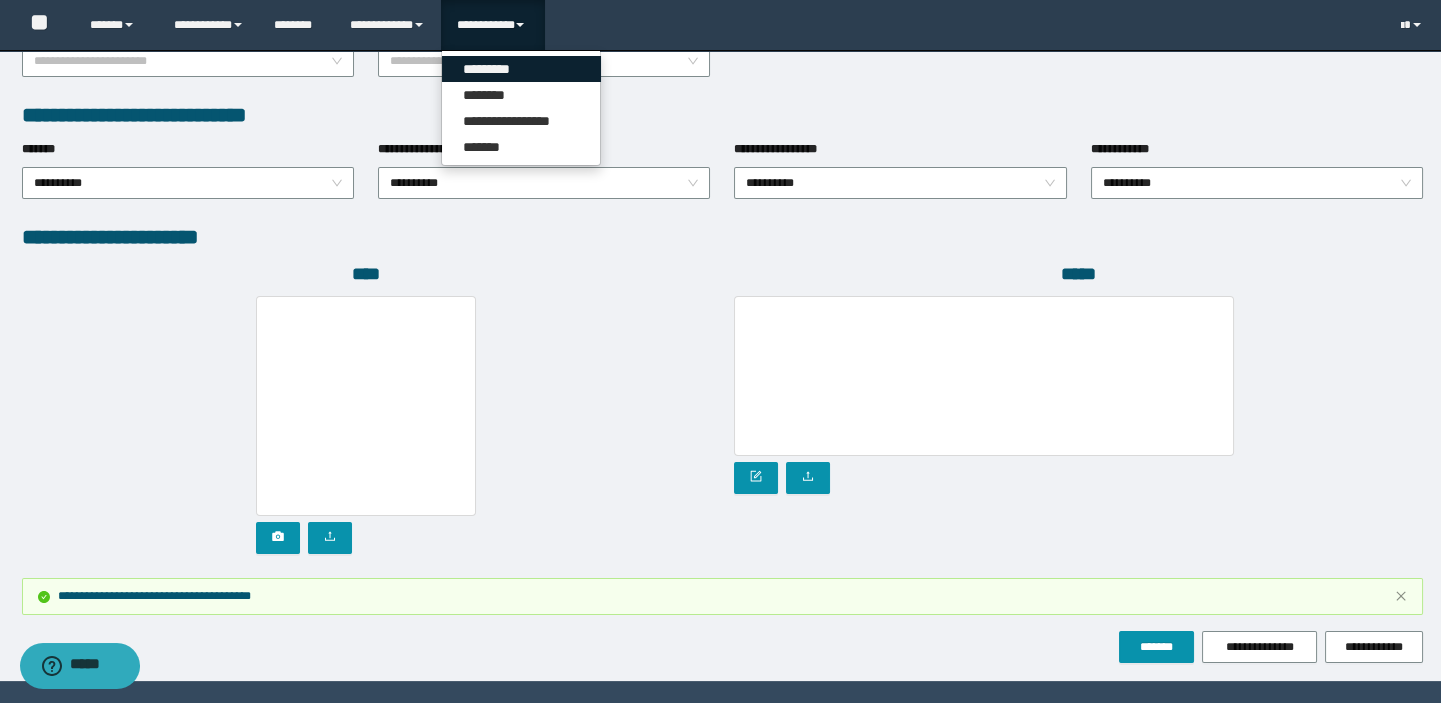 click on "*********" at bounding box center [521, 69] 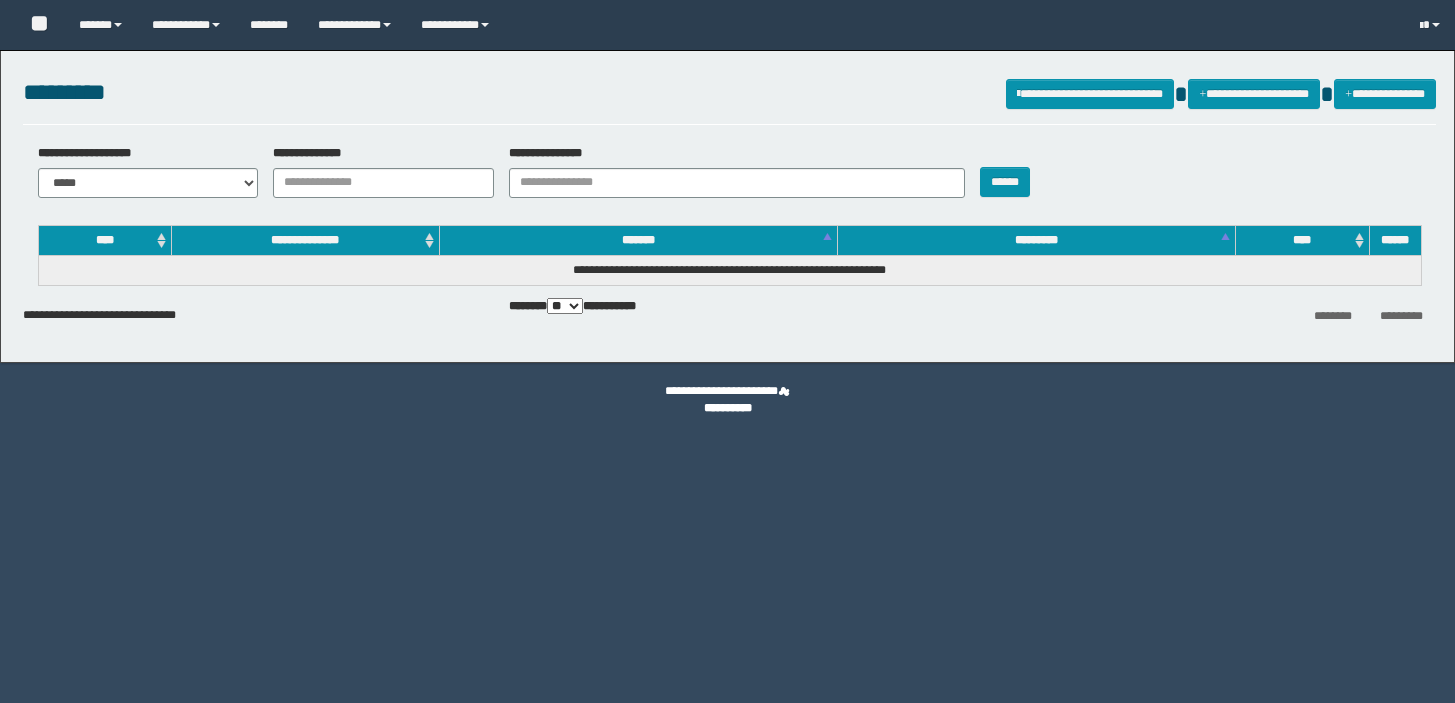 scroll, scrollTop: 0, scrollLeft: 0, axis: both 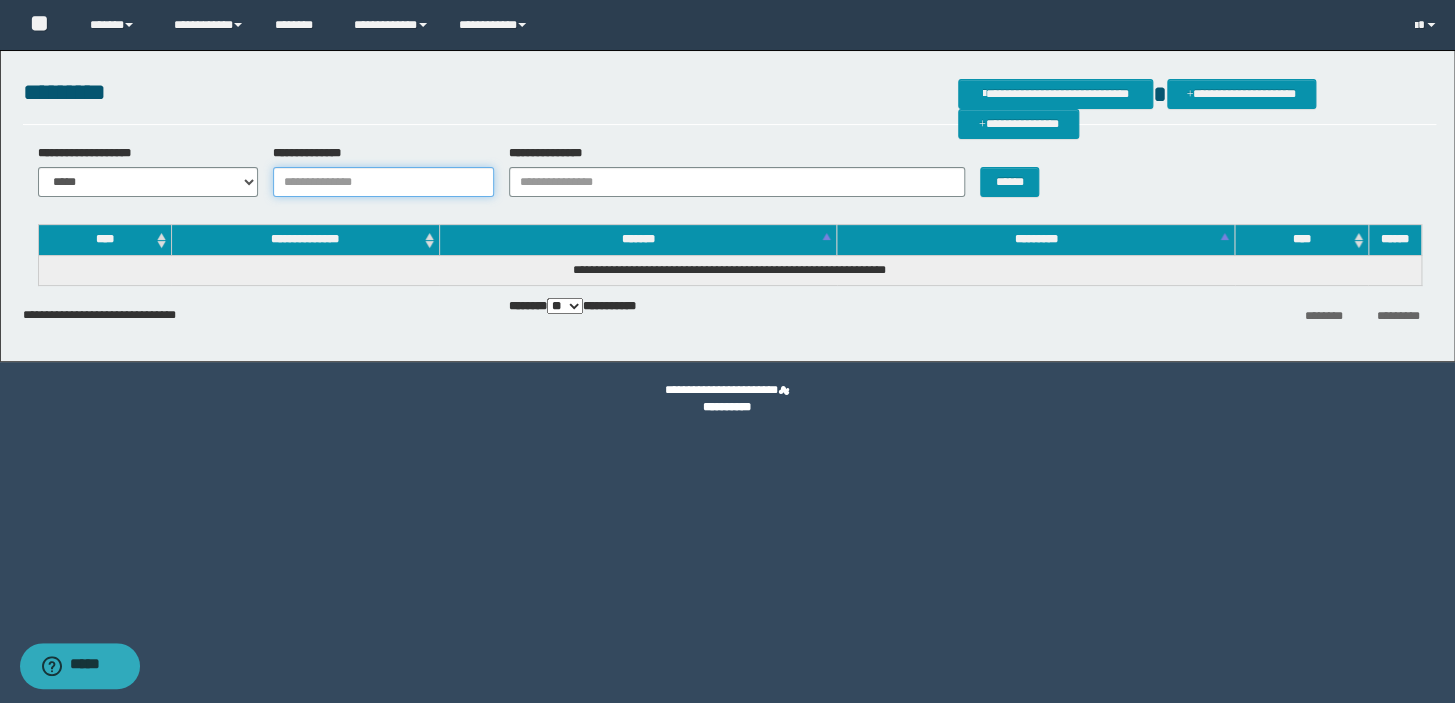 click on "**********" at bounding box center (383, 182) 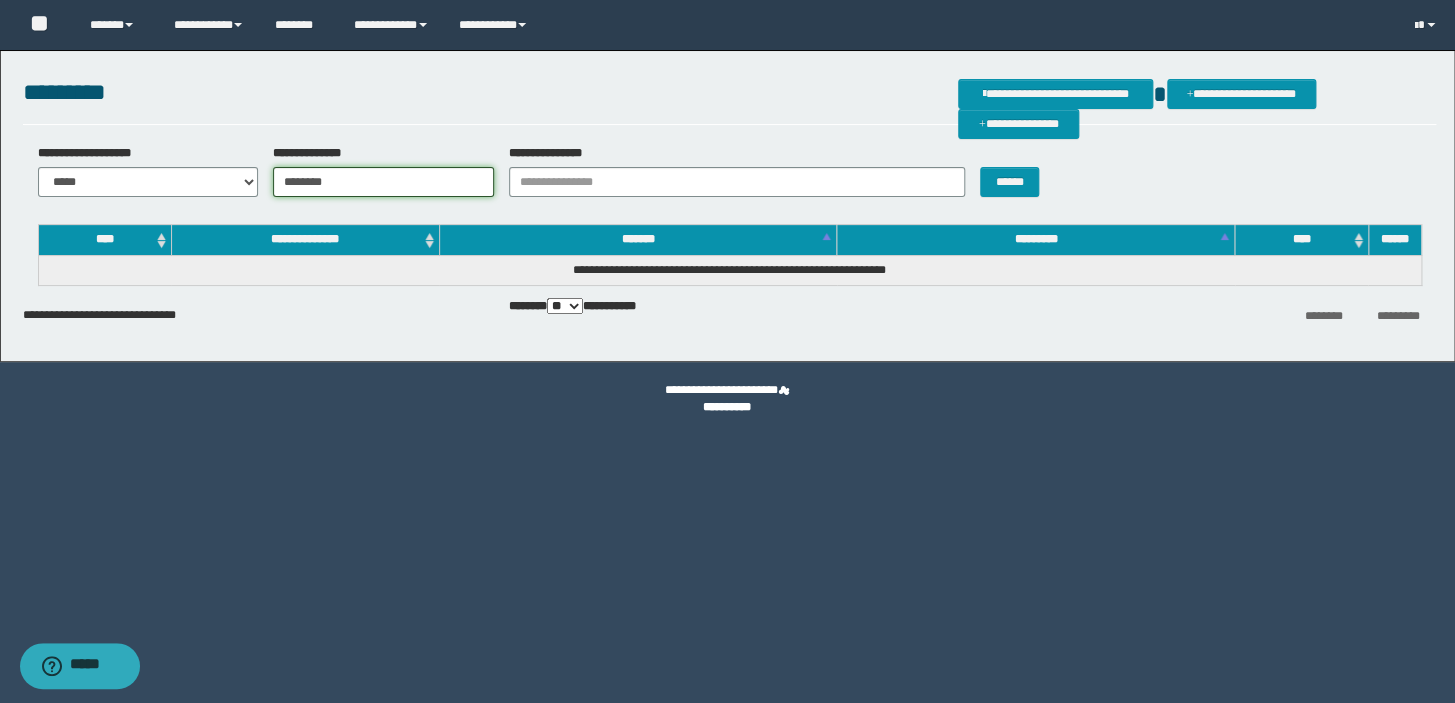 type on "********" 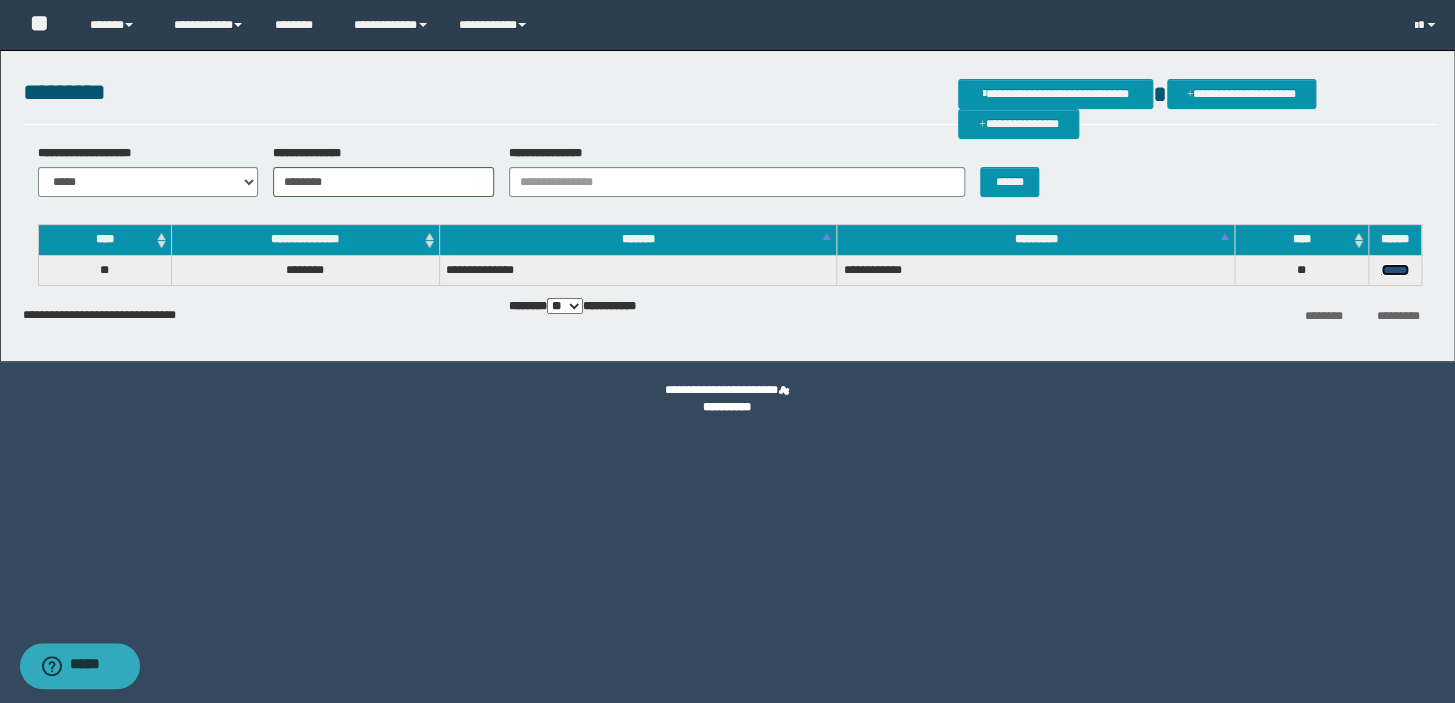 click on "******" at bounding box center [1395, 270] 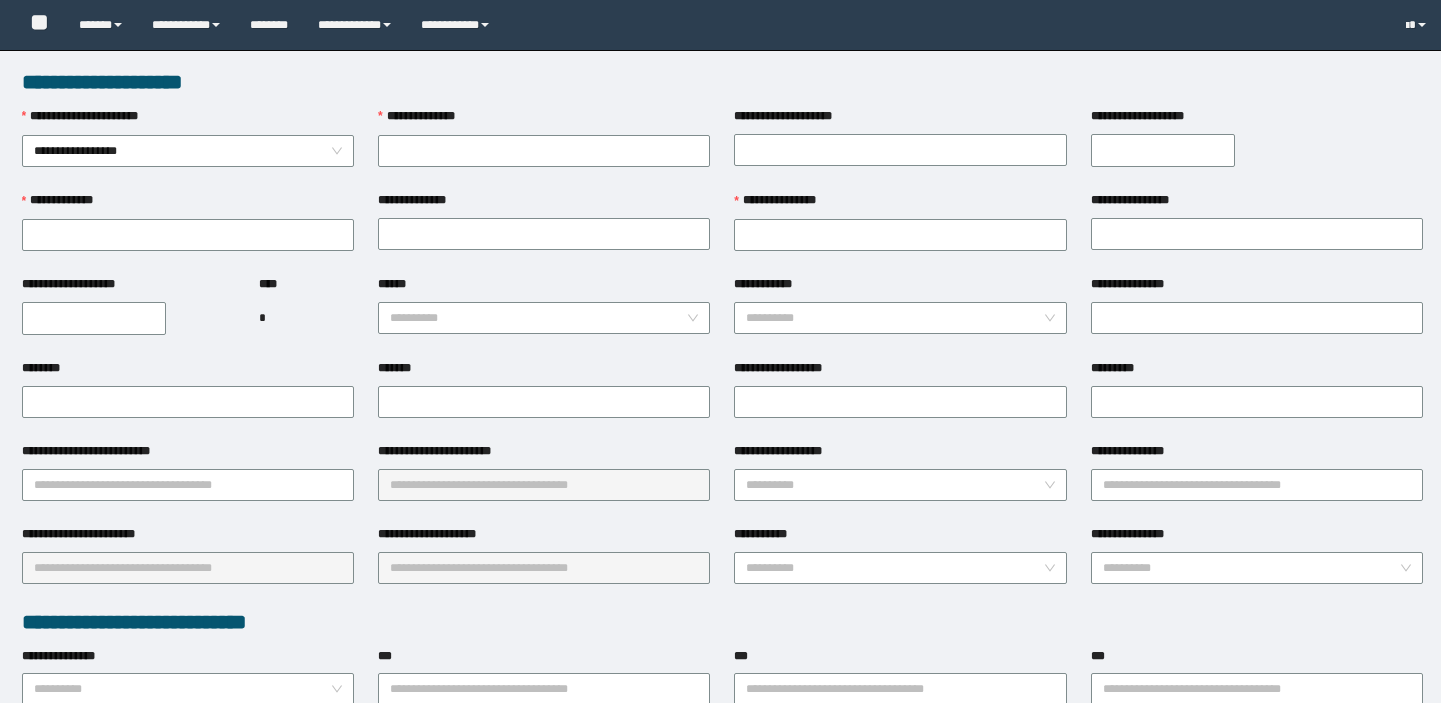 scroll, scrollTop: 0, scrollLeft: 0, axis: both 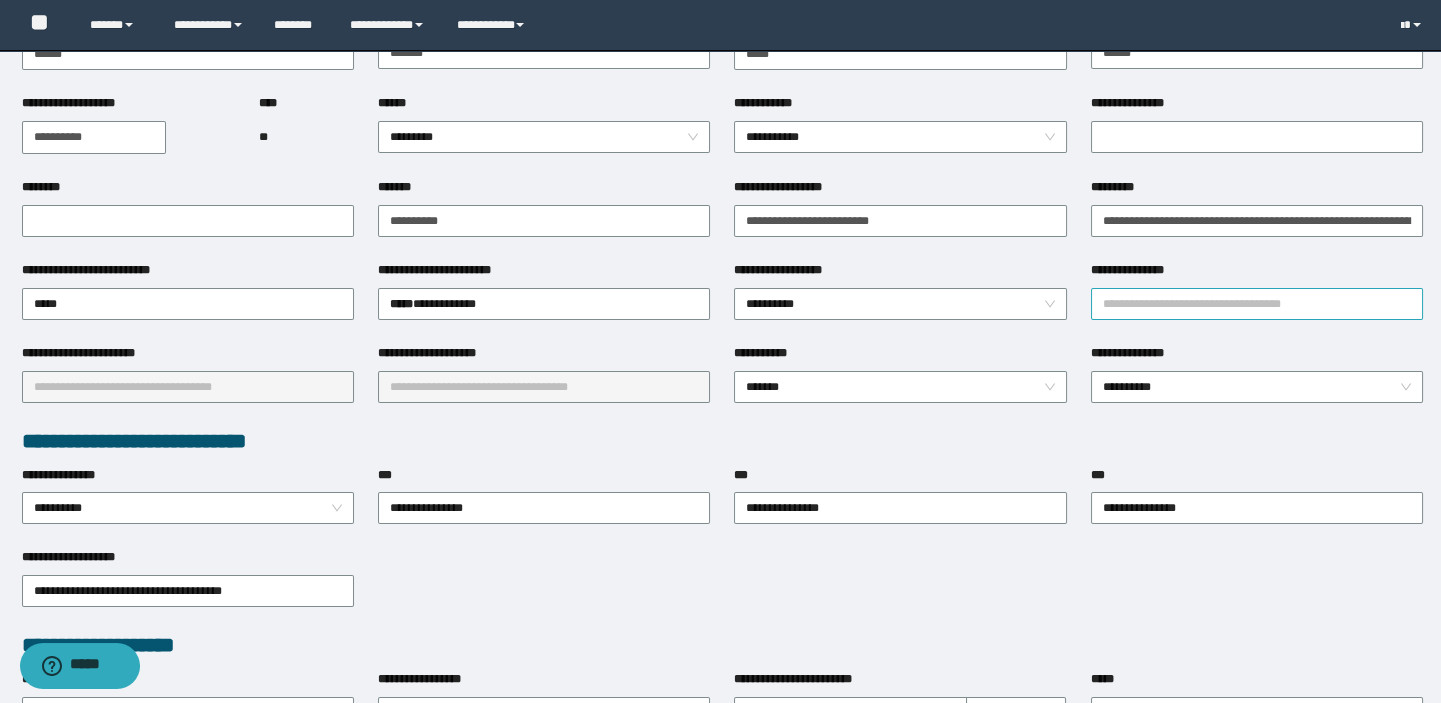 click on "**********" at bounding box center (1257, 304) 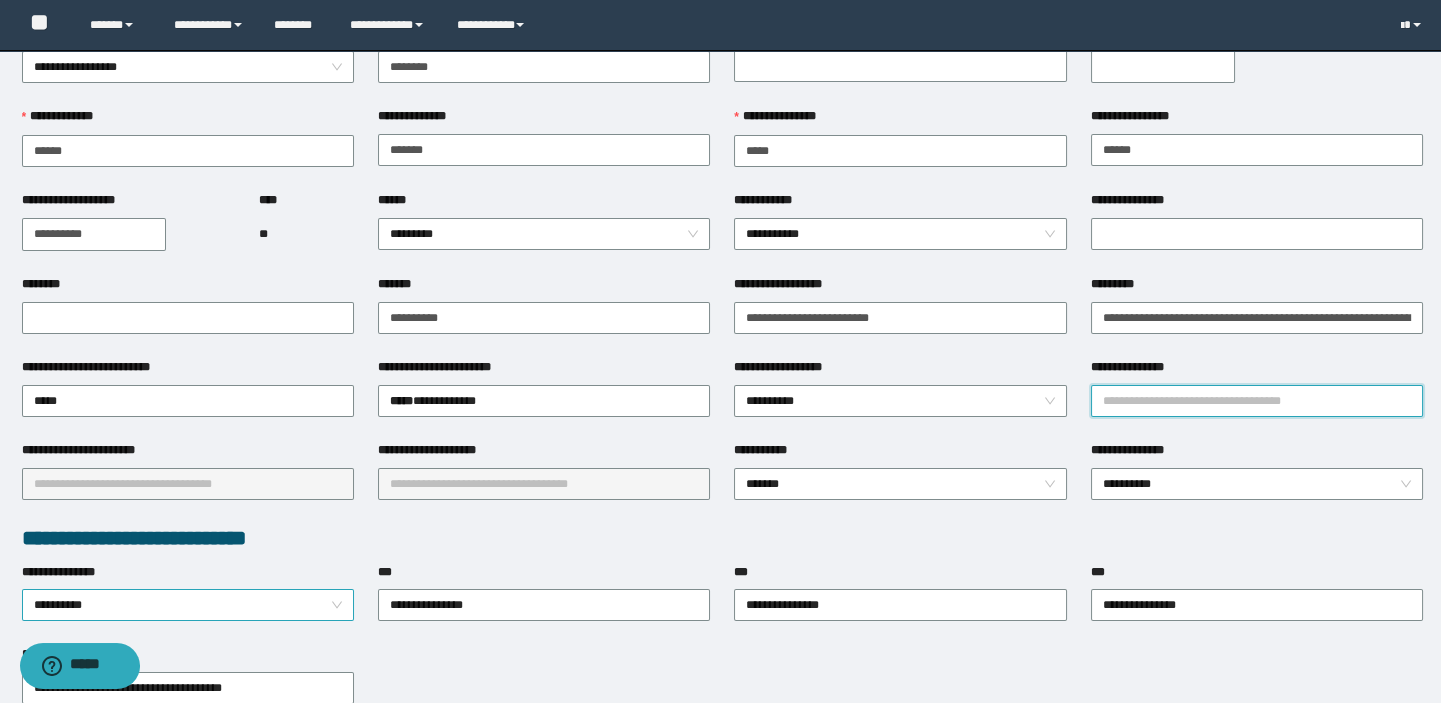 scroll, scrollTop: 0, scrollLeft: 0, axis: both 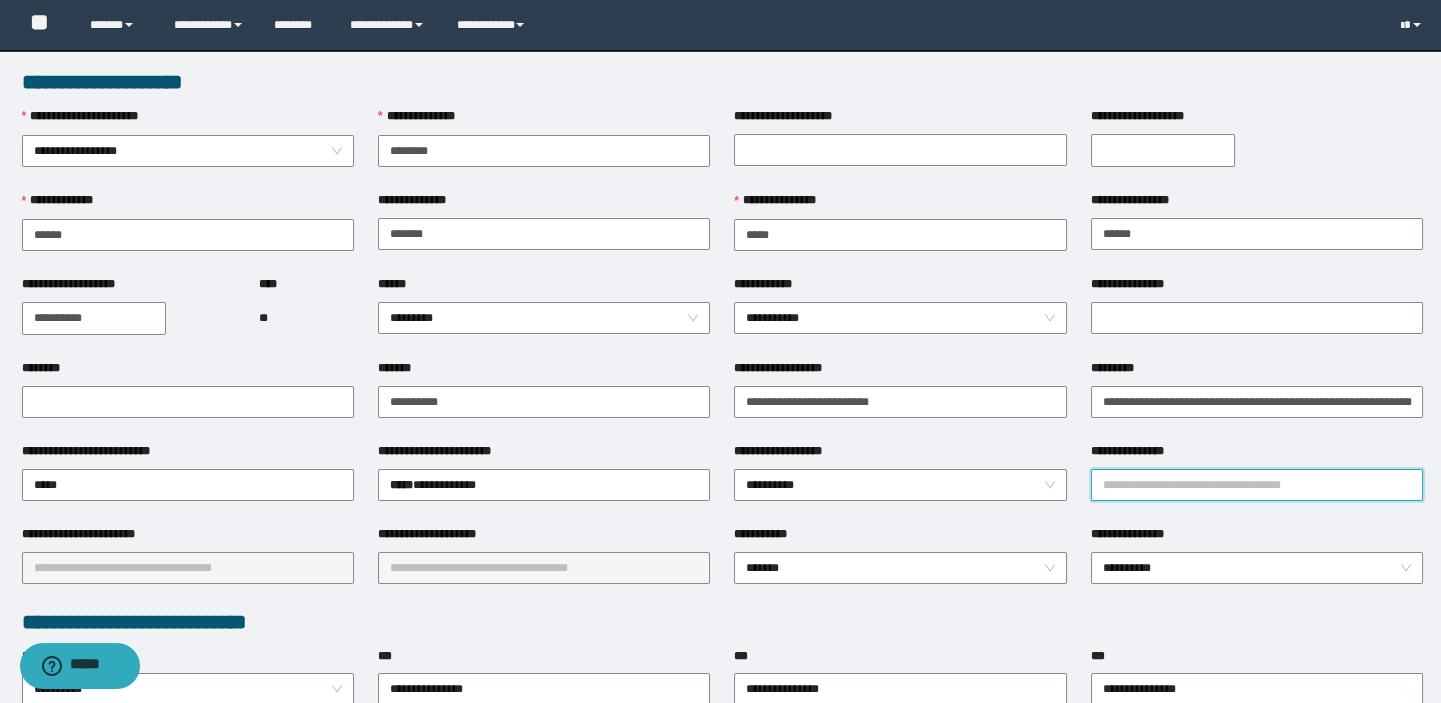 click on "**********" at bounding box center [1163, 150] 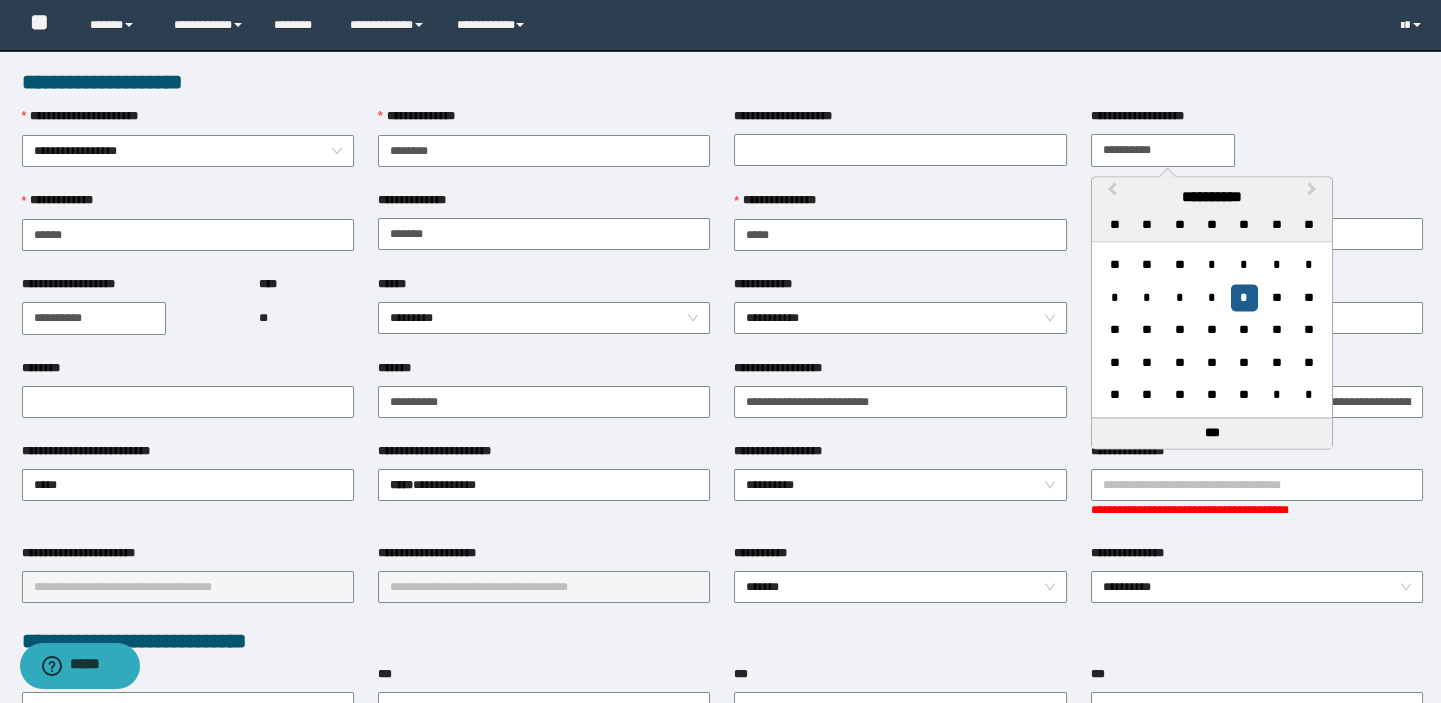 type on "**********" 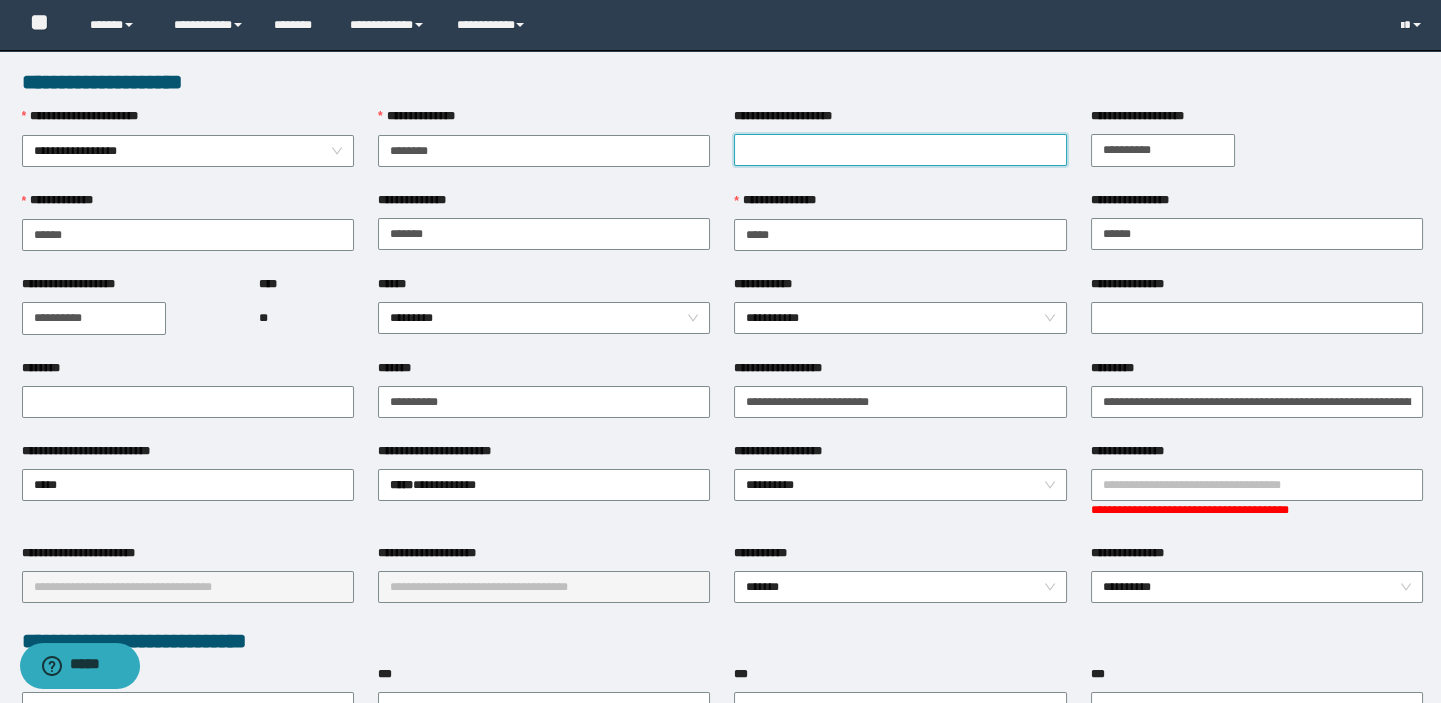 click on "**********" at bounding box center [900, 150] 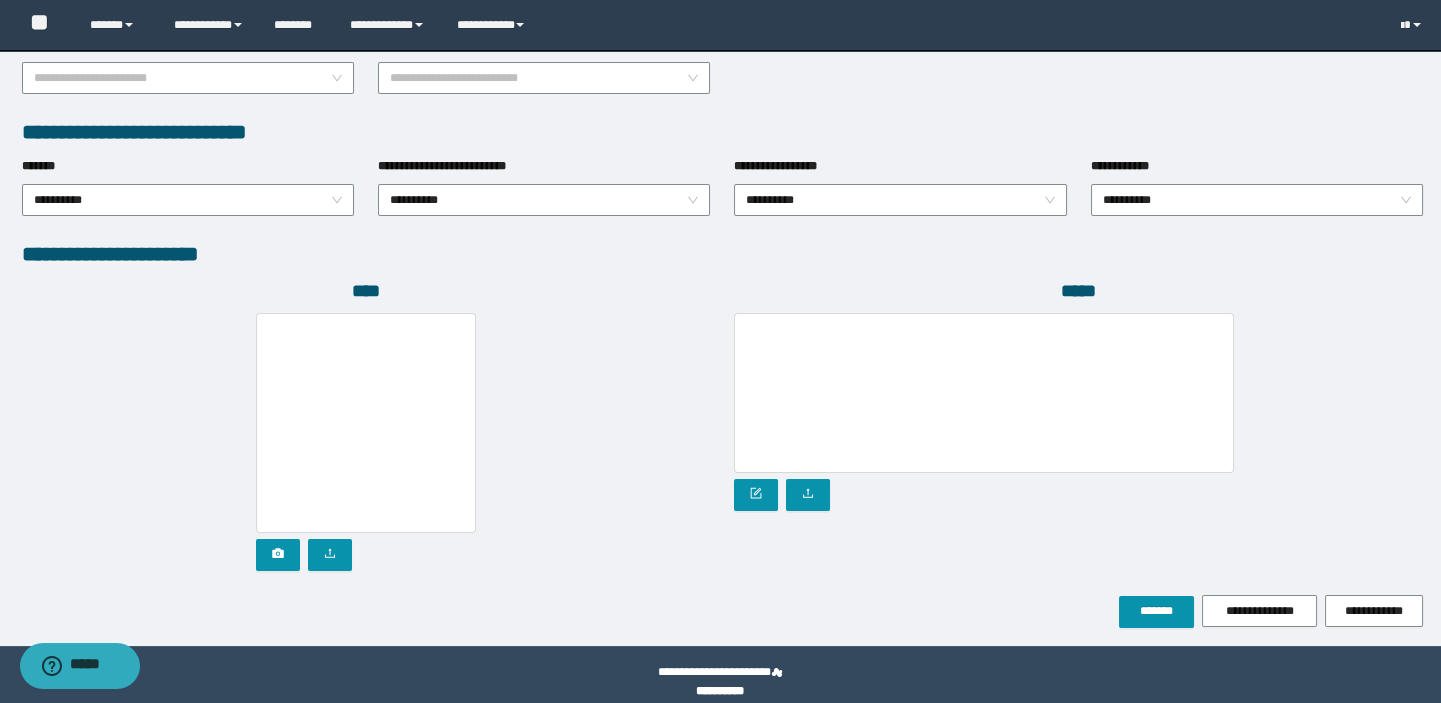 scroll, scrollTop: 1018, scrollLeft: 0, axis: vertical 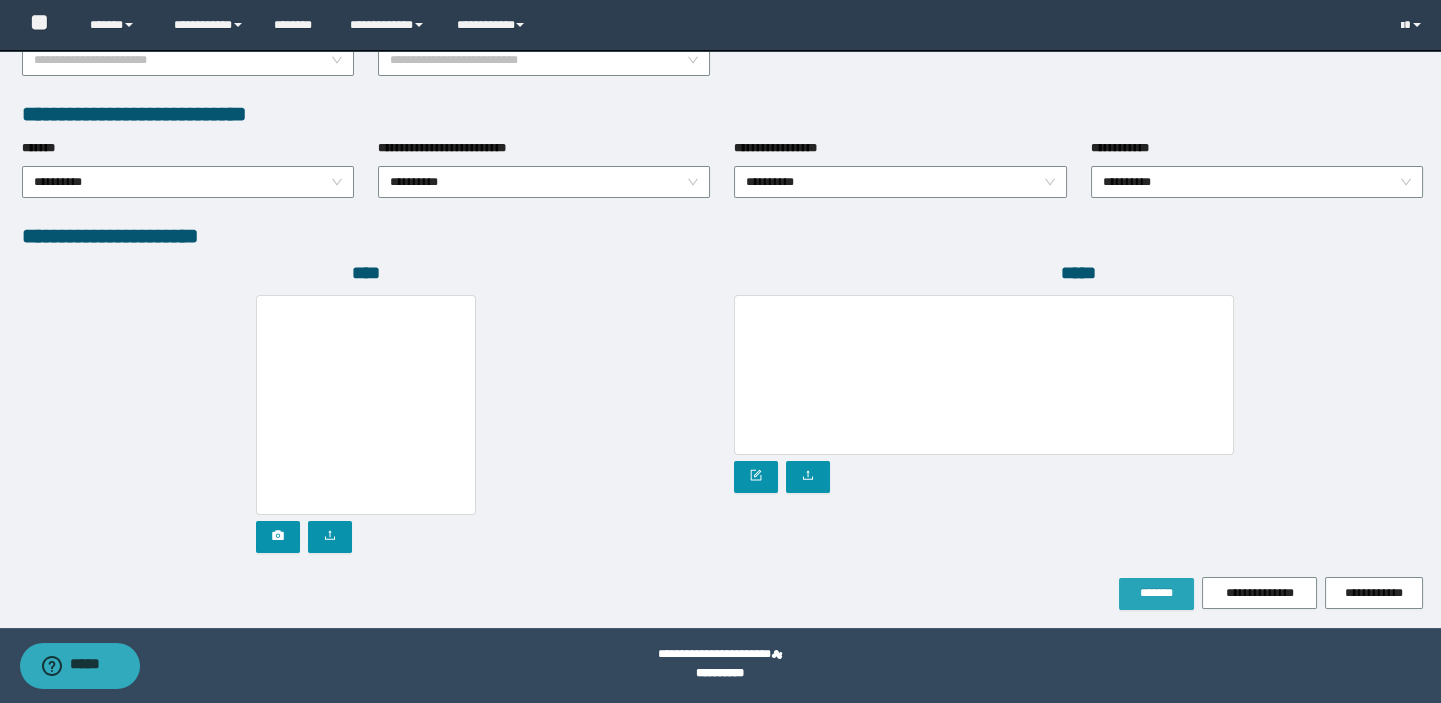 type on "*********" 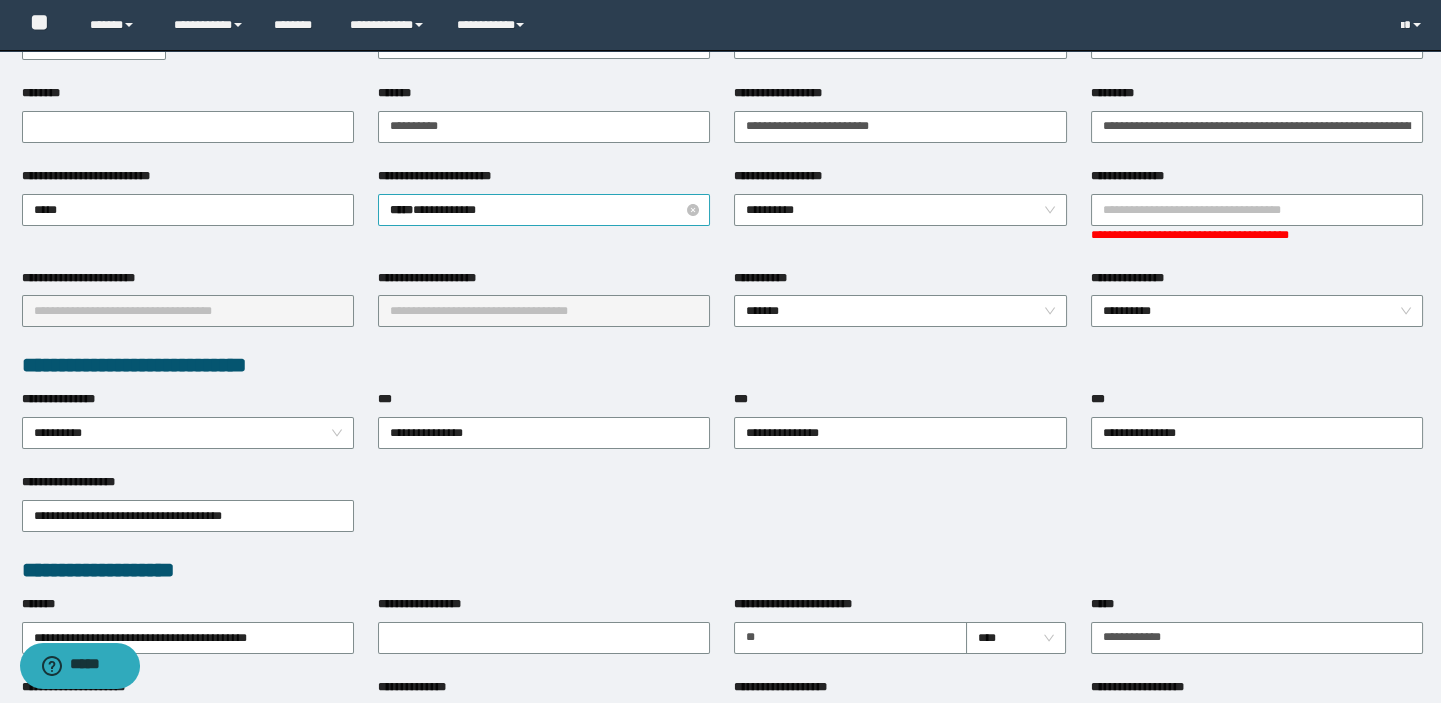 scroll, scrollTop: 90, scrollLeft: 0, axis: vertical 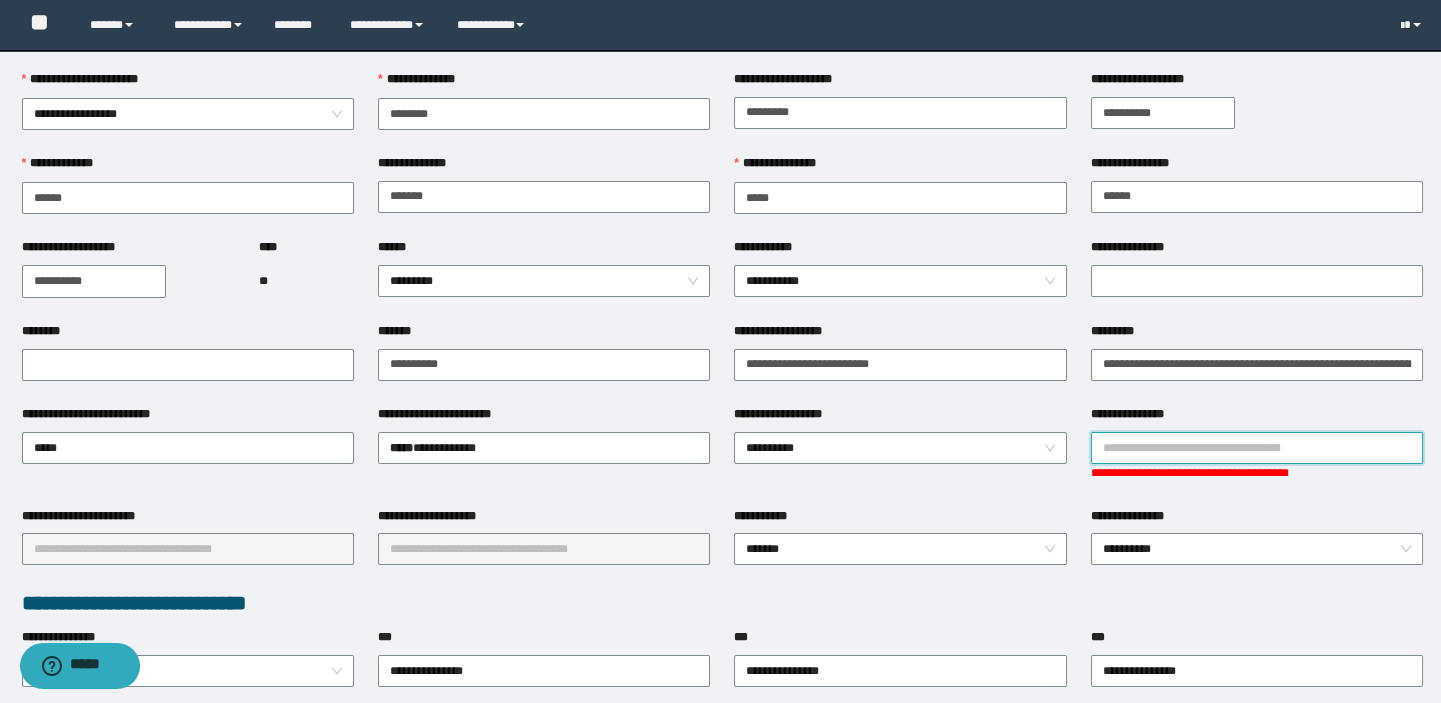 click on "**********" at bounding box center [1257, 448] 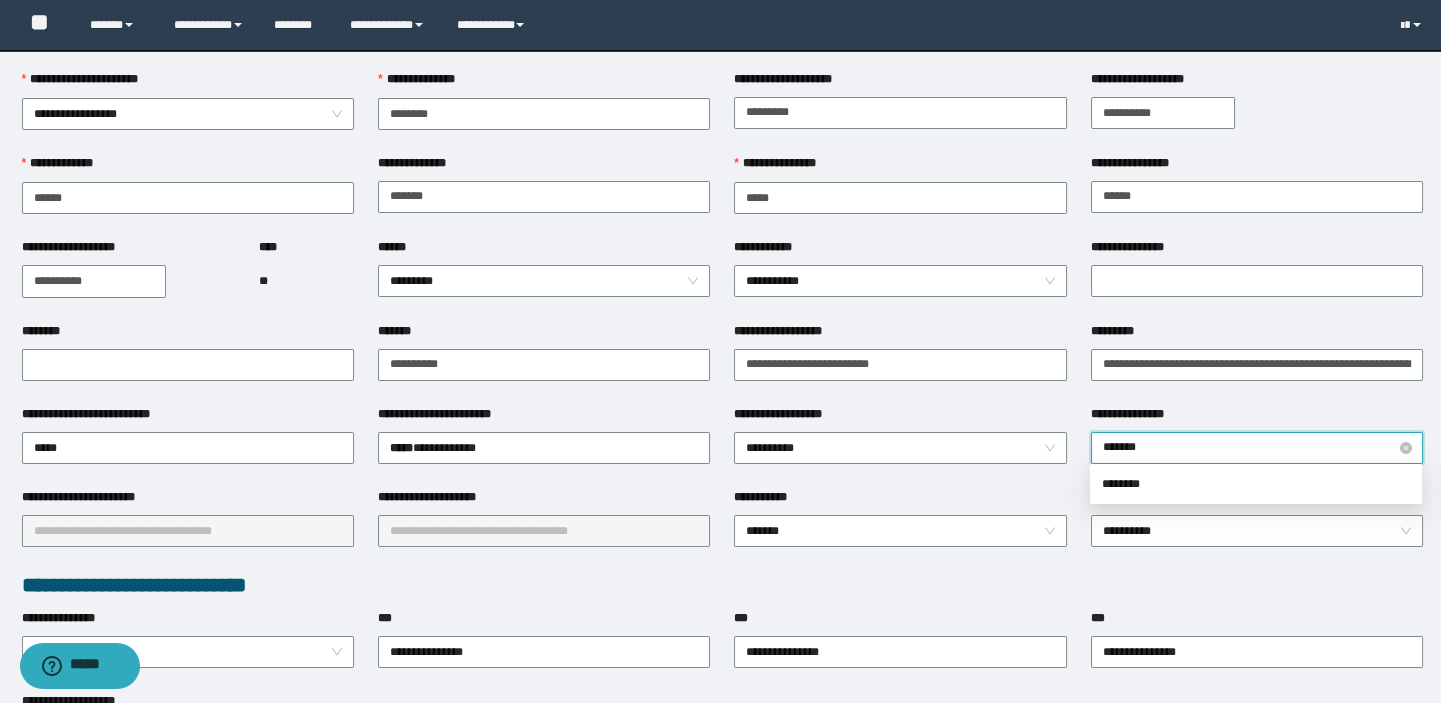 type on "********" 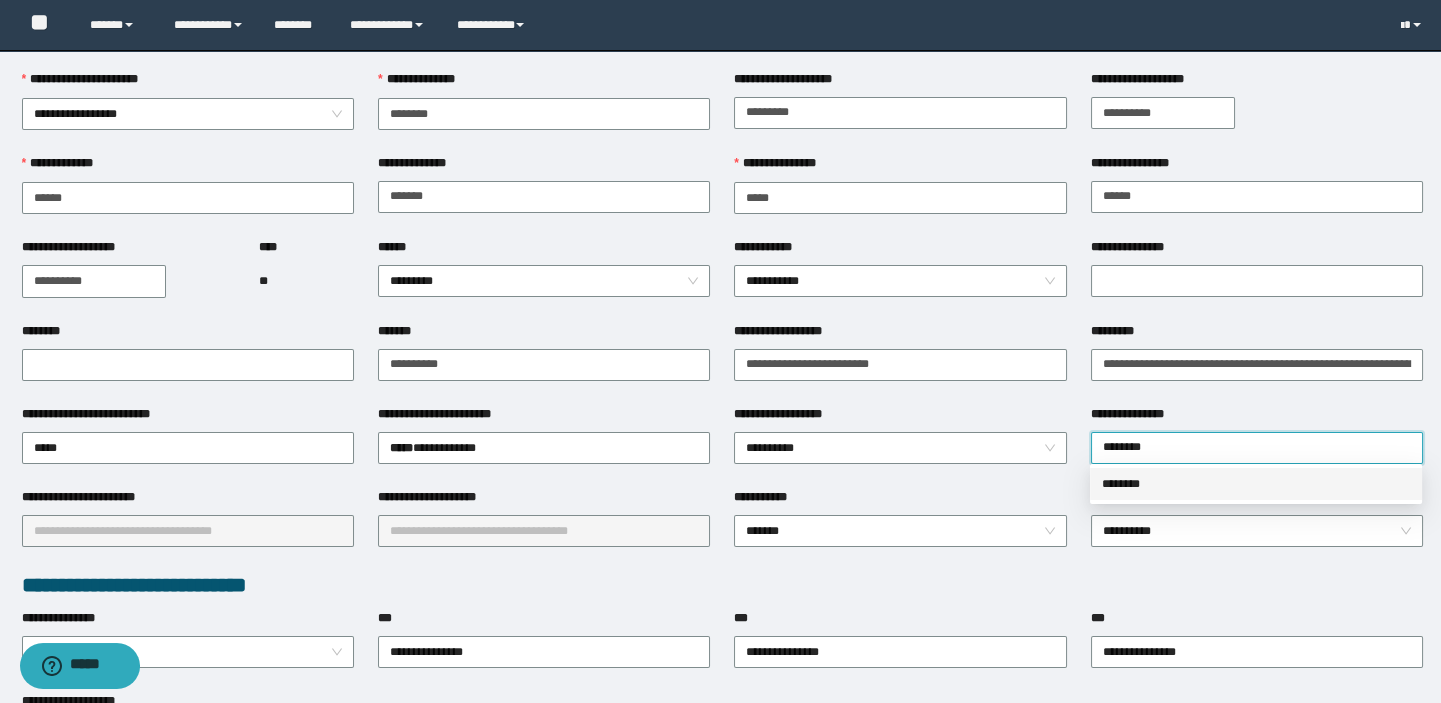 click on "********" at bounding box center (1256, 484) 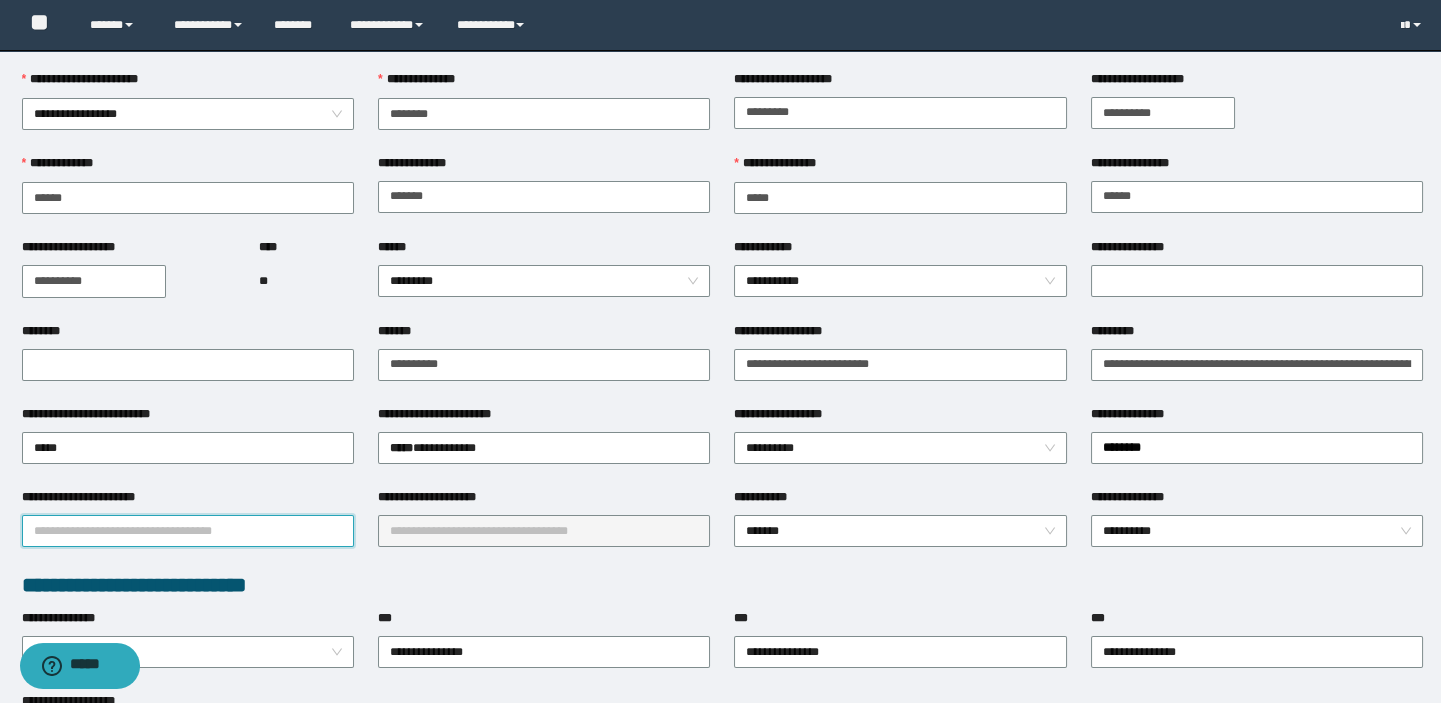 click on "**********" at bounding box center [188, 531] 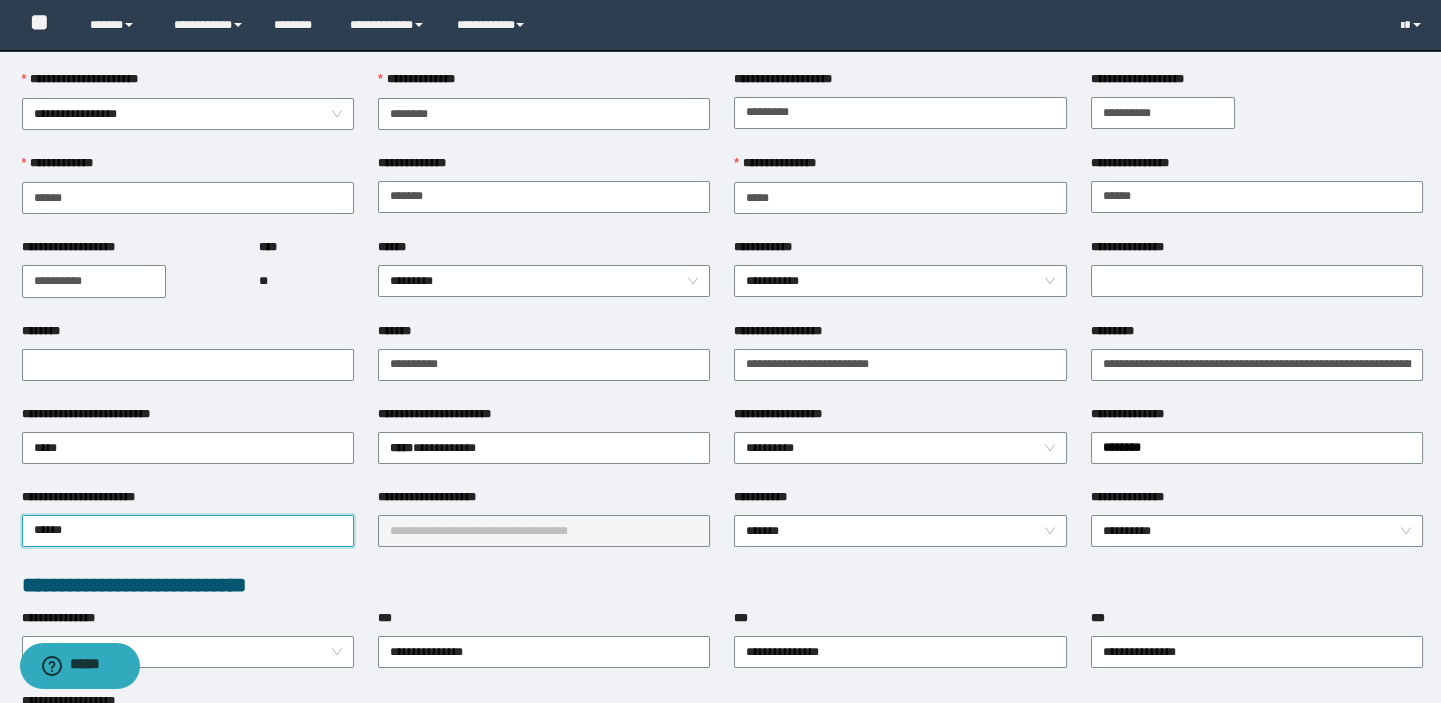 type on "*******" 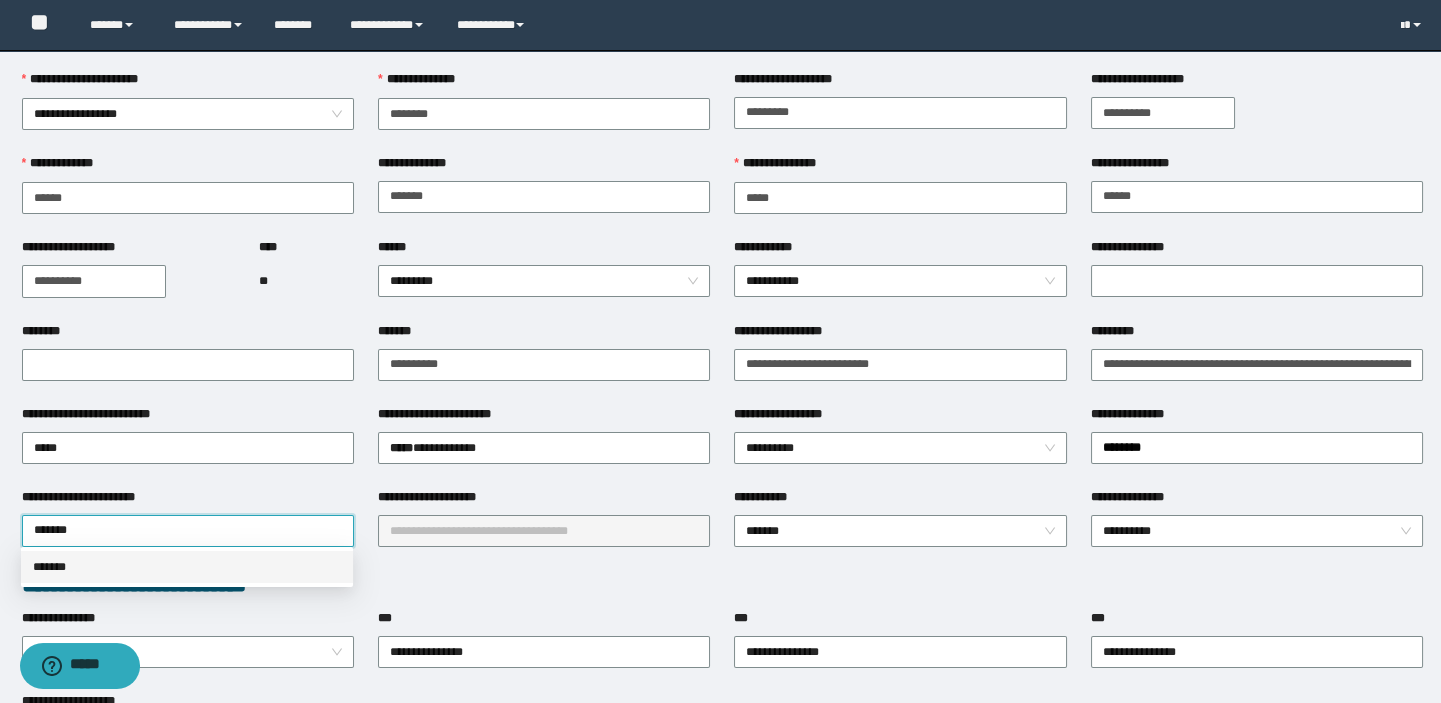 click on "*******" at bounding box center (187, 567) 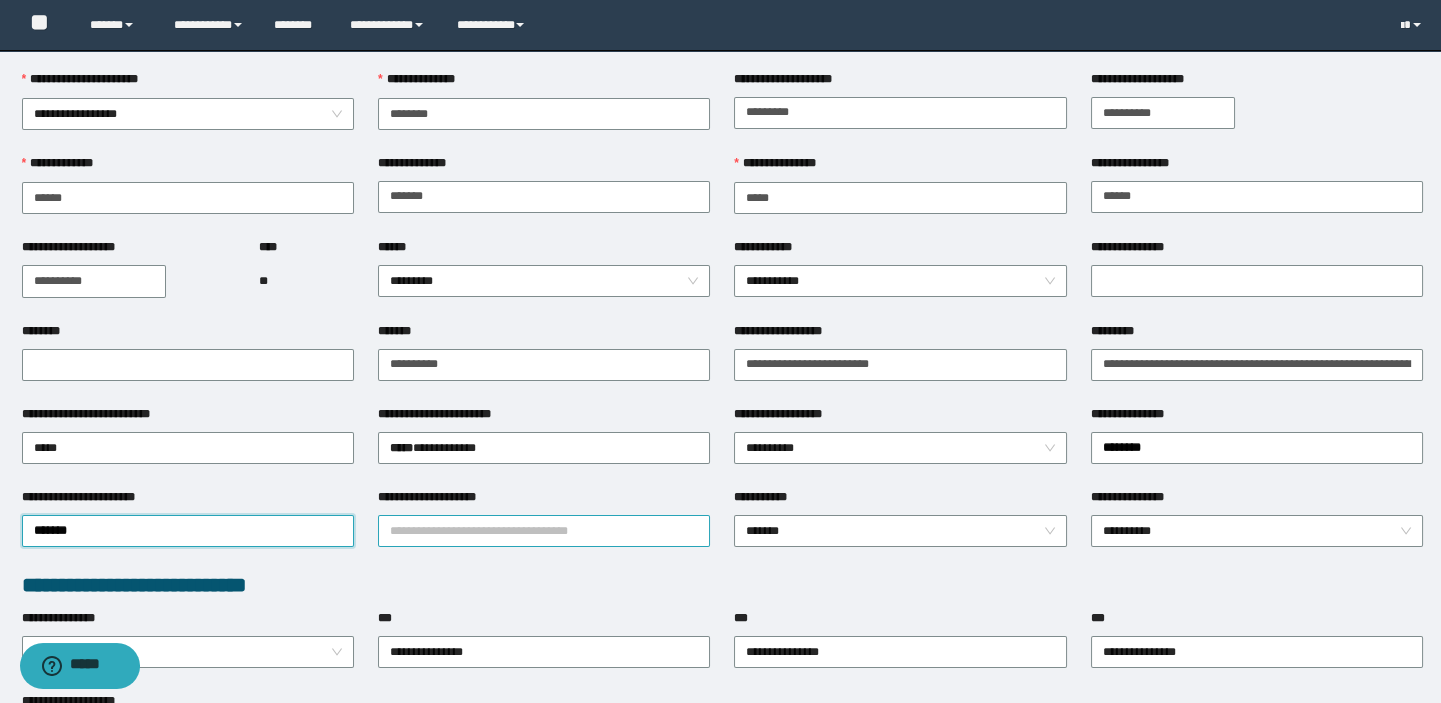 click on "**********" at bounding box center [544, 531] 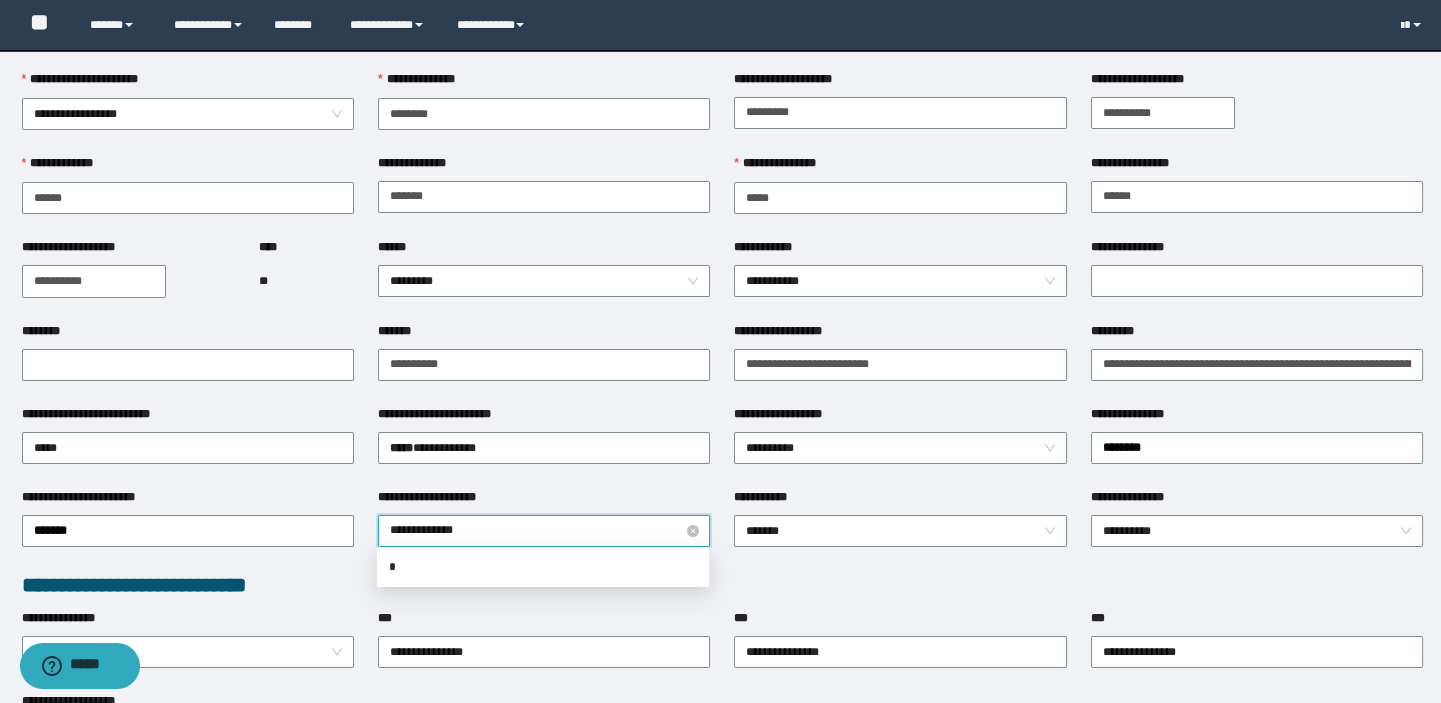type on "**********" 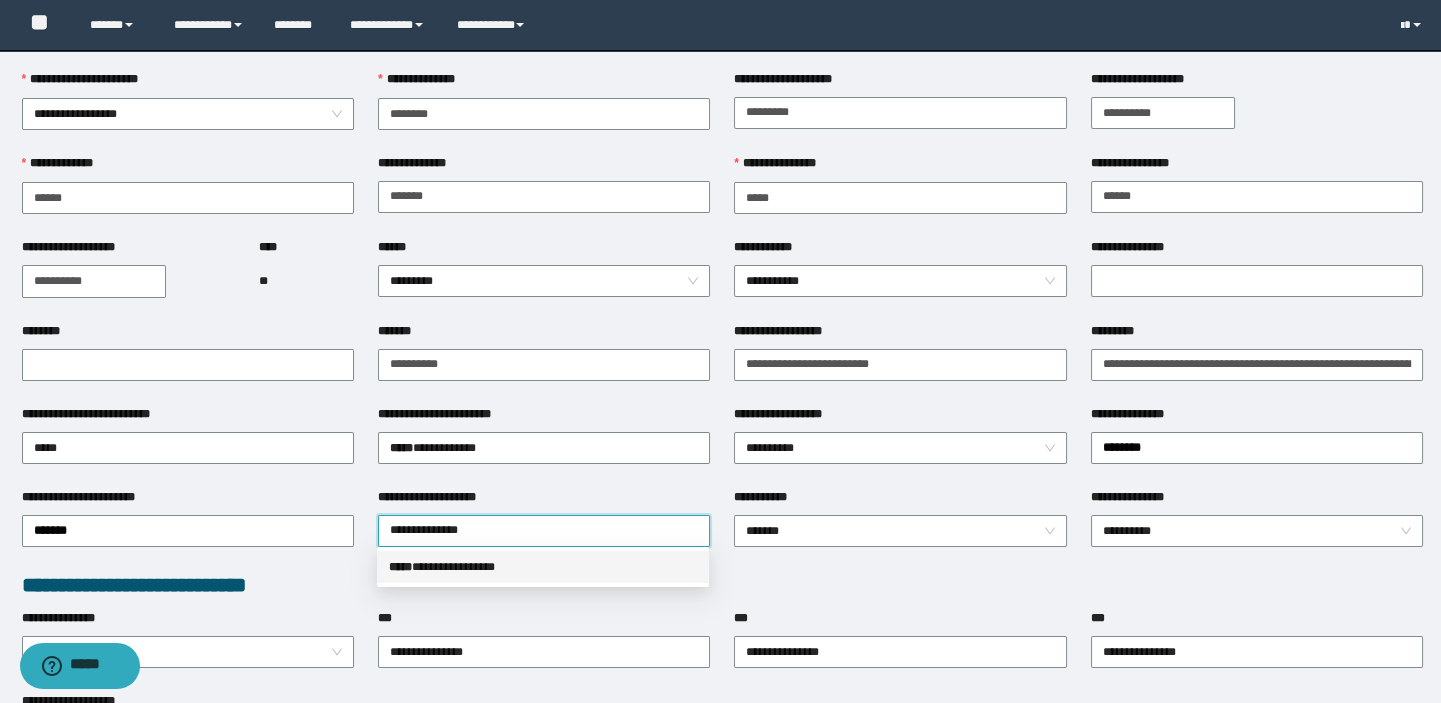 click on "**********" at bounding box center [543, 567] 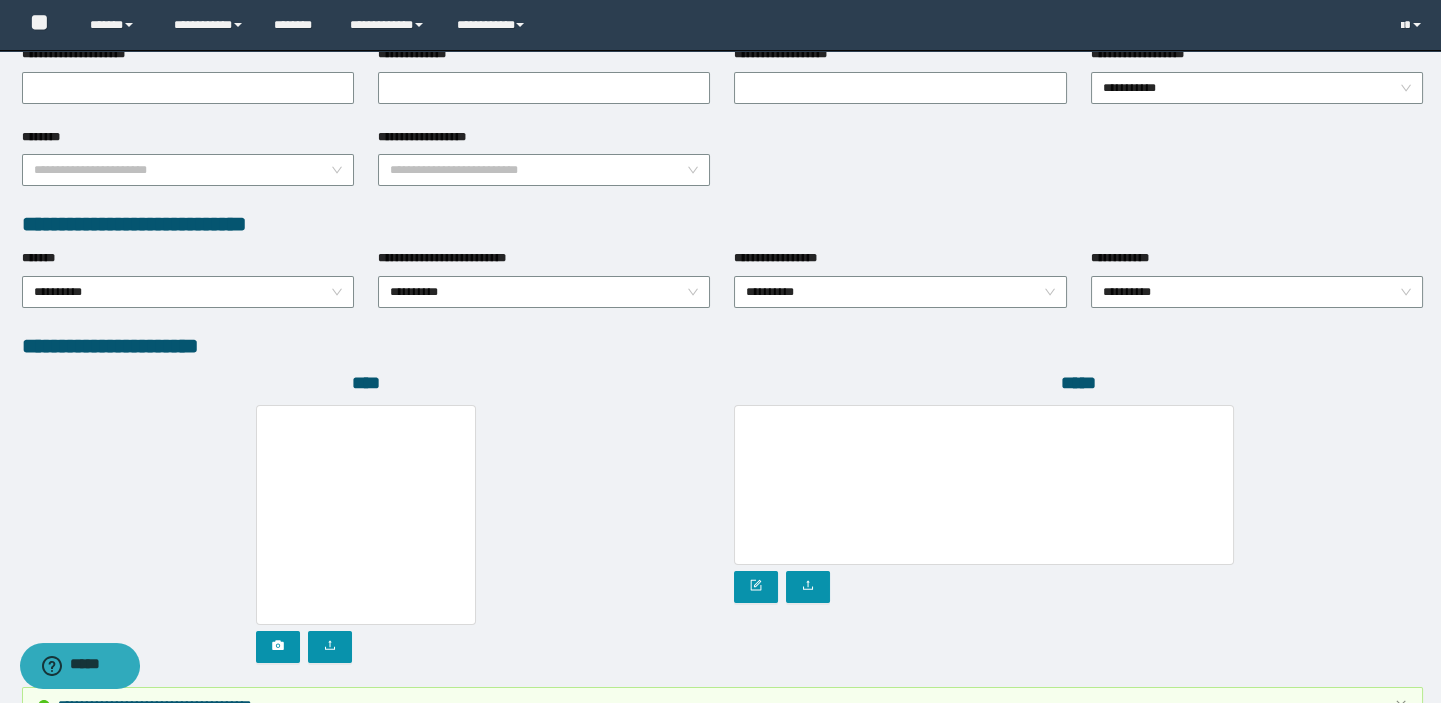 scroll, scrollTop: 1104, scrollLeft: 0, axis: vertical 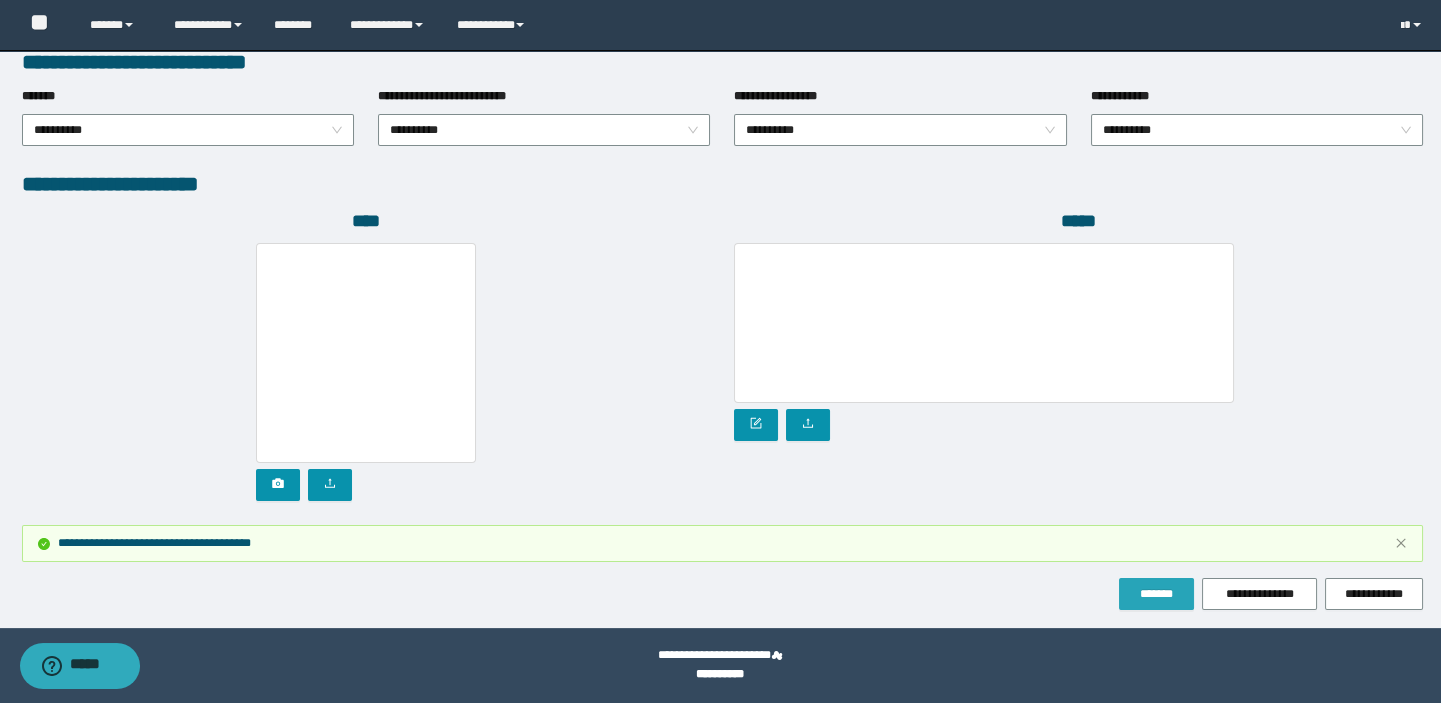 click on "*******" at bounding box center [1156, 594] 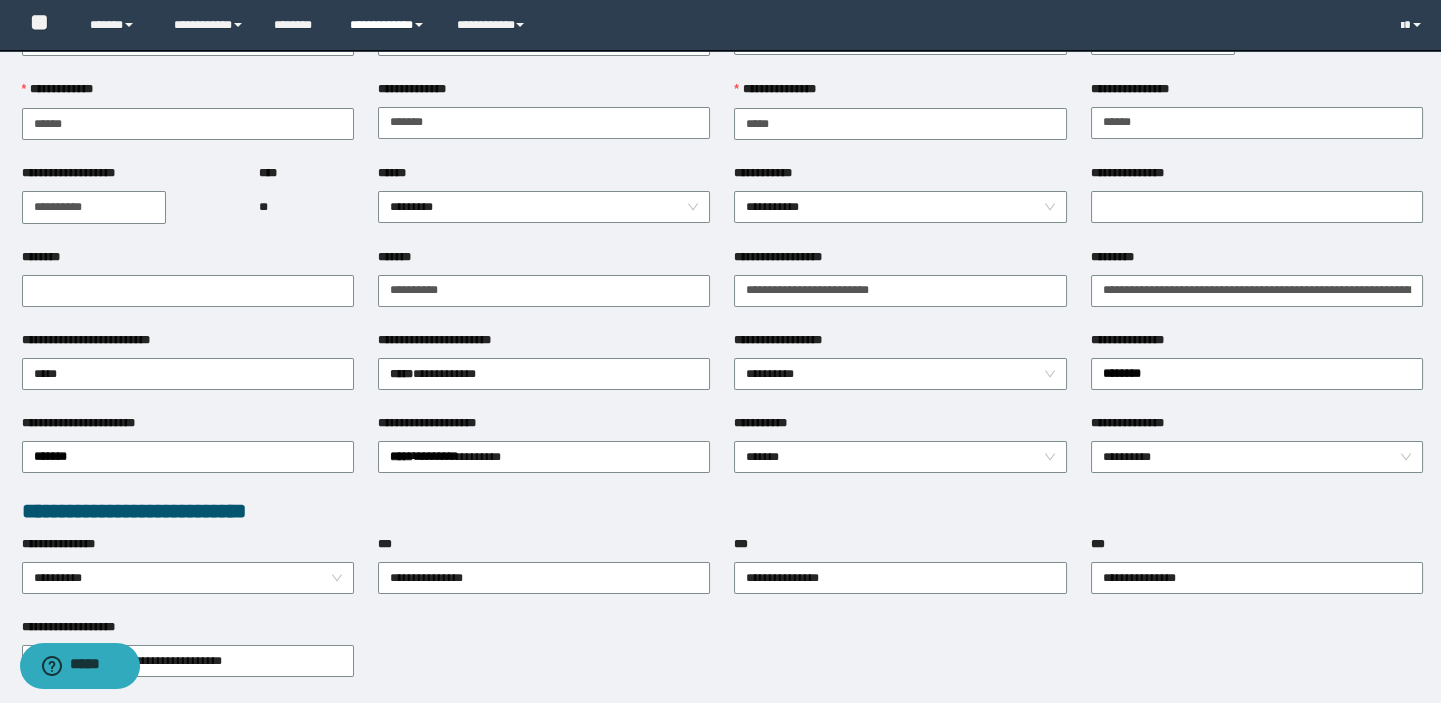 scroll, scrollTop: 0, scrollLeft: 0, axis: both 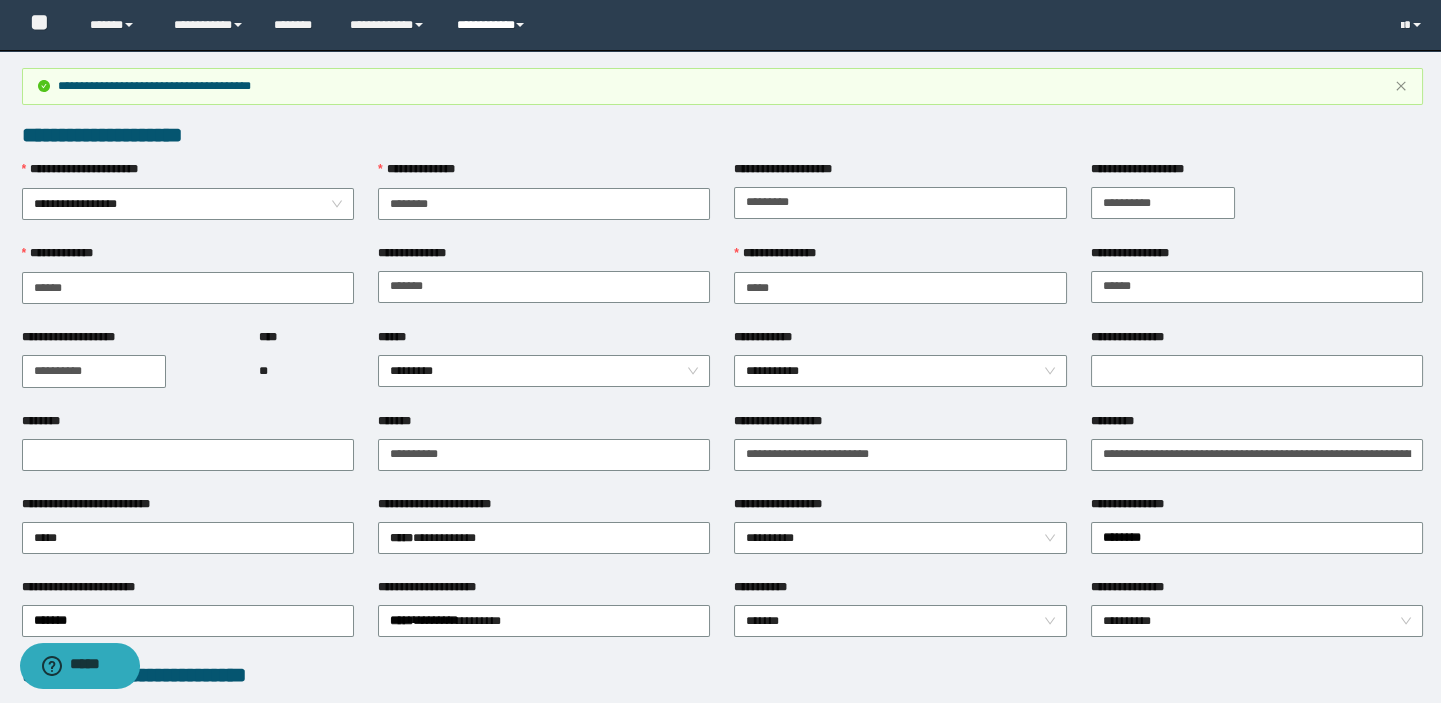 click on "**********" at bounding box center [493, 25] 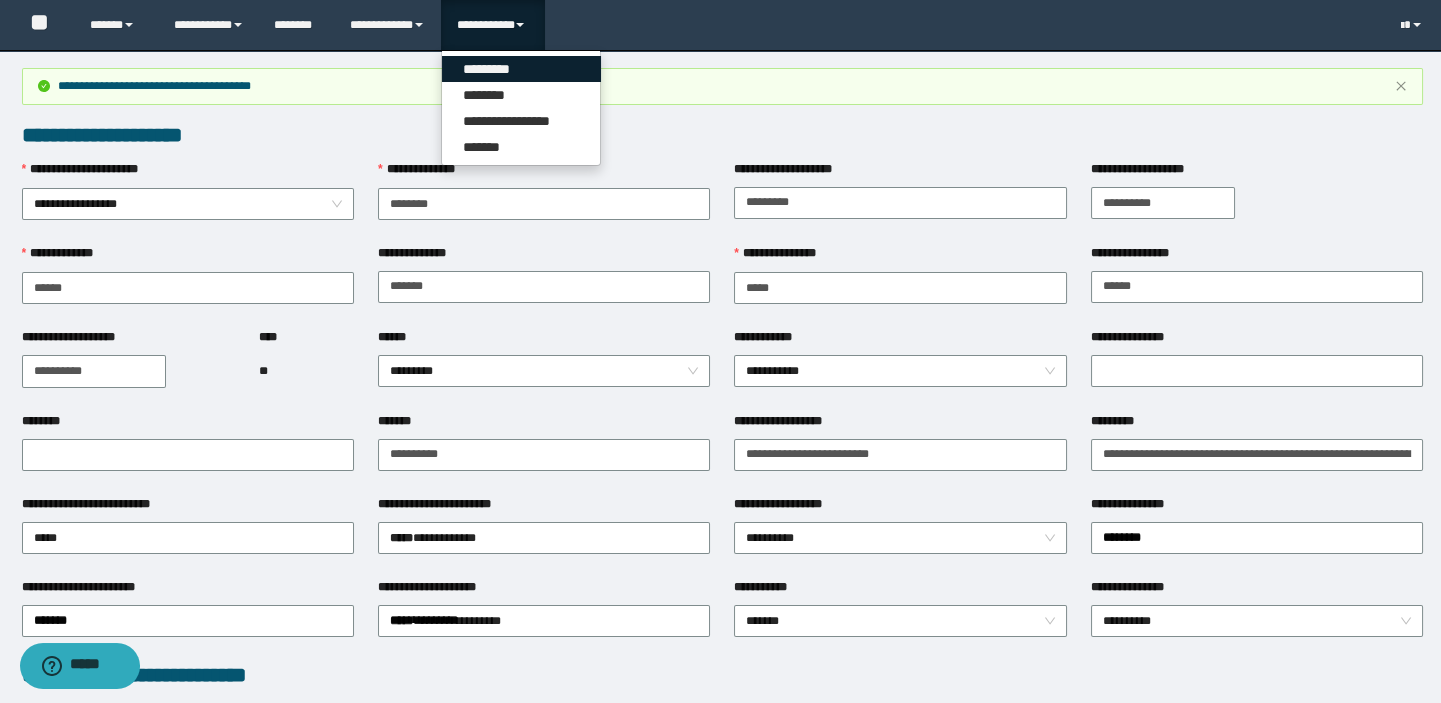 click on "*********" at bounding box center (521, 69) 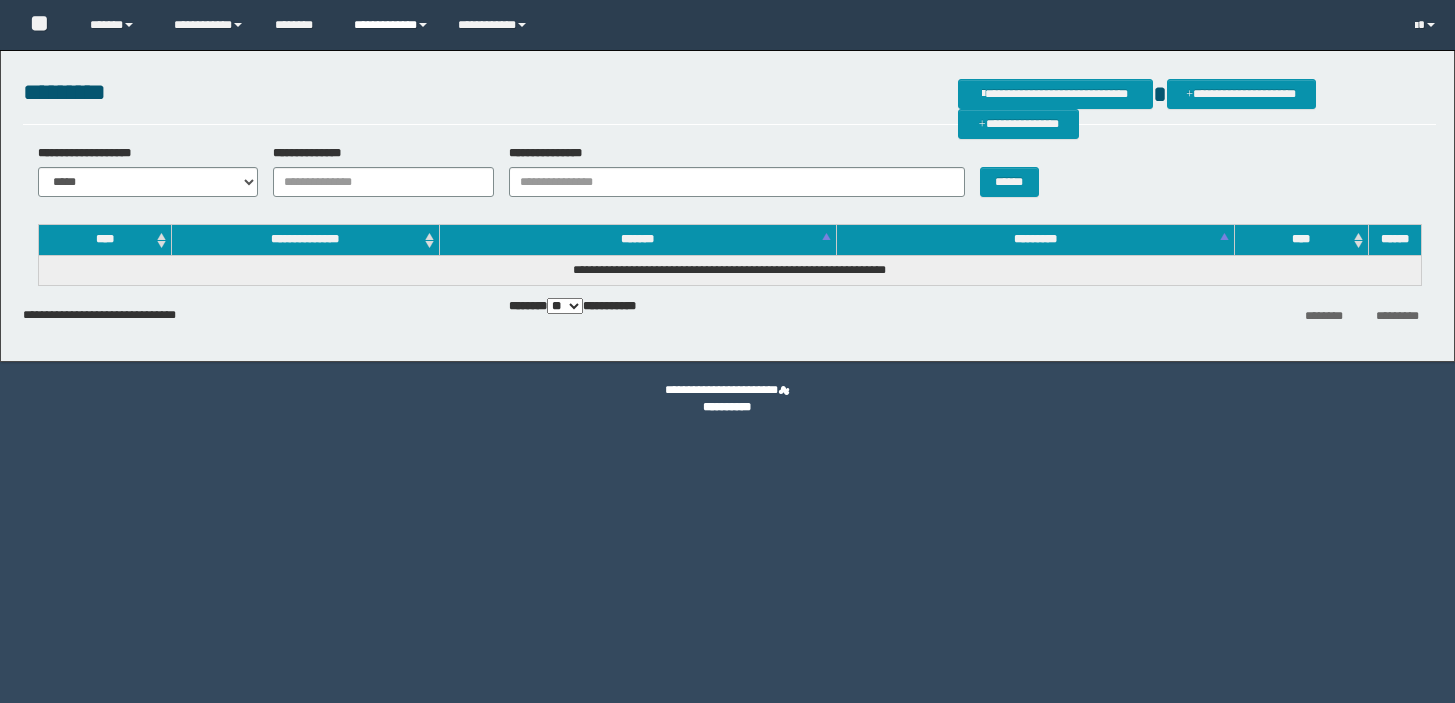 scroll, scrollTop: 0, scrollLeft: 0, axis: both 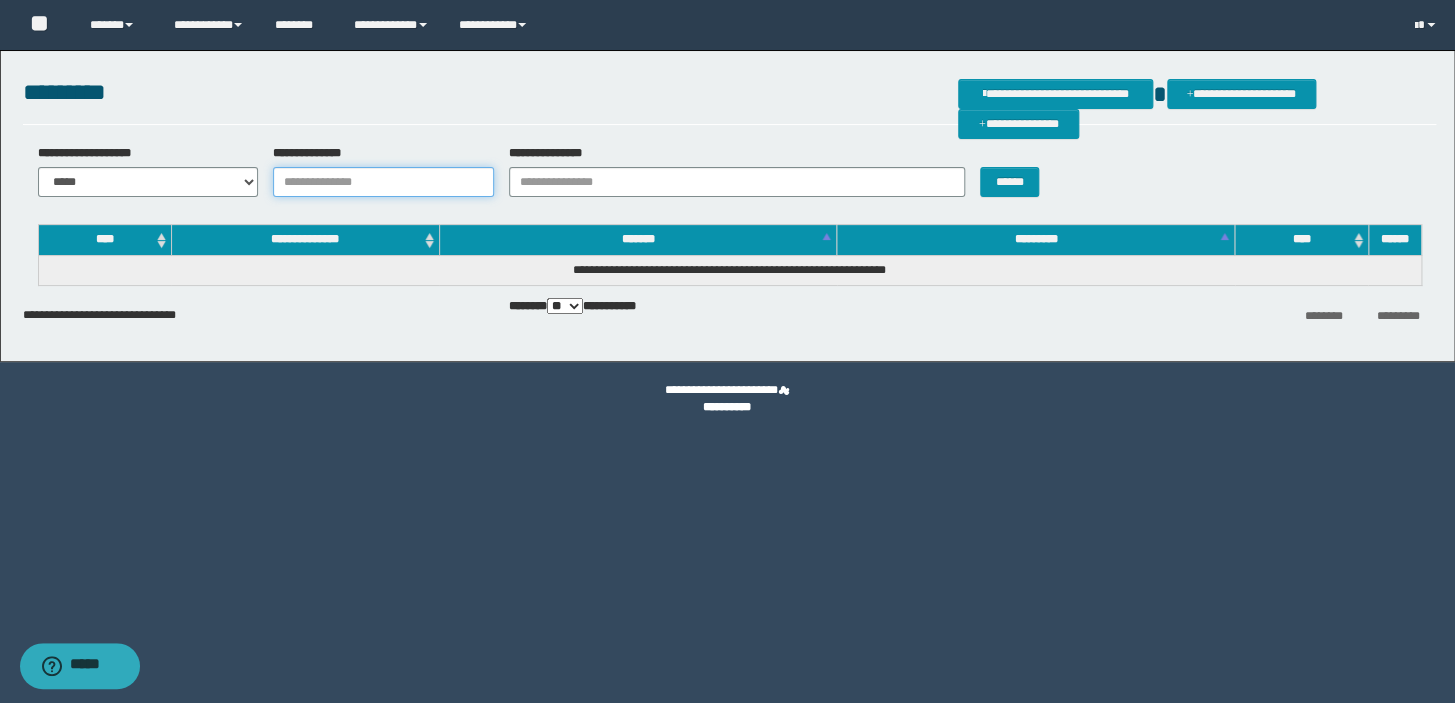 click on "**********" at bounding box center [383, 182] 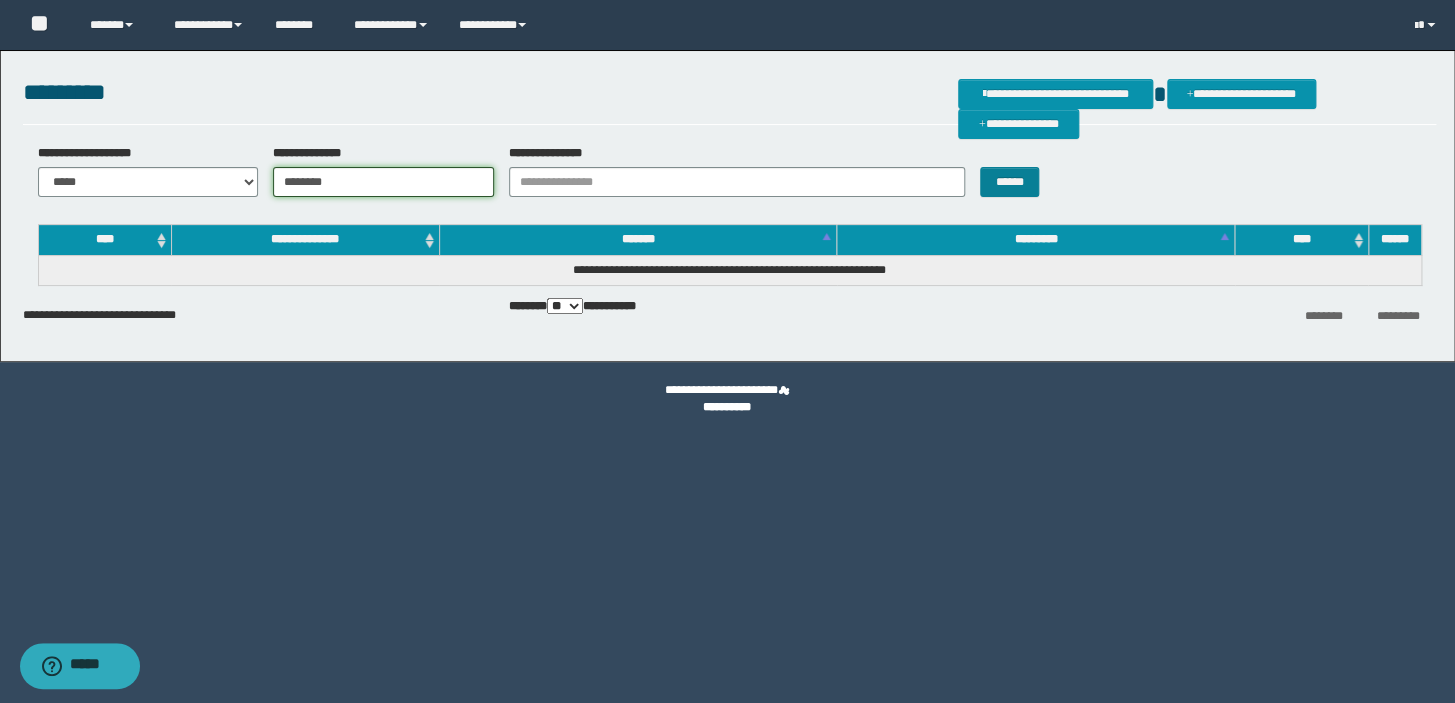 type on "********" 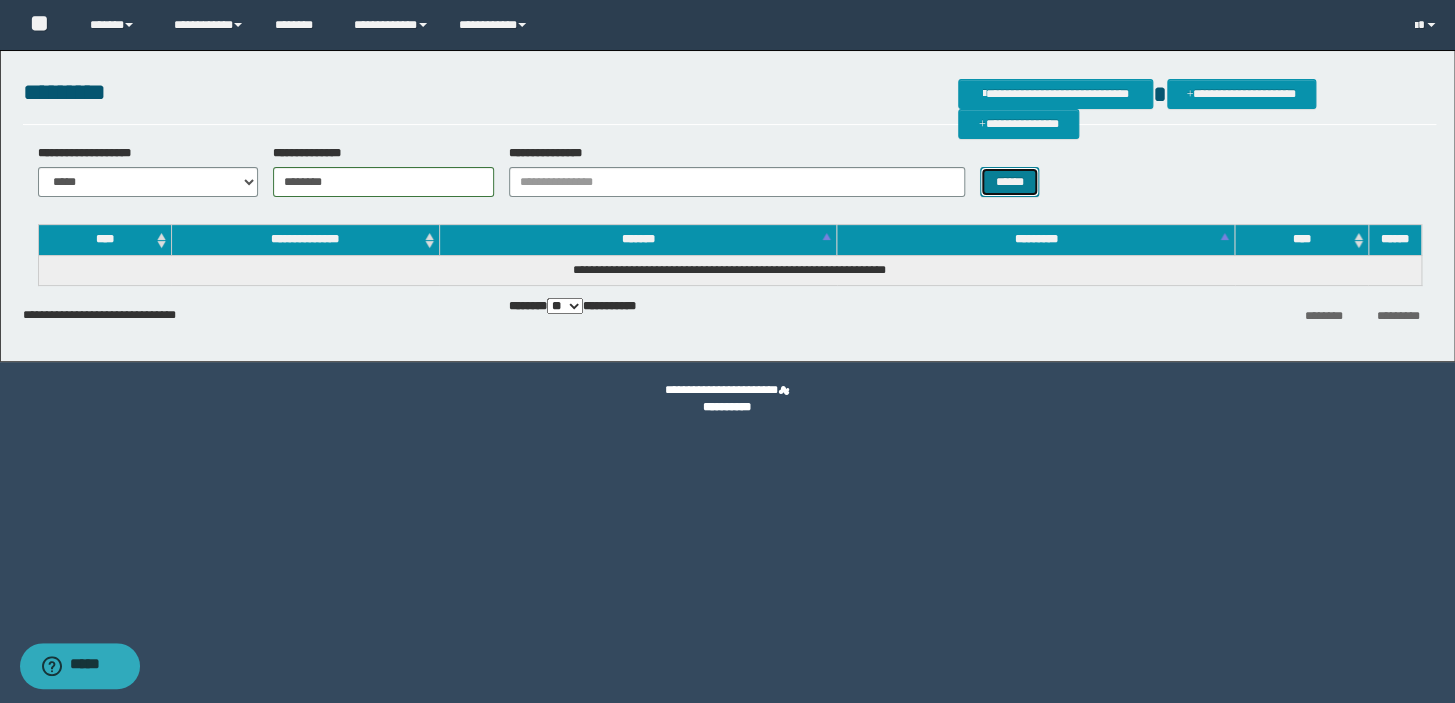 click on "******" at bounding box center [1009, 182] 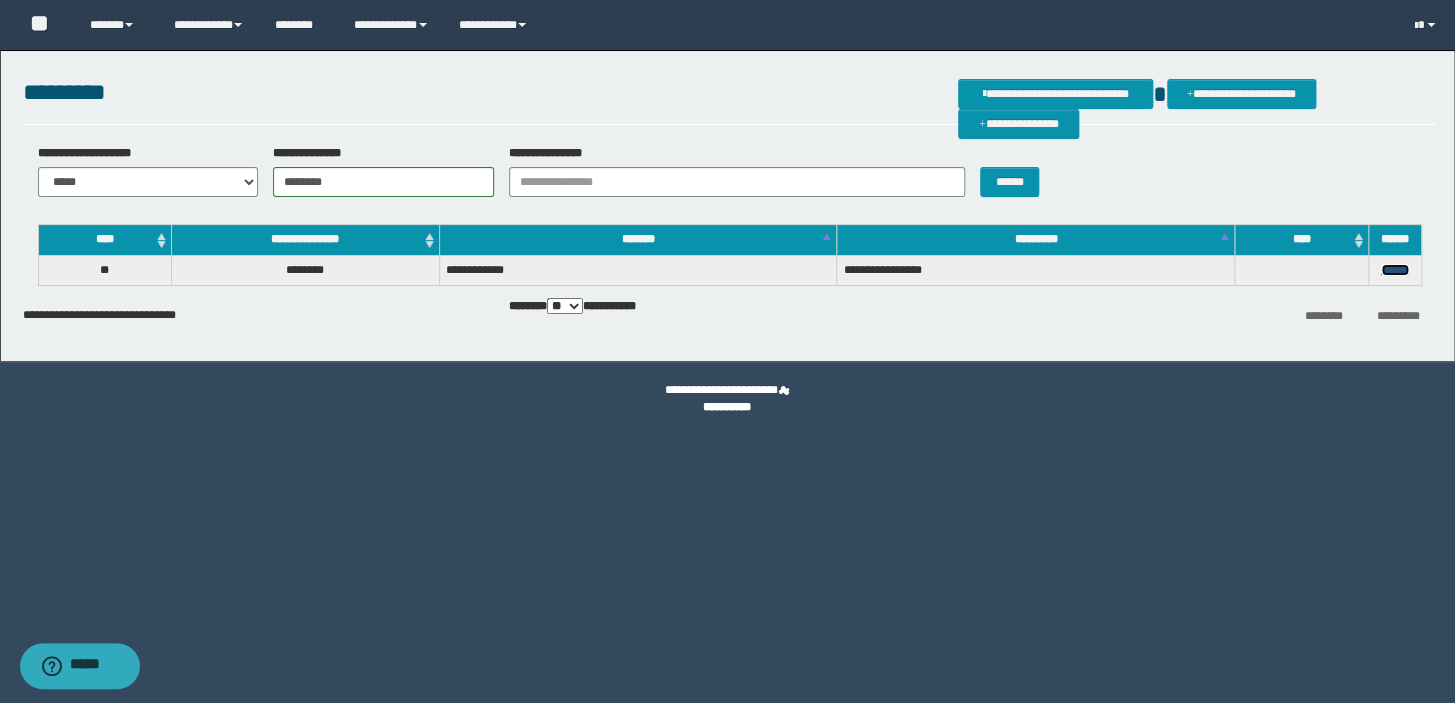 click on "******" at bounding box center (1395, 270) 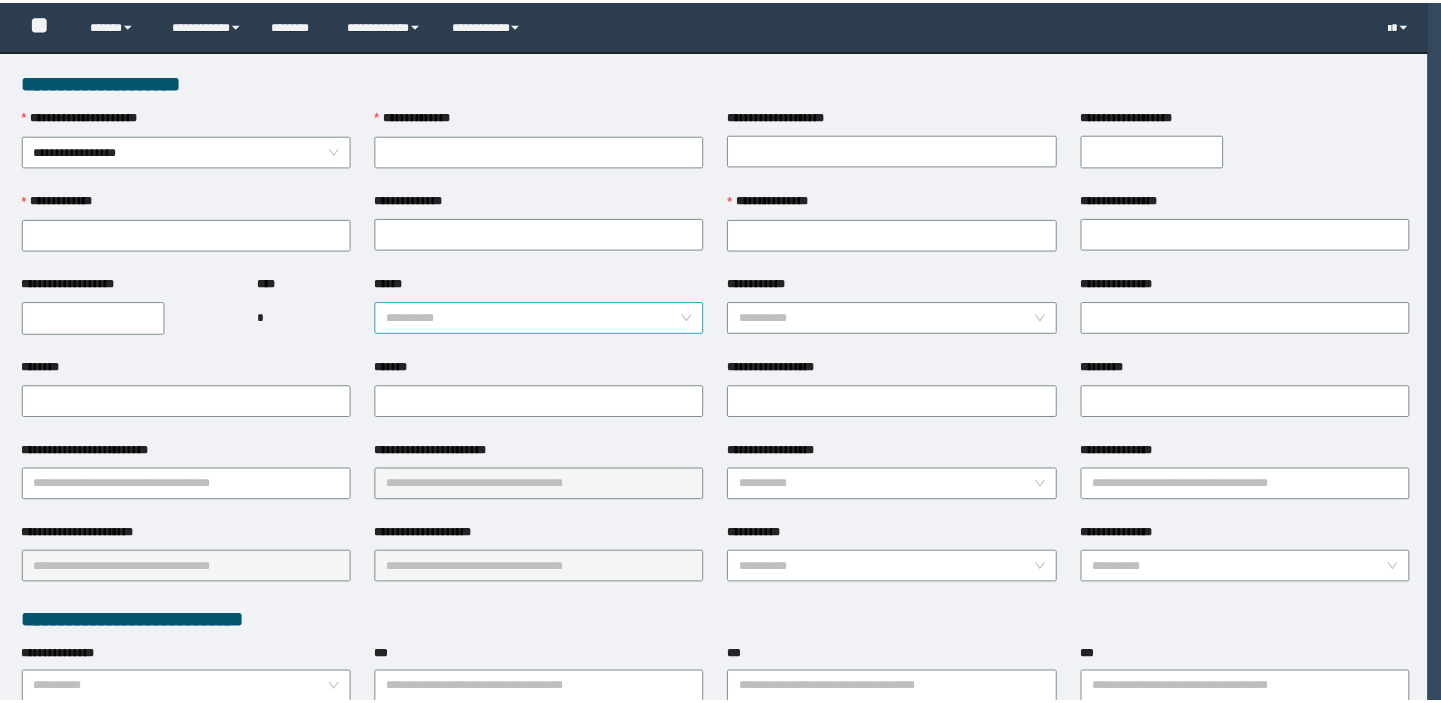scroll, scrollTop: 0, scrollLeft: 0, axis: both 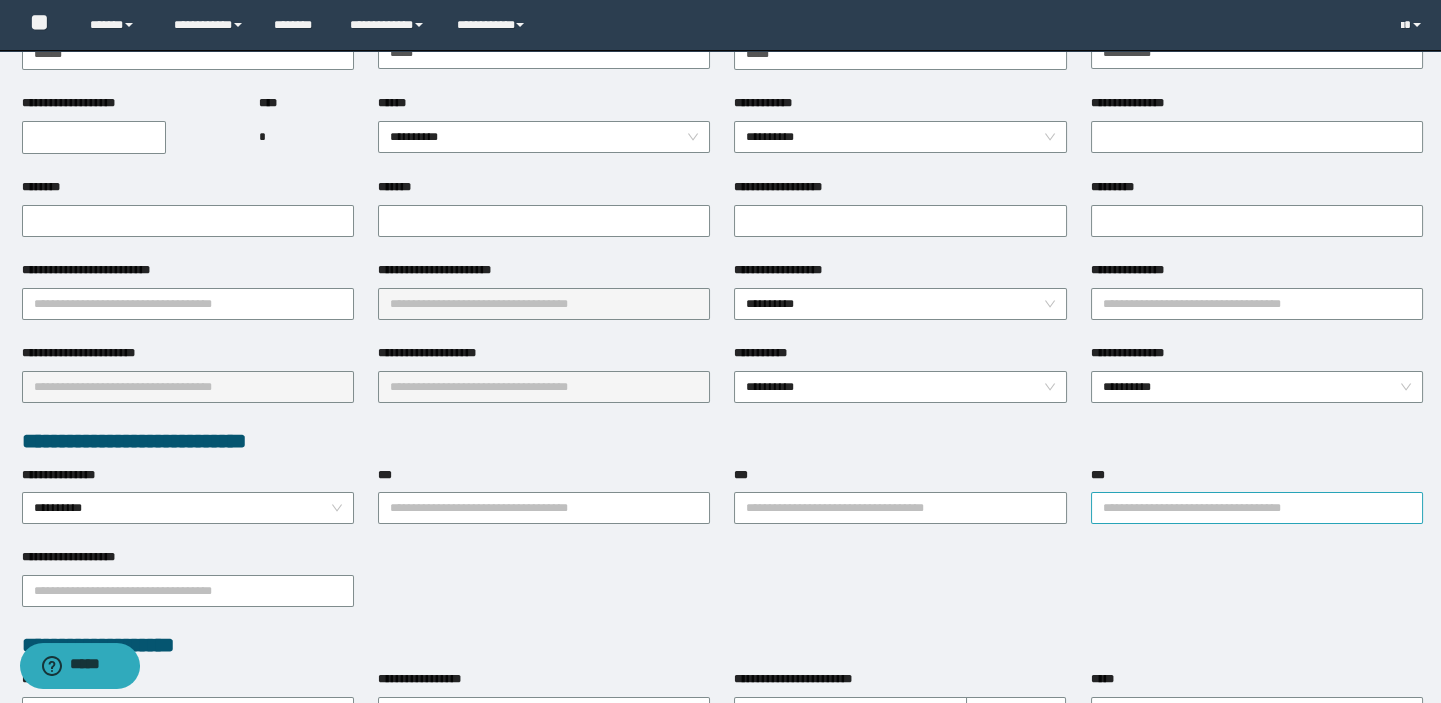 click on "***" at bounding box center [1257, 508] 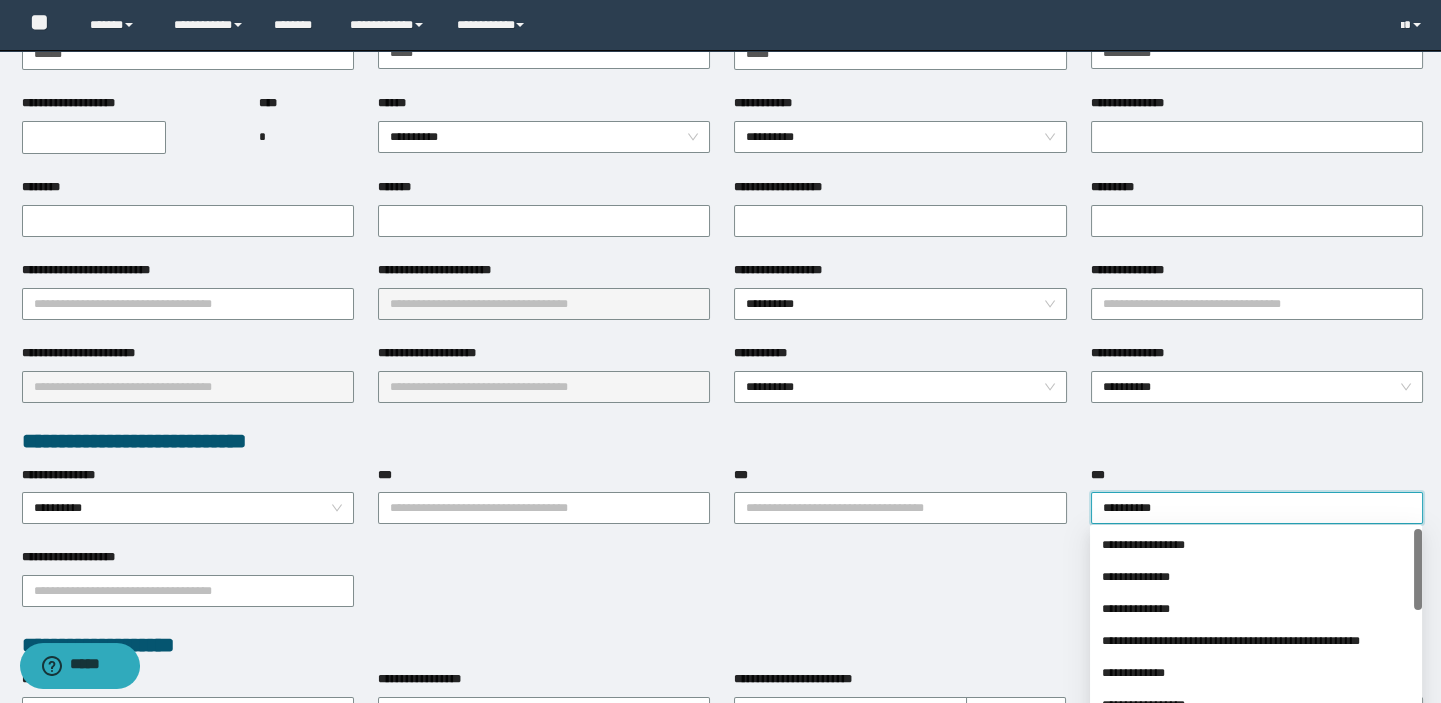 type on "**********" 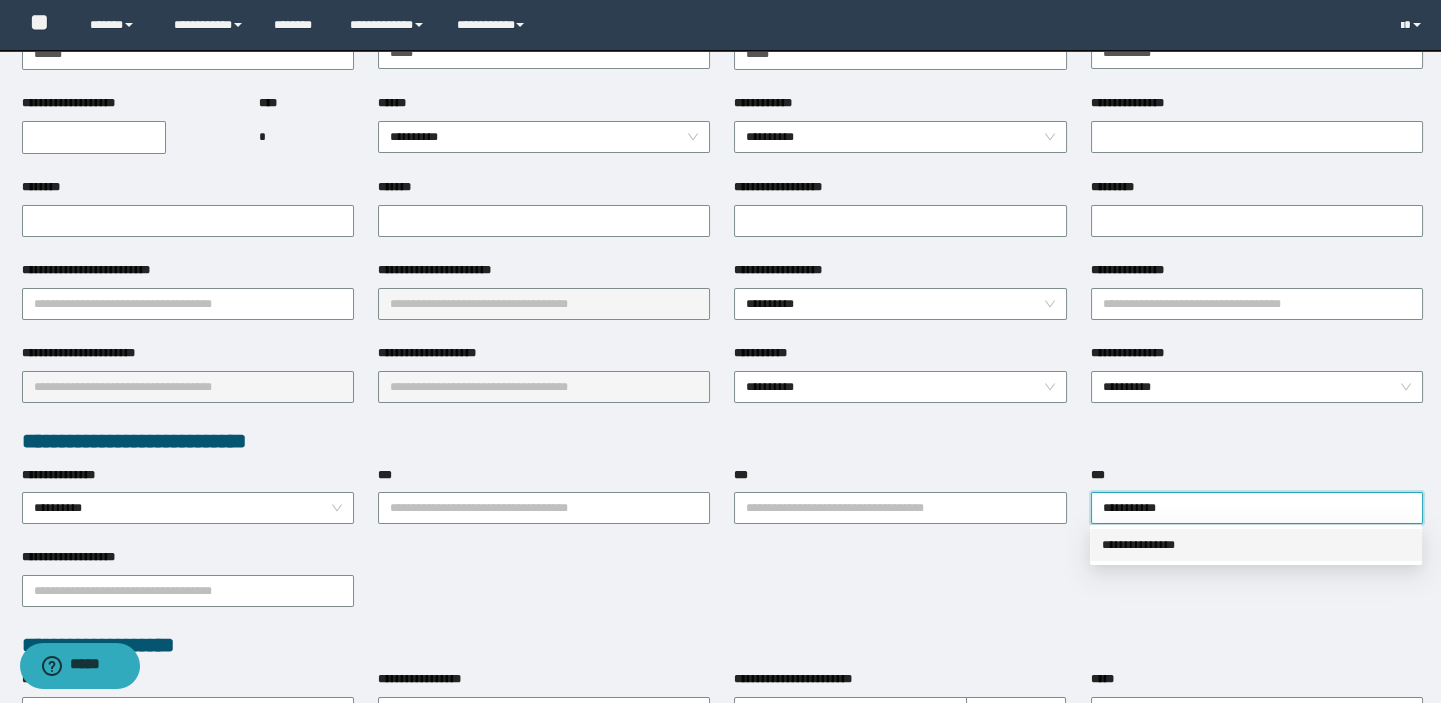 click on "**********" at bounding box center [1256, 545] 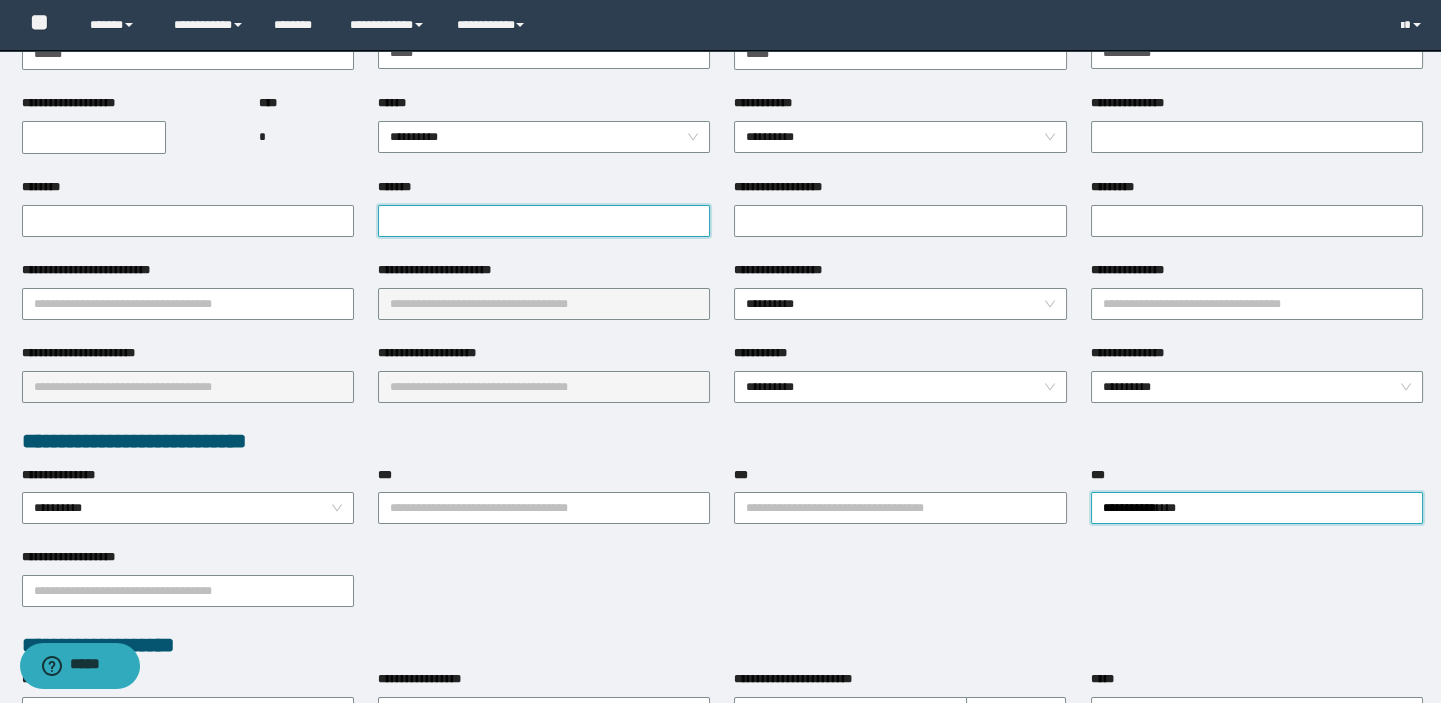 click on "*******" at bounding box center [544, 221] 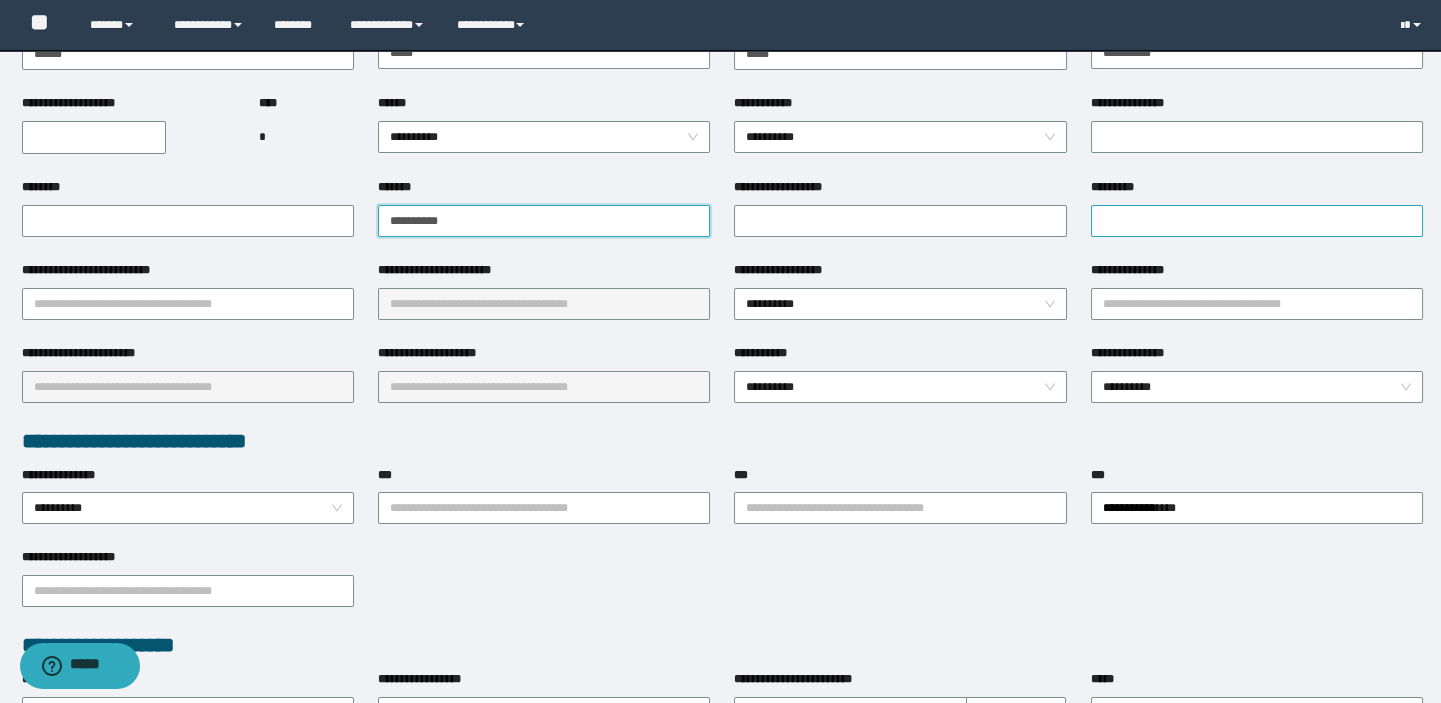 type on "**********" 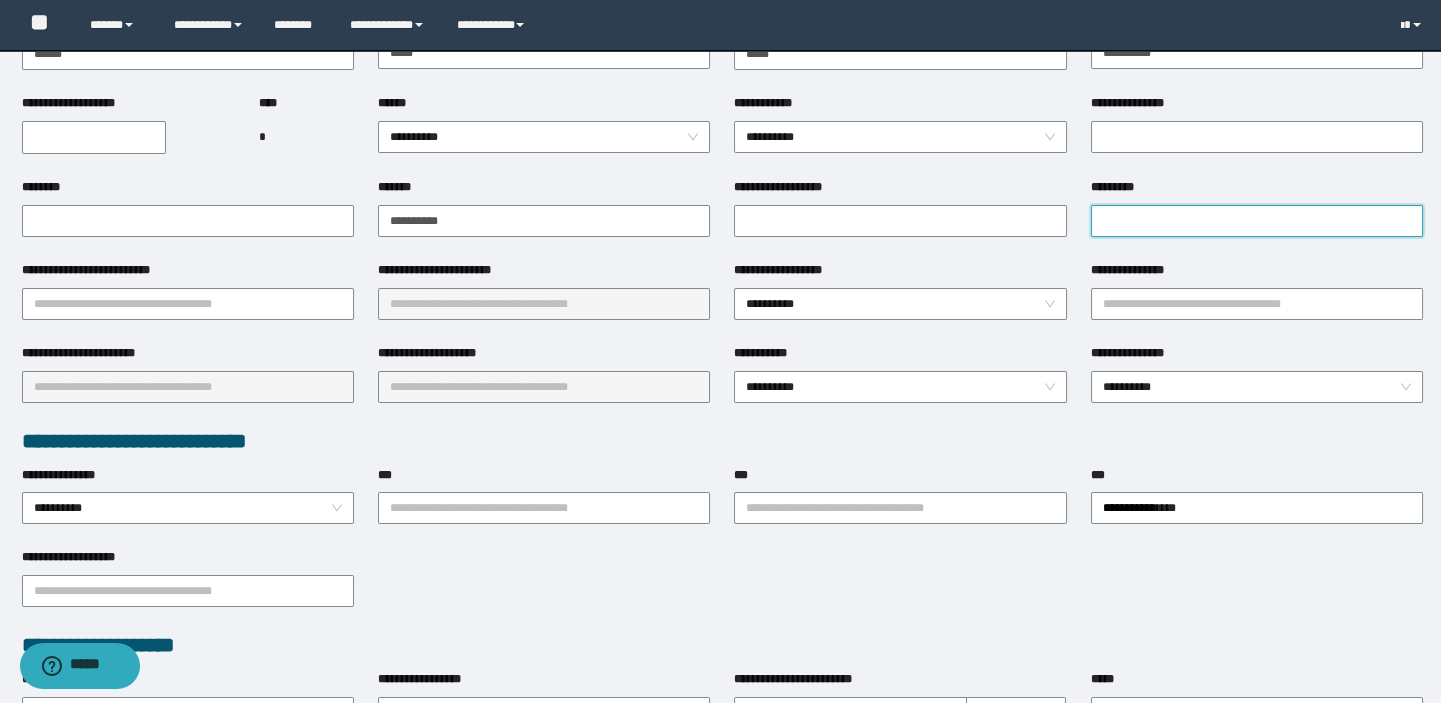 click on "*********" at bounding box center (1257, 221) 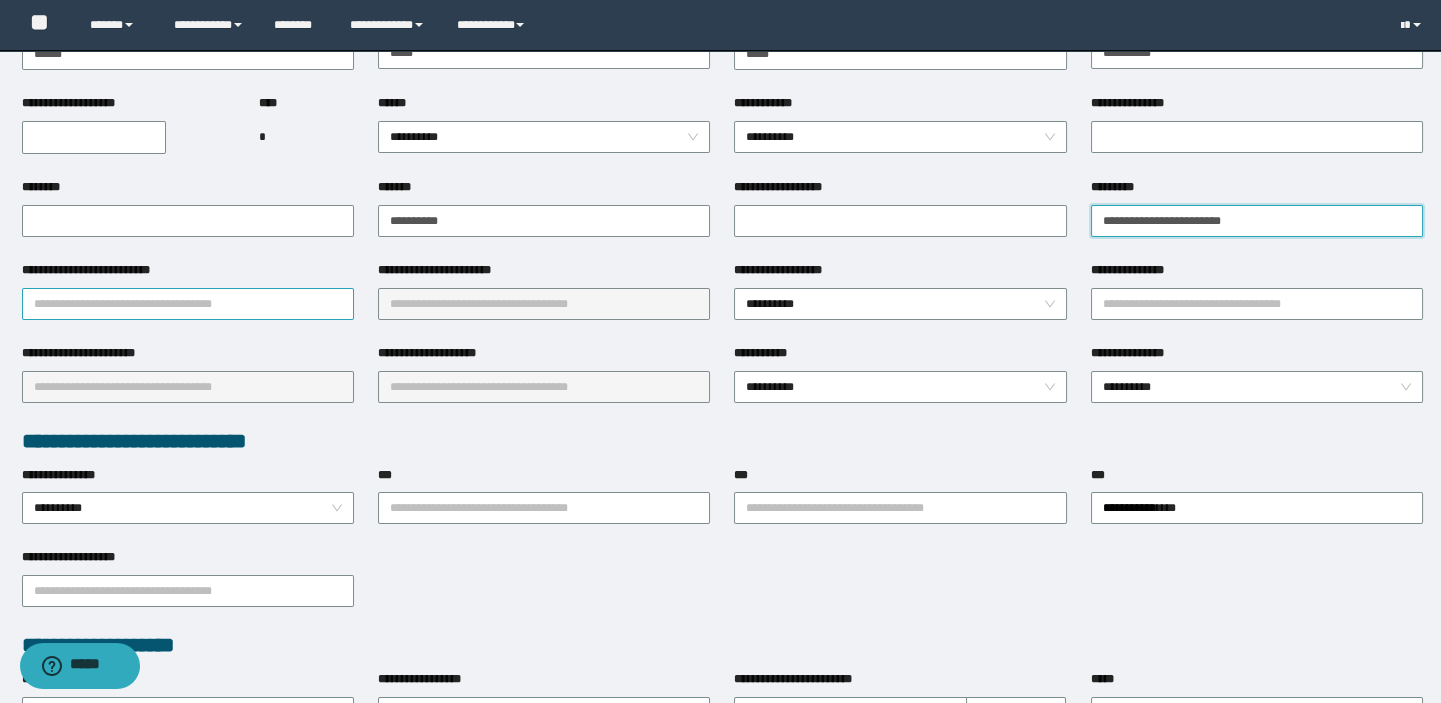 type on "**********" 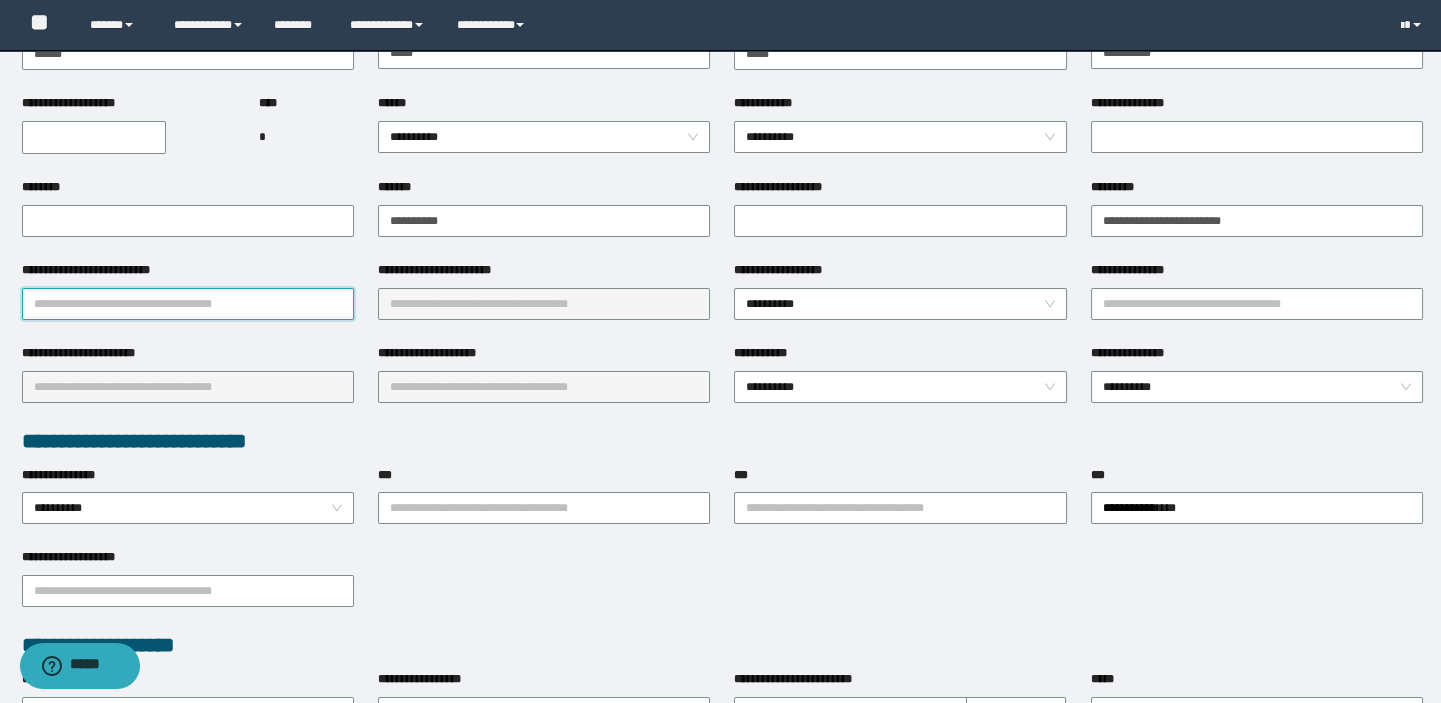 click on "**********" at bounding box center [188, 304] 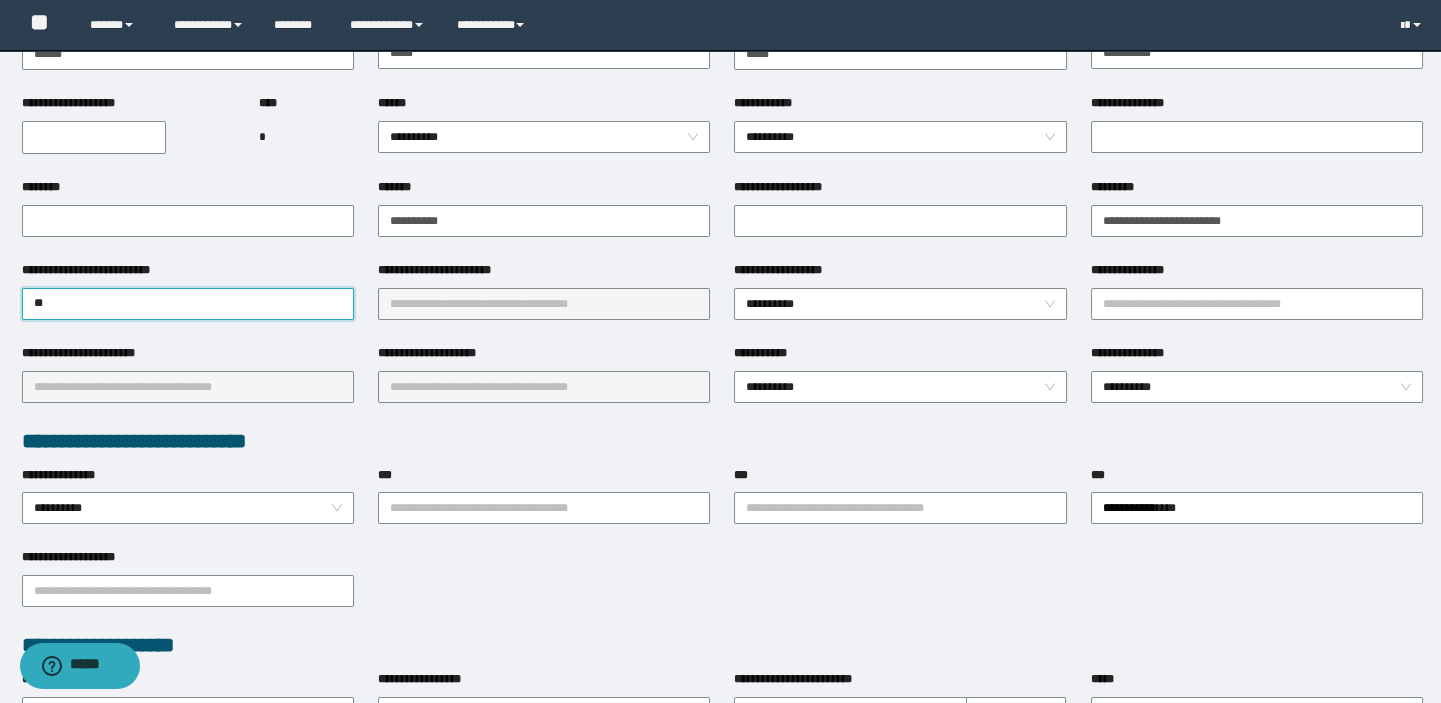 type on "*" 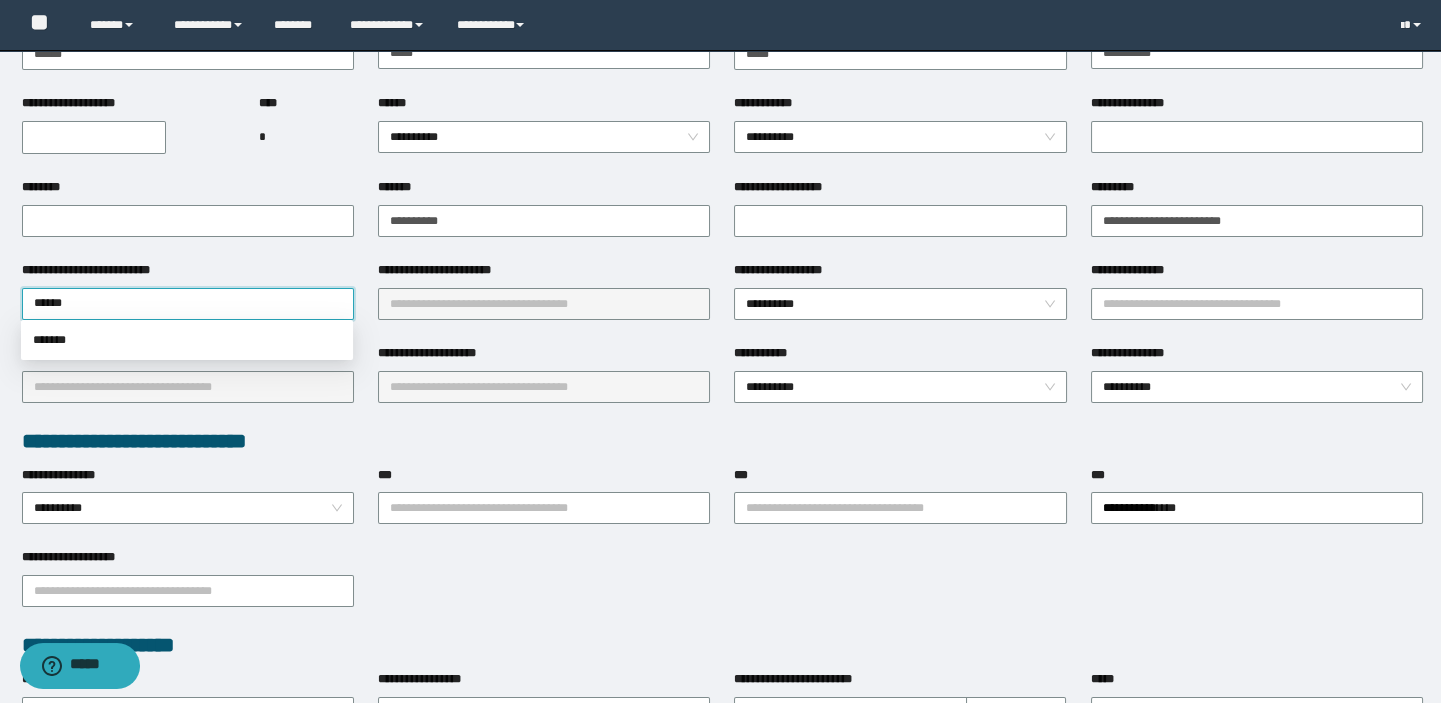 type on "*******" 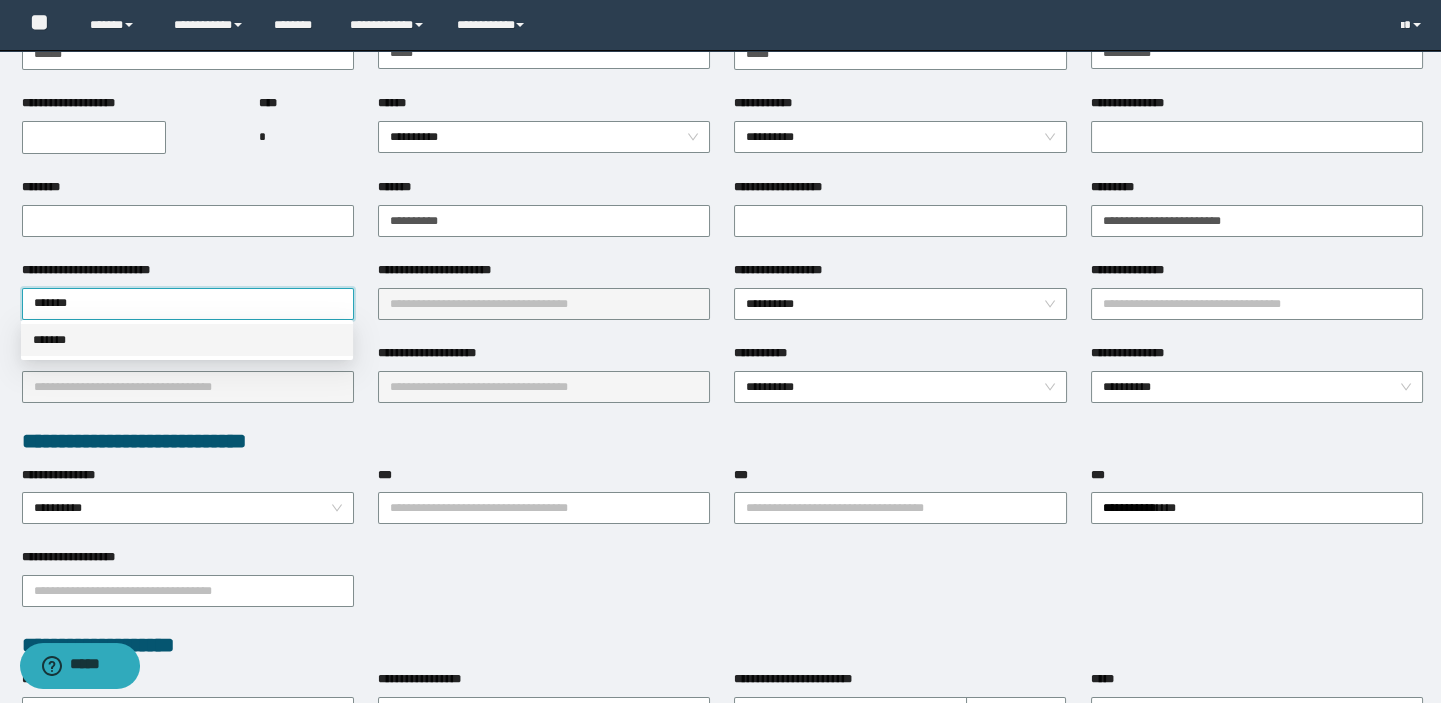 click on "*******" at bounding box center [187, 340] 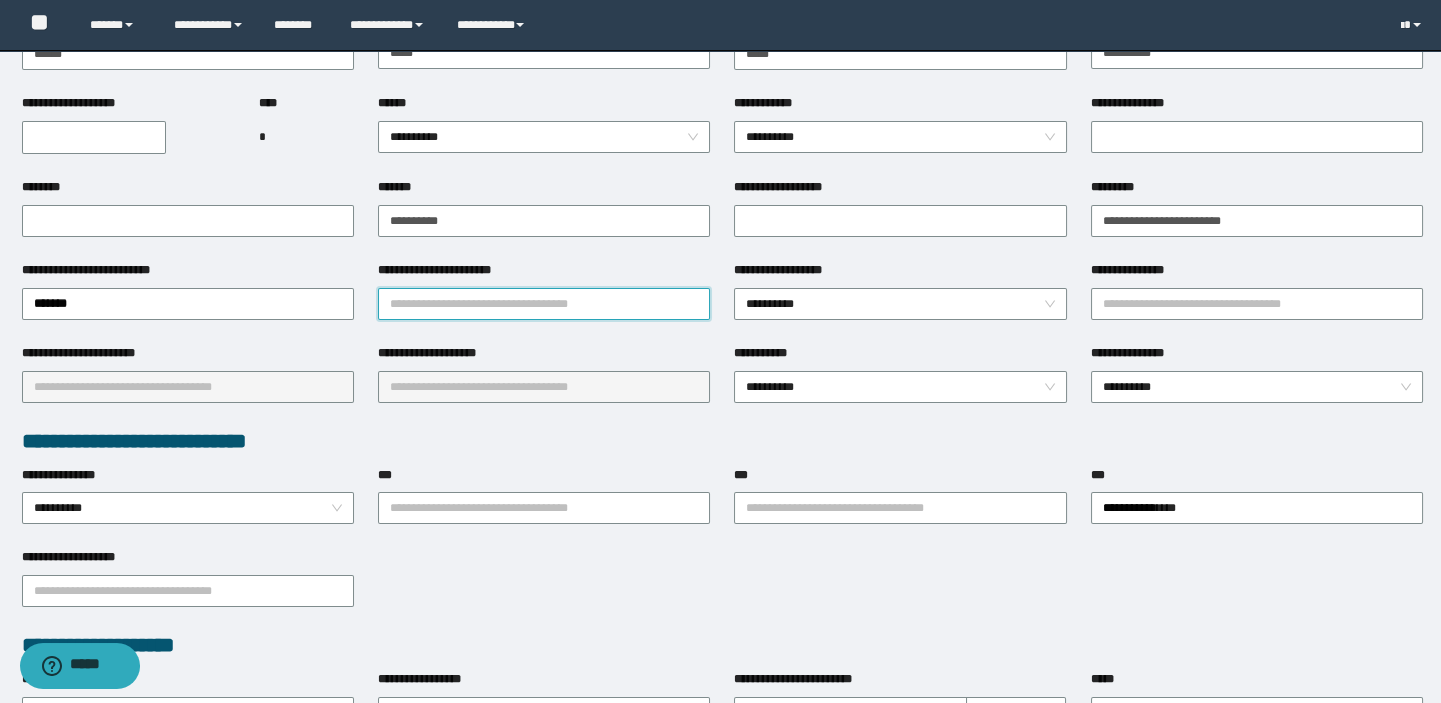 click on "**********" at bounding box center (544, 304) 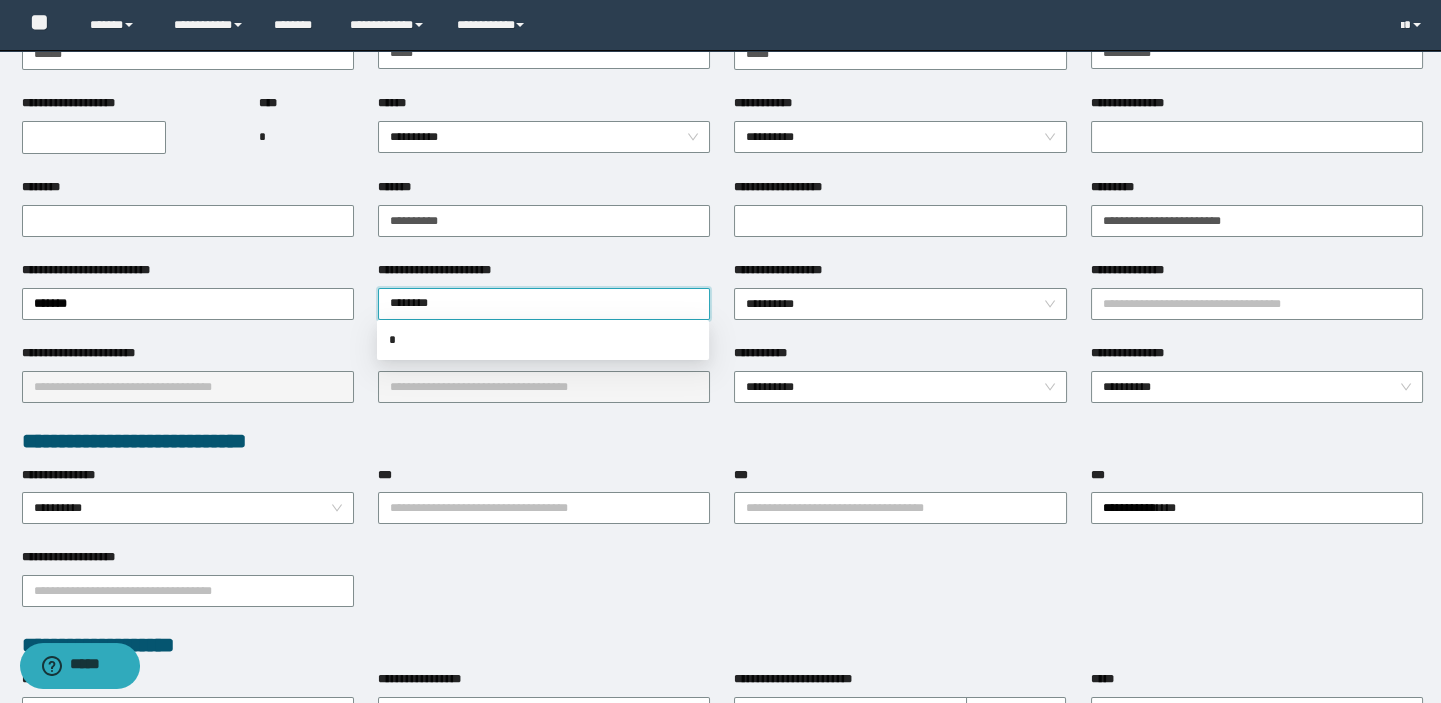 type on "*********" 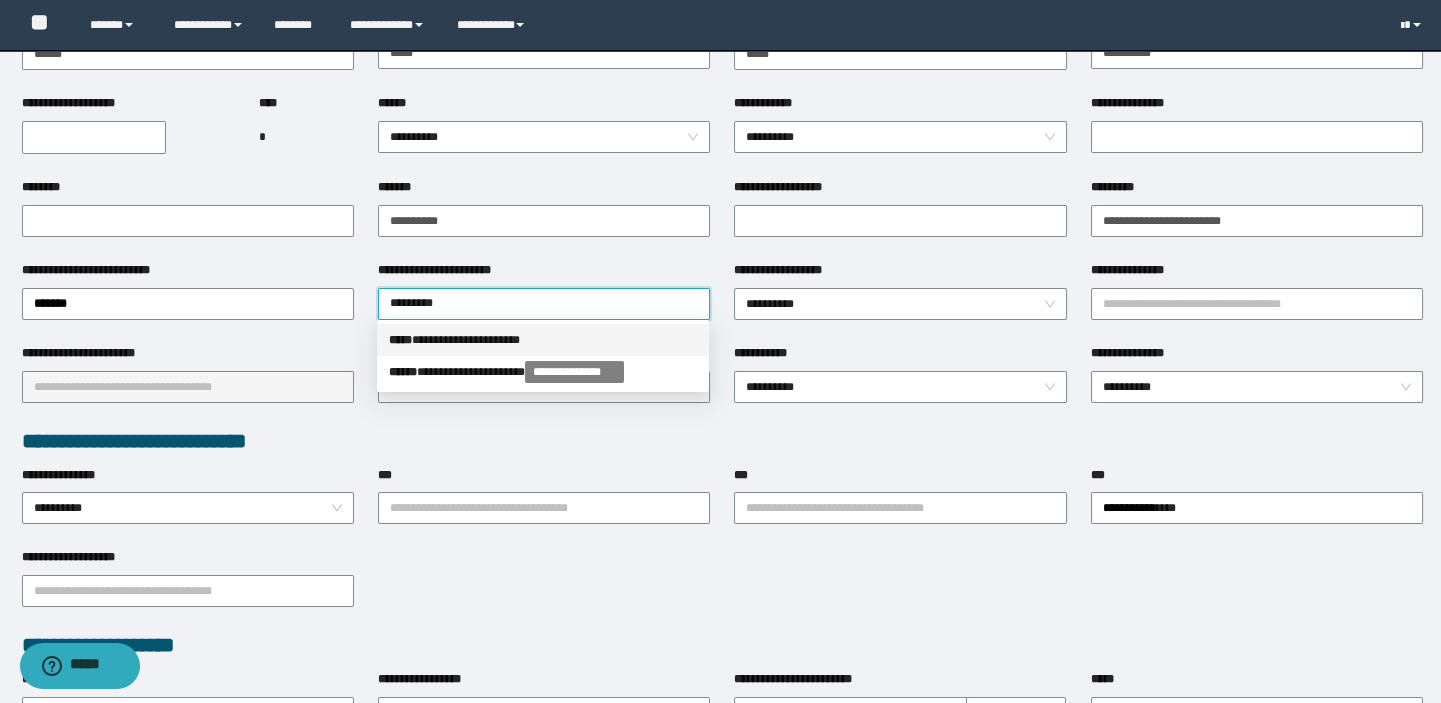 click on "**********" at bounding box center [543, 340] 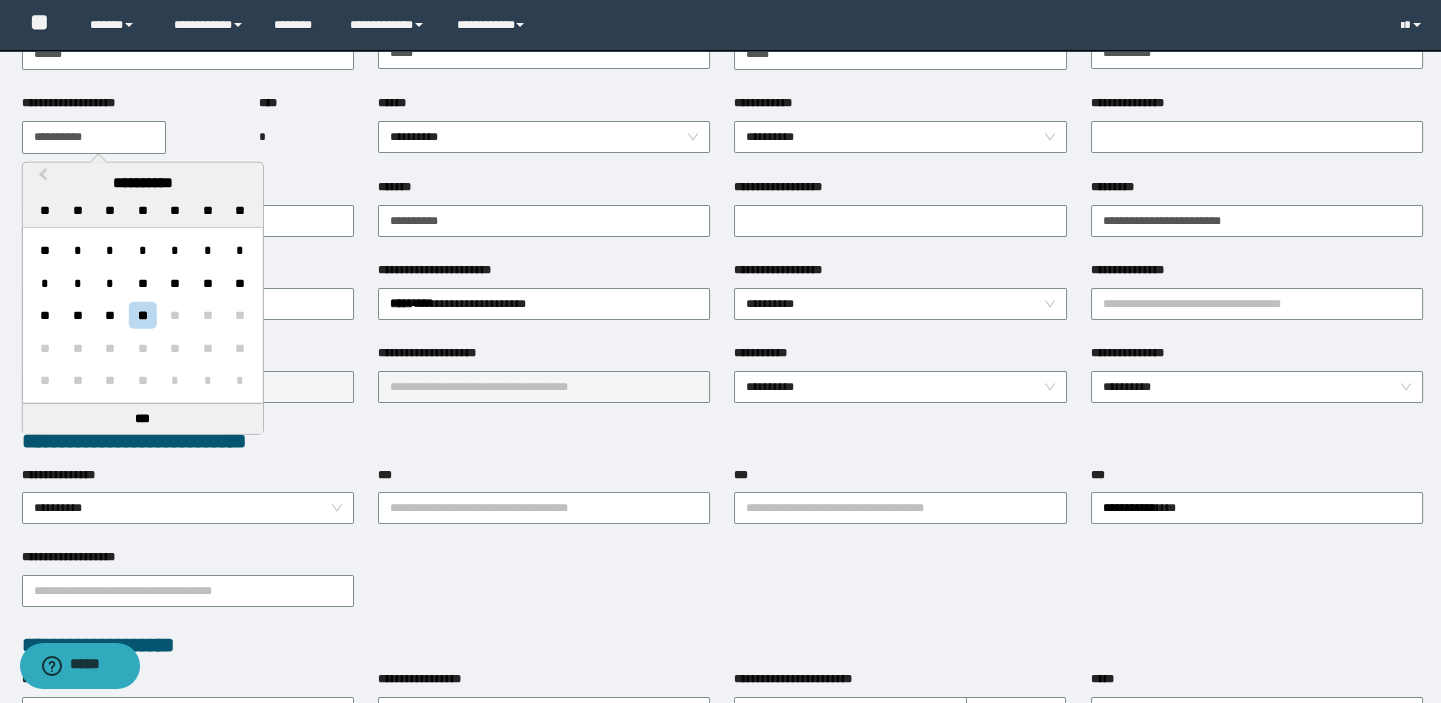 click on "**********" at bounding box center (94, 137) 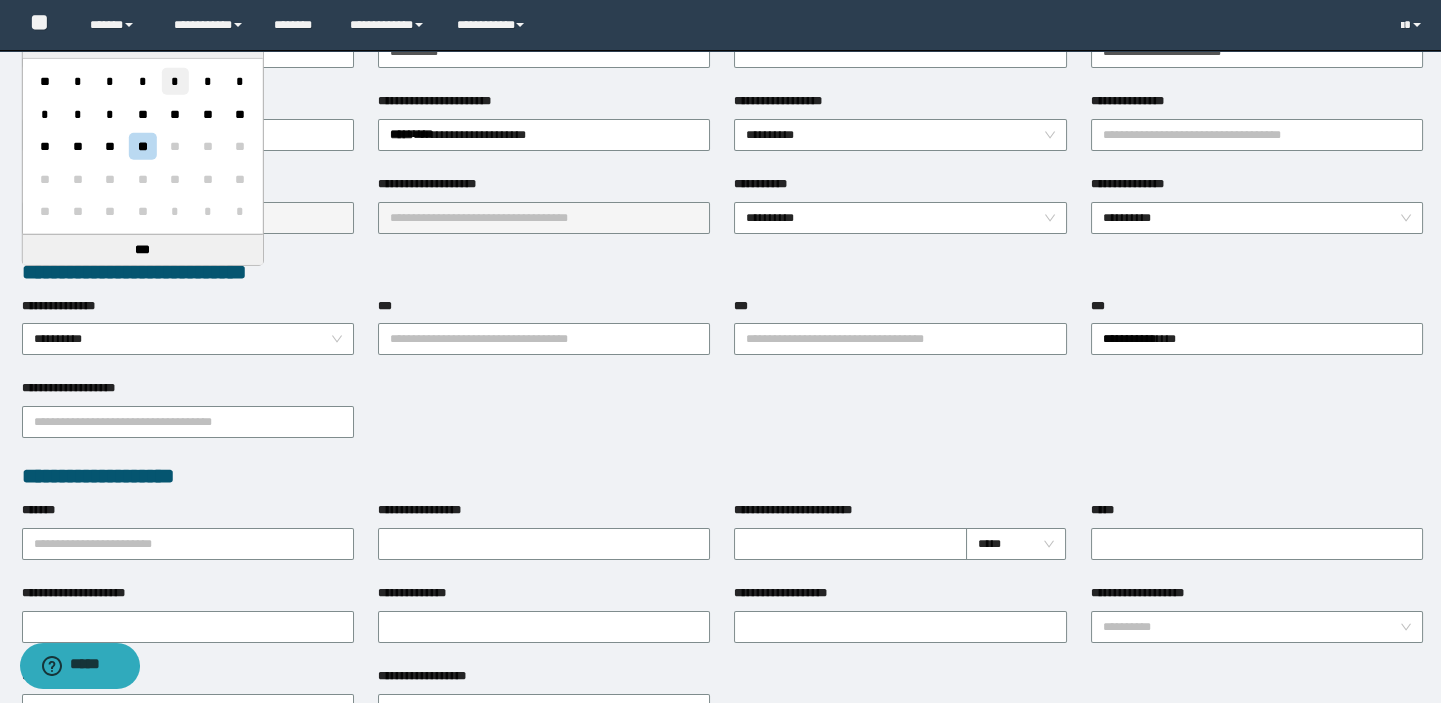 scroll, scrollTop: 363, scrollLeft: 0, axis: vertical 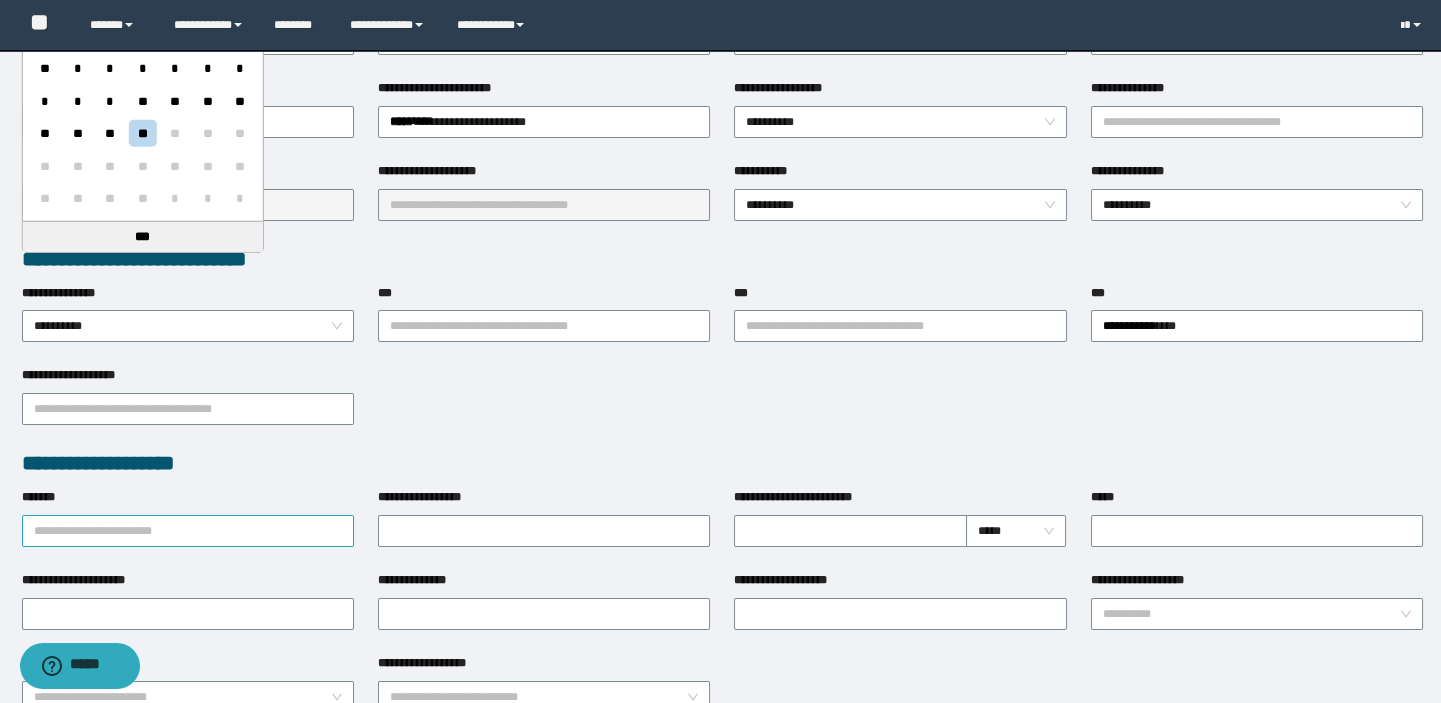 click on "*******" at bounding box center (188, 531) 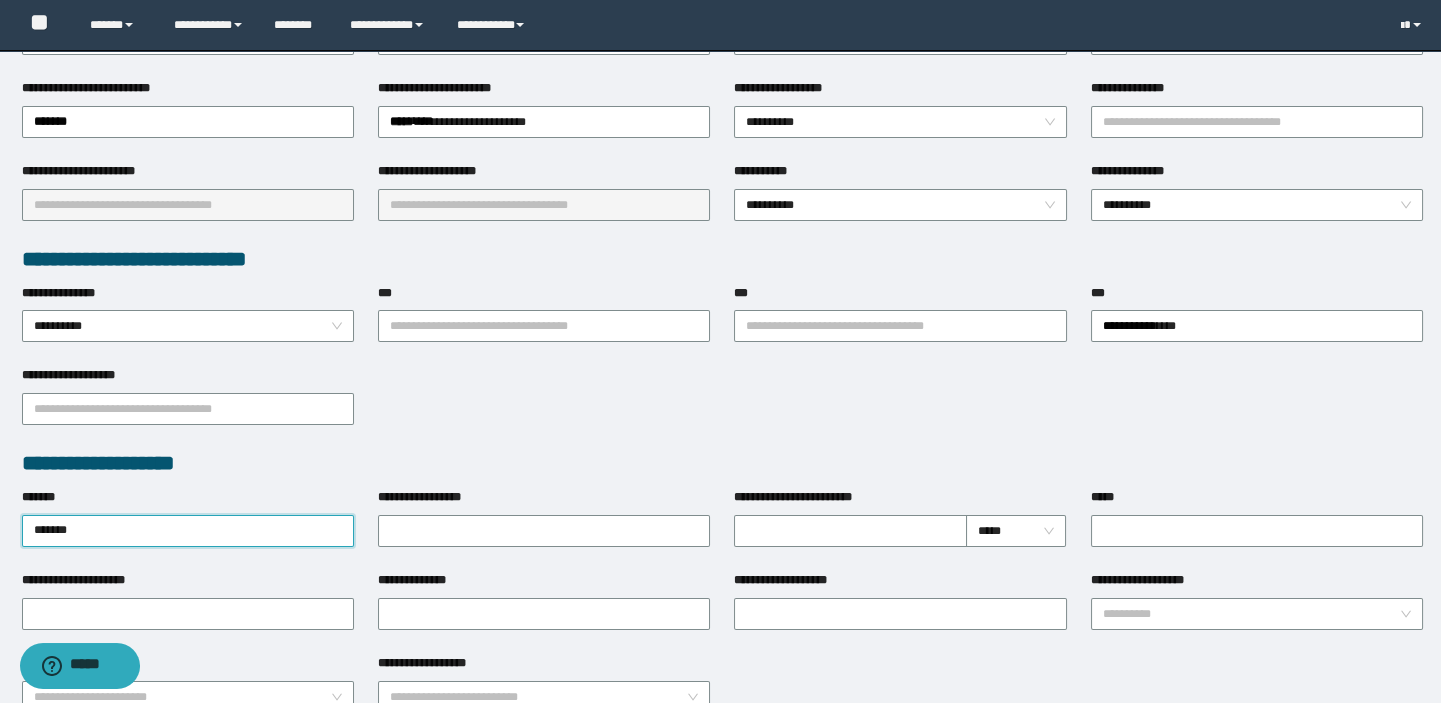 drag, startPoint x: 122, startPoint y: 526, endPoint x: 0, endPoint y: 504, distance: 123.967735 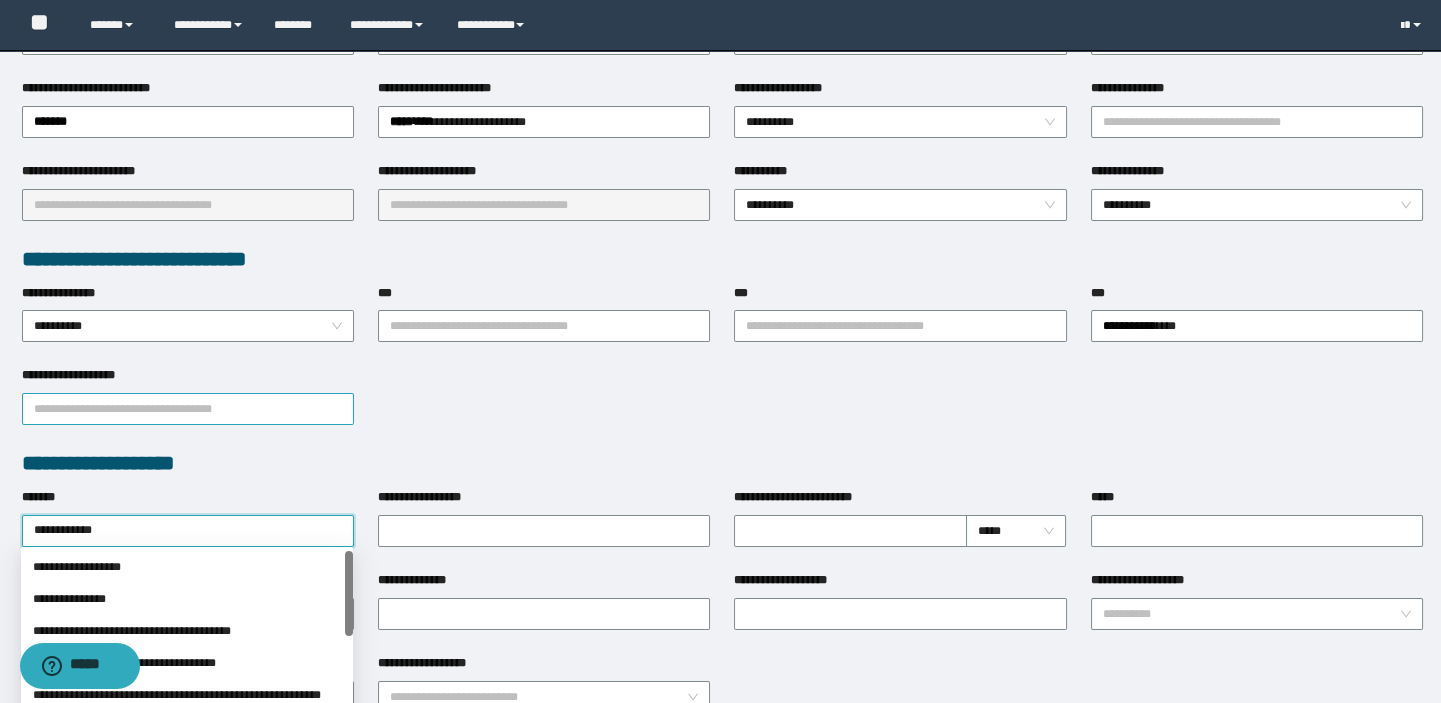 type on "**********" 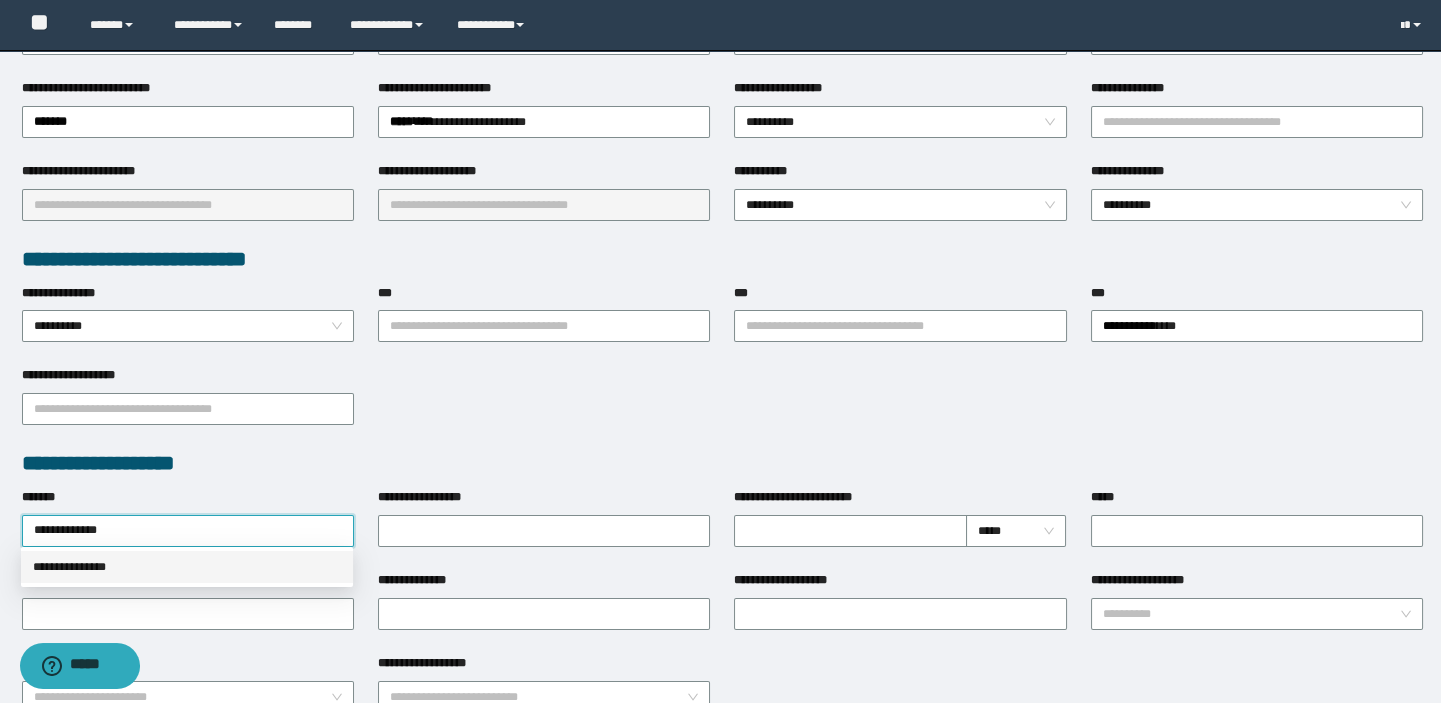 click on "**********" at bounding box center [187, 567] 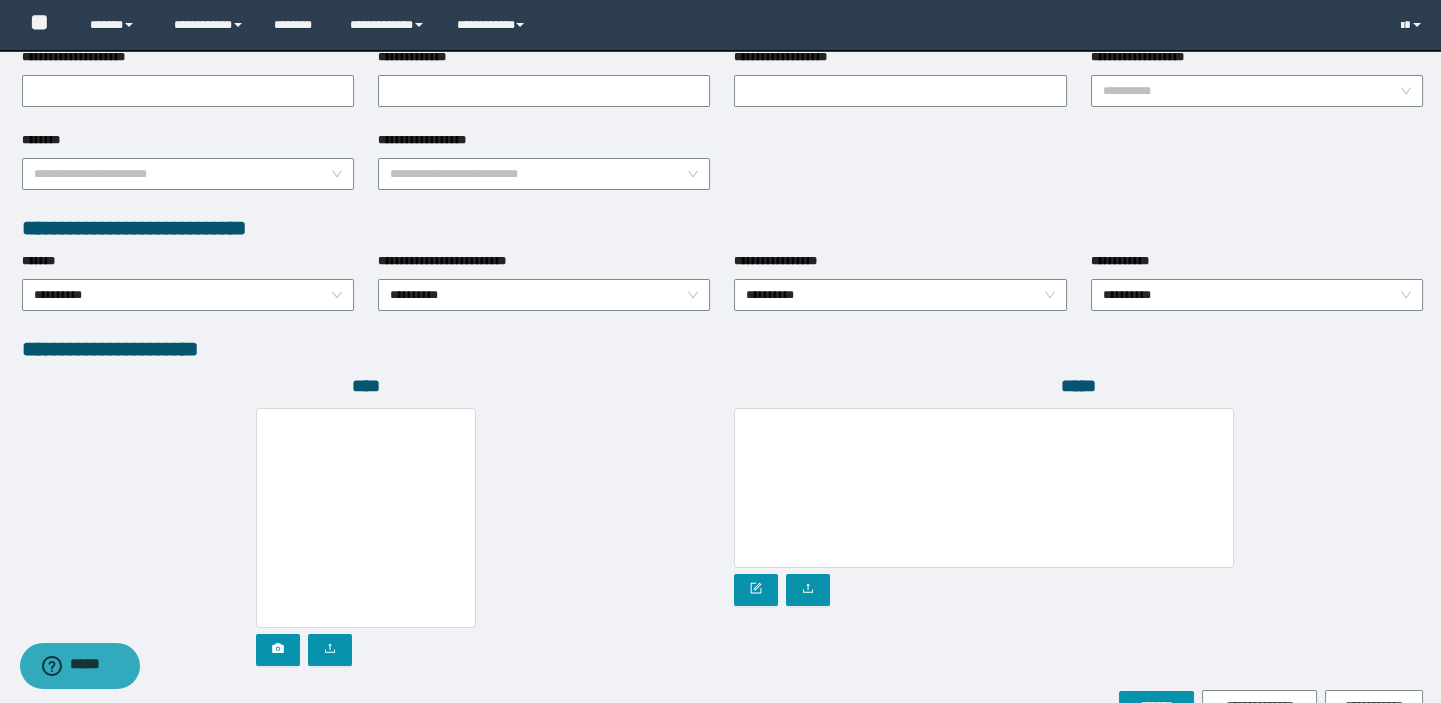 scroll, scrollTop: 999, scrollLeft: 0, axis: vertical 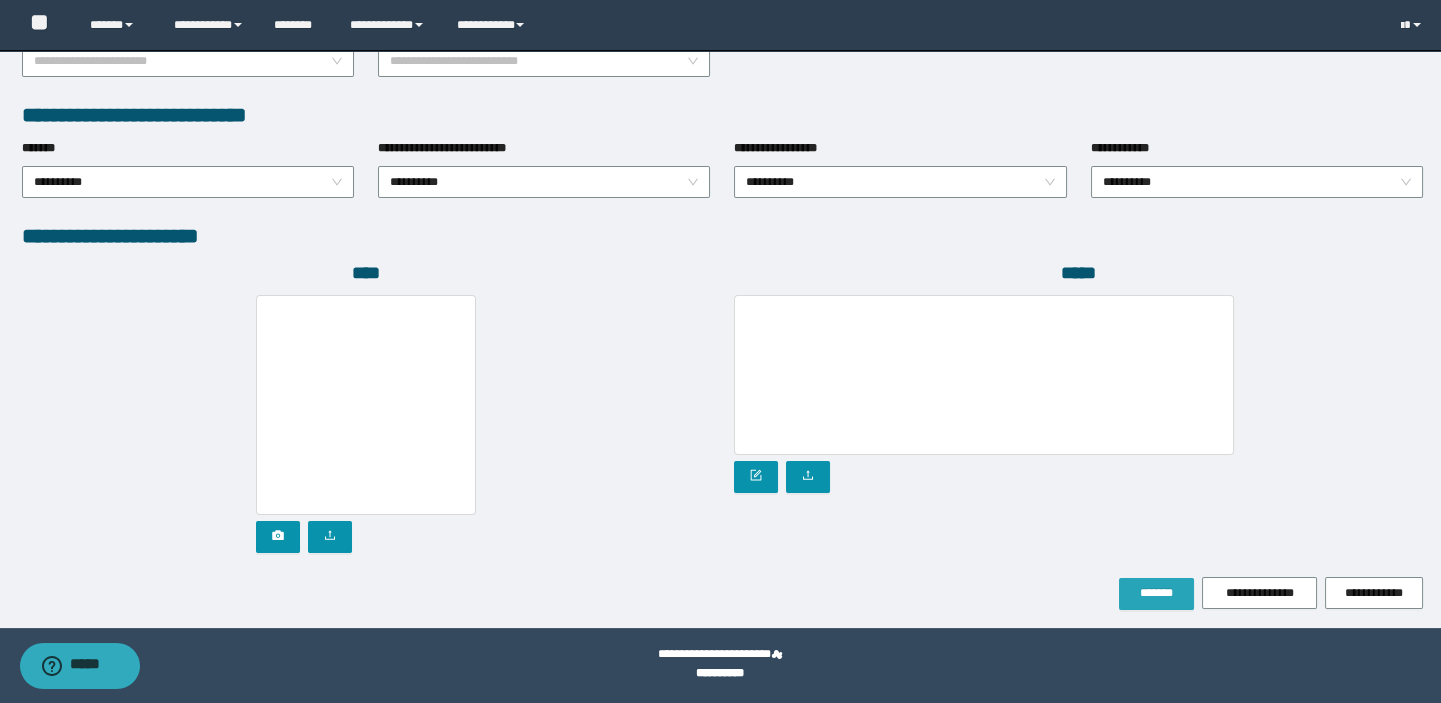click on "*******" at bounding box center [1156, 594] 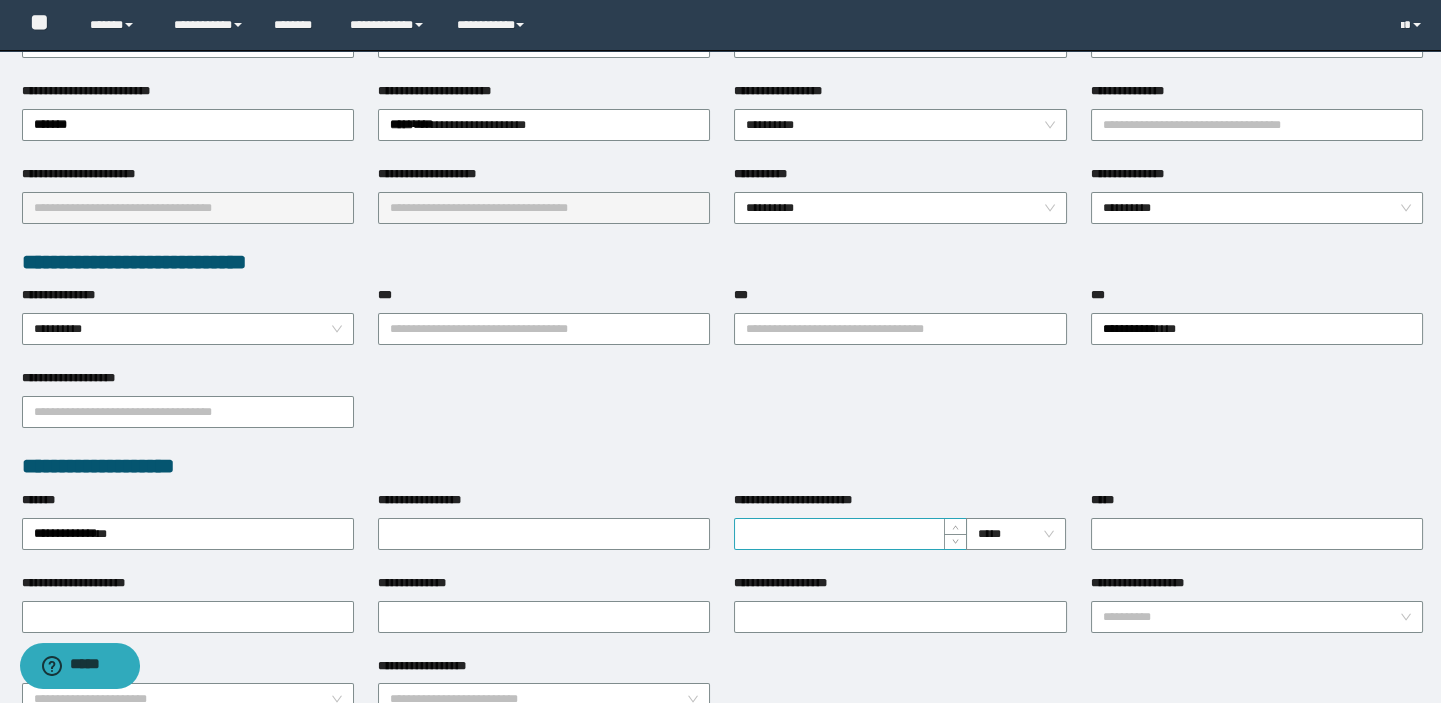 scroll, scrollTop: 415, scrollLeft: 0, axis: vertical 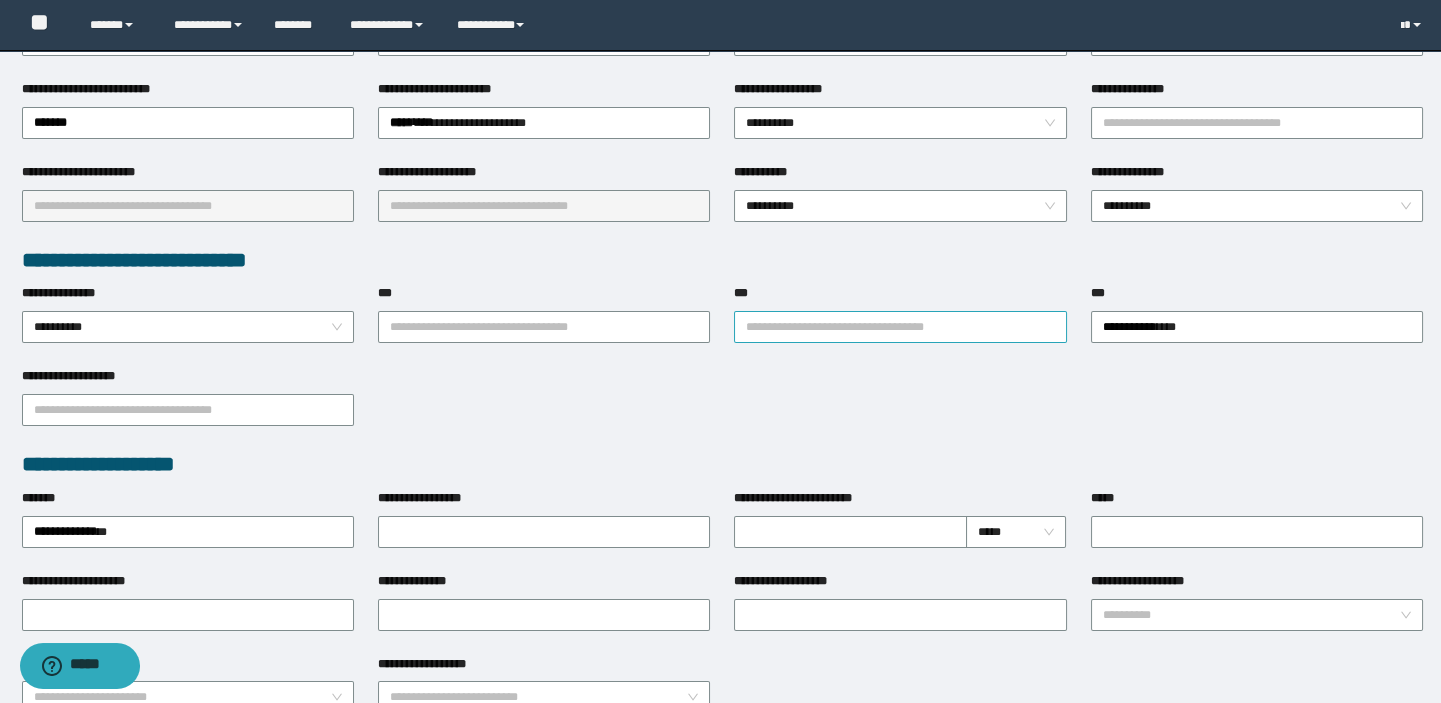 click on "***" at bounding box center [900, 327] 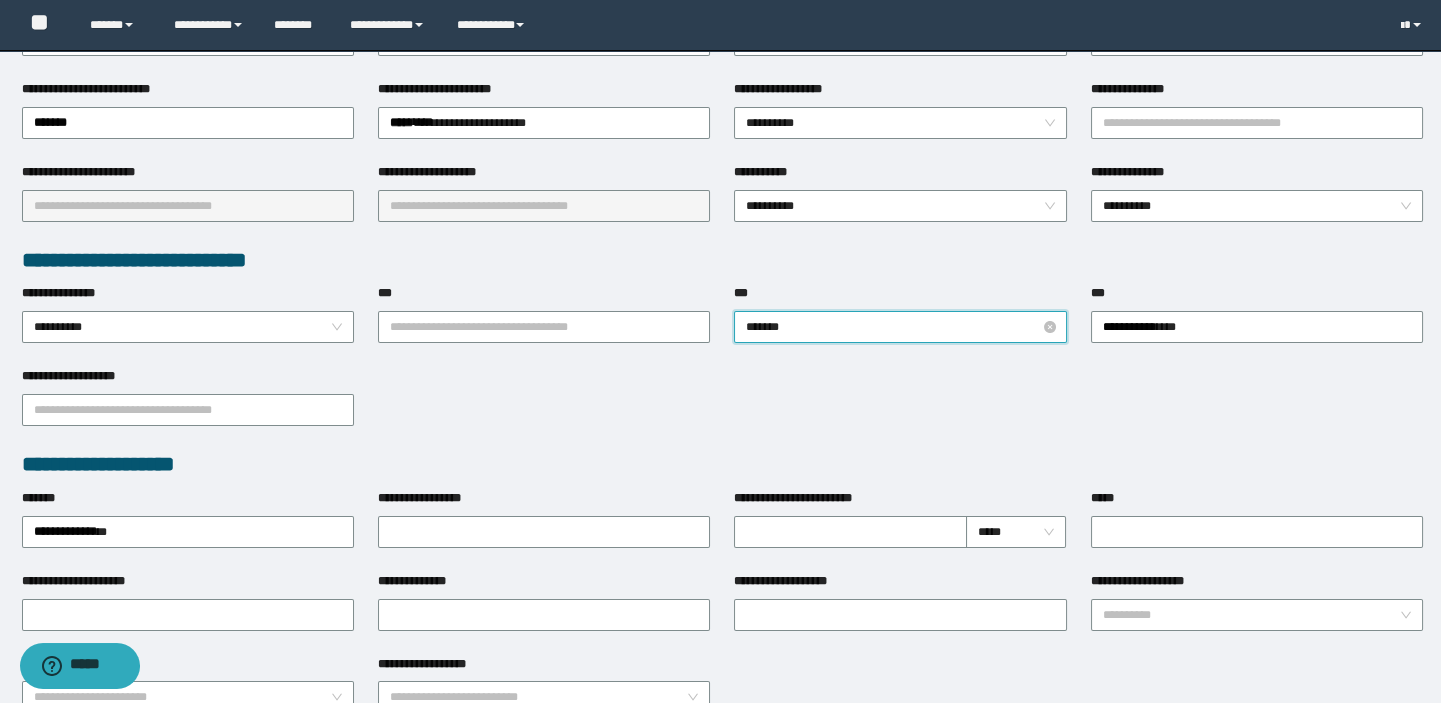 type on "********" 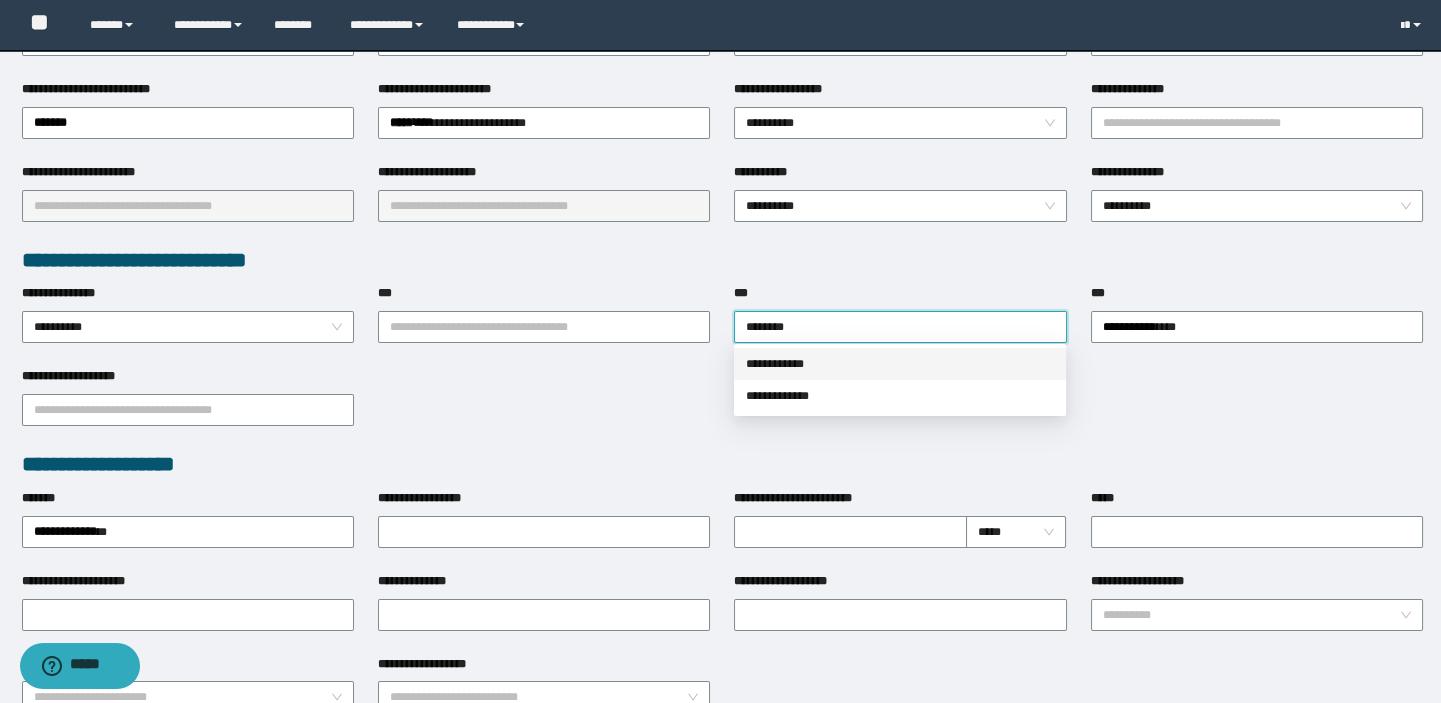 click on "**********" at bounding box center (900, 364) 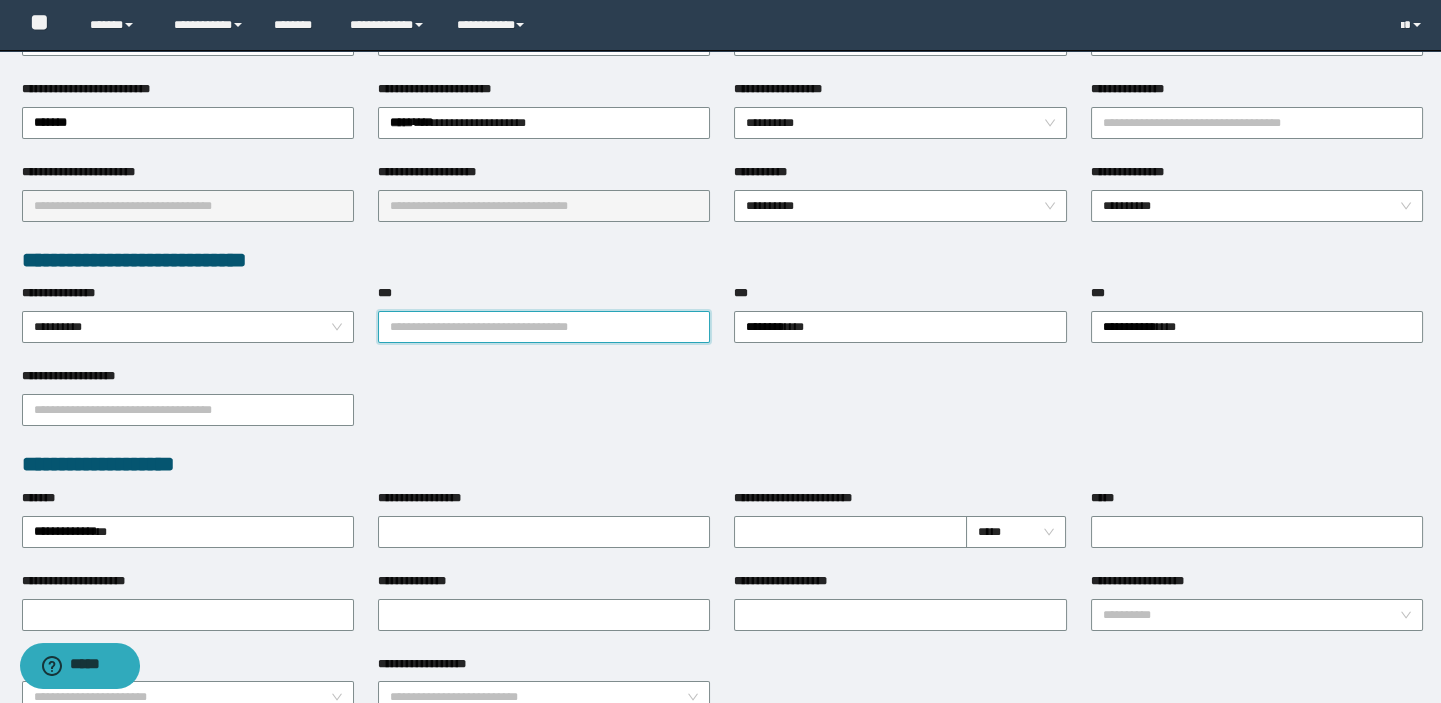 click on "***" at bounding box center (544, 327) 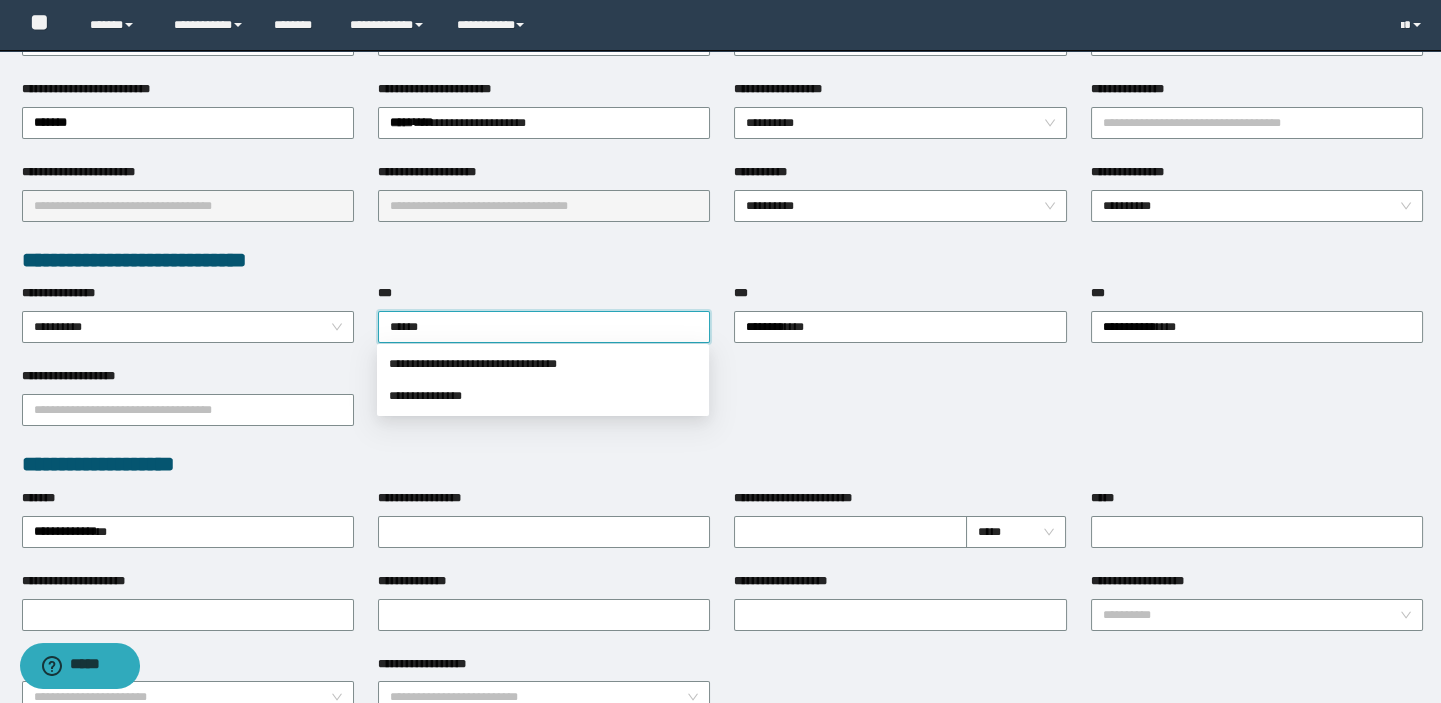 type on "*******" 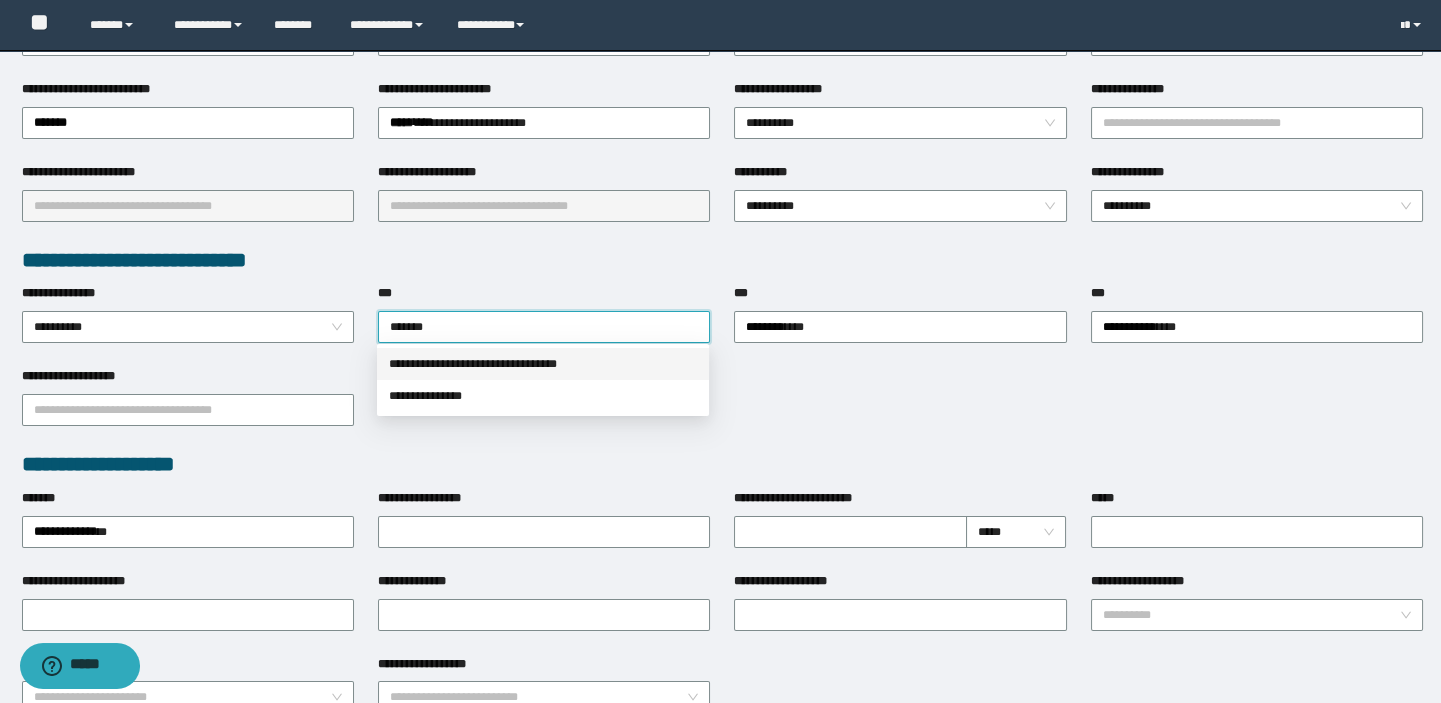 click on "**********" at bounding box center [543, 364] 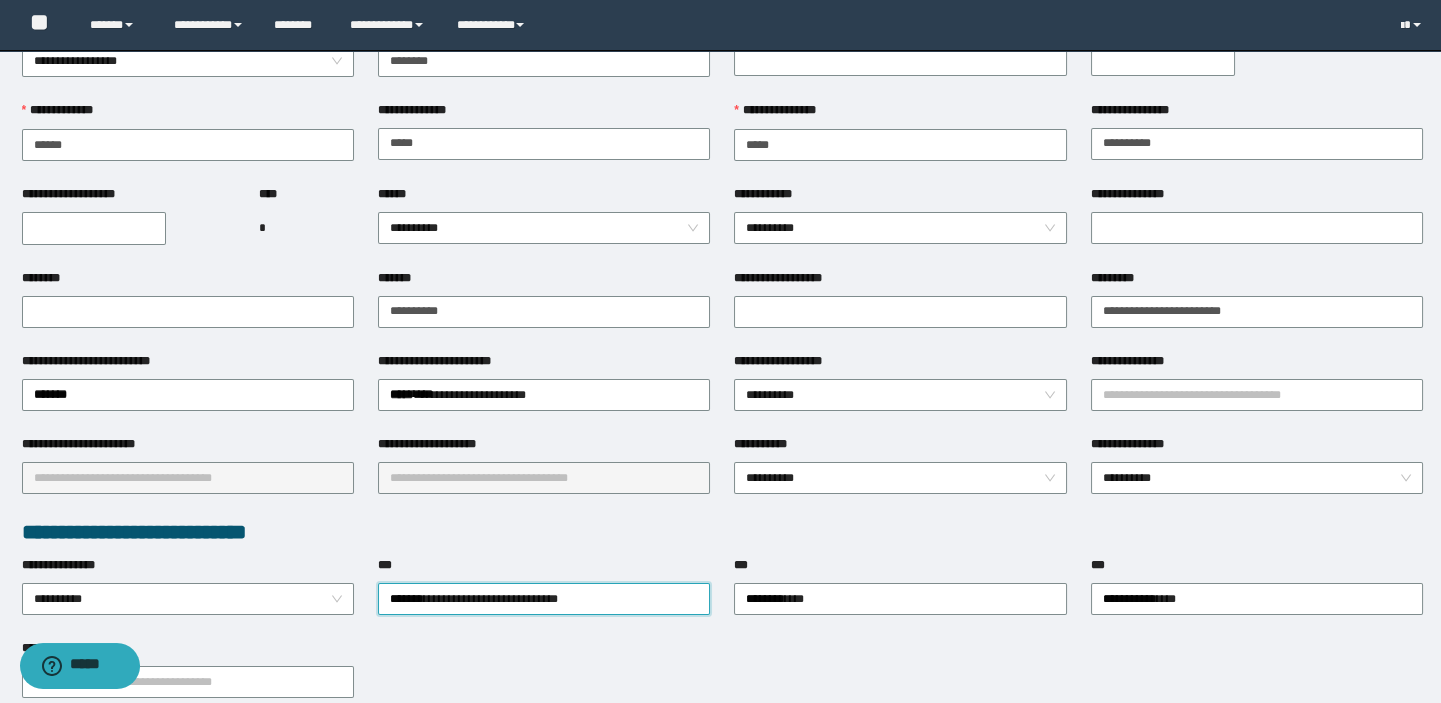 scroll, scrollTop: 142, scrollLeft: 0, axis: vertical 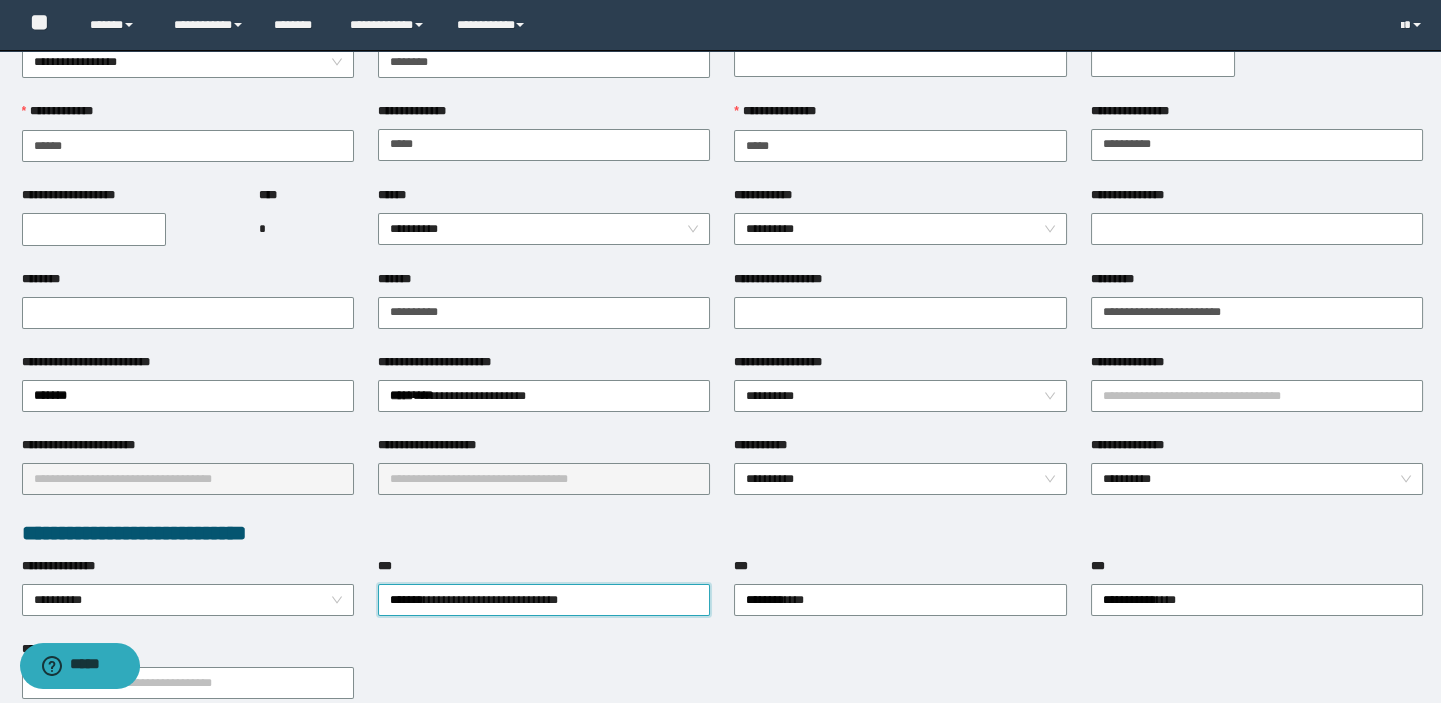 click on "**********" at bounding box center [94, 229] 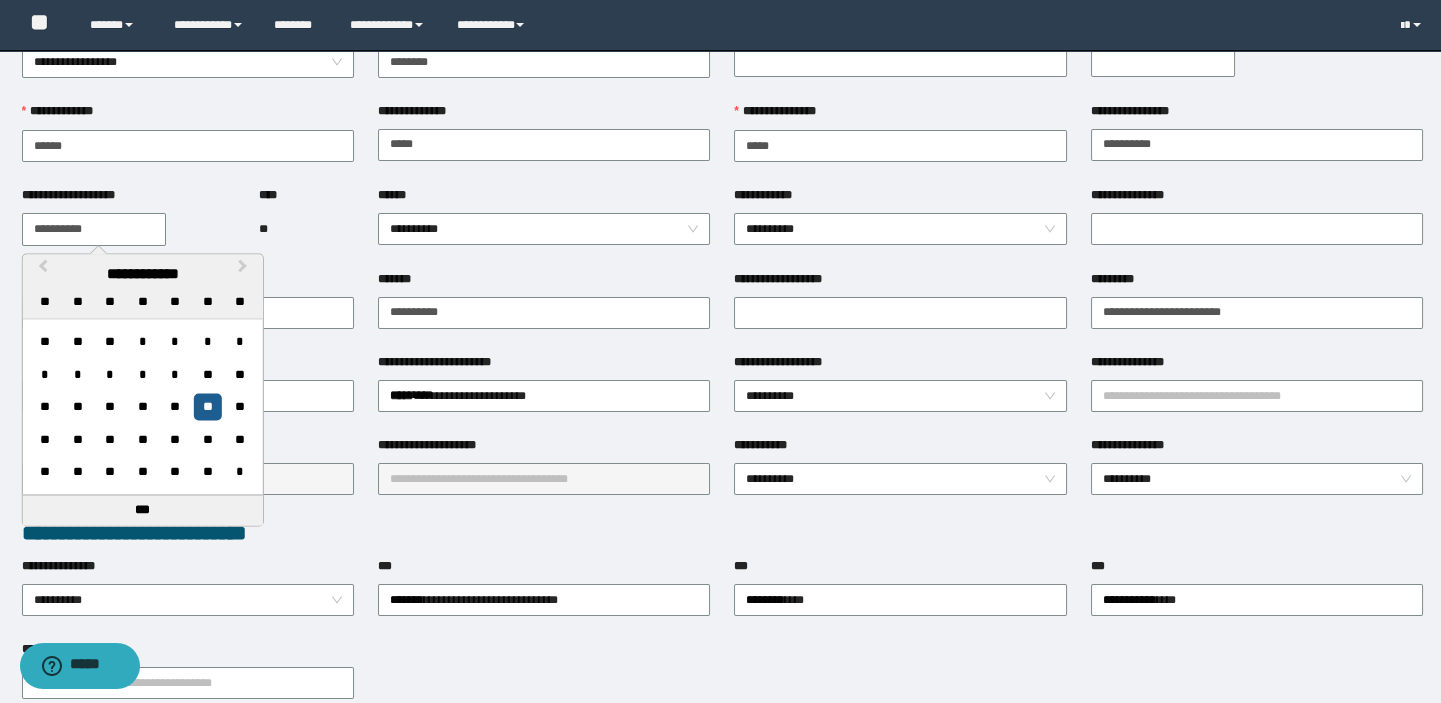 type on "**********" 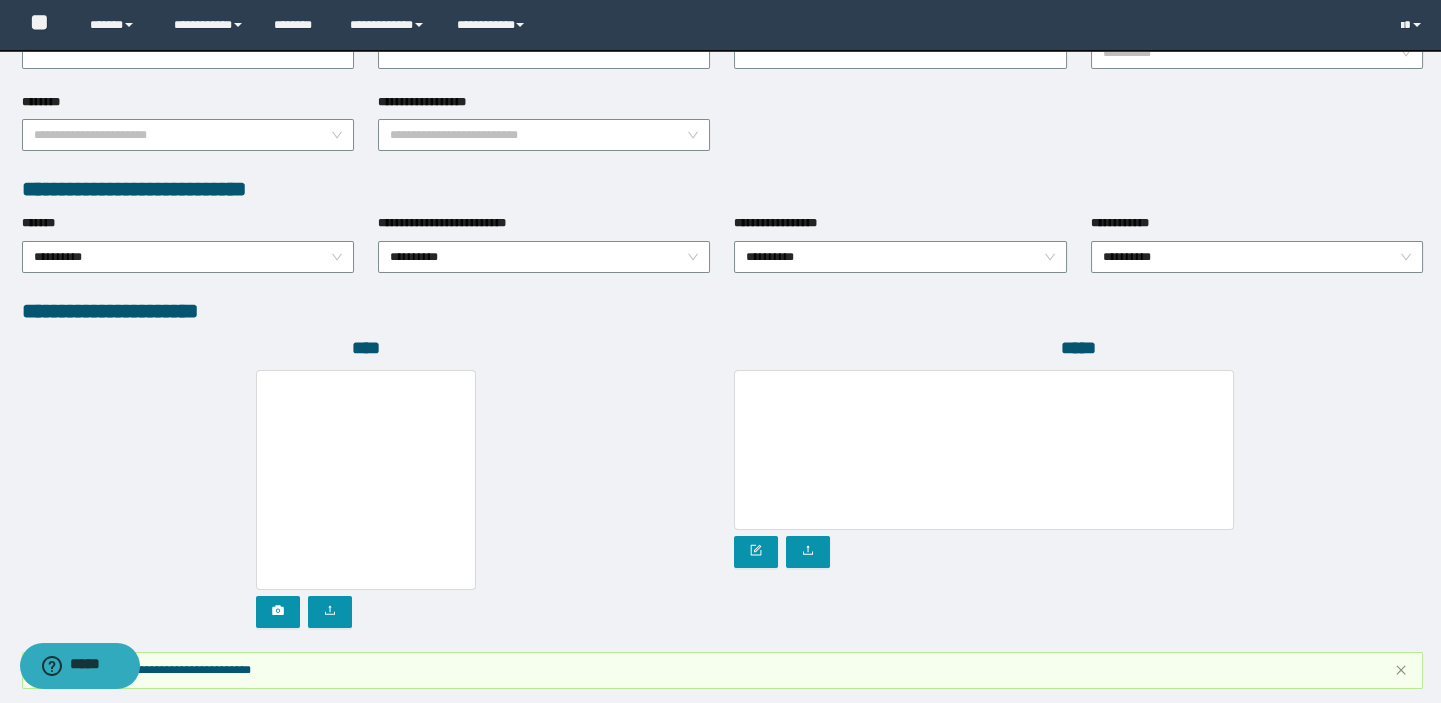 scroll, scrollTop: 1104, scrollLeft: 0, axis: vertical 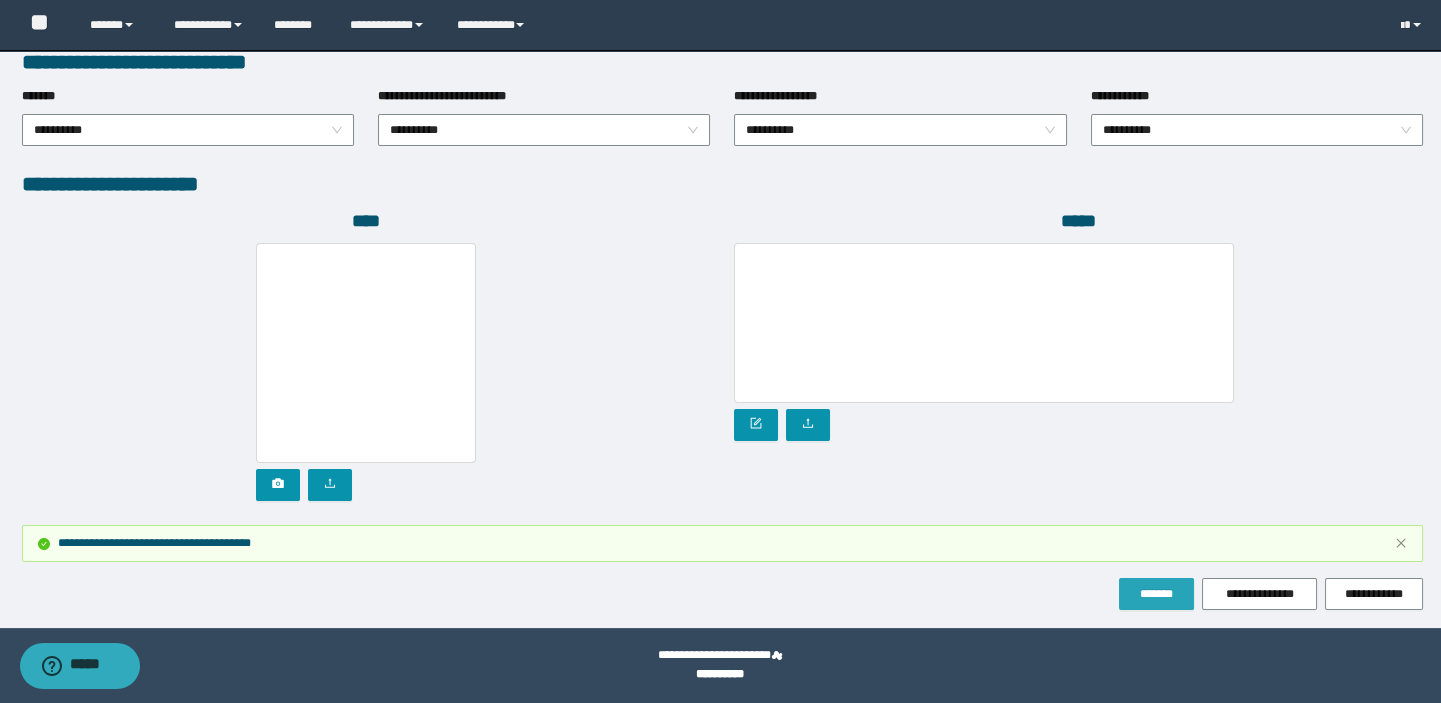click on "*******" at bounding box center [1156, 594] 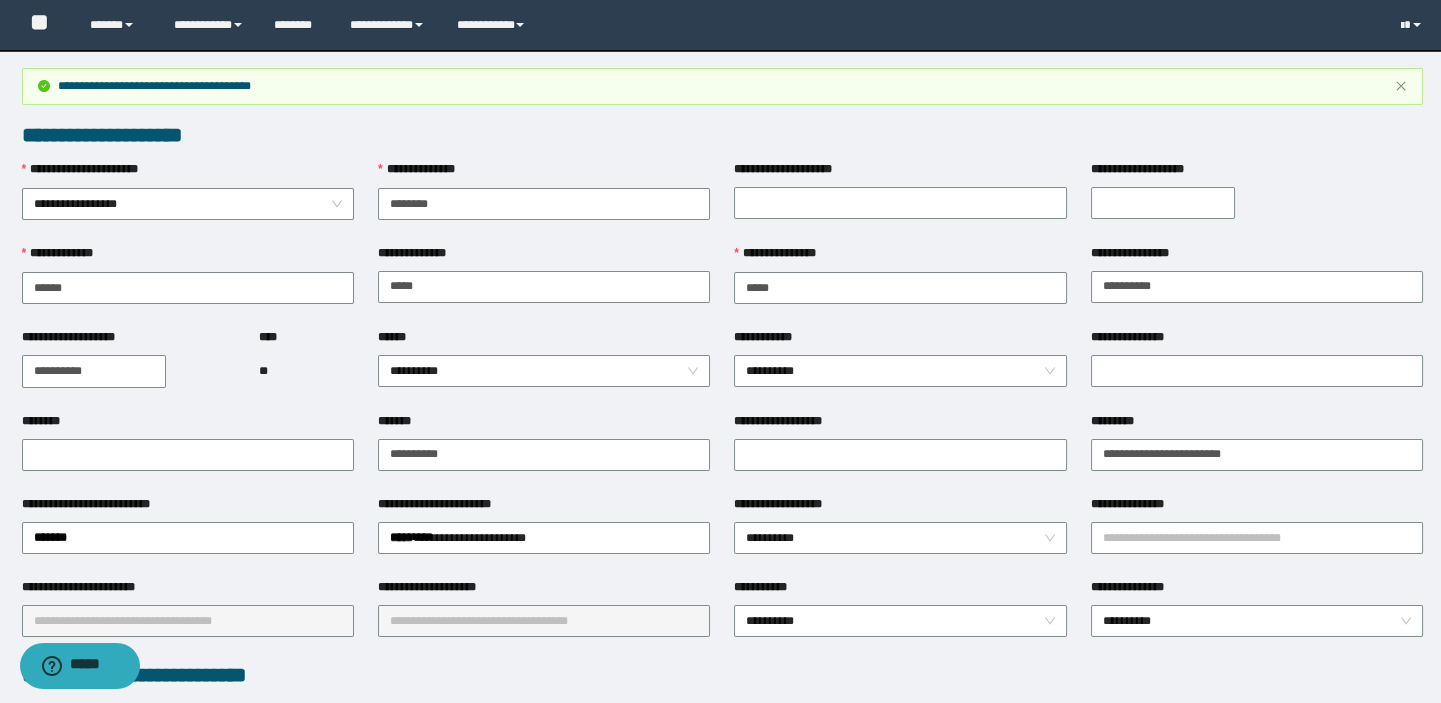scroll, scrollTop: 0, scrollLeft: 0, axis: both 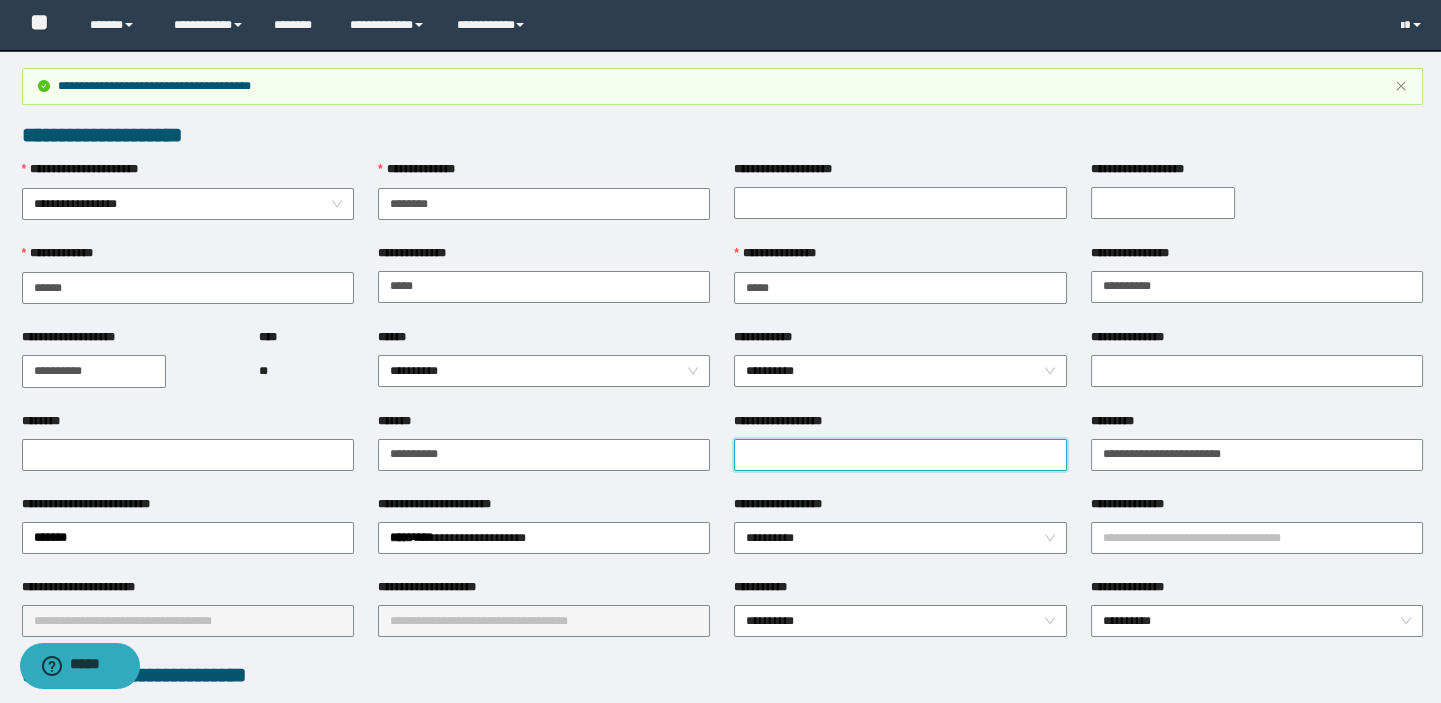 click on "**********" at bounding box center (900, 455) 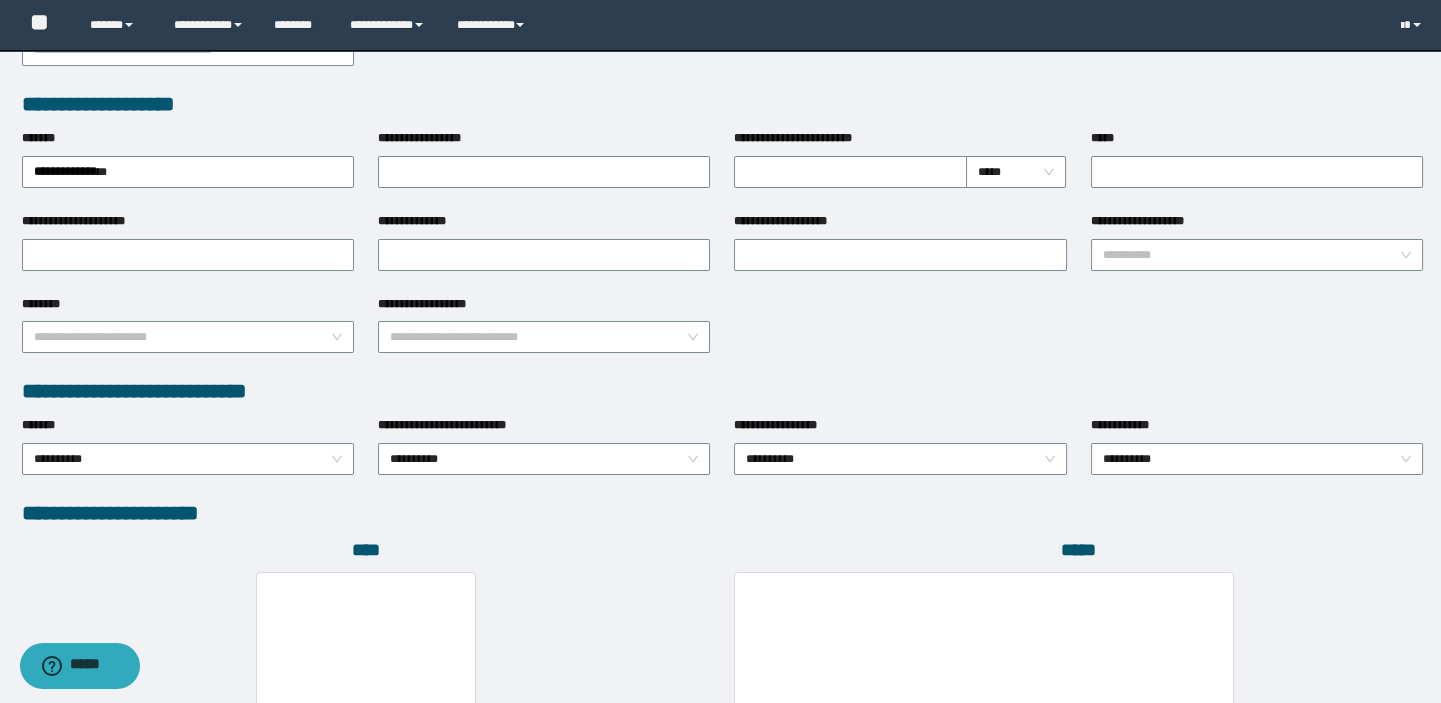 scroll, scrollTop: 1000, scrollLeft: 0, axis: vertical 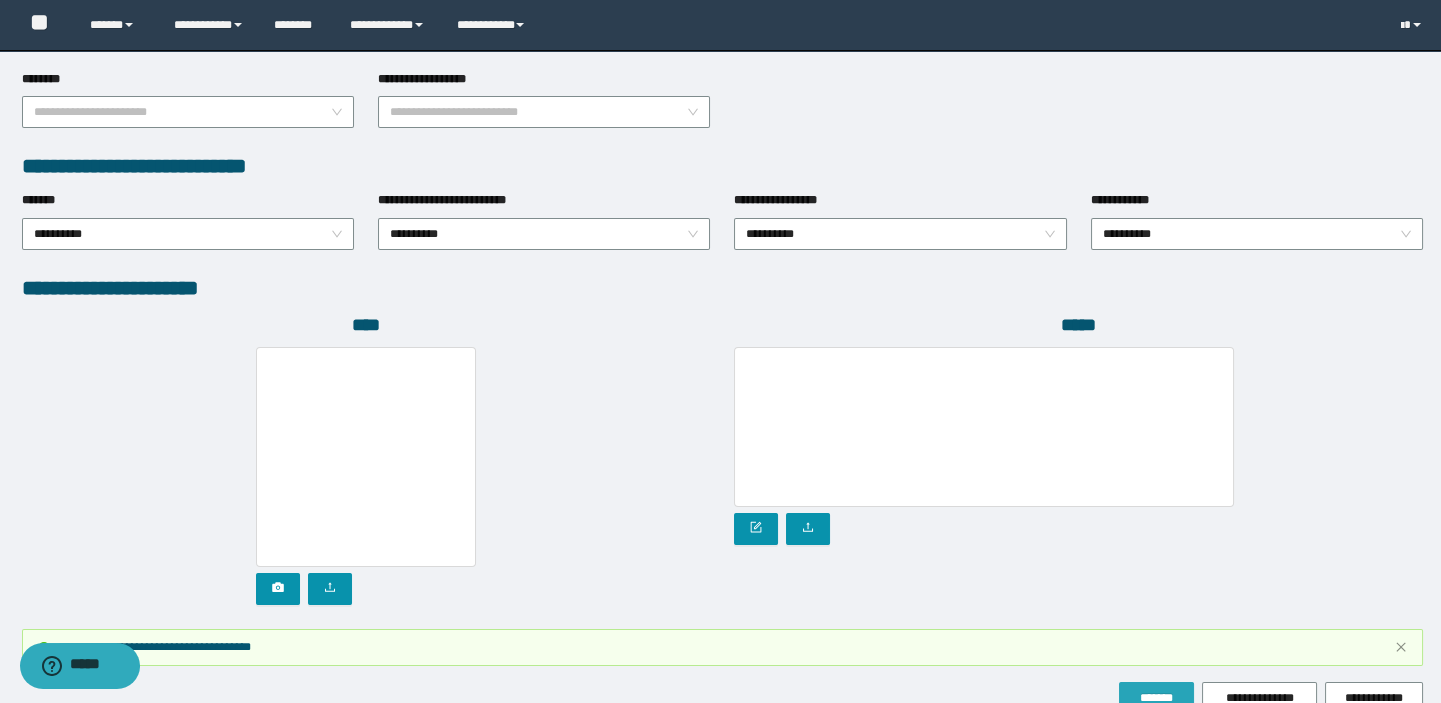 type on "**********" 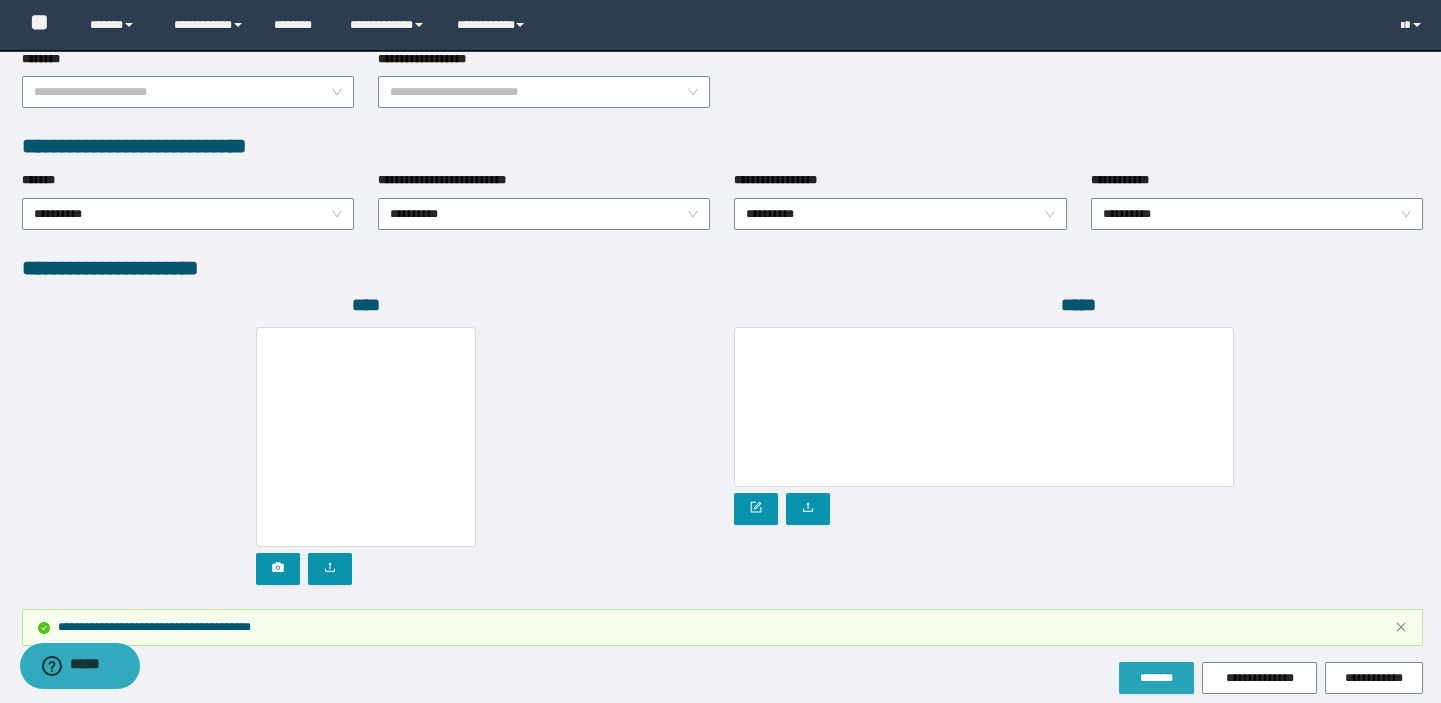 scroll, scrollTop: 1104, scrollLeft: 0, axis: vertical 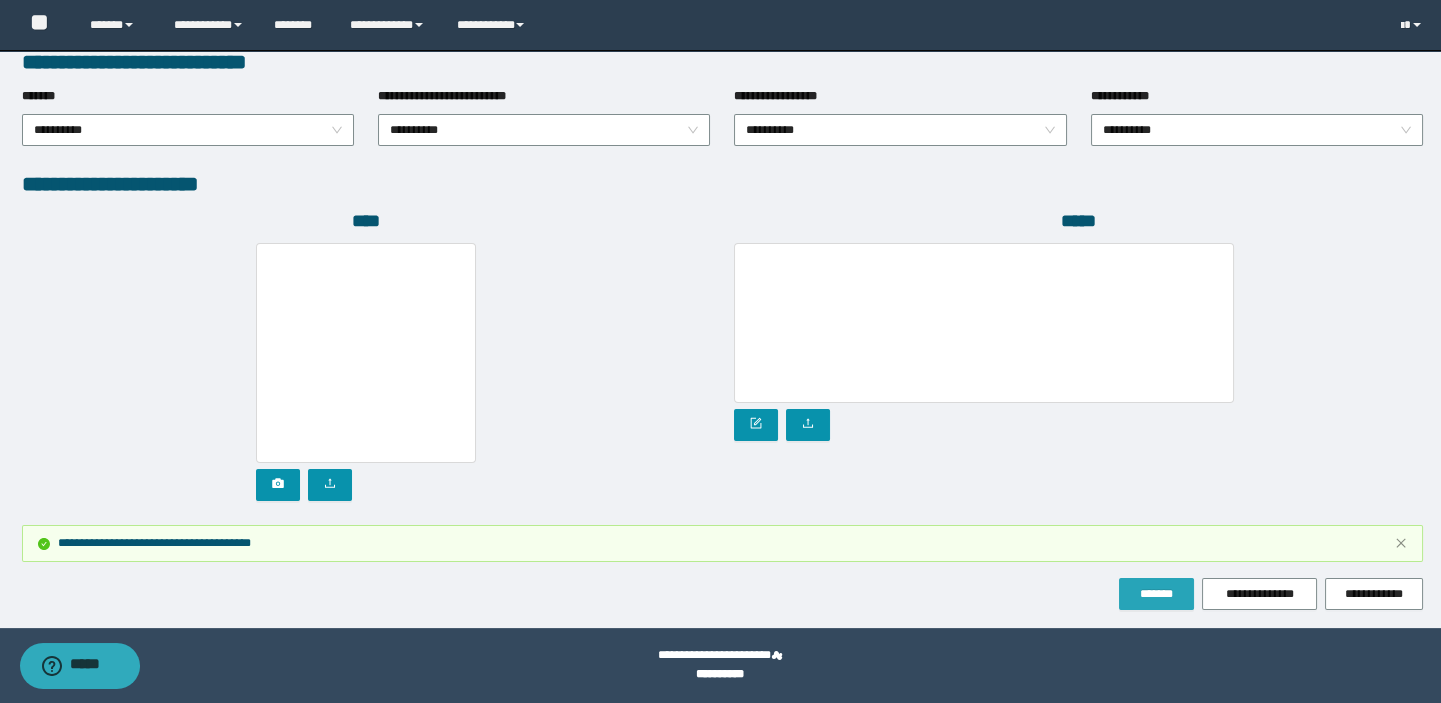 click on "*******" at bounding box center [1156, 594] 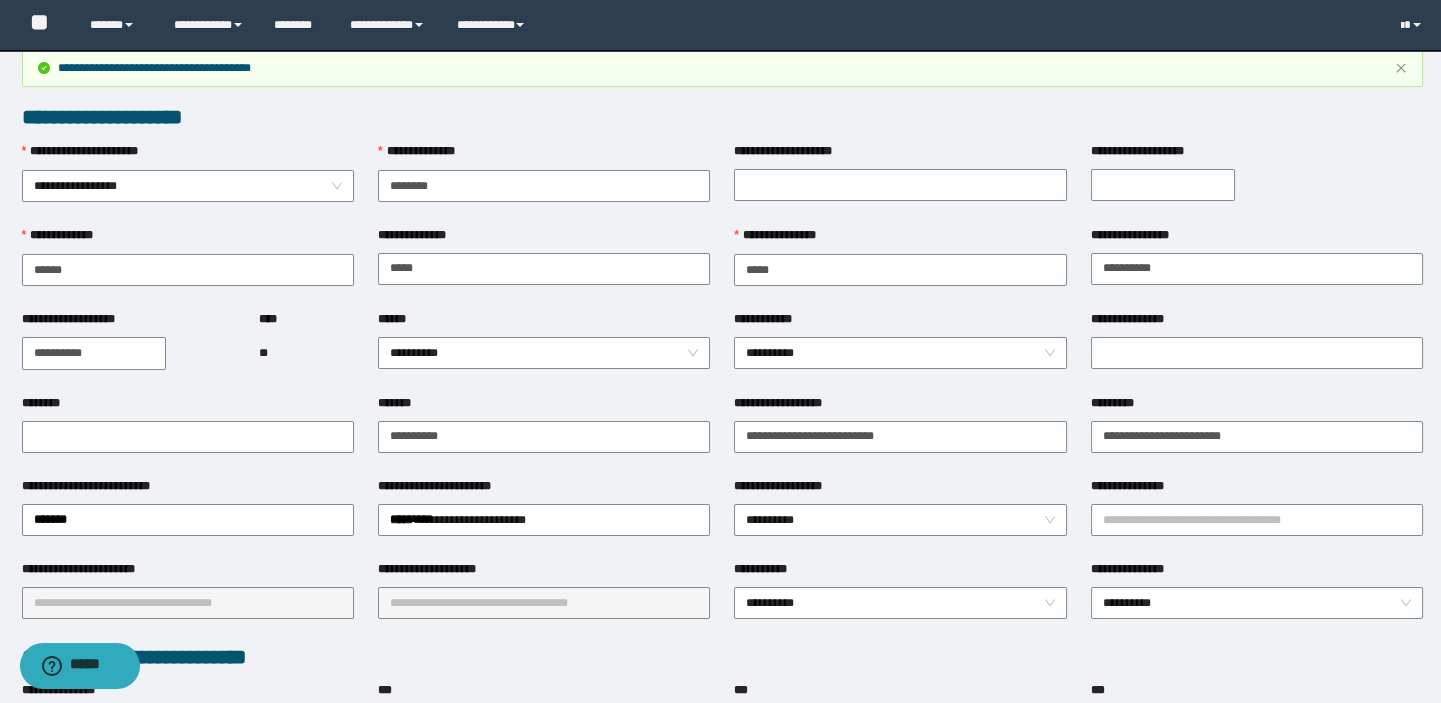 scroll, scrollTop: 0, scrollLeft: 0, axis: both 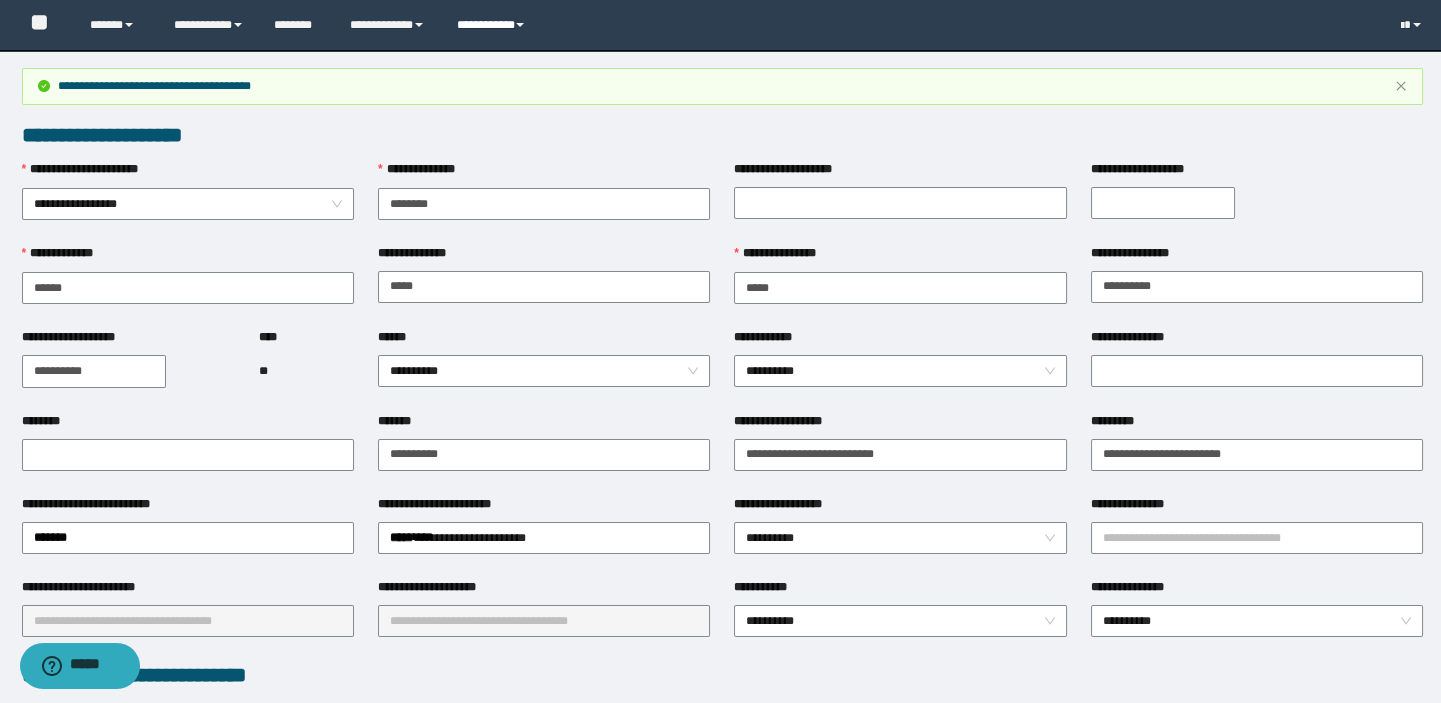 click on "**********" at bounding box center [493, 25] 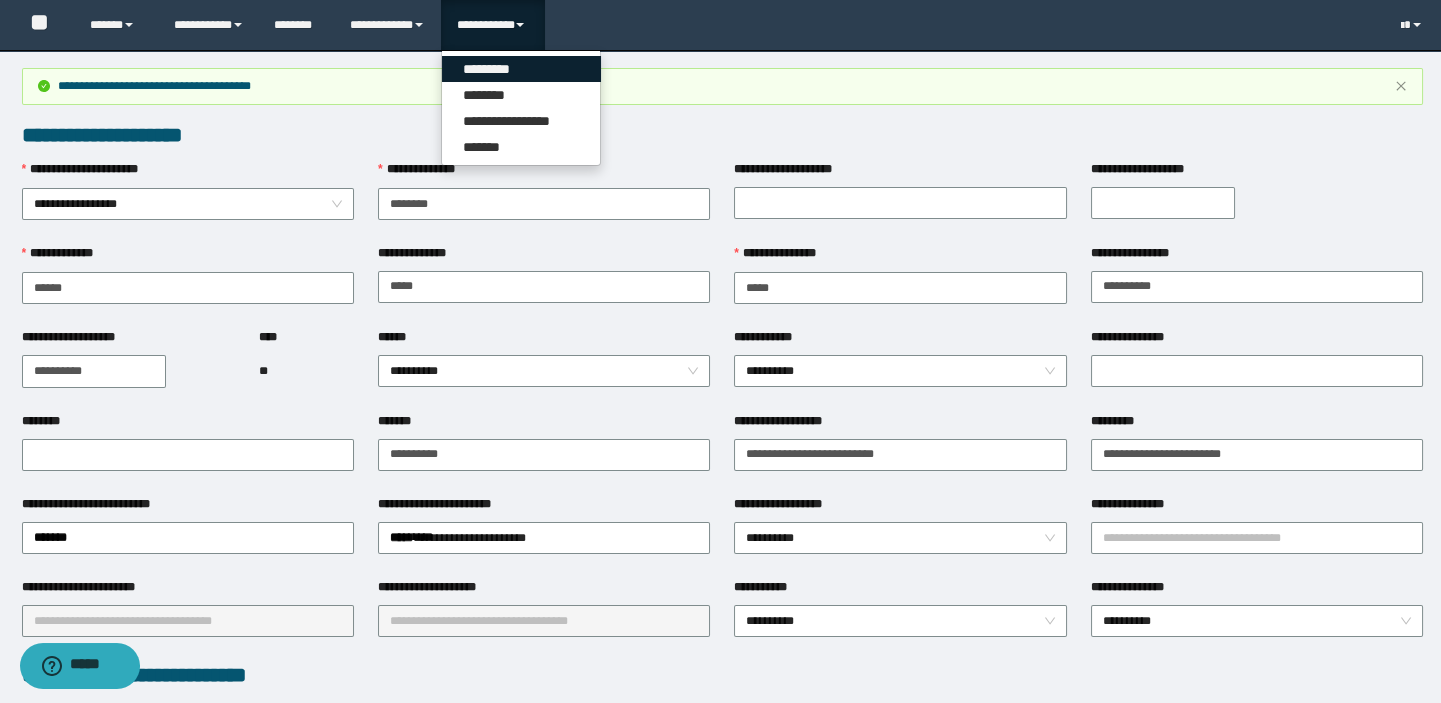 click on "*********" at bounding box center [521, 69] 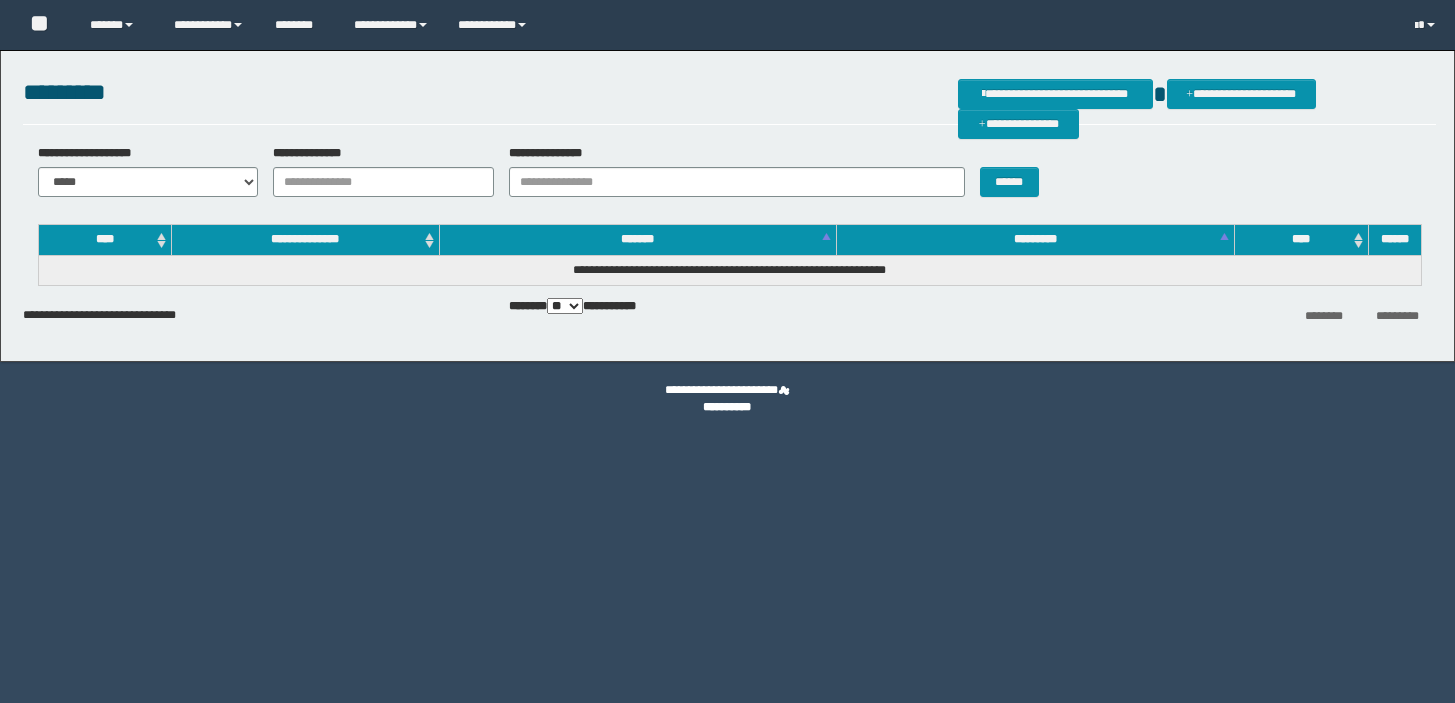 scroll, scrollTop: 0, scrollLeft: 0, axis: both 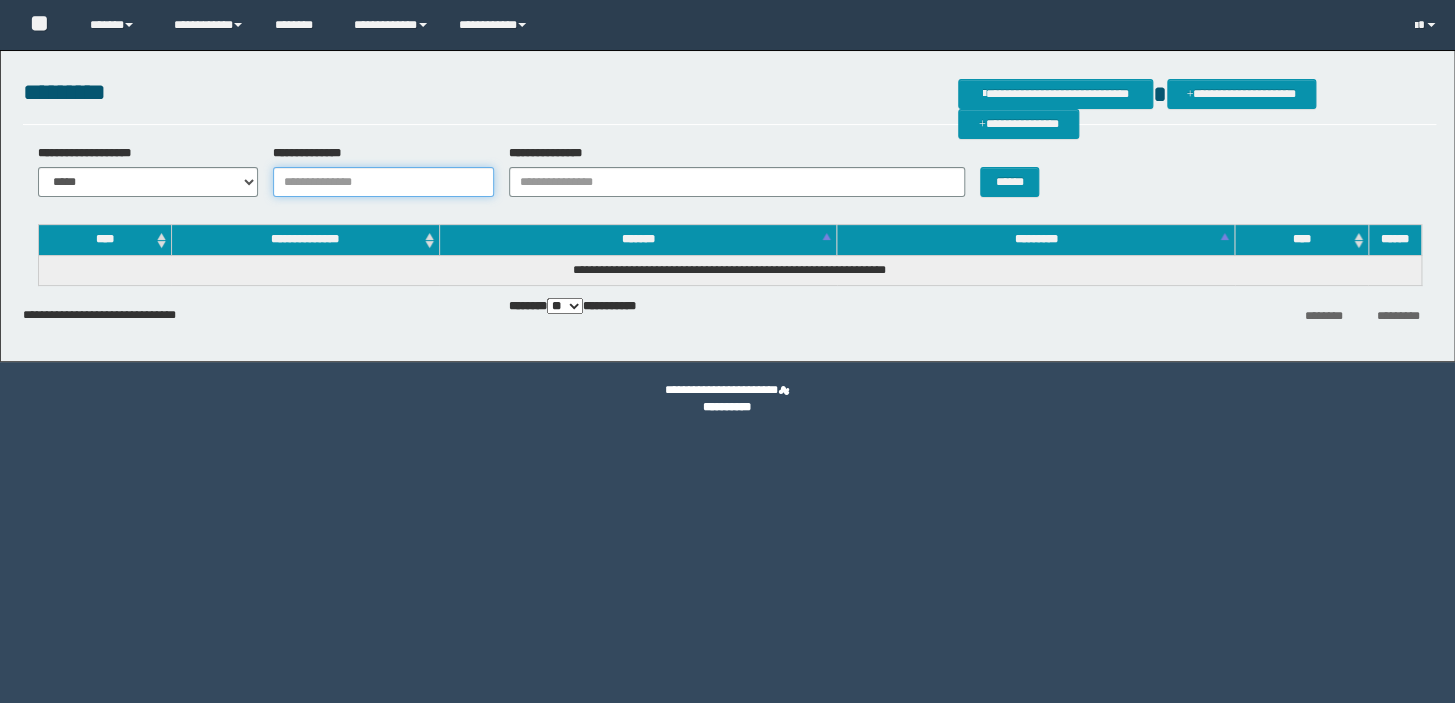 drag, startPoint x: 0, startPoint y: 0, endPoint x: 303, endPoint y: 180, distance: 352.43298 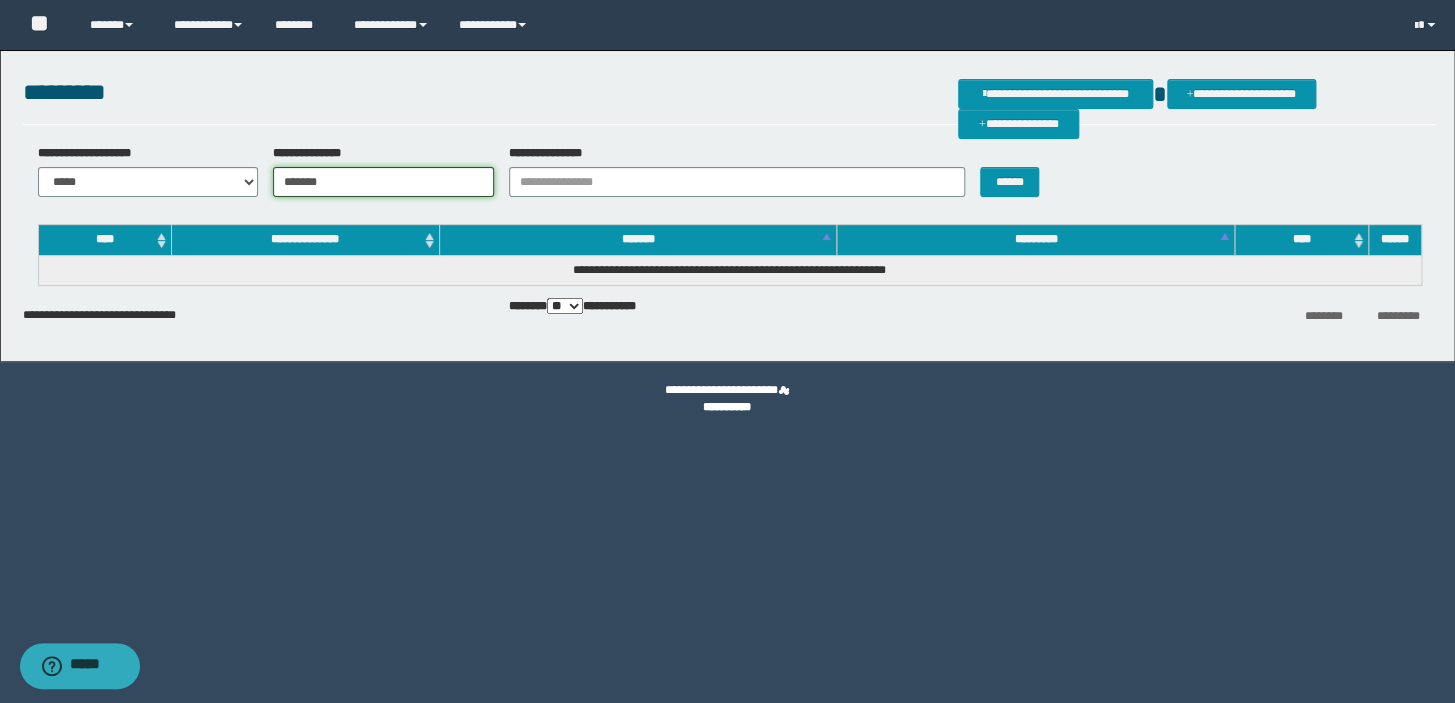 type on "*******" 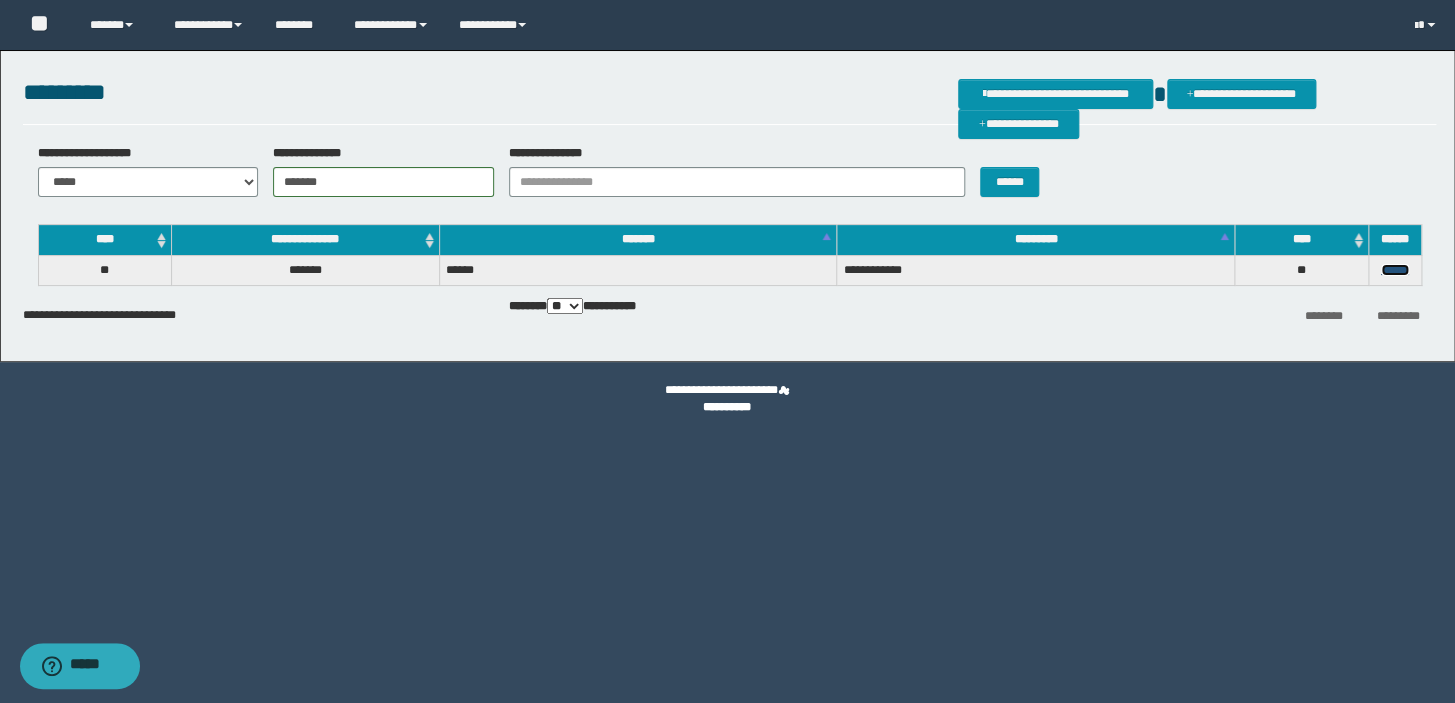 click on "******" at bounding box center (1395, 270) 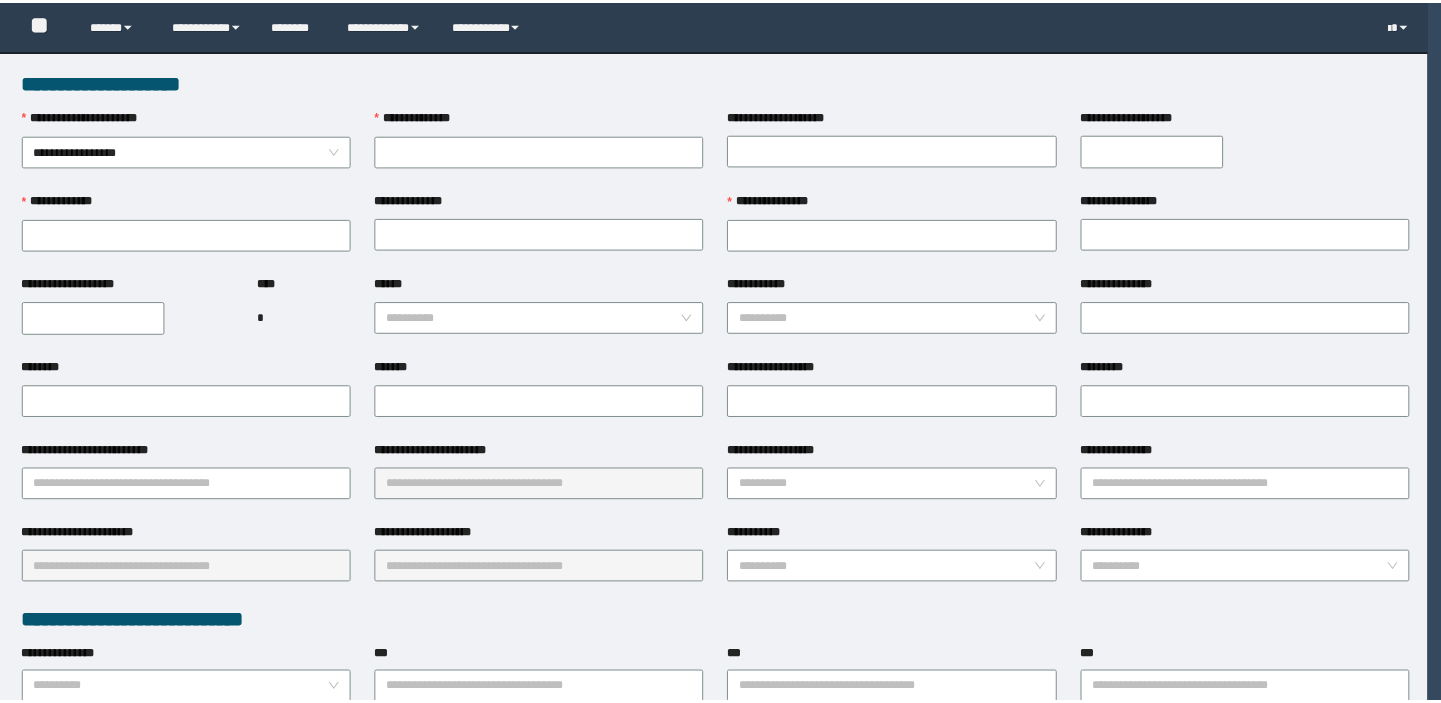 scroll, scrollTop: 0, scrollLeft: 0, axis: both 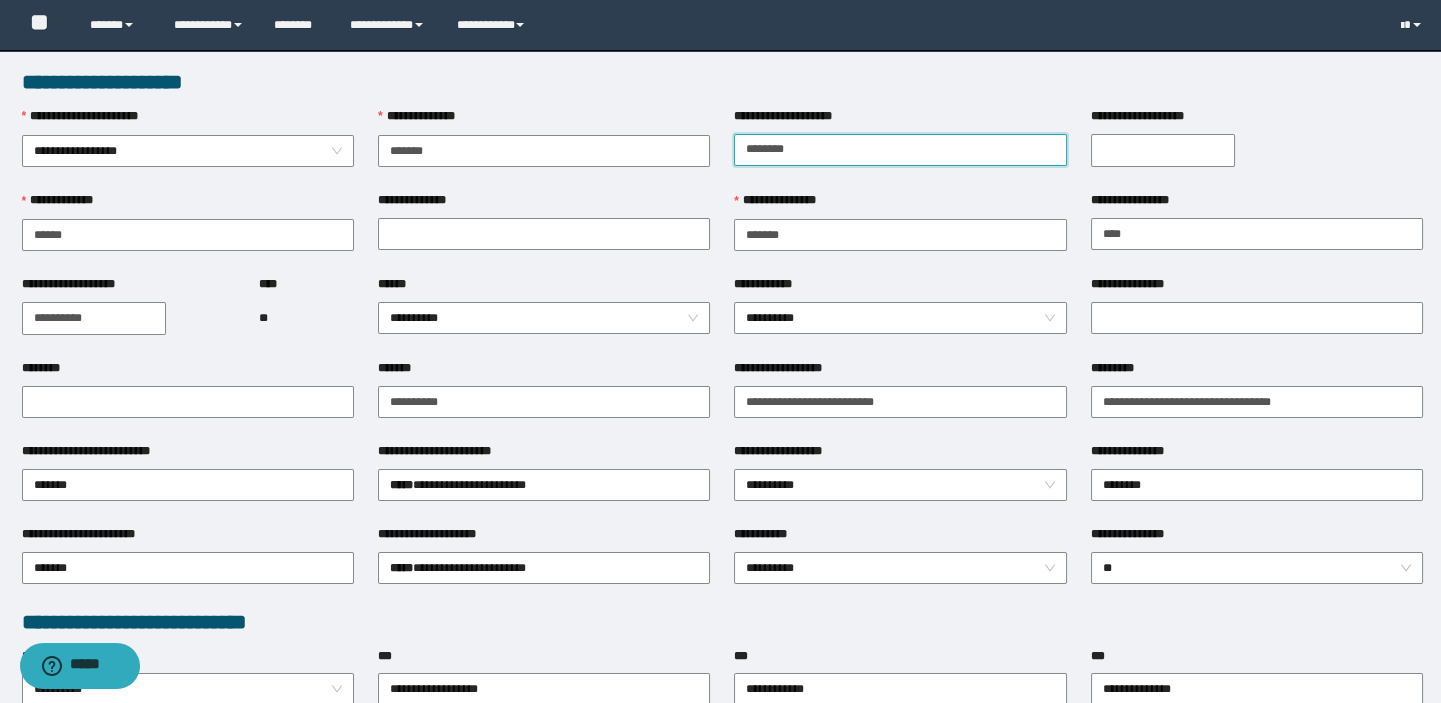 drag, startPoint x: 810, startPoint y: 147, endPoint x: 558, endPoint y: 167, distance: 252.7924 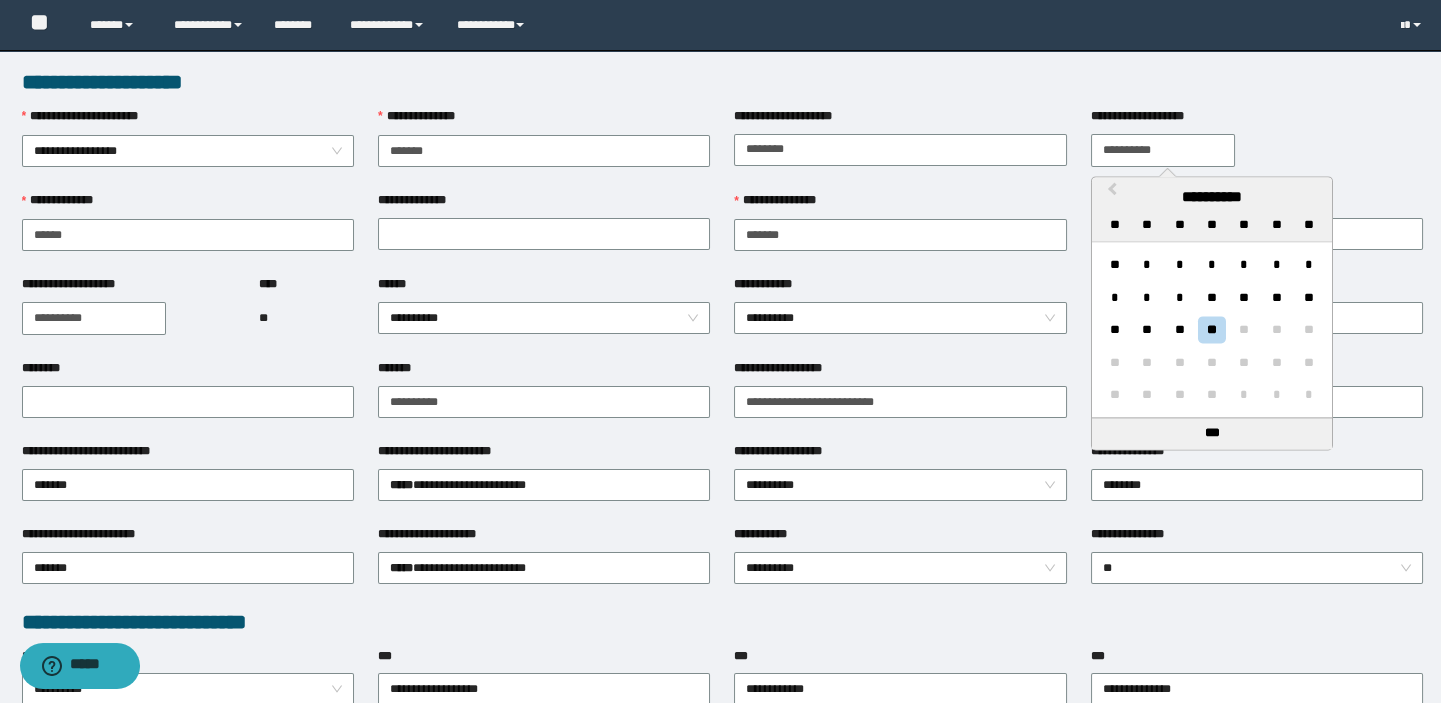 click on "**********" at bounding box center (1163, 150) 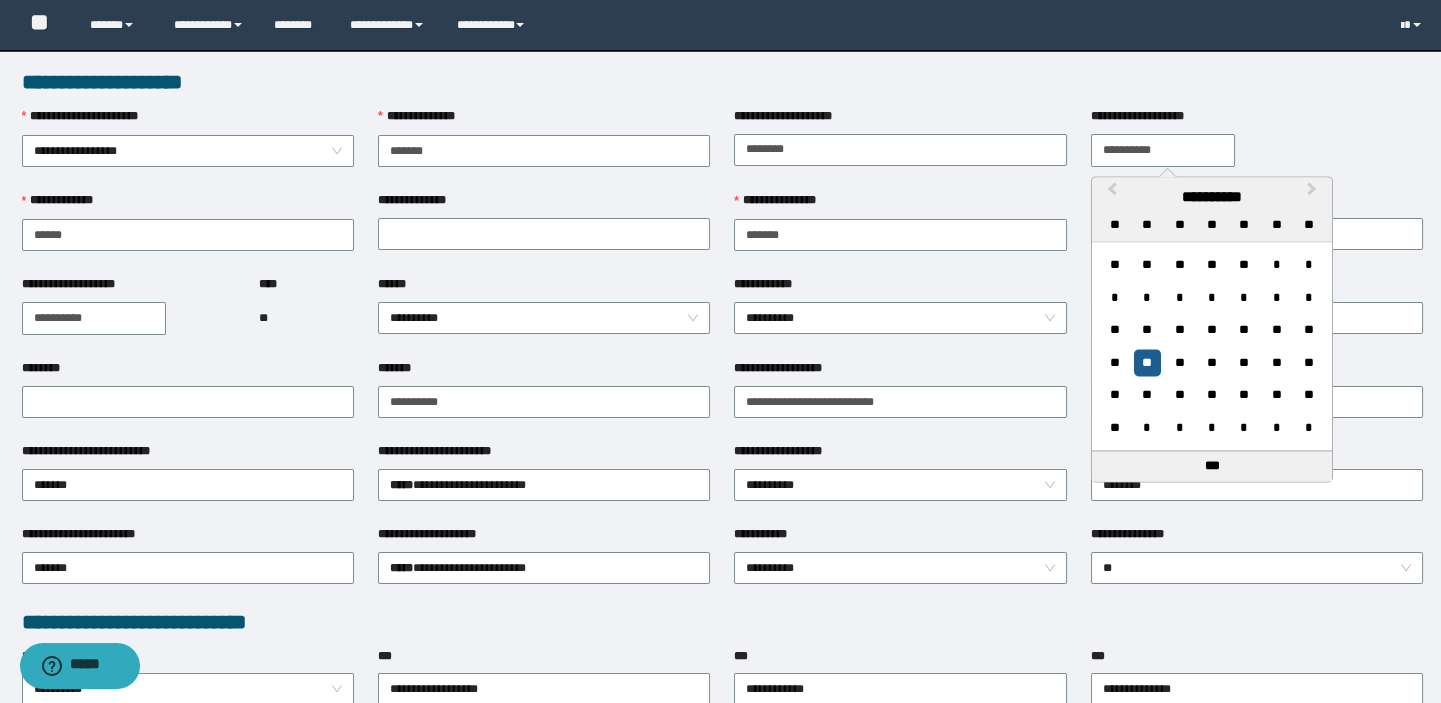 type on "**********" 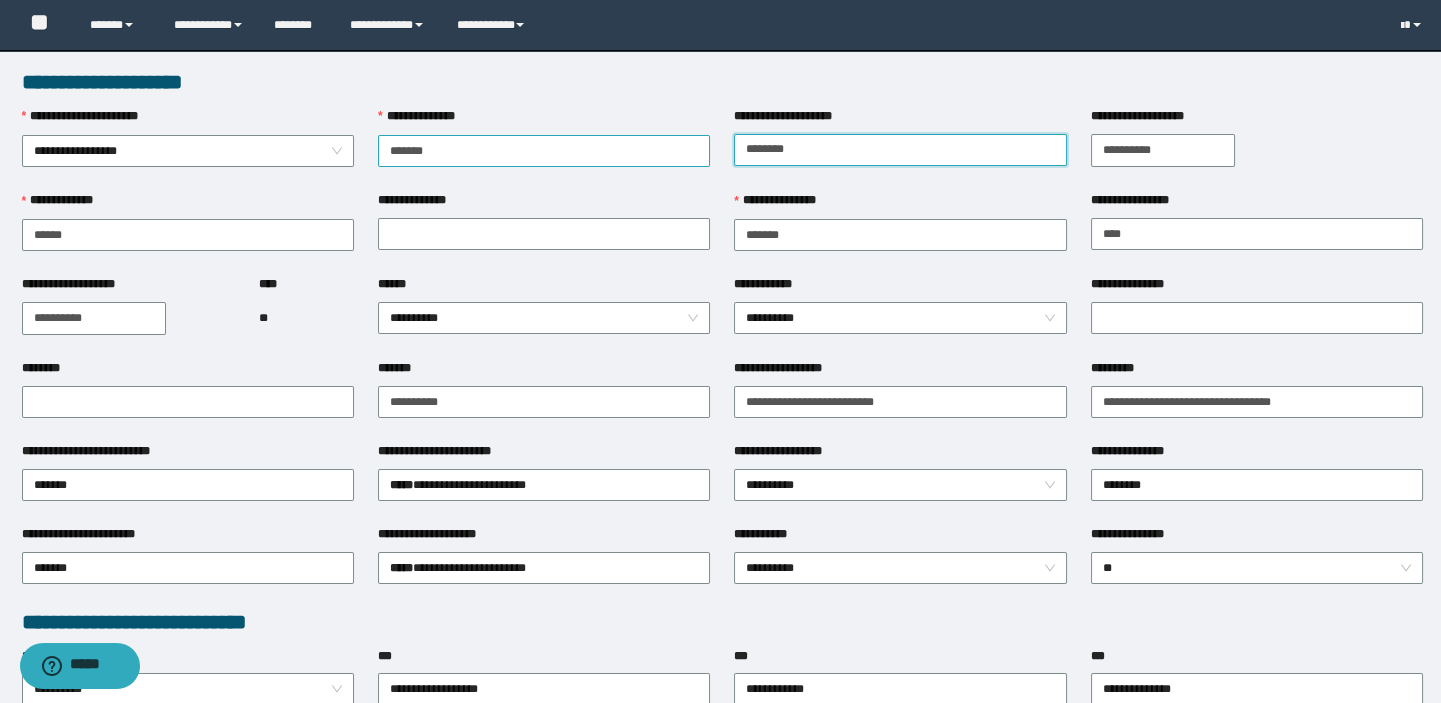 drag, startPoint x: 821, startPoint y: 136, endPoint x: 685, endPoint y: 137, distance: 136.00368 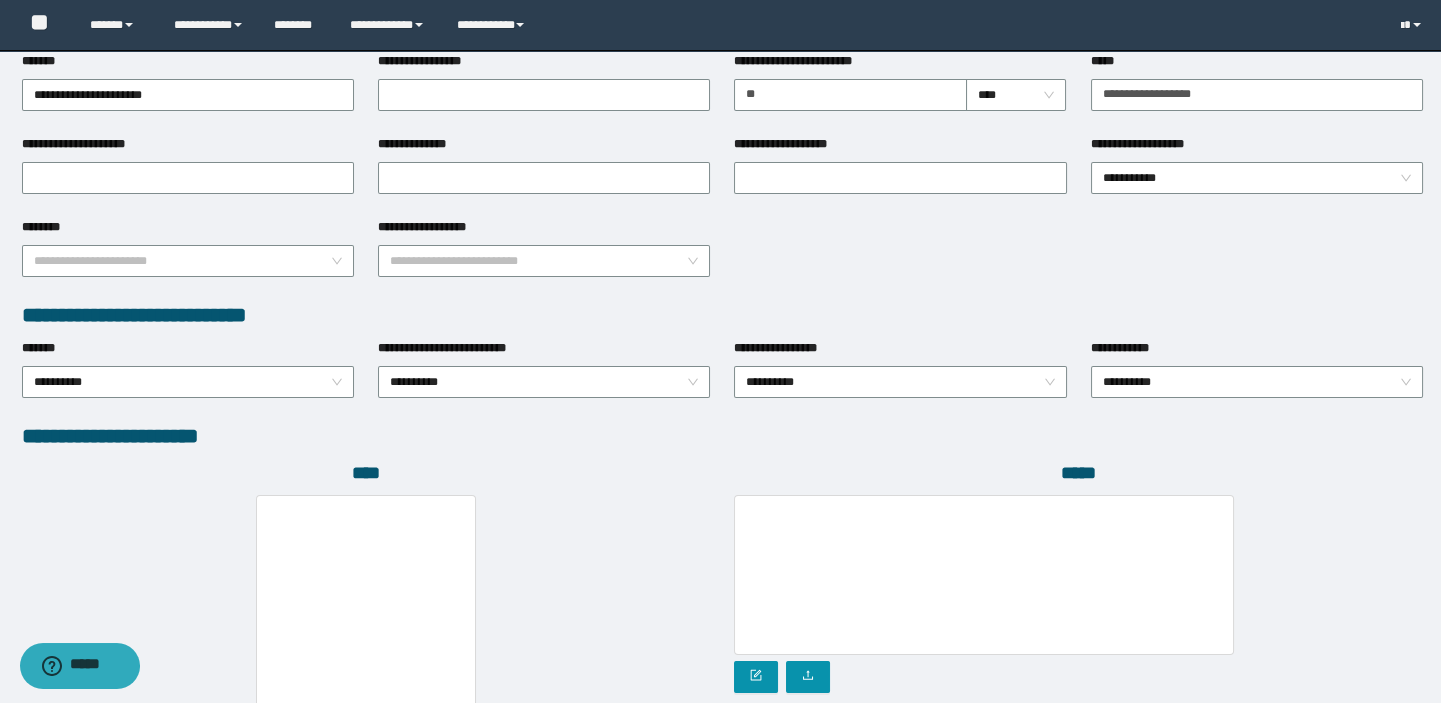 scroll, scrollTop: 999, scrollLeft: 0, axis: vertical 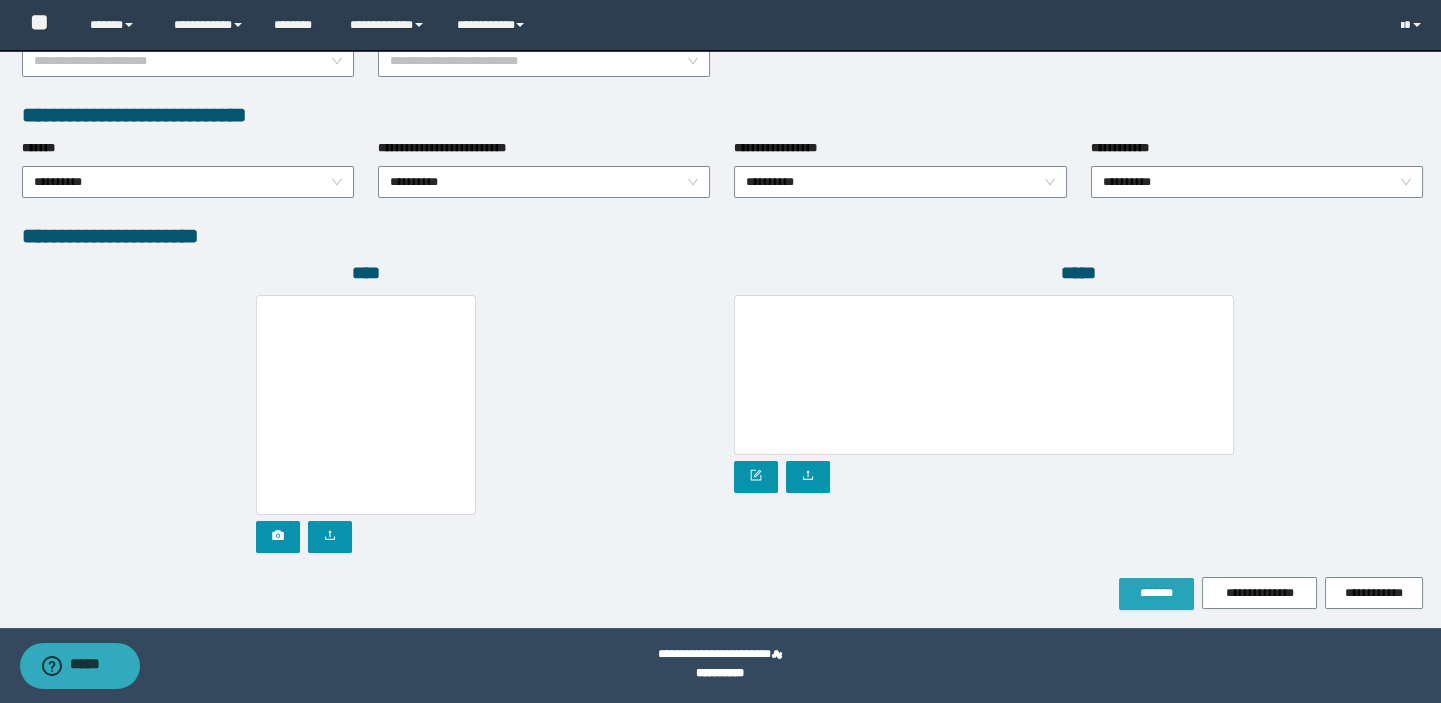 type 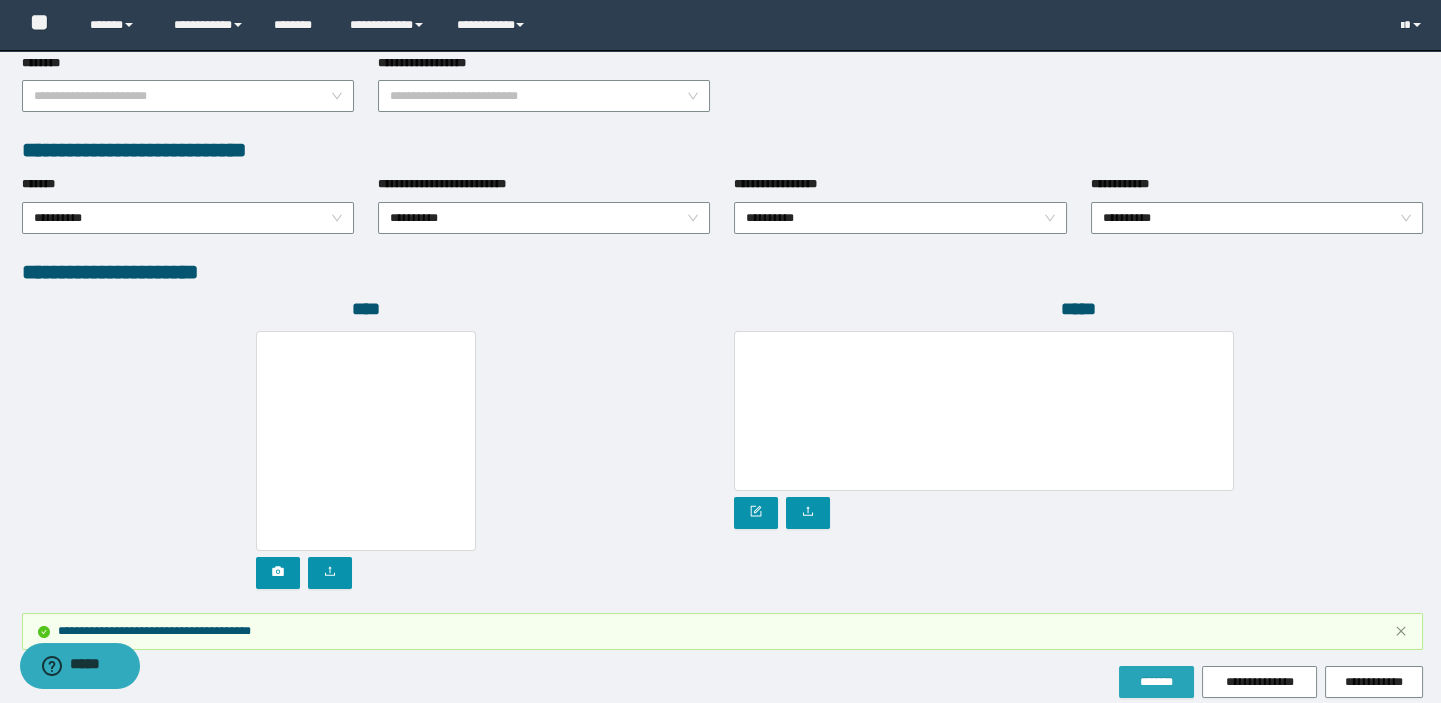 scroll, scrollTop: 1090, scrollLeft: 0, axis: vertical 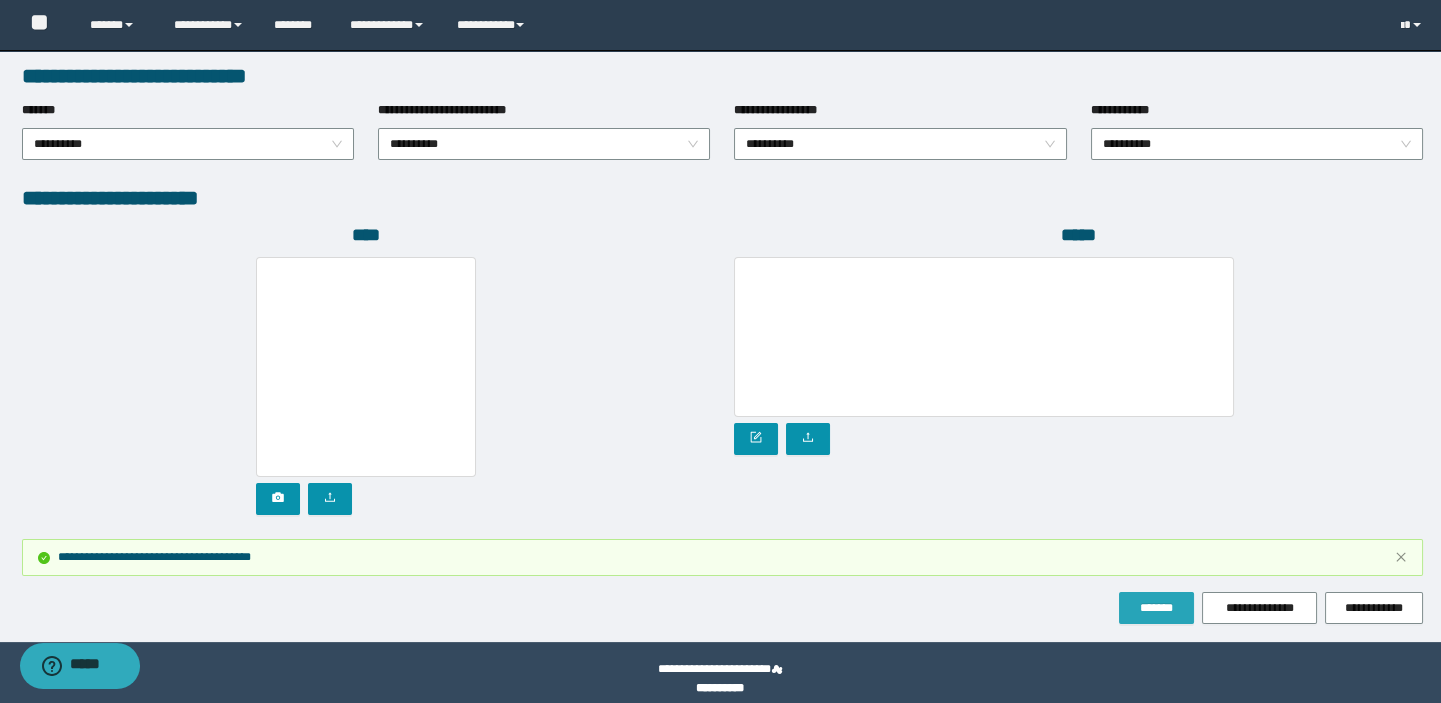 click on "*******" at bounding box center [1156, 608] 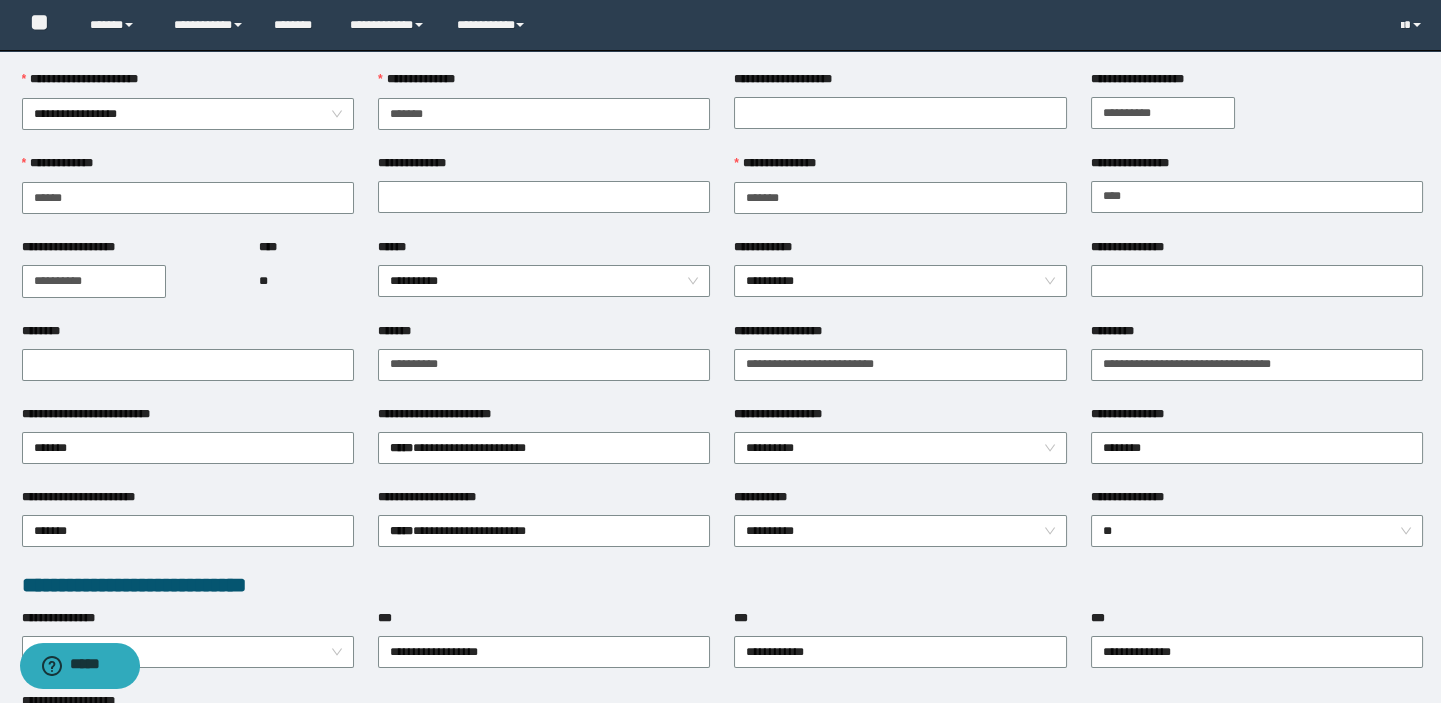 scroll, scrollTop: 0, scrollLeft: 0, axis: both 